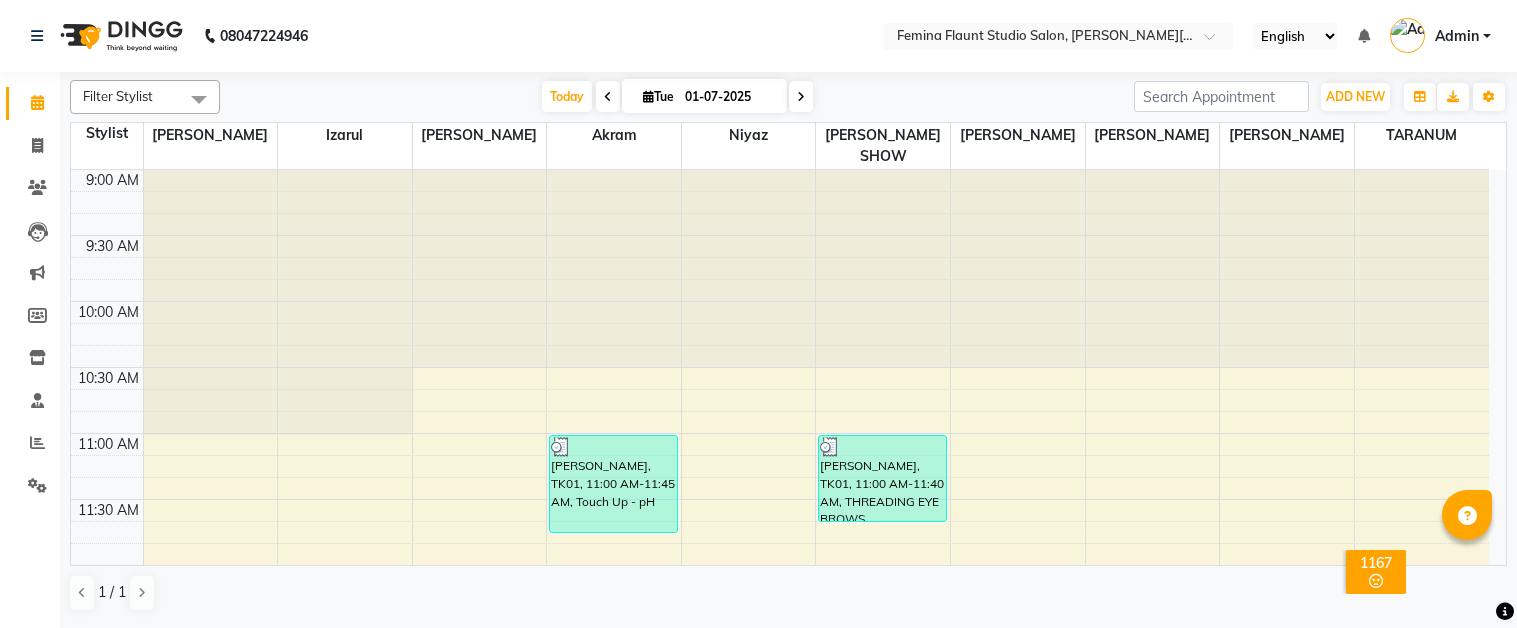 scroll, scrollTop: 0, scrollLeft: 0, axis: both 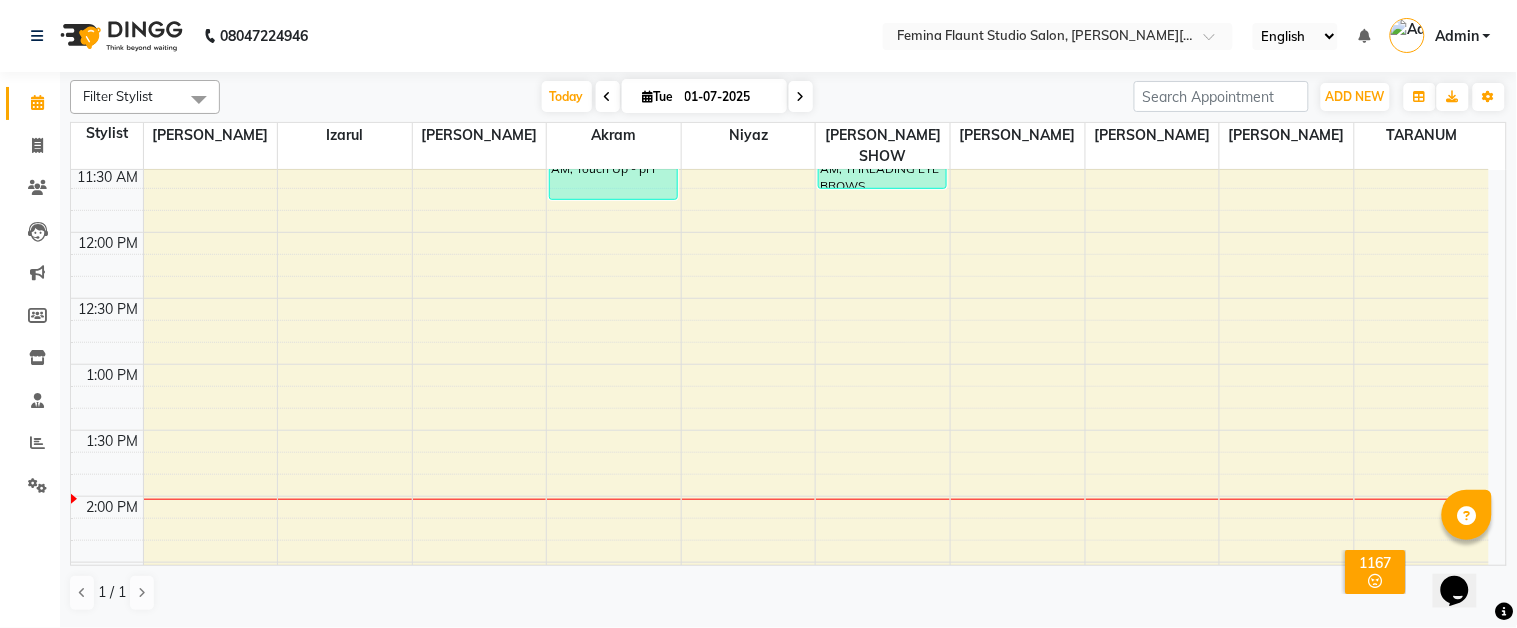 click on "9:00 AM 9:30 AM 10:00 AM 10:30 AM 11:00 AM 11:30 AM 12:00 PM 12:30 PM 1:00 PM 1:30 PM 2:00 PM 2:30 PM 3:00 PM 3:30 PM 4:00 PM 4:30 PM 5:00 PM 5:30 PM 6:00 PM 6:30 PM 7:00 PM 7:30 PM 8:00 PM 8:30 PM 9:00 PM 9:30 PM     jayshree, TK01, 11:00 AM-11:45 AM, Touch Up - pH             lali ghosh, TK02, 02:45 PM-03:30 PM, Stylist Level 2 (Senior) - Male             lali ghosh, TK02, 03:30 PM-04:00 PM, Color-  Touch up 4"              arunima mukharjee, TK03, 04:00 PM-04:30 PM, Luxury Hairwash + Blowdry - Luxury Hairwash + Blowdry - Long (Long)             donna, TK04, 04:30 PM-06:30 PM, BOTOX - Short     jayshree, TK01, 11:00 AM-11:40 AM, THREADING EYE BROWS" at bounding box center [780, 694] 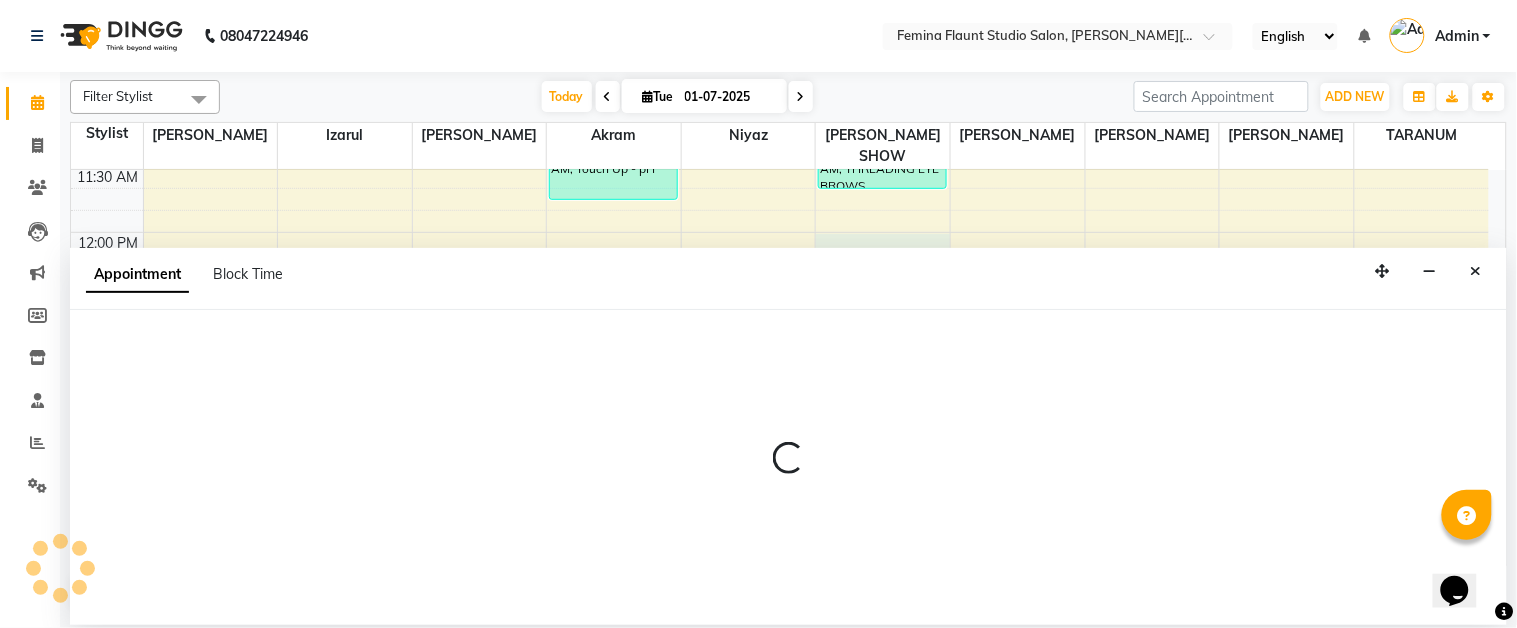 select on "83121" 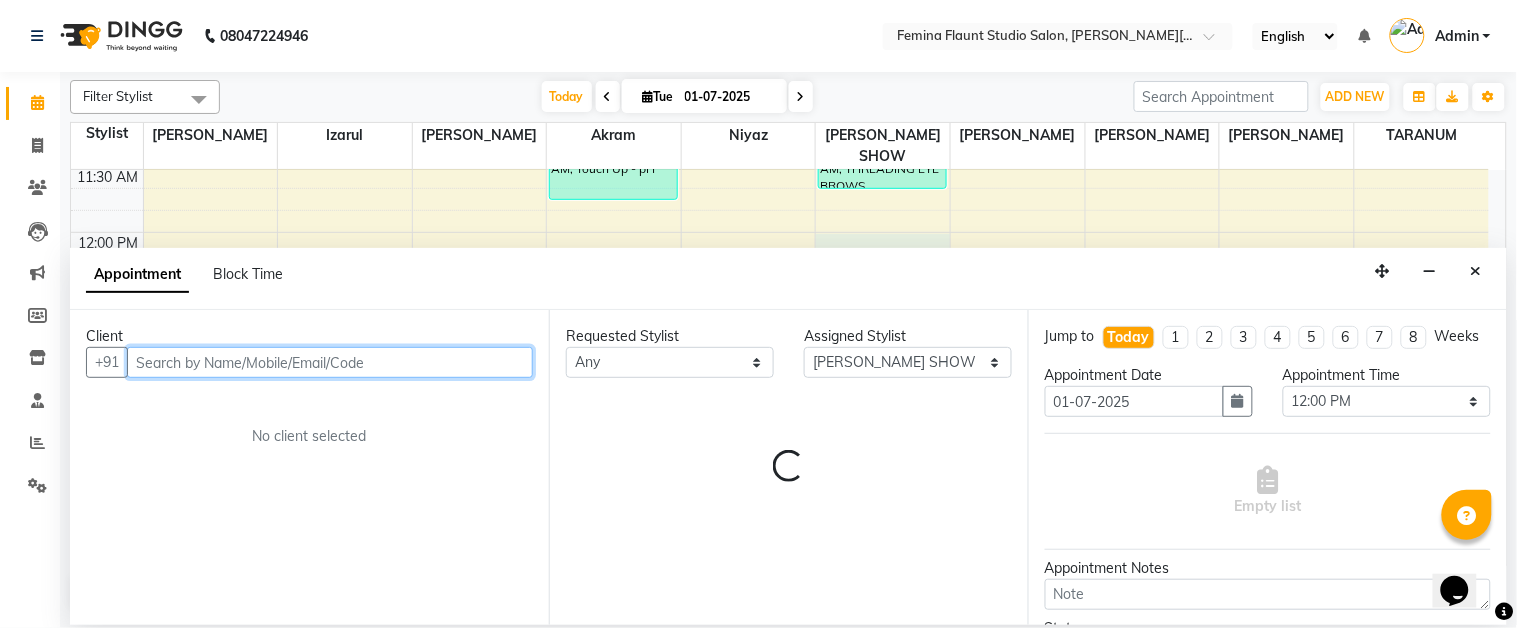 drag, startPoint x: 277, startPoint y: 368, endPoint x: 277, endPoint y: 354, distance: 14 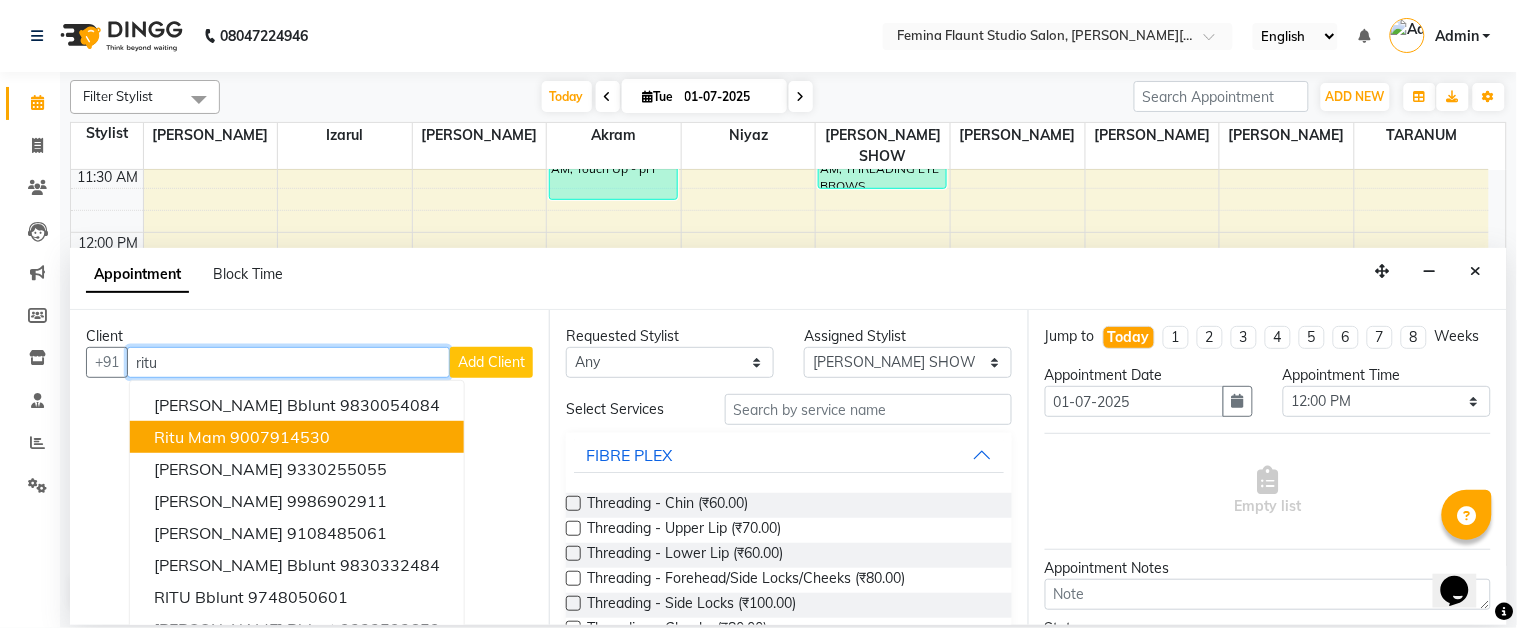 click on "9007914530" at bounding box center (280, 437) 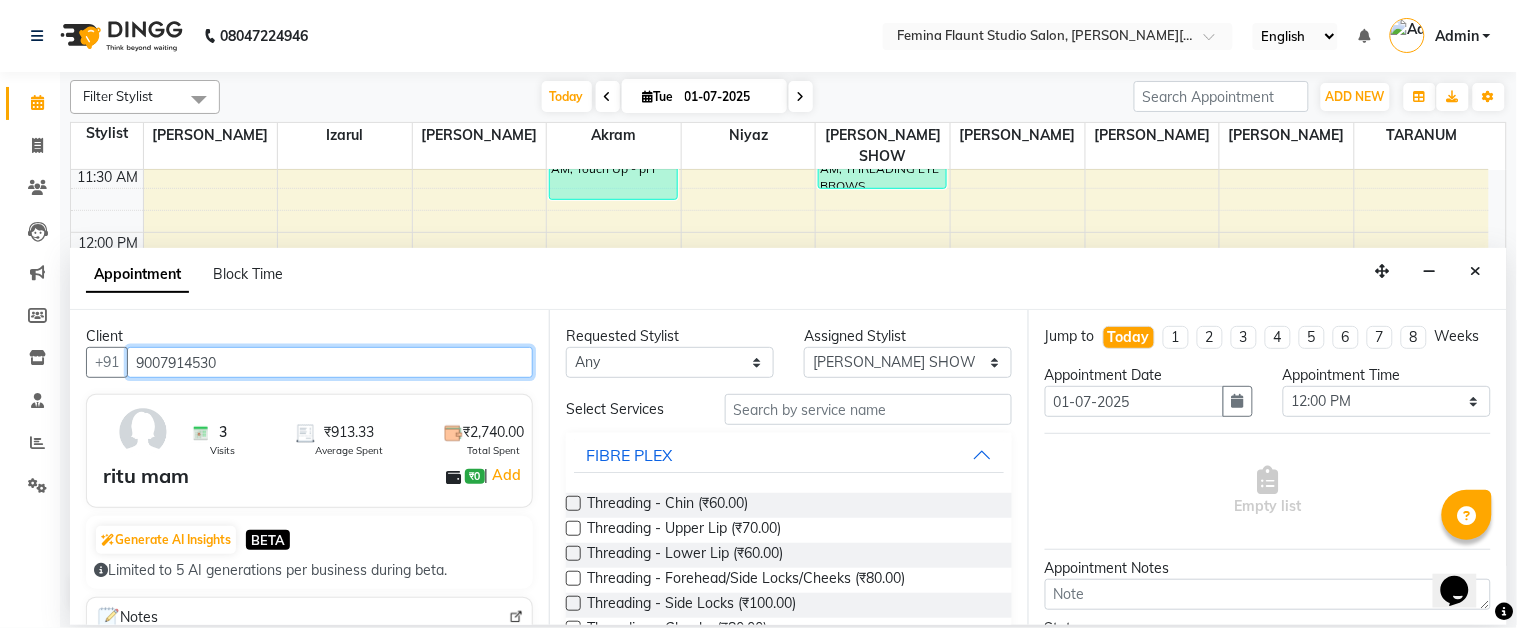 type on "9007914530" 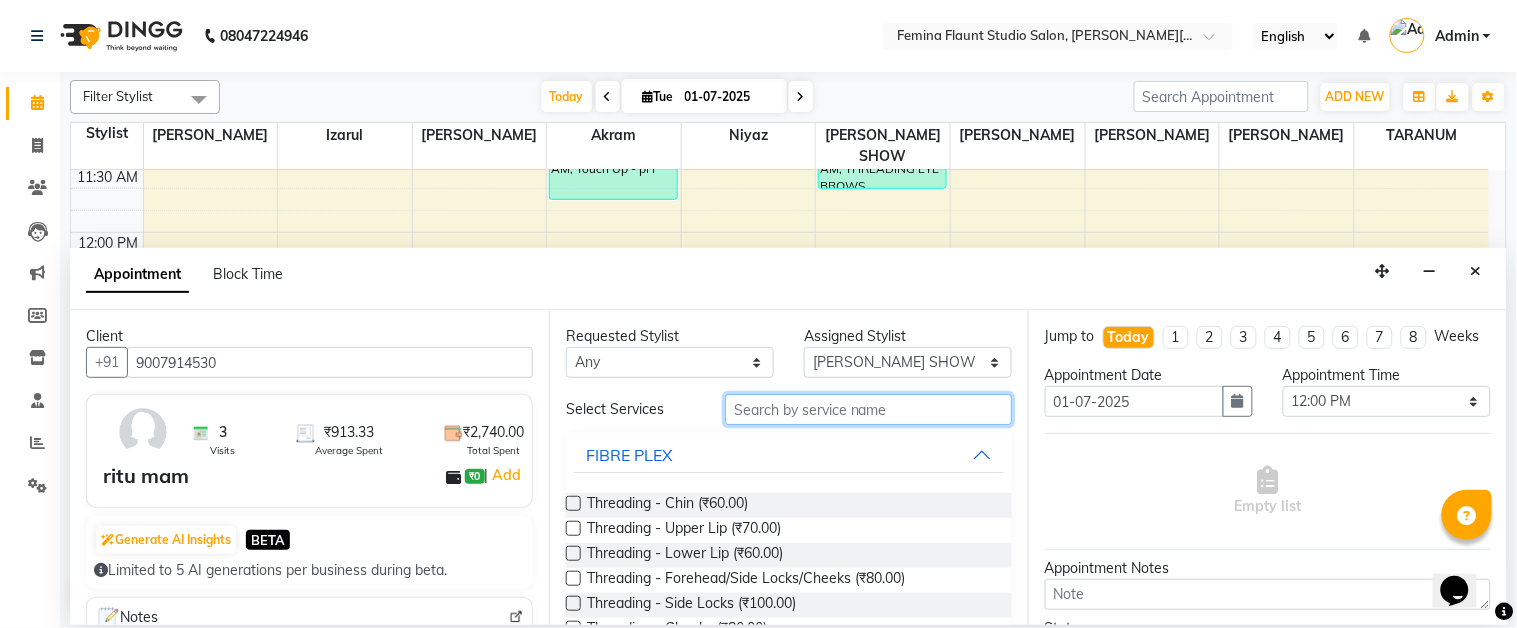 click at bounding box center (868, 409) 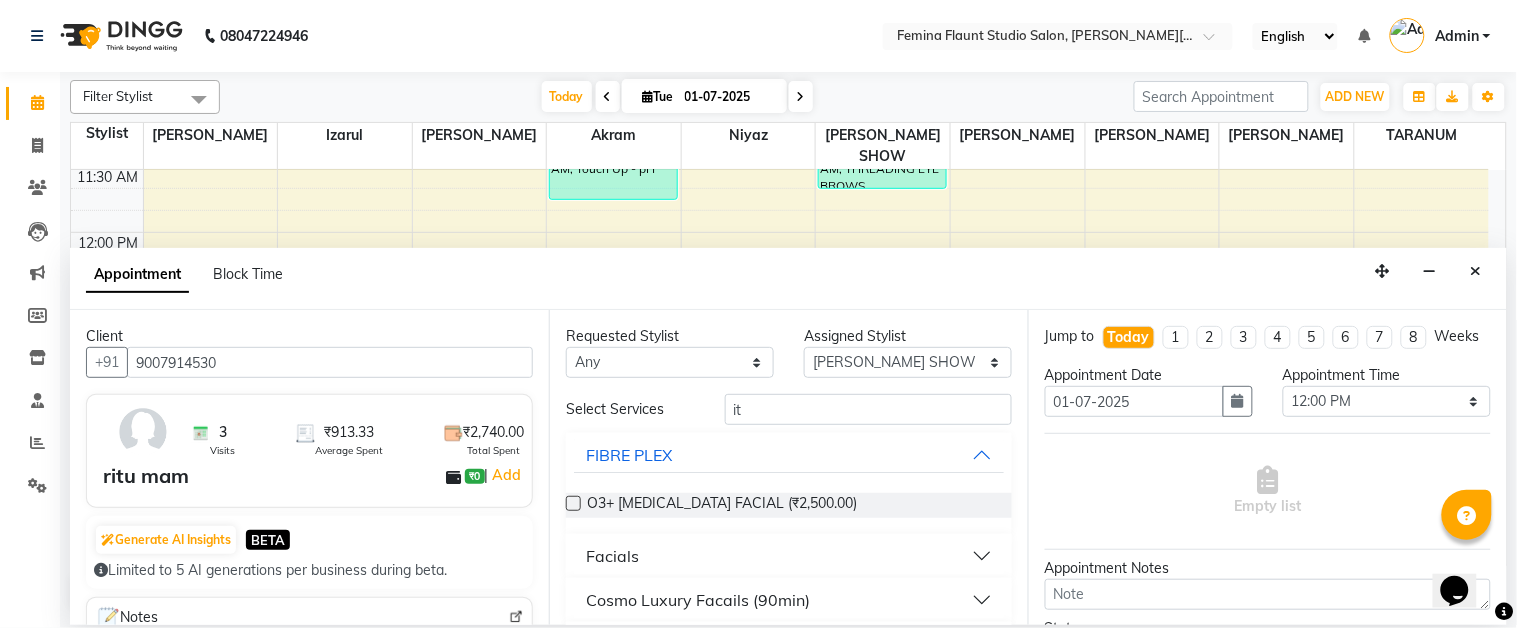 click on "Facials" at bounding box center (789, 556) 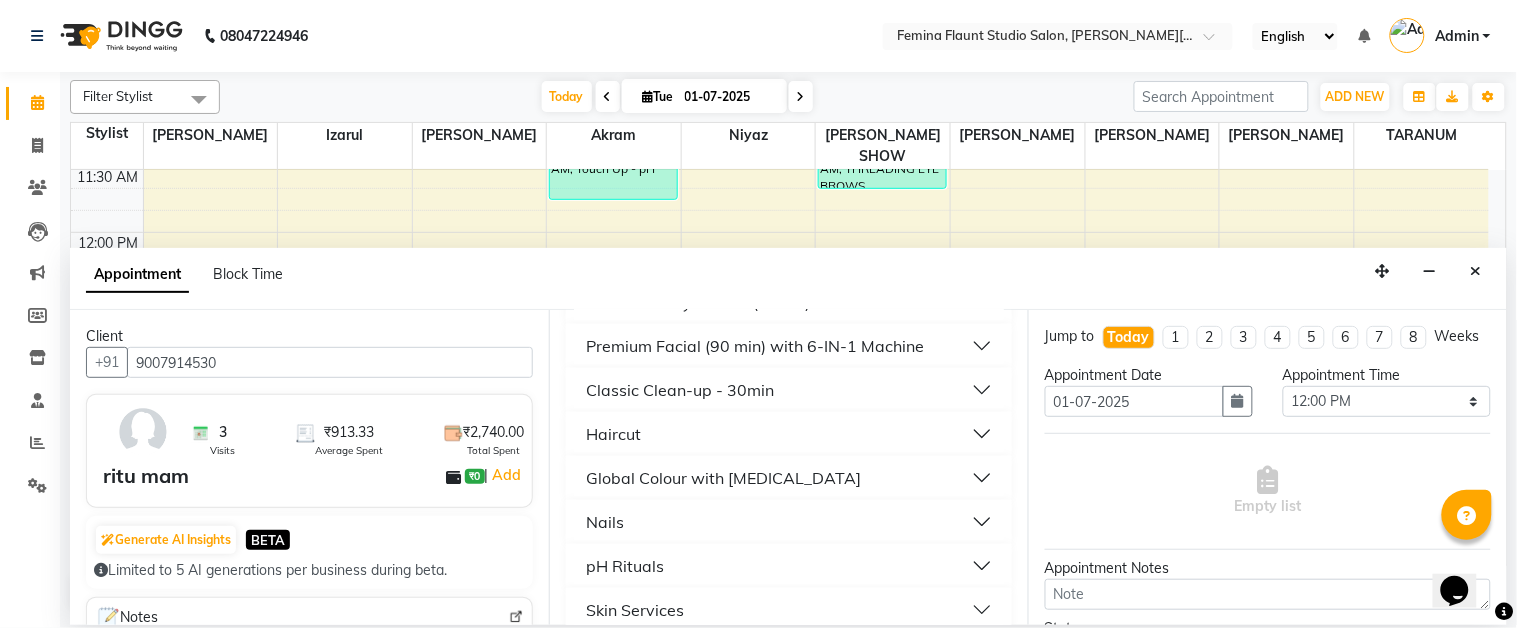scroll, scrollTop: 376, scrollLeft: 0, axis: vertical 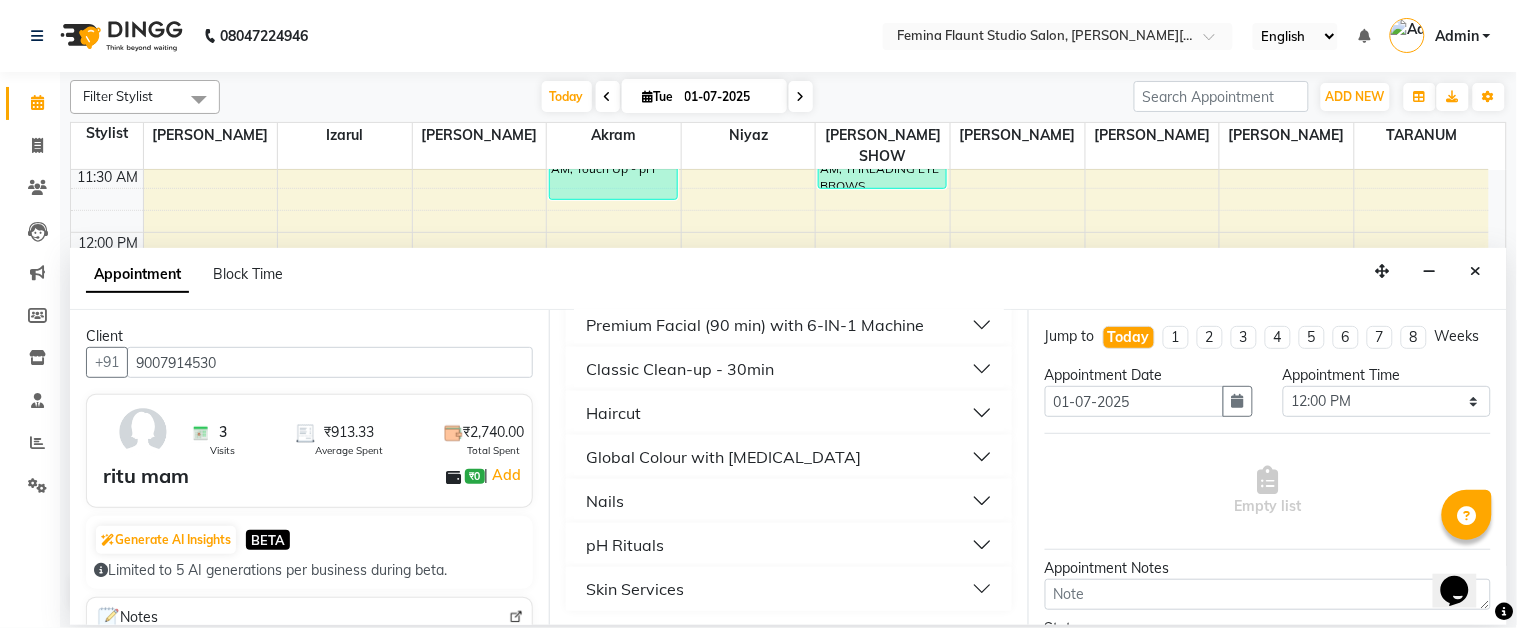 click on "Skin Services" at bounding box center (789, 589) 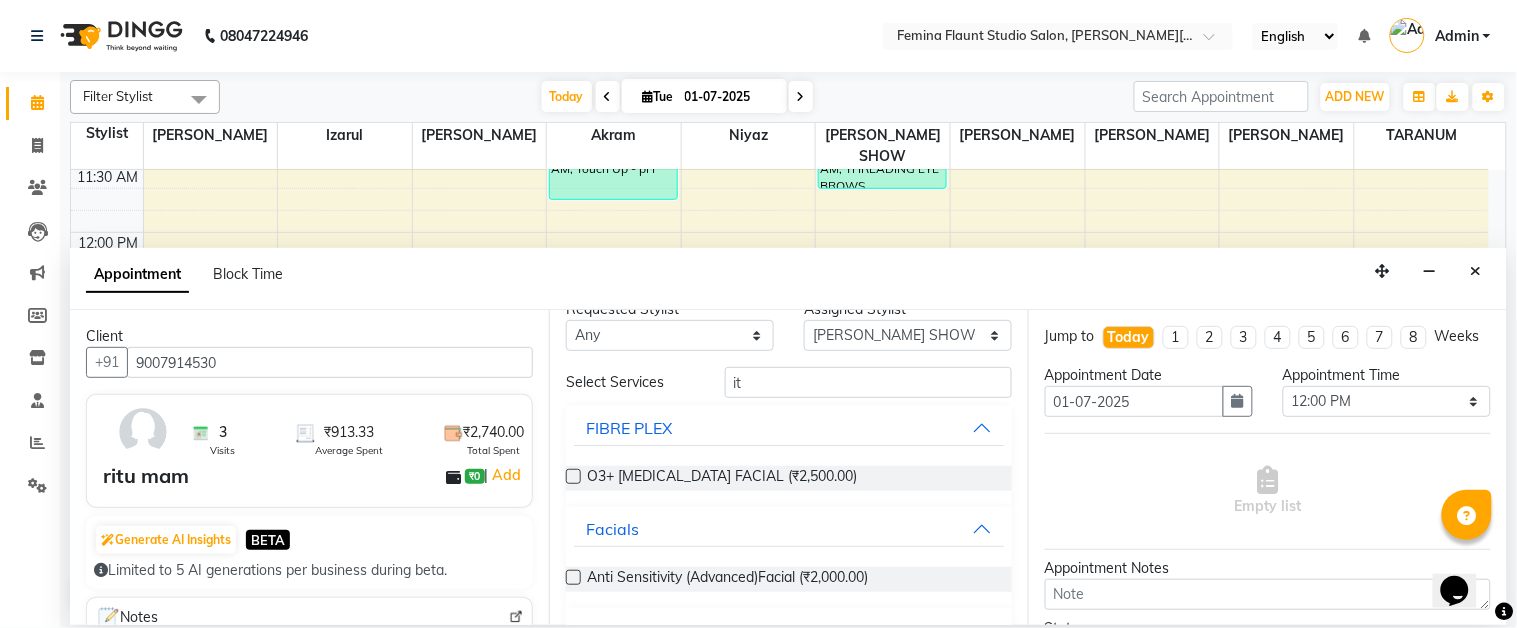 scroll, scrollTop: 0, scrollLeft: 0, axis: both 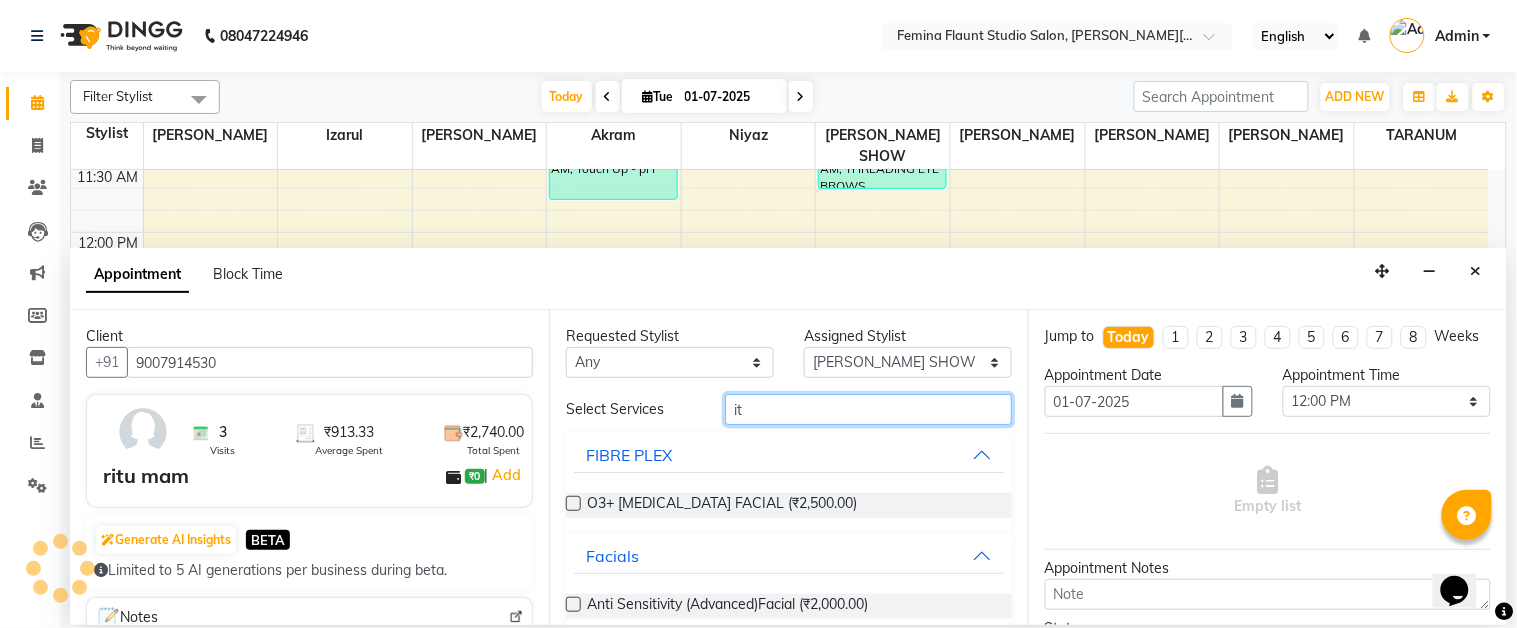 click on "it" at bounding box center [868, 409] 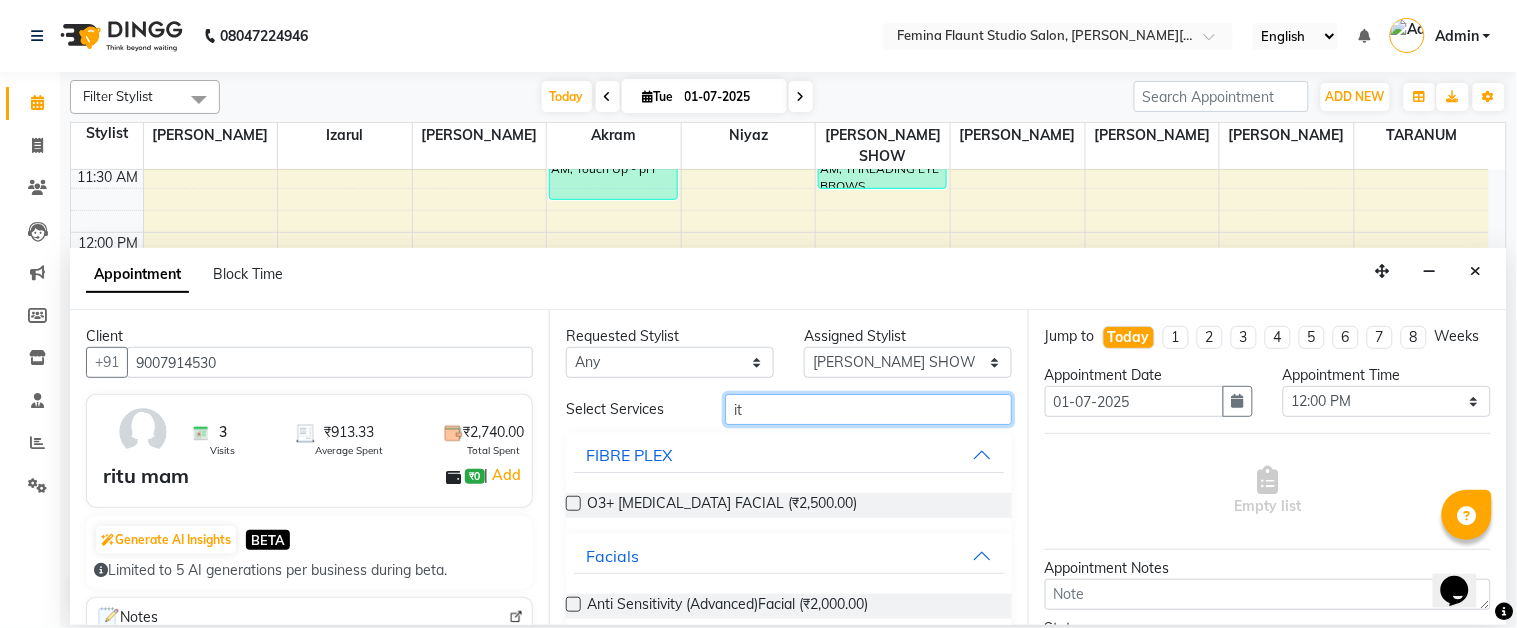 type on "i" 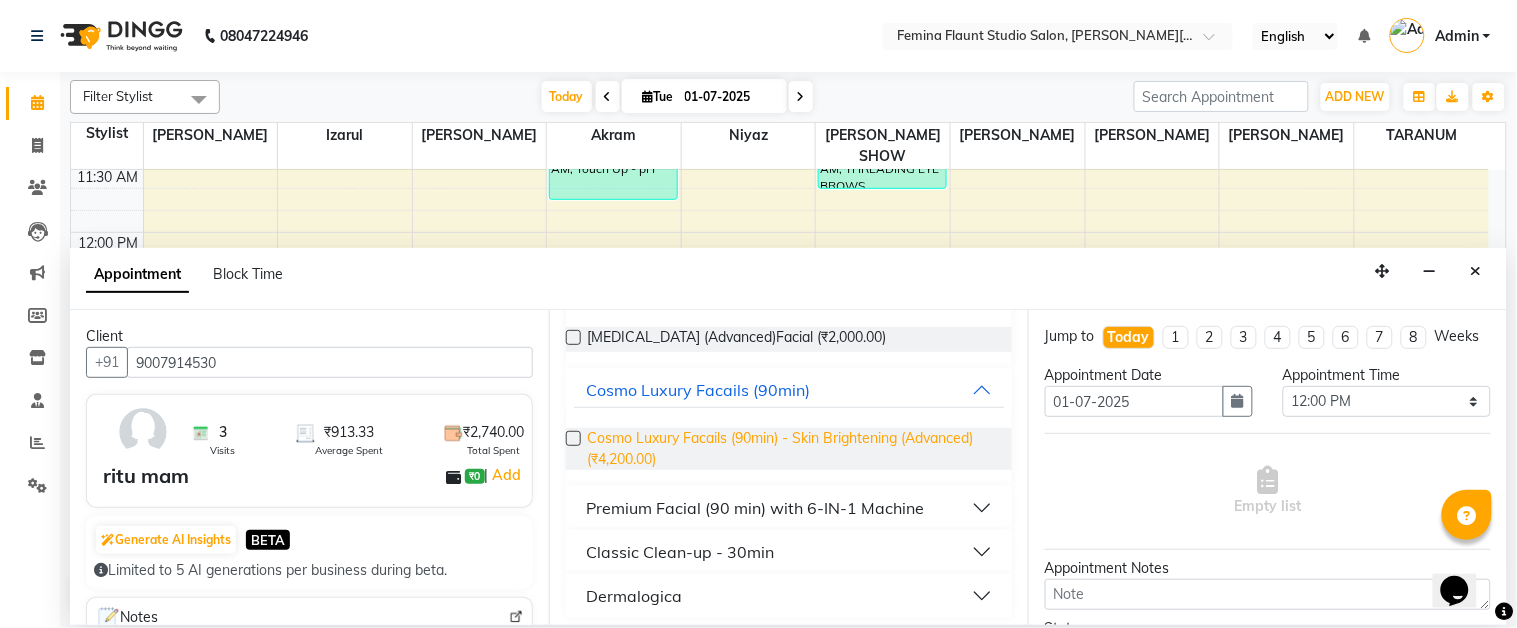 scroll, scrollTop: 174, scrollLeft: 0, axis: vertical 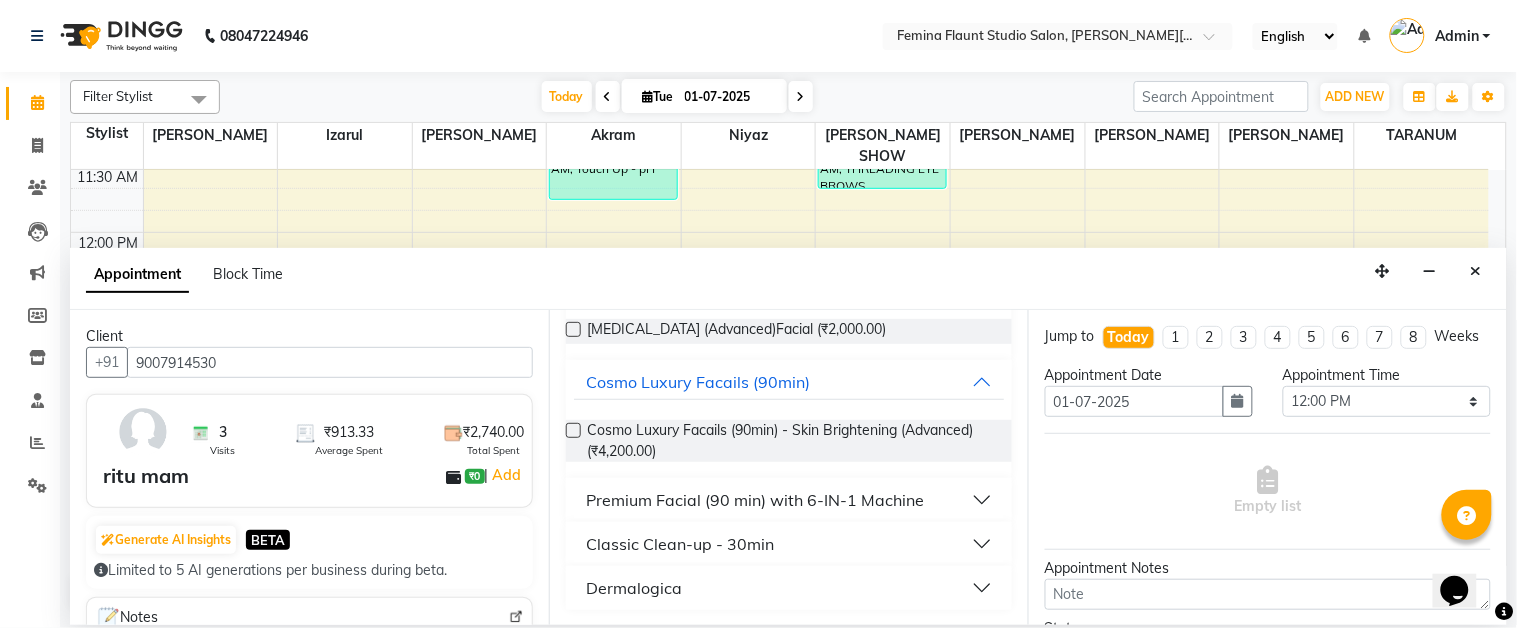 click on "Dermalogica" at bounding box center (789, 588) 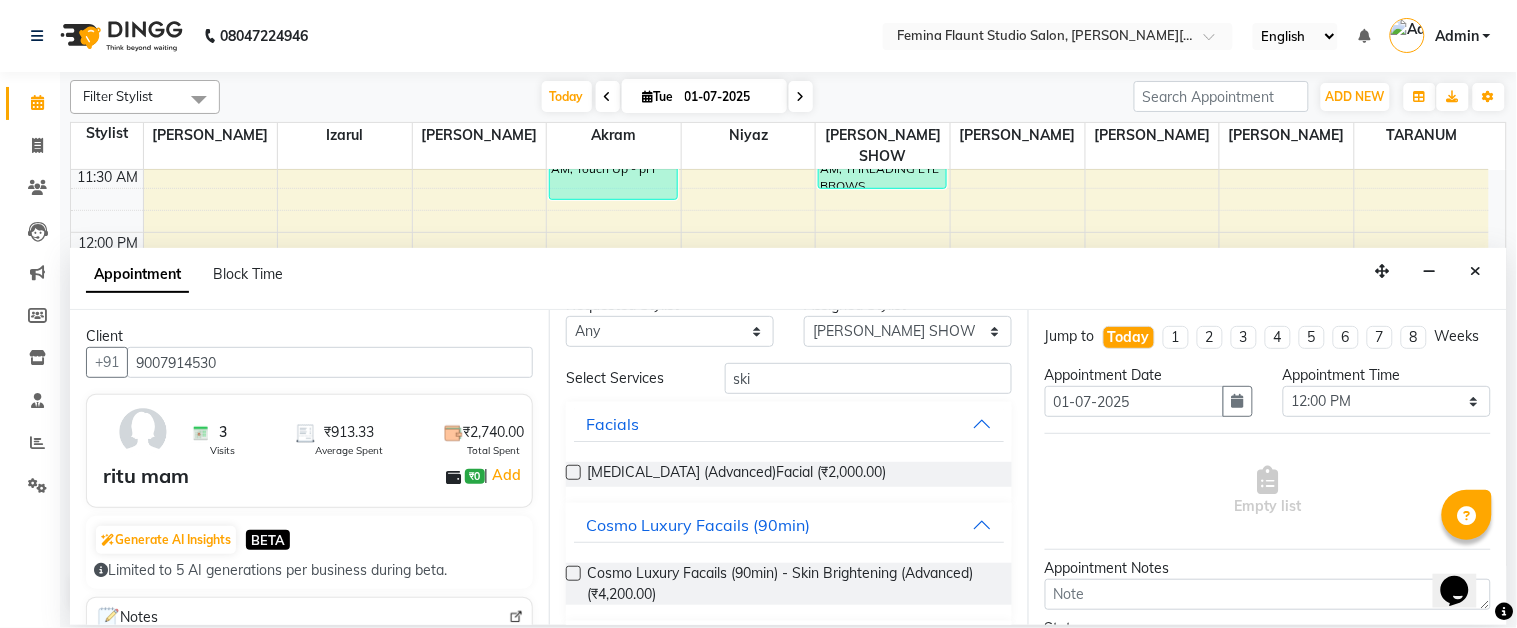 scroll, scrollTop: 6, scrollLeft: 0, axis: vertical 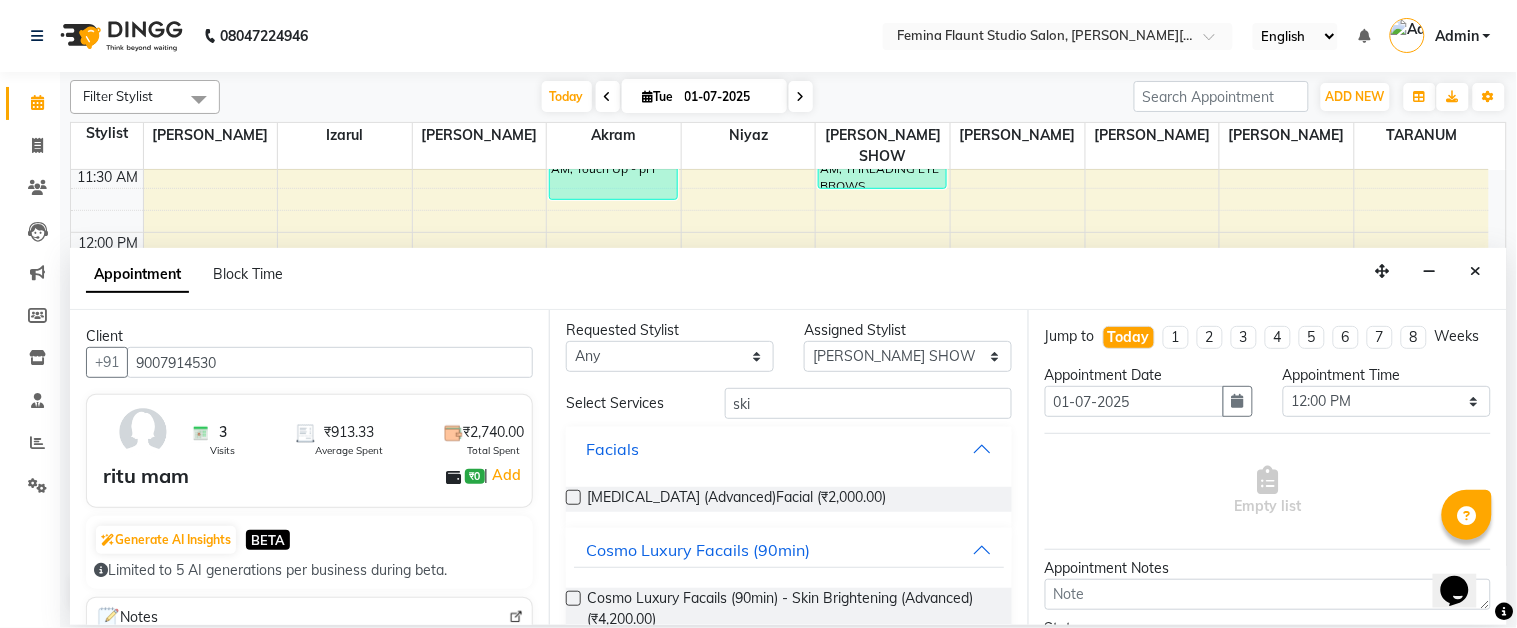 click on "Facials" at bounding box center [789, 449] 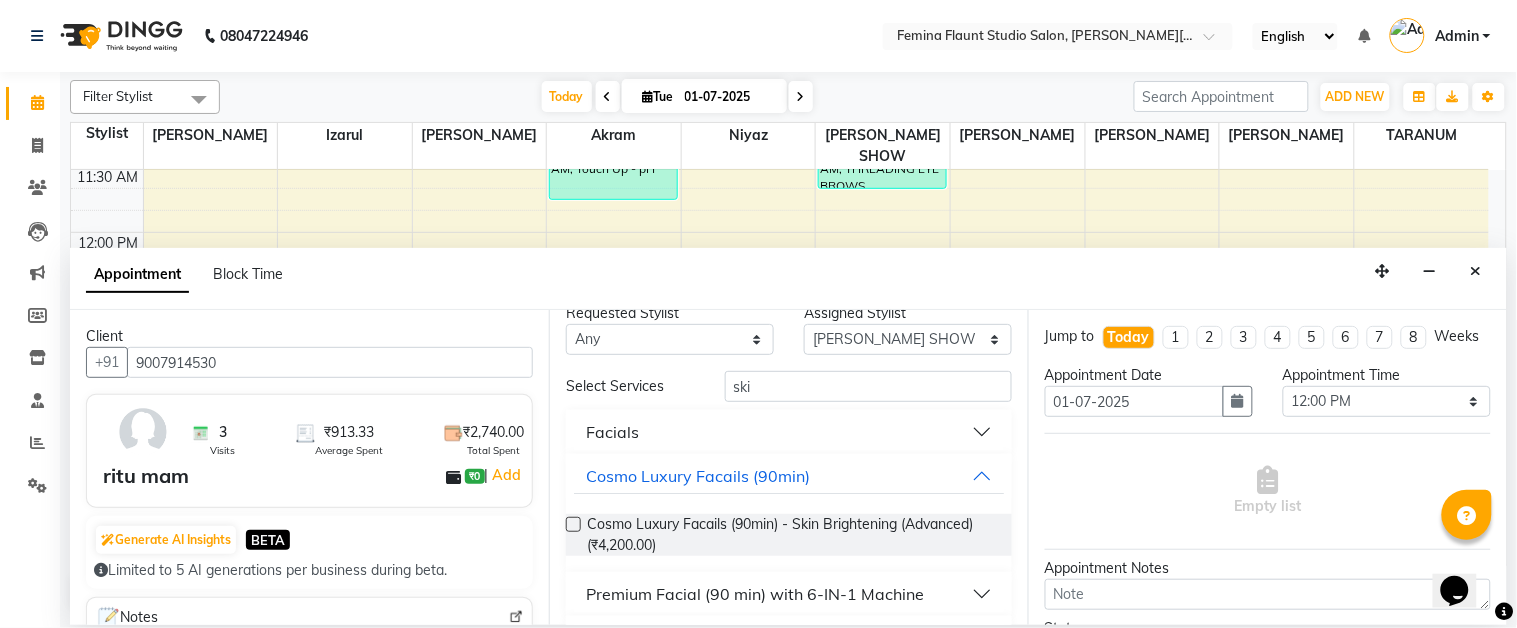 scroll, scrollTop: 0, scrollLeft: 0, axis: both 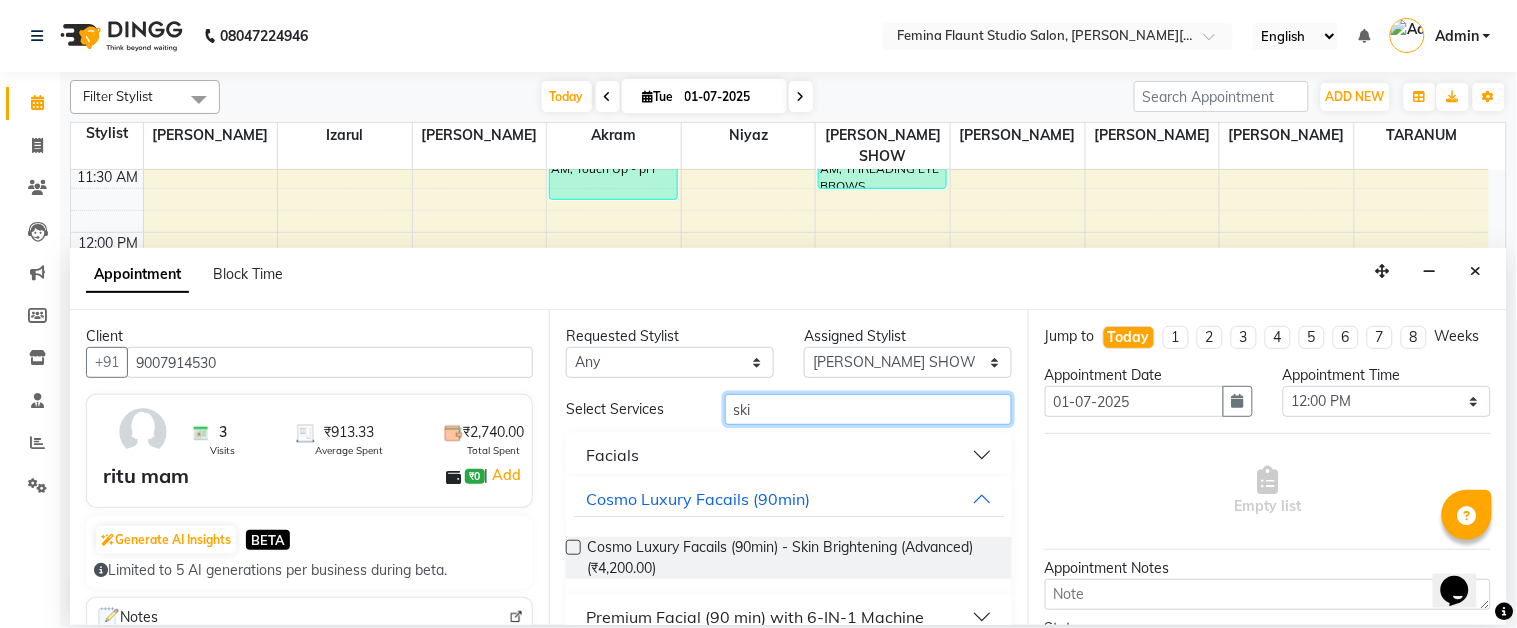 click on "ski" at bounding box center [868, 409] 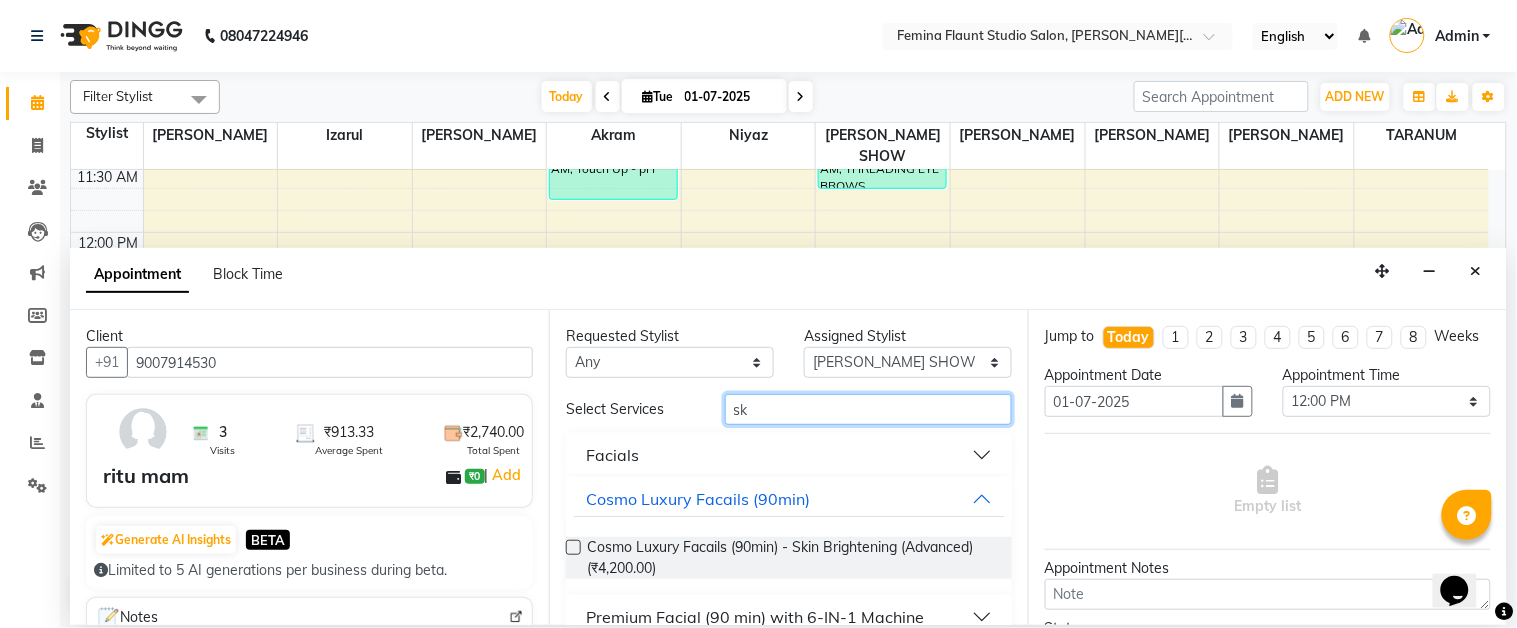 type on "s" 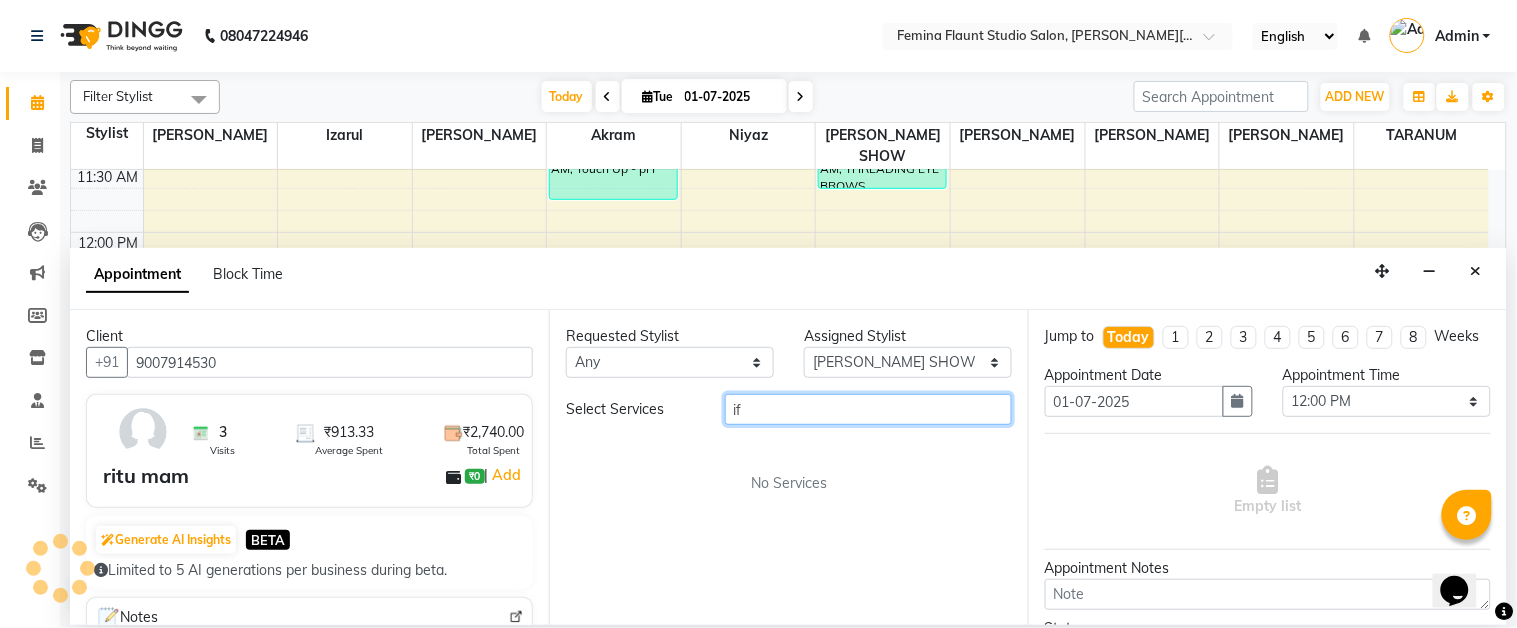 type on "i" 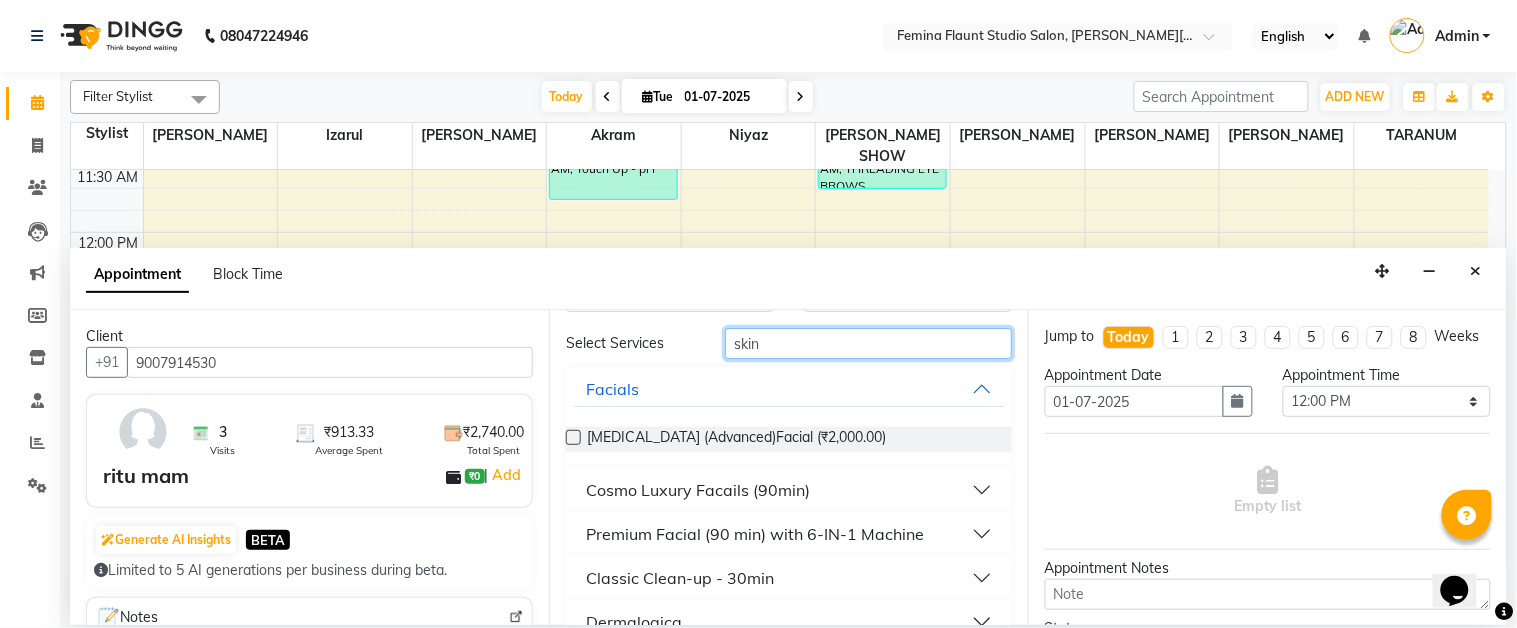scroll, scrollTop: 100, scrollLeft: 0, axis: vertical 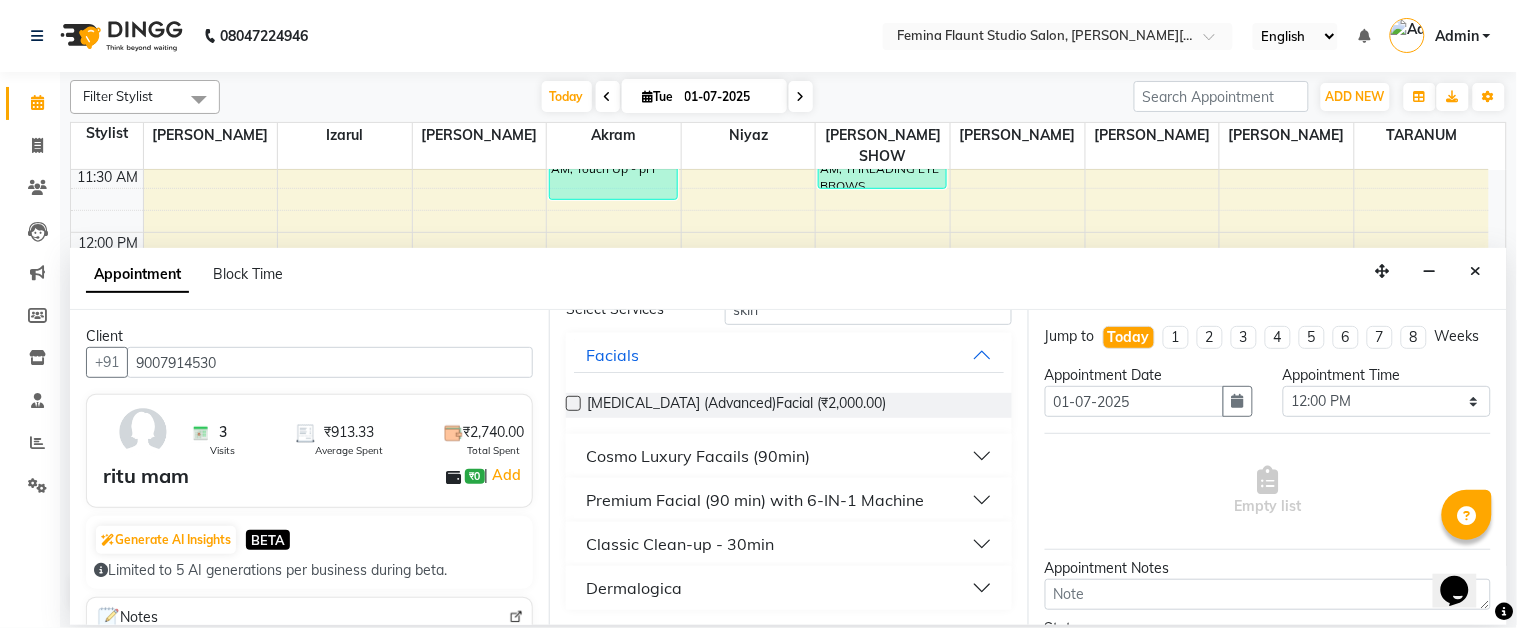 click on "Premium Facial (90 min) with 6-IN-1 Machine" at bounding box center (789, 500) 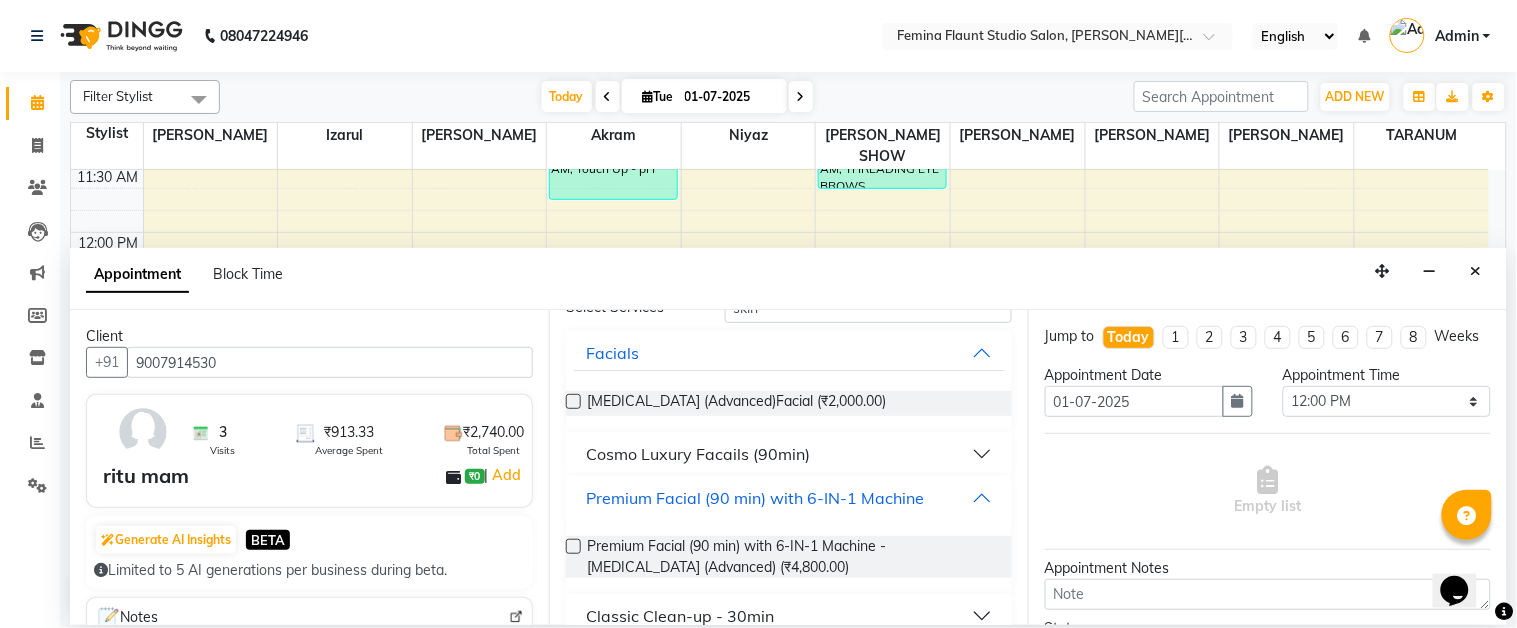 scroll, scrollTop: 63, scrollLeft: 0, axis: vertical 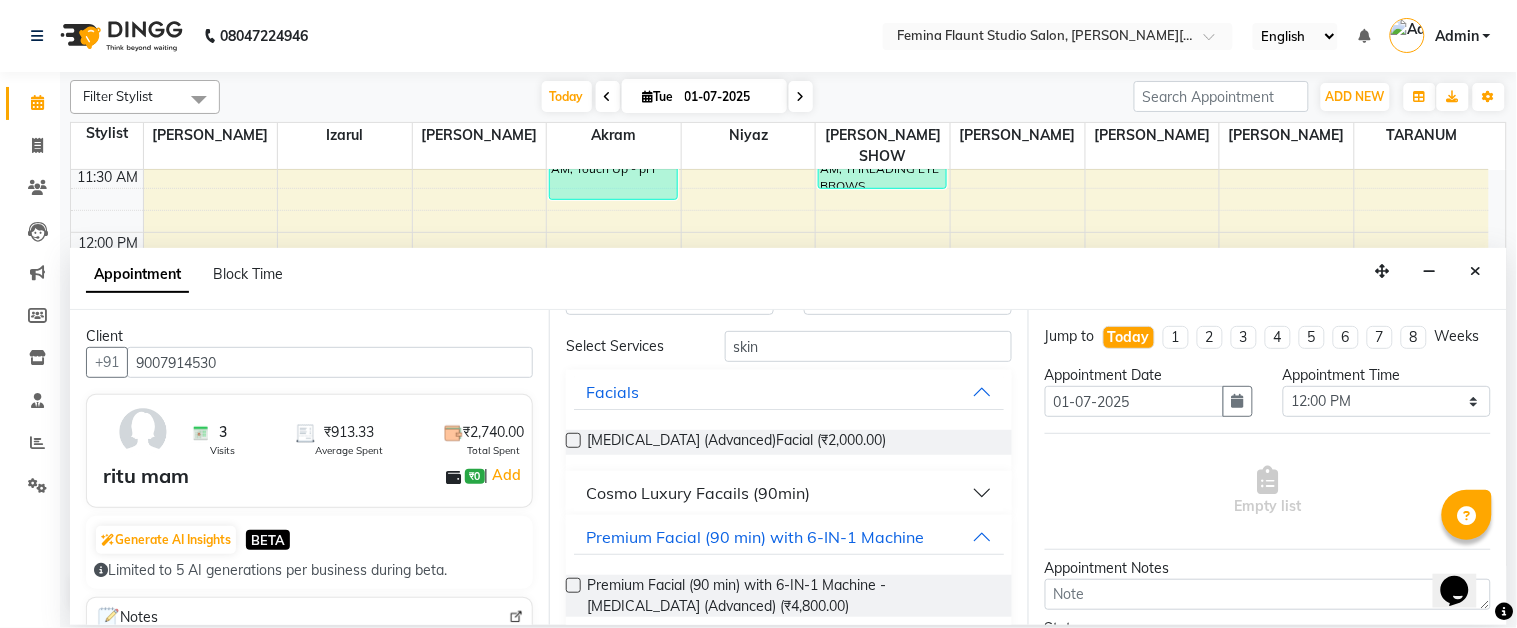 click on "Cosmo Luxury Facails (90min)" at bounding box center [789, 493] 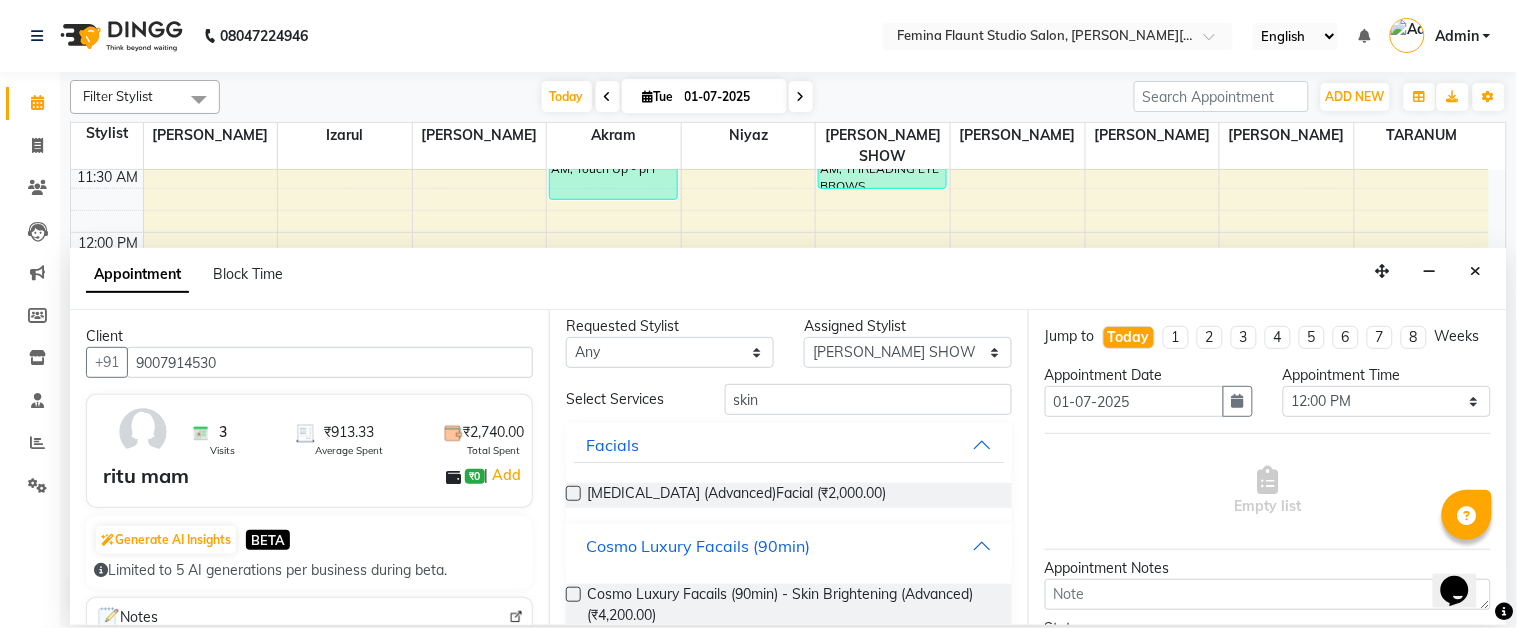 scroll, scrollTop: 0, scrollLeft: 0, axis: both 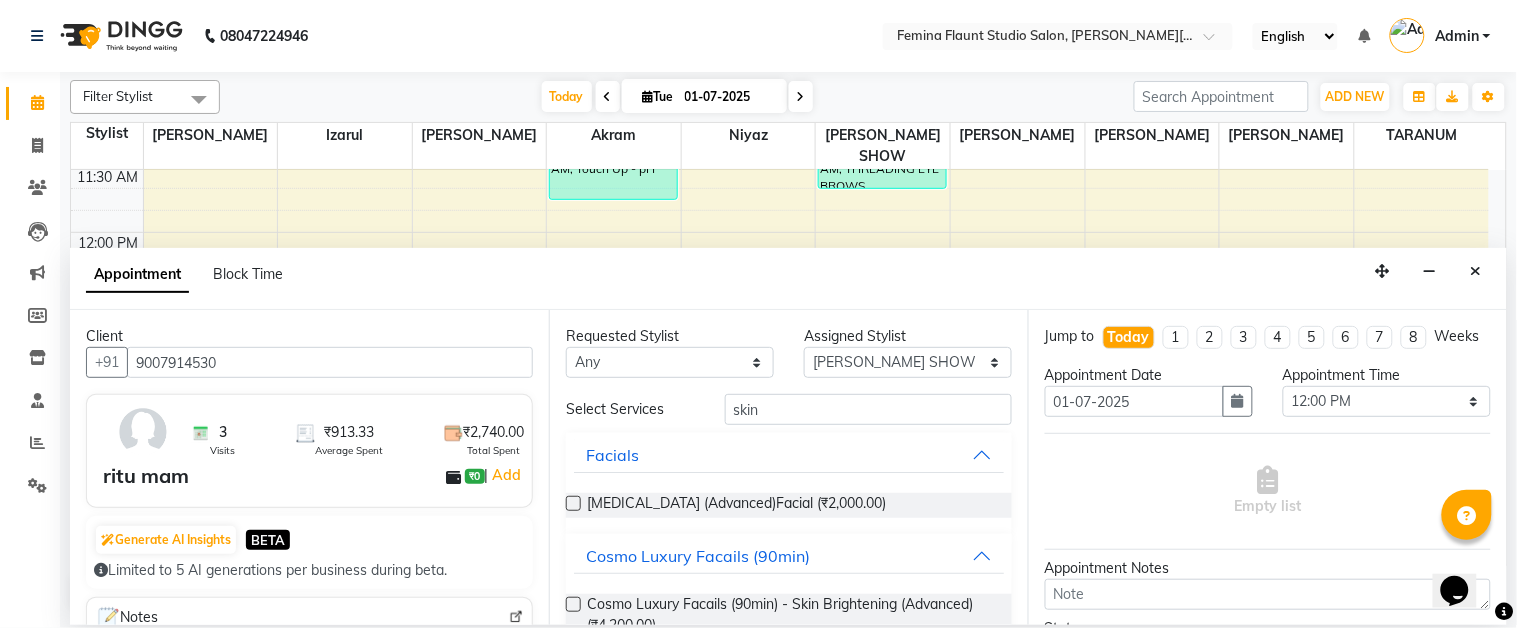 drag, startPoint x: 637, startPoint y: 431, endPoint x: 640, endPoint y: 444, distance: 13.341664 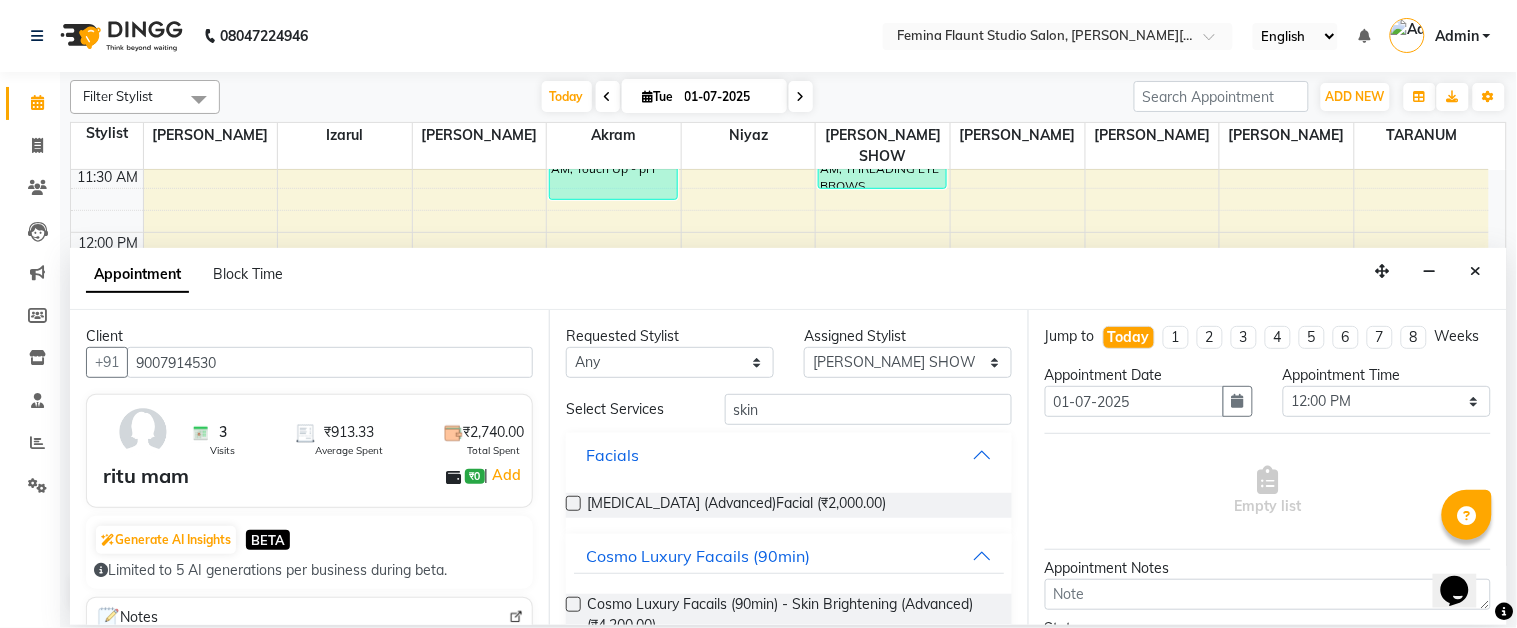 click on "Facials" at bounding box center [789, 455] 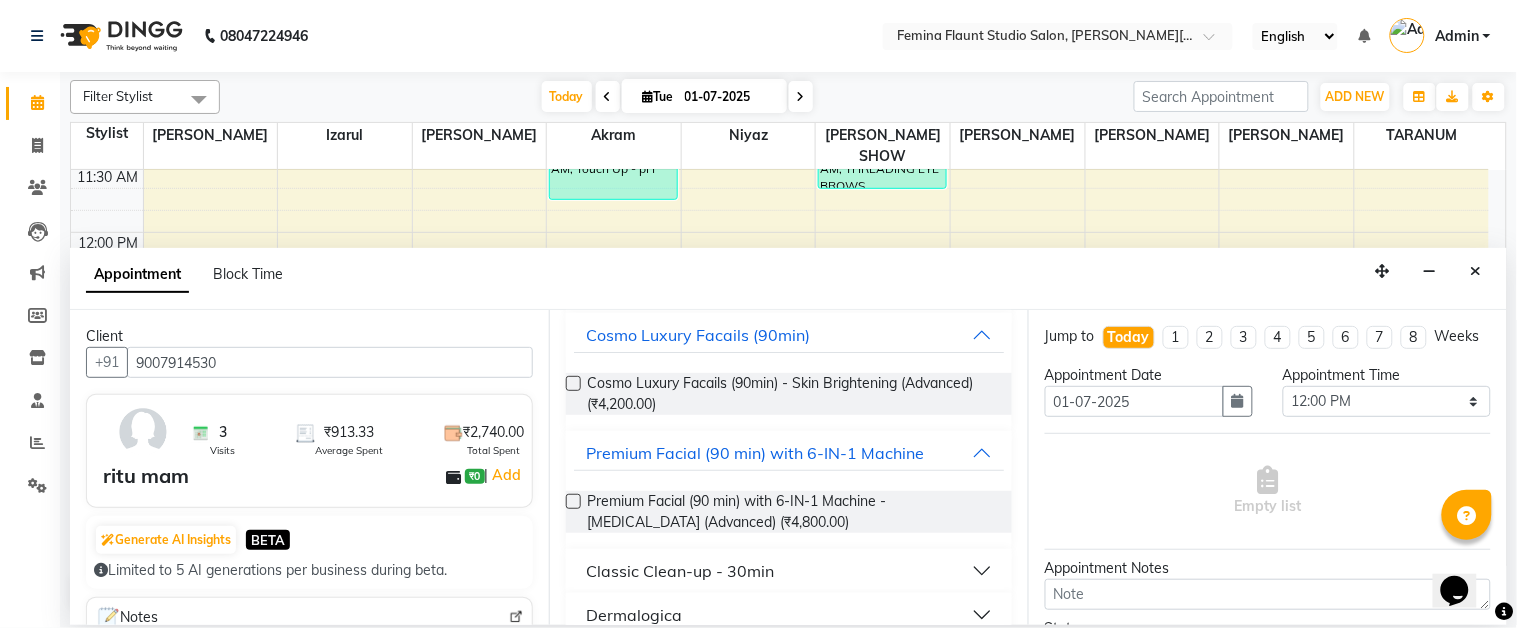 scroll, scrollTop: 191, scrollLeft: 0, axis: vertical 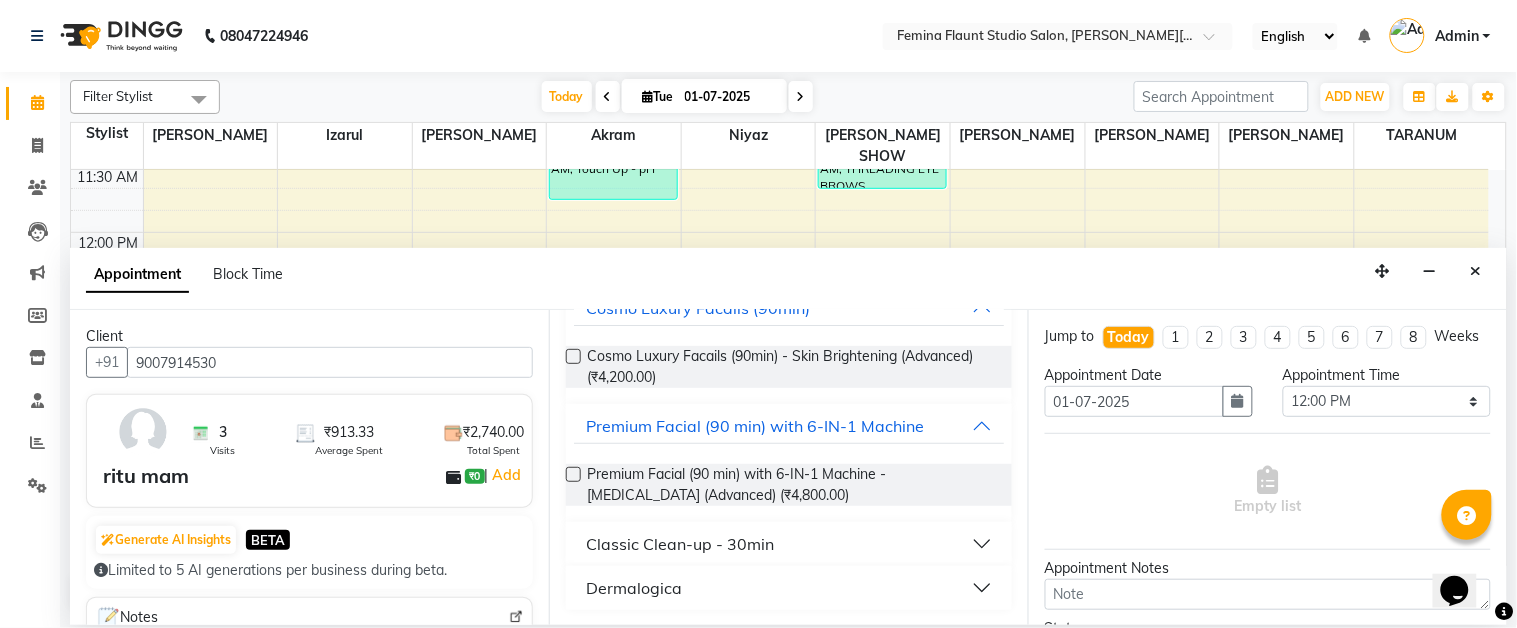 click on "Dermalogica" at bounding box center [789, 588] 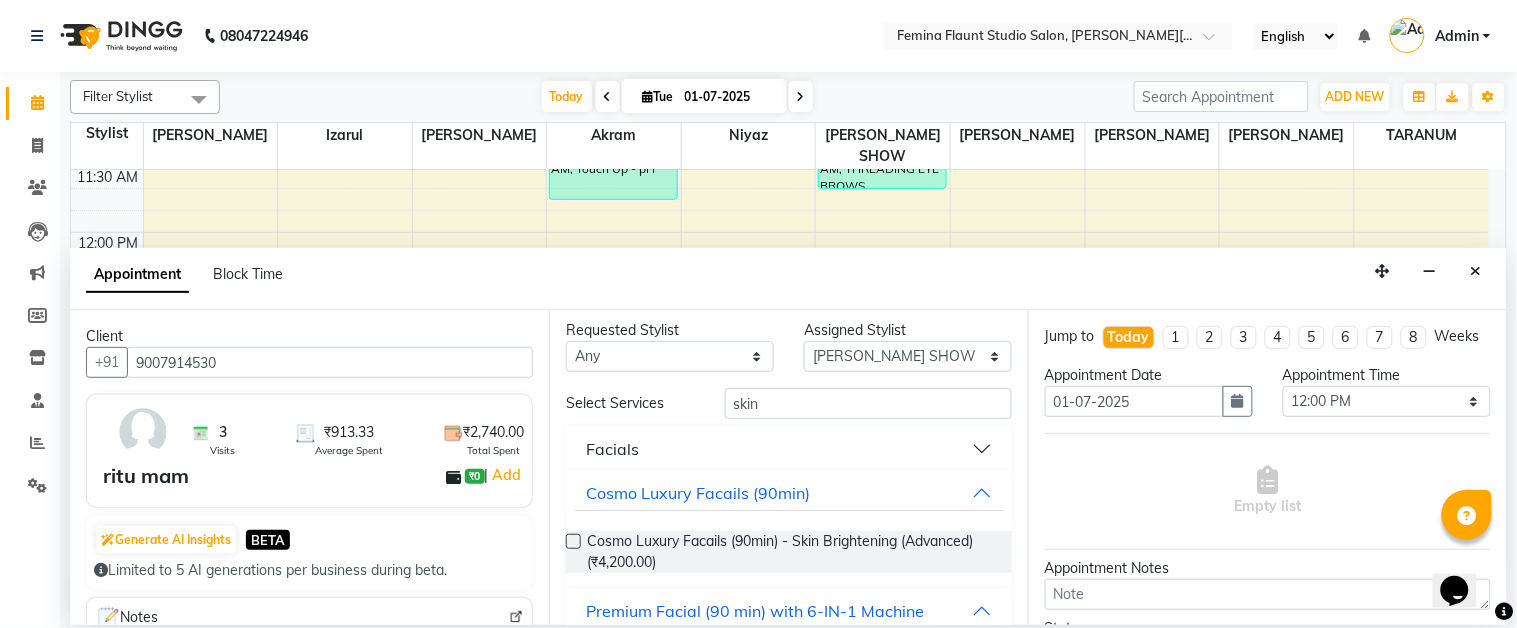 scroll, scrollTop: 0, scrollLeft: 0, axis: both 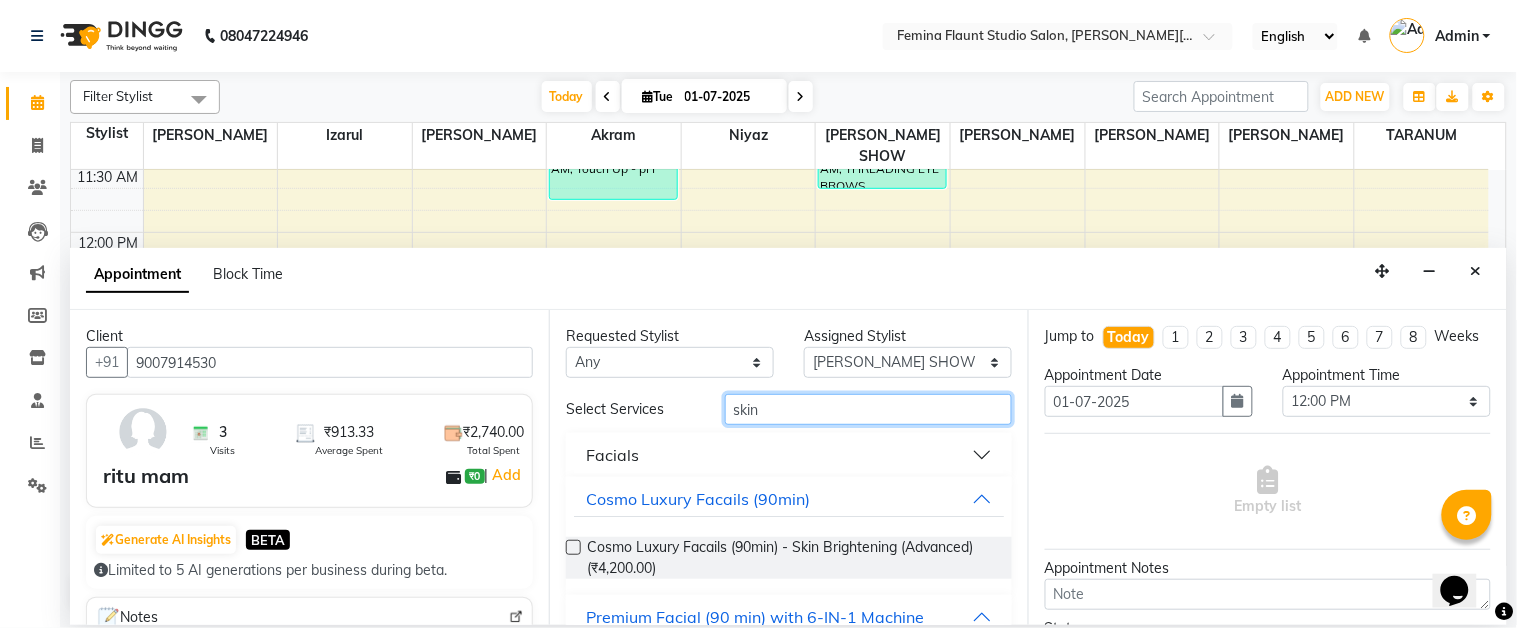click on "skin" at bounding box center [868, 409] 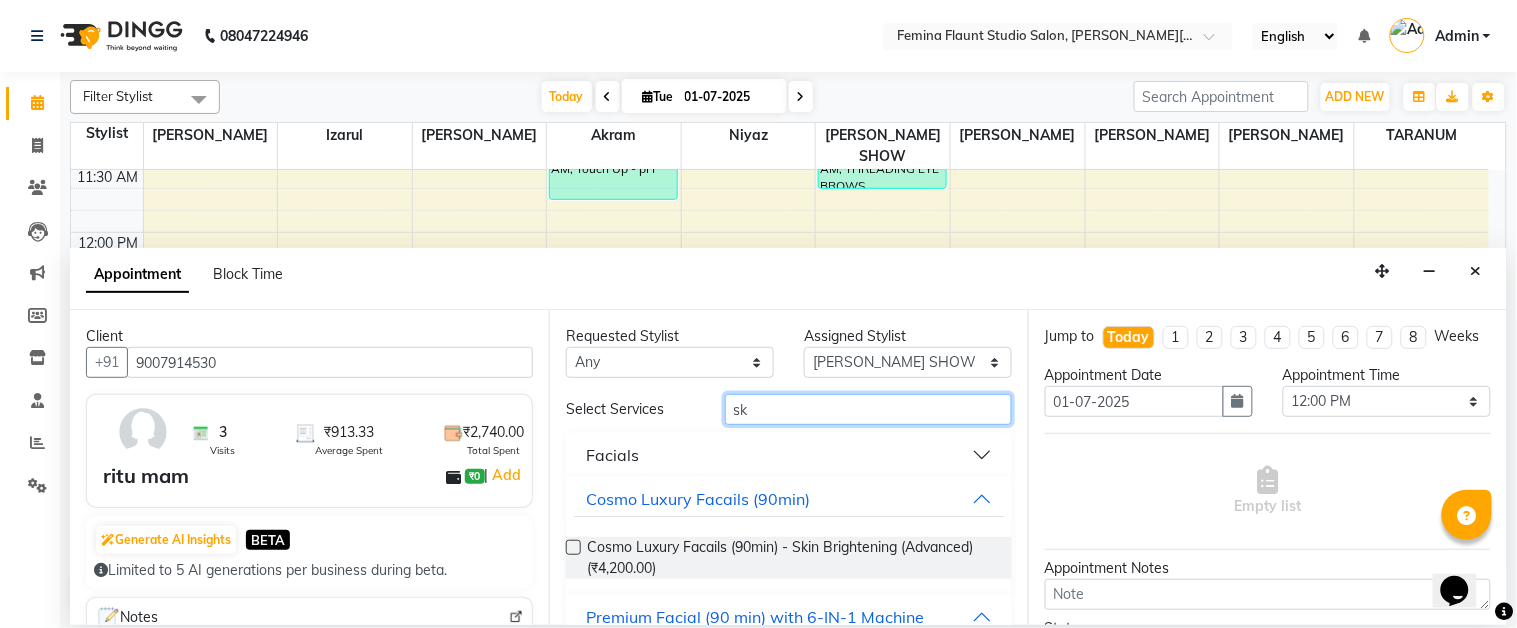 type on "s" 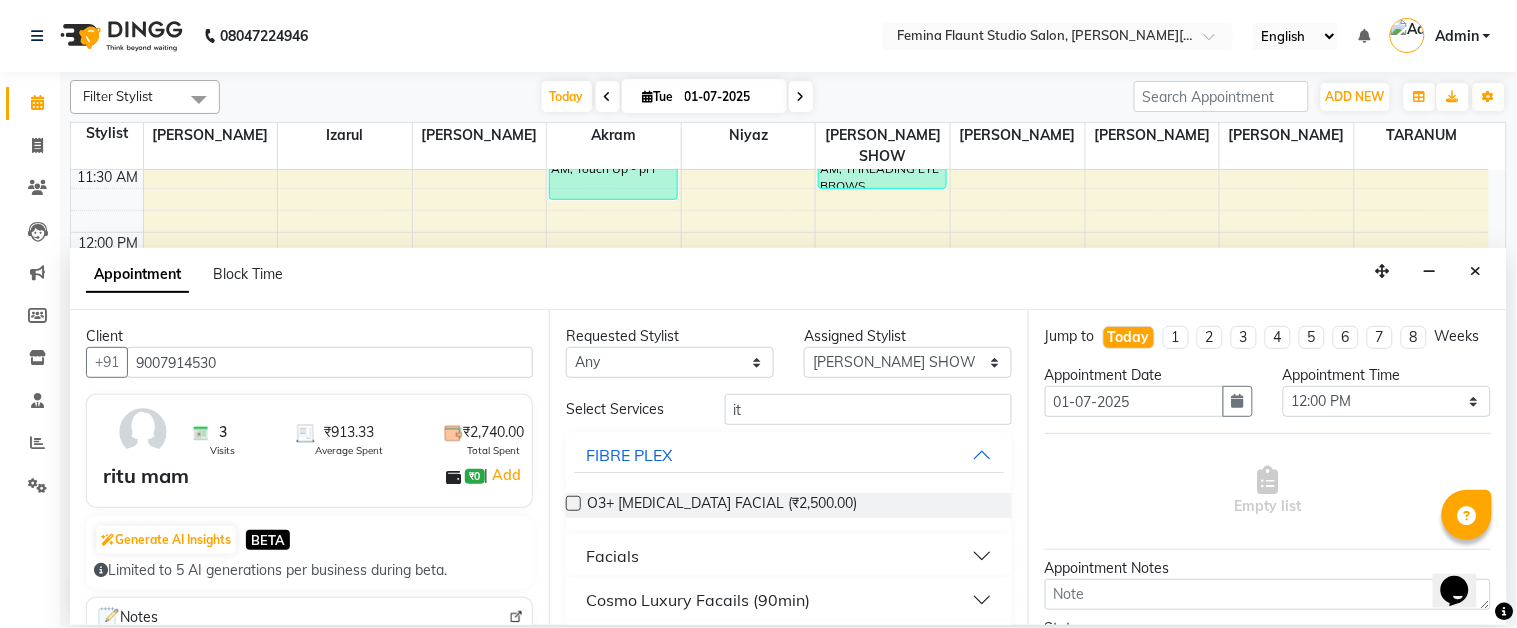 click on "Facials" at bounding box center [789, 556] 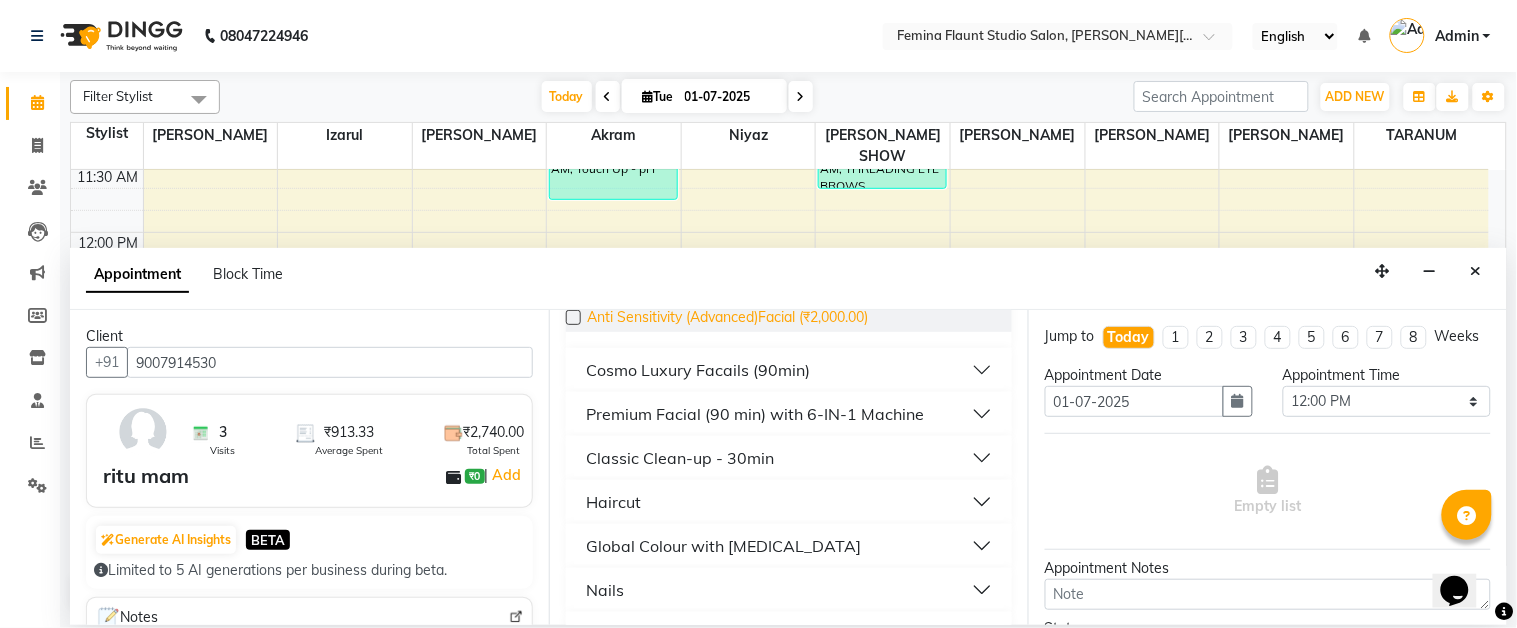 scroll, scrollTop: 376, scrollLeft: 0, axis: vertical 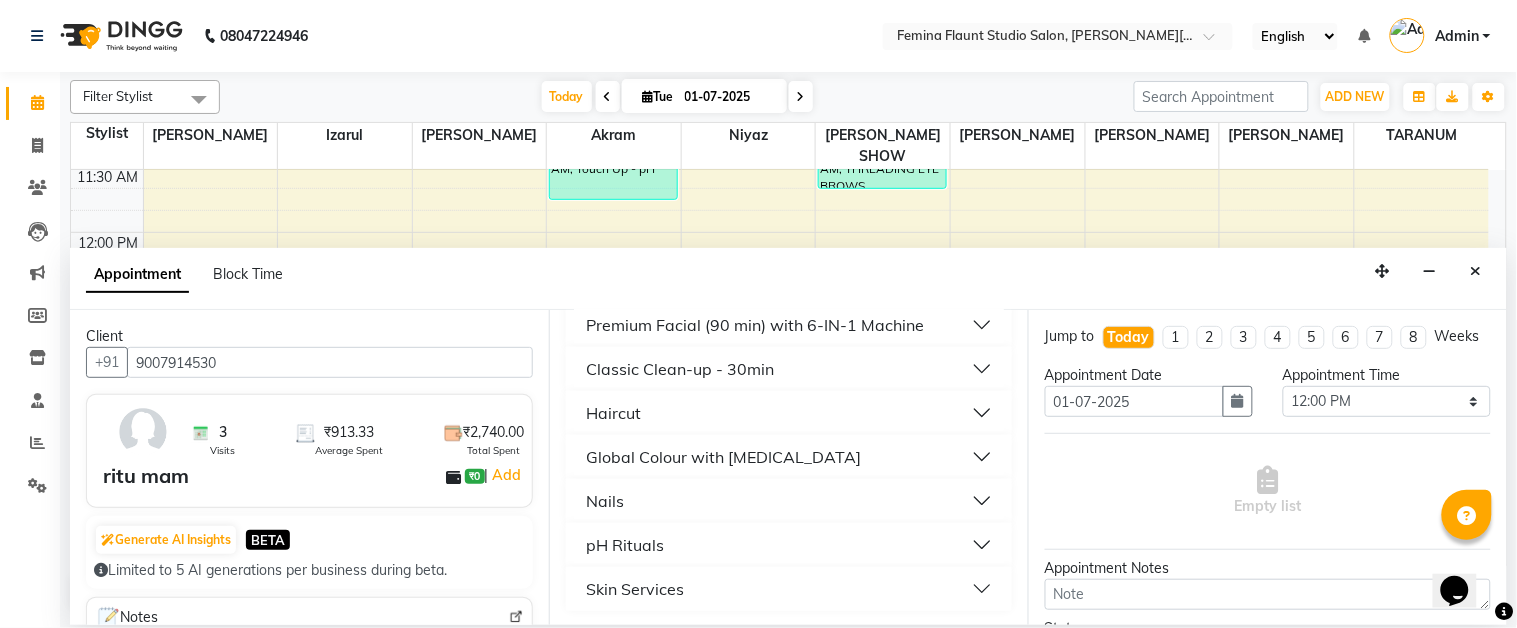 click on "Skin Services" at bounding box center (789, 589) 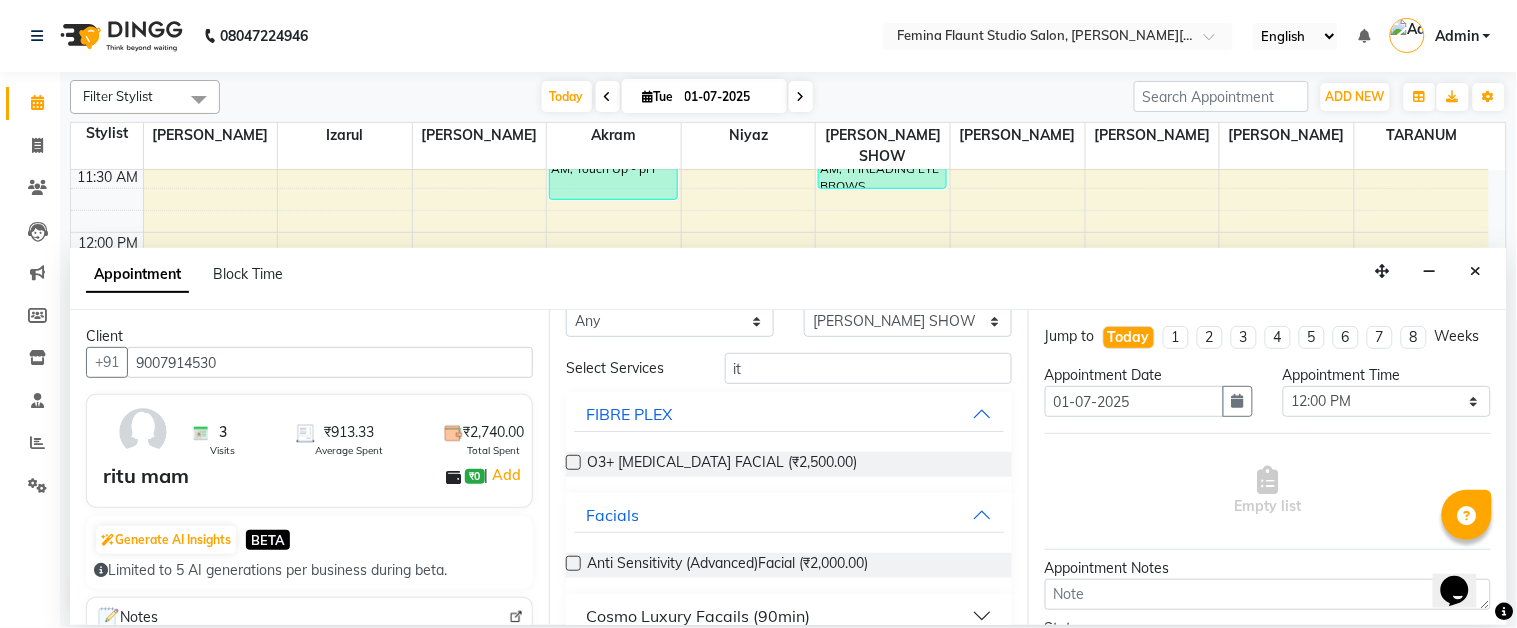 scroll, scrollTop: 0, scrollLeft: 0, axis: both 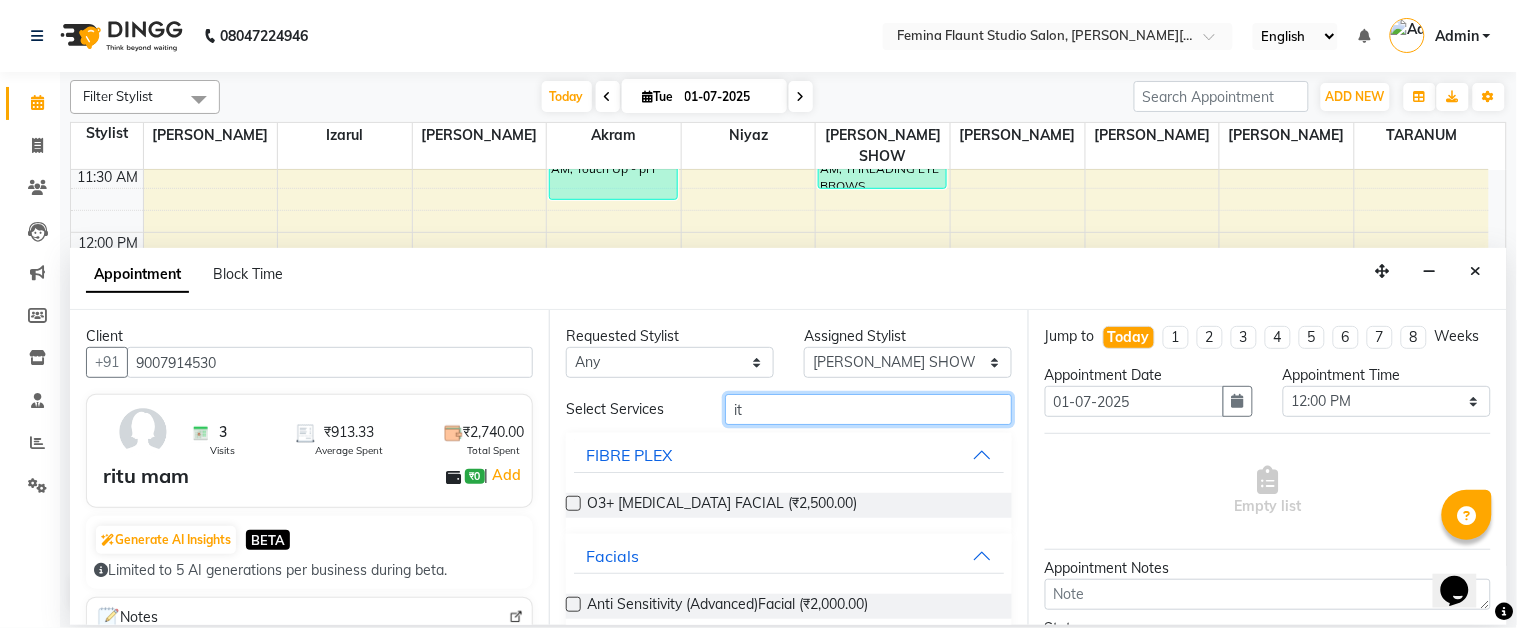 click on "it" at bounding box center (868, 409) 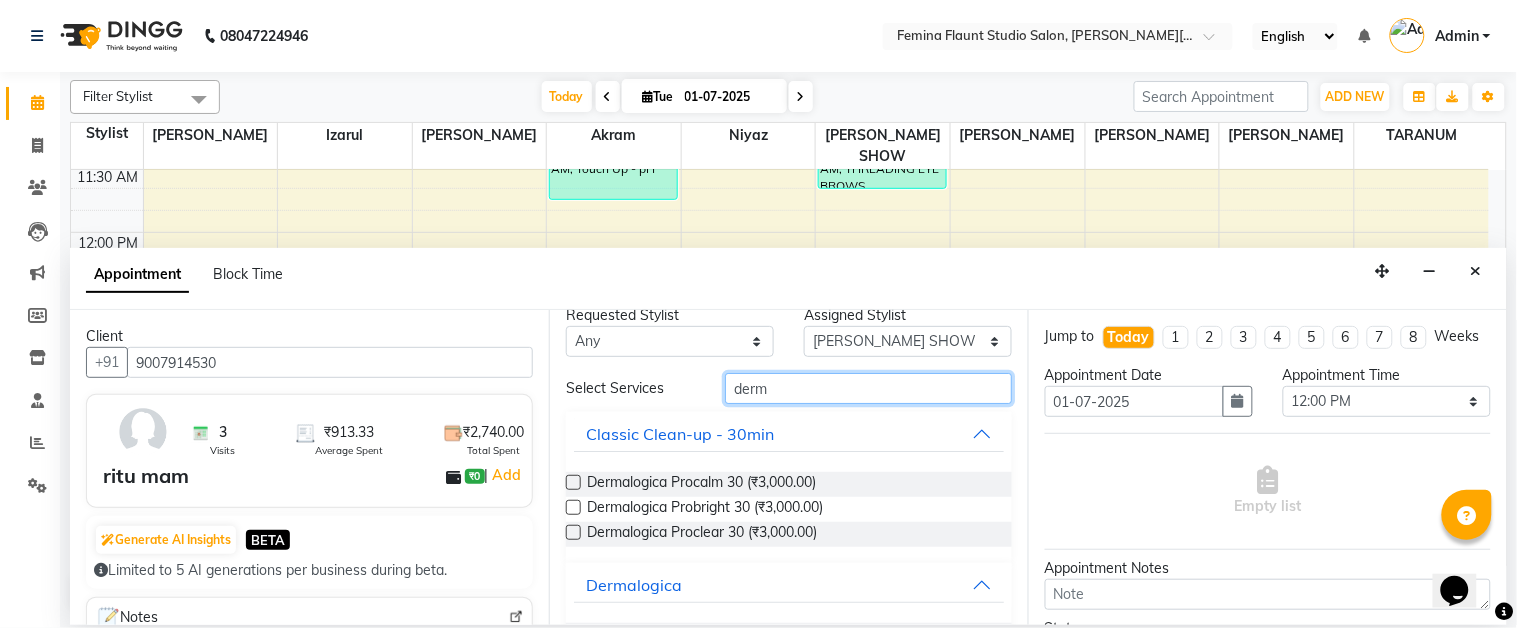 scroll, scrollTop: 0, scrollLeft: 0, axis: both 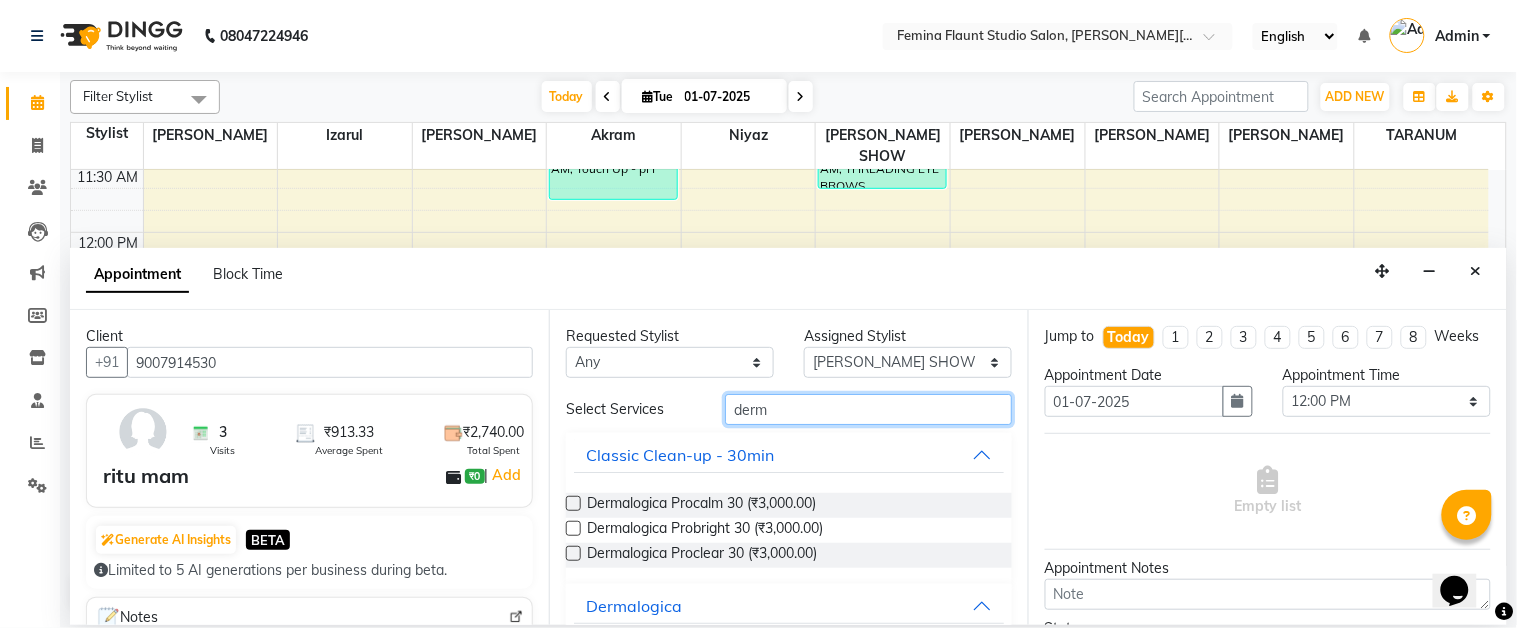 click on "derm" at bounding box center [868, 409] 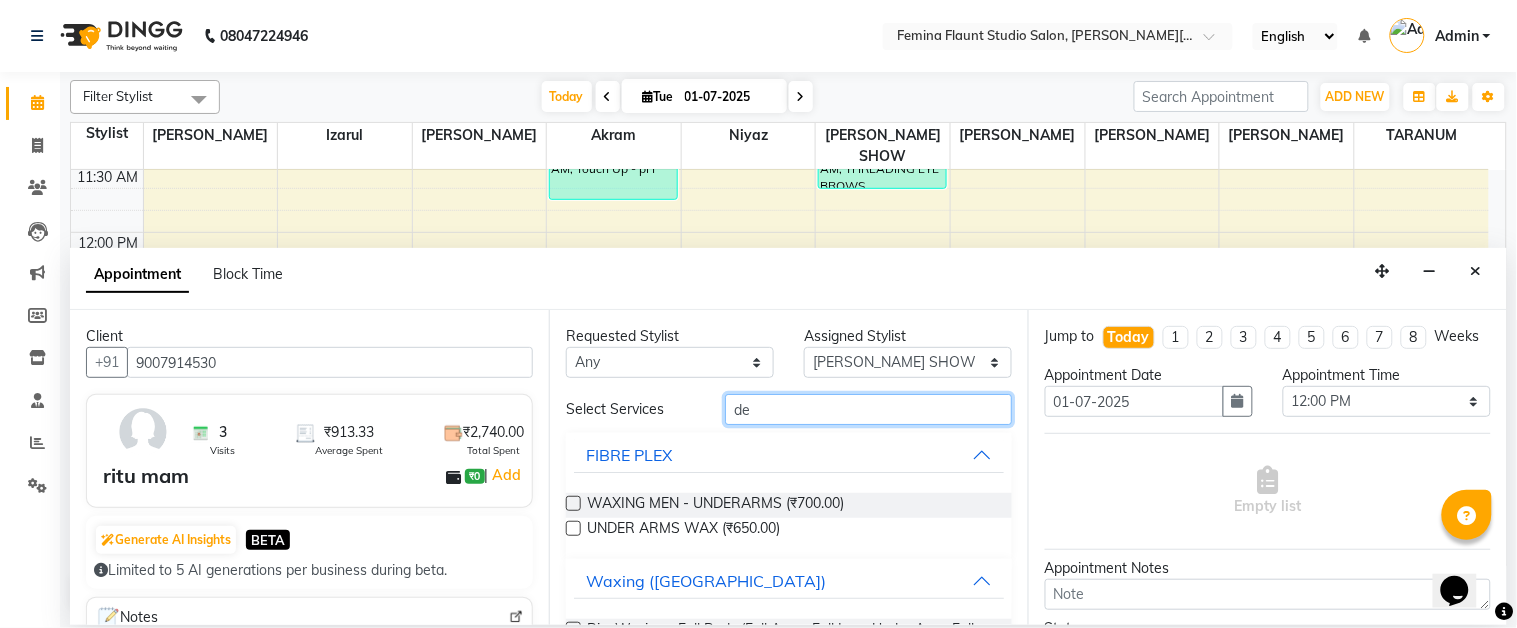 type on "d" 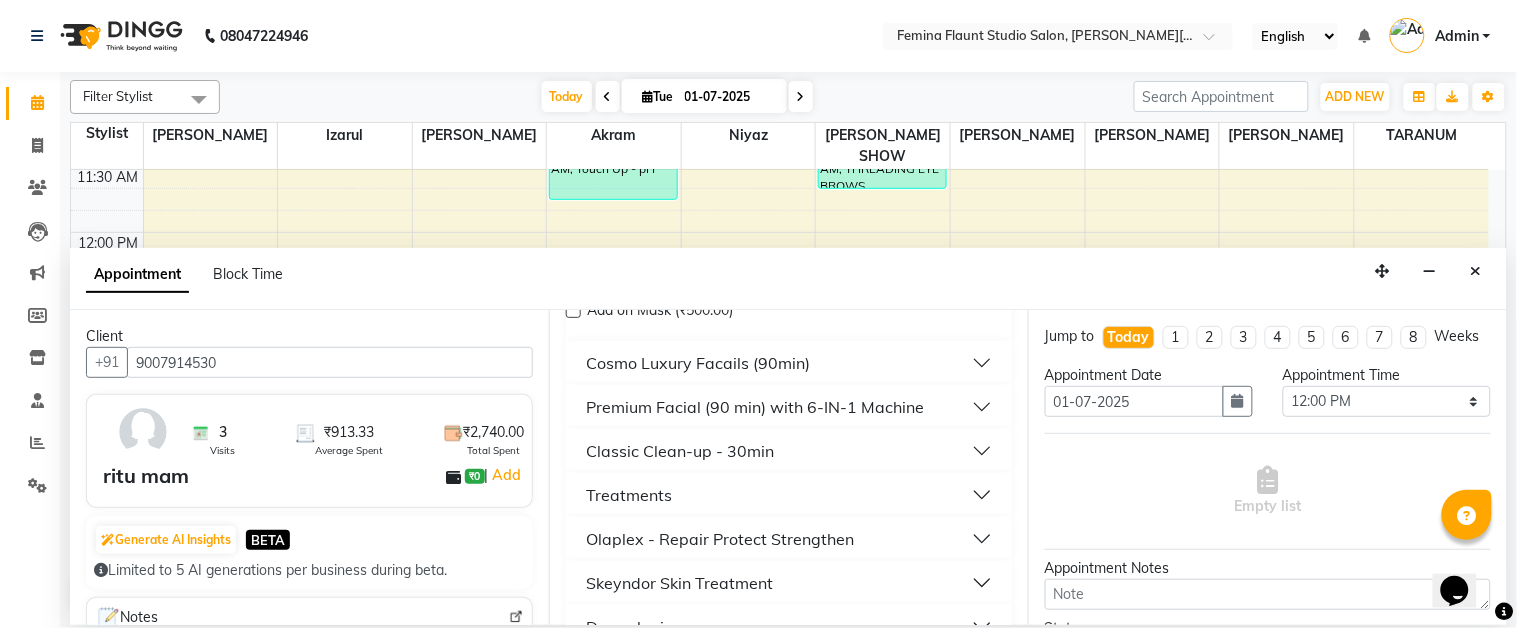 scroll, scrollTop: 222, scrollLeft: 0, axis: vertical 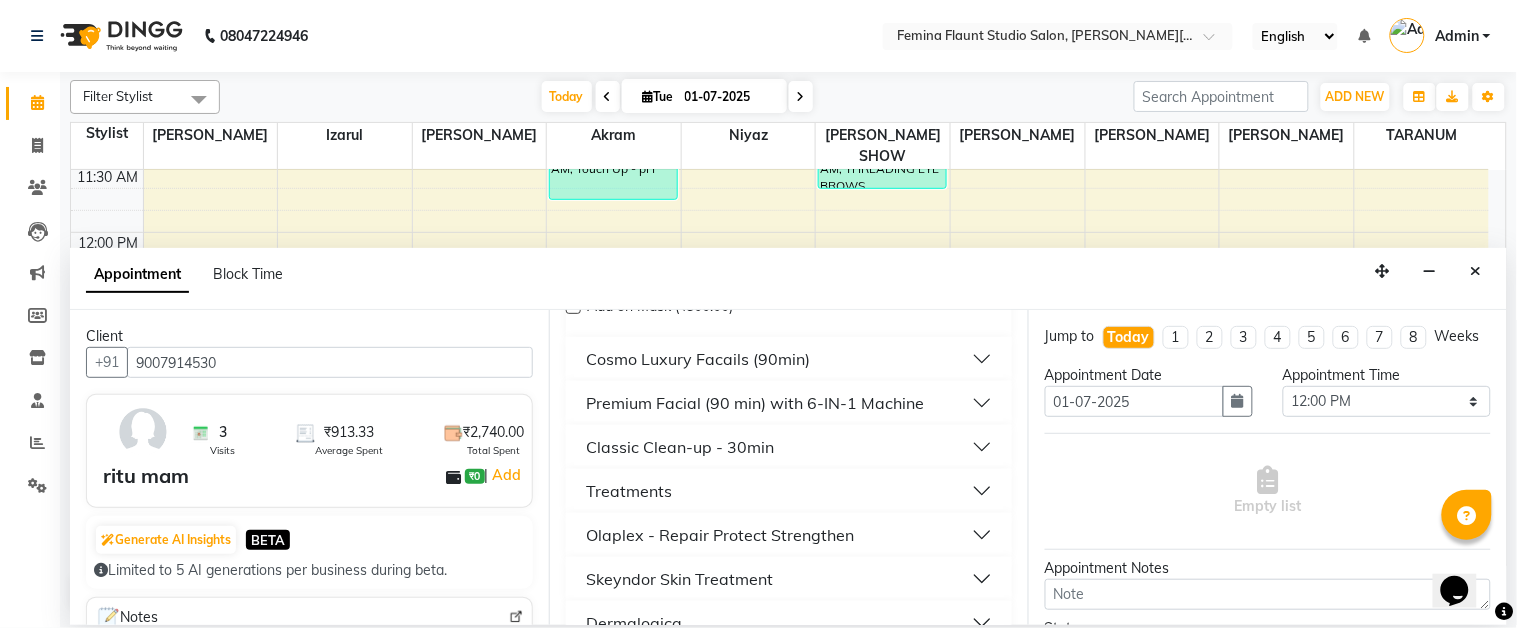 type on "sk" 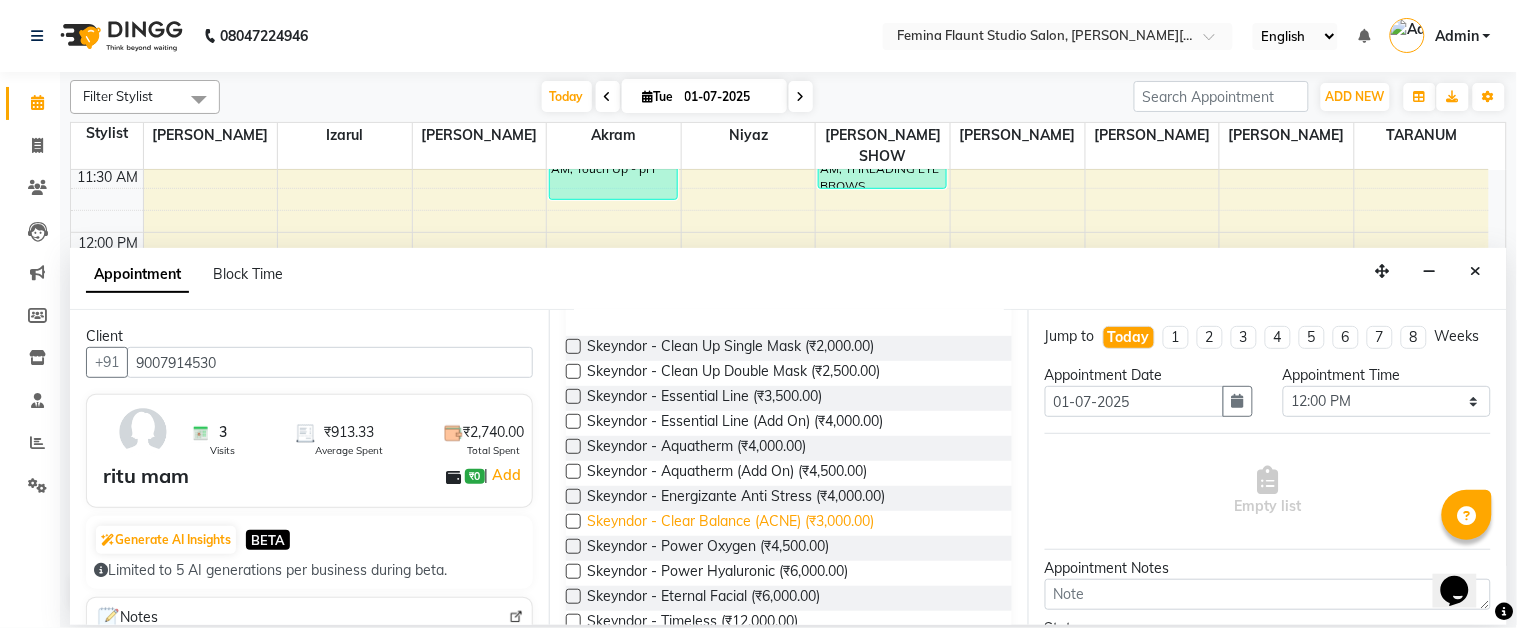 scroll, scrollTop: 613, scrollLeft: 0, axis: vertical 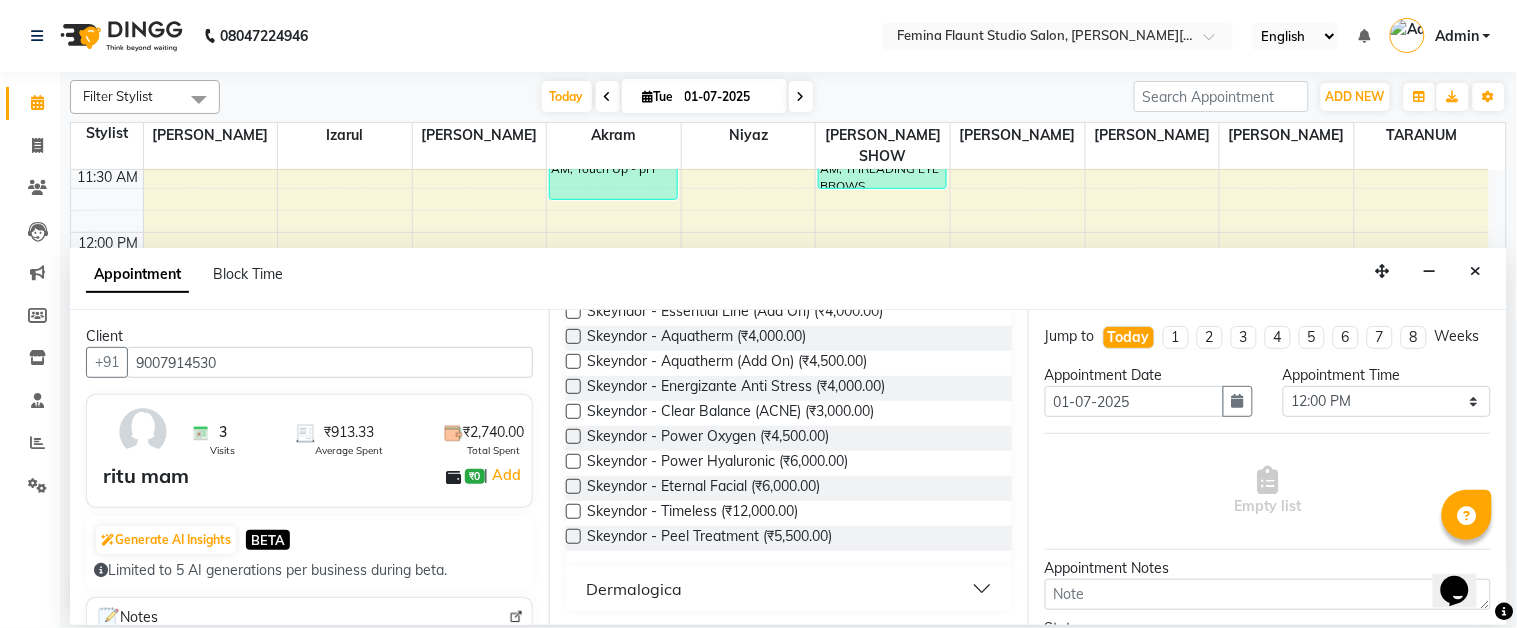 click at bounding box center [573, 486] 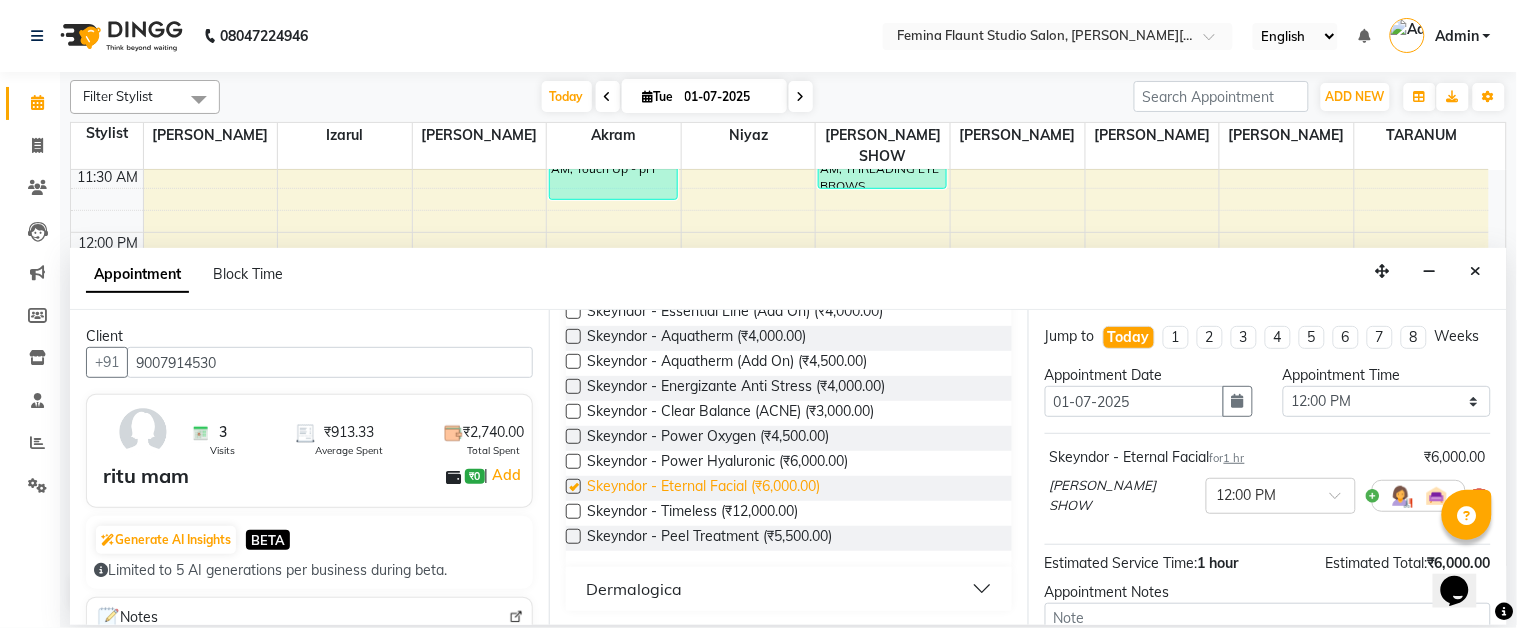 checkbox on "false" 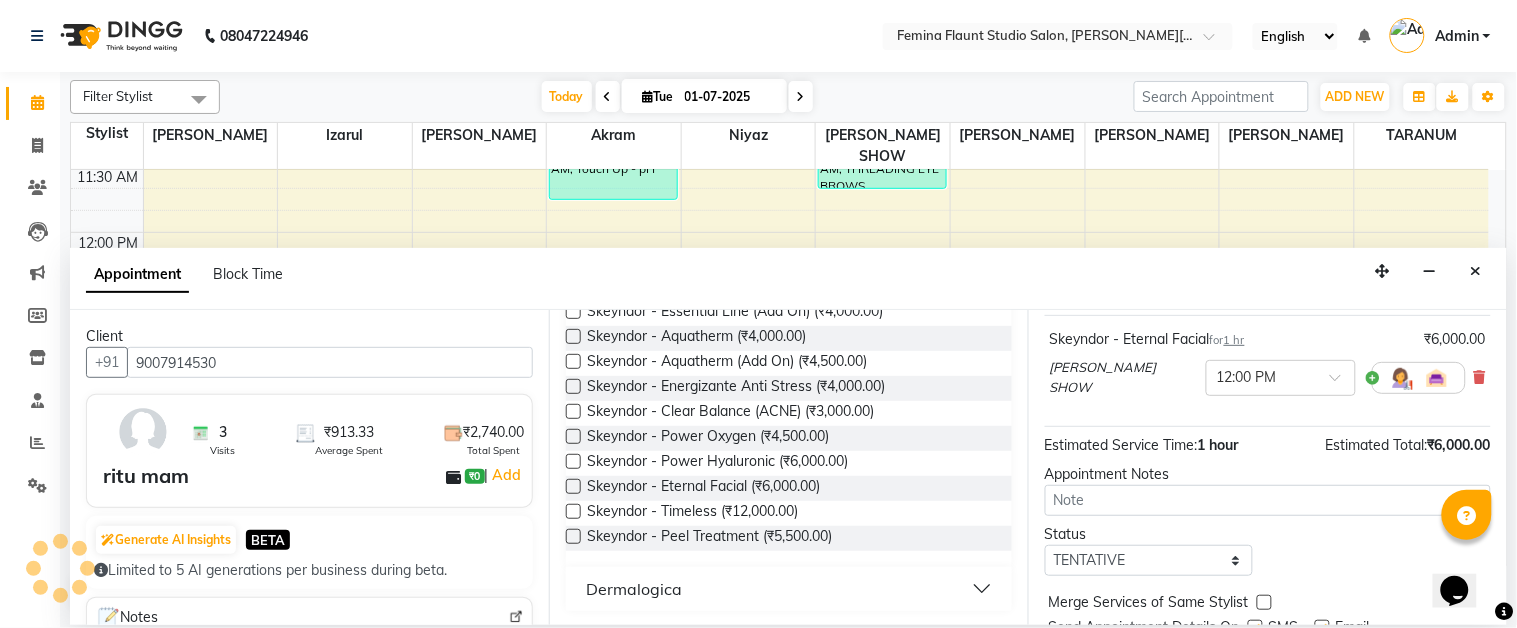scroll, scrollTop: 0, scrollLeft: 0, axis: both 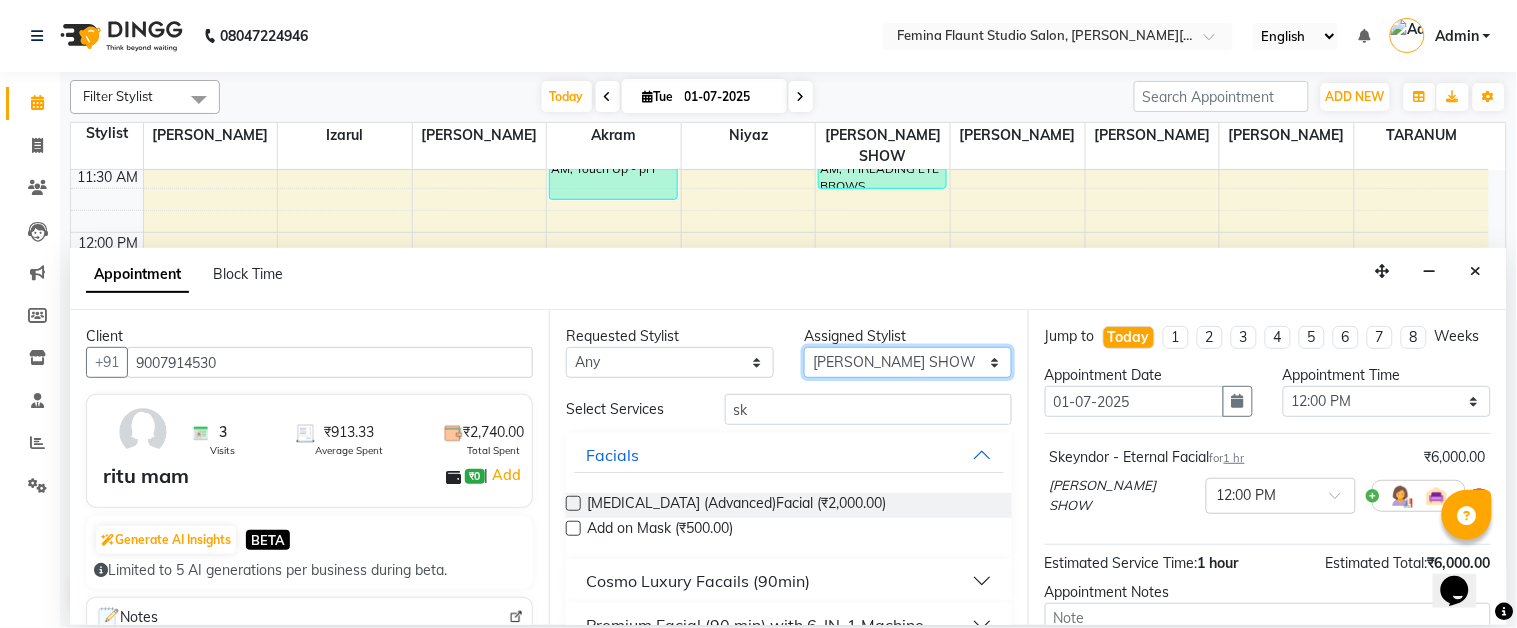 click on "Select [PERSON_NAME] [PERSON_NAME] [PERSON_NAME] [PERSON_NAME] [PERSON_NAME] SHOW [PERSON_NAME]" at bounding box center (908, 362) 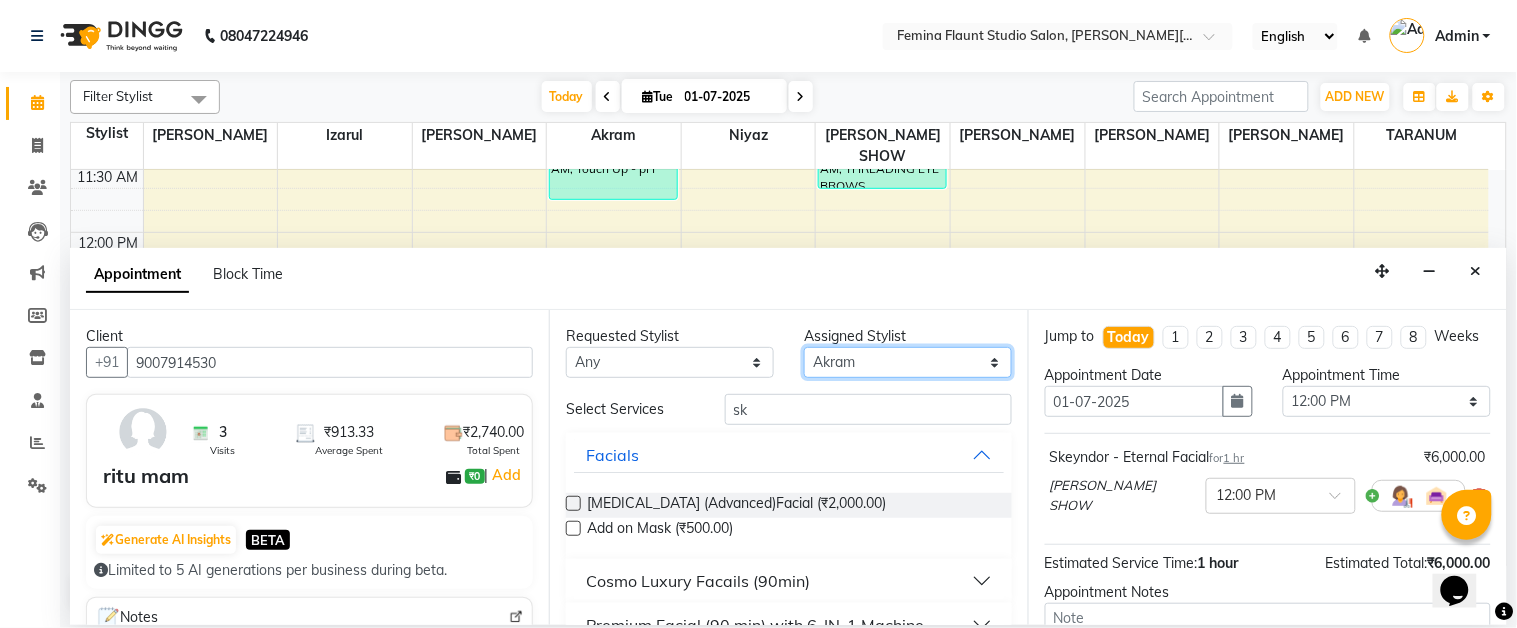 click on "Select [PERSON_NAME] [PERSON_NAME] [PERSON_NAME] [PERSON_NAME] [PERSON_NAME] SHOW [PERSON_NAME]" at bounding box center (908, 362) 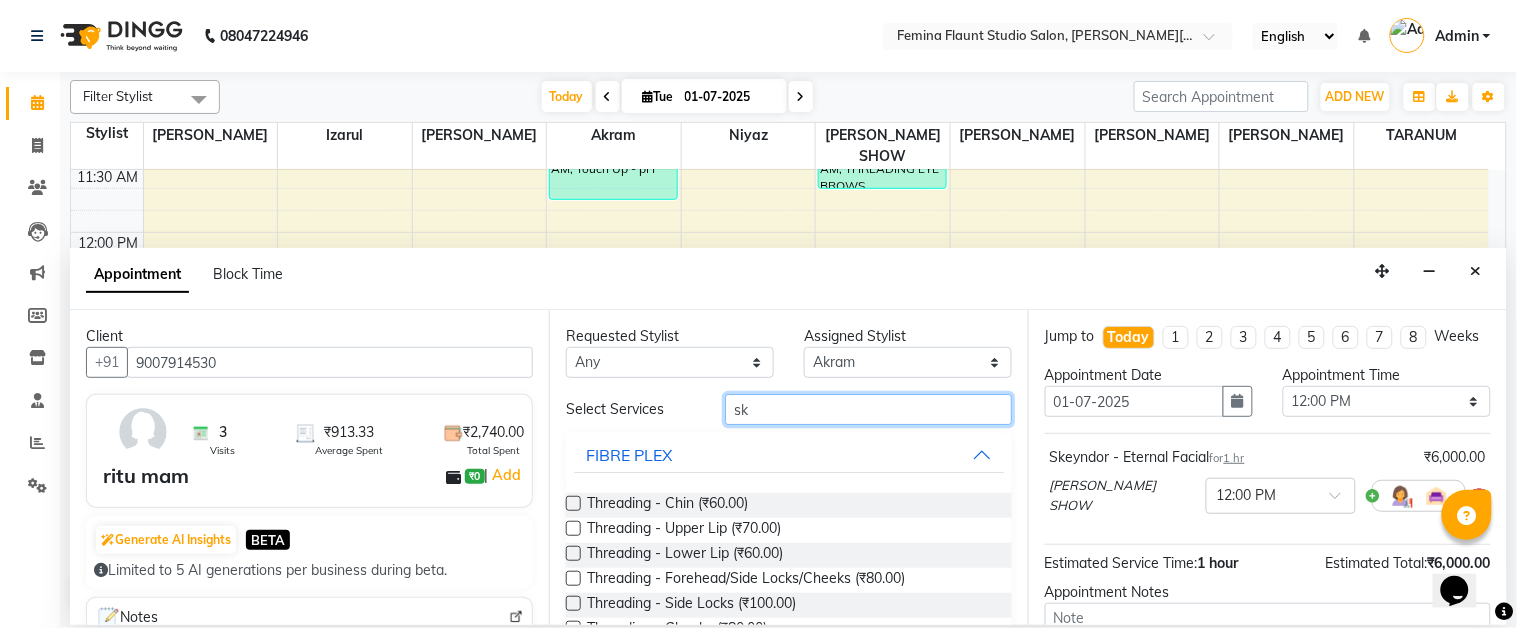 click on "sk" at bounding box center (868, 409) 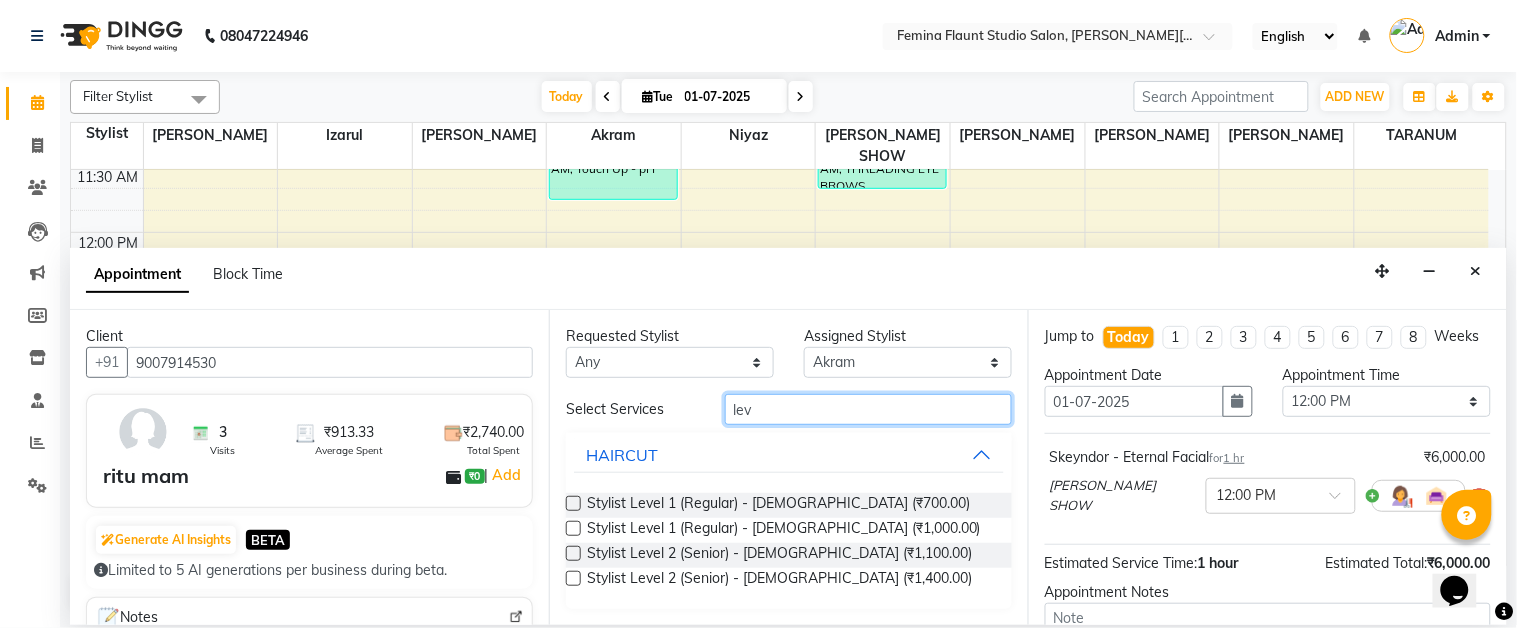 type on "lev" 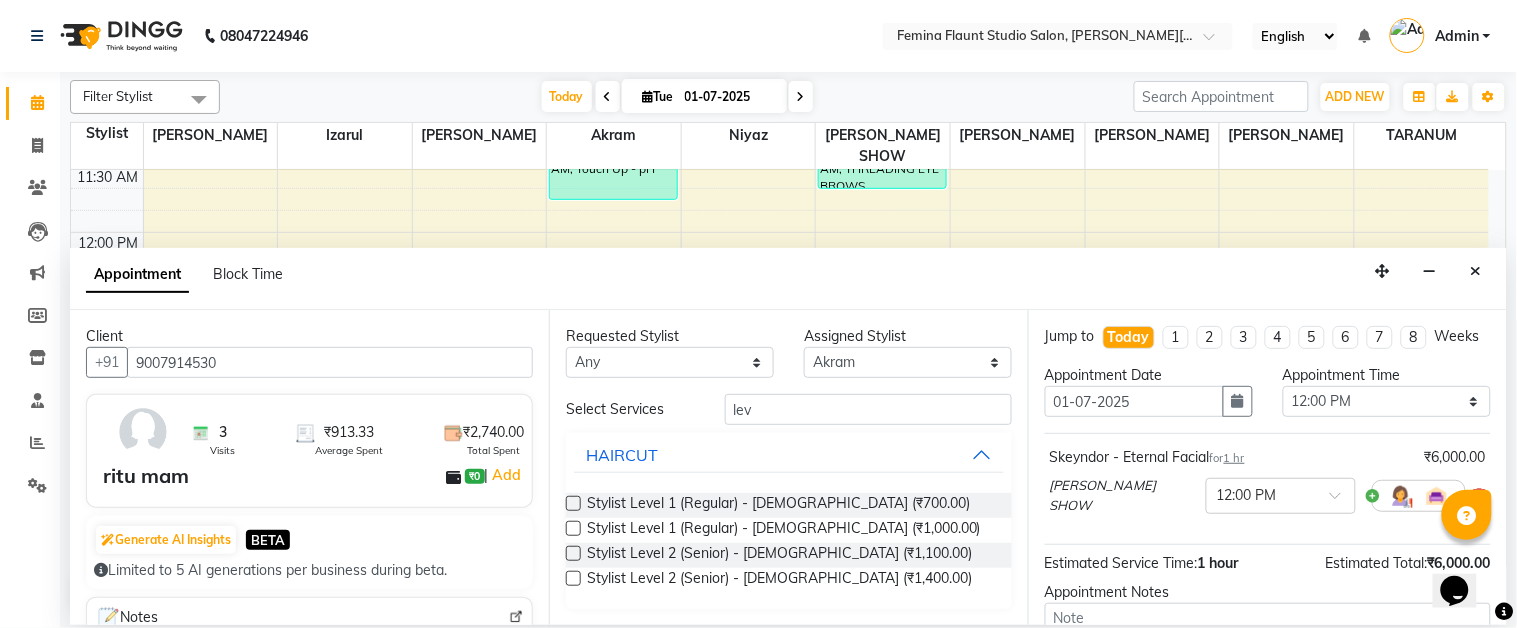 click at bounding box center (573, 553) 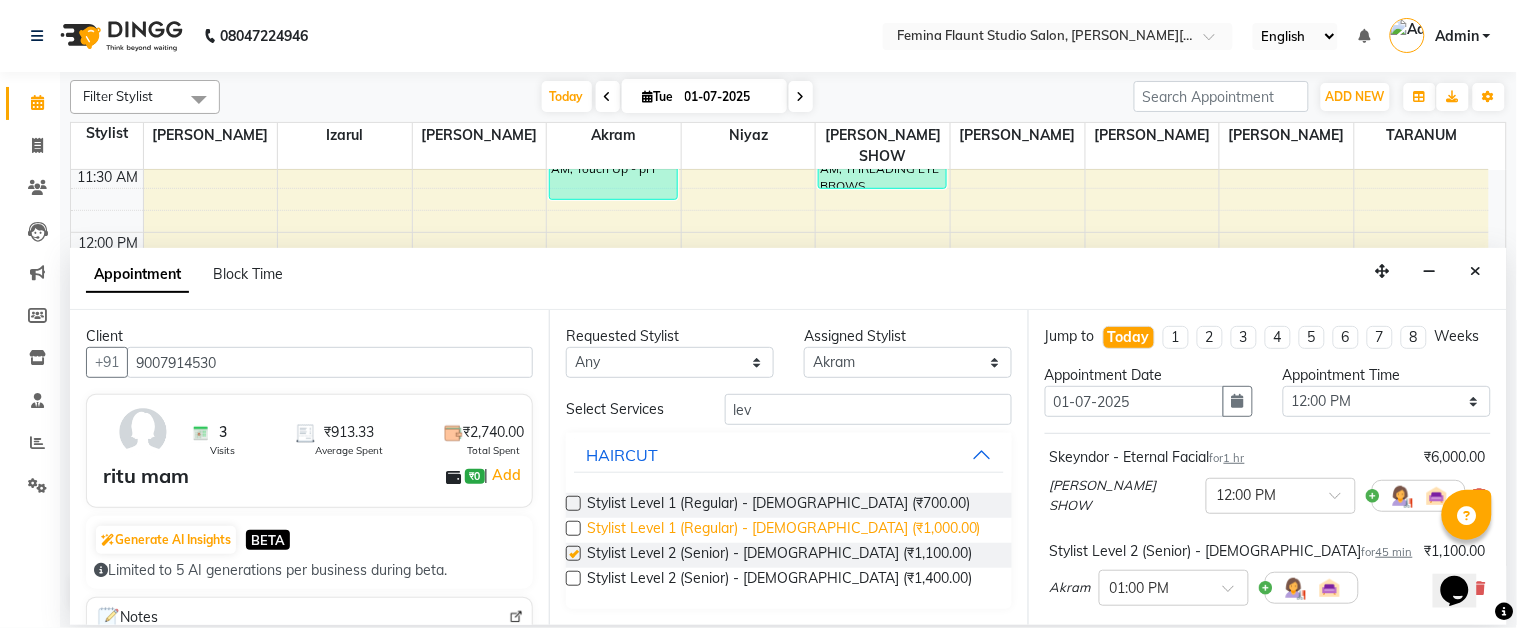 checkbox on "false" 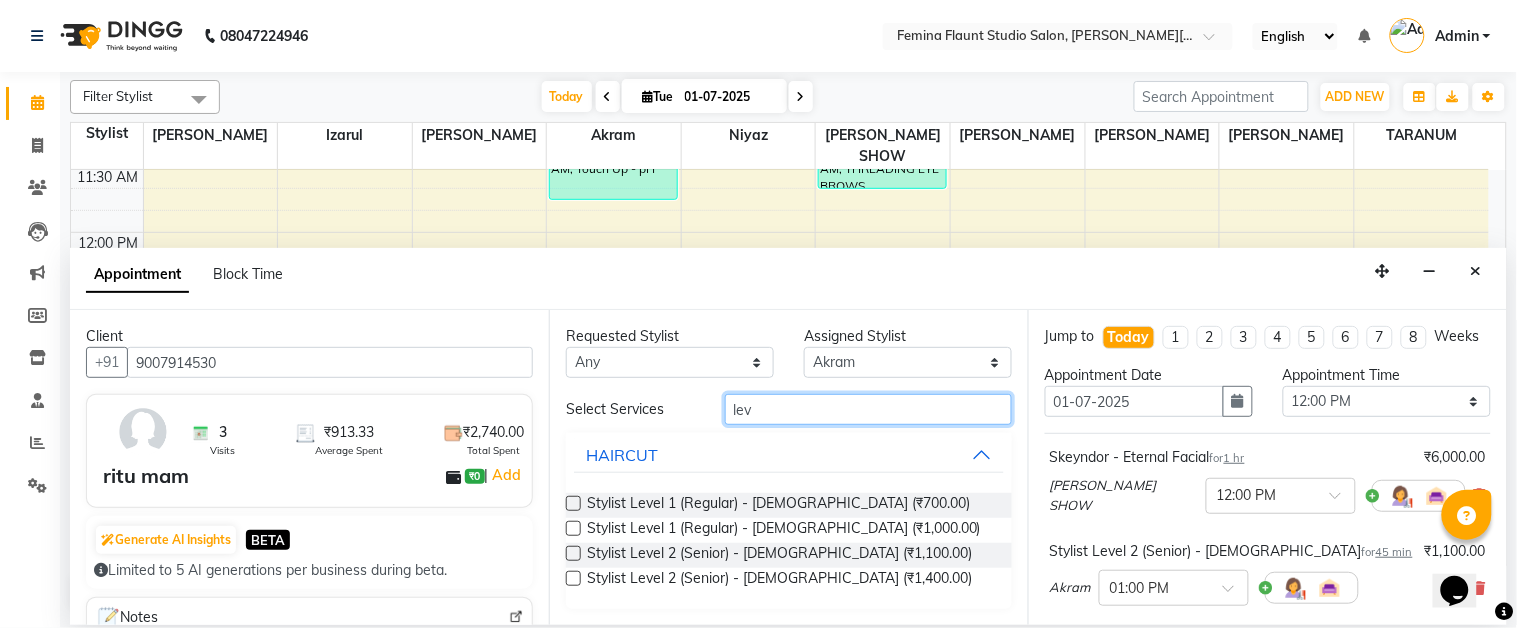 click on "lev" at bounding box center (868, 409) 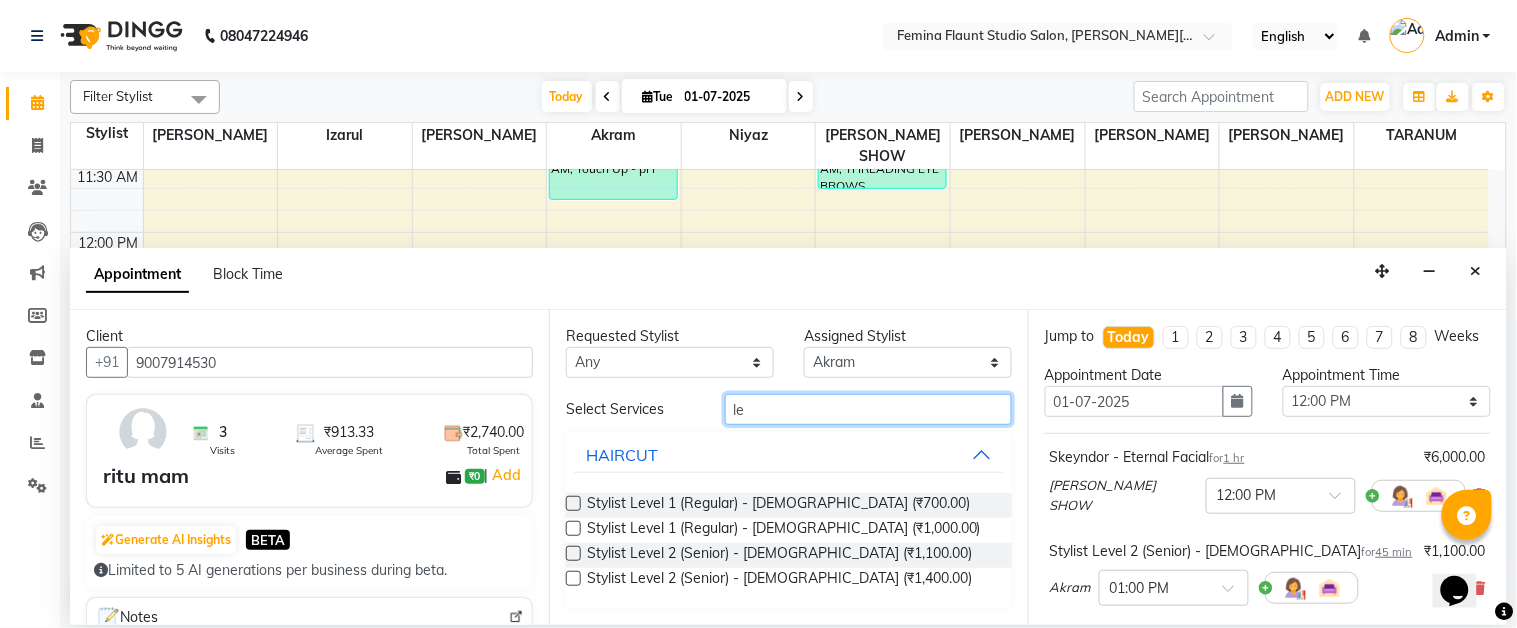 type on "l" 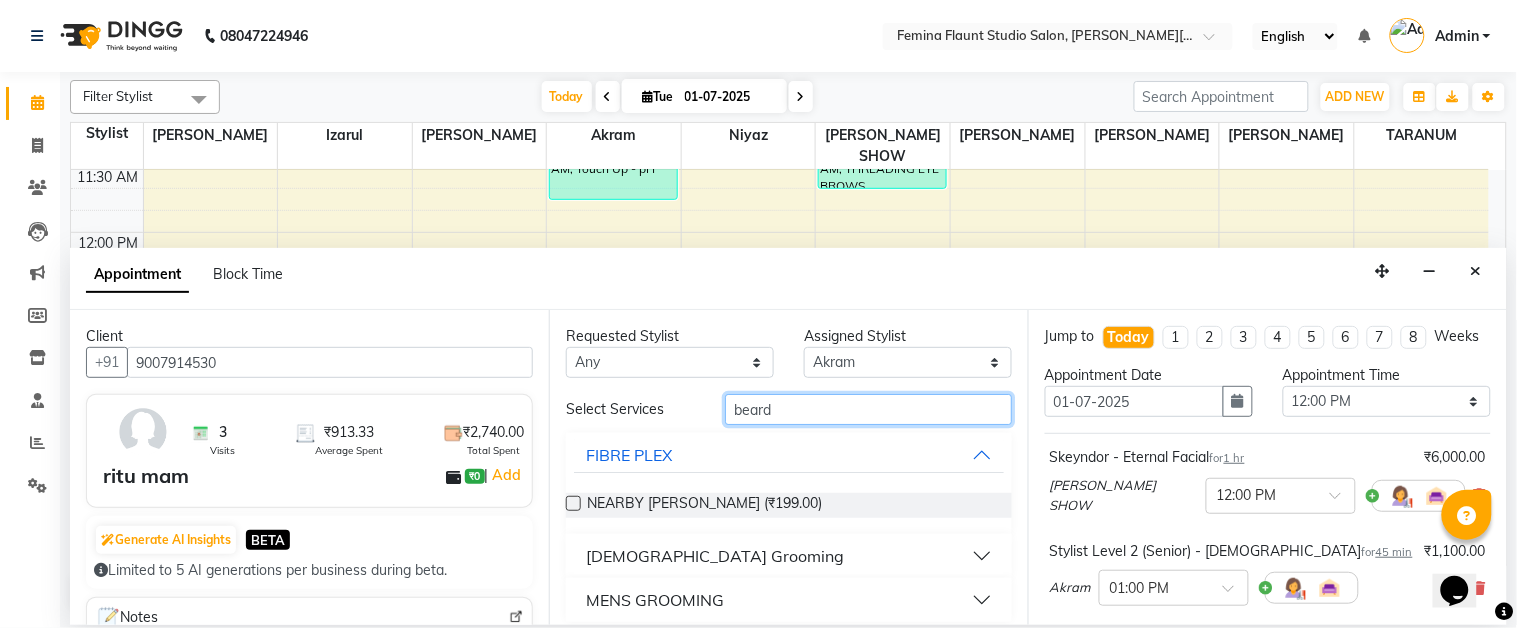 type on "beard" 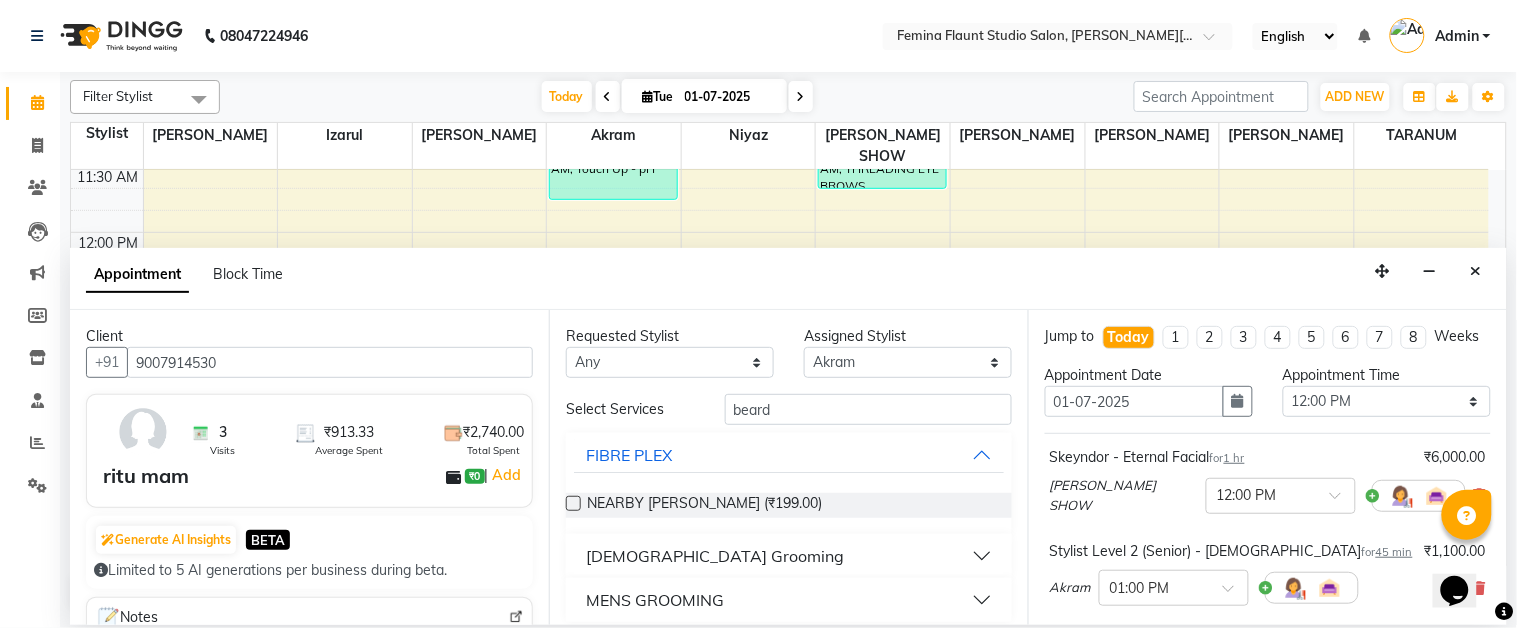 click on "MENS GROOMING" at bounding box center (655, 600) 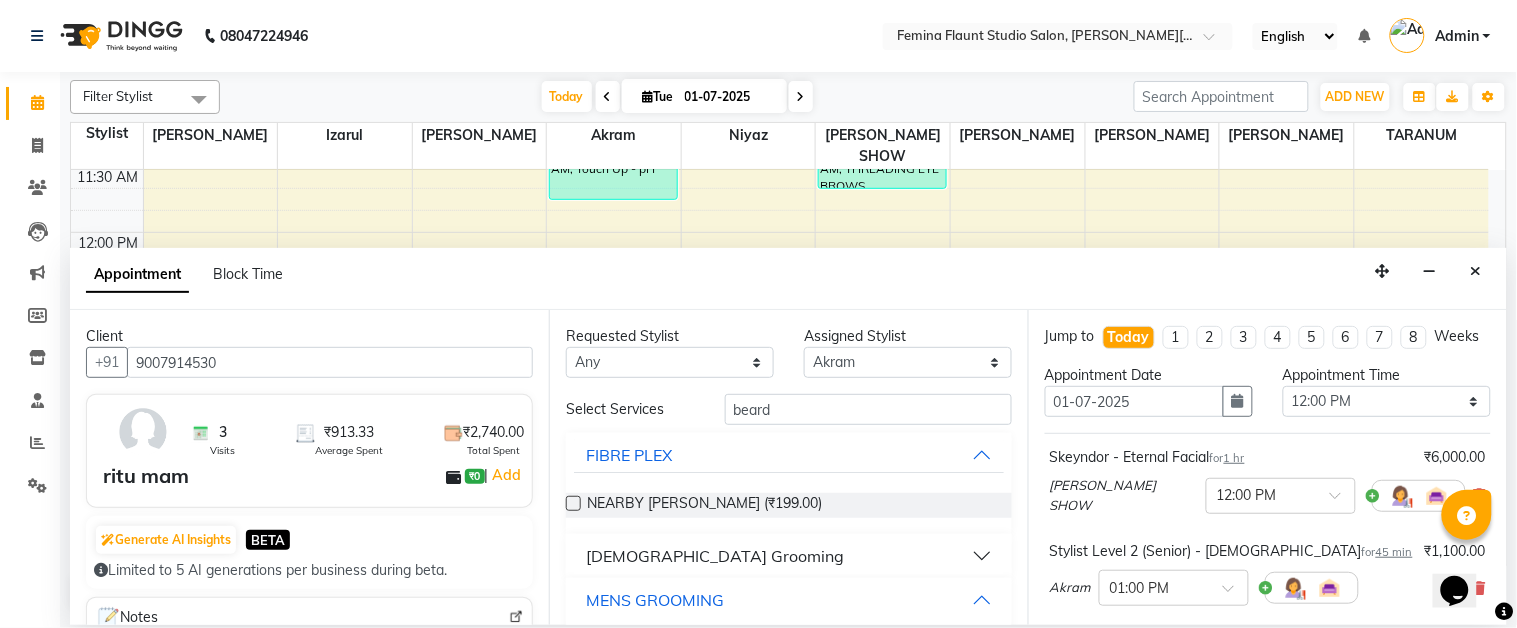 scroll, scrollTop: 118, scrollLeft: 0, axis: vertical 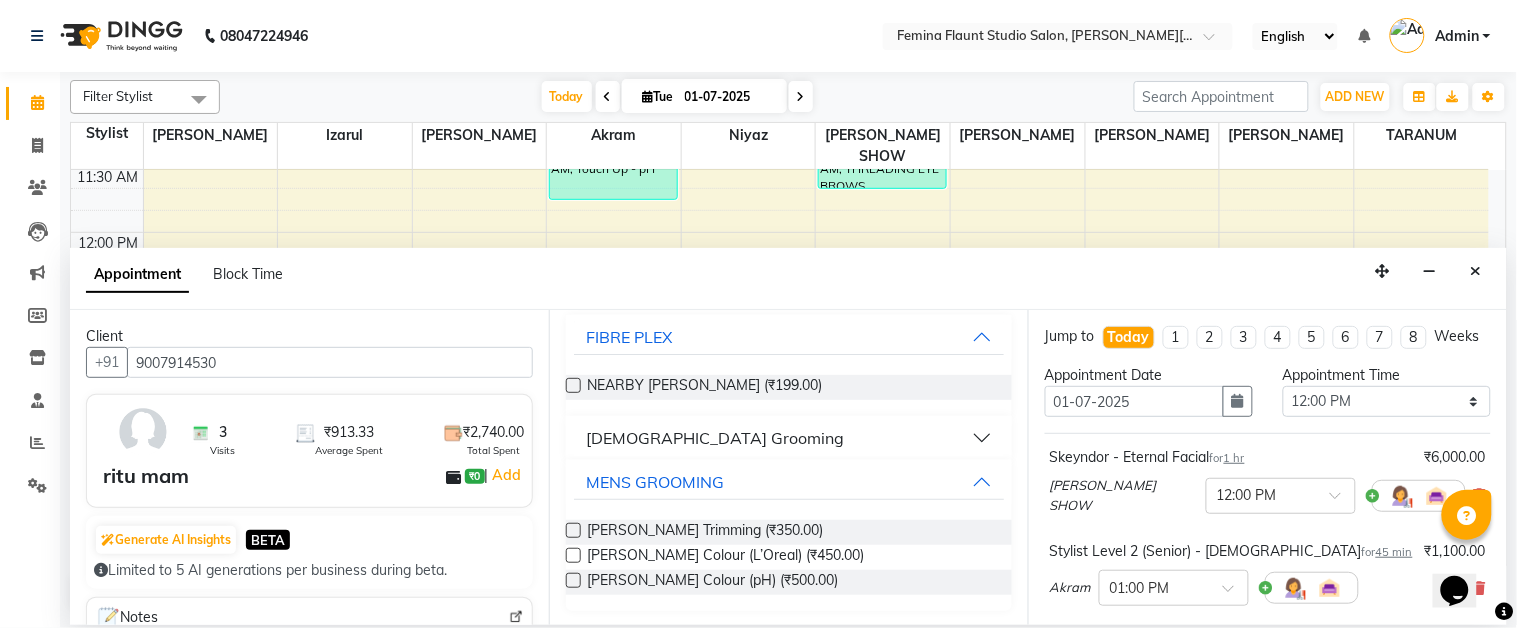 click at bounding box center [573, 530] 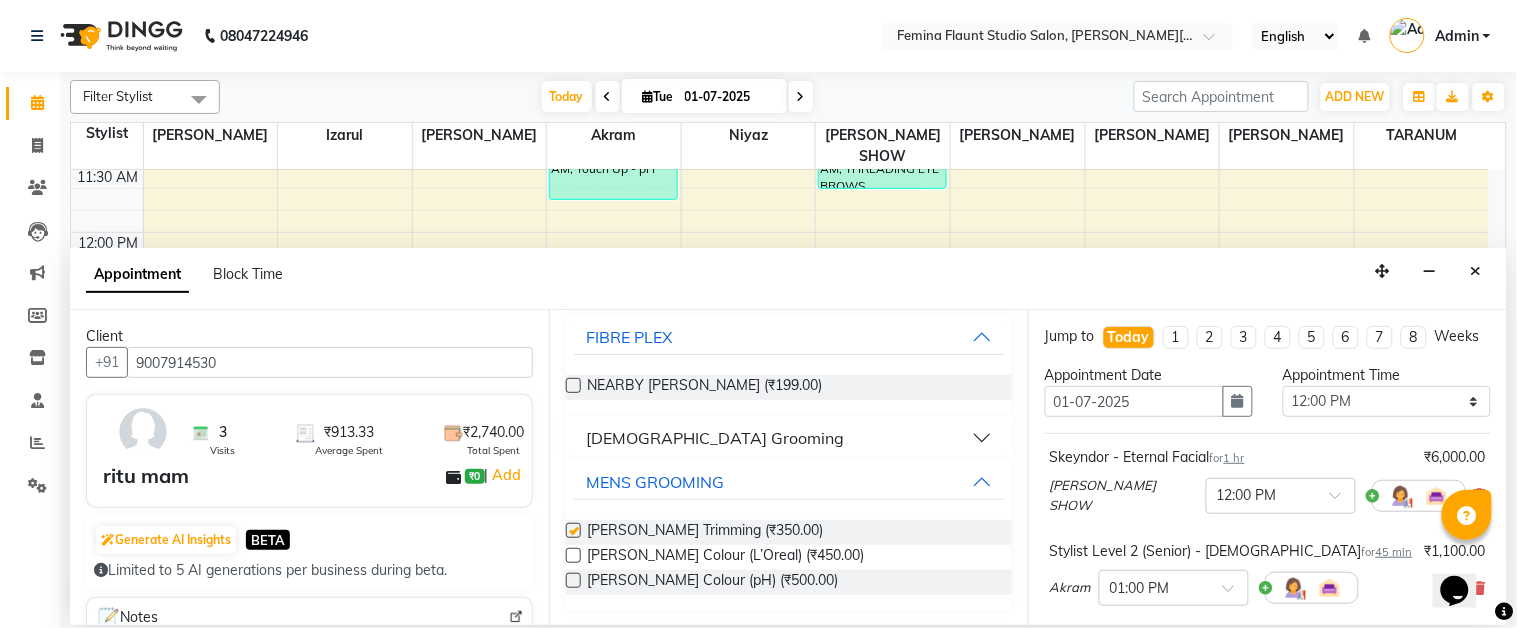 checkbox on "false" 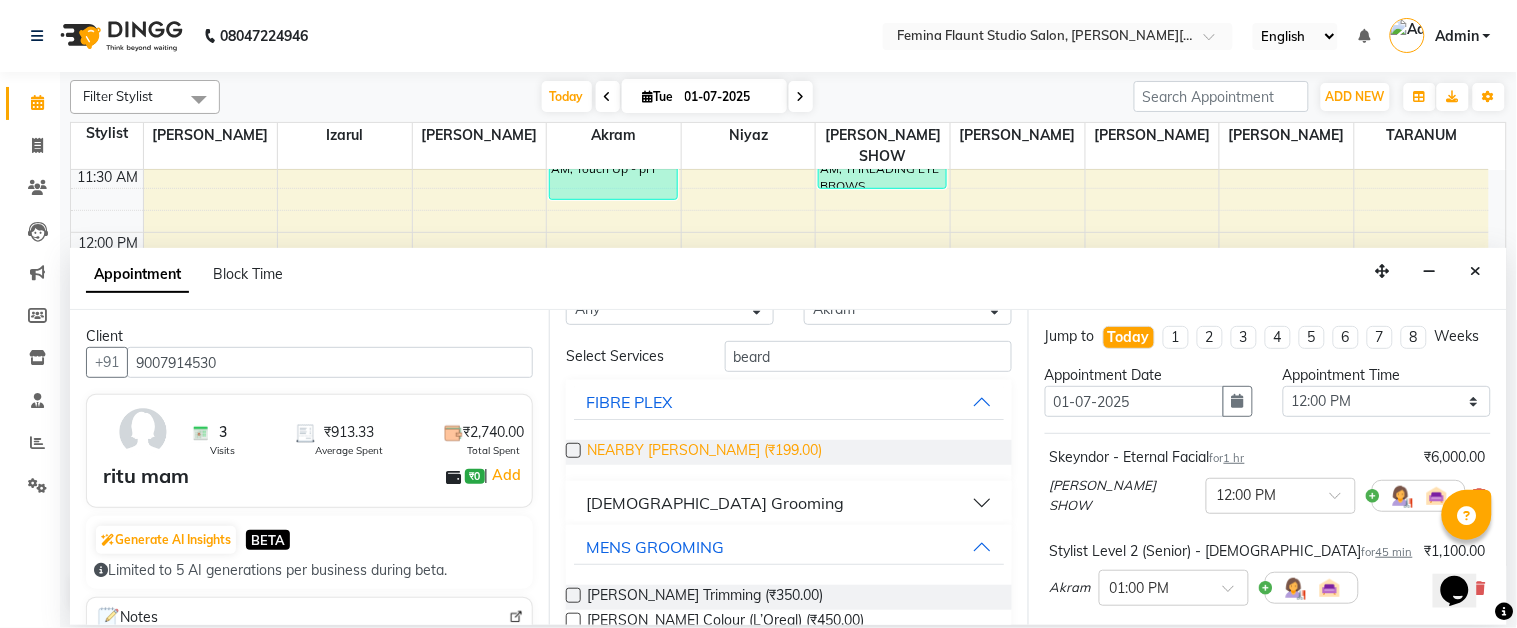 scroll, scrollTop: 0, scrollLeft: 0, axis: both 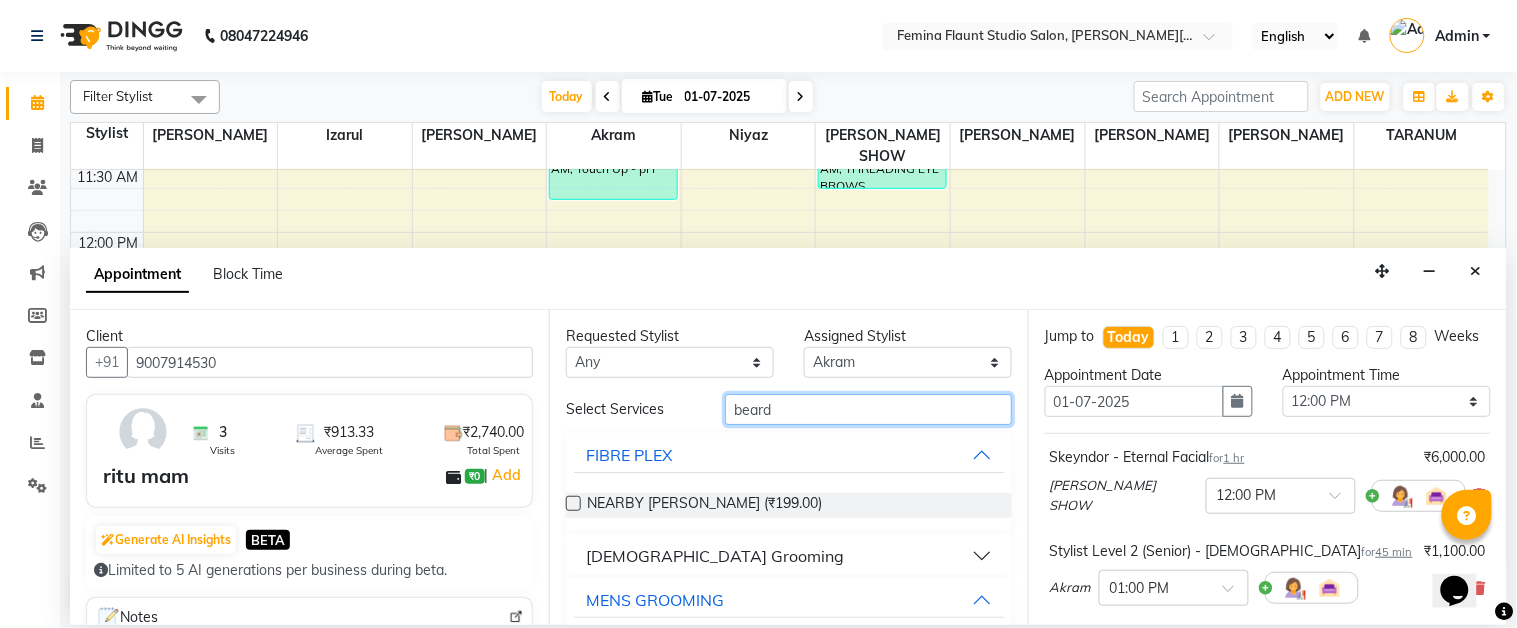 click on "beard" at bounding box center [868, 409] 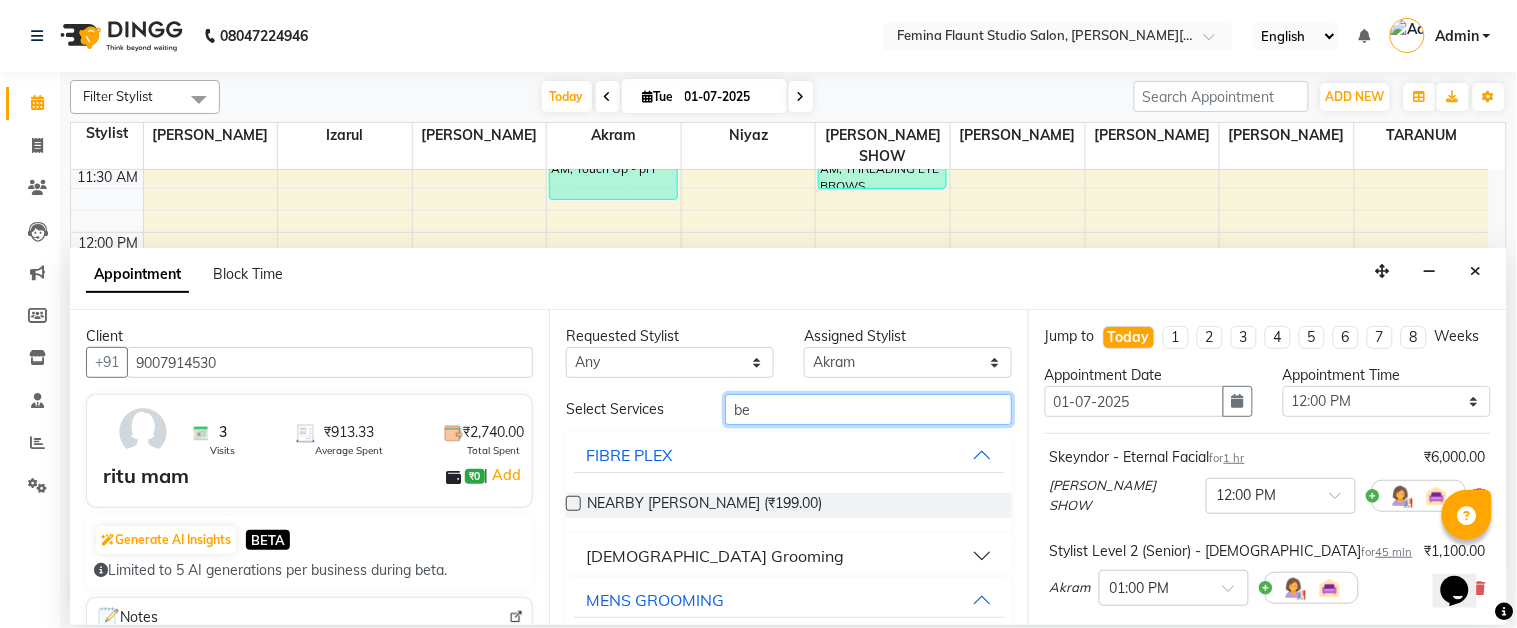 type on "b" 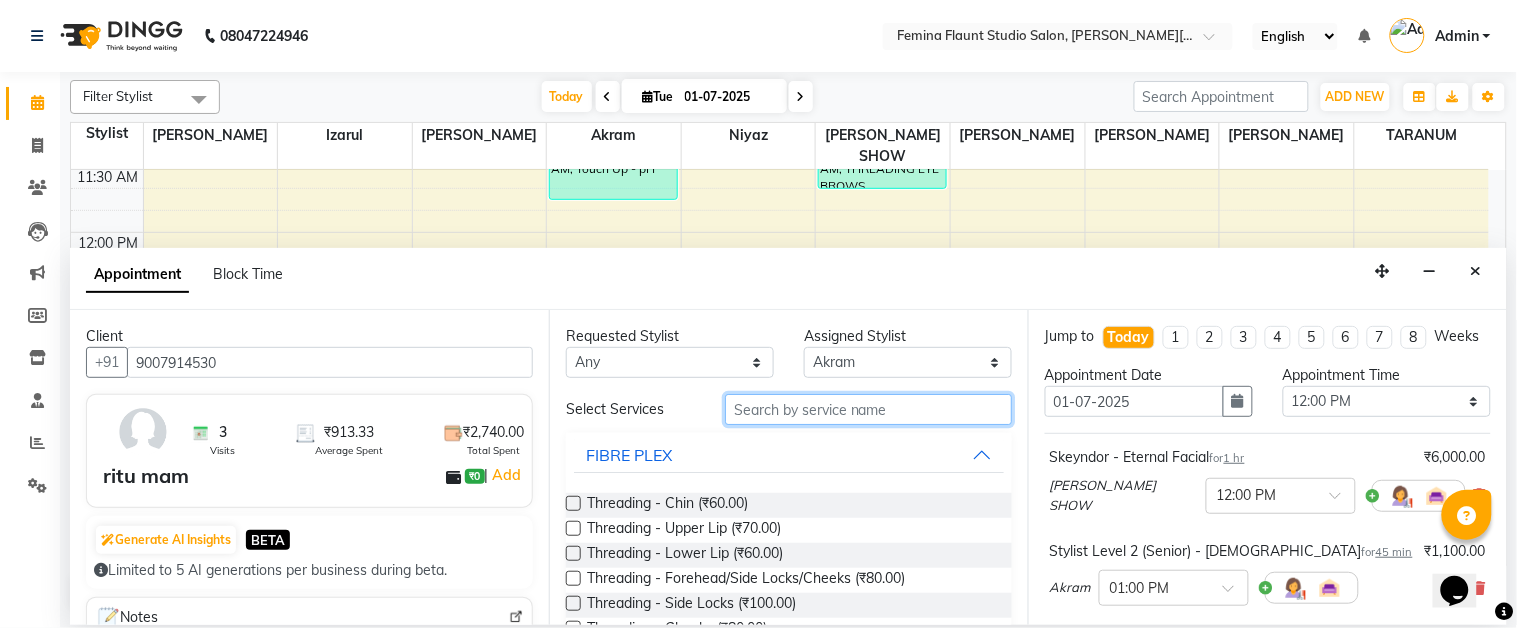type 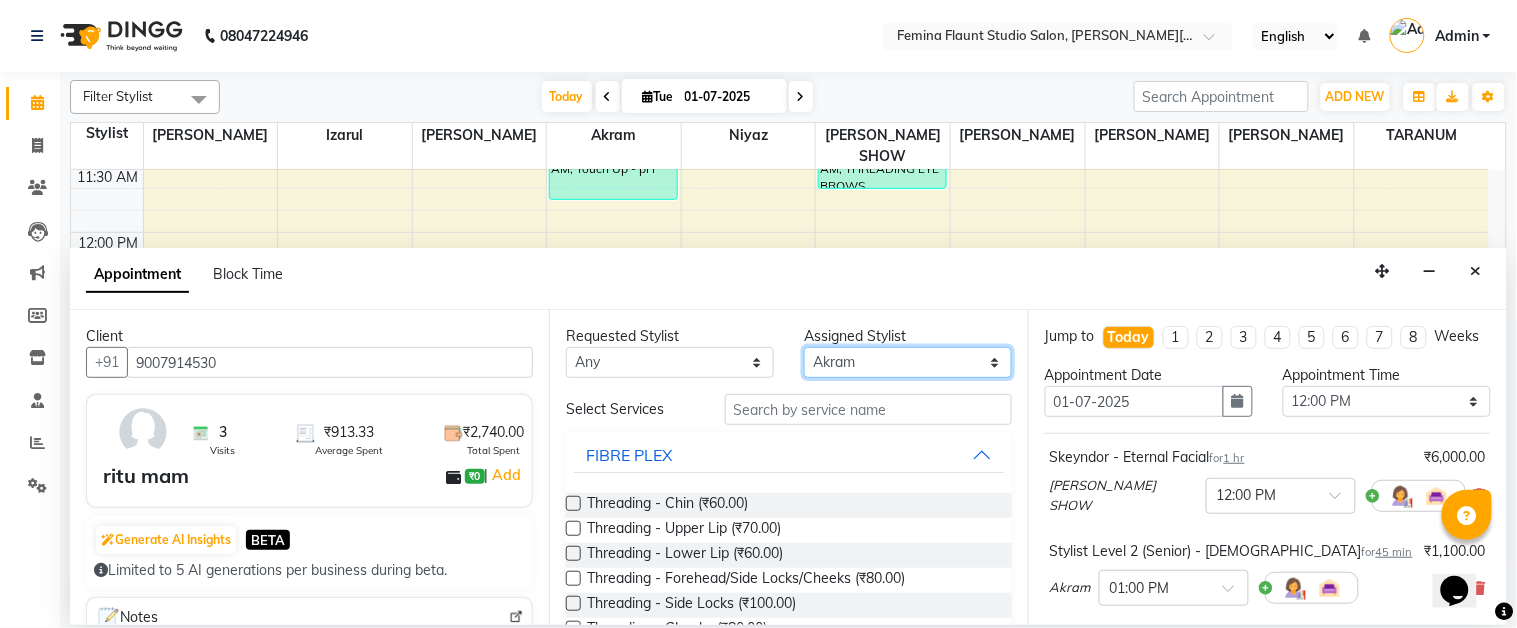 click on "Select [PERSON_NAME] [PERSON_NAME] [PERSON_NAME] [PERSON_NAME] [PERSON_NAME] SHOW [PERSON_NAME]" at bounding box center (908, 362) 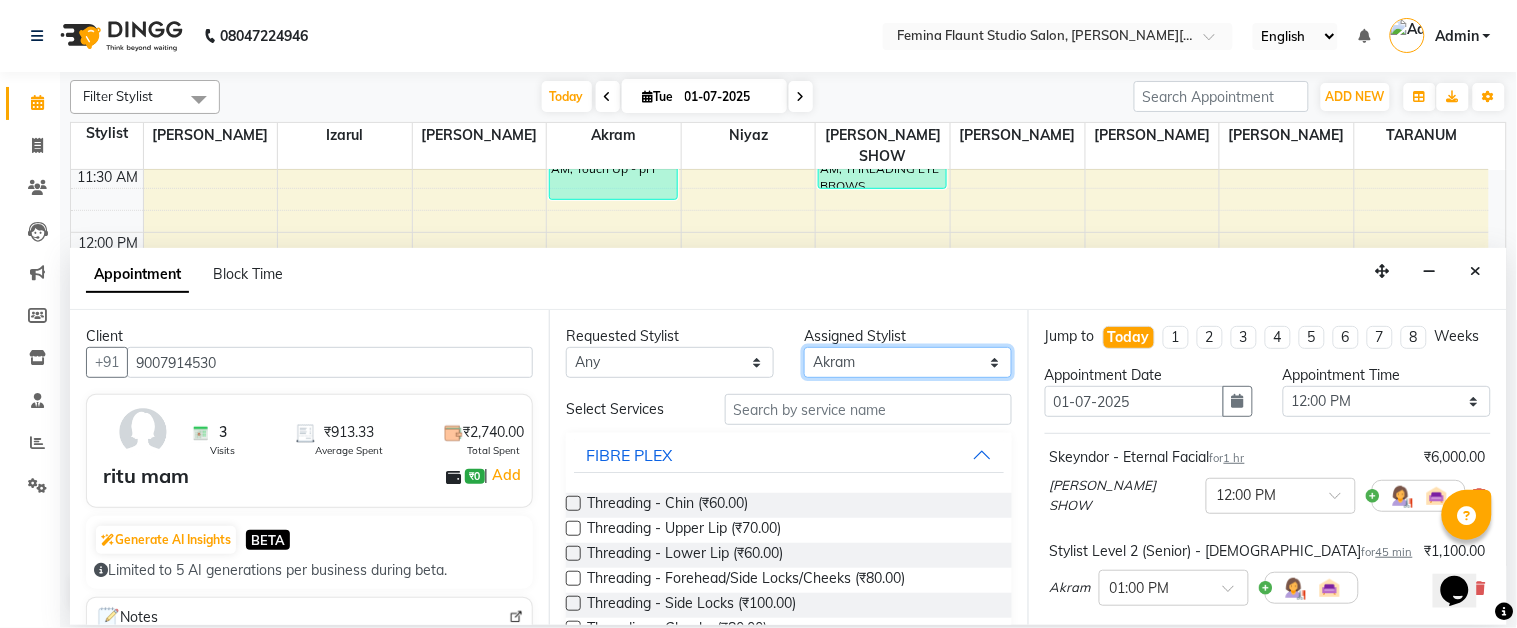 select on "83122" 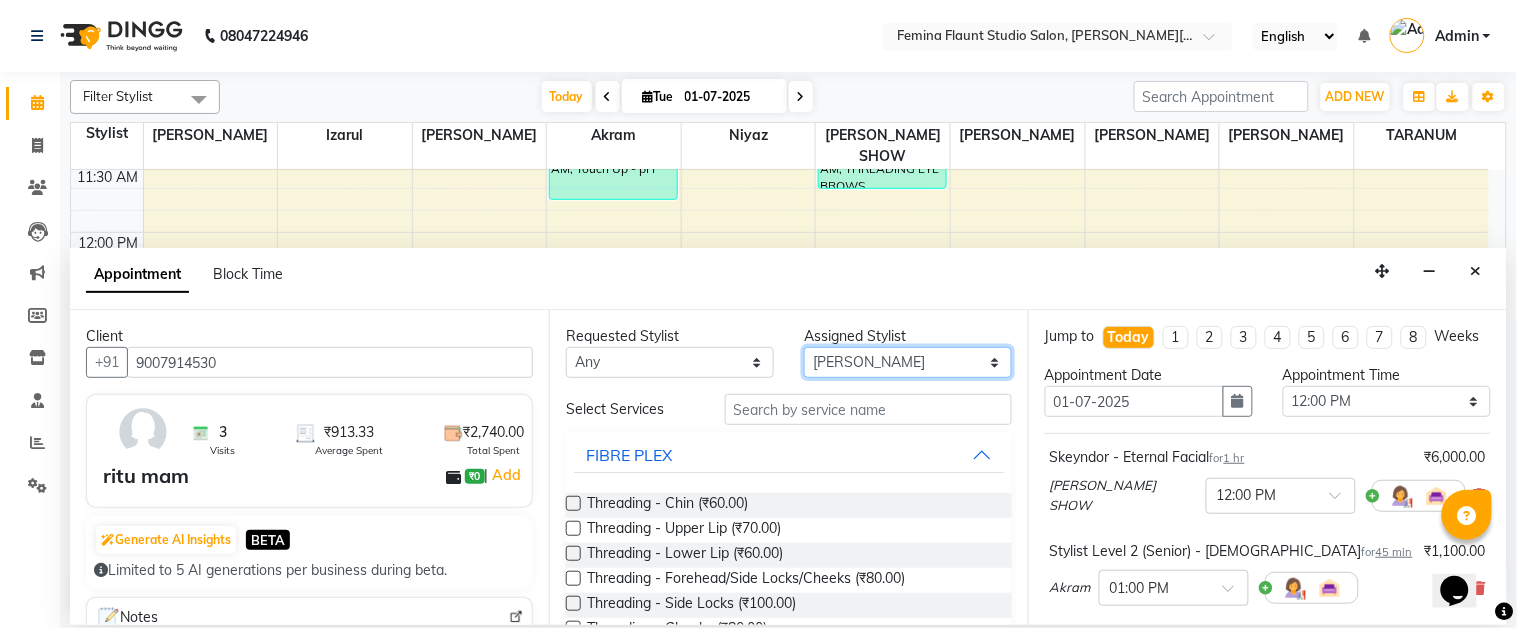 click on "Select [PERSON_NAME] [PERSON_NAME] [PERSON_NAME] [PERSON_NAME] [PERSON_NAME] SHOW [PERSON_NAME]" at bounding box center [908, 362] 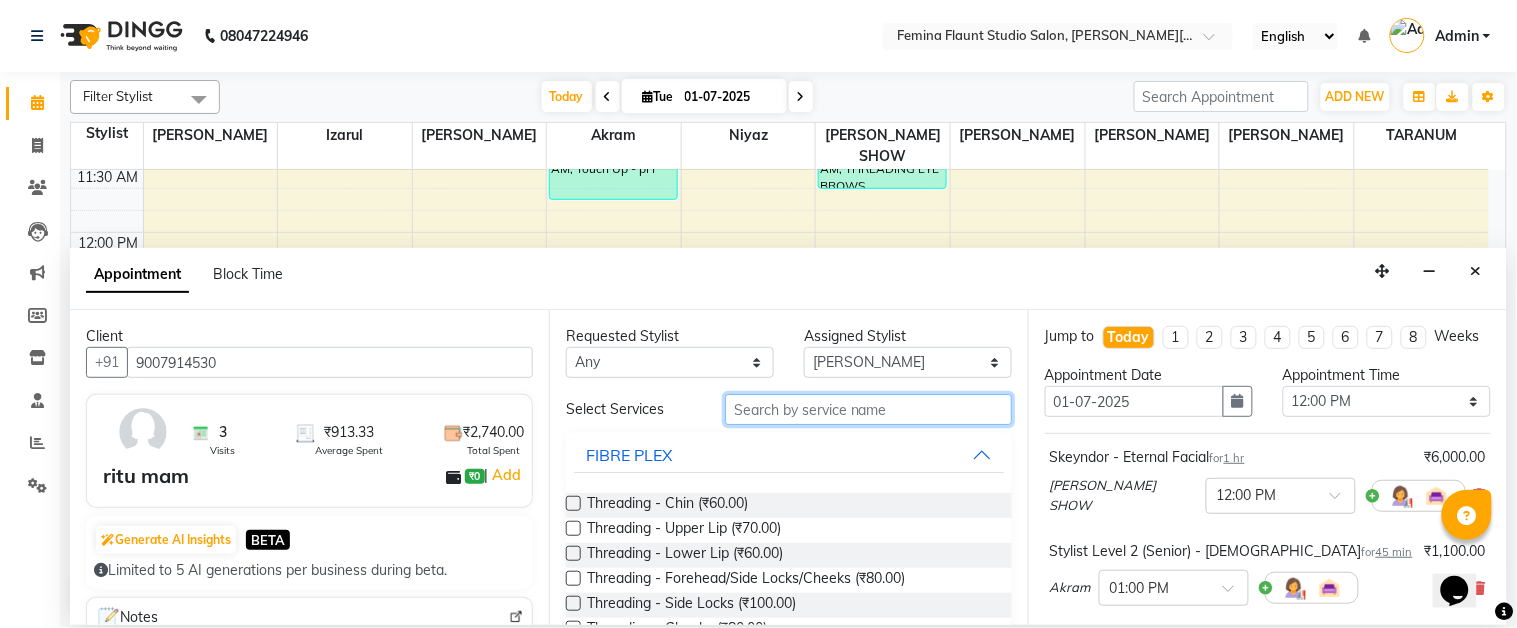 click at bounding box center (868, 409) 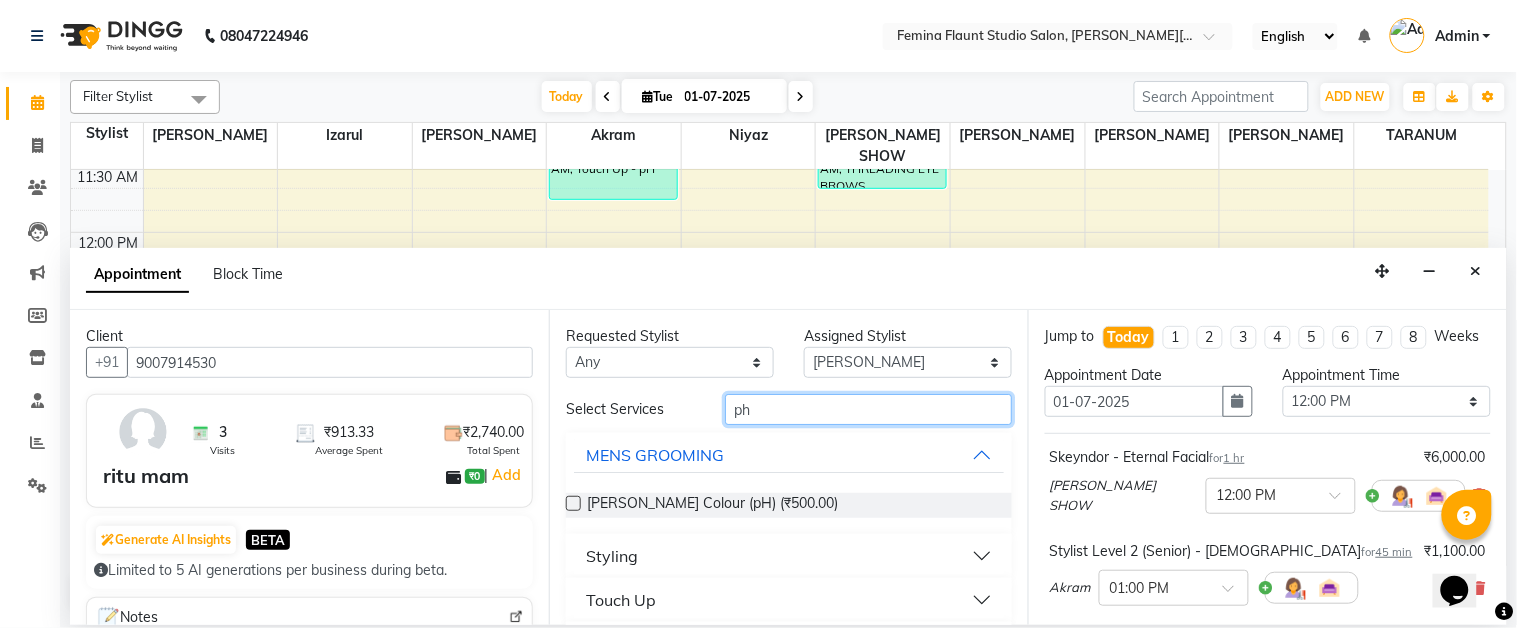type on "p" 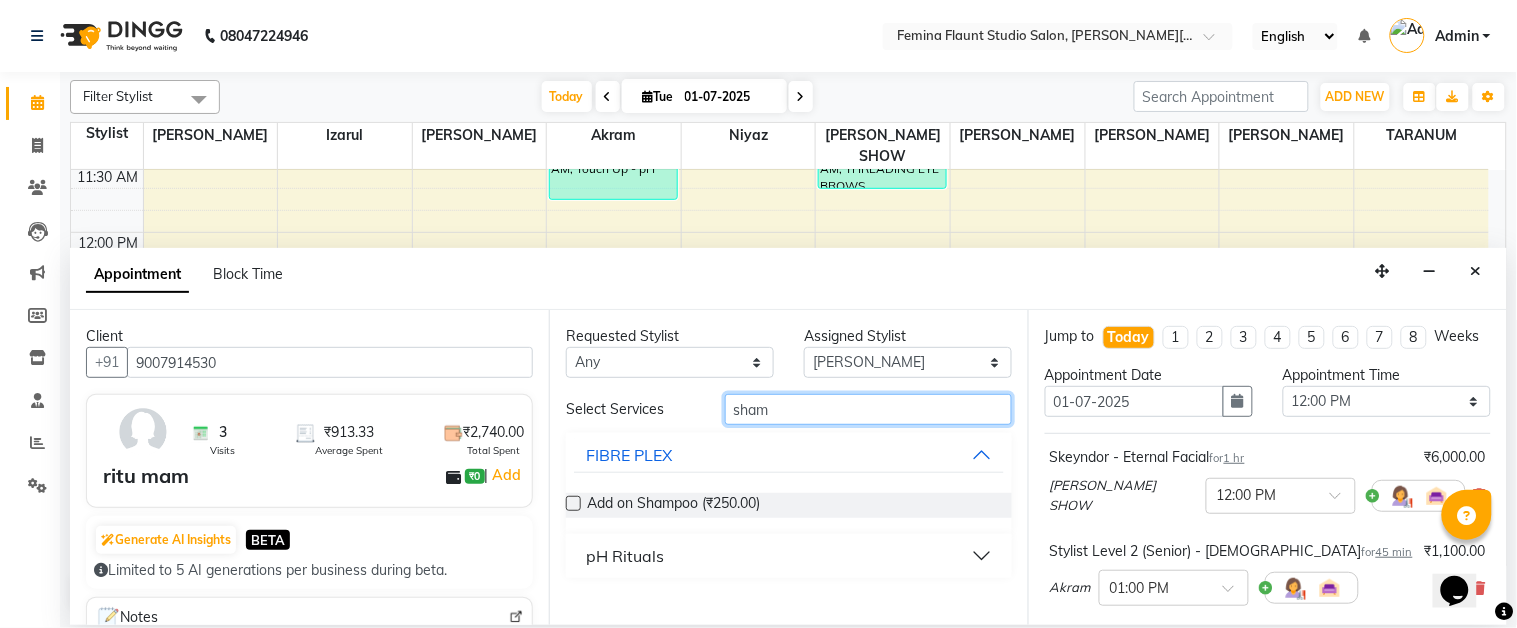 type on "sham" 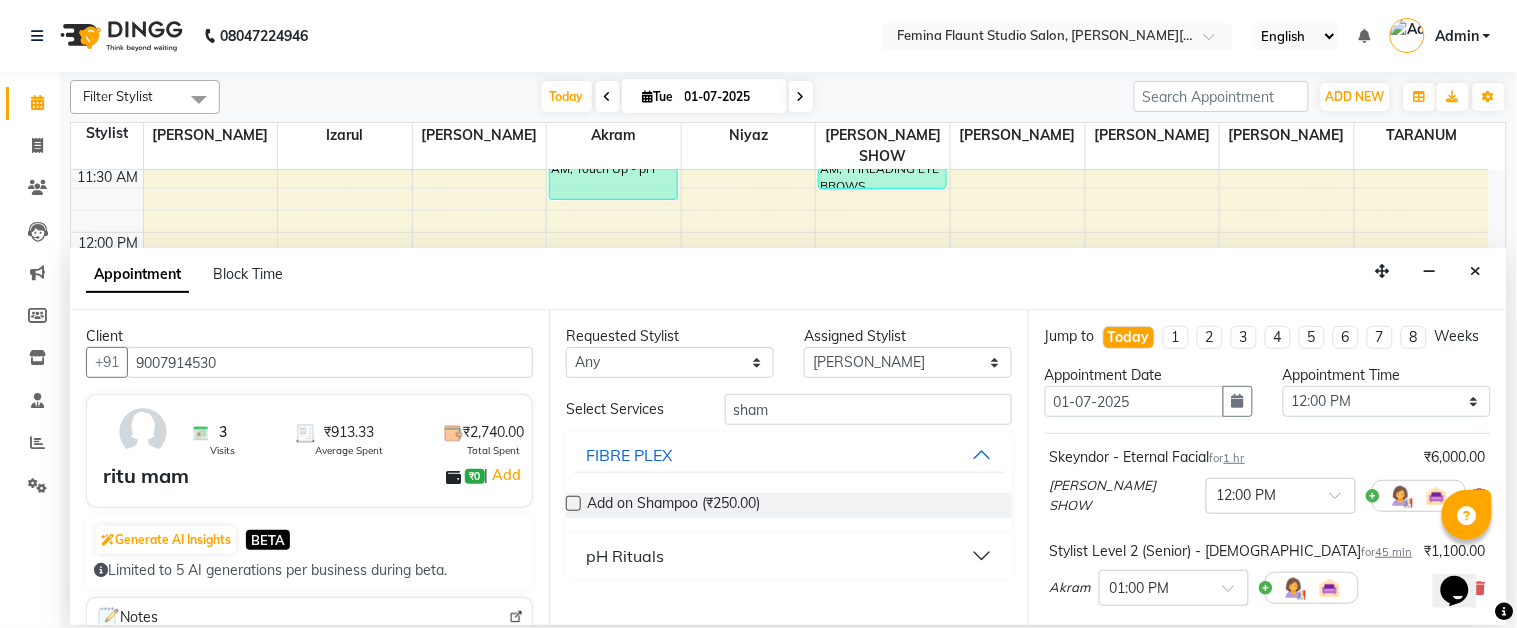 click on "pH Rituals" at bounding box center (789, 556) 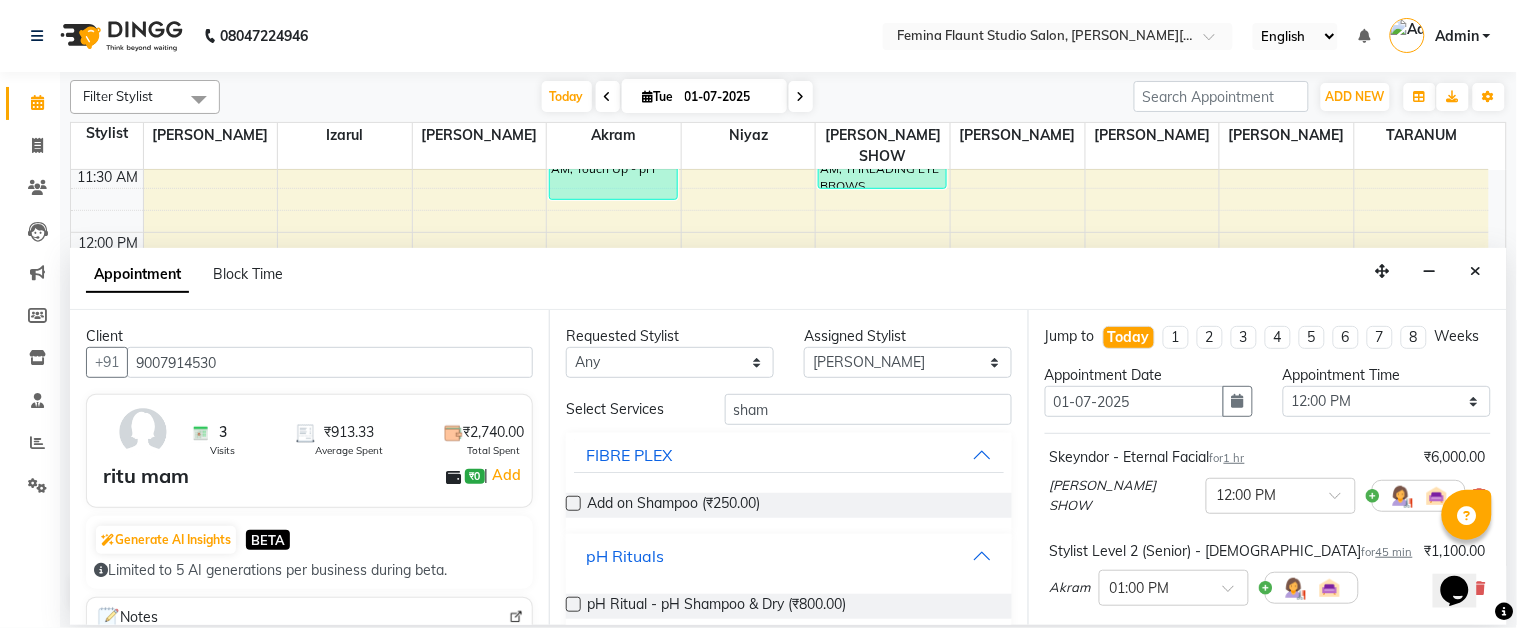 scroll, scrollTop: 25, scrollLeft: 0, axis: vertical 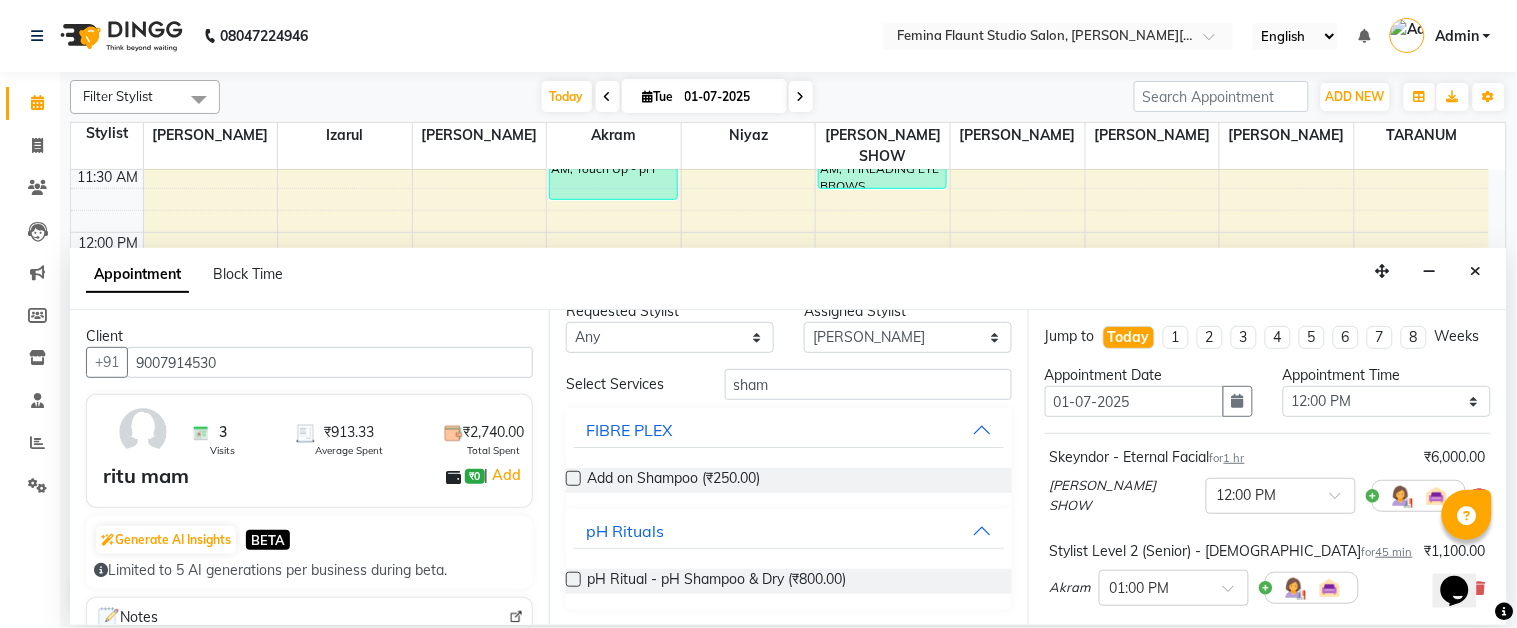 click at bounding box center (573, 579) 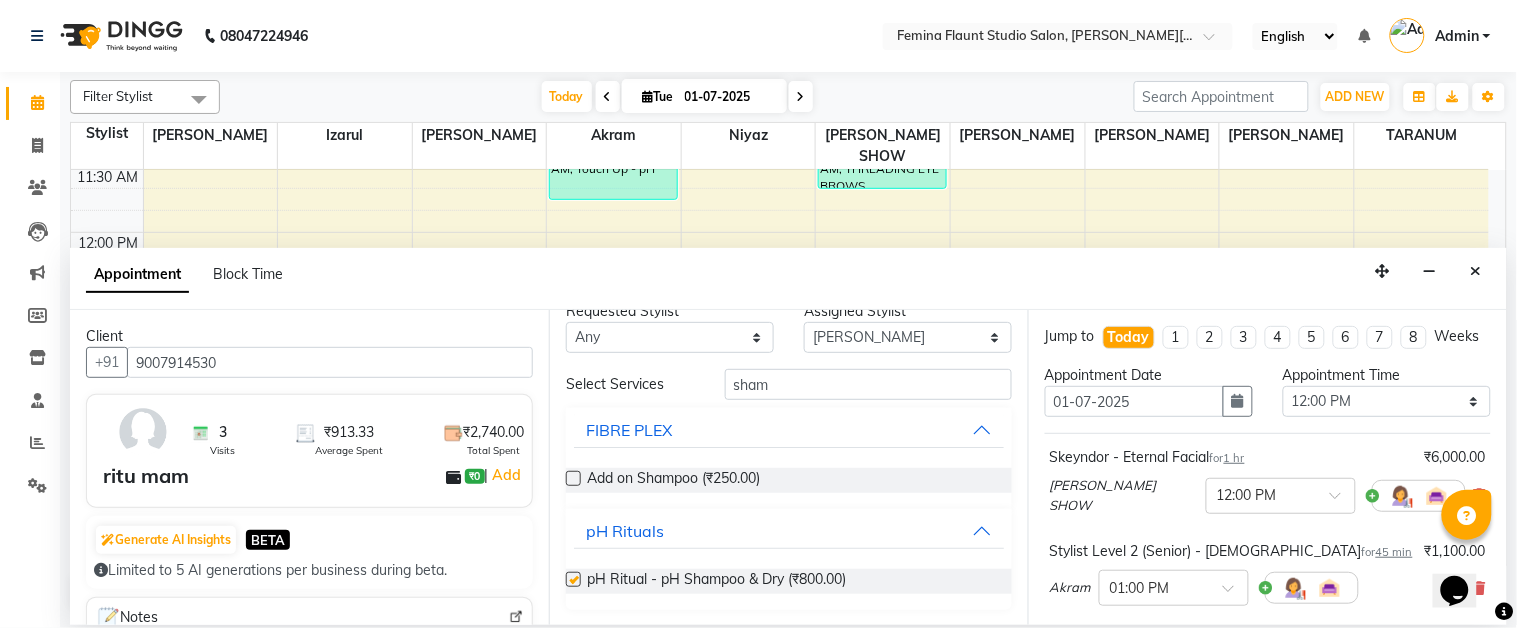 checkbox on "false" 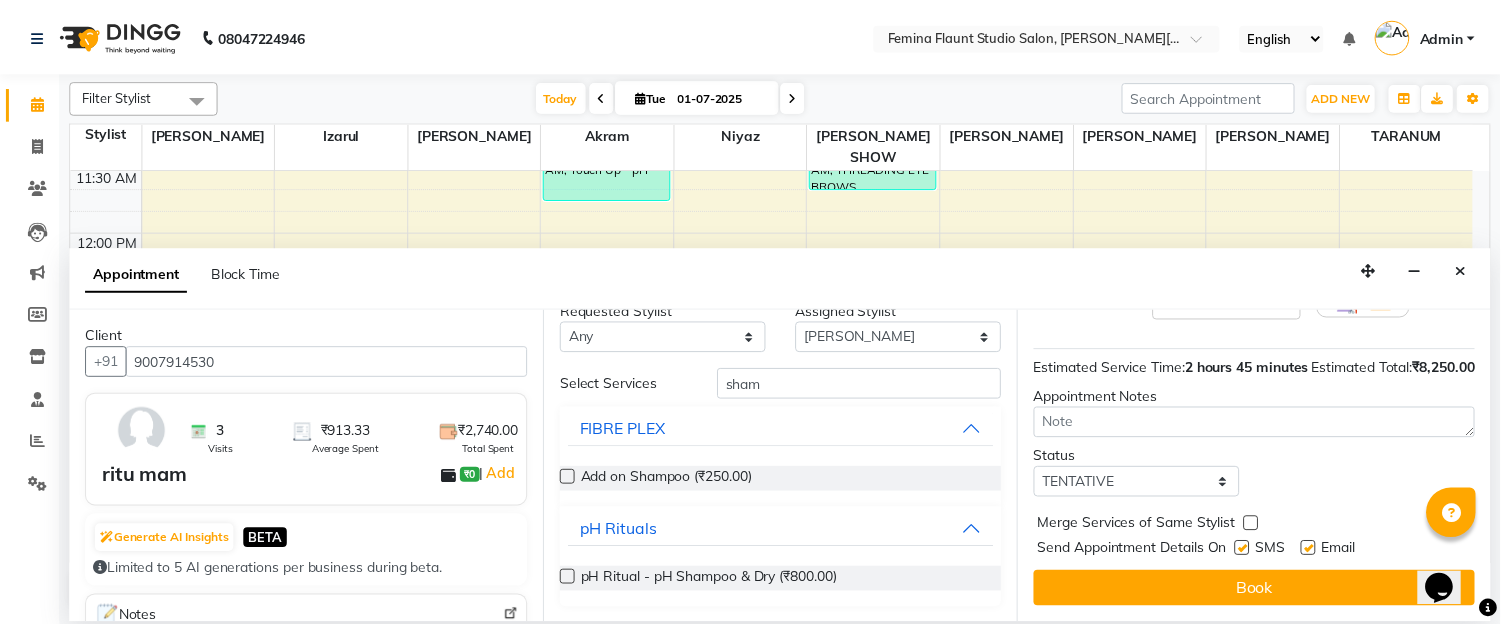 scroll, scrollTop: 504, scrollLeft: 0, axis: vertical 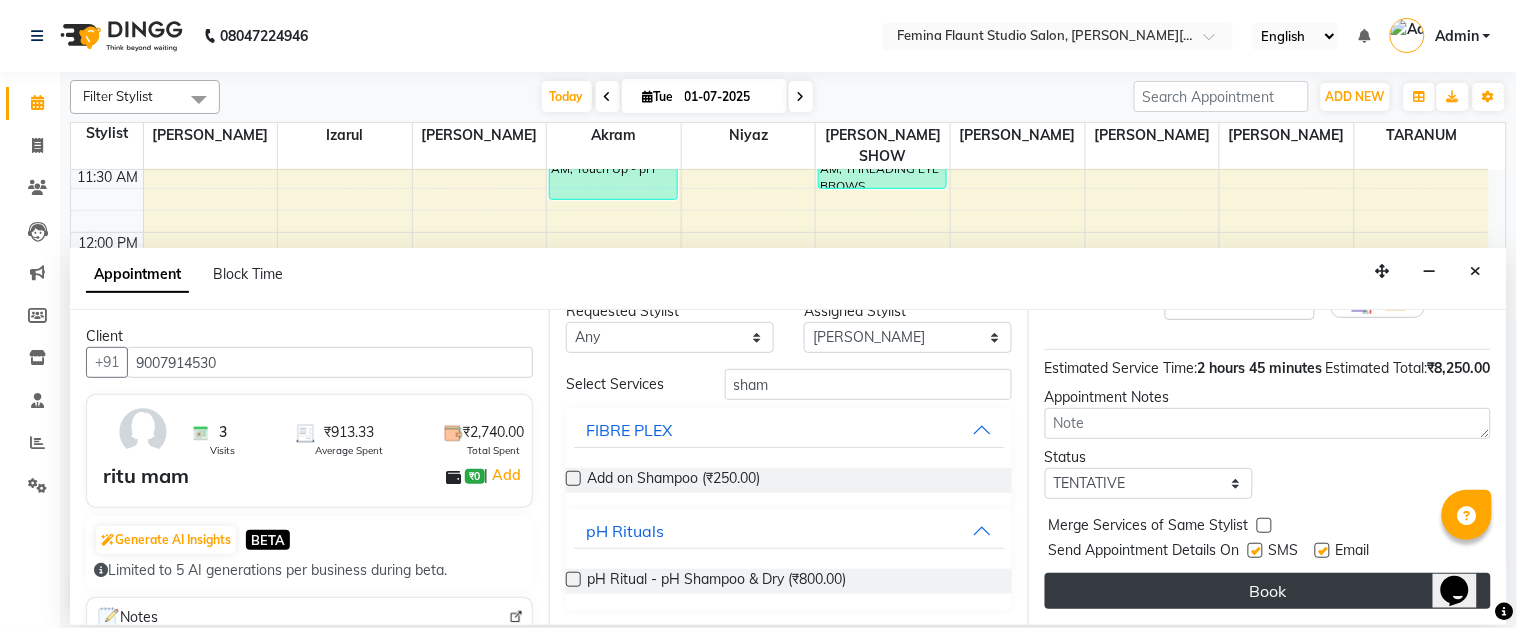 click on "Book" at bounding box center (1268, 591) 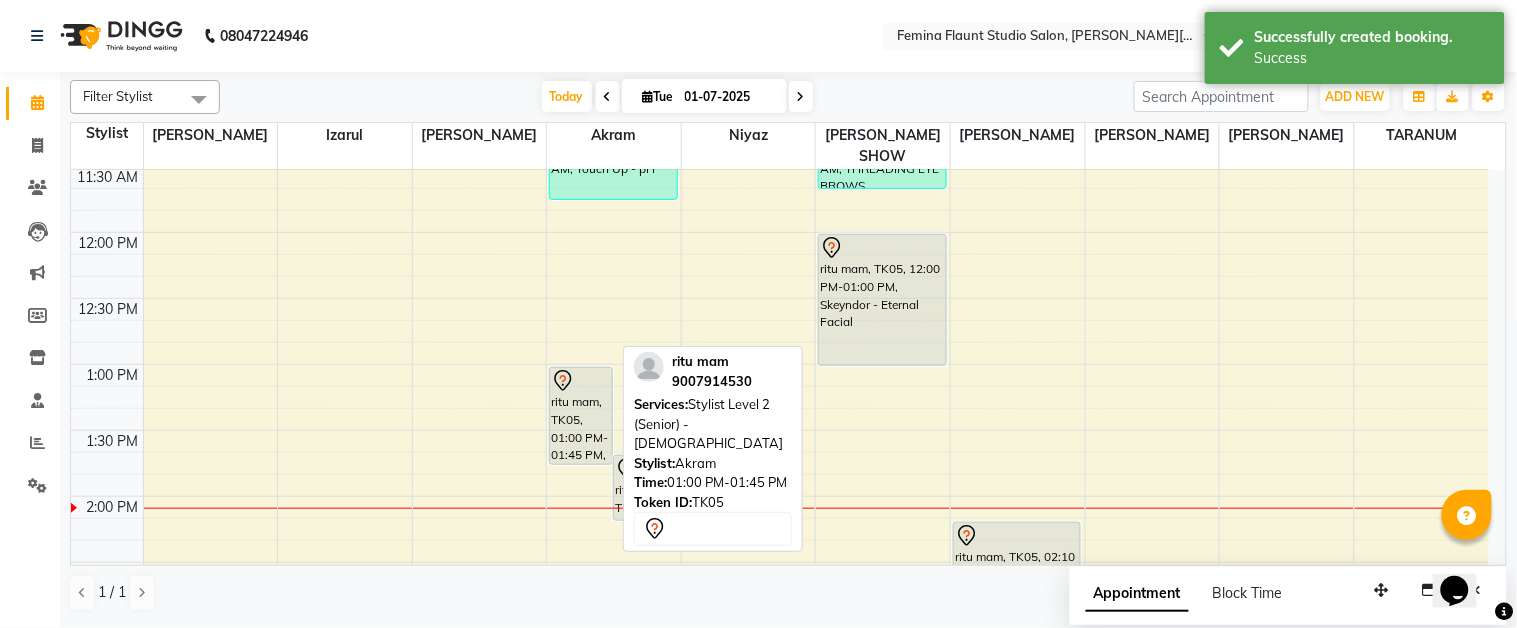 click at bounding box center (581, 381) 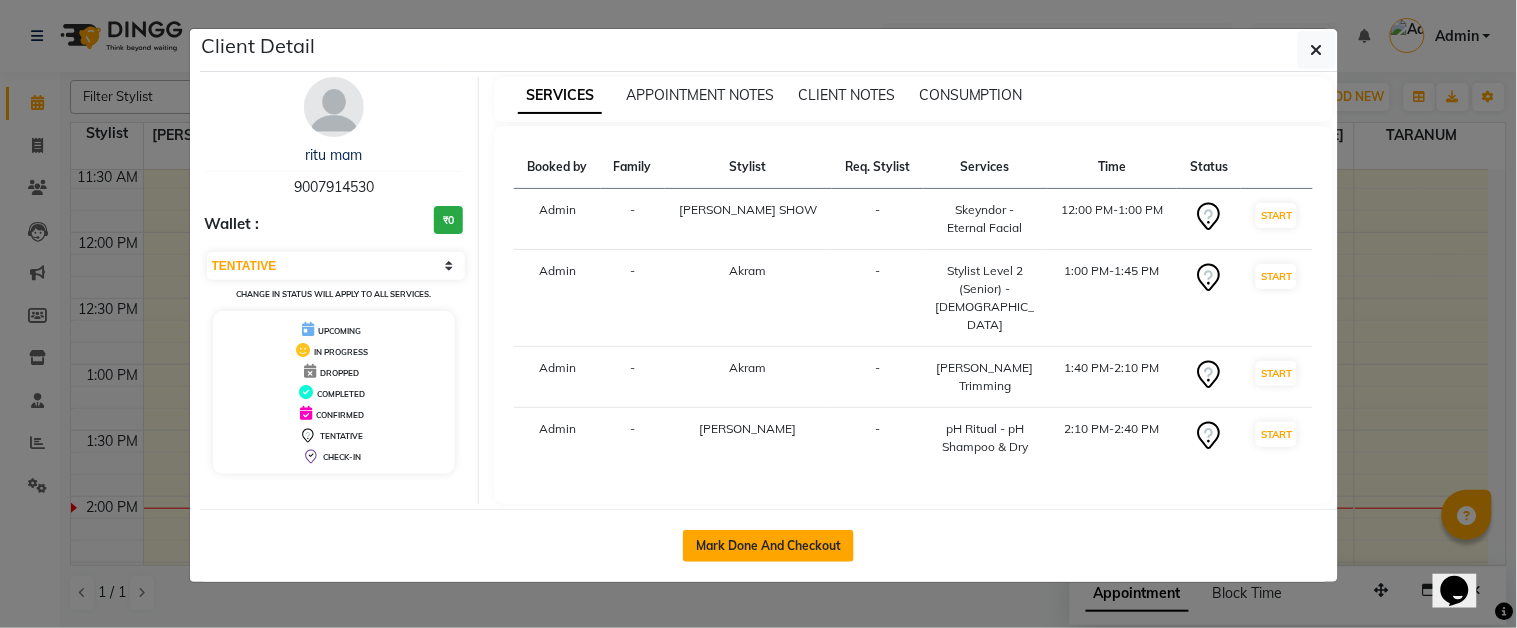 click on "Mark Done And Checkout" 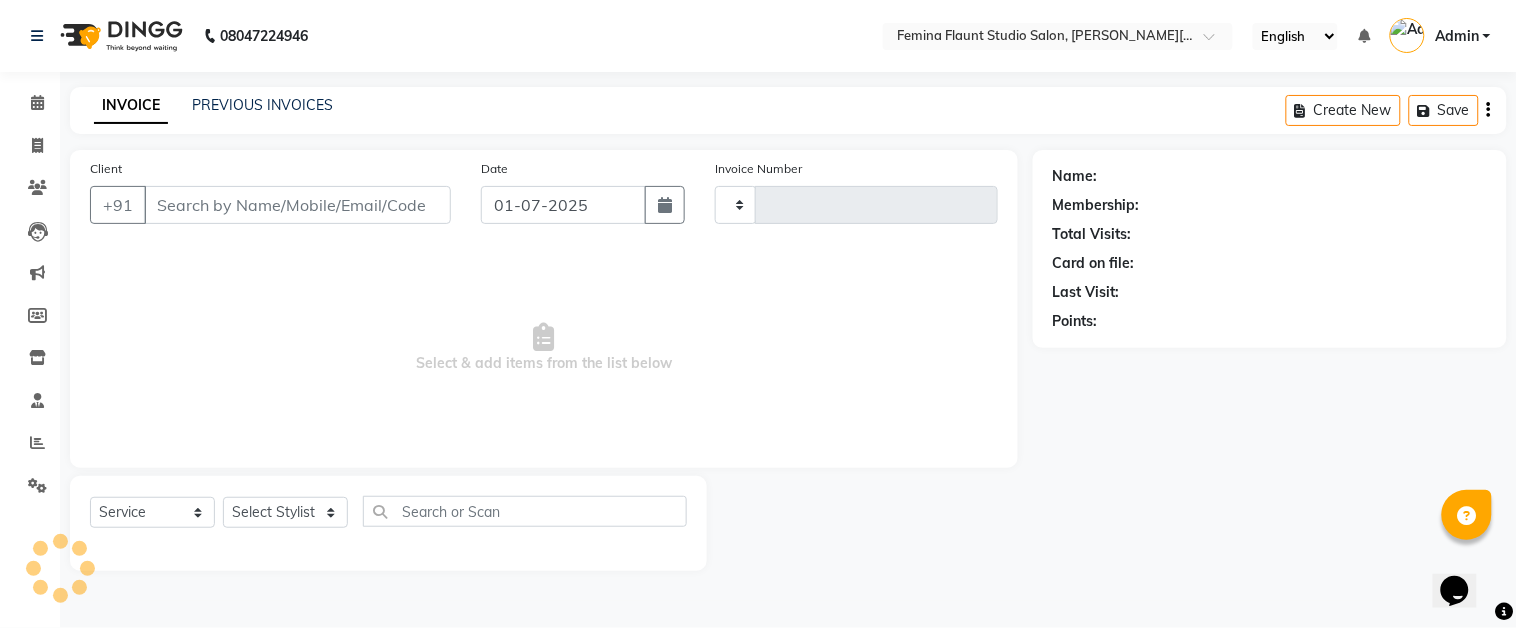type on "0841" 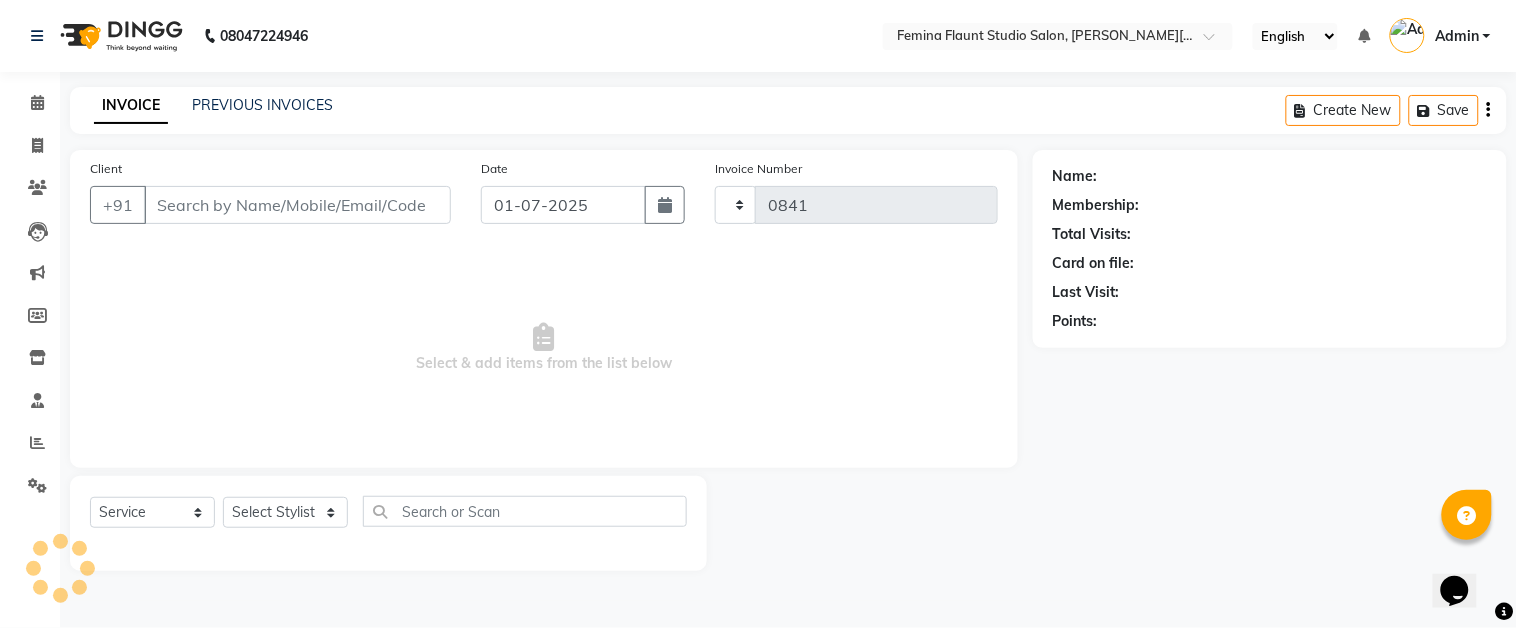 select on "5231" 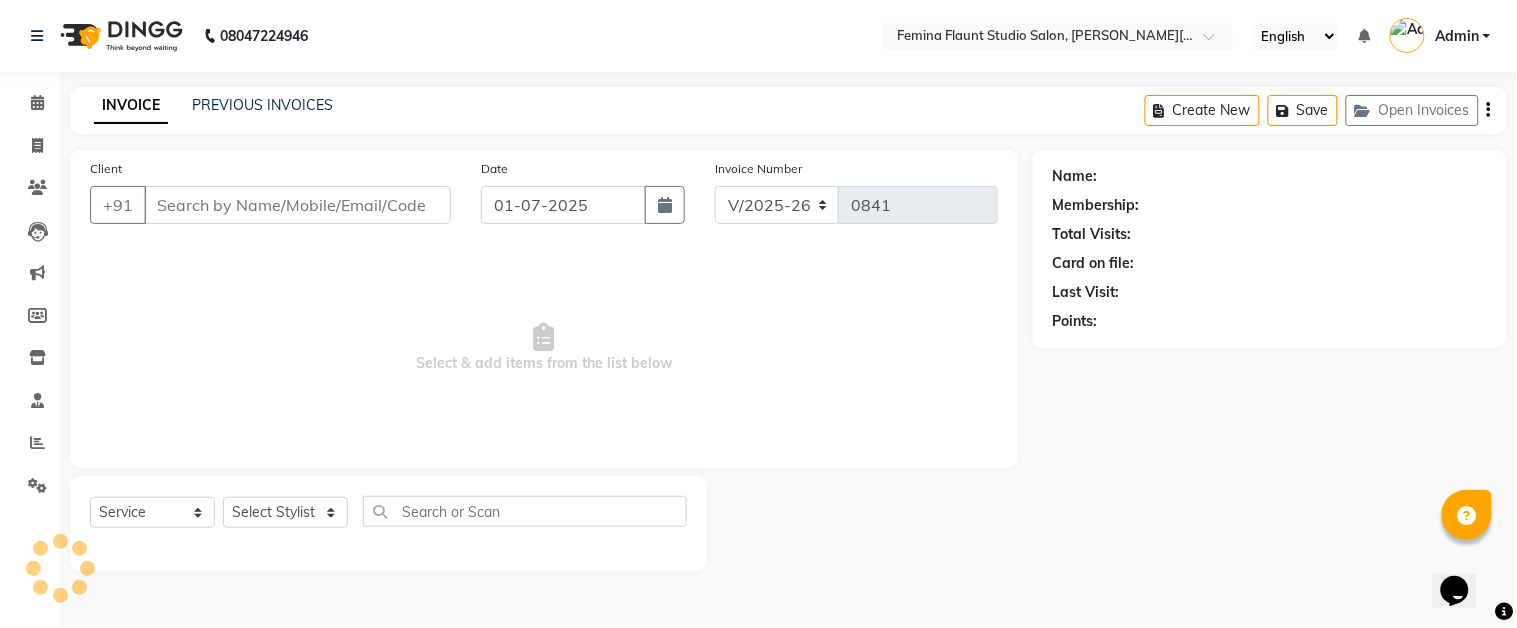 type on "9007914530" 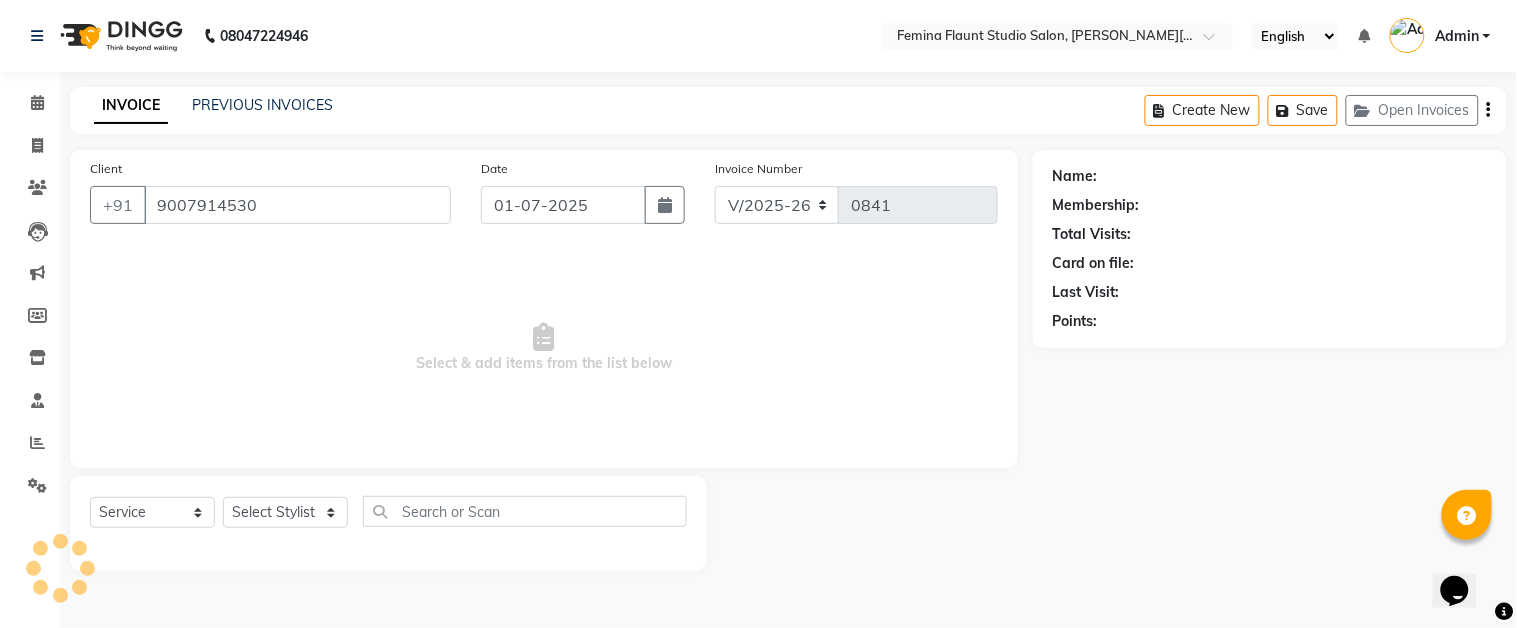 select on "83122" 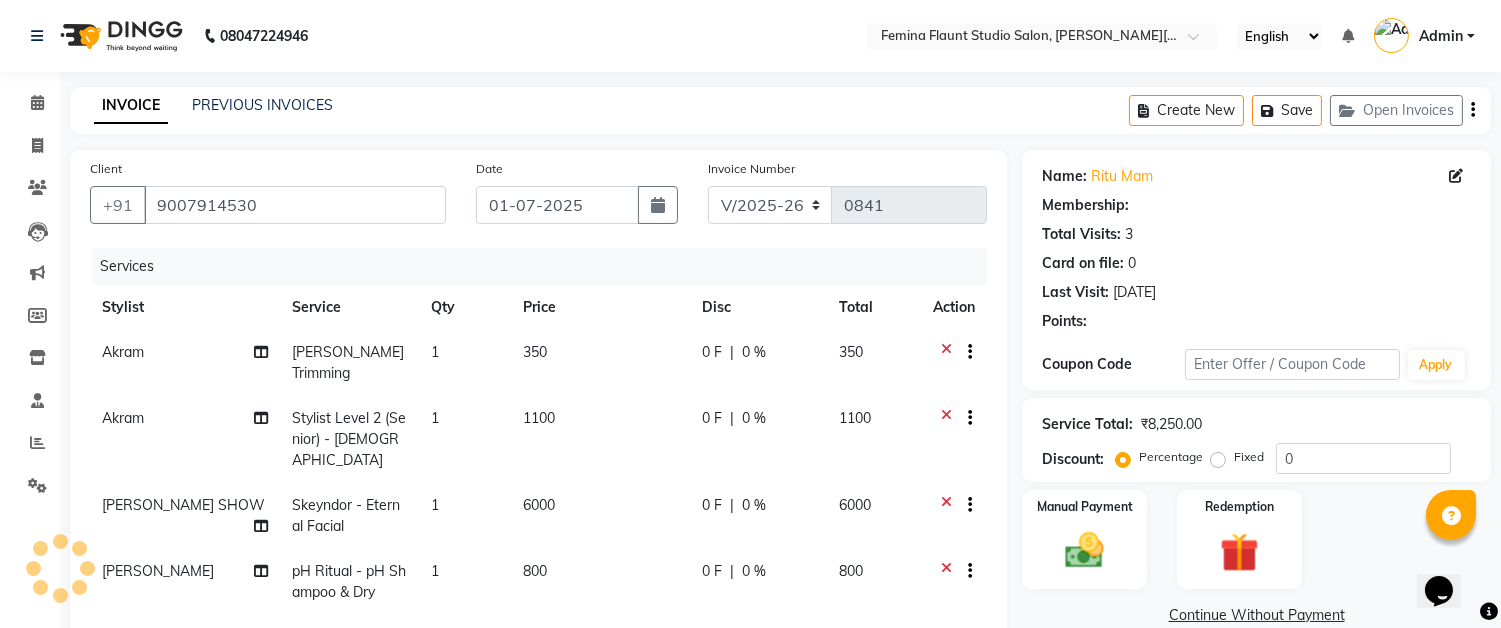 select on "1: Object" 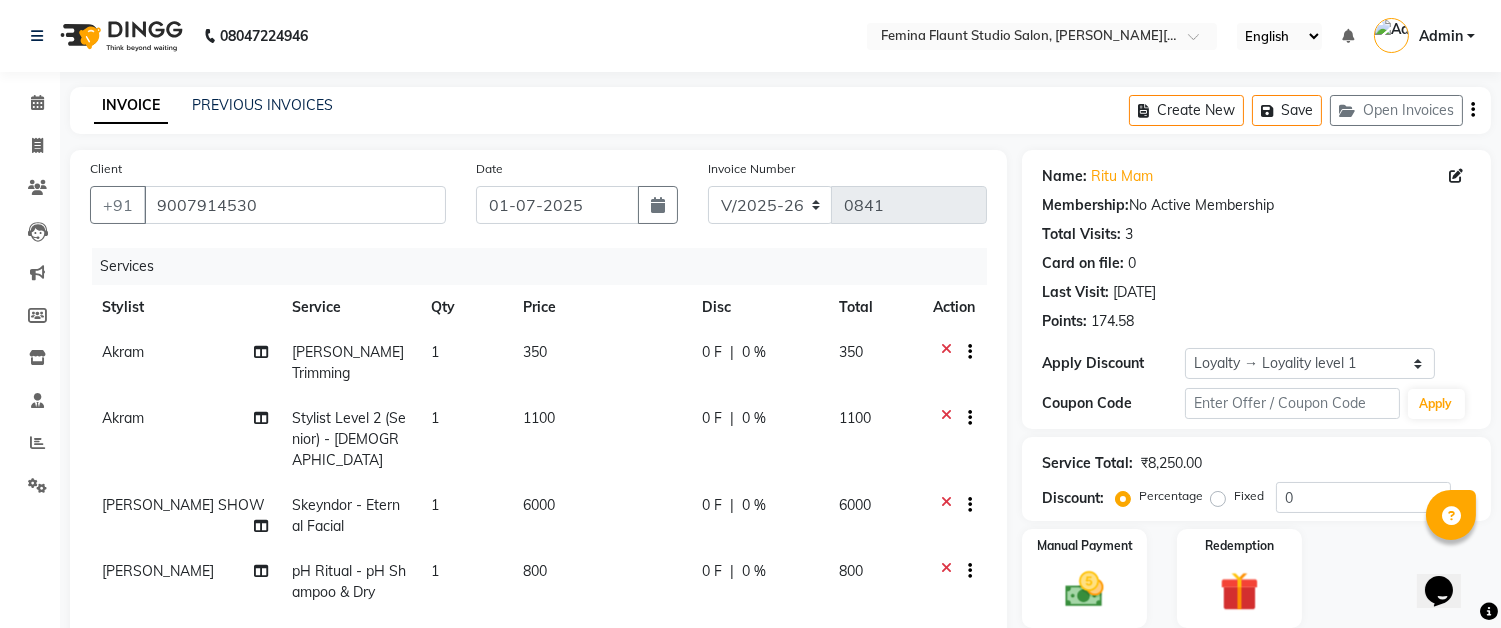 click on "800" 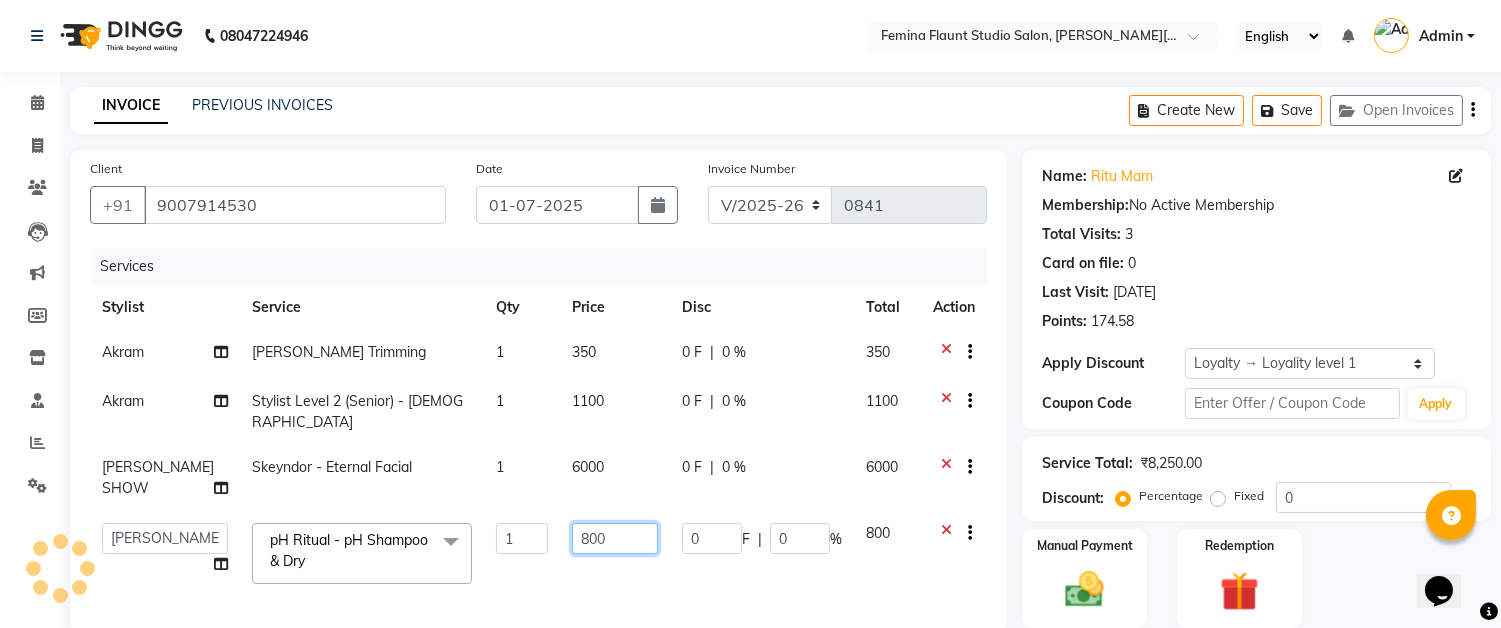 click on "800" 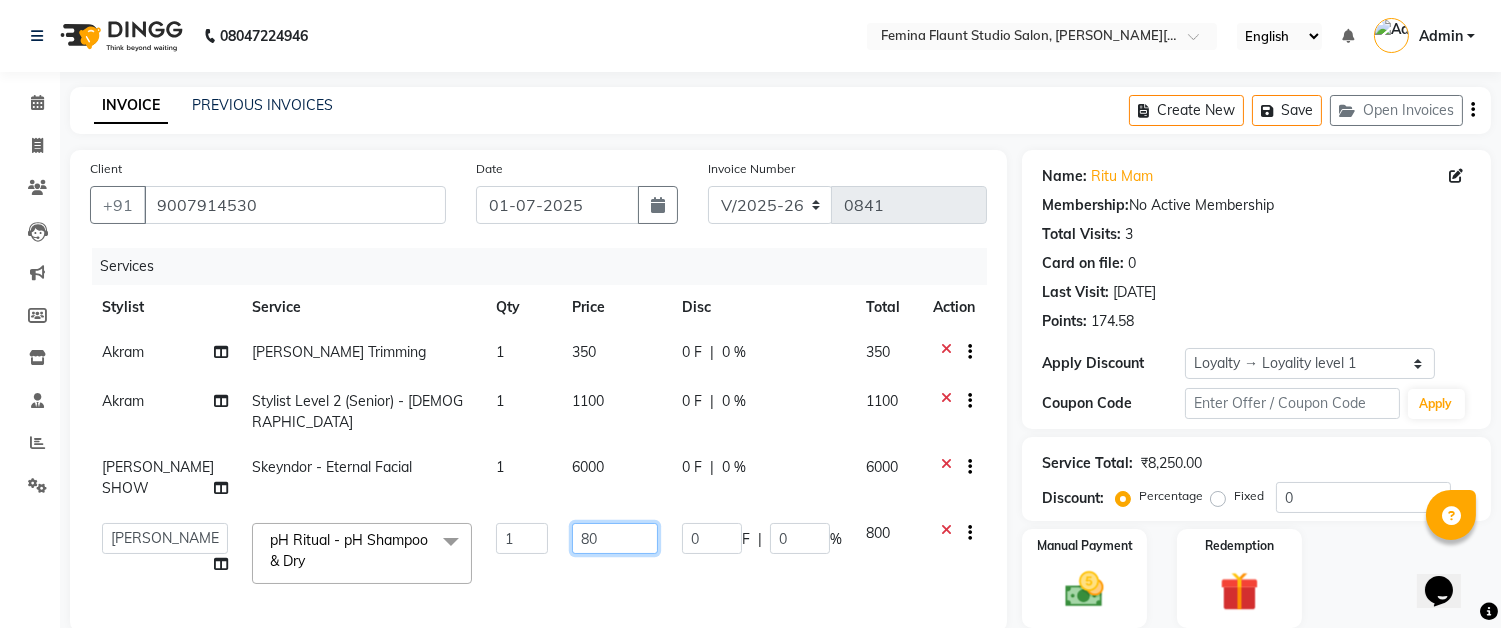type on "8" 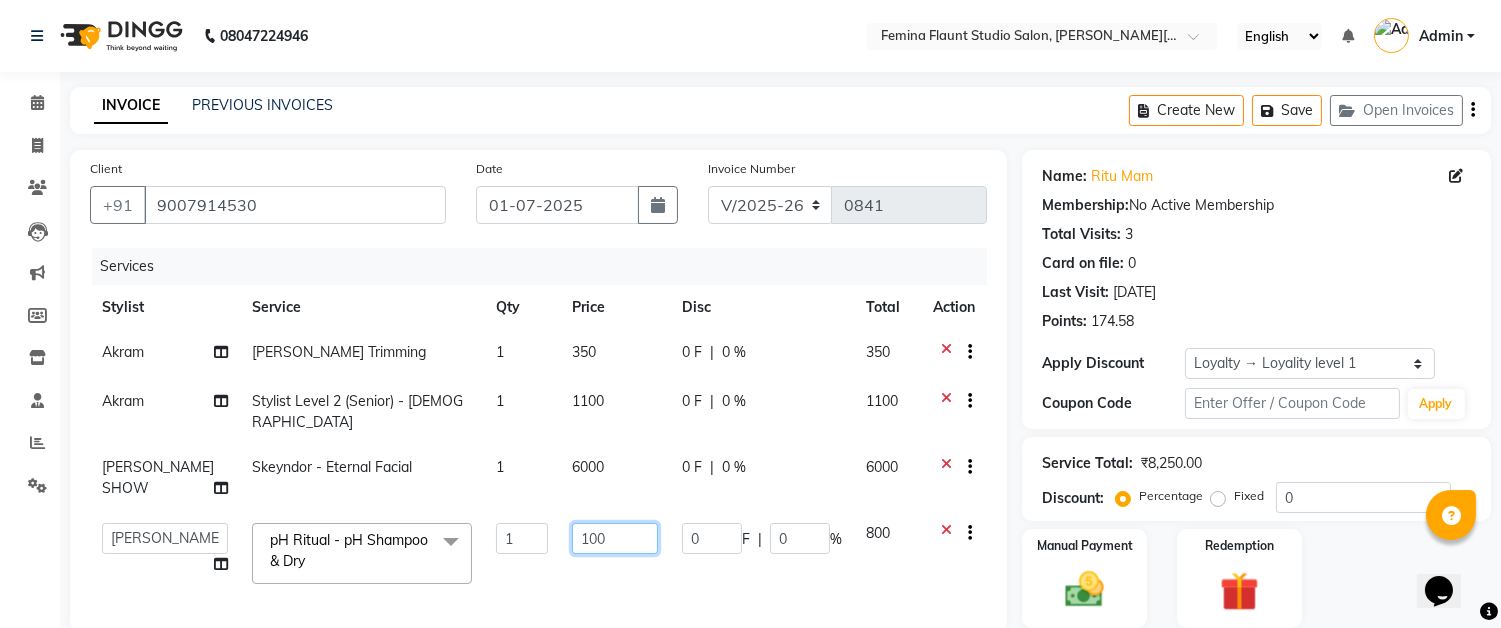 type on "1000" 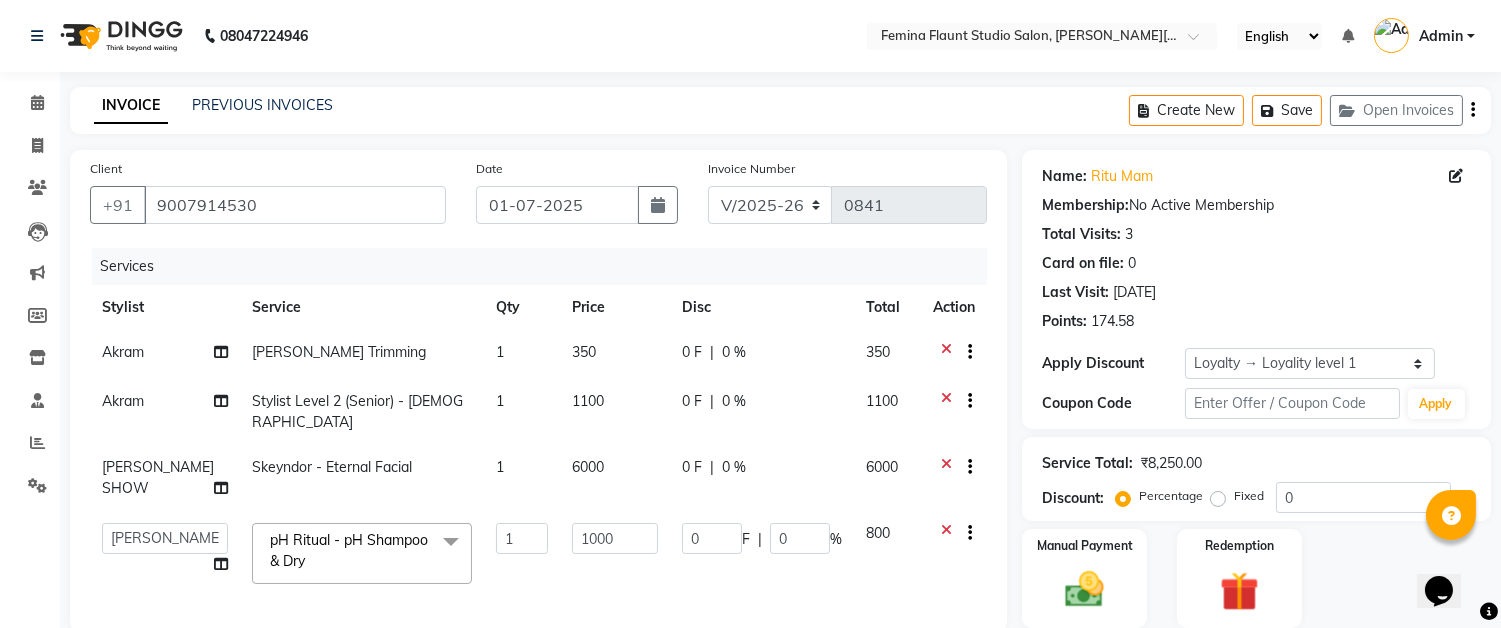 click on "Akram   Auditor   Christina   Izarul   jaydip   NAUSHAD ALAM   Niyaz   RAJENDRA DAS   RINKU SHOW   Sonu Mondal   TARANUM  pH Ritual - pH Shampoo & Dry  x  Threading - Chin  Threading - Upper Lip  Threading - Lower Lip Threading - Forehead/Side Locks/Cheeks Threading - Side Locks Threading - Cheeks  Threading - Face Threading - Full Face HAIR CUT TOP STYLIST NEARBUY PEDICURE & MANICURE NEARBUY WAXING  RICA WAX NEARBUY LOTUS CRYSTAL PEDICURE O3+ WHITENING FACIAL O3+ SEAWEED FACIAL NEARBUY PEDICURE FIBRE PLEX NEARBUY MANICURE NEARBUY O3+ CLEAN UP Keratin Treatment SCRUB BACK Add on Shampoo NEARBY BEARD  NEARBY HAIR CUT MEN toning BOTOX SPA D-TAN  NEARBY O3+ FACIAL THREADING EYE BROWS WAXING MEN - UNDERARMS WAXING MEN - CHEST / BACK NEARBY HAIR SPA NEARBY HAIR CUT WOMEN D-TAN FULL ARMS O3+ CLEAN UP CRYSTAL MANICURE EYE MAKE -UP D-TAN BODY PRE PIGMENTATION UNDER ARMS WAX CREATIVE DIRECTOR Hair Cut MALE CREATIVE DIRECTOR Hair Cut FEMALE Rica Waxing - Full Arms (Basic) RicaWaxing - Full Legs (Basic) face massage 1" 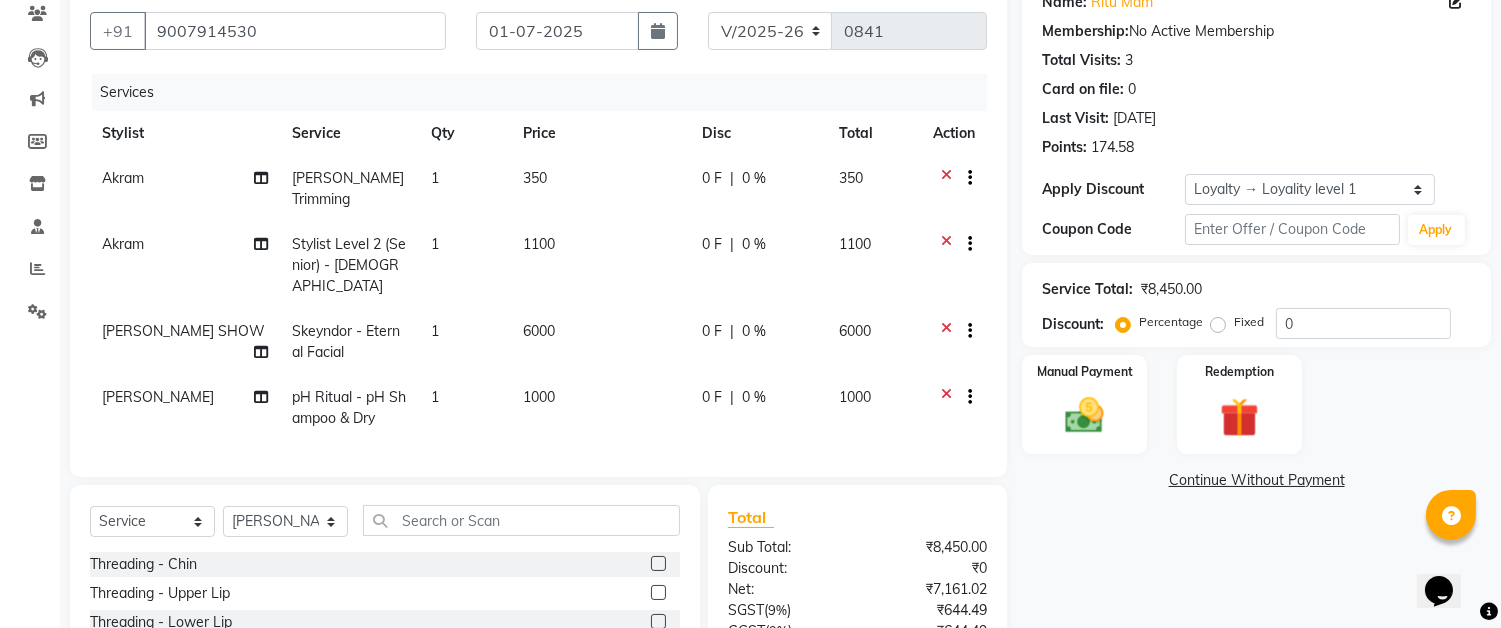 scroll, scrollTop: 222, scrollLeft: 0, axis: vertical 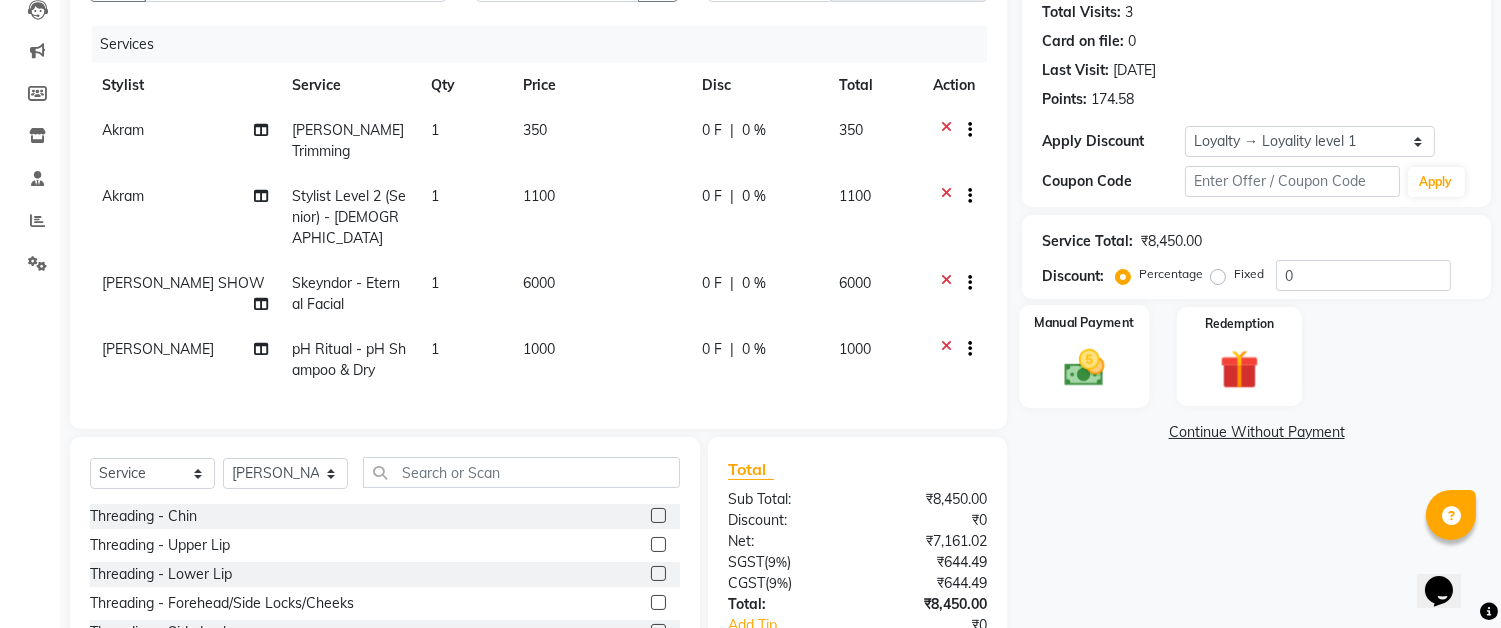 drag, startPoint x: 1093, startPoint y: 334, endPoint x: 1126, endPoint y: 312, distance: 39.661064 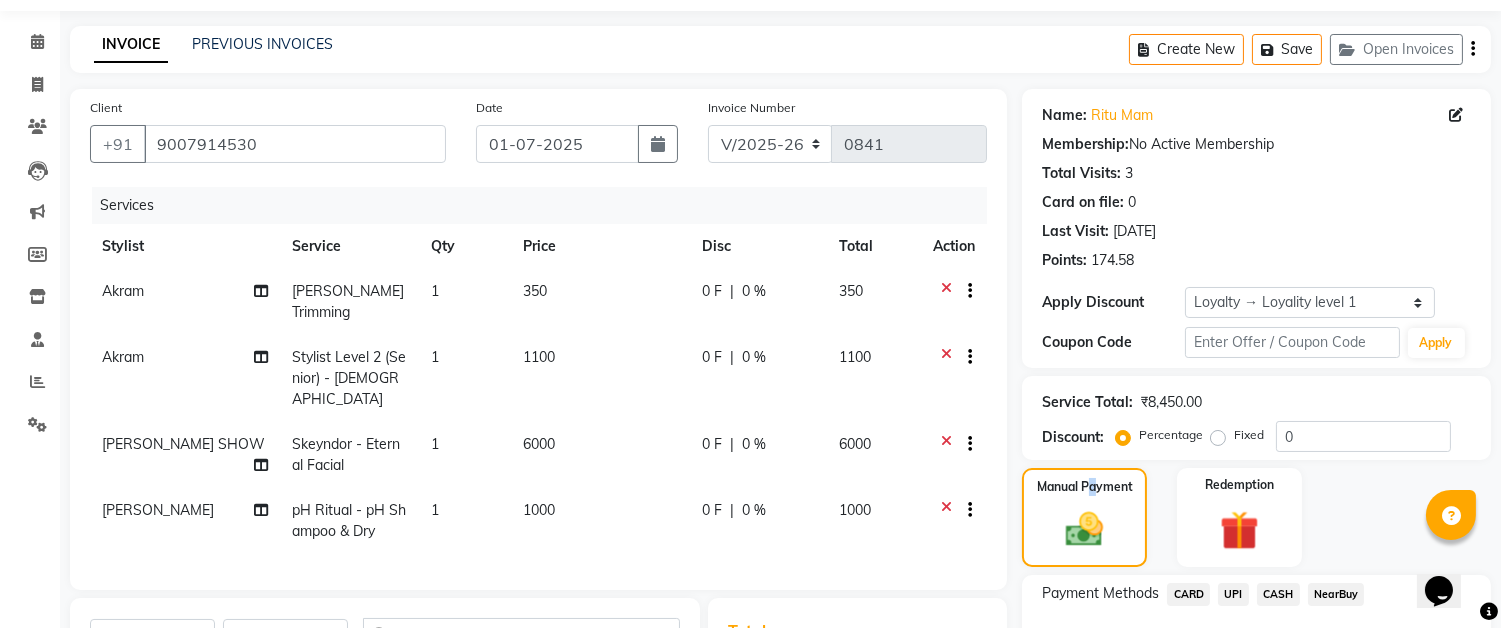 scroll, scrollTop: 0, scrollLeft: 0, axis: both 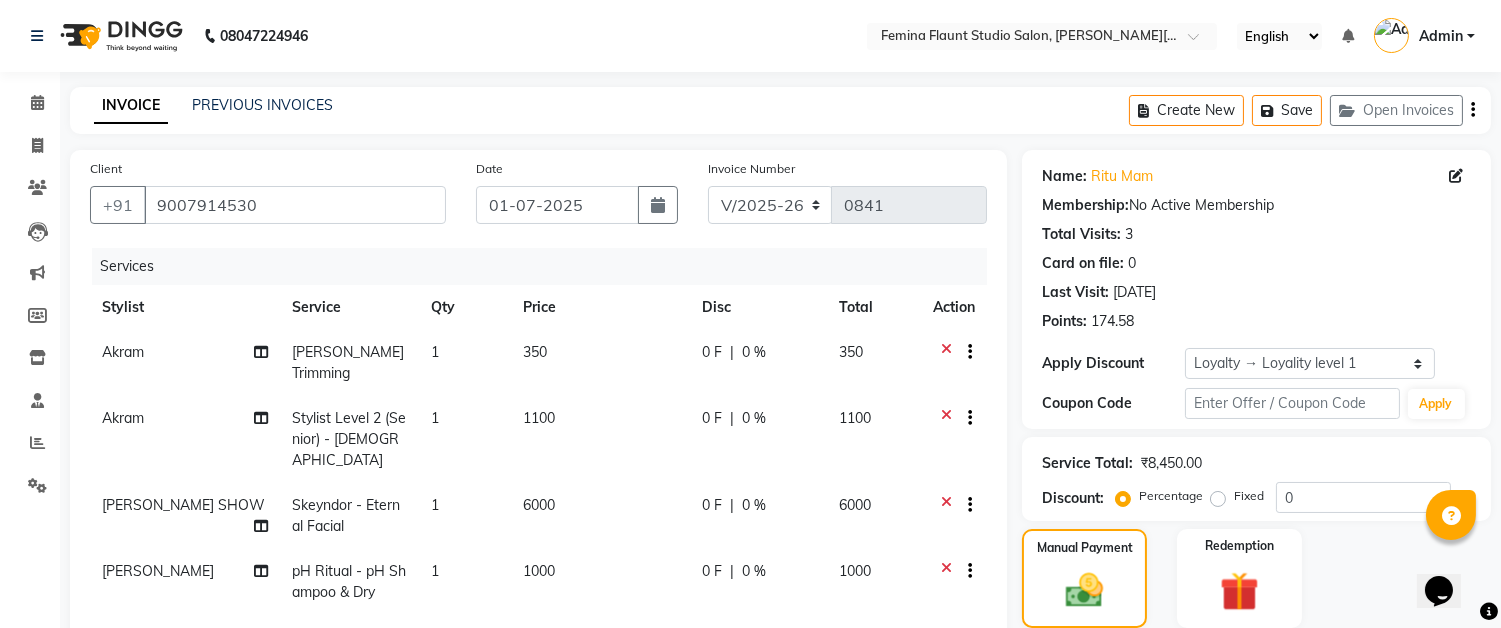 click on "Manual Payment Redemption" 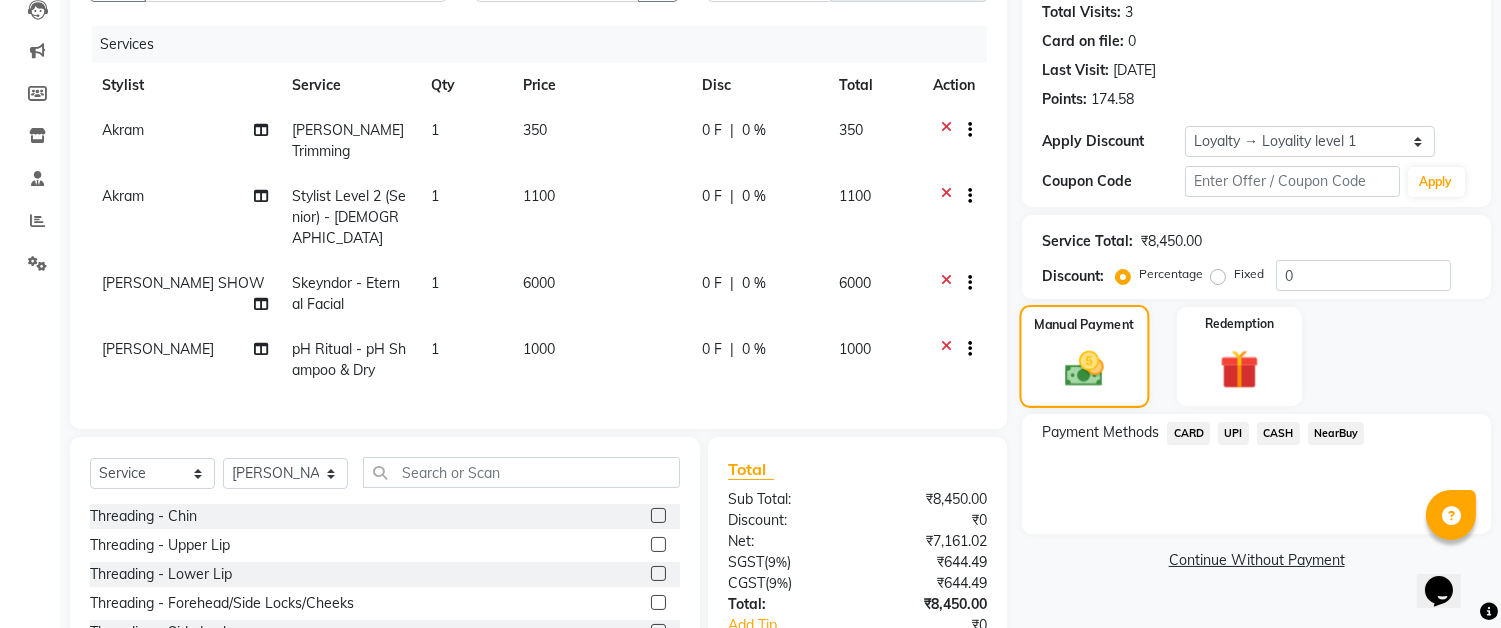 click 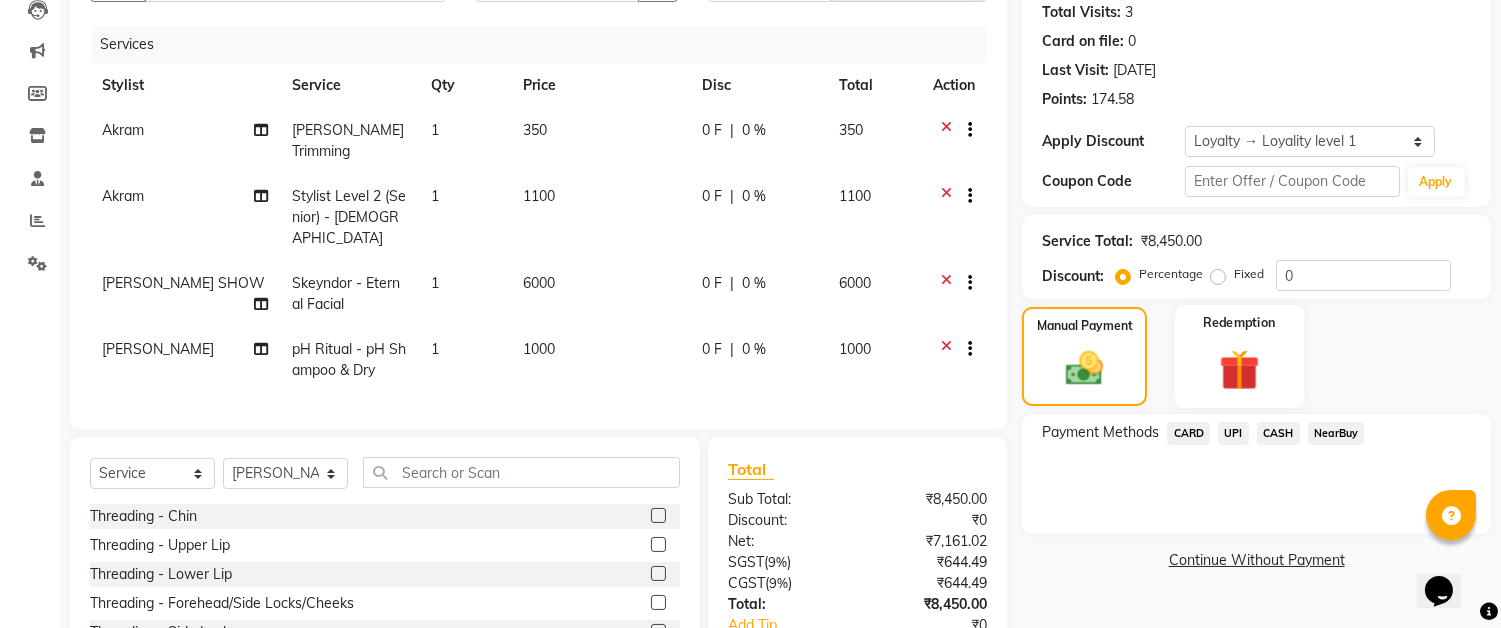 click on "Redemption" 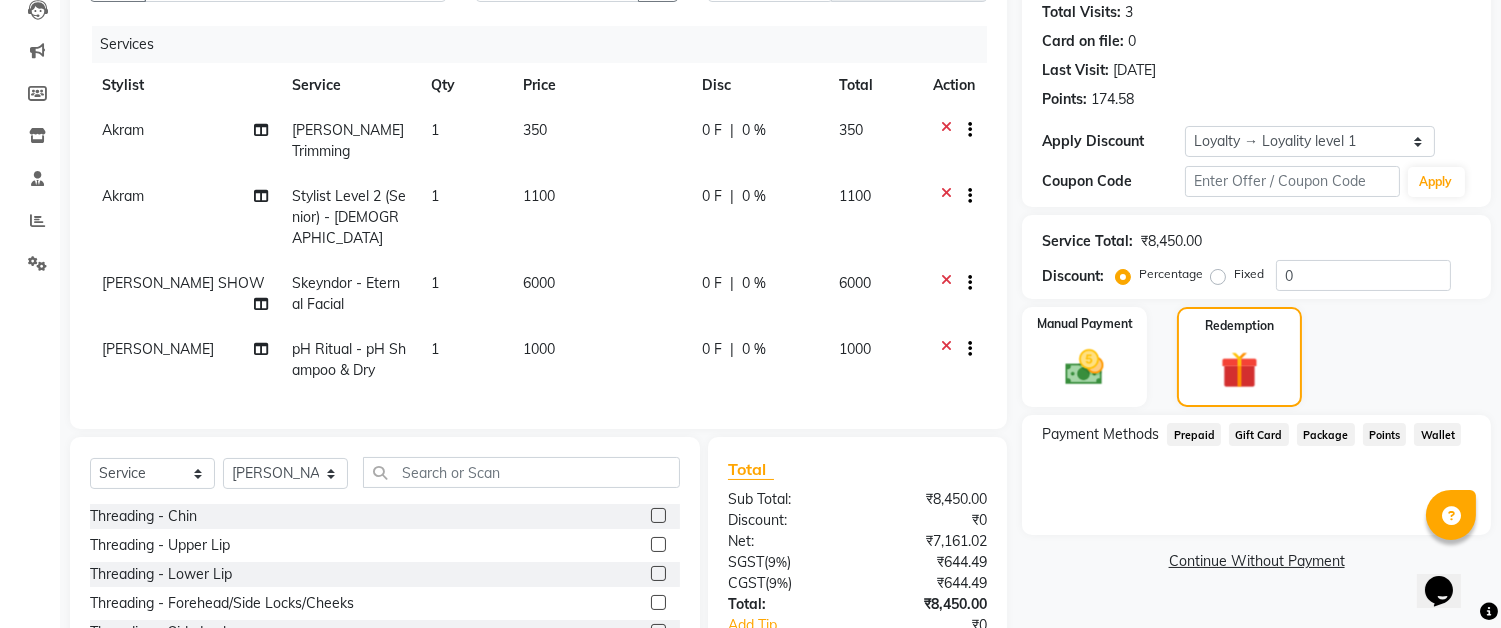click on "Manual Payment Redemption" 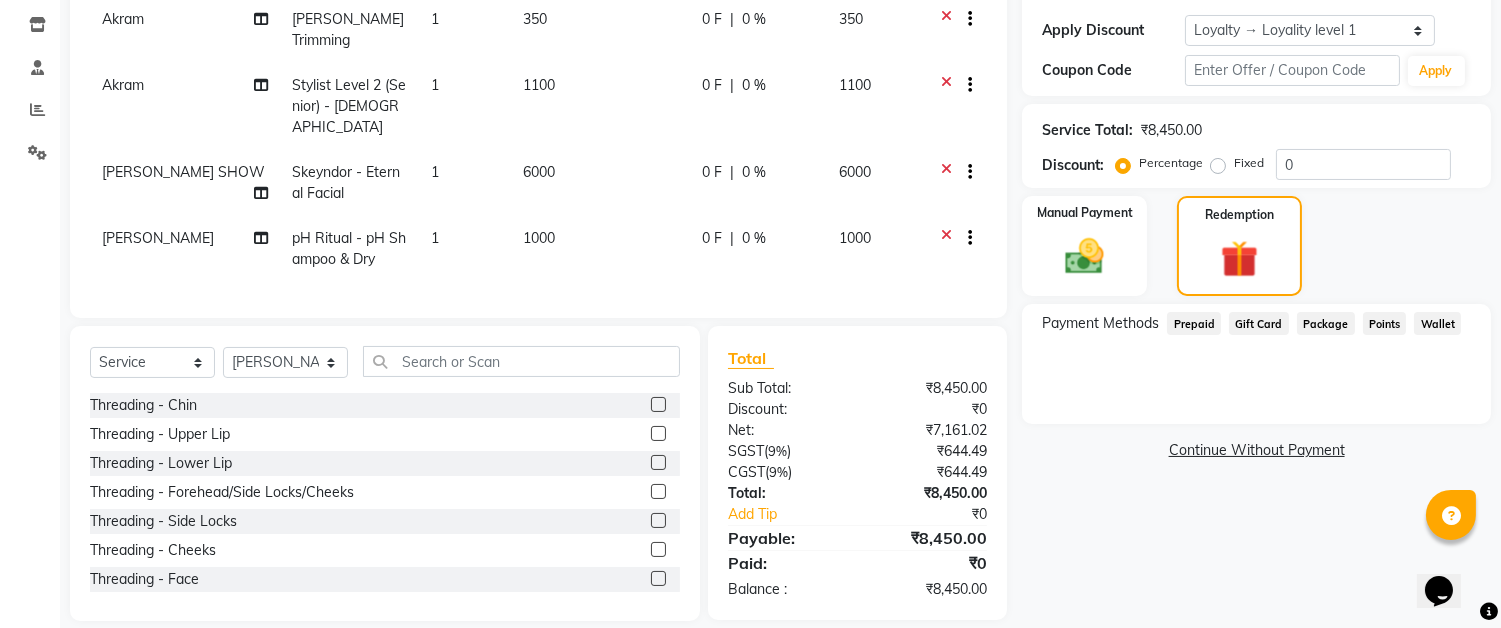 scroll, scrollTop: 111, scrollLeft: 0, axis: vertical 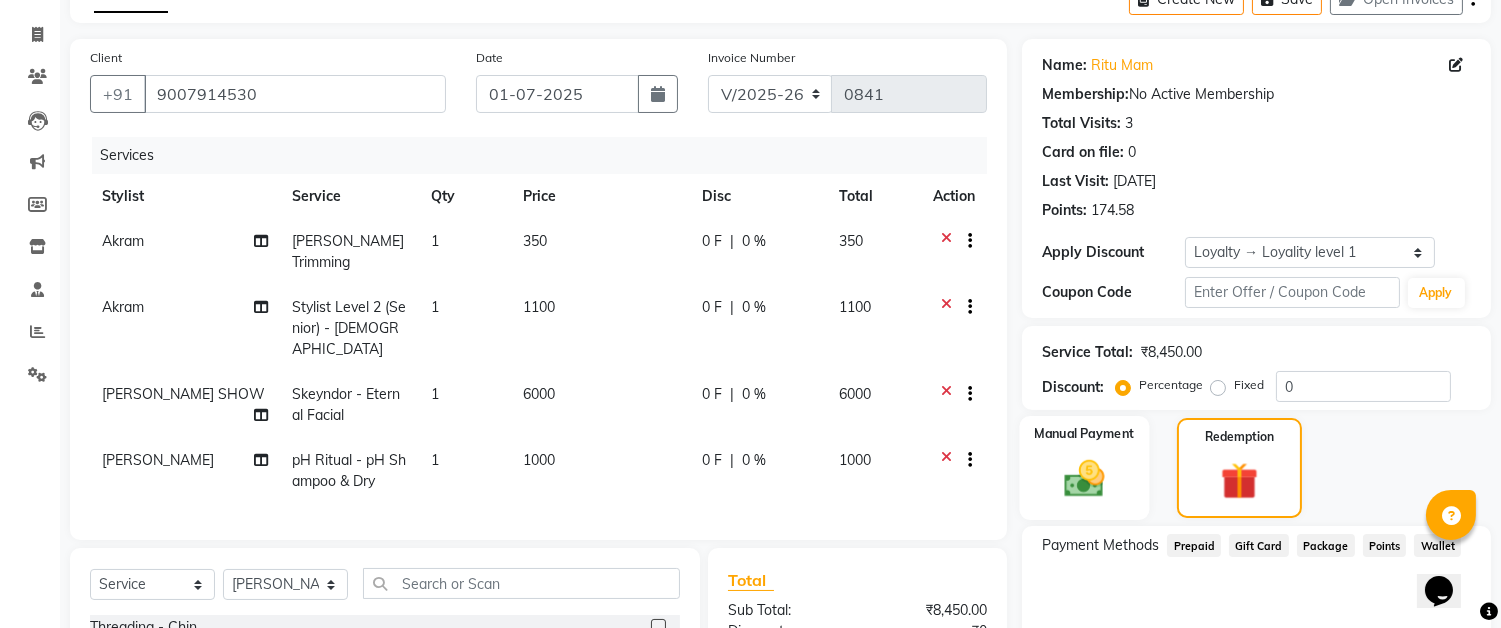 click on "Manual Payment" 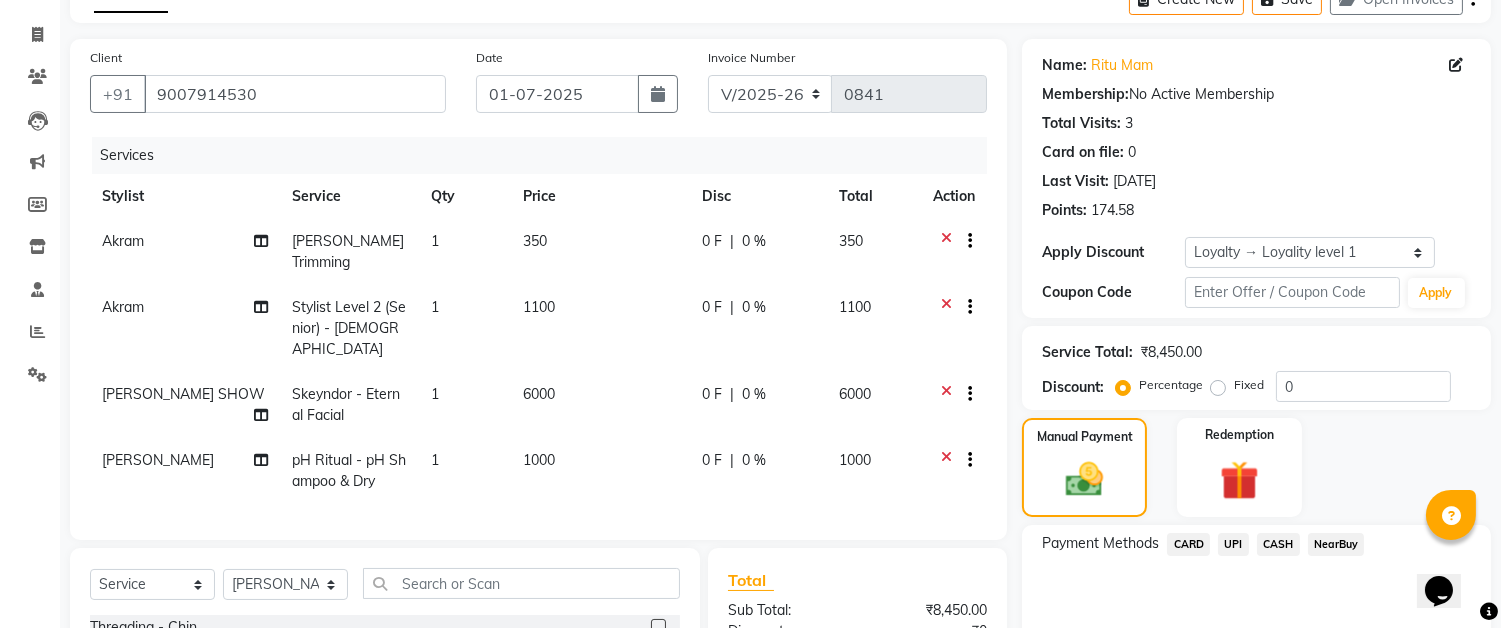 click on "CASH" 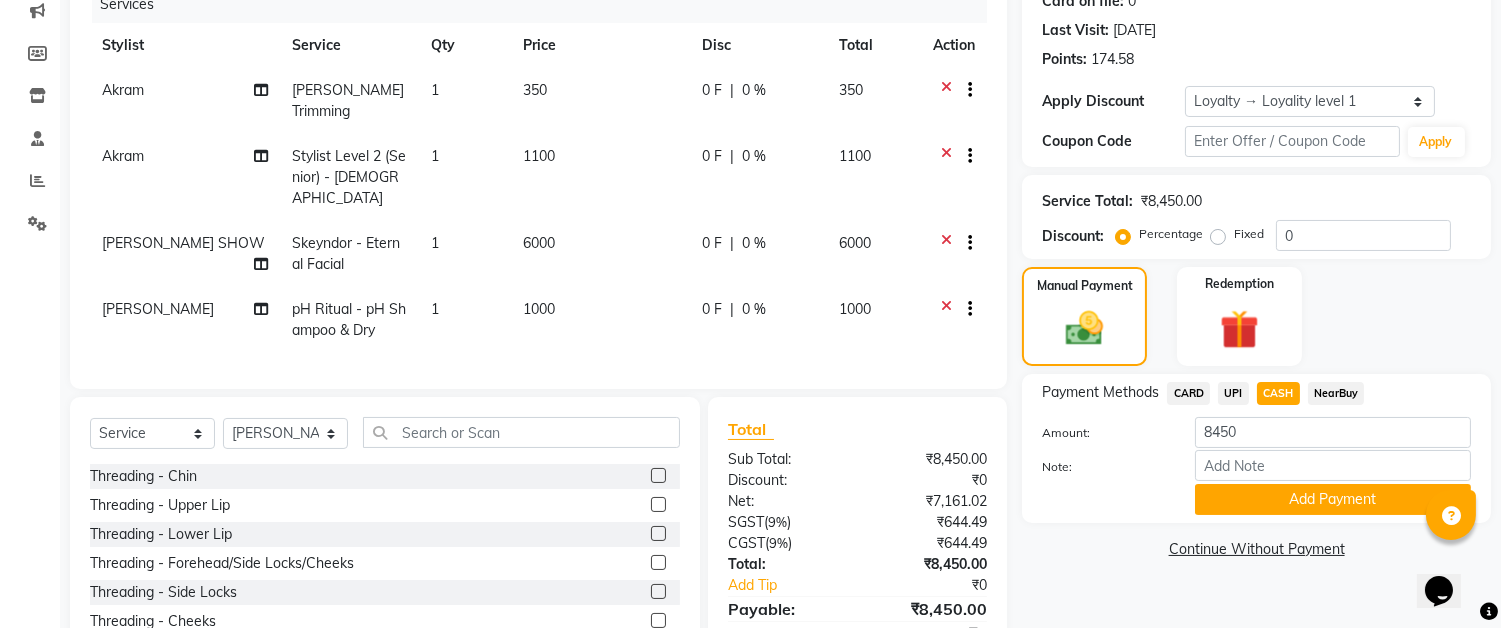 scroll, scrollTop: 333, scrollLeft: 0, axis: vertical 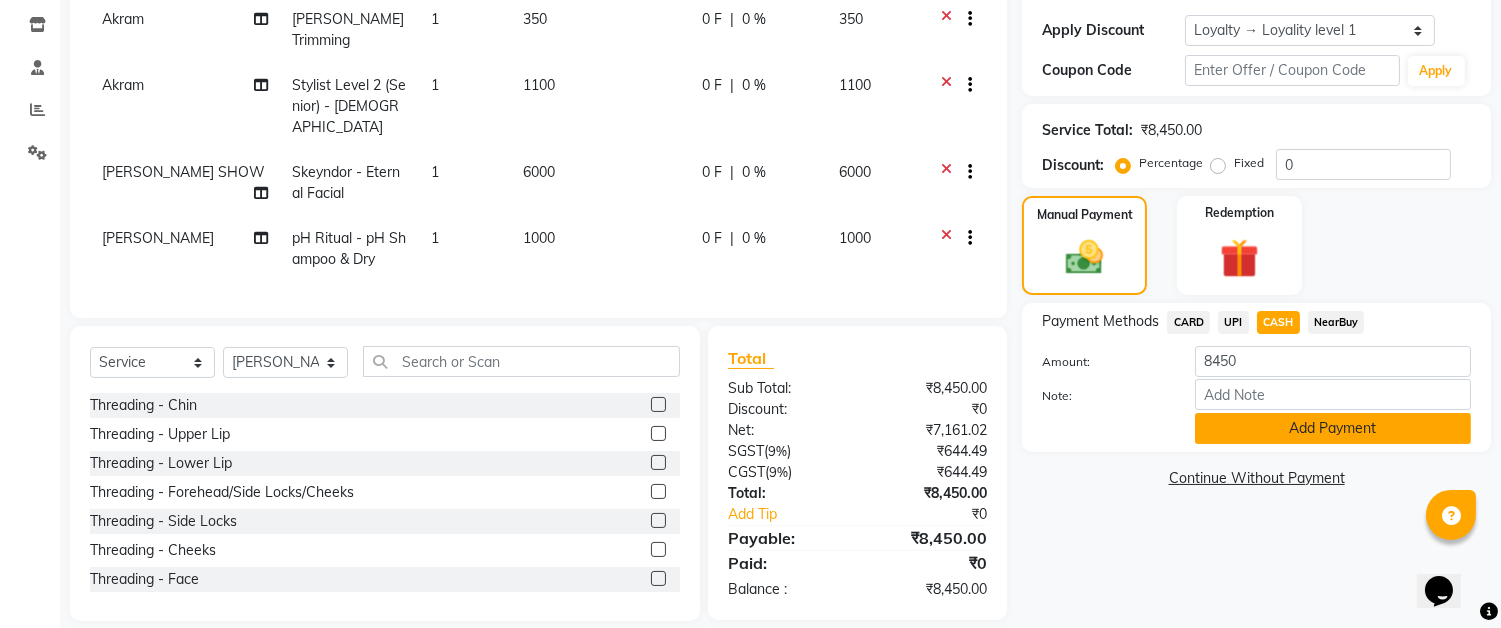 click on "Add Payment" 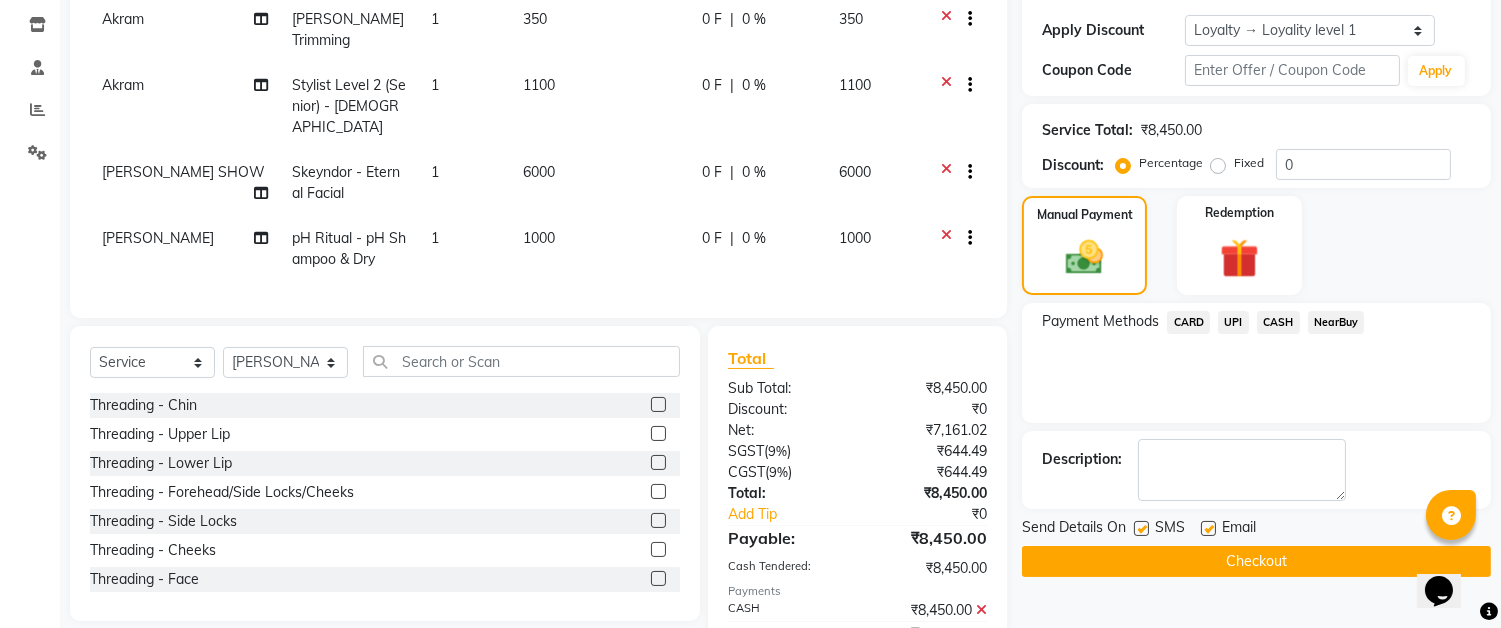 scroll, scrollTop: 503, scrollLeft: 0, axis: vertical 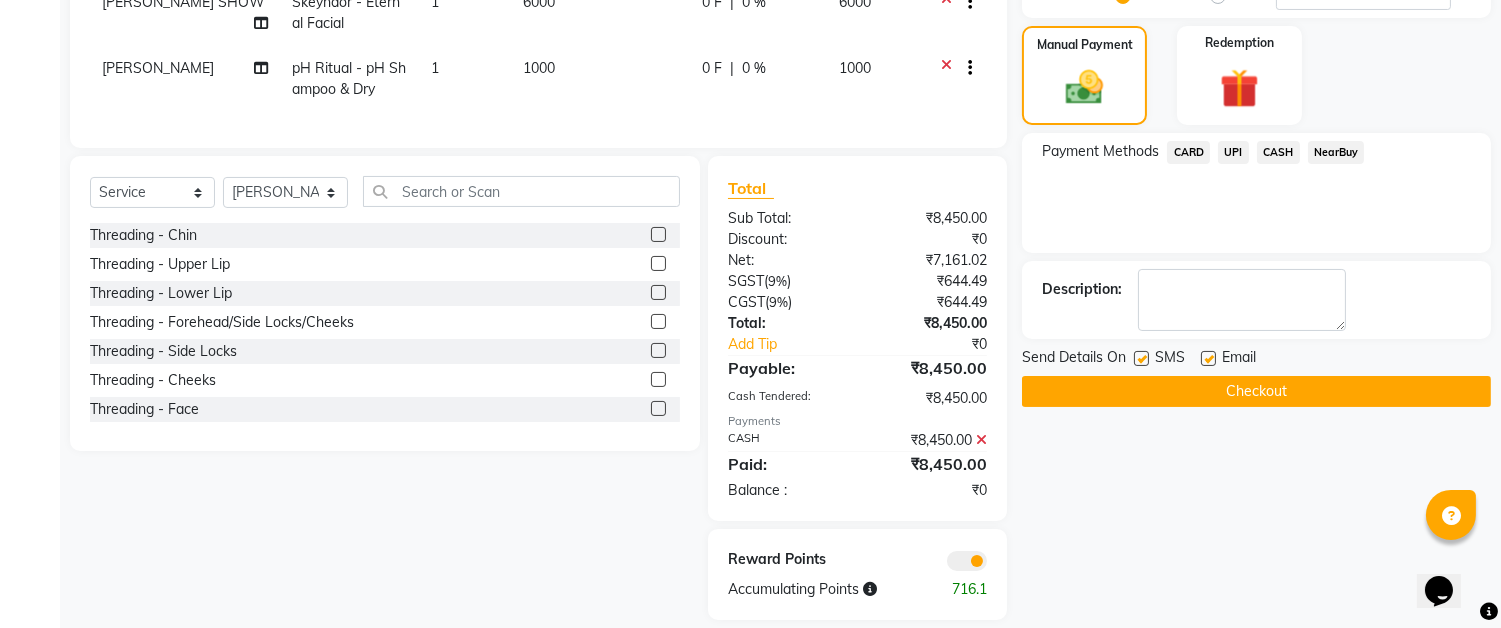 click on "Checkout" 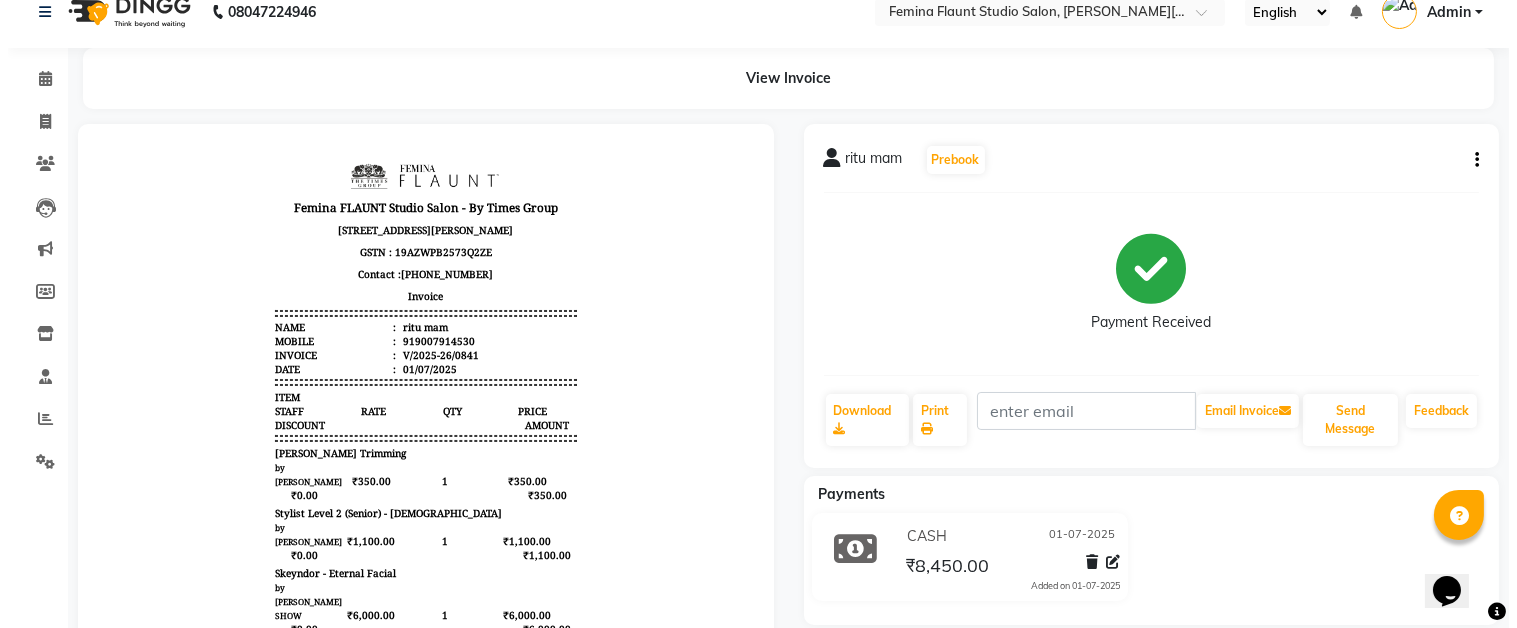 scroll, scrollTop: 0, scrollLeft: 0, axis: both 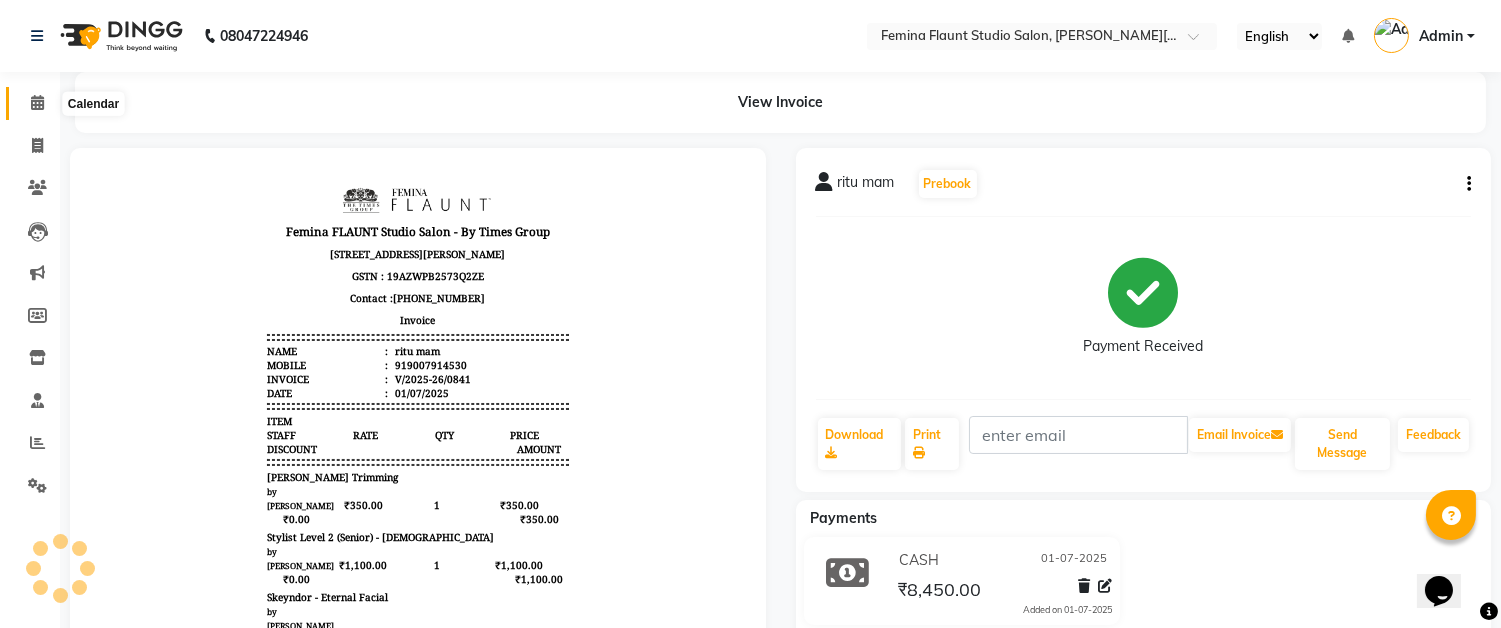 click 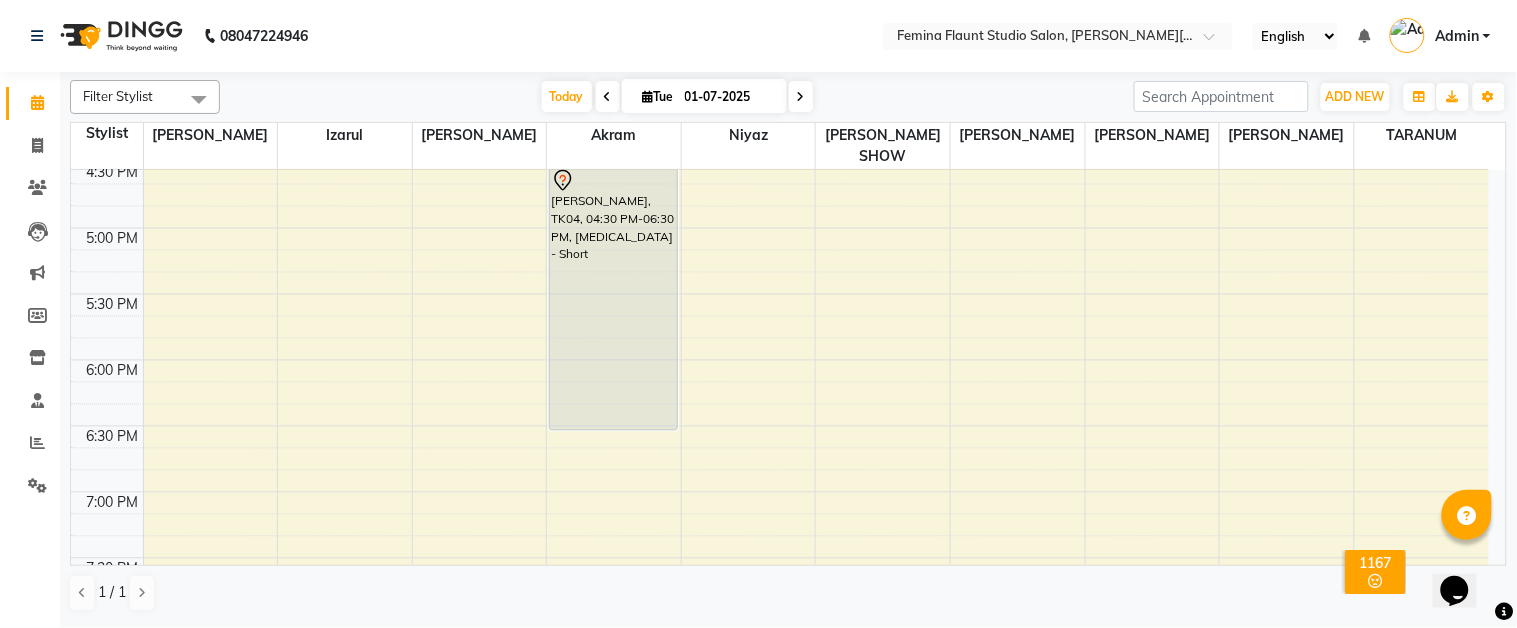 scroll, scrollTop: 886, scrollLeft: 0, axis: vertical 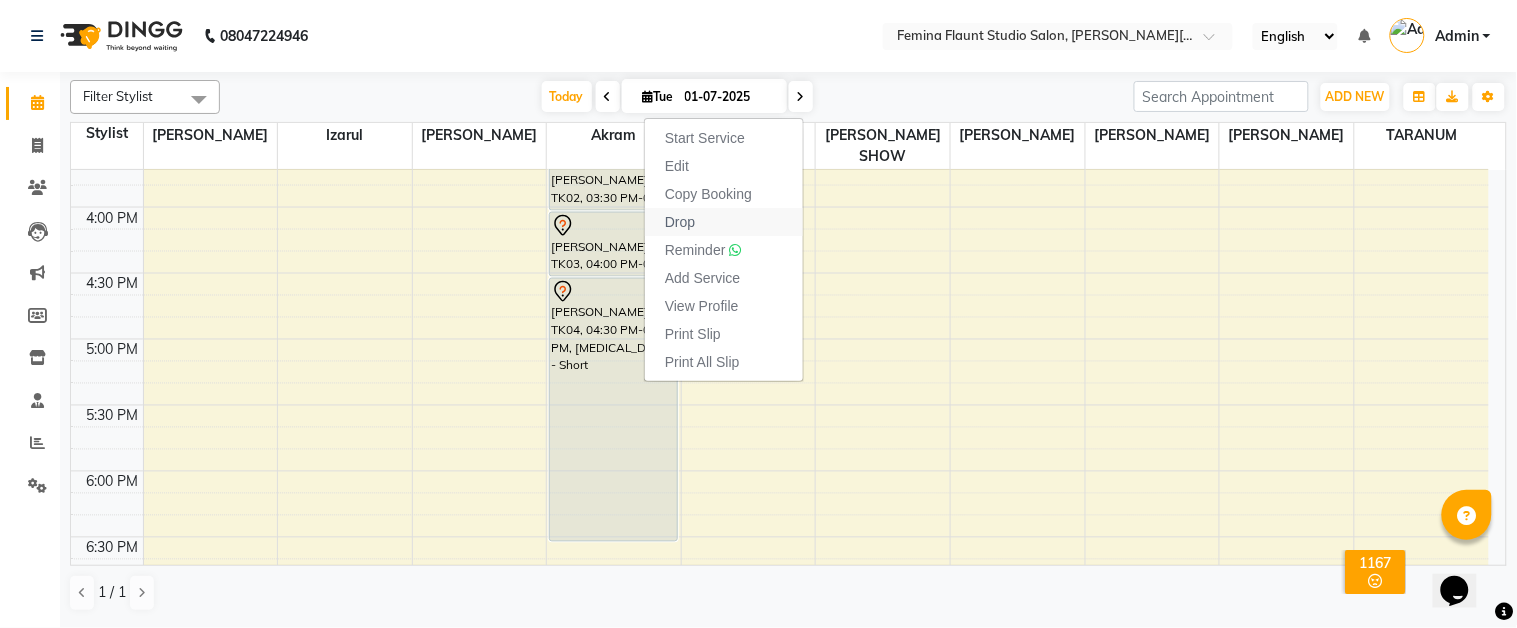click on "Drop" at bounding box center [724, 222] 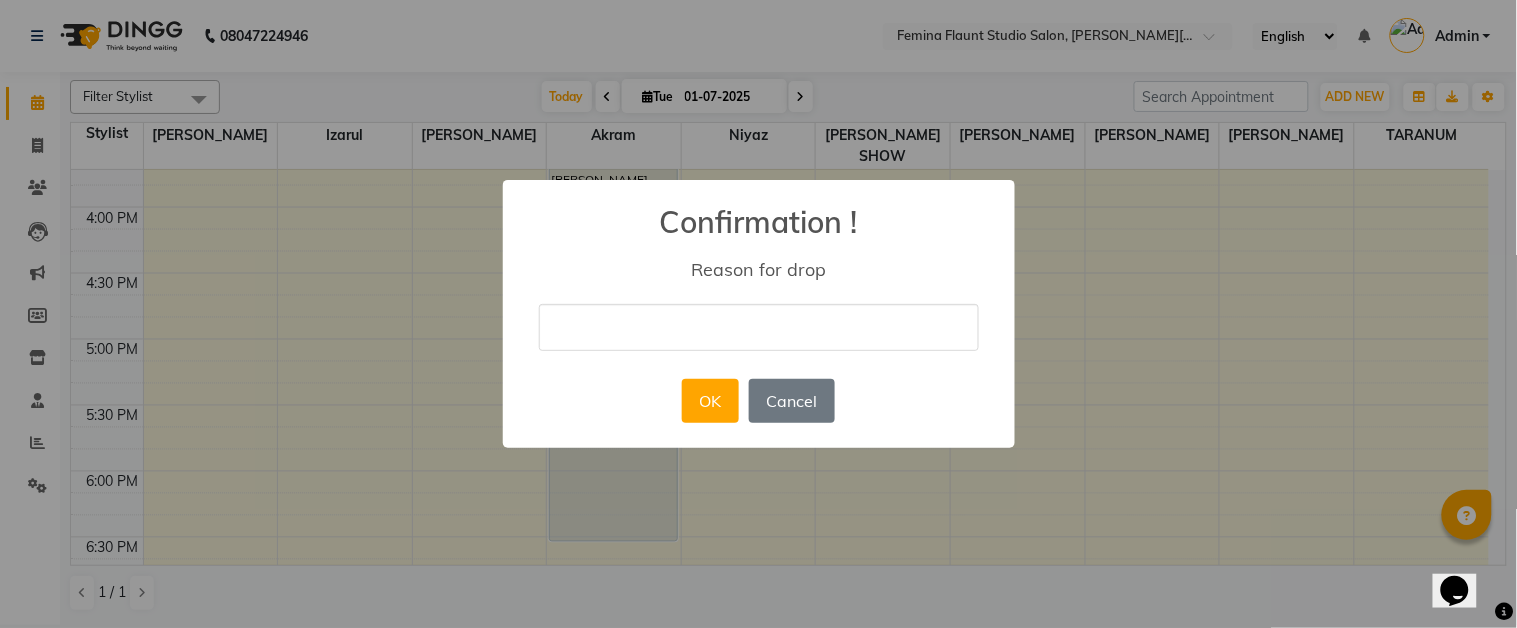 click at bounding box center (759, 327) 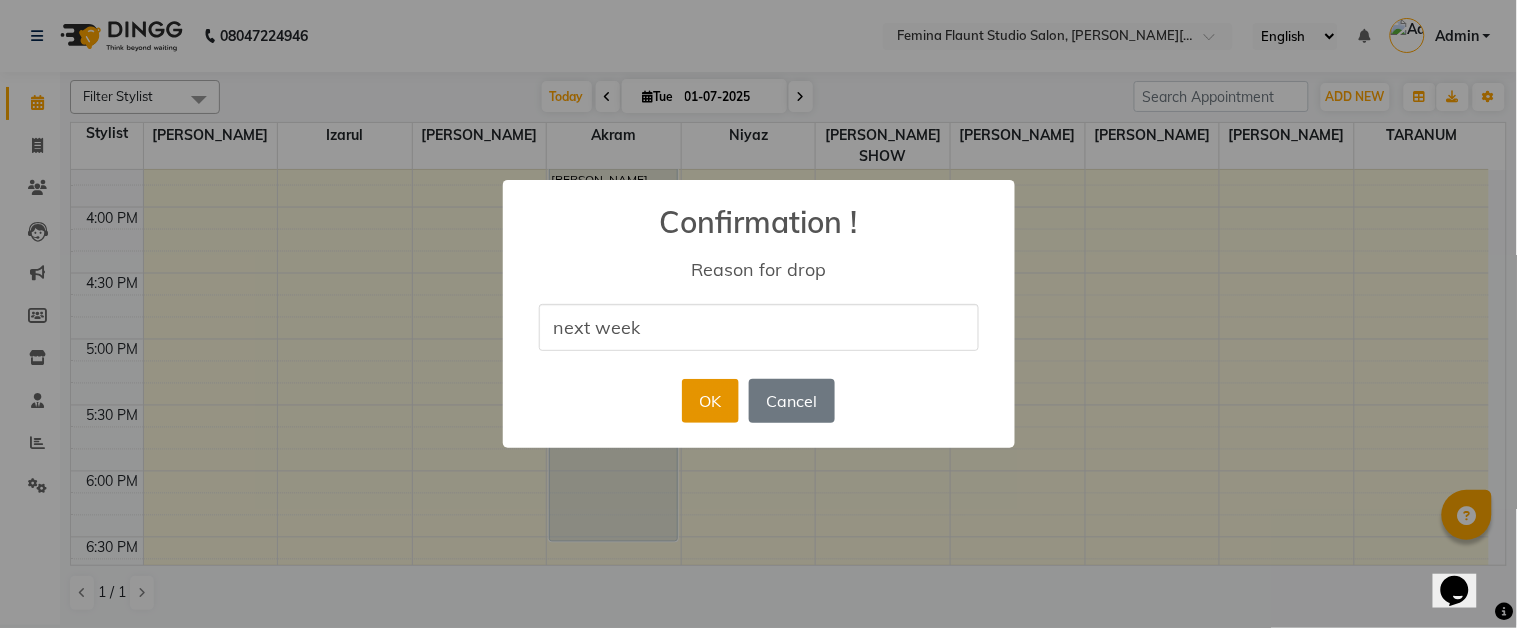 type on "next week" 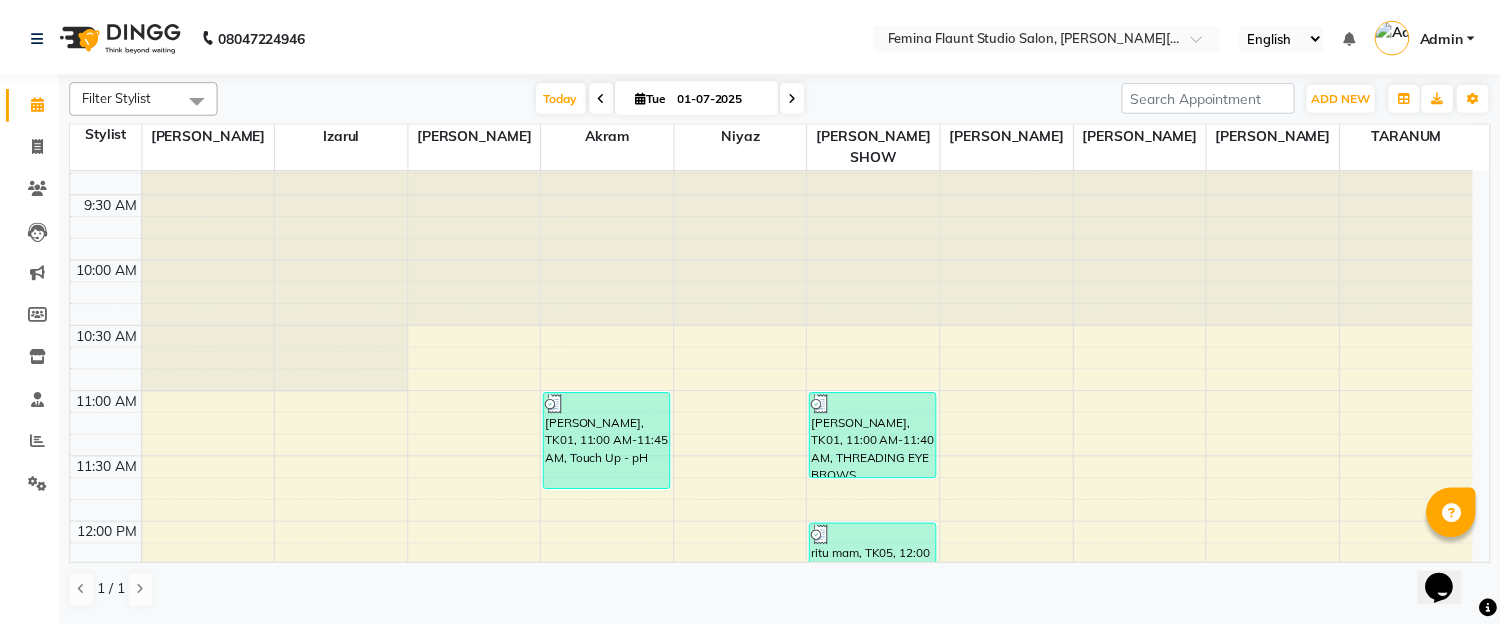 scroll, scrollTop: 0, scrollLeft: 0, axis: both 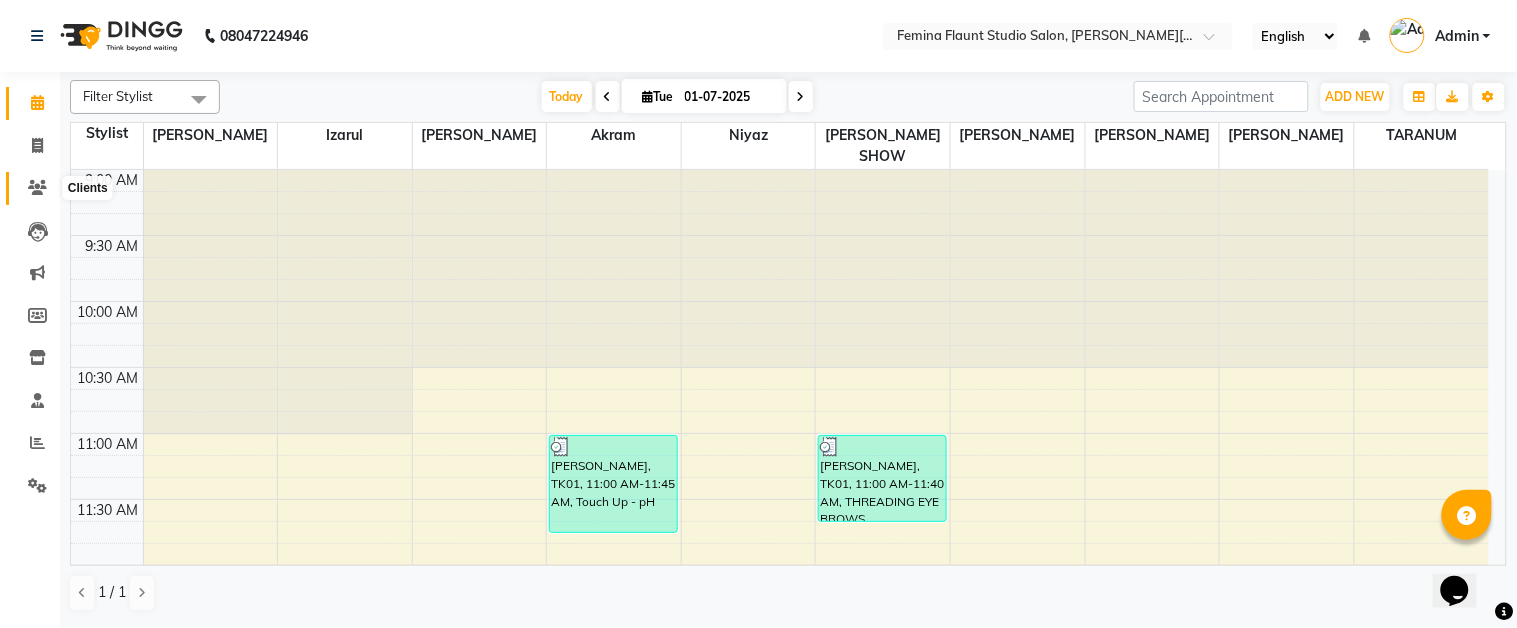 click 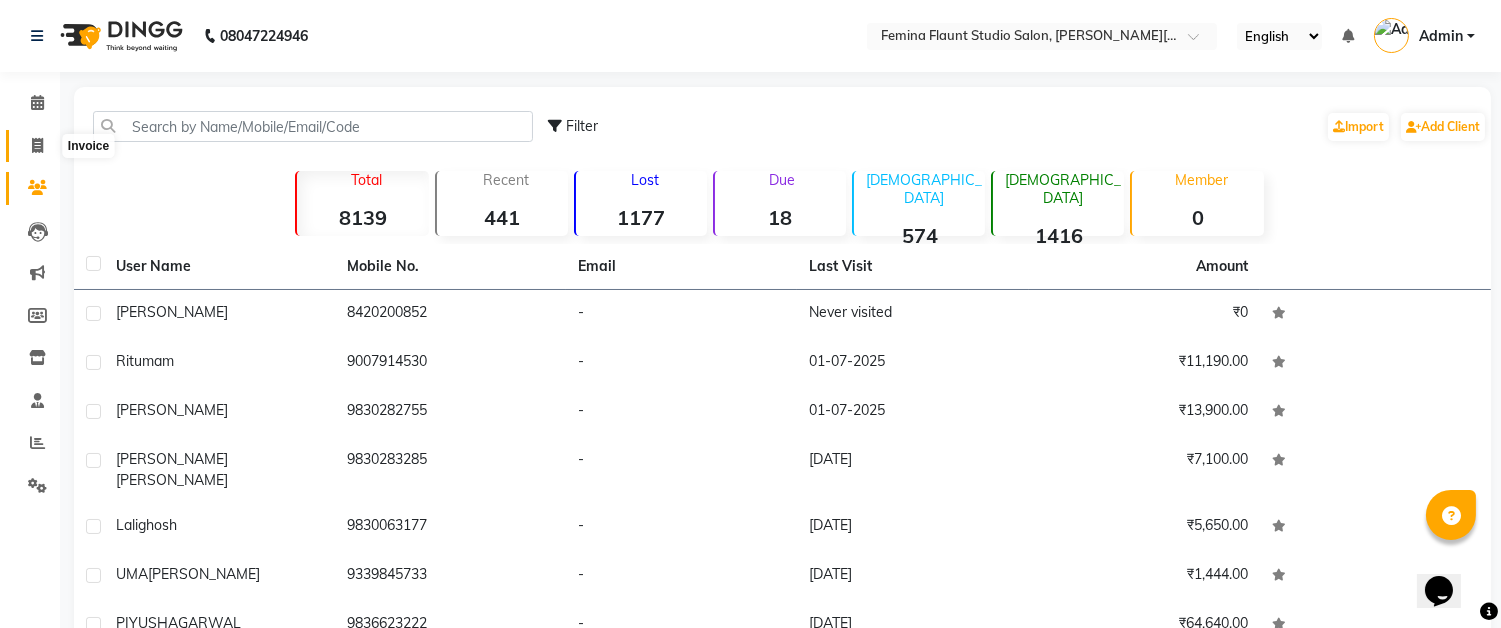 click 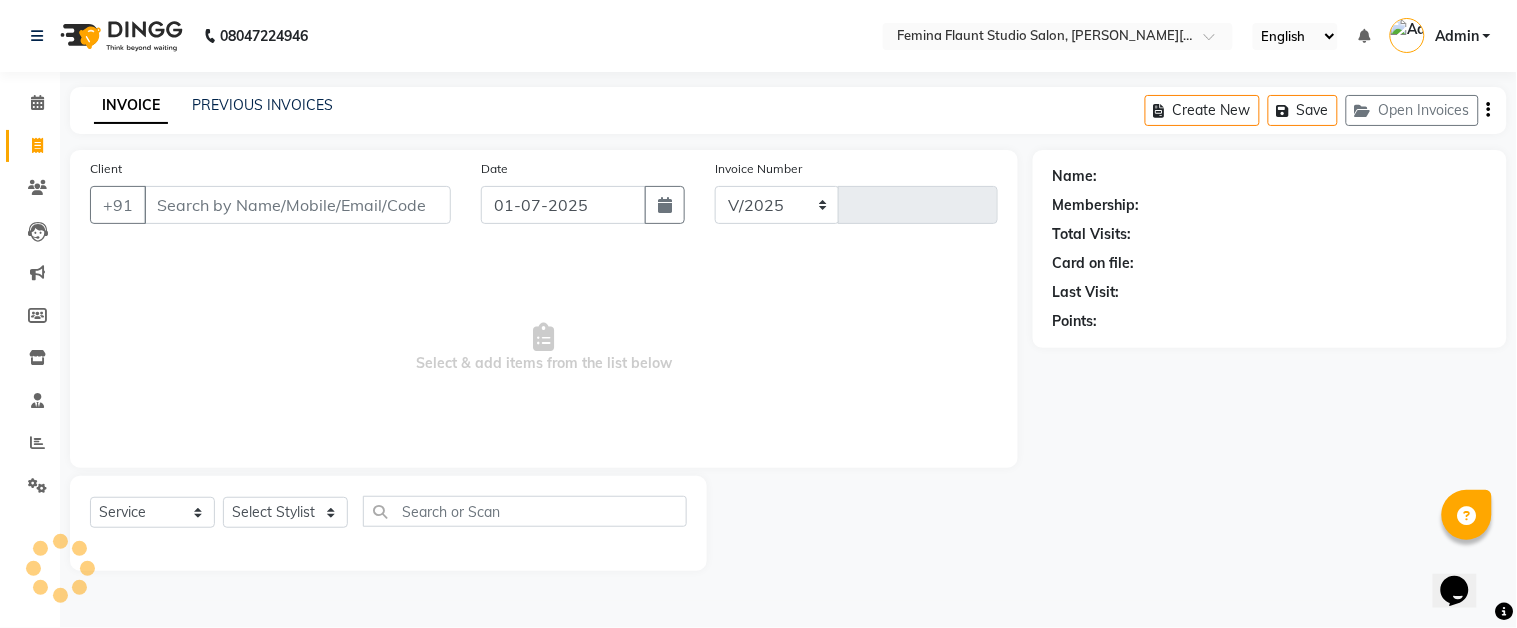 select on "5231" 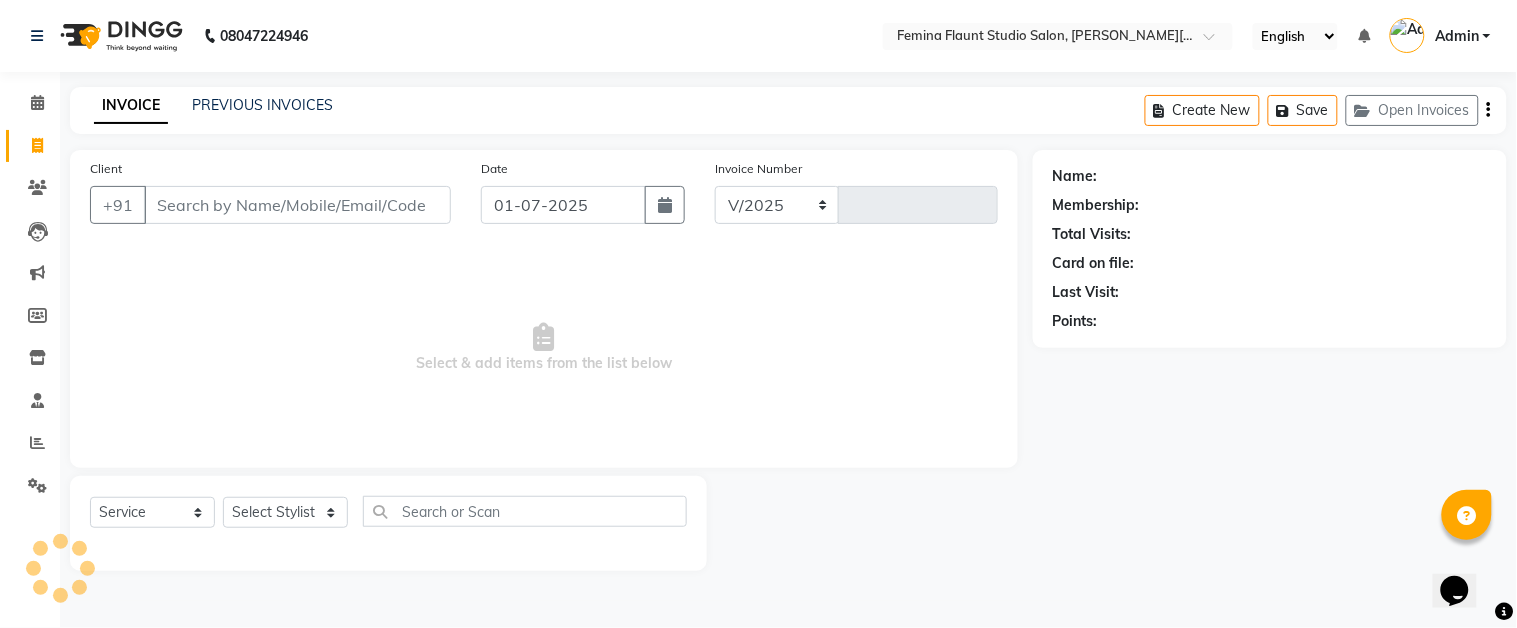 type on "0842" 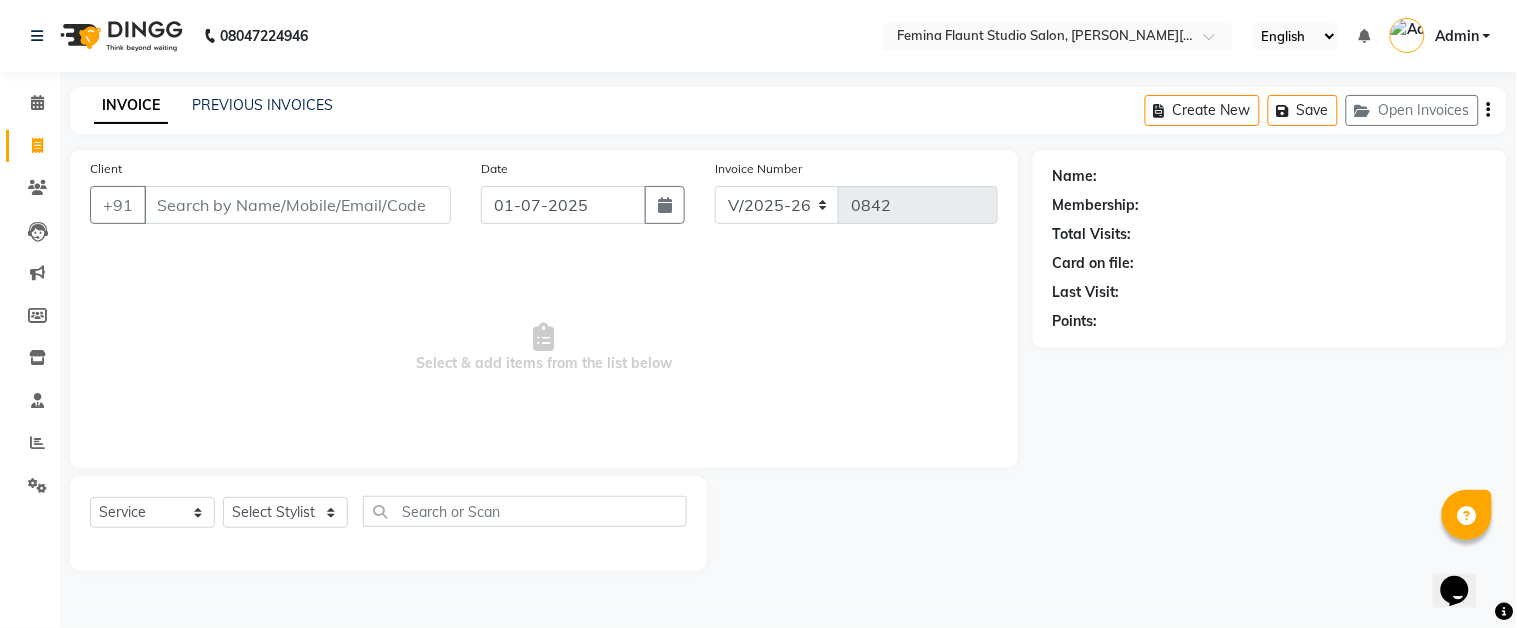 click on "Client" at bounding box center [297, 205] 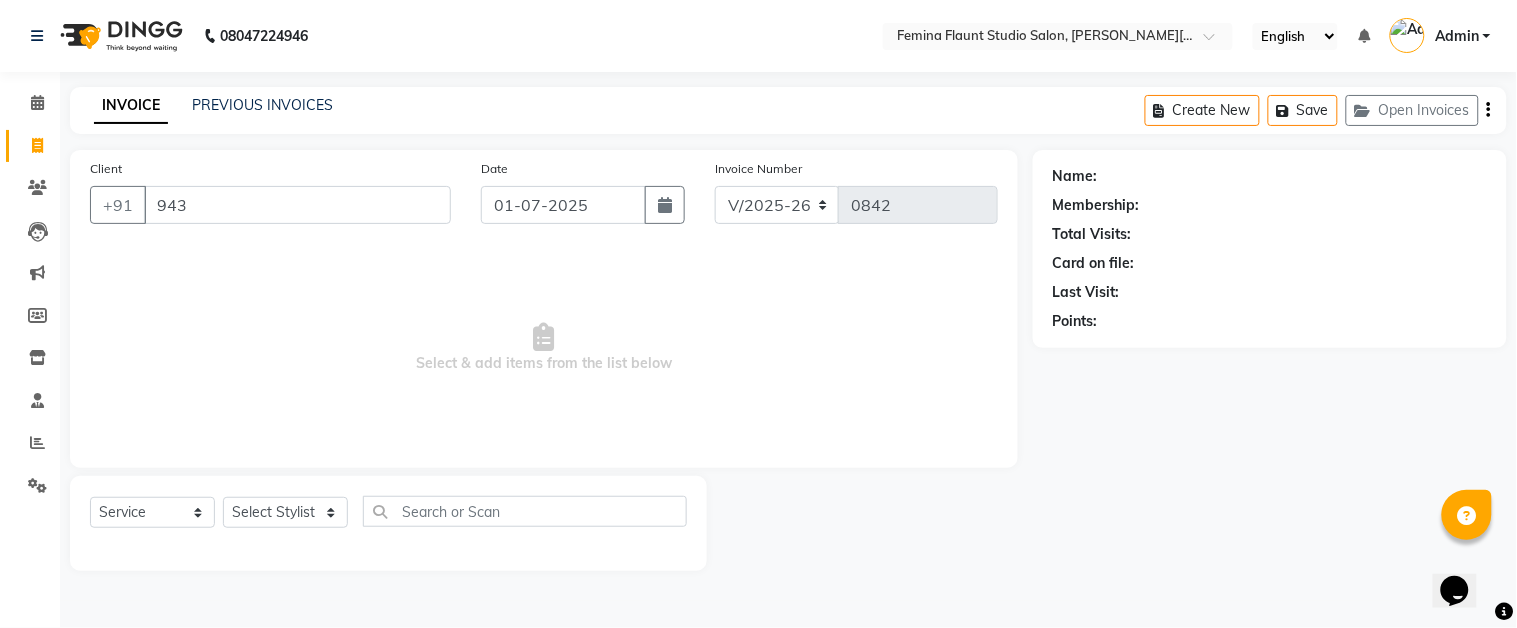 type on "943" 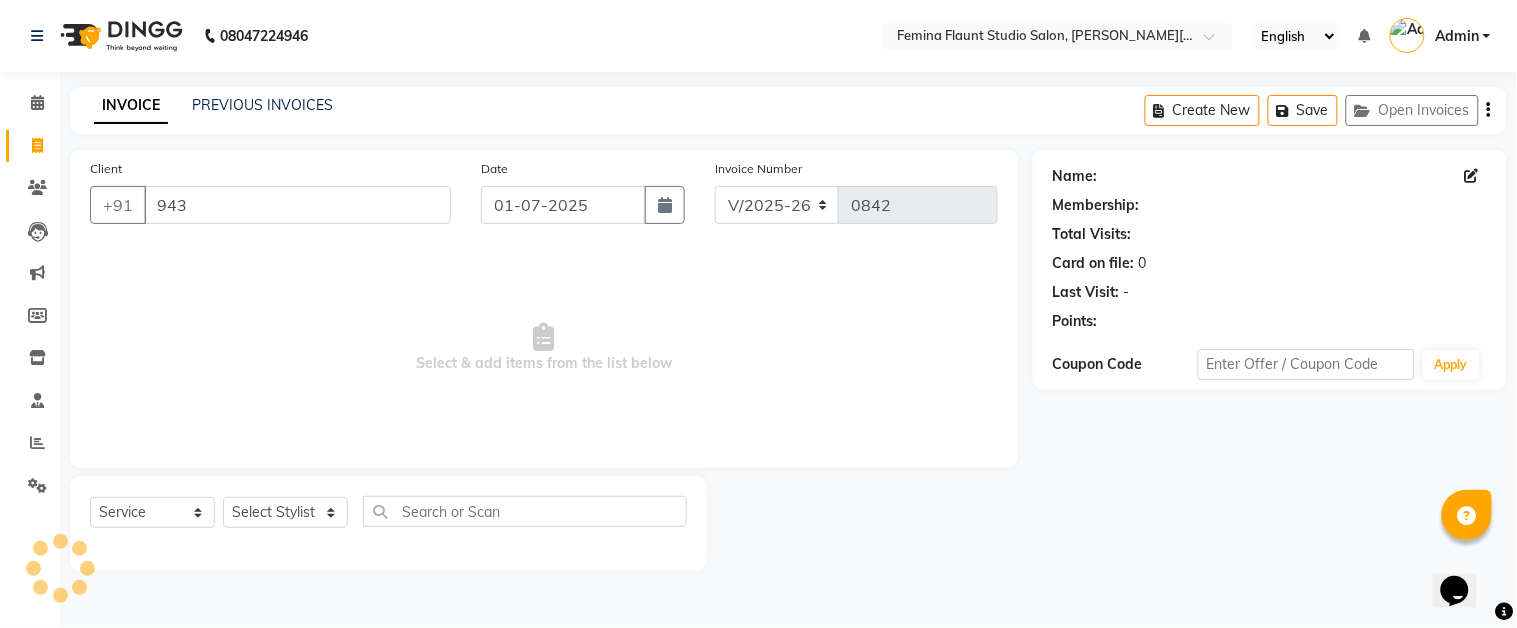 select on "1: Object" 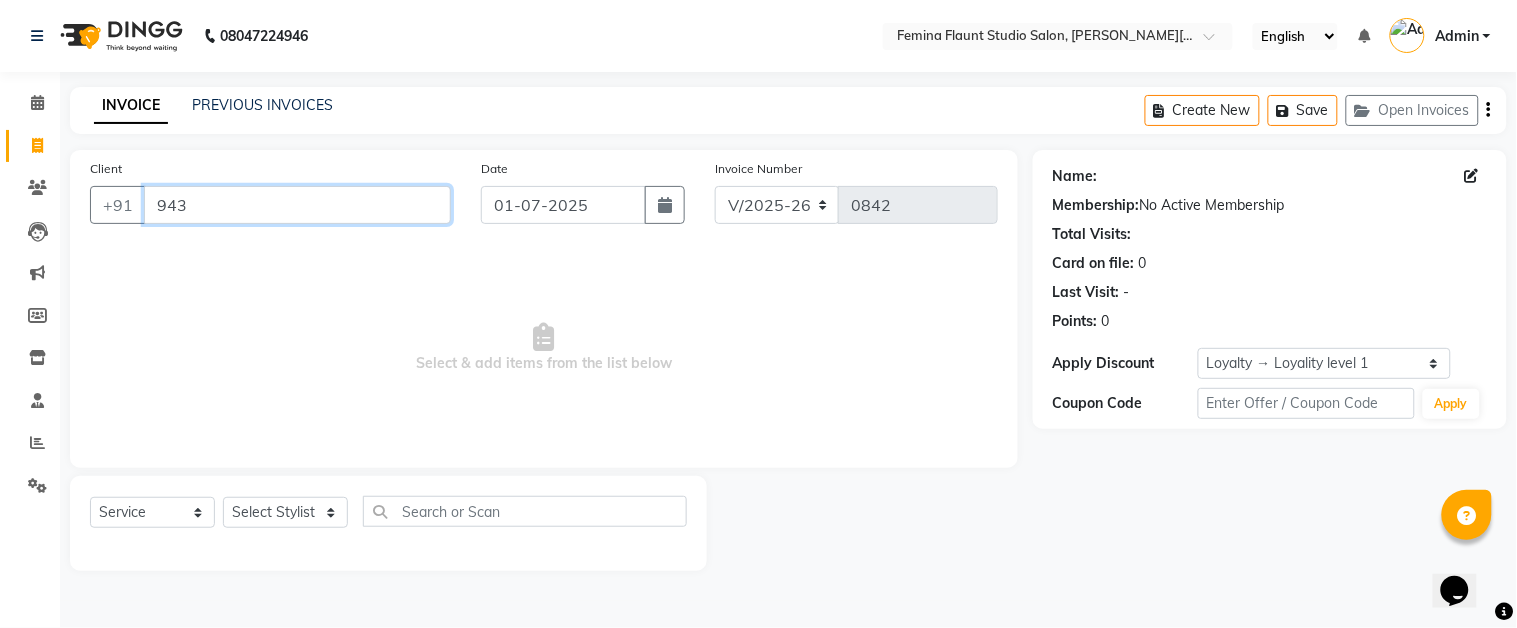 click on "943" at bounding box center (297, 205) 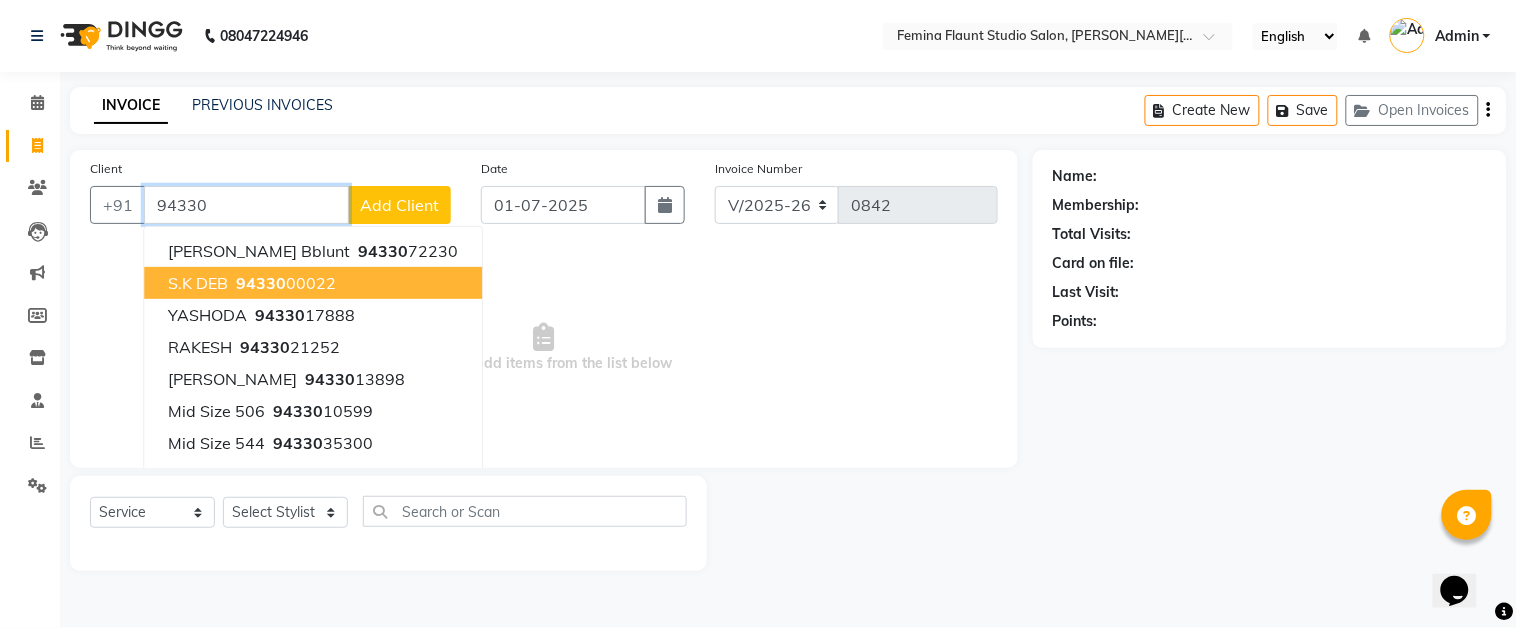 click on "S.K DEB   94330 00022" at bounding box center (313, 283) 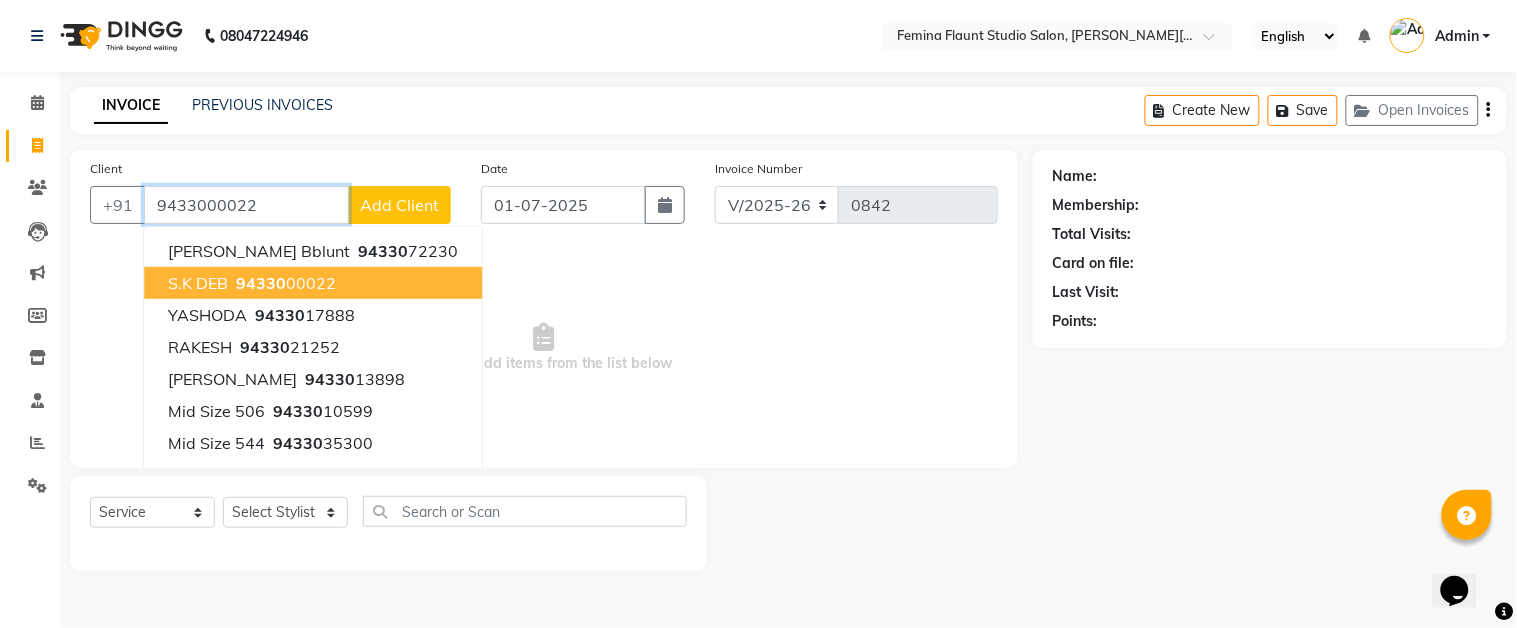 type on "9433000022" 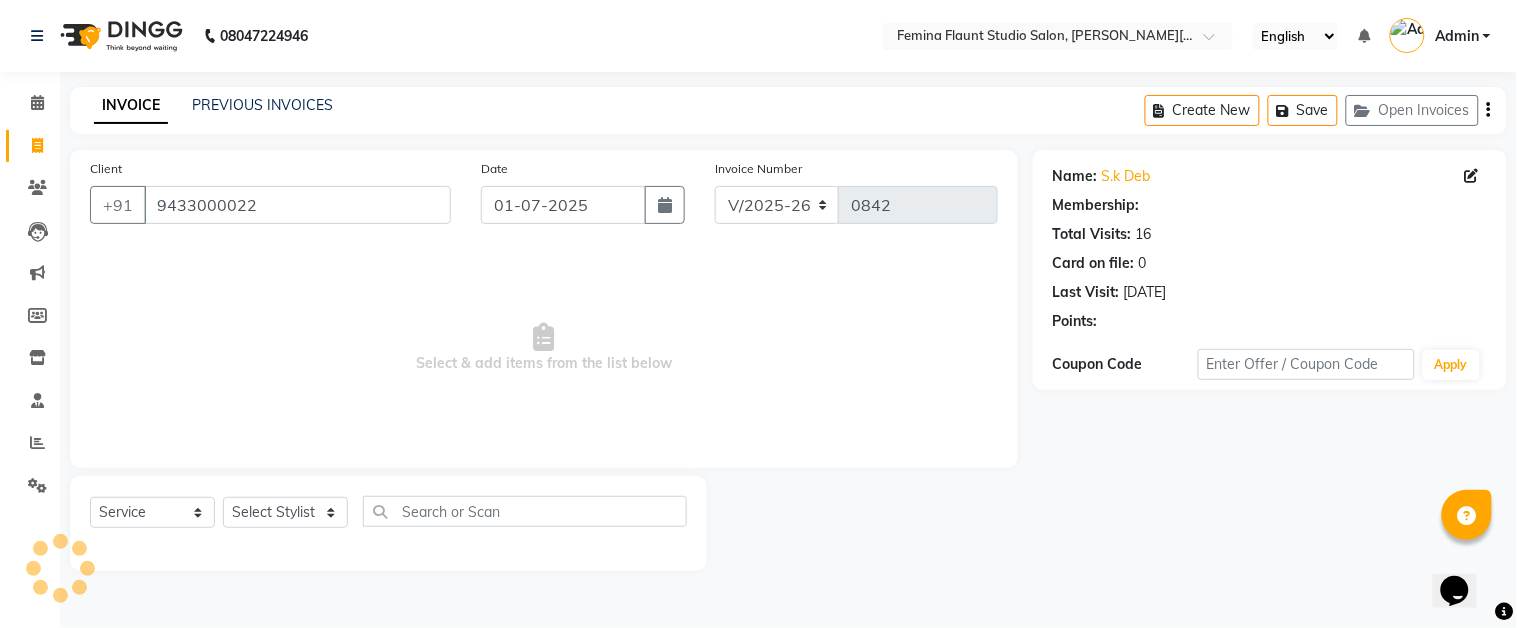select on "1: Object" 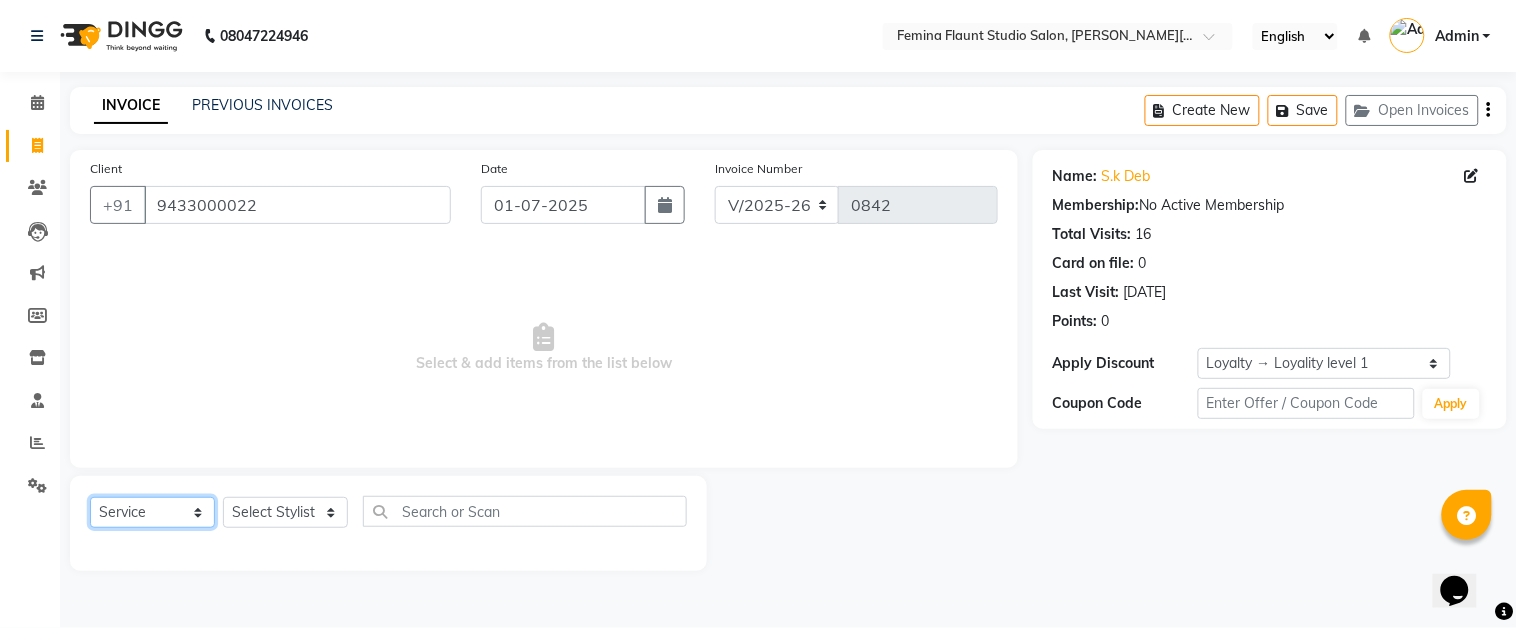 click on "Select  Service  Product  Membership  Package Voucher Prepaid Gift Card" 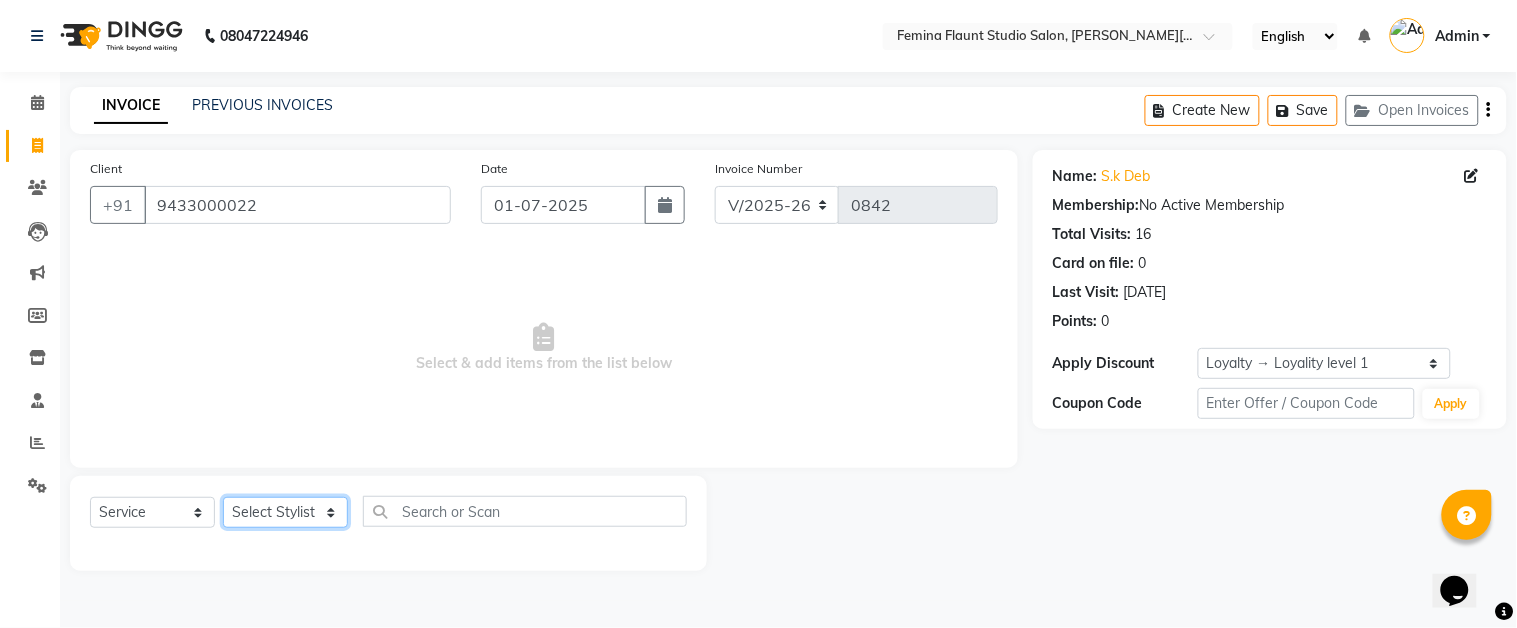 click on "Select Stylist Akram Auditor Christina Izarul jaydip NAUSHAD ALAM Niyaz RAJENDRA DAS RINKU SHOW Sonu Mondal TARANUM" 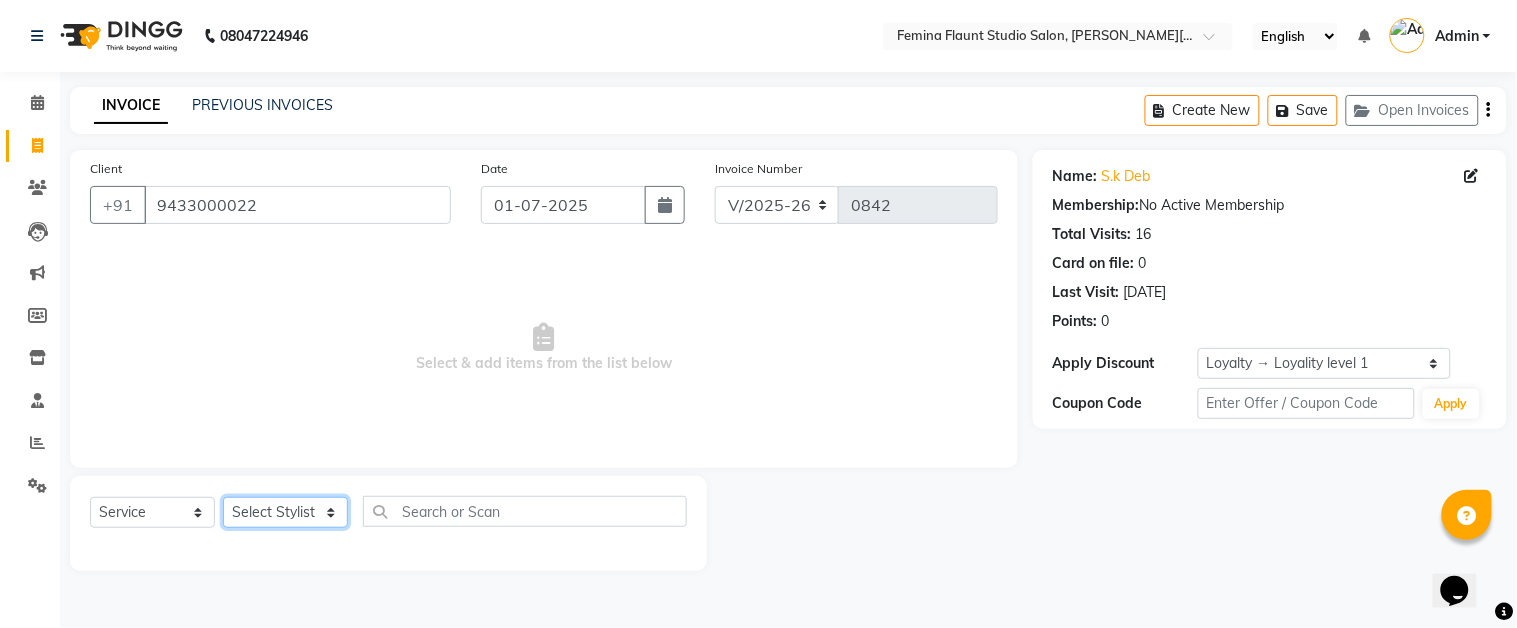 select on "83121" 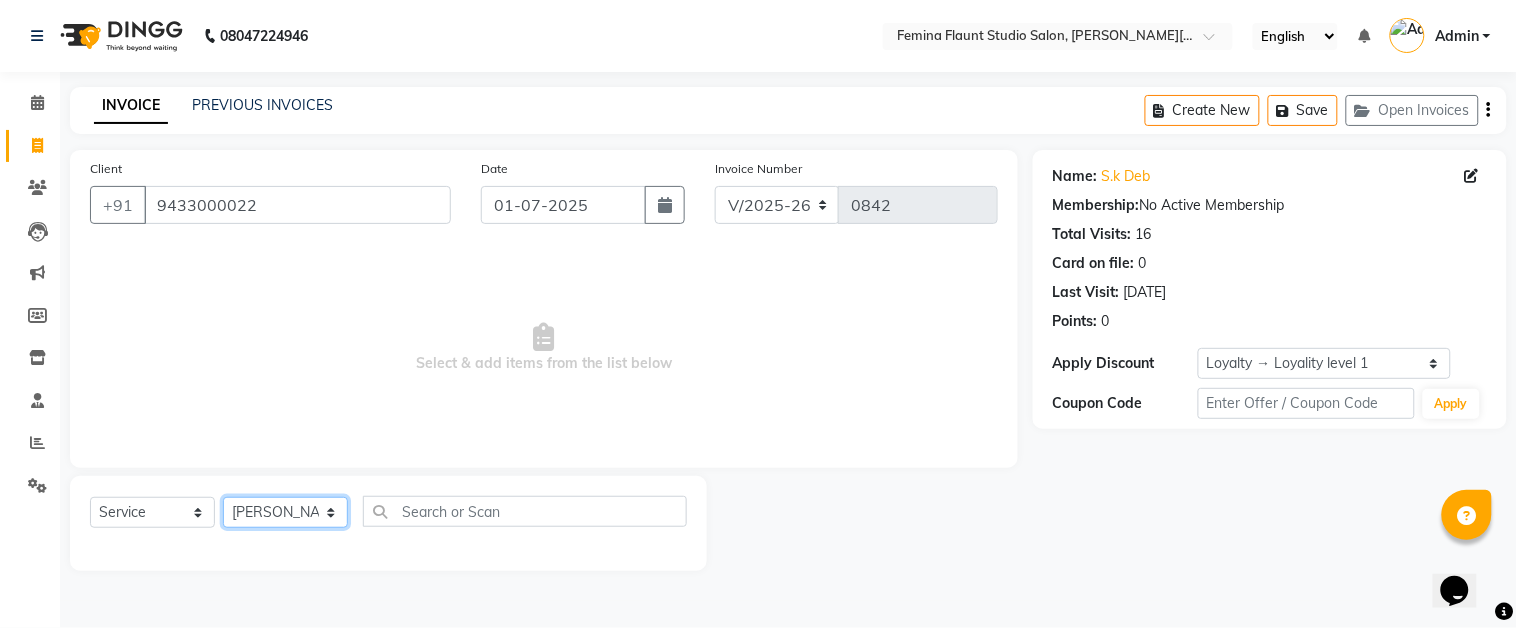 click on "Select Stylist Akram Auditor Christina Izarul jaydip NAUSHAD ALAM Niyaz RAJENDRA DAS RINKU SHOW Sonu Mondal TARANUM" 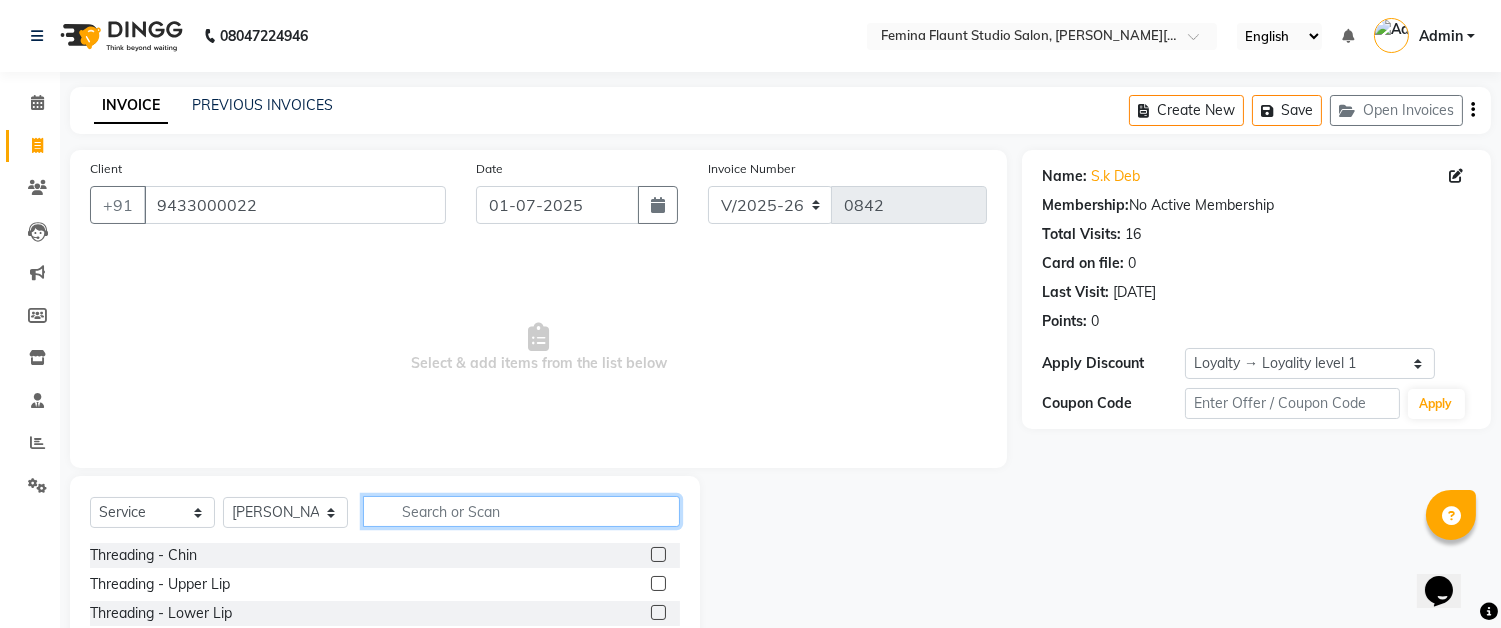 click 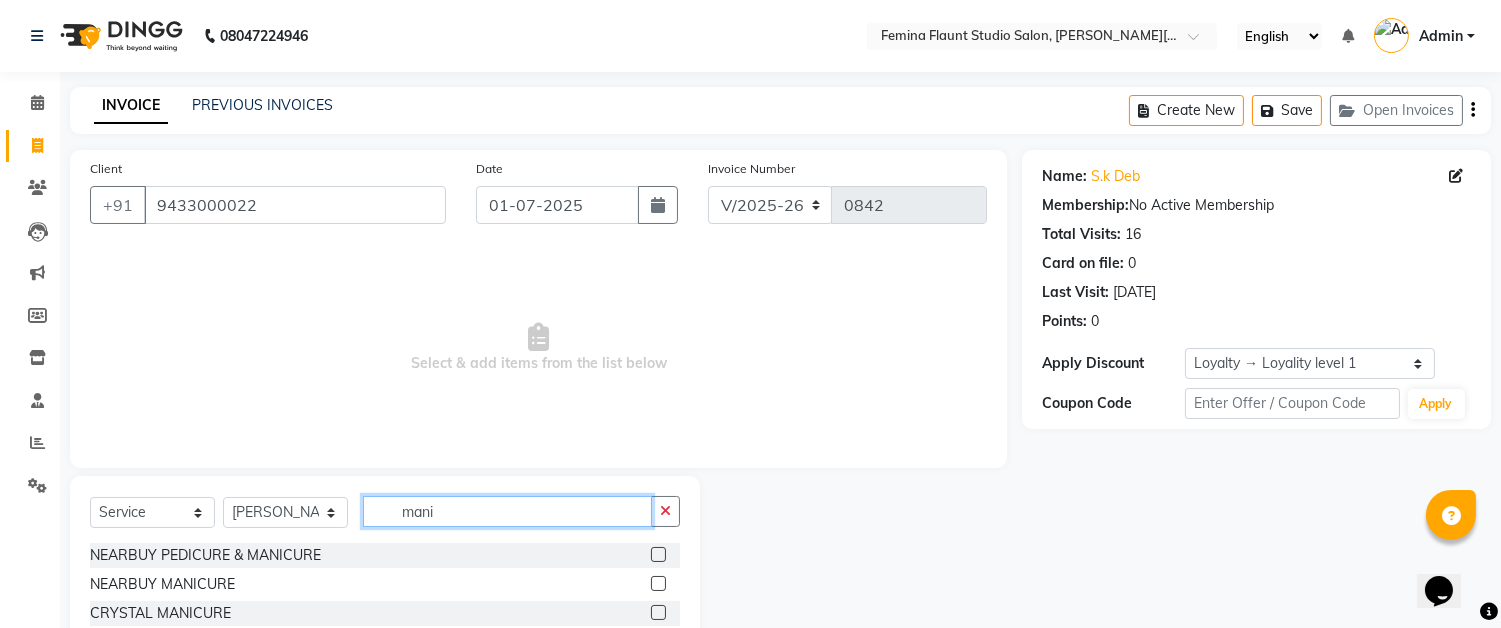 type on "mani" 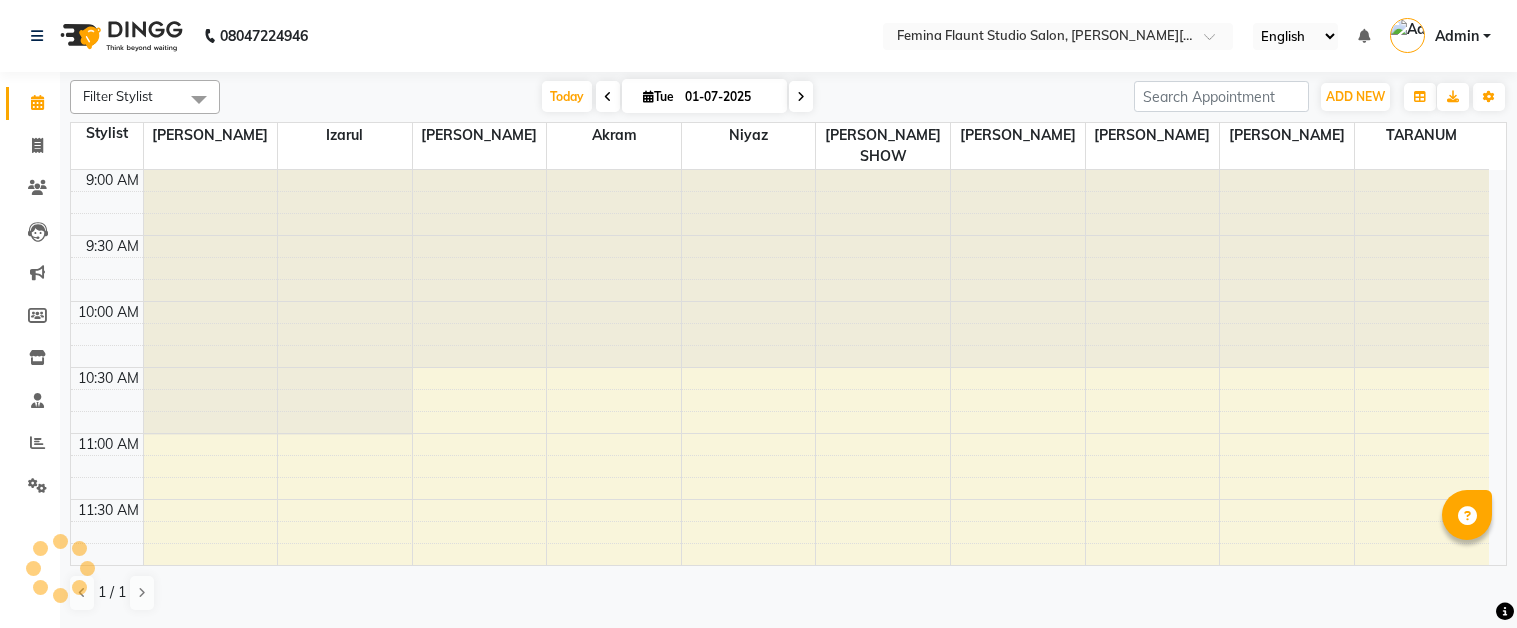 scroll, scrollTop: 0, scrollLeft: 0, axis: both 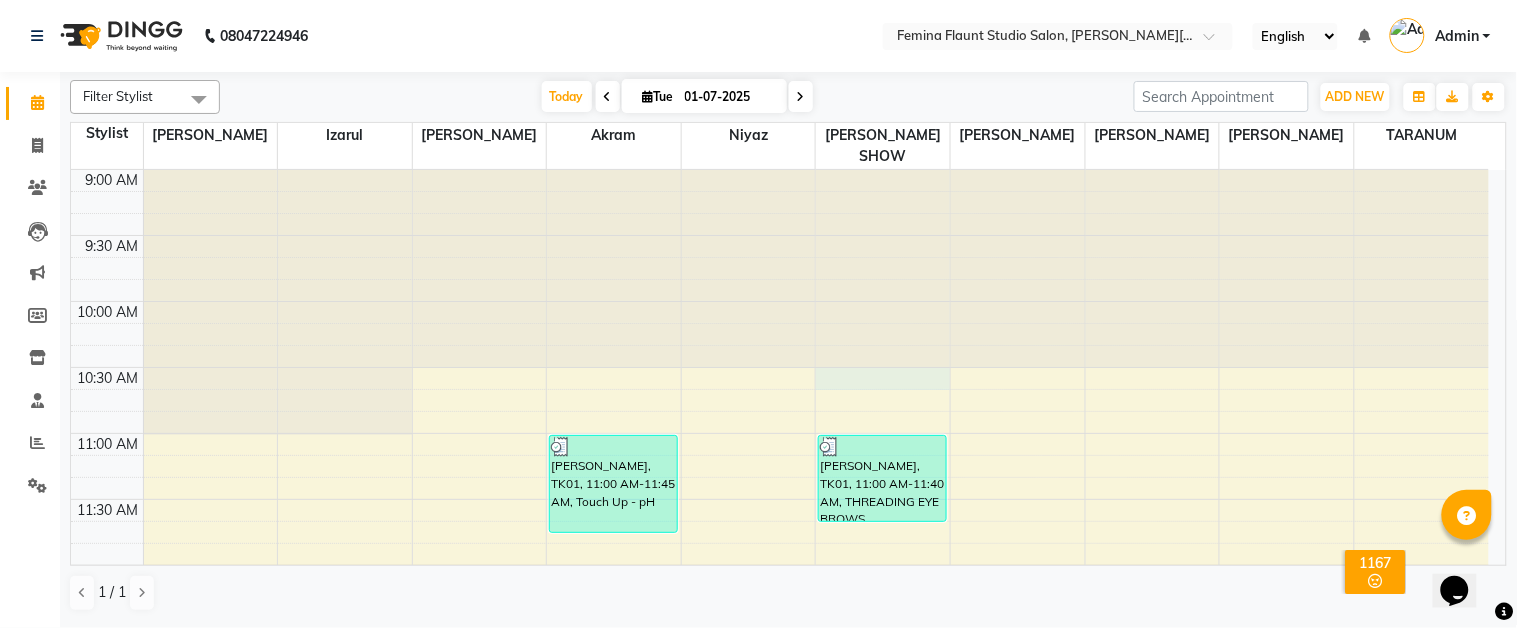 click on "9:00 AM 9:30 AM 10:00 AM 10:30 AM 11:00 AM 11:30 AM 12:00 PM 12:30 PM 1:00 PM 1:30 PM 2:00 PM 2:30 PM 3:00 PM 3:30 PM 4:00 PM 4:30 PM 5:00 PM 5:30 PM 6:00 PM 6:30 PM 7:00 PM 7:30 PM 8:00 PM 8:30 PM 9:00 PM 9:30 PM     ritu mam, TK05, 01:00 PM-01:45 PM, Stylist Level 2 (Senior) - Male     ritu mam, TK05, 01:40 PM-02:10 PM, Beard Trimming     jayshree, TK01, 11:00 AM-11:45 AM, Touch Up - pH             lali ghosh, TK02, 02:45 PM-03:30 PM, Stylist Level 2 (Senior) - Male             lali ghosh, TK02, 03:30 PM-04:00 PM, Color-  Touch up 4"              arunima mukharjee, TK03, 04:00 PM-04:30 PM, Luxury Hairwash + Blowdry - Luxury Hairwash + Blowdry - Long (Long)             donna, TK04, 04:30 PM-06:30 PM, BOTOX - Short     jayshree, TK01, 11:00 AM-11:40 AM, THREADING EYE BROWS     ritu mam, TK05, 12:00 PM-01:00 PM, Skeyndor - Eternal Facial     ritu mam, TK05, 02:10 PM-02:40 PM, pH Ritual - pH Shampoo & Dry" at bounding box center (780, 1027) 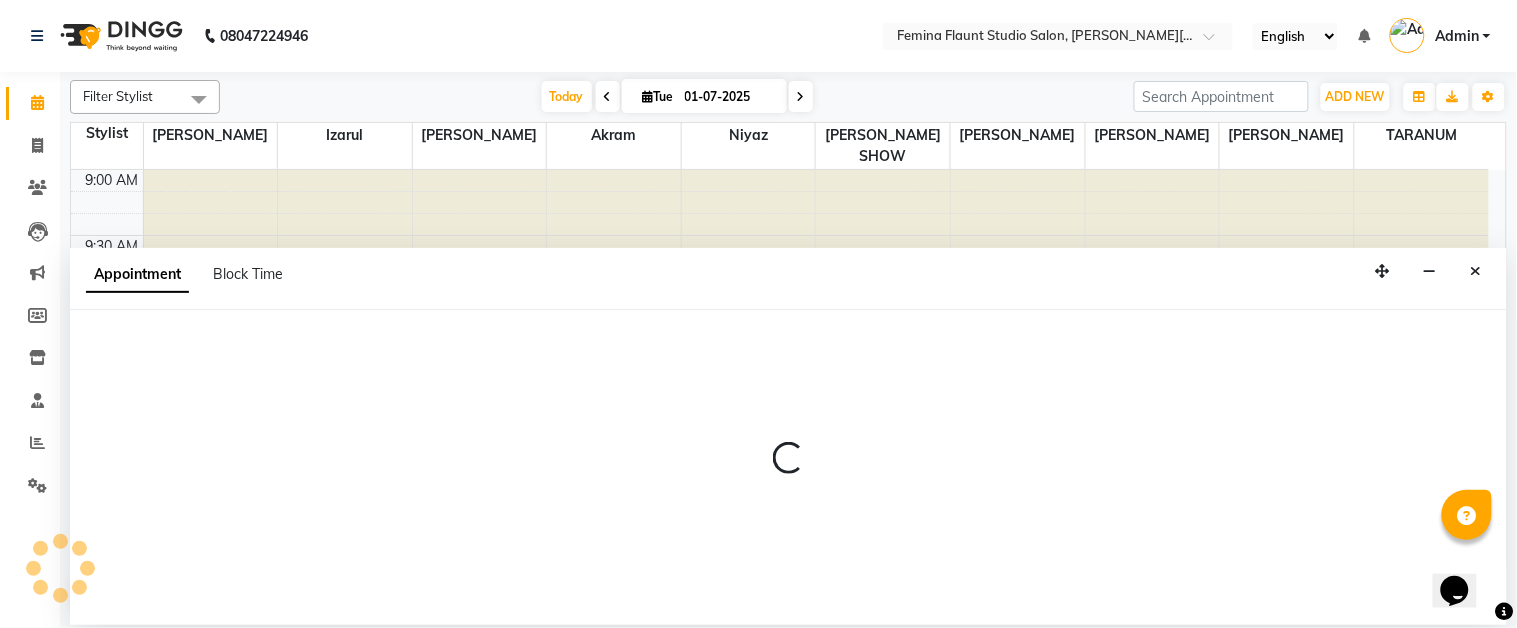 select on "83121" 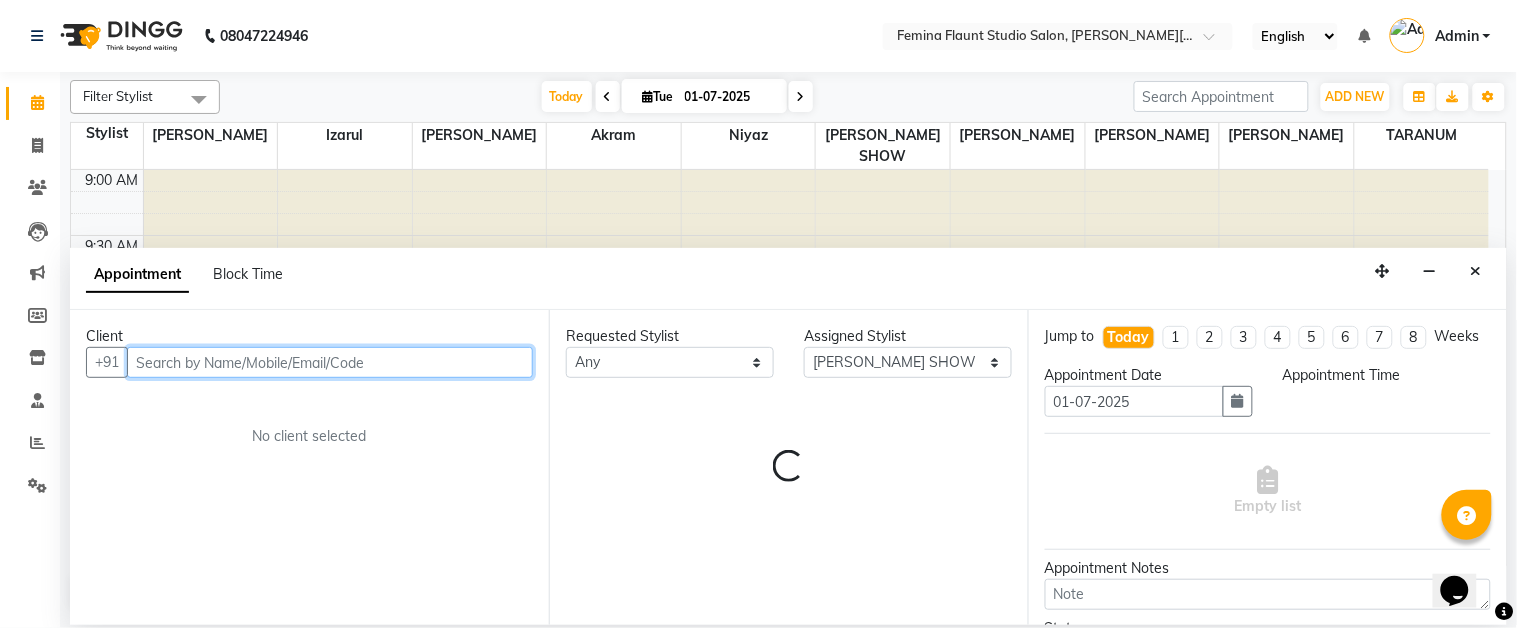 select on "630" 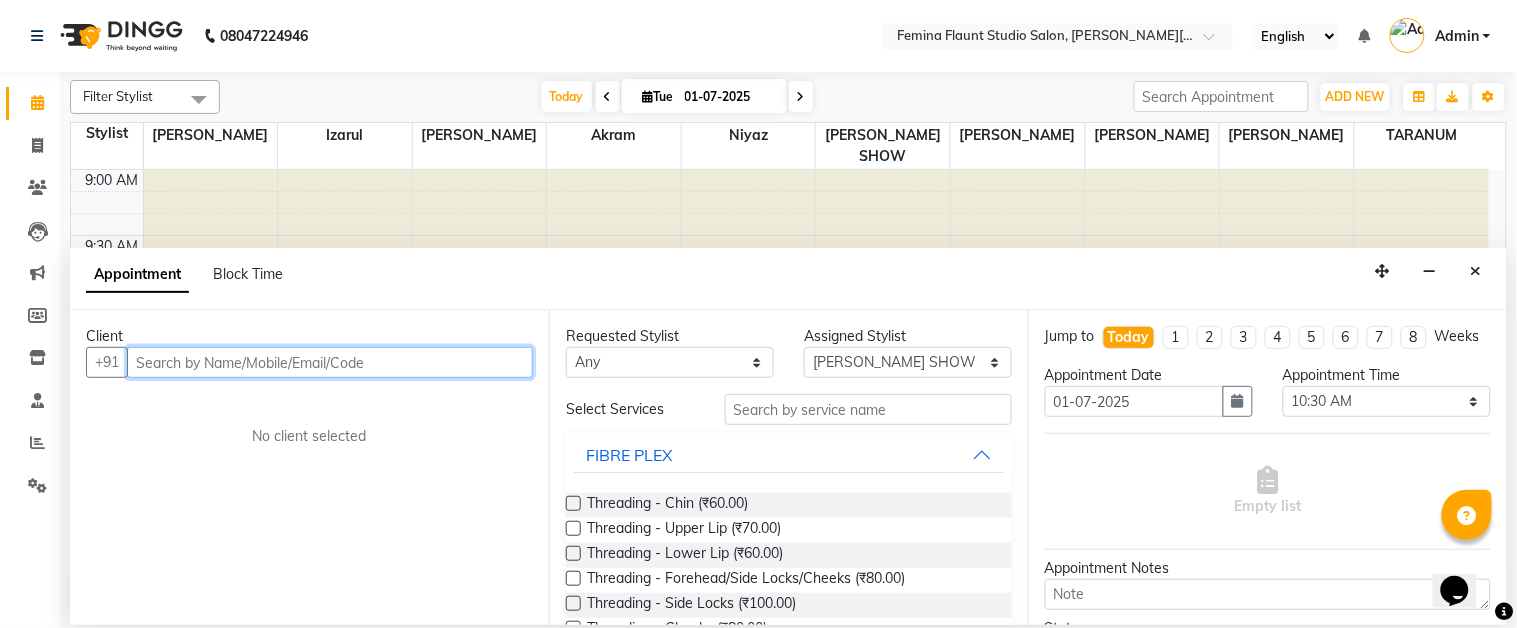 click at bounding box center (883, 269) 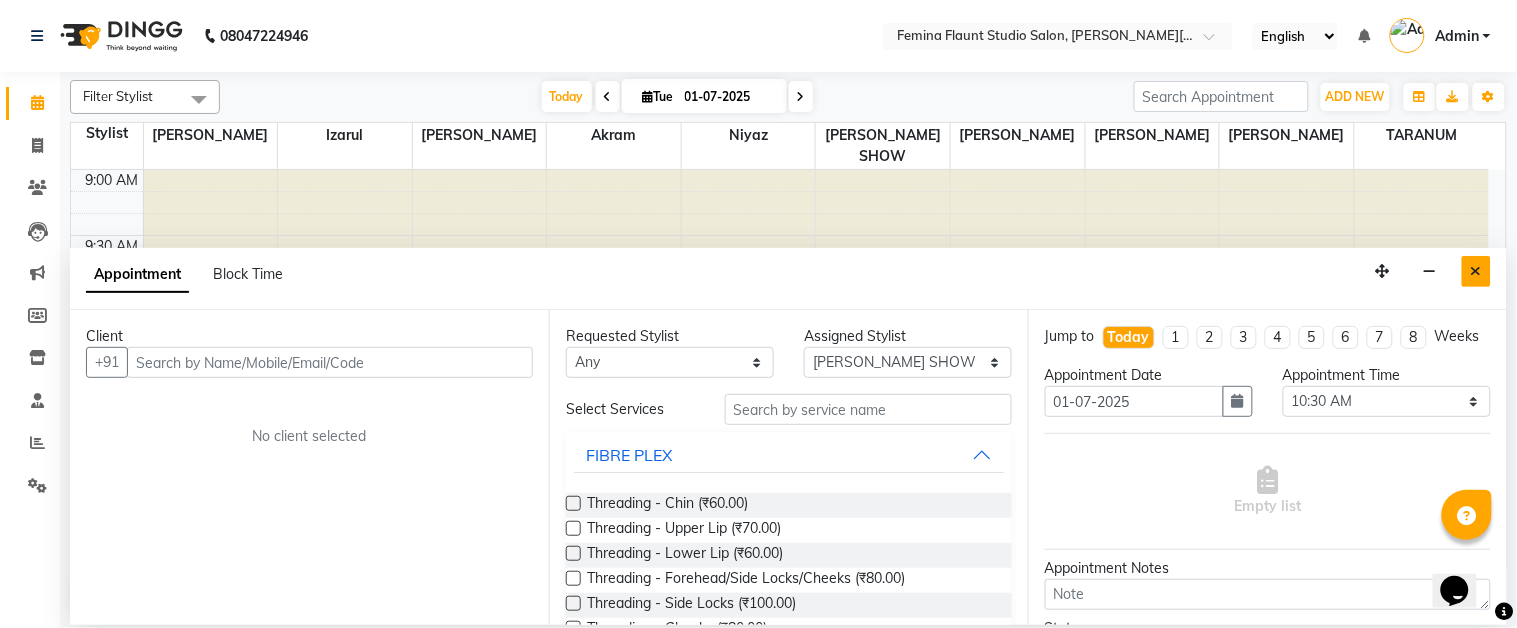 click at bounding box center [1476, 271] 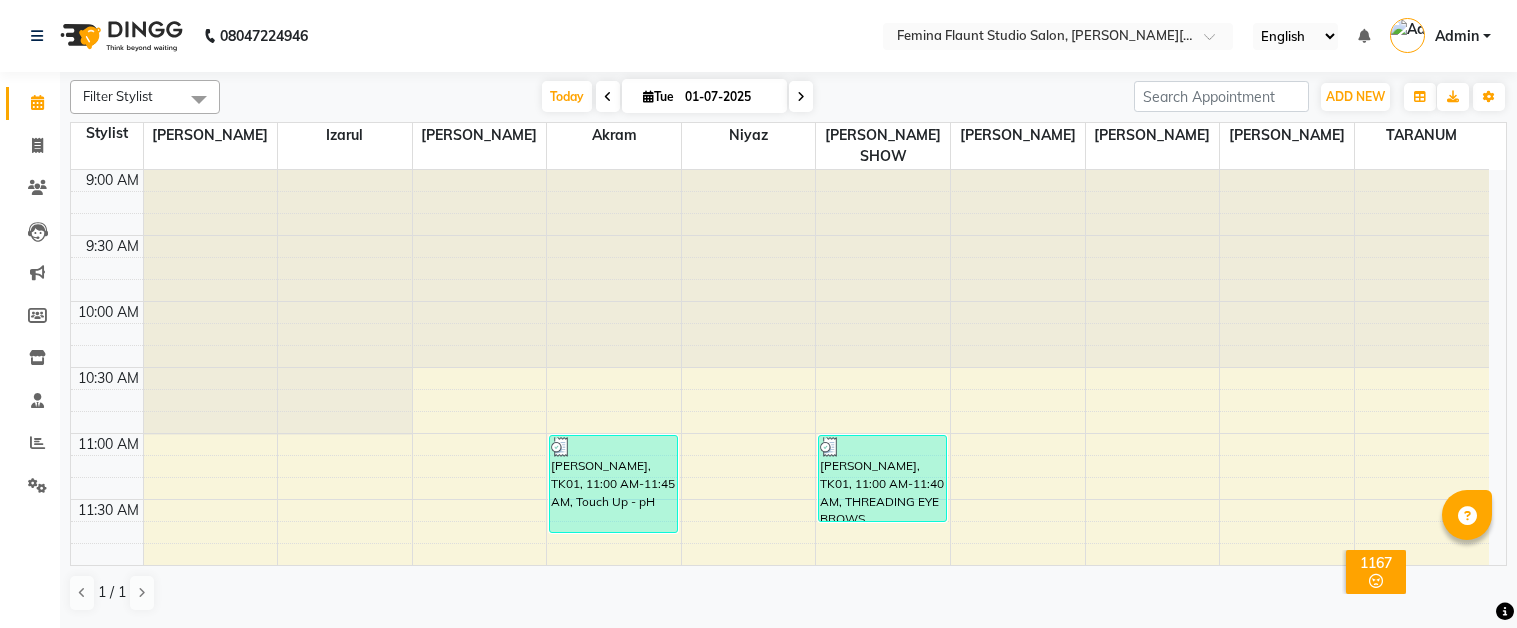 scroll, scrollTop: 0, scrollLeft: 0, axis: both 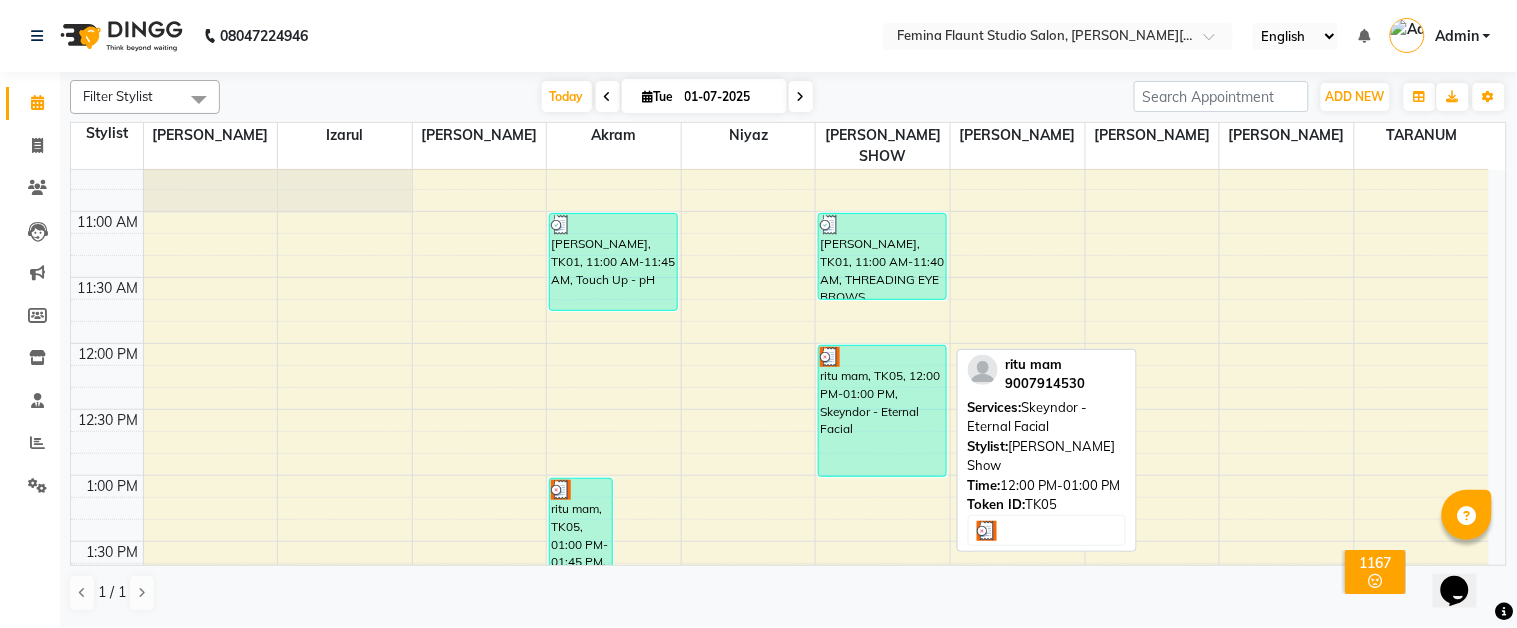 click at bounding box center [882, 357] 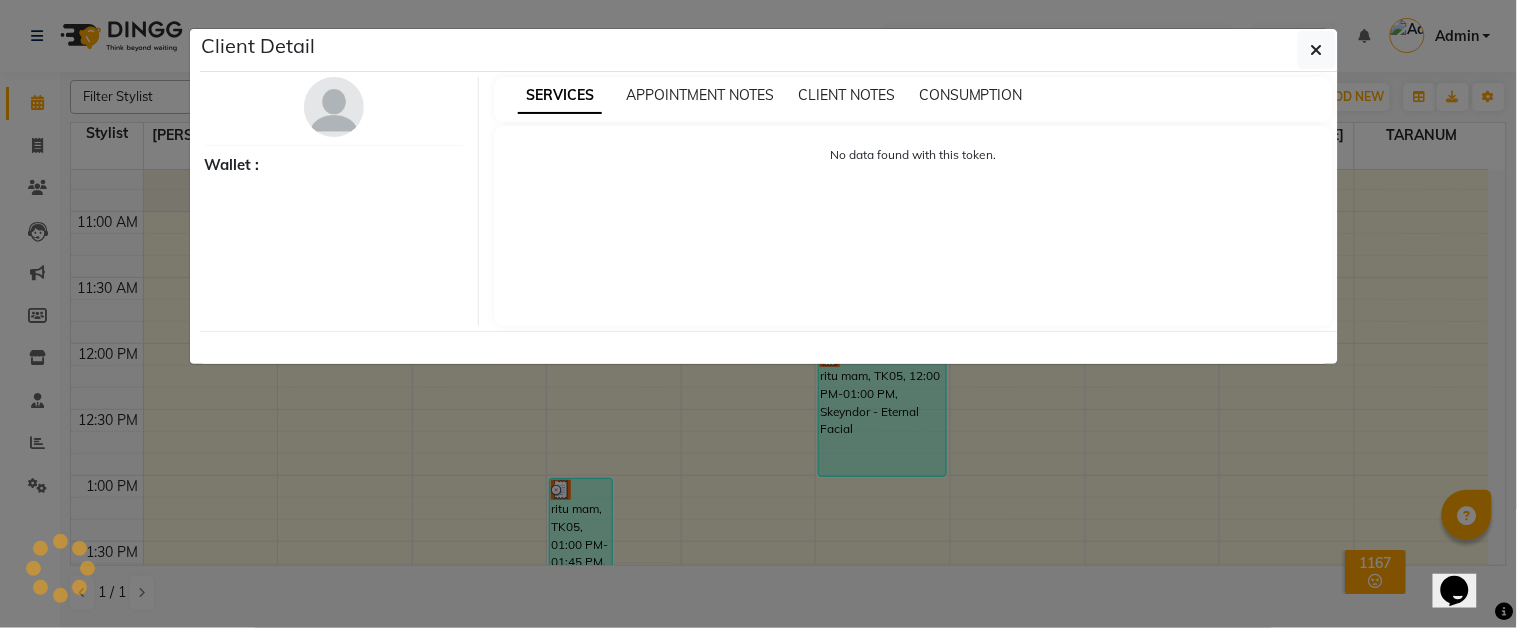 select on "3" 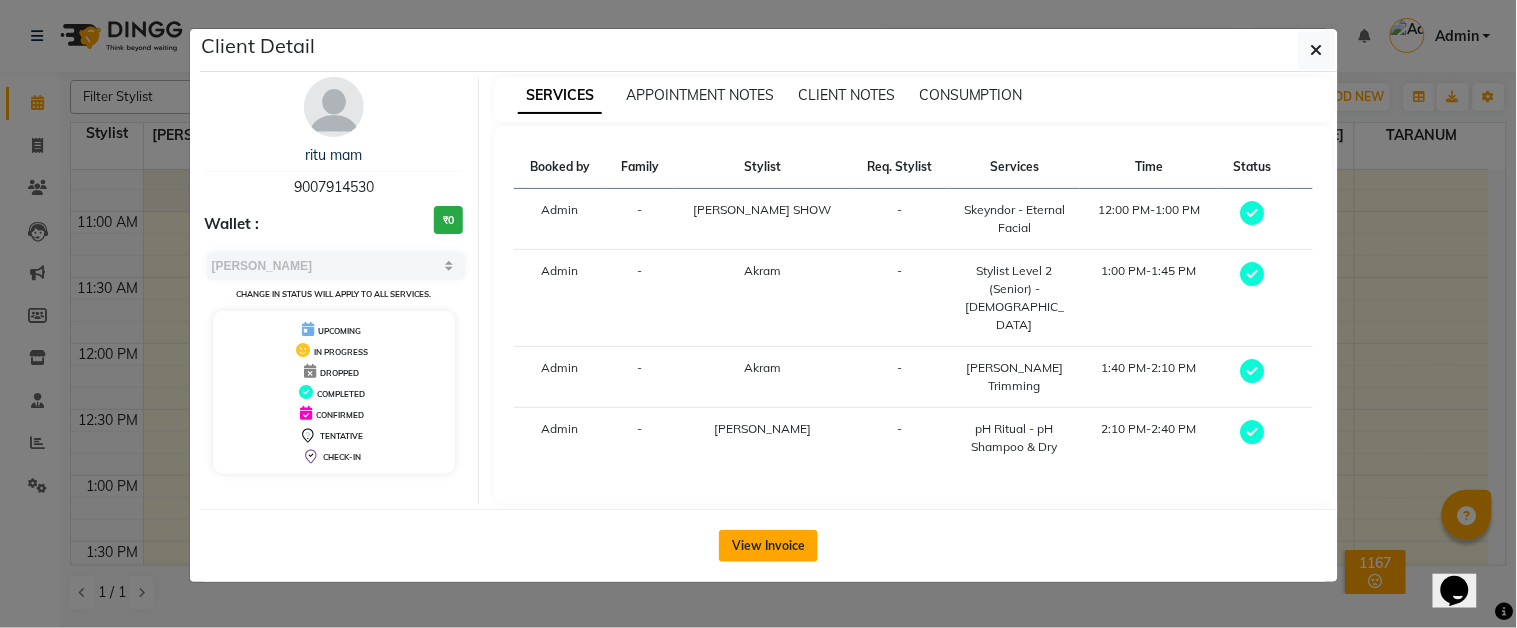 click on "View Invoice" 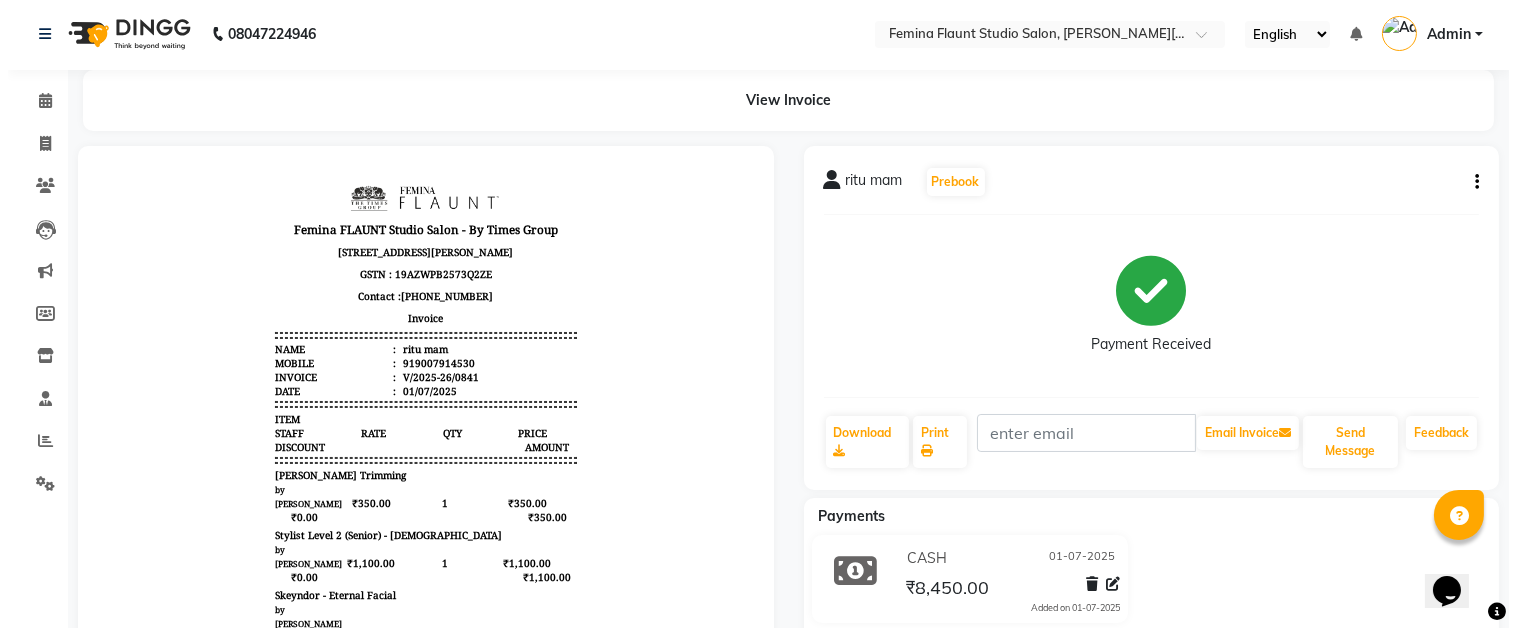 scroll, scrollTop: 0, scrollLeft: 0, axis: both 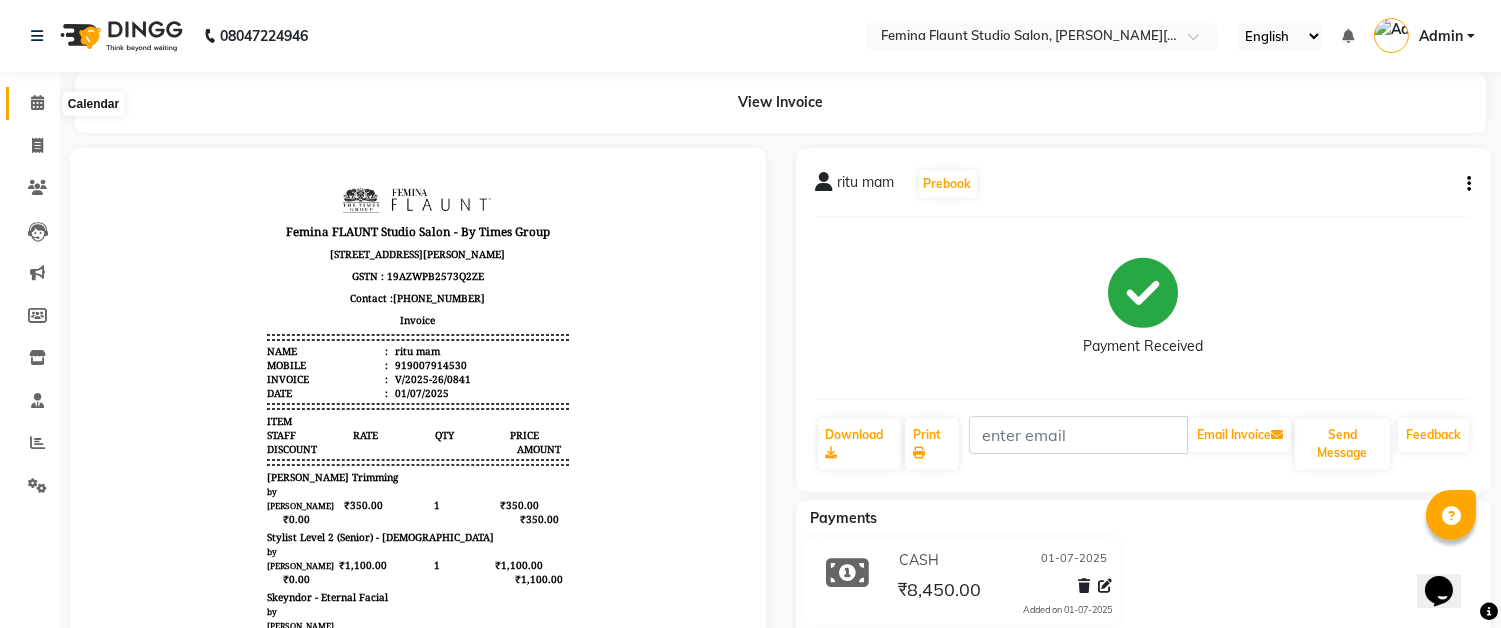 click 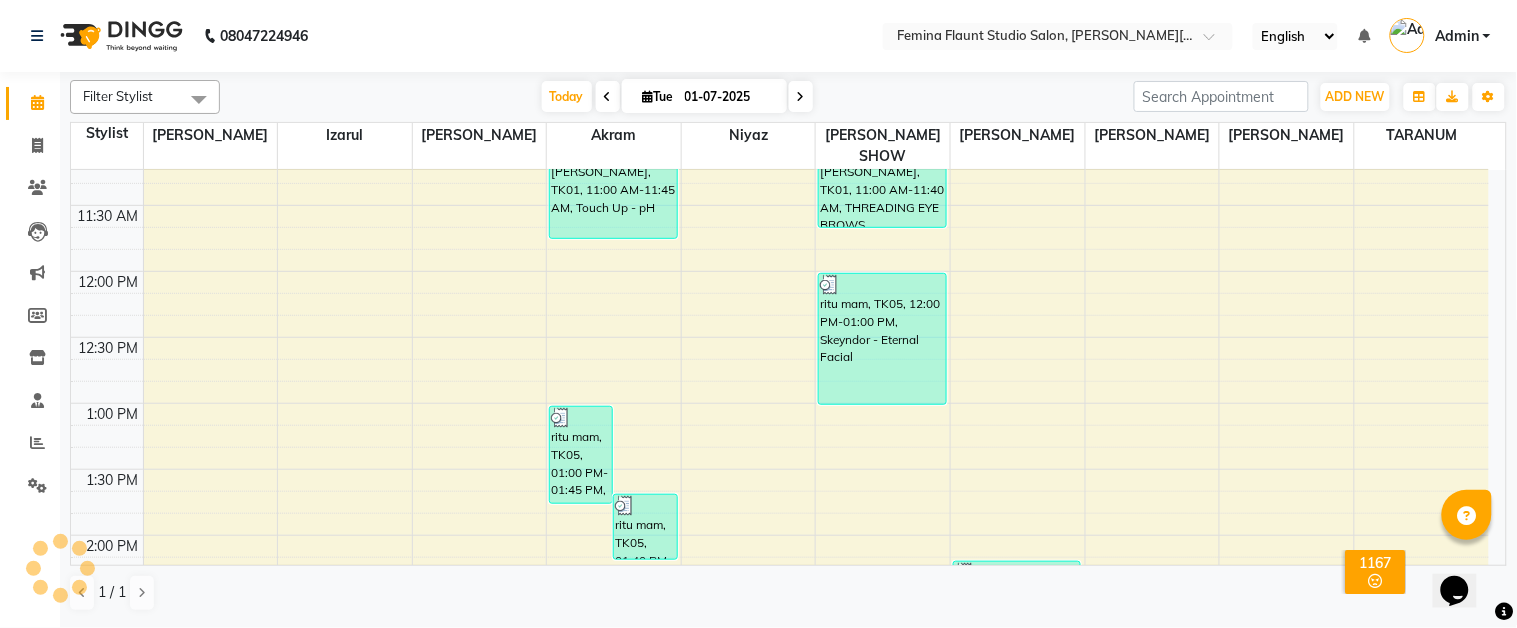 scroll, scrollTop: 333, scrollLeft: 0, axis: vertical 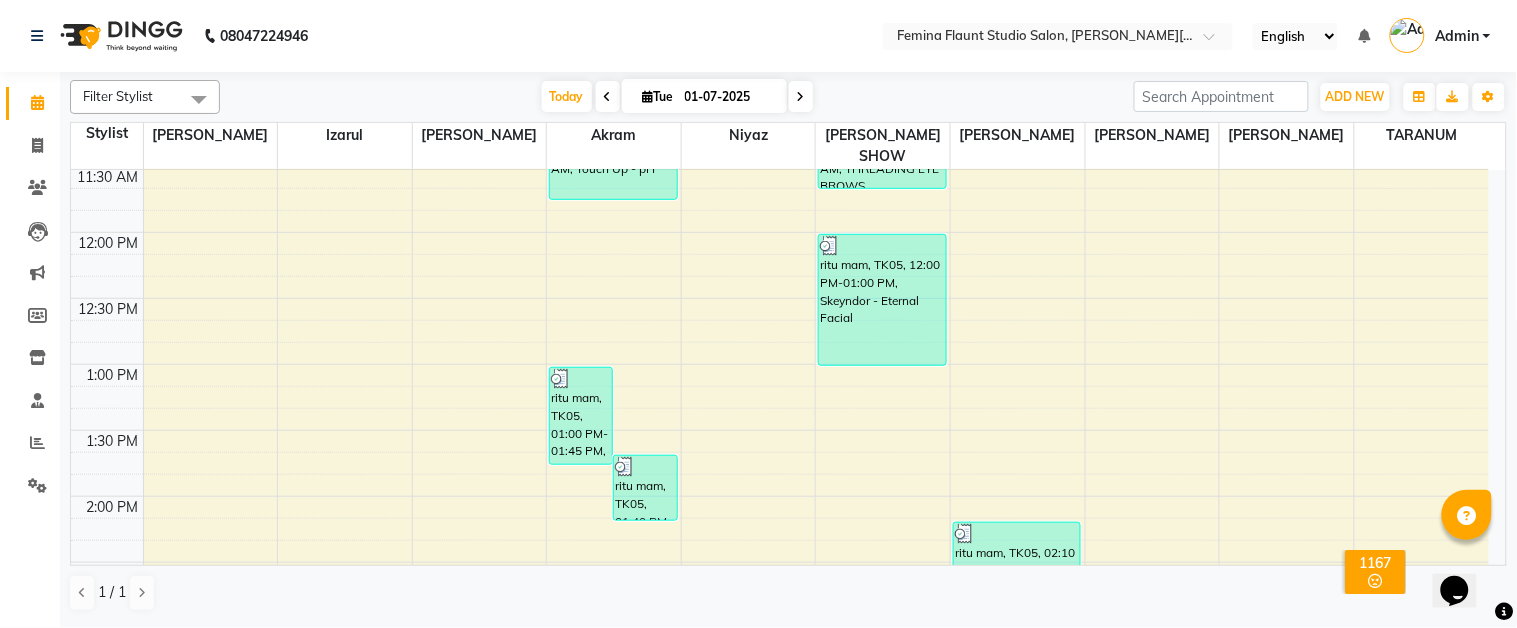 click on "9:00 AM 9:30 AM 10:00 AM 10:30 AM 11:00 AM 11:30 AM 12:00 PM 12:30 PM 1:00 PM 1:30 PM 2:00 PM 2:30 PM 3:00 PM 3:30 PM 4:00 PM 4:30 PM 5:00 PM 5:30 PM 6:00 PM 6:30 PM 7:00 PM 7:30 PM 8:00 PM 8:30 PM 9:00 PM 9:30 PM     ritu mam, TK05, 01:00 PM-01:45 PM, Stylist Level 2 (Senior) - Male     ritu mam, TK05, 01:40 PM-02:10 PM, Beard Trimming     jayshree, TK01, 11:00 AM-11:45 AM, Touch Up - pH             lali ghosh, TK02, 02:45 PM-03:30 PM, Stylist Level 2 (Senior) - Male             lali ghosh, TK02, 03:30 PM-04:00 PM, Color-  Touch up 4"              arunima mukharjee, TK03, 04:00 PM-04:30 PM, Luxury Hairwash + Blowdry - Luxury Hairwash + Blowdry - Long (Long)    donna, TK04, 04:30 PM-06:30 PM, BOTOX - Short     jayshree, TK01, 11:00 AM-11:40 AM, THREADING EYE BROWS     ritu mam, TK05, 12:00 PM-01:00 PM, Skeyndor - Eternal Facial     ritu mam, TK05, 02:10 PM-02:40 PM, pH Ritual - pH Shampoo & Dry" at bounding box center (780, 694) 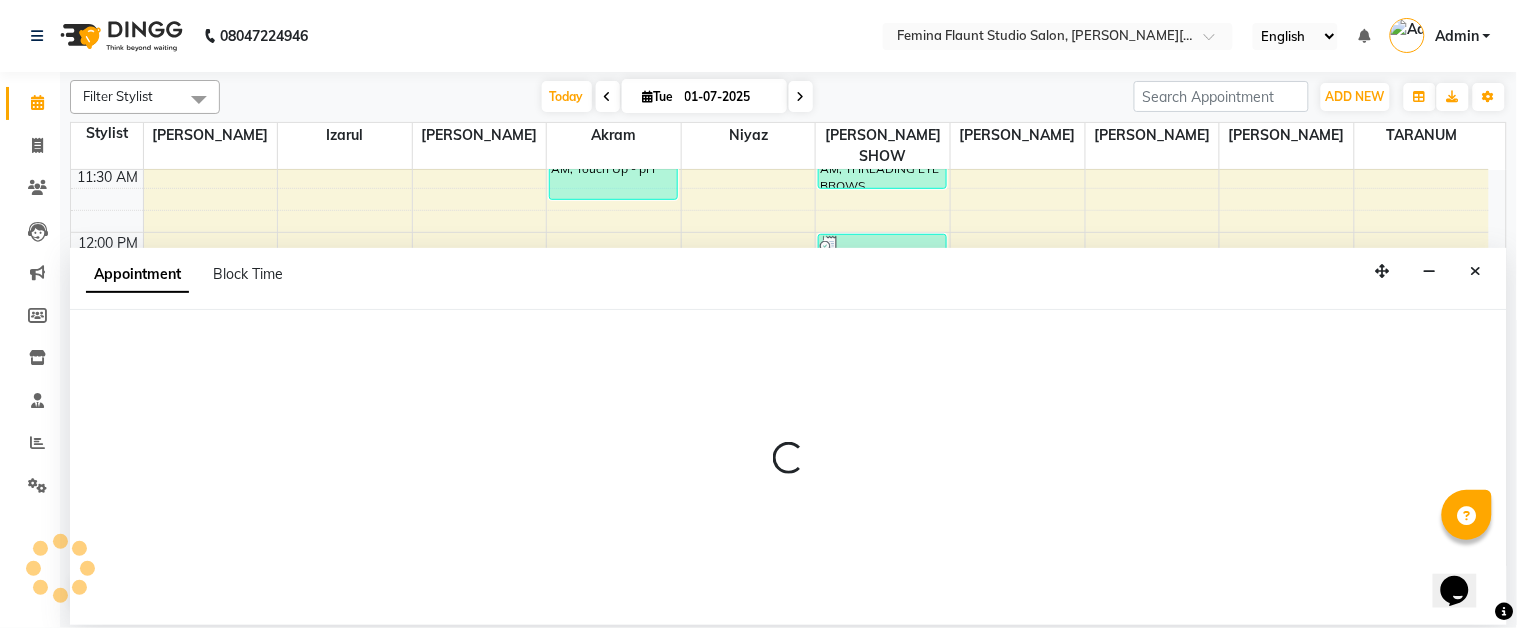 select on "83121" 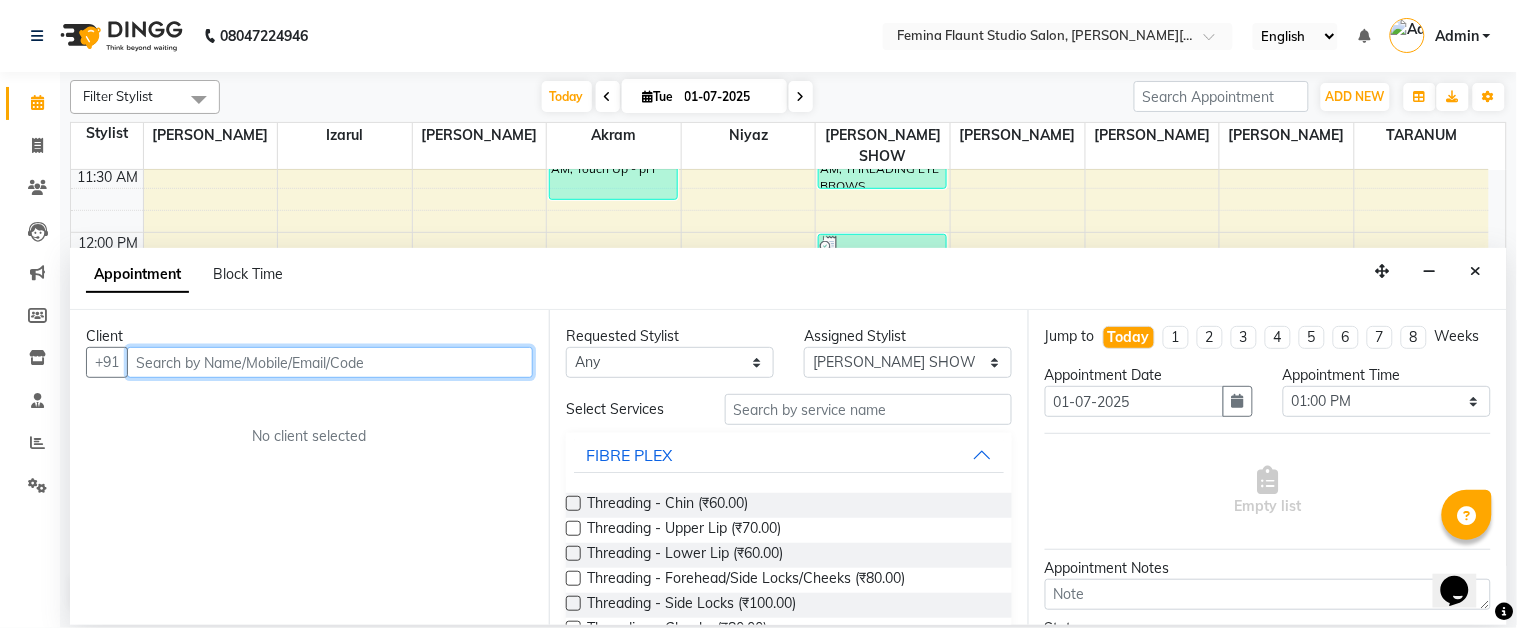 click at bounding box center (330, 362) 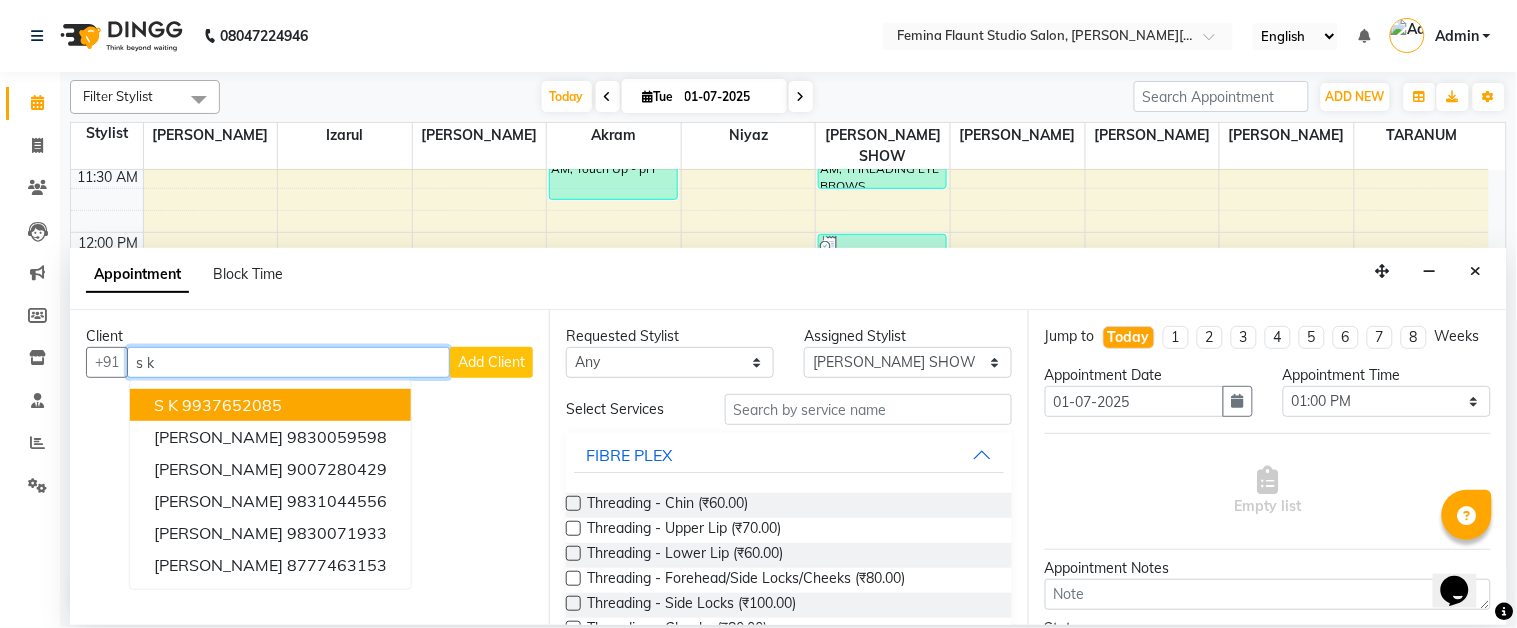 click on "s k" at bounding box center (288, 362) 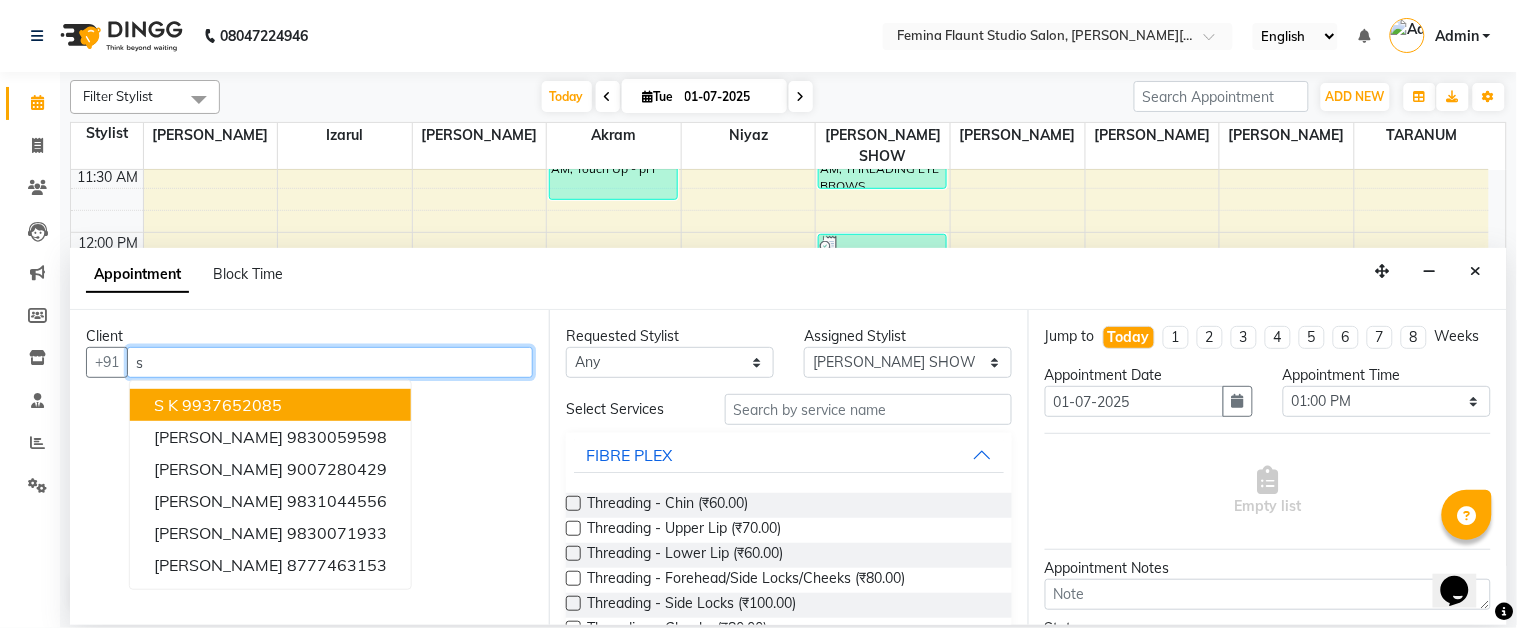 type on "s" 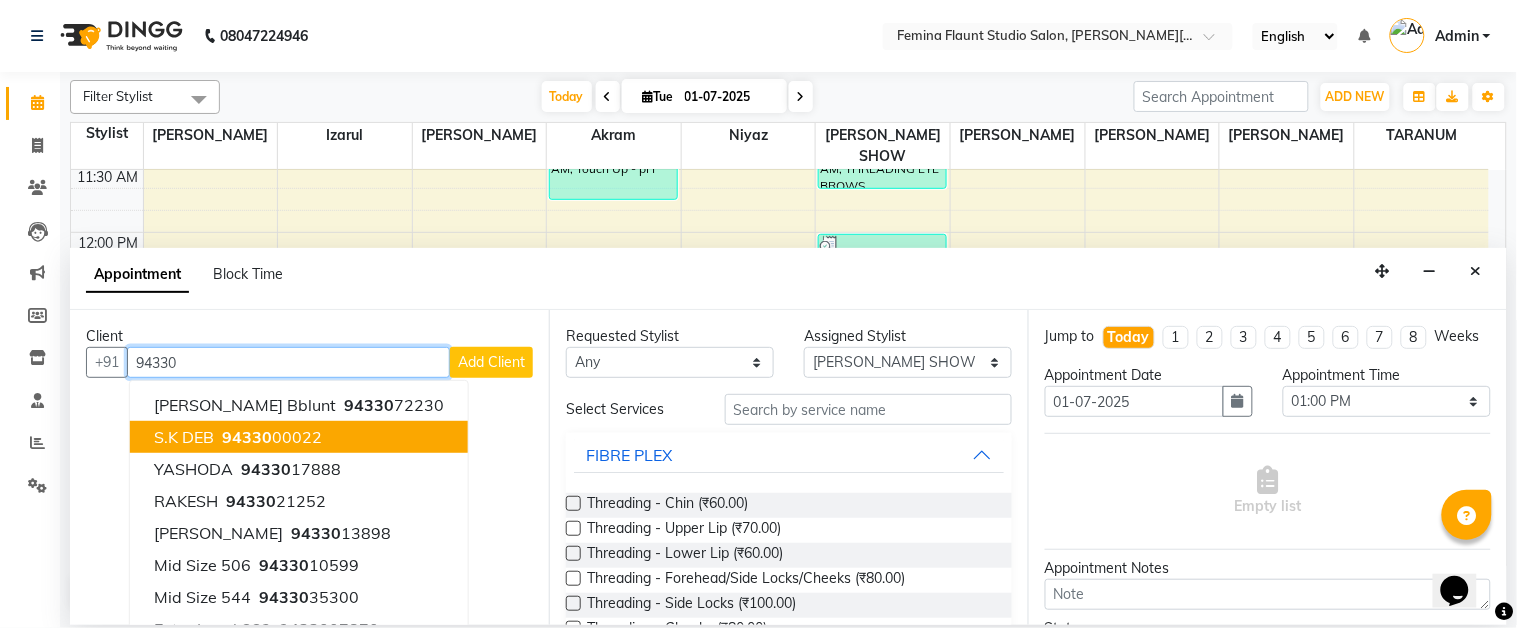 click on "94330 00022" at bounding box center (270, 437) 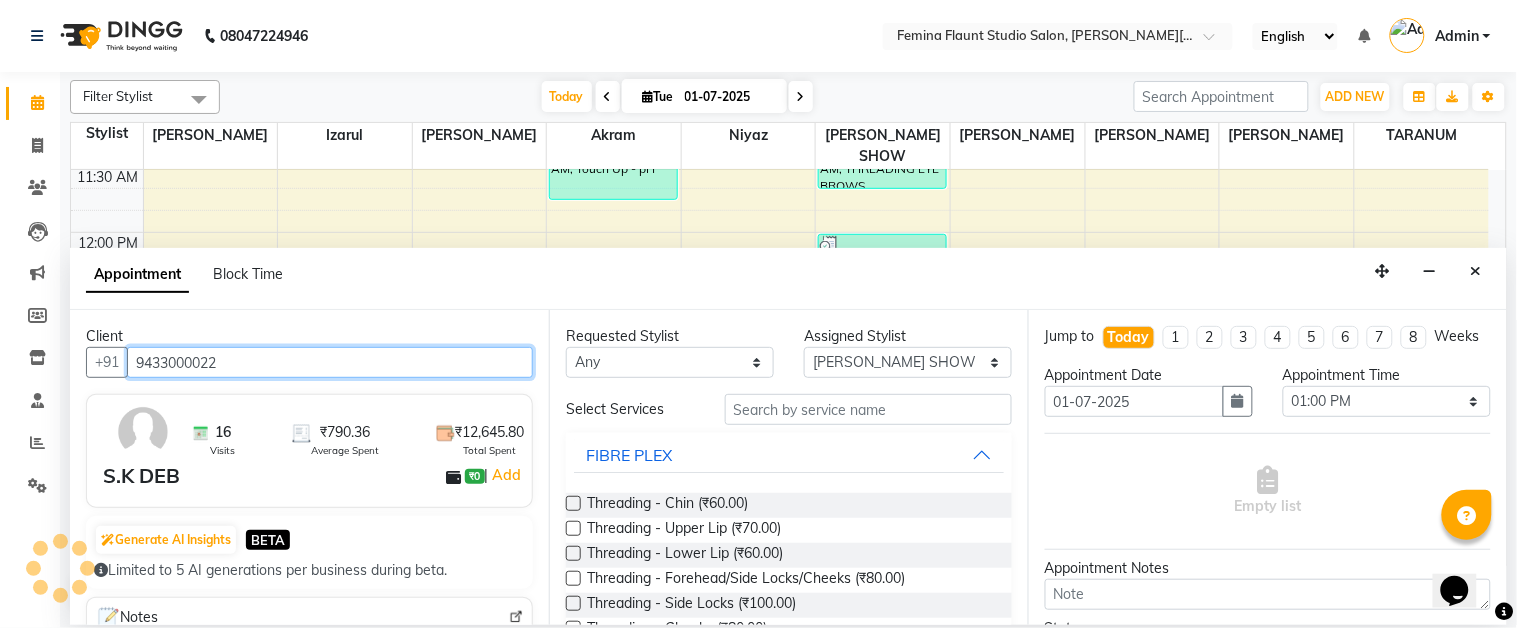 type on "9433000022" 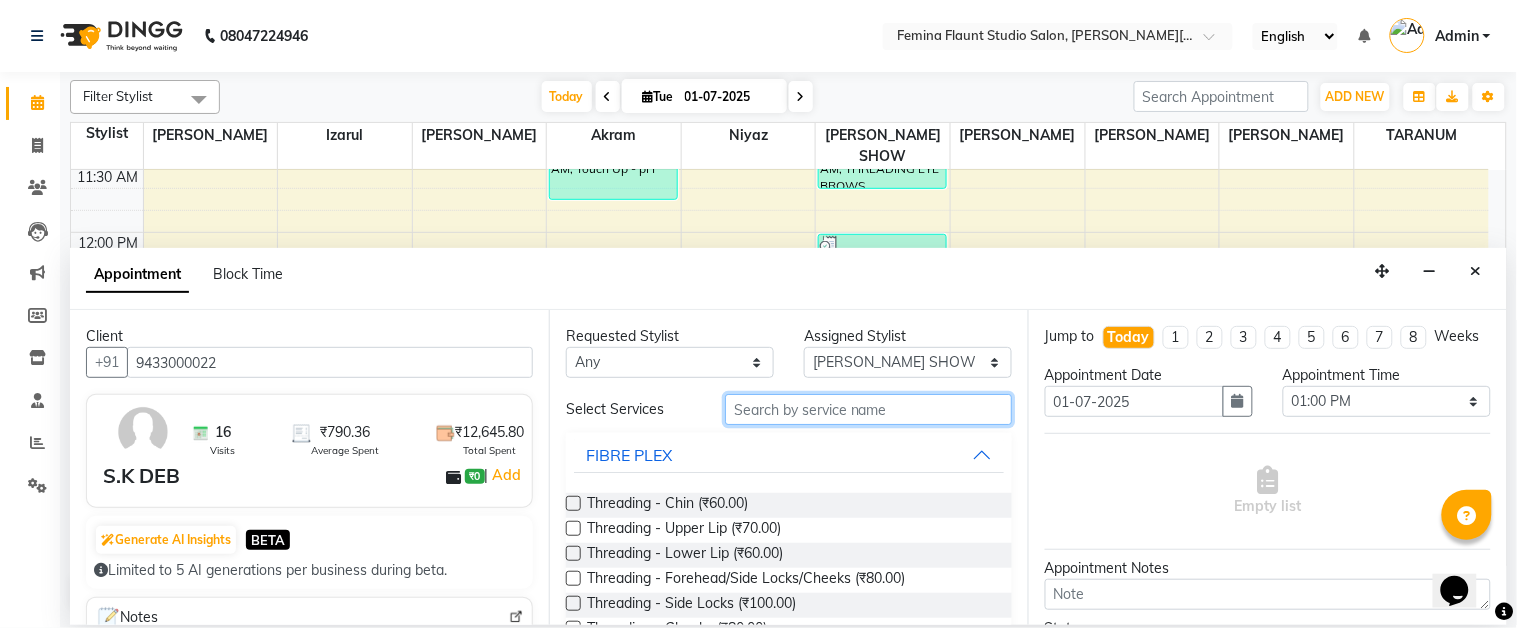 click at bounding box center (868, 409) 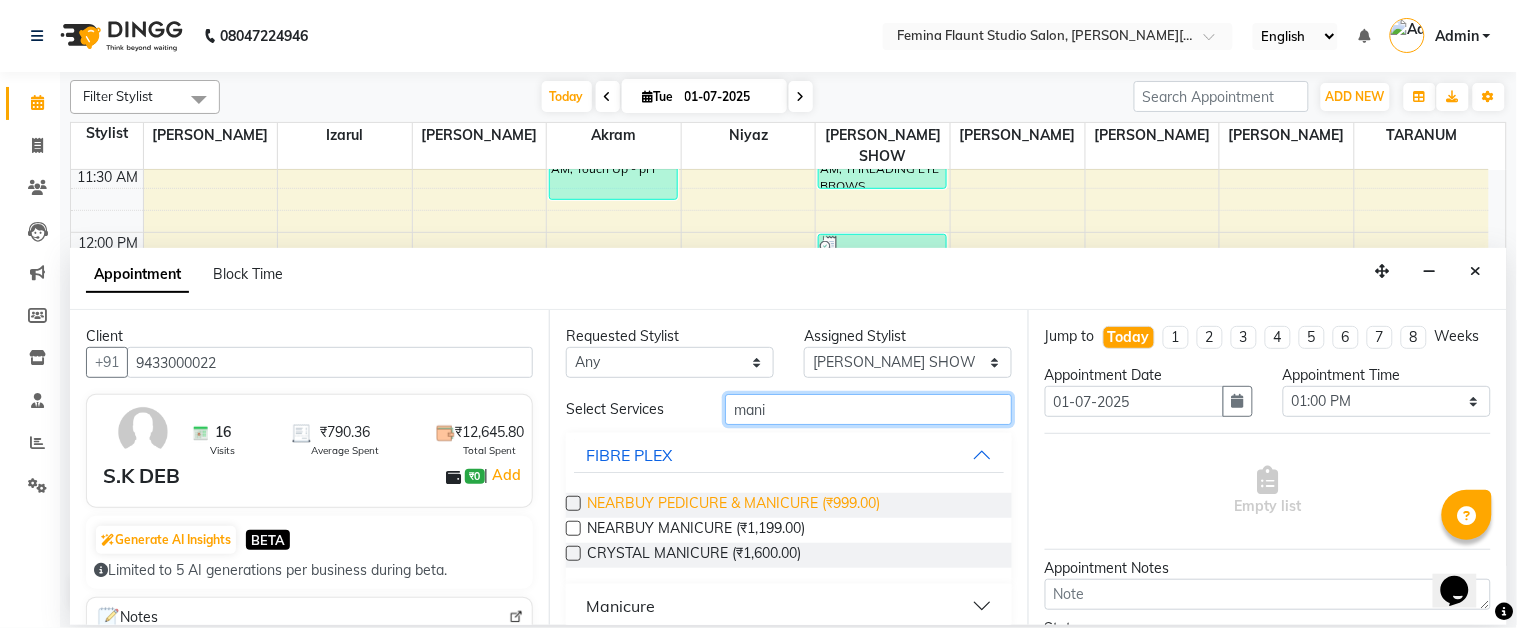 scroll, scrollTop: 17, scrollLeft: 0, axis: vertical 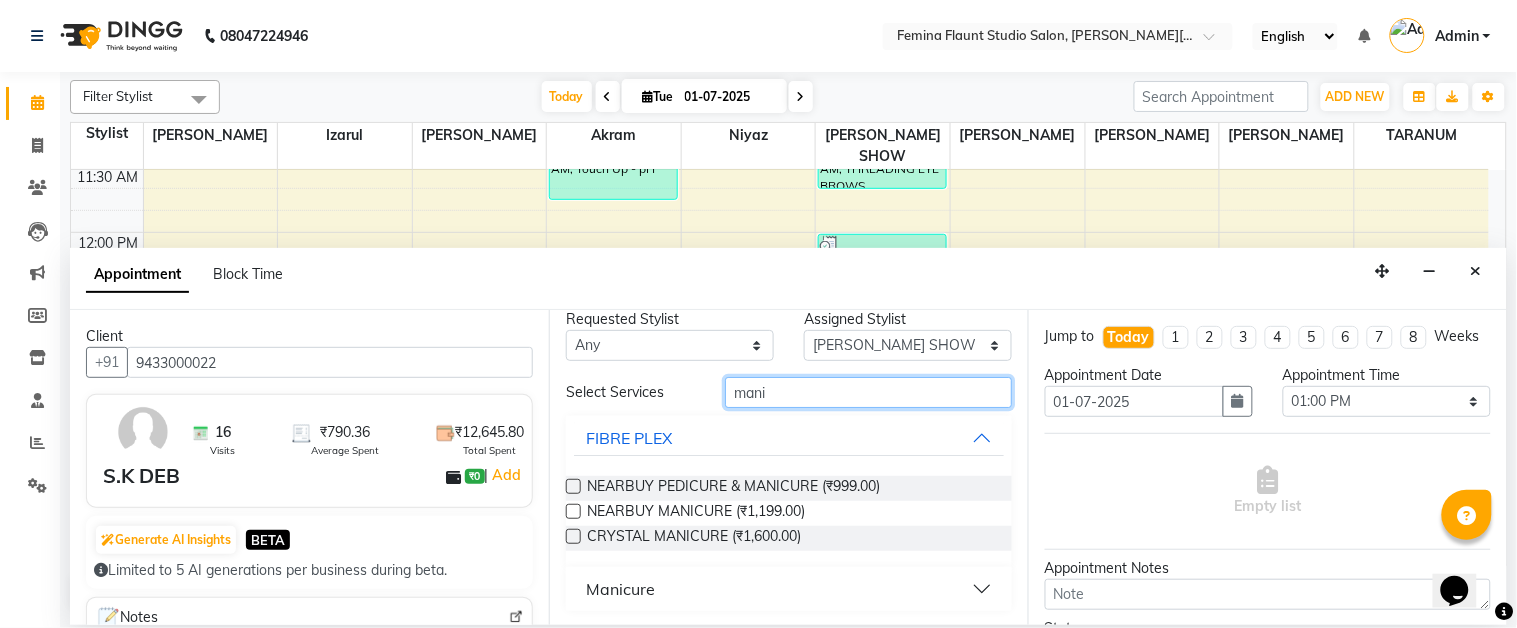 type on "mani" 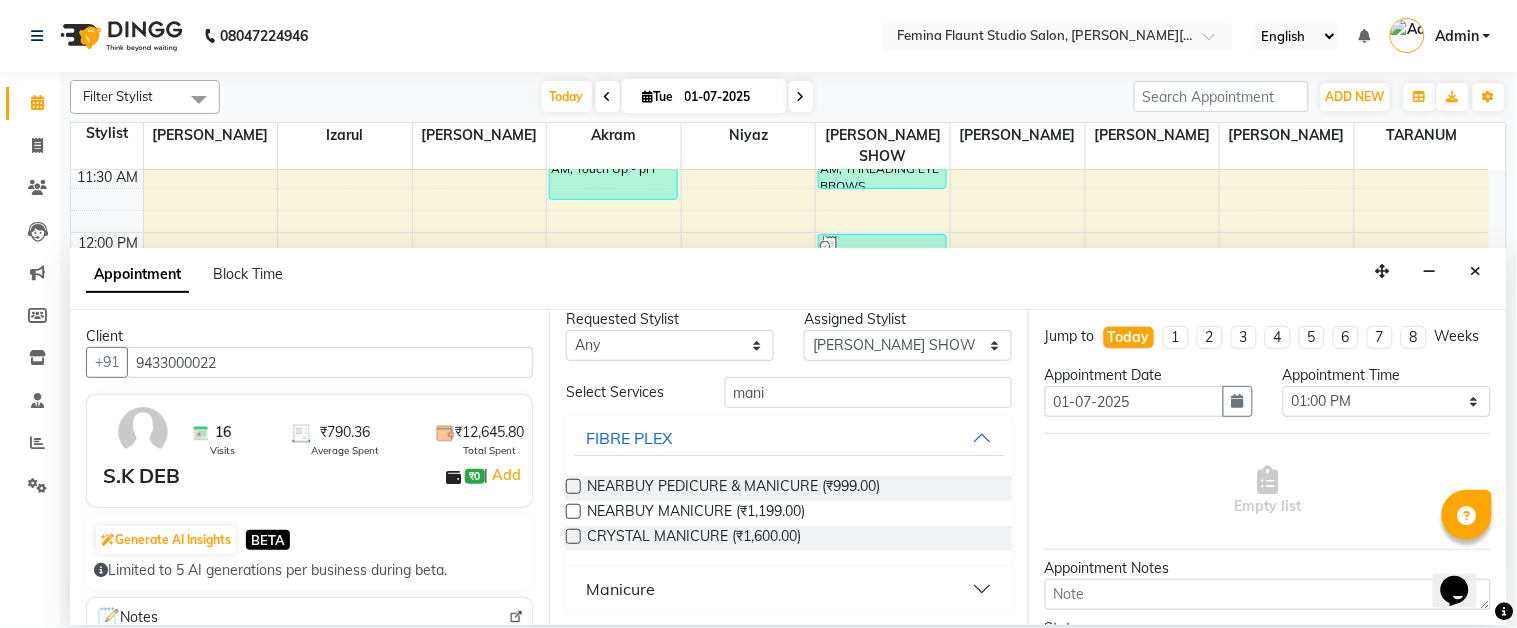 click on "Manicure" at bounding box center (789, 589) 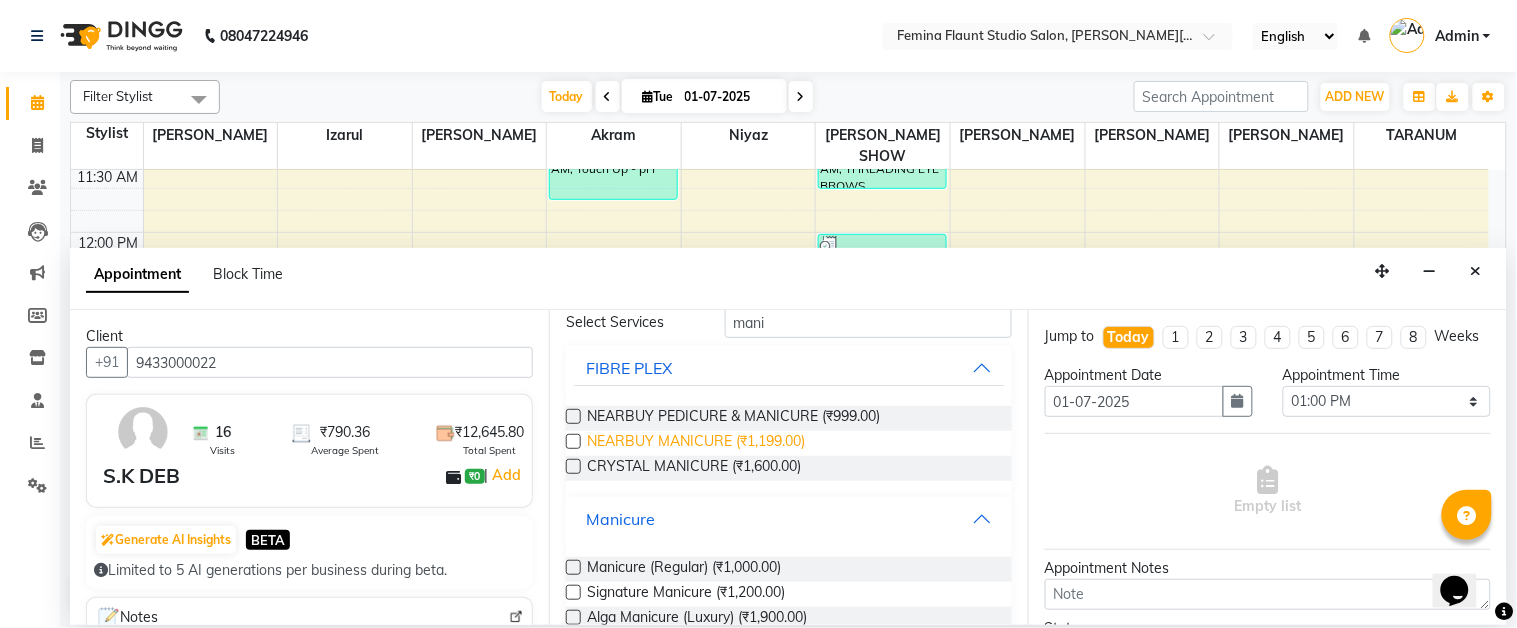 scroll, scrollTop: 125, scrollLeft: 0, axis: vertical 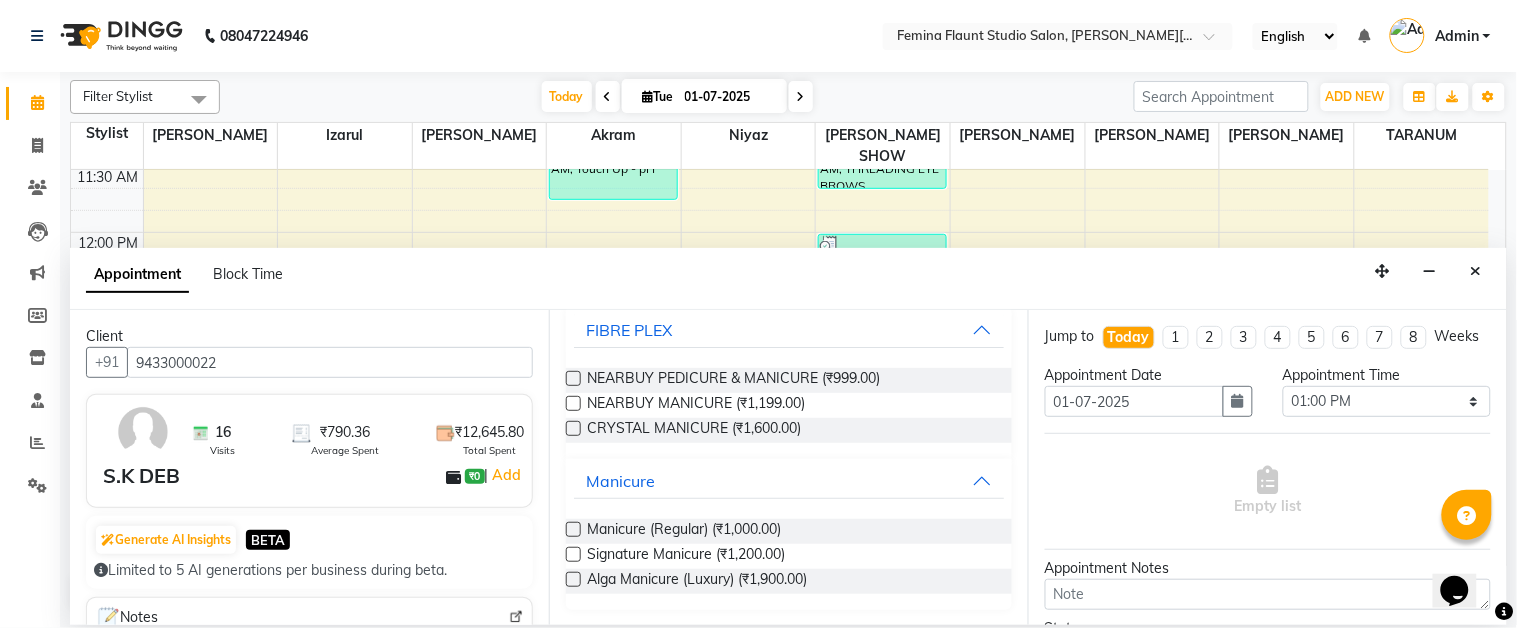 click at bounding box center (573, 529) 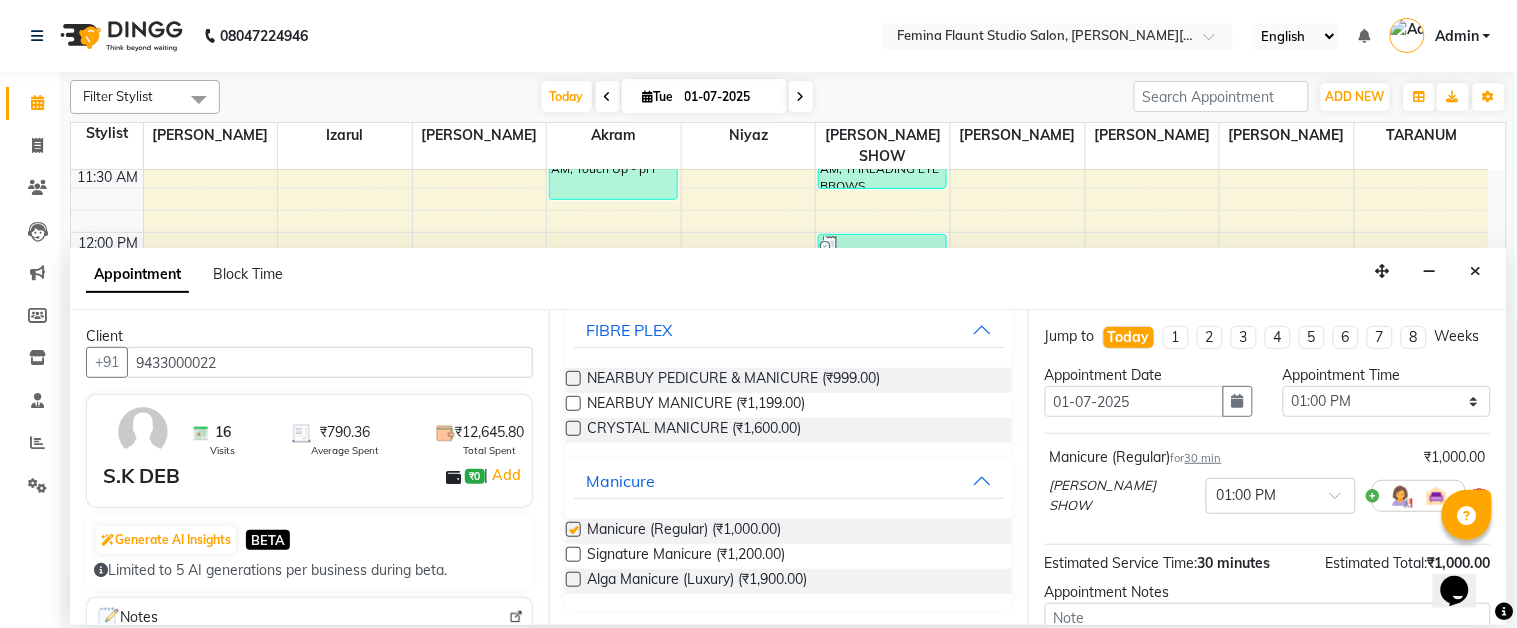 checkbox on "false" 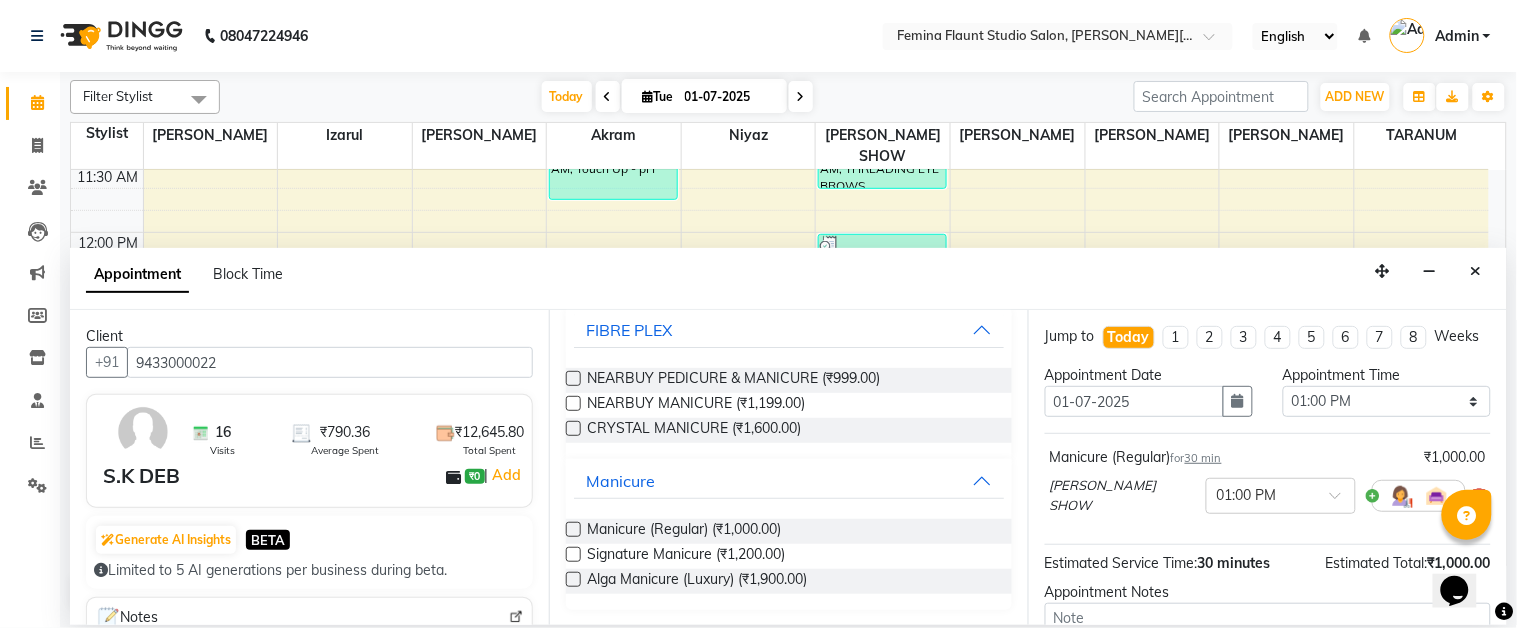 scroll, scrollTop: 0, scrollLeft: 0, axis: both 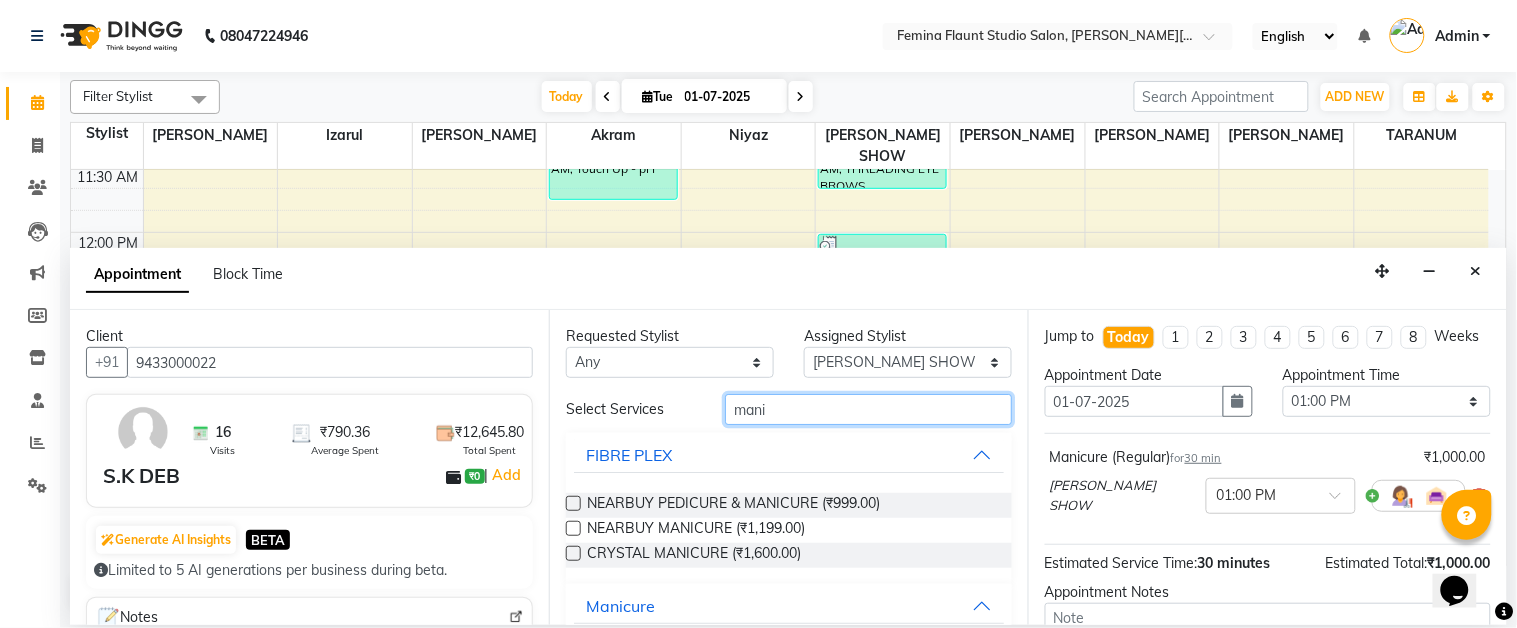 click on "mani" at bounding box center [868, 409] 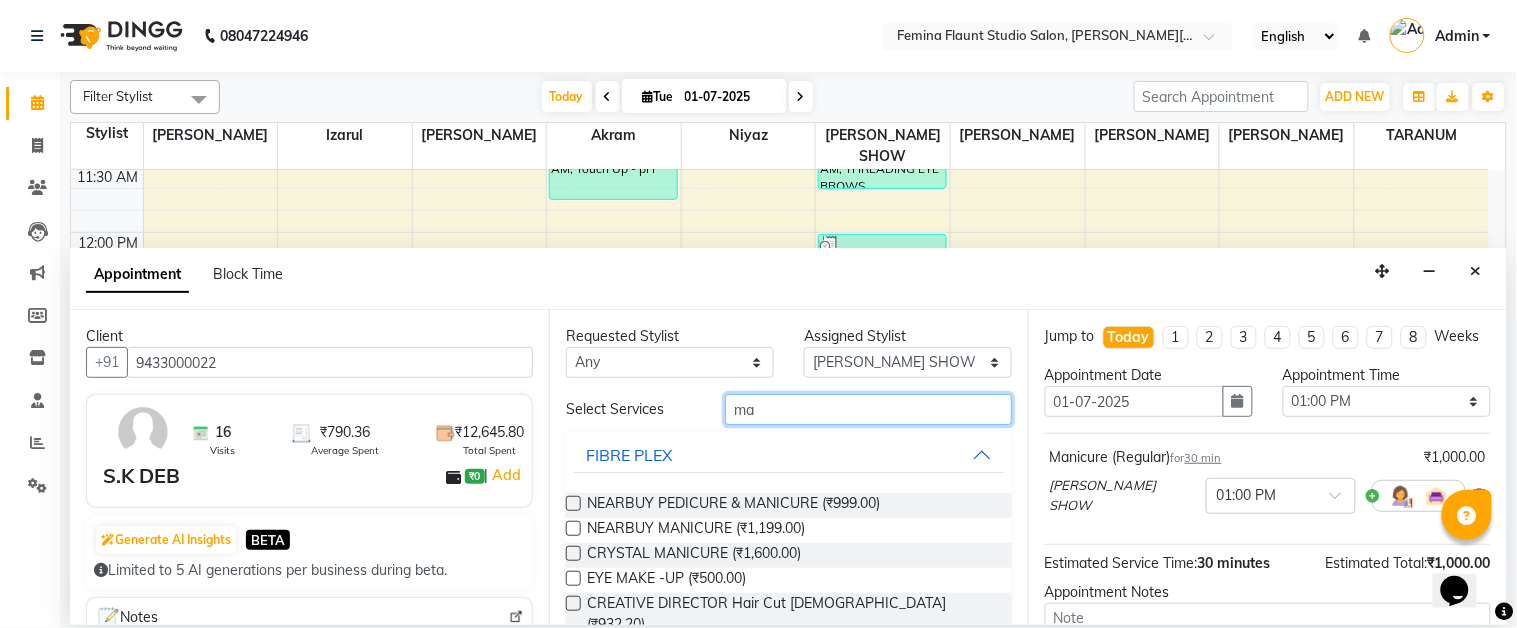 type on "m" 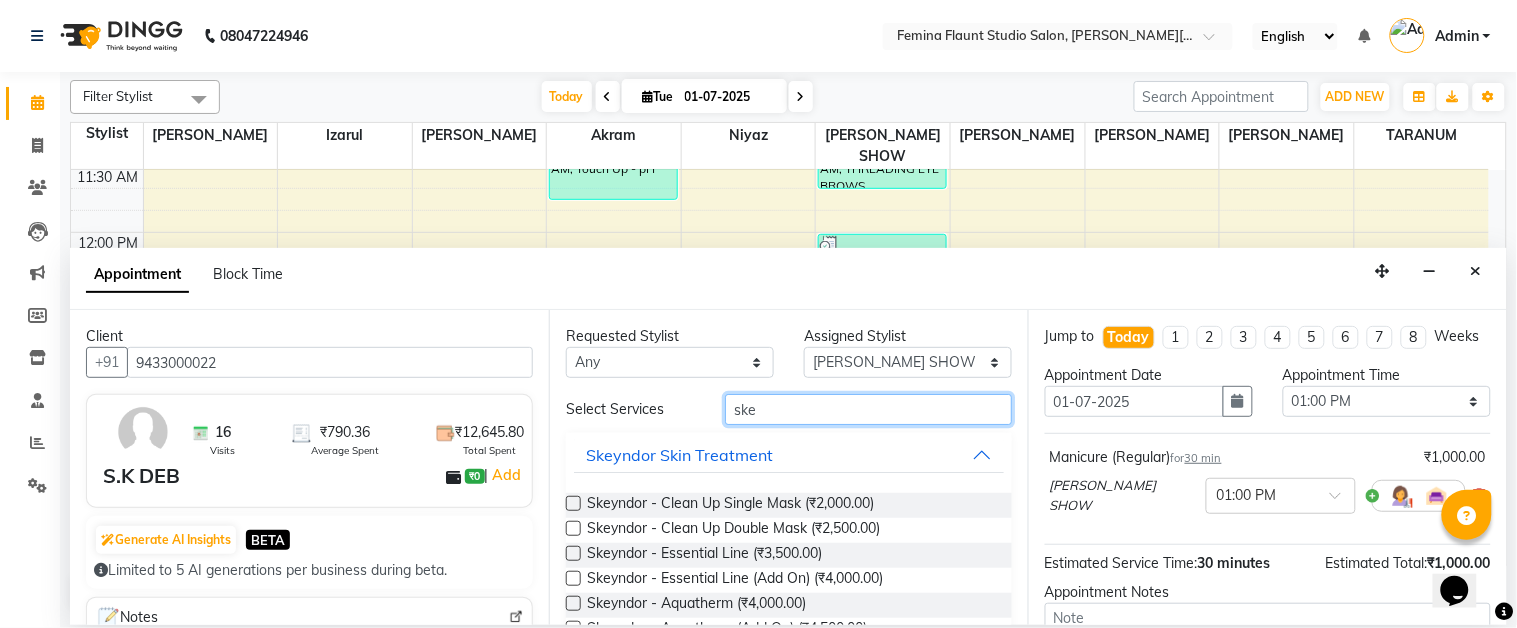 type on "ske" 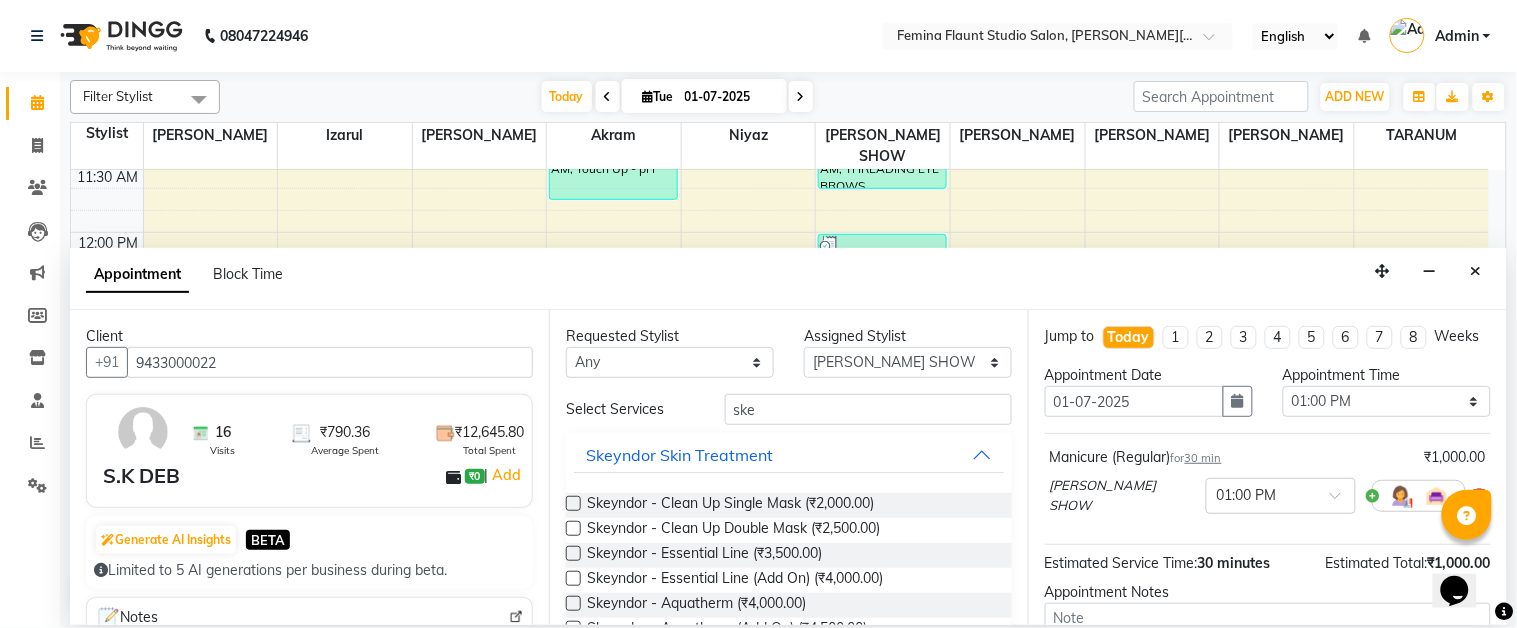 click at bounding box center (573, 503) 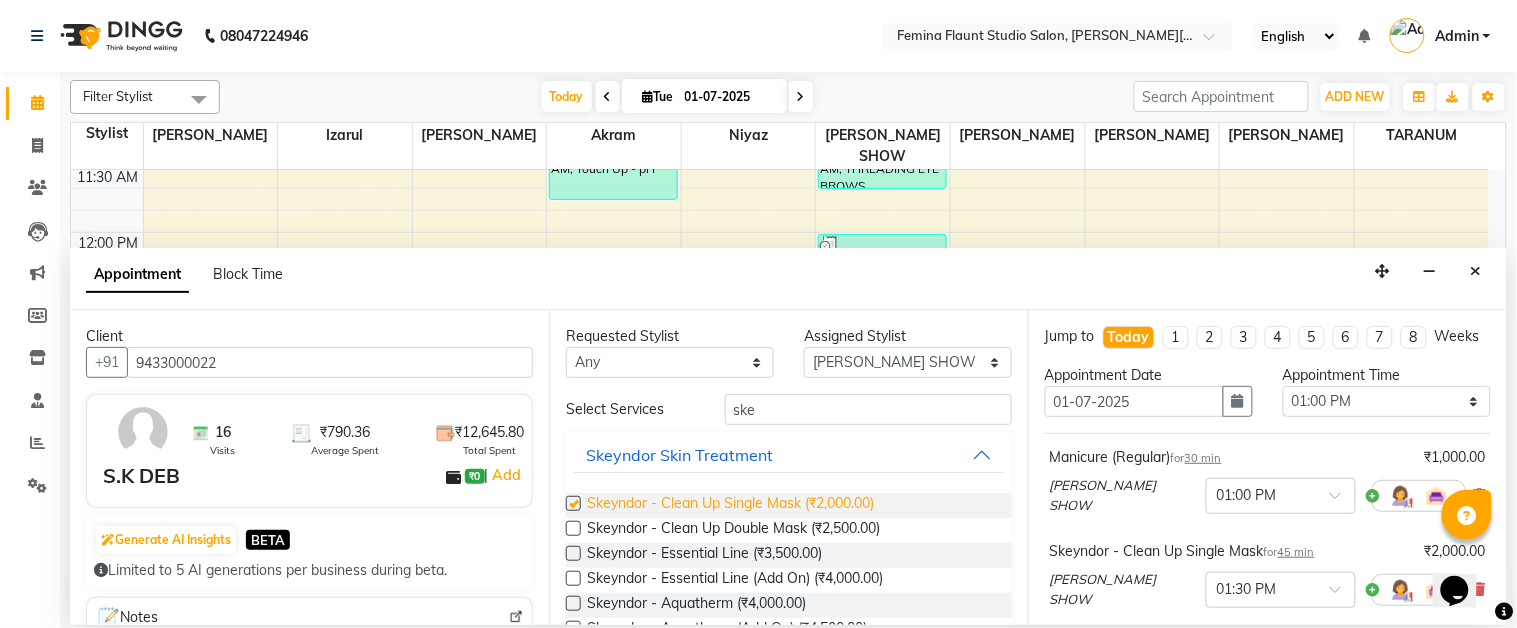 checkbox on "false" 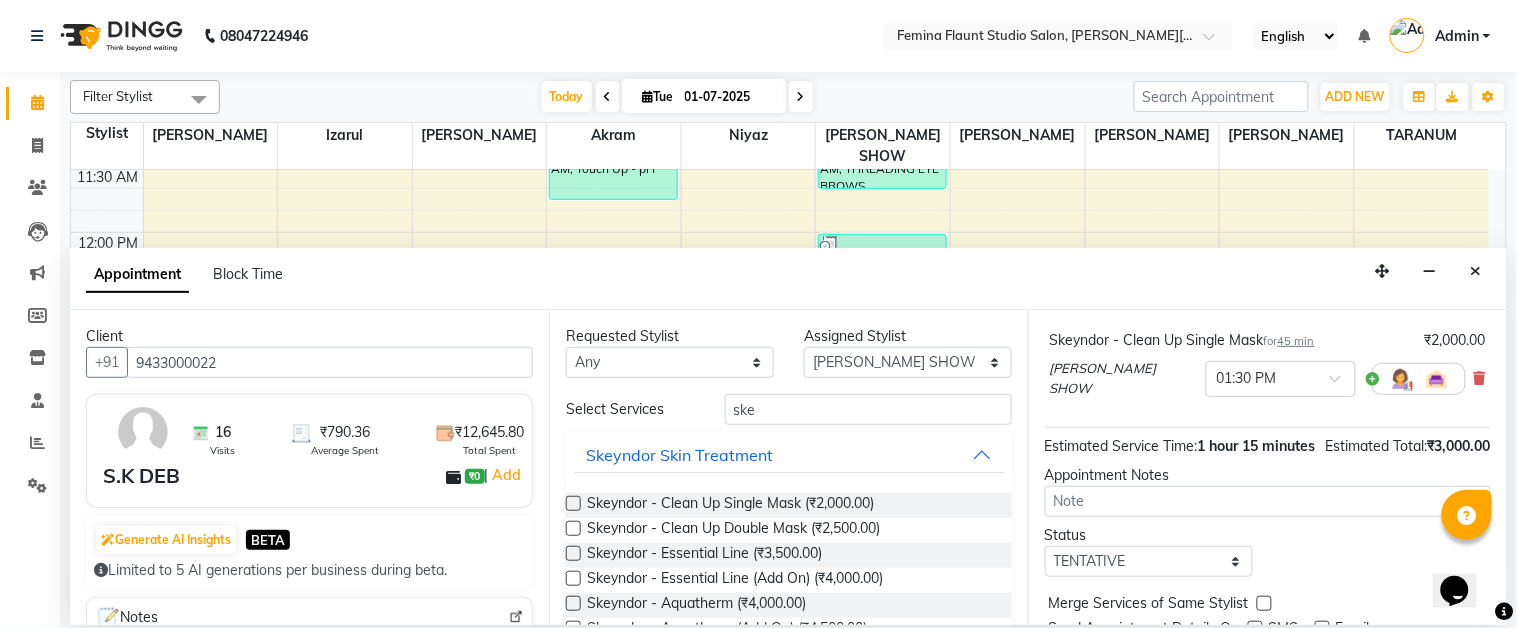 scroll, scrollTop: 322, scrollLeft: 0, axis: vertical 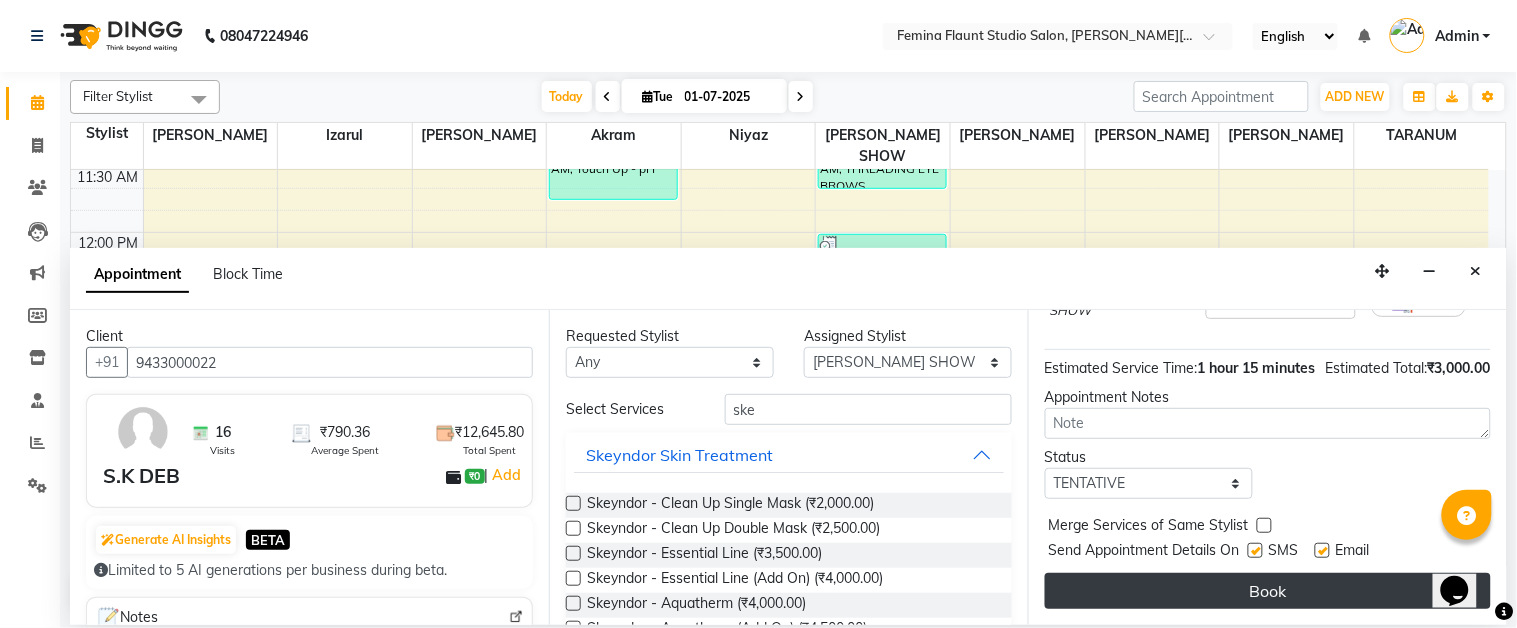 click on "Book" at bounding box center (1268, 591) 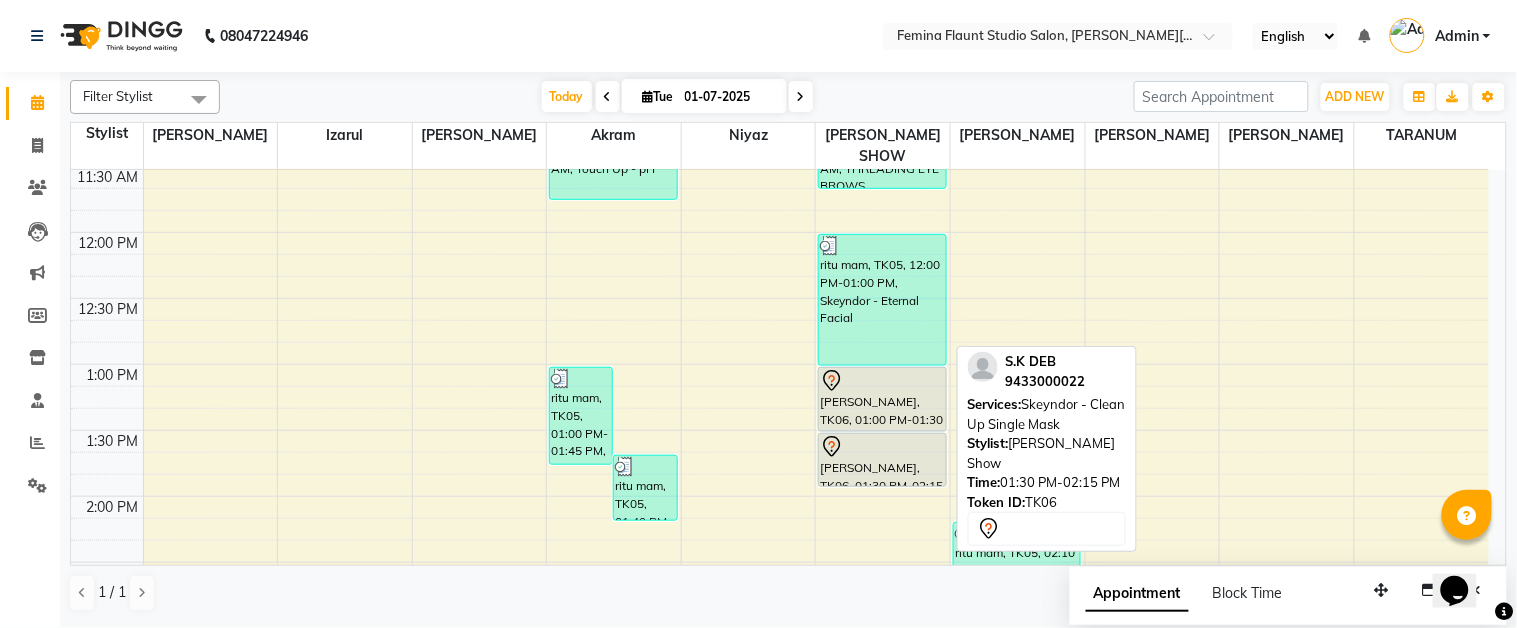 drag, startPoint x: 897, startPoint y: 505, endPoint x: 896, endPoint y: 467, distance: 38.013157 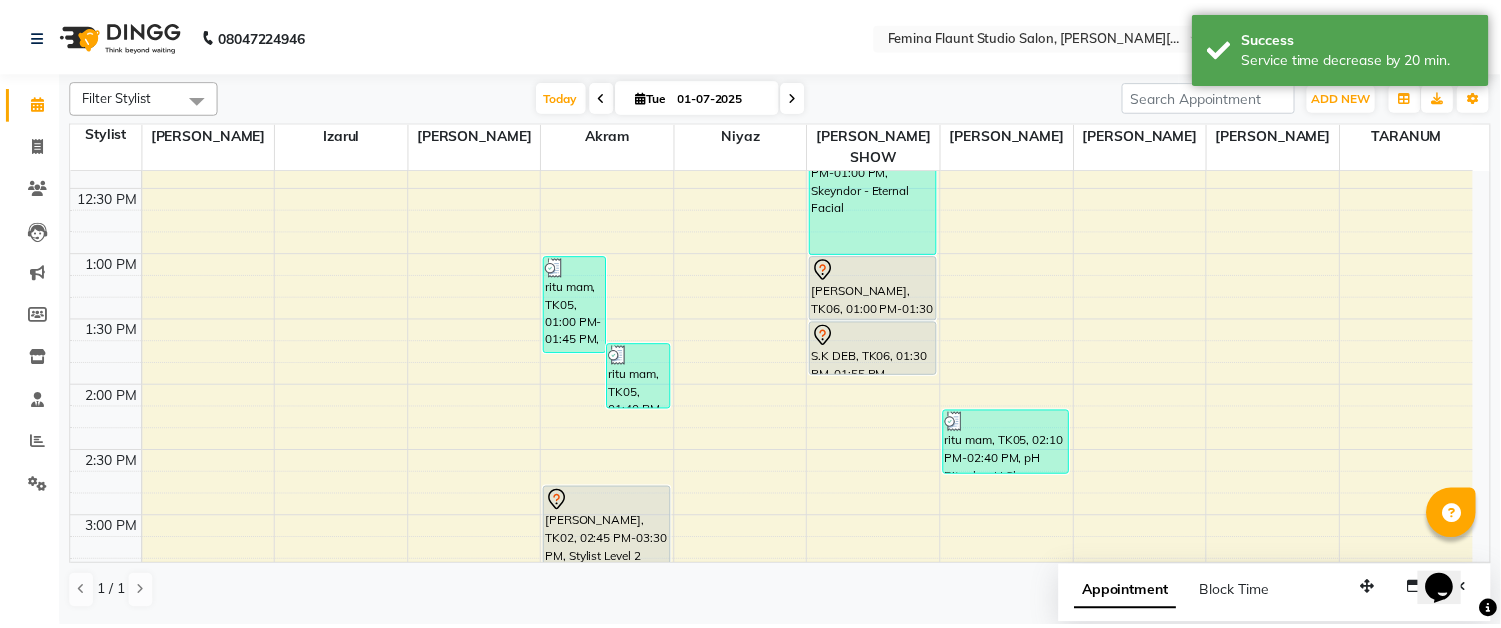 scroll, scrollTop: 555, scrollLeft: 0, axis: vertical 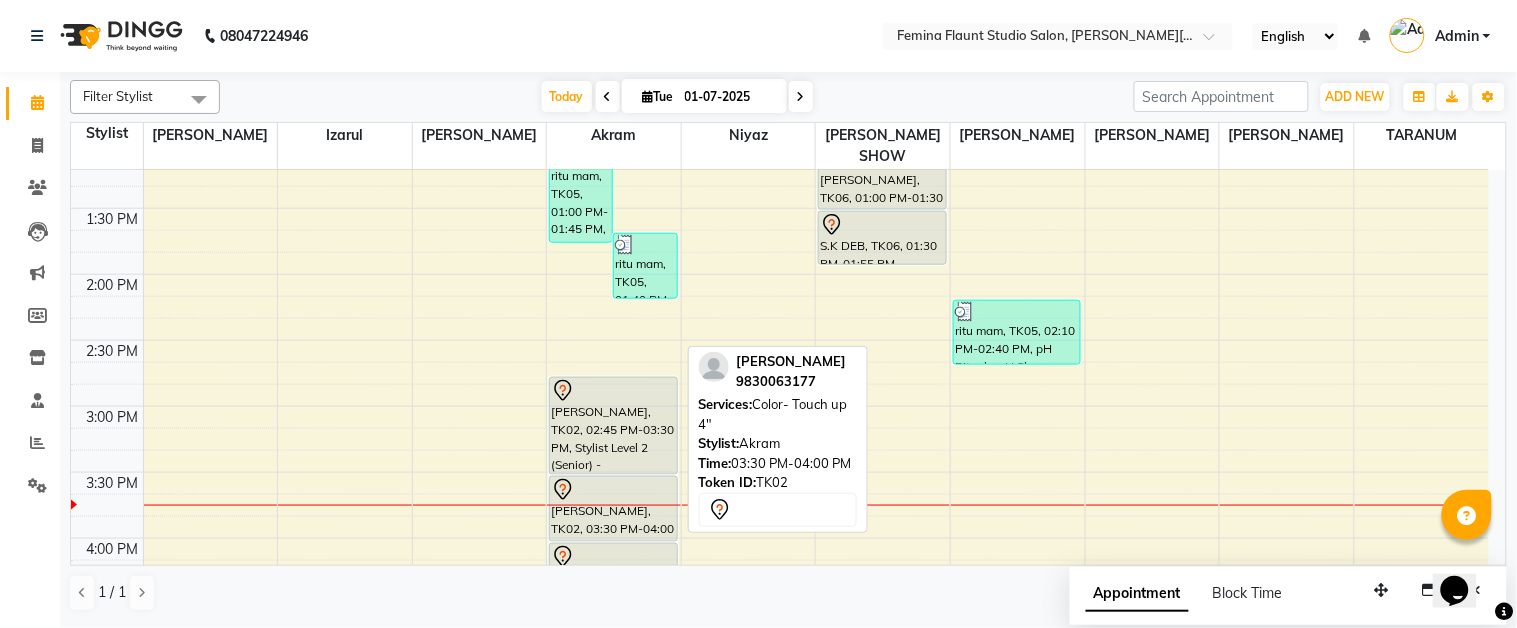 click on "[PERSON_NAME], TK02, 03:30 PM-04:00 PM, Color-  Touch up 4"" at bounding box center (613, 509) 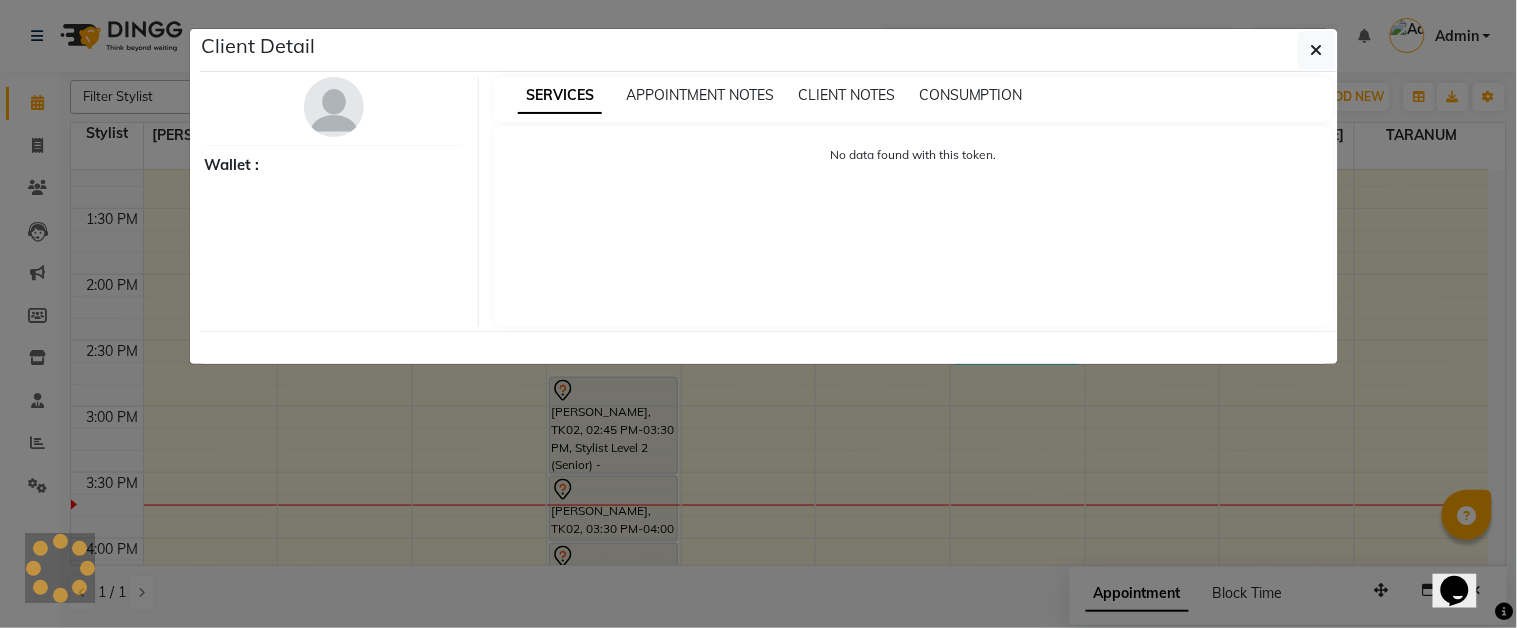 select on "7" 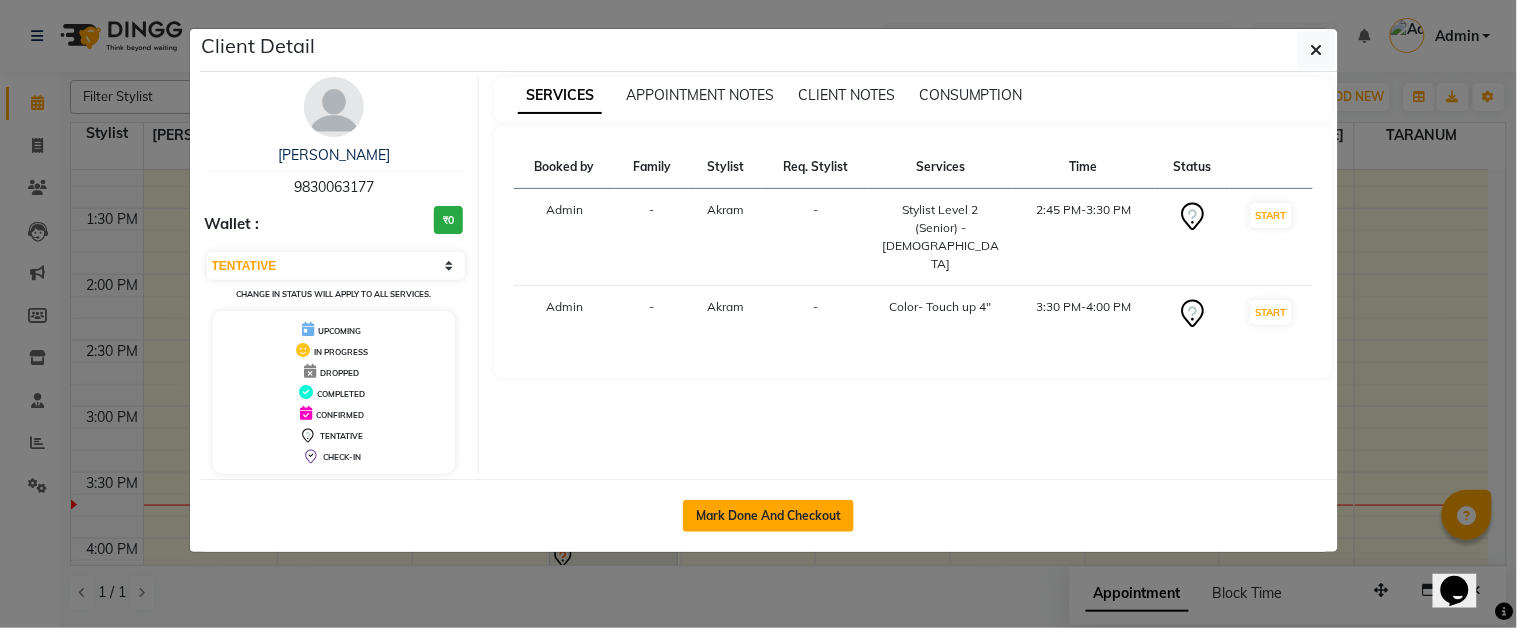 click on "Mark Done And Checkout" 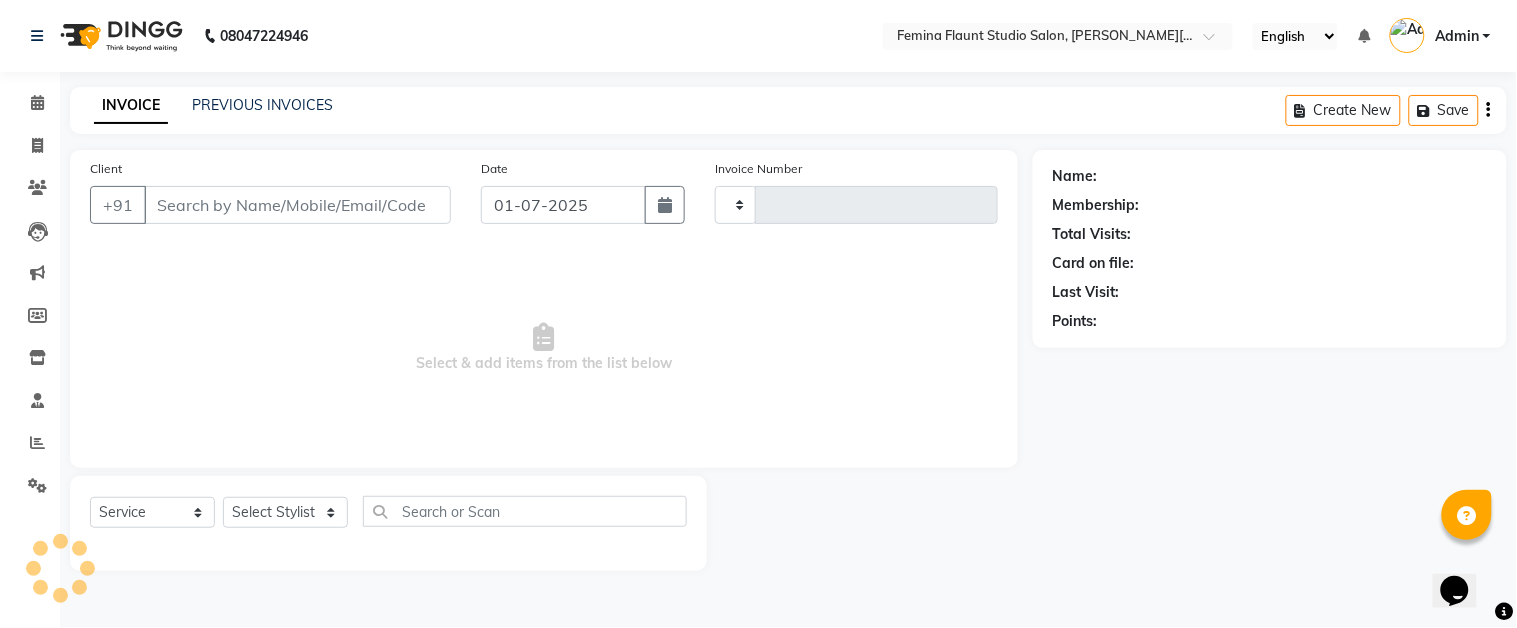 type on "0842" 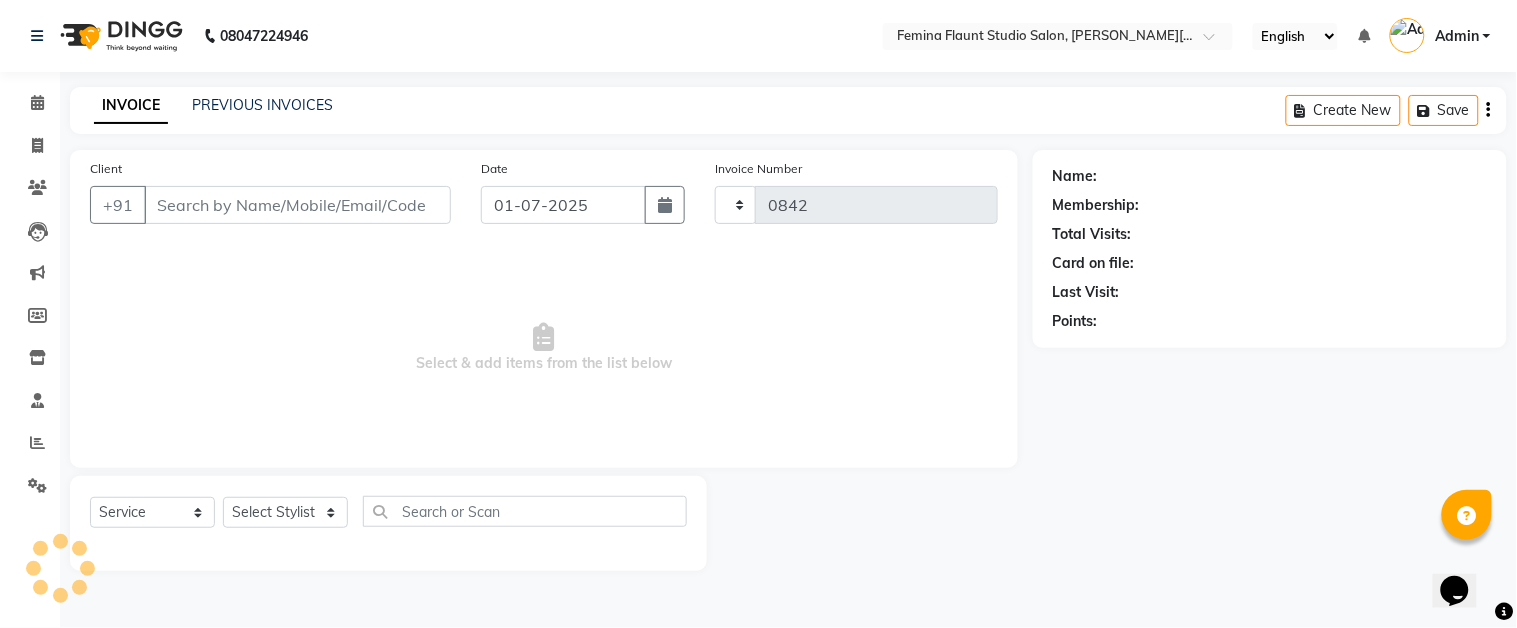 select on "5231" 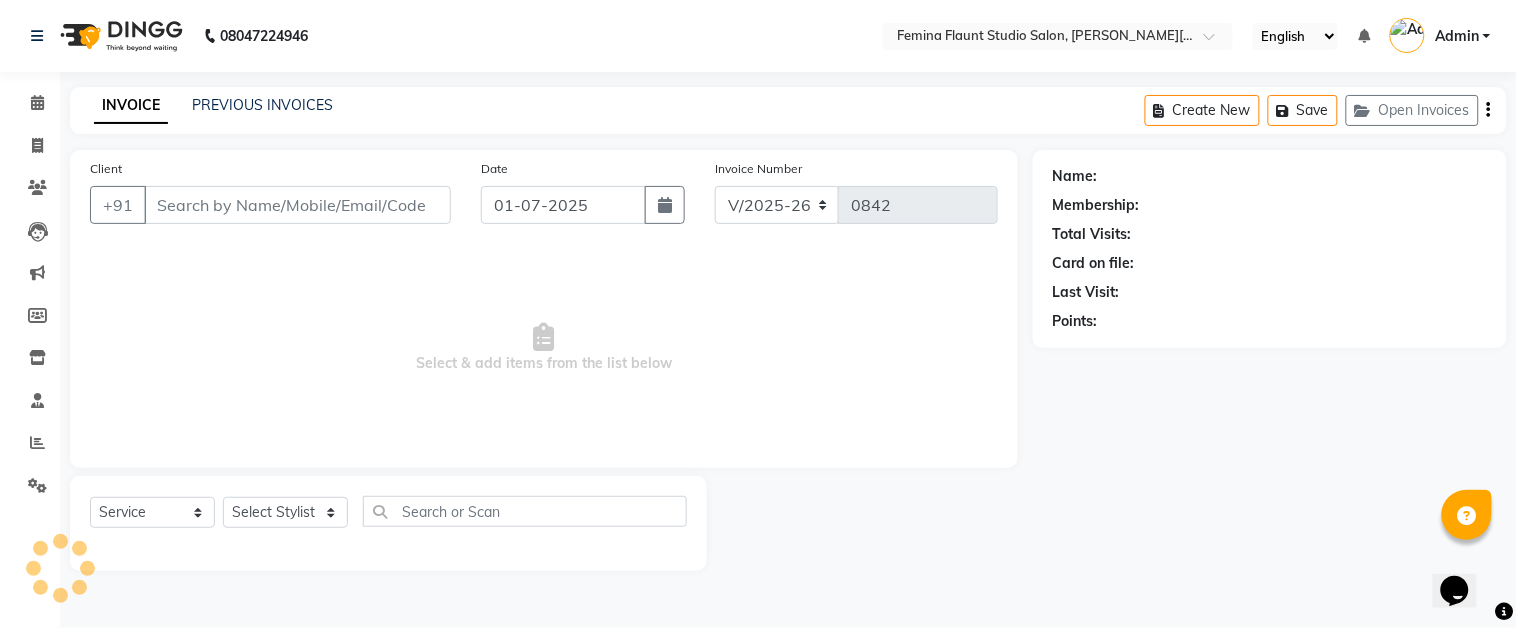 type on "9830063177" 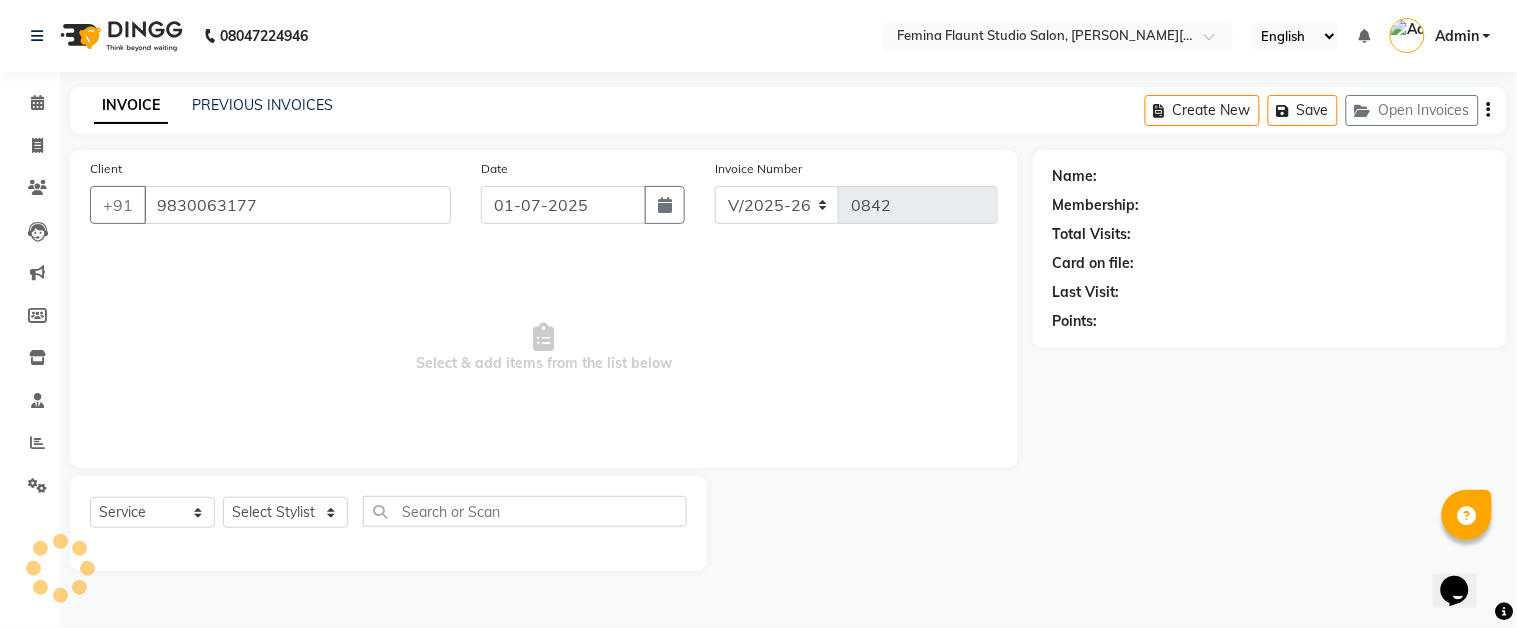 select on "83059" 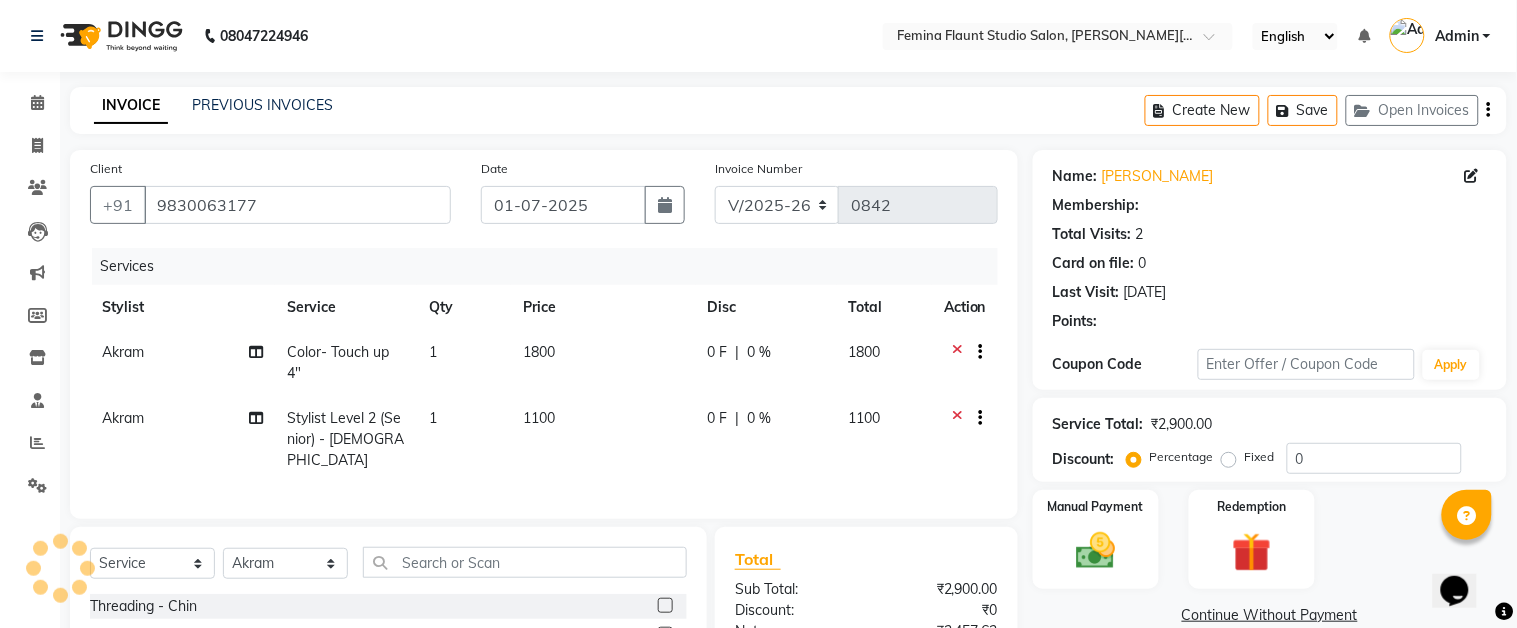 select on "1: Object" 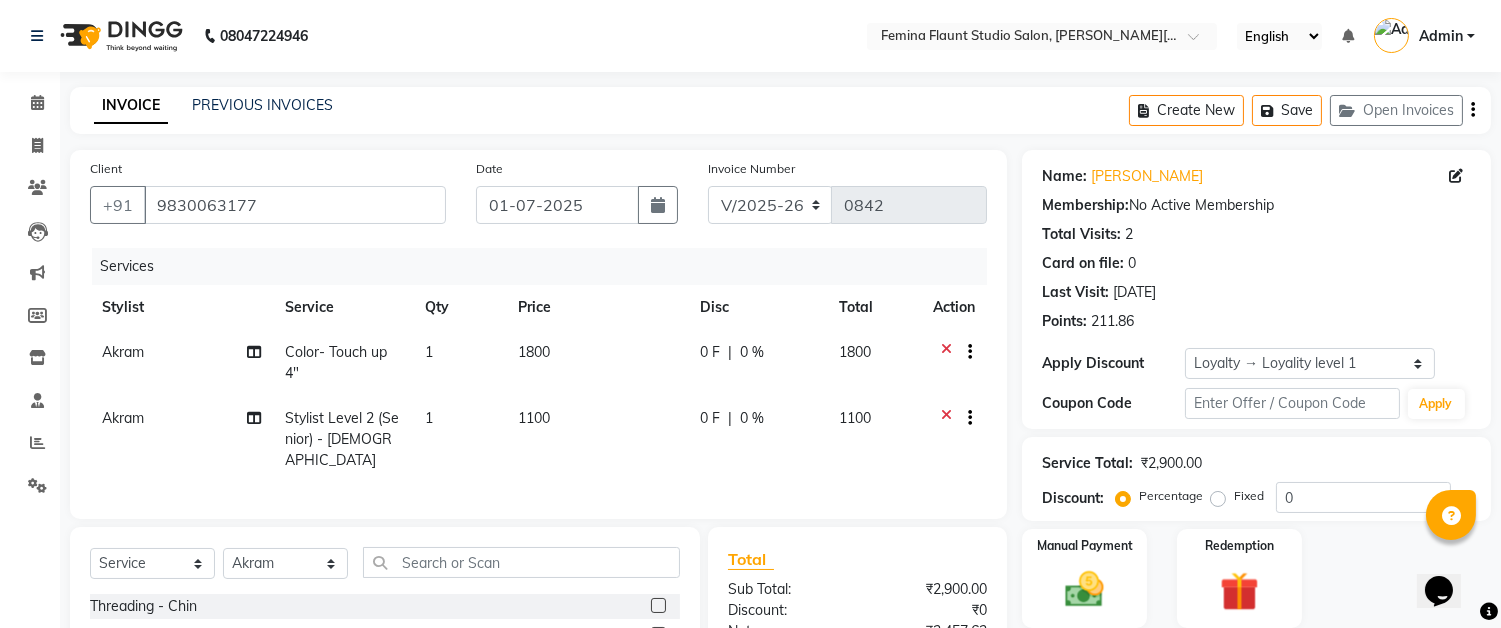 click on "1800" 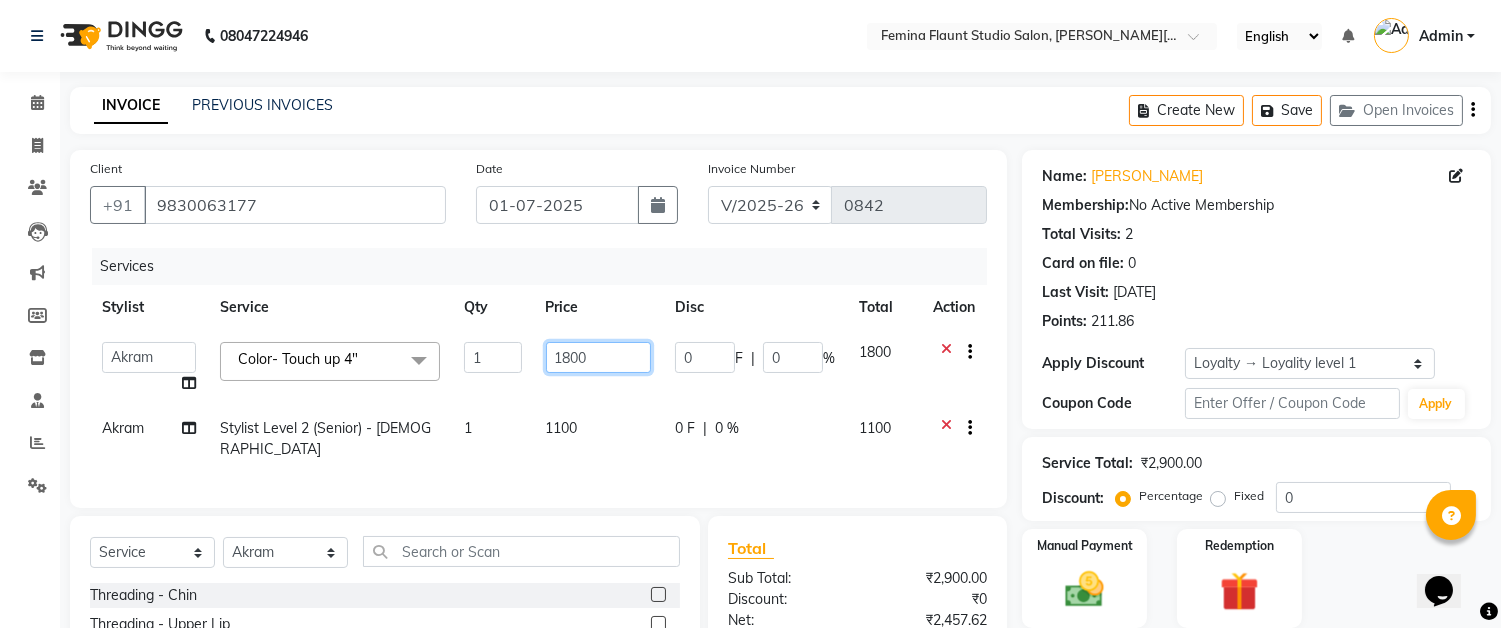 click on "1800" 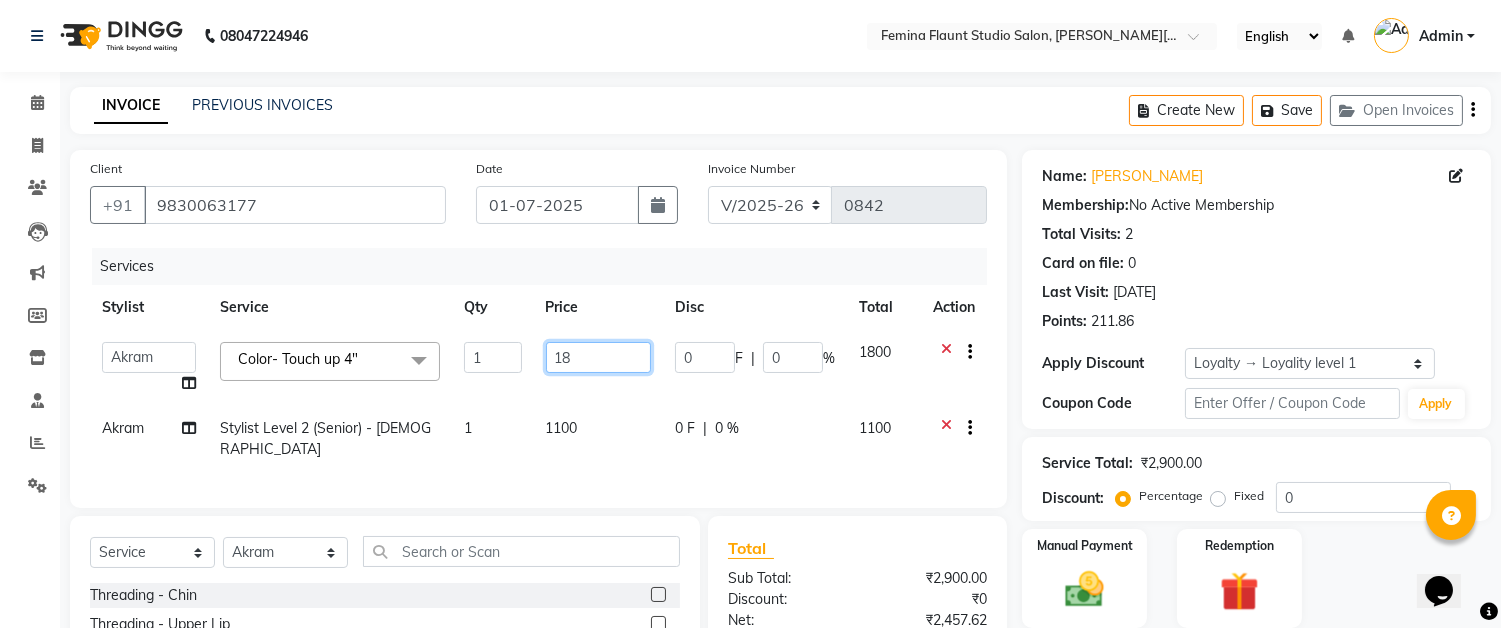type on "1" 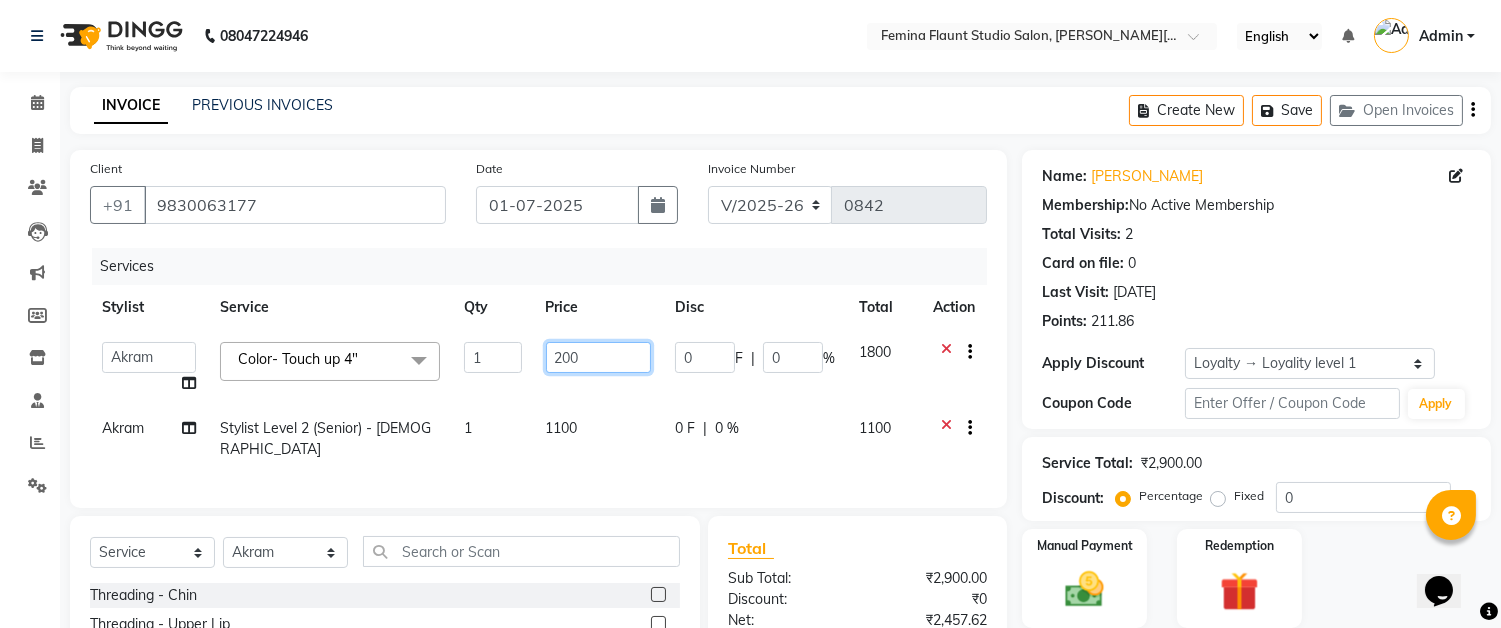 type on "2000" 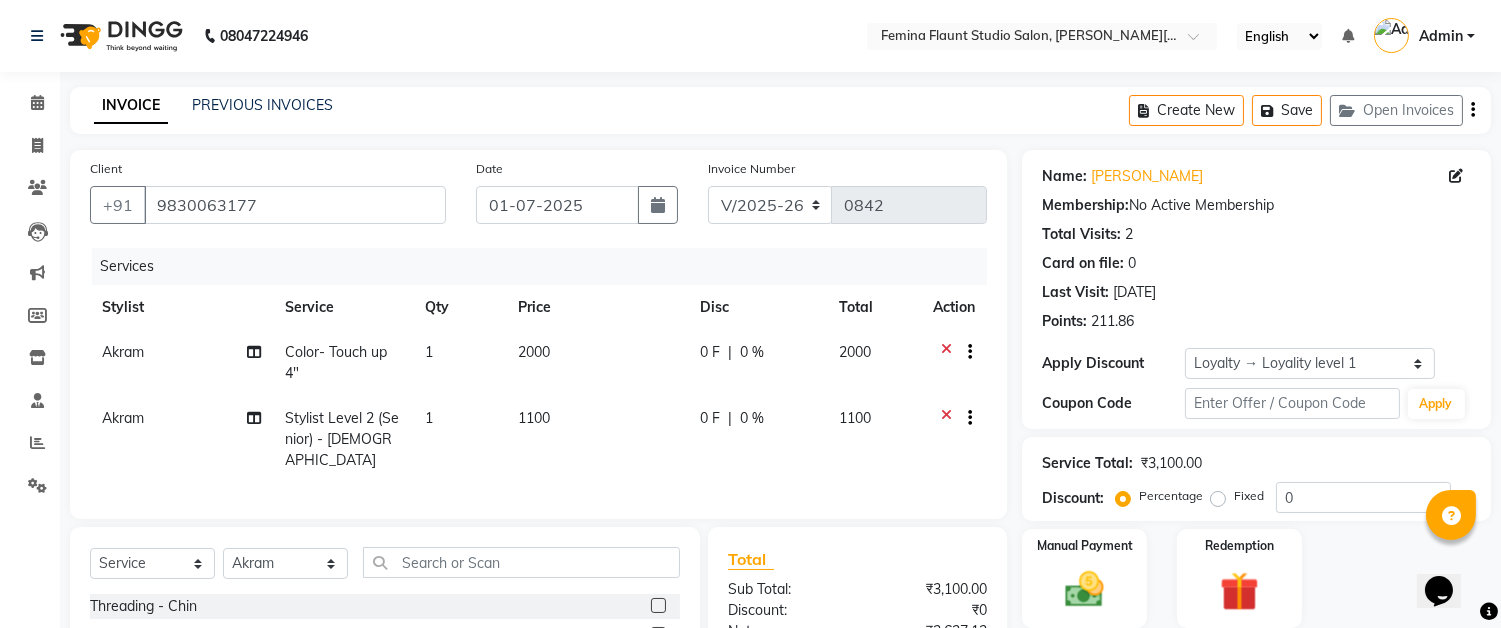 click on "Akram Color-  Touch up 4"  1 2000 0 F | 0 % 2000 Akram Stylist Level 2 (Senior) - Male 1 1100 0 F | 0 % 1100" 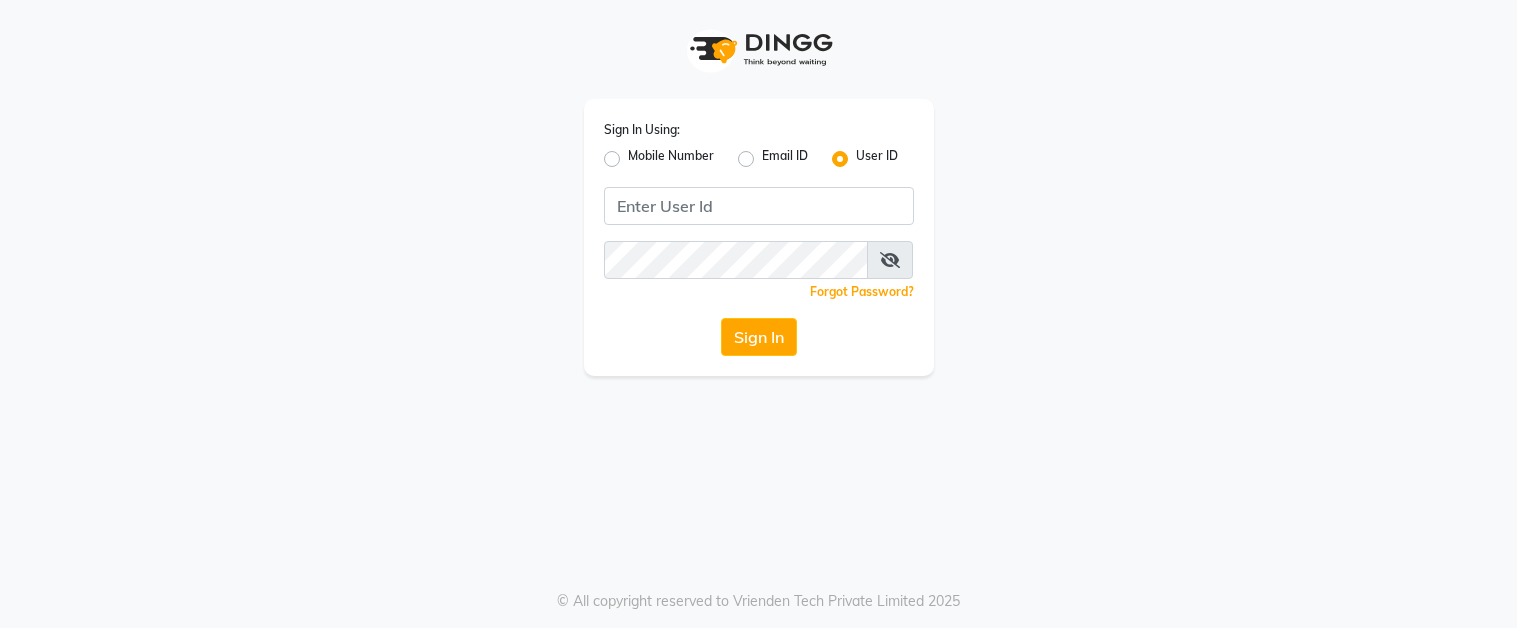 scroll, scrollTop: 0, scrollLeft: 0, axis: both 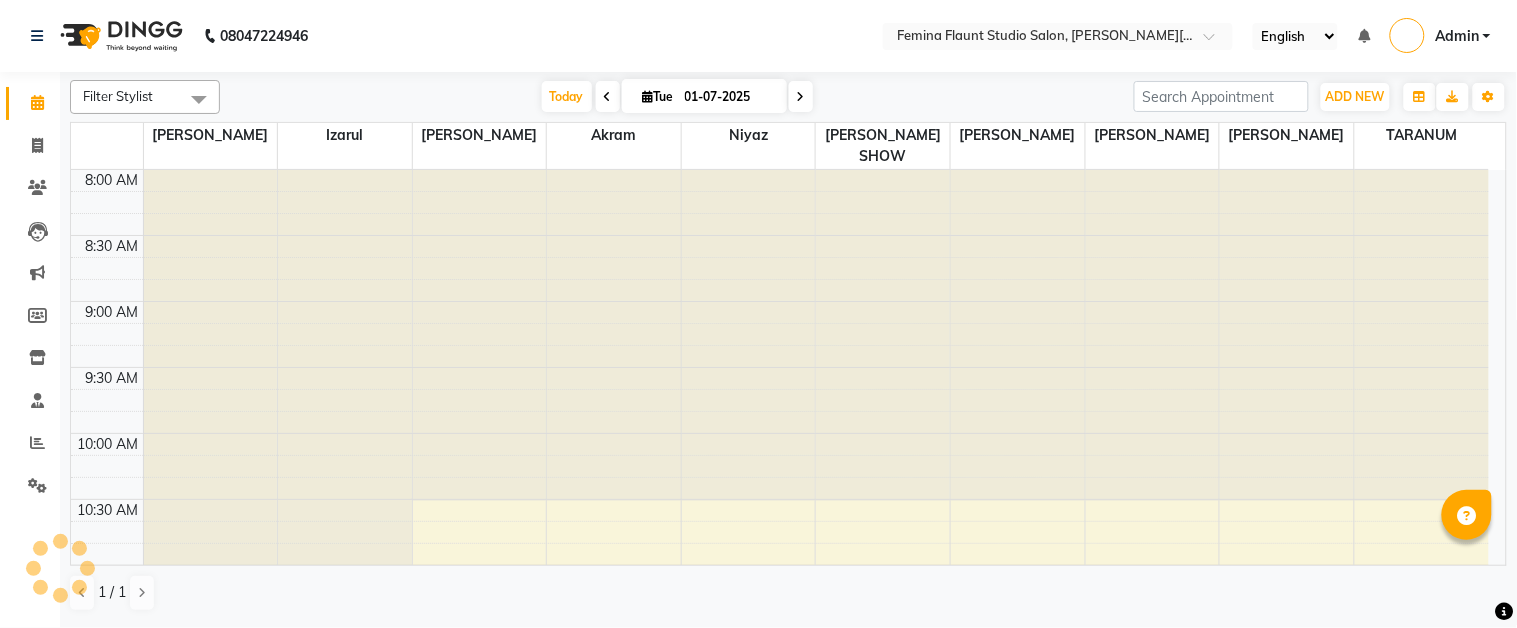 select on "en" 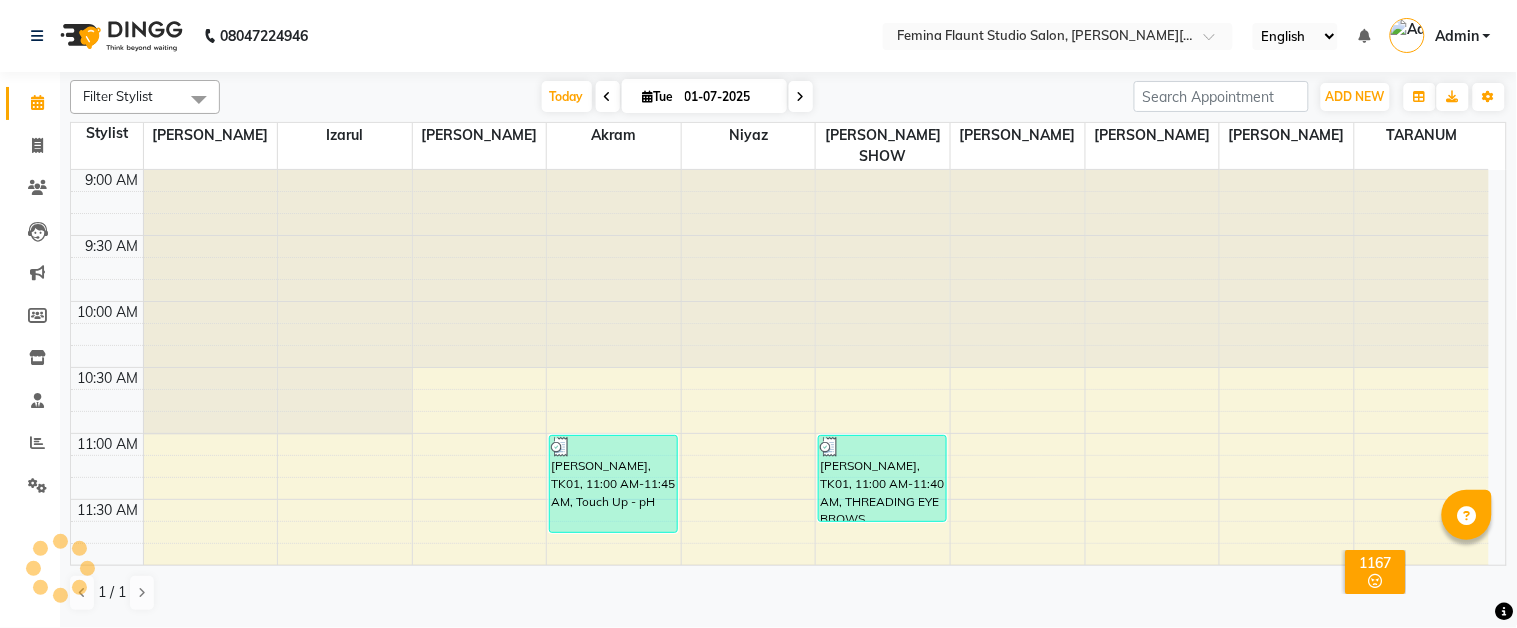 scroll, scrollTop: 0, scrollLeft: 0, axis: both 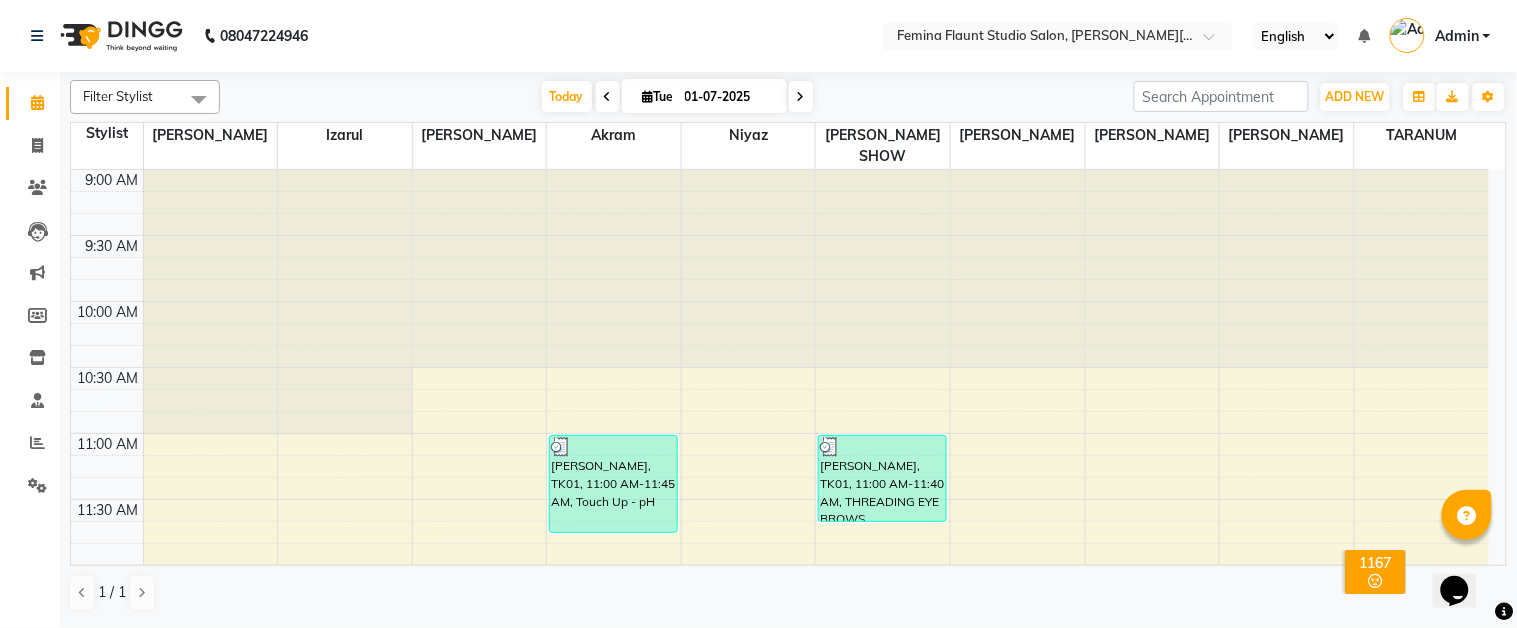 click at bounding box center [614, 269] 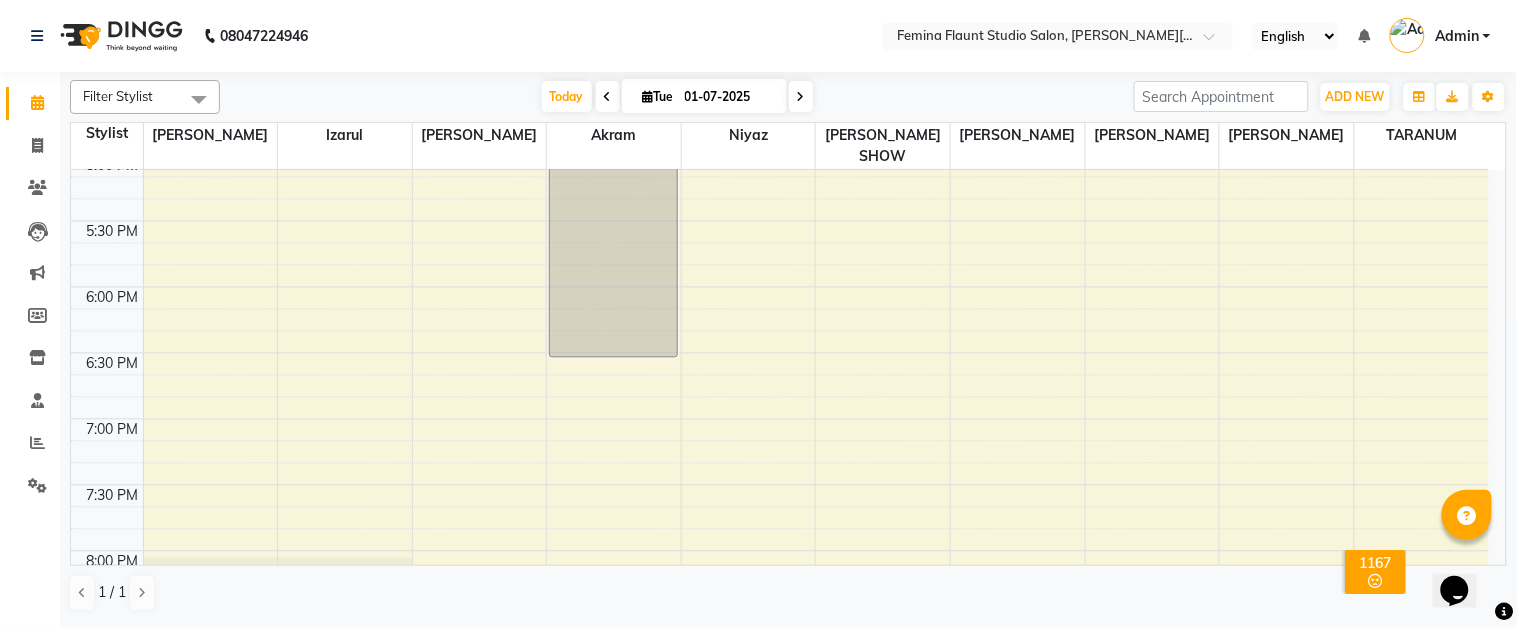 scroll, scrollTop: 1111, scrollLeft: 0, axis: vertical 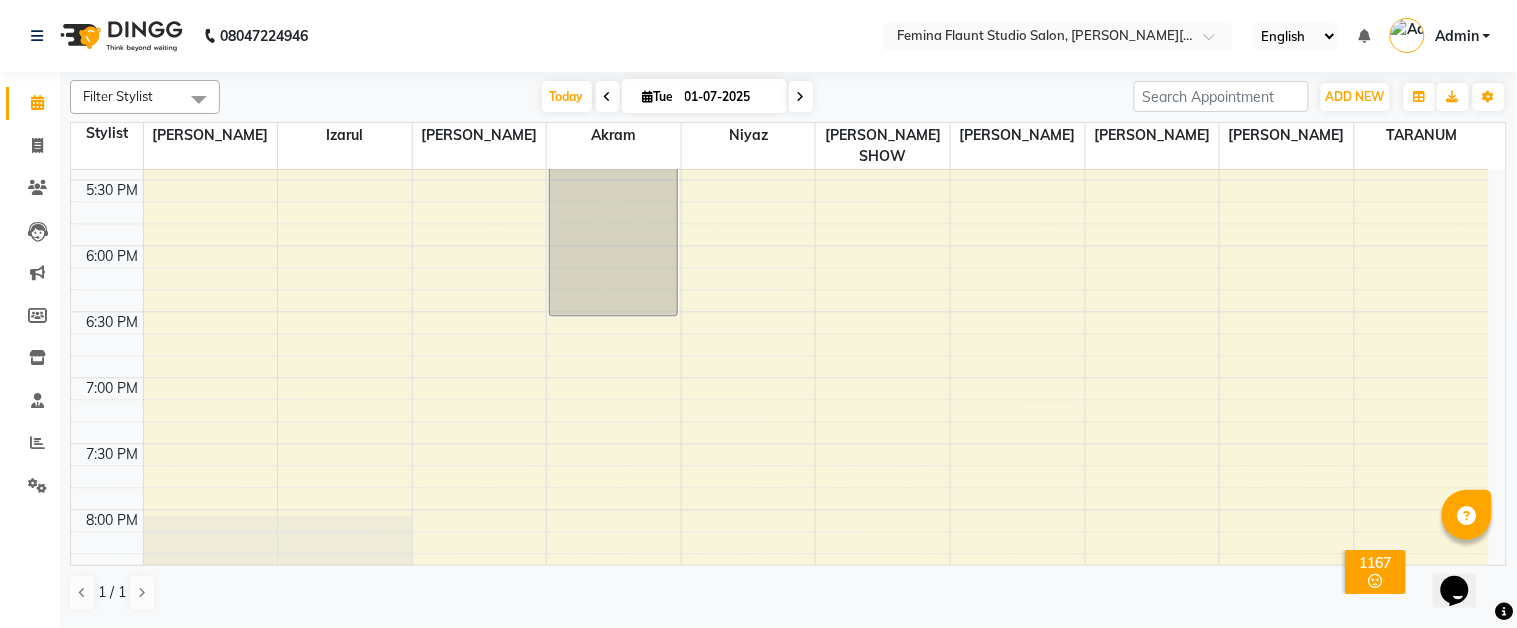 click on "9:00 AM 9:30 AM 10:00 AM 10:30 AM 11:00 AM 11:30 AM 12:00 PM 12:30 PM 1:00 PM 1:30 PM 2:00 PM 2:30 PM 3:00 PM 3:30 PM 4:00 PM 4:30 PM 5:00 PM 5:30 PM 6:00 PM 6:30 PM 7:00 PM 7:30 PM 8:00 PM 8:30 PM 9:00 PM 9:30 PM     ritu mam, TK05, 01:00 PM-01:45 PM, Stylist Level 2 (Senior) - Male     ritu mam, TK05, 01:40 PM-02:10 PM, Beard Trimming     jayshree, TK01, 11:00 AM-11:45 AM, Touch Up - pH     lali ghosh, TK02, 02:45 PM-03:30 PM, Stylist Level 2 (Senior) - Male     lali ghosh, TK02, 03:30 PM-04:00 PM, Color-  Touch up 4"              arunima mukharjee, TK03, 04:00 PM-04:30 PM, Luxury Hairwash + Blowdry - Luxury Hairwash + Blowdry - Long (Long)    donna, TK04, 04:30 PM-06:30 PM, BOTOX - Short     jayshree, TK01, 11:00 AM-11:40 AM, THREADING EYE BROWS     ritu mam, TK05, 12:00 PM-01:00 PM, Skeyndor - Eternal Facial             S.K DEB, TK06, 01:00 PM-01:30 PM, Manicure (Regular)             S.K DEB, TK06, 01:30 PM-01:55 PM, Skeyndor - Clean Up Single Mask" at bounding box center (780, -84) 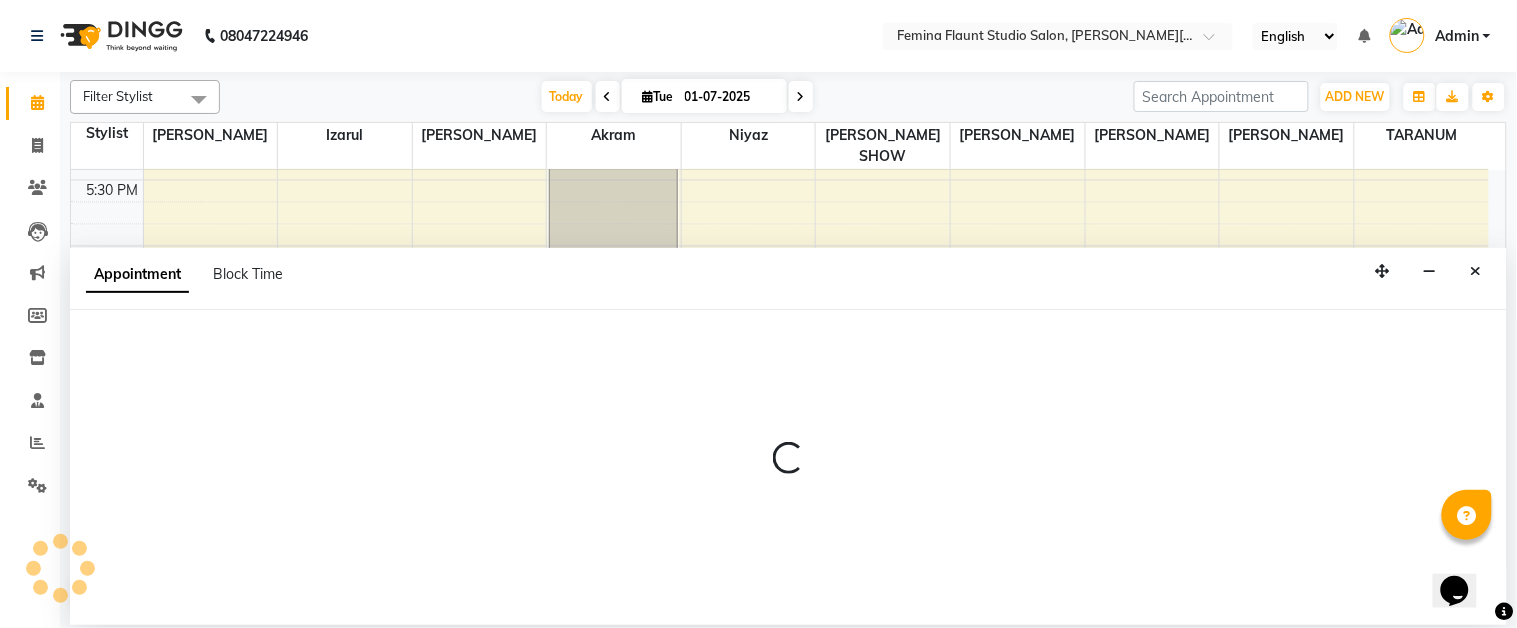 select on "83059" 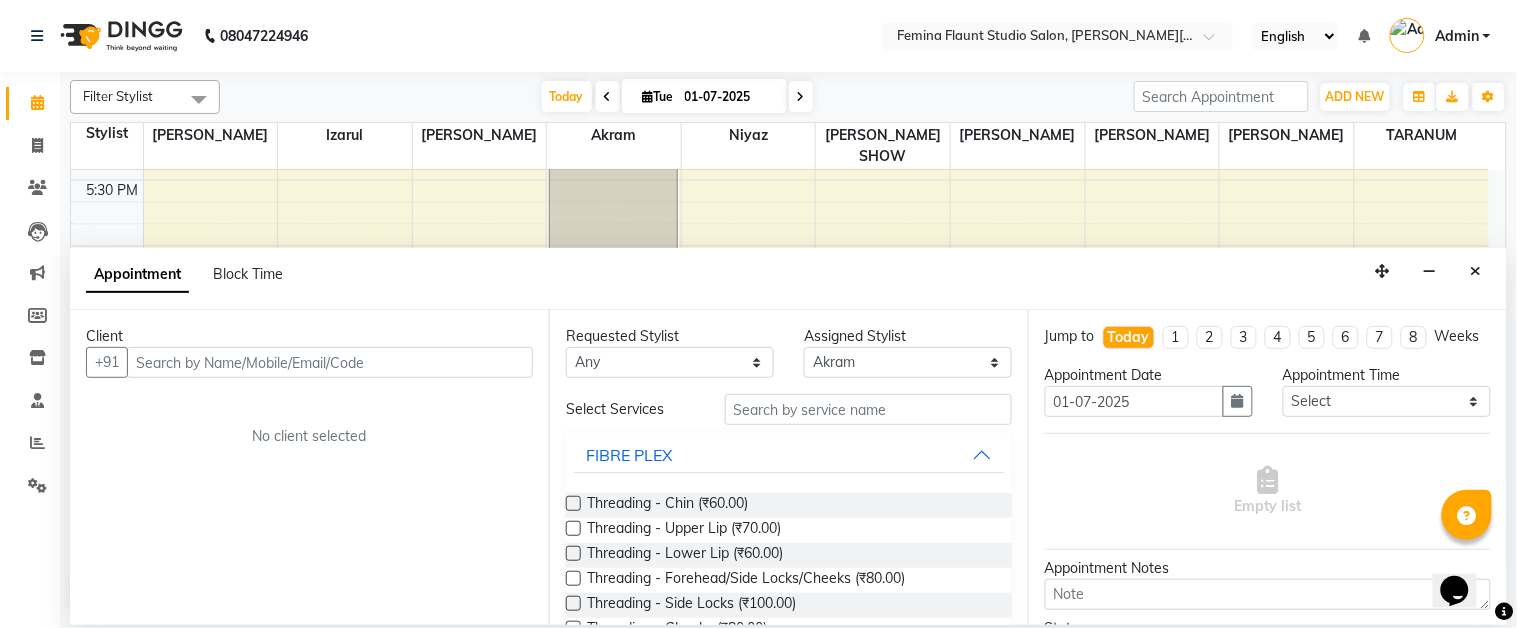 click on "Appointment Block Time" at bounding box center (788, 279) 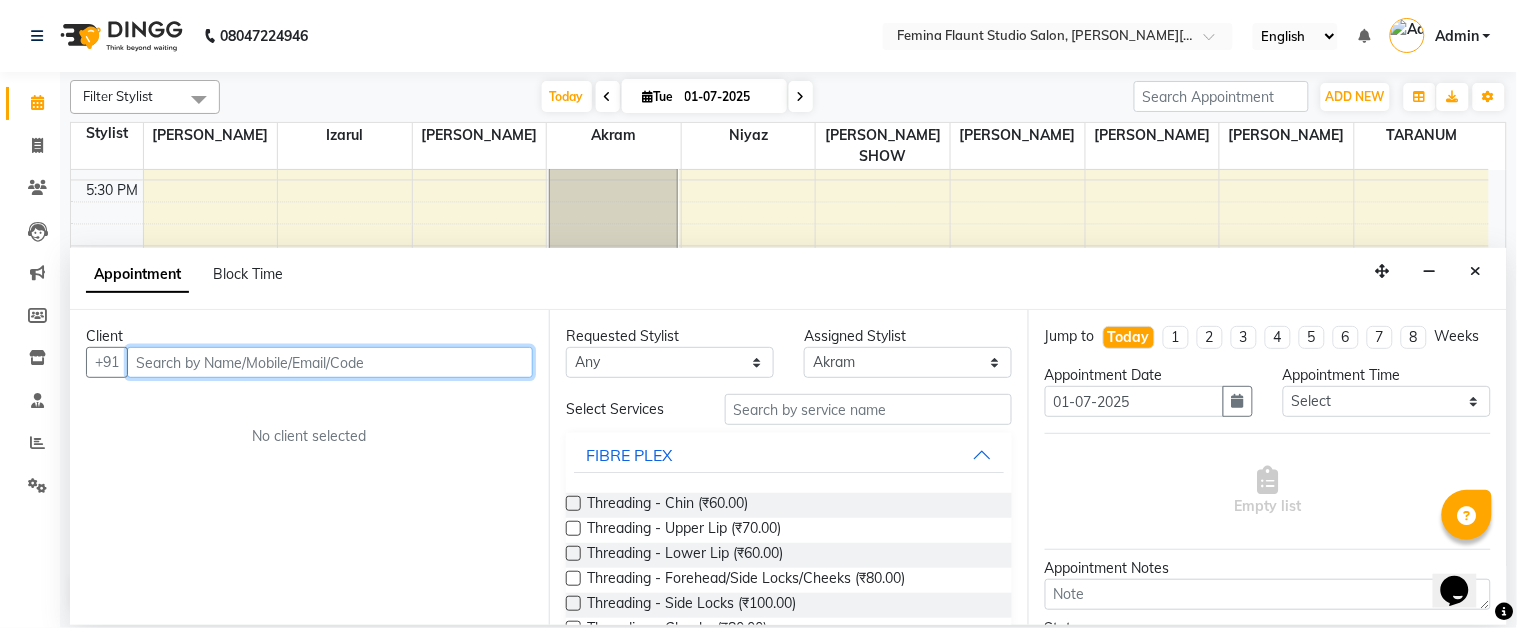 drag, startPoint x: 250, startPoint y: 367, endPoint x: 240, endPoint y: 355, distance: 15.6205 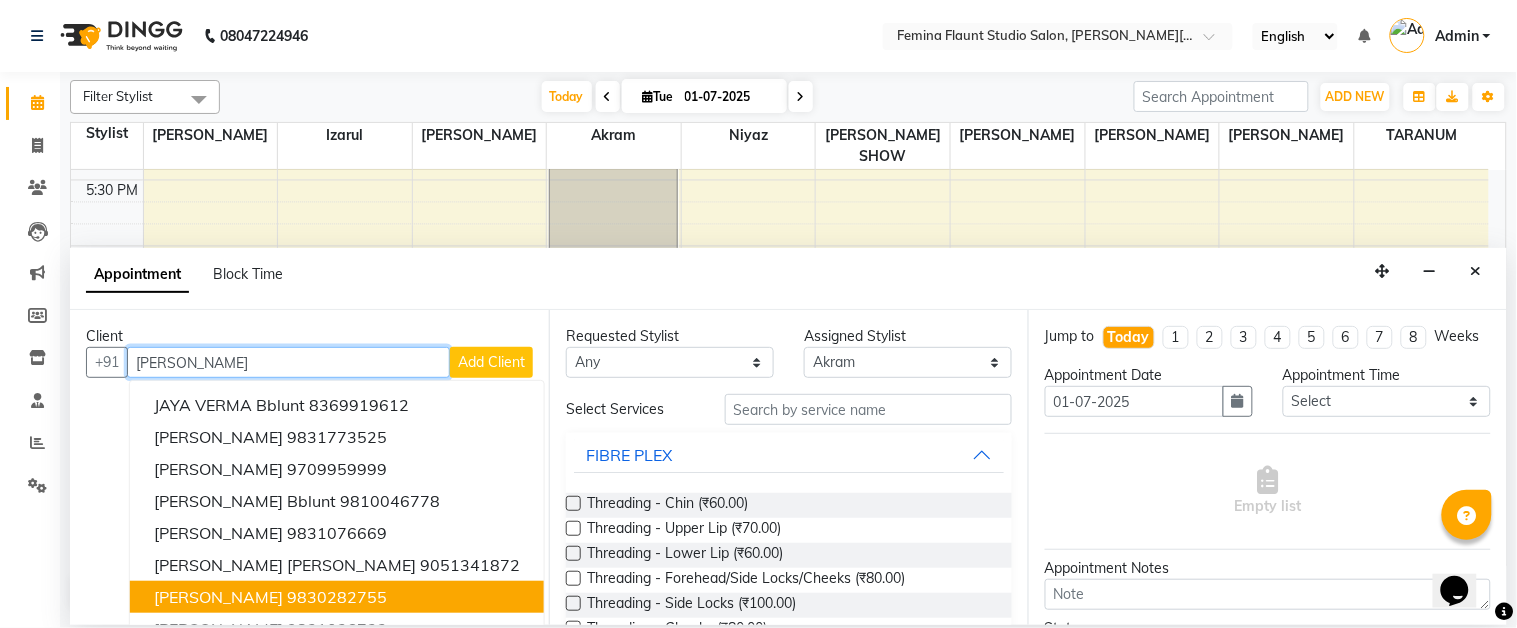 click on "9830282755" at bounding box center [337, 597] 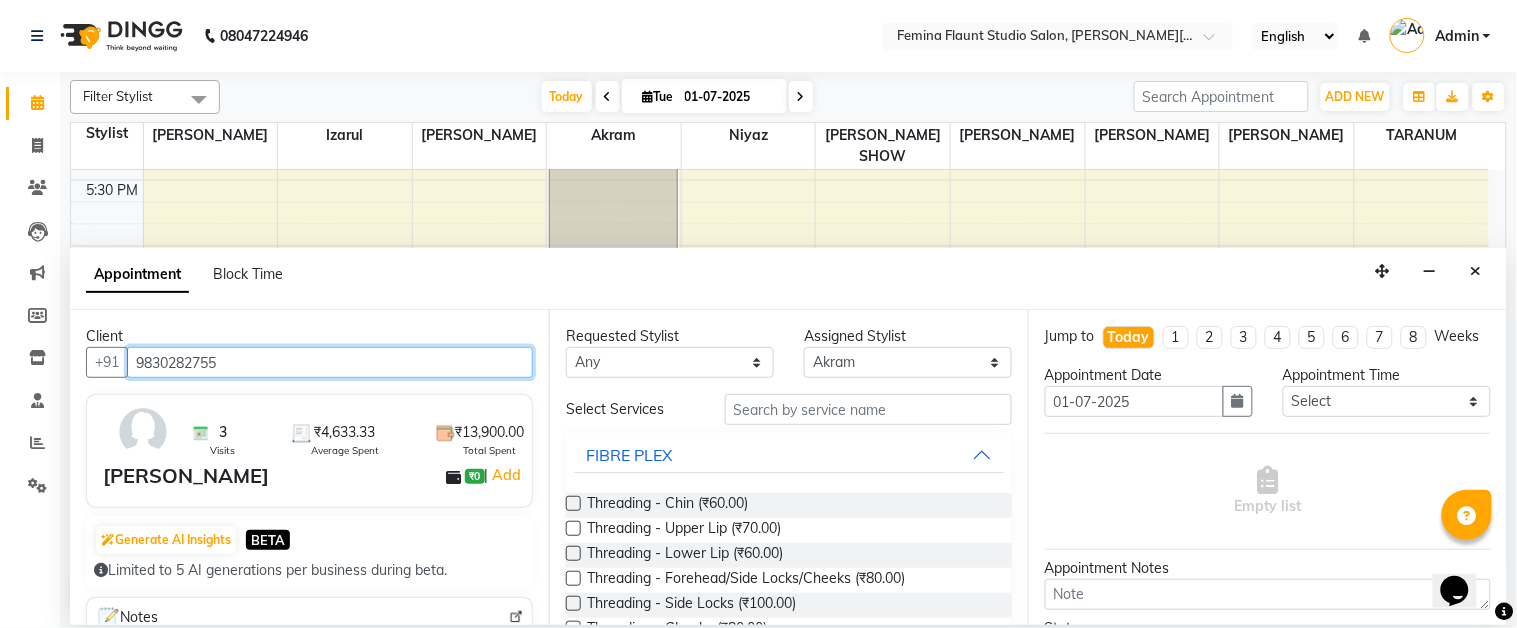 type on "9830282755" 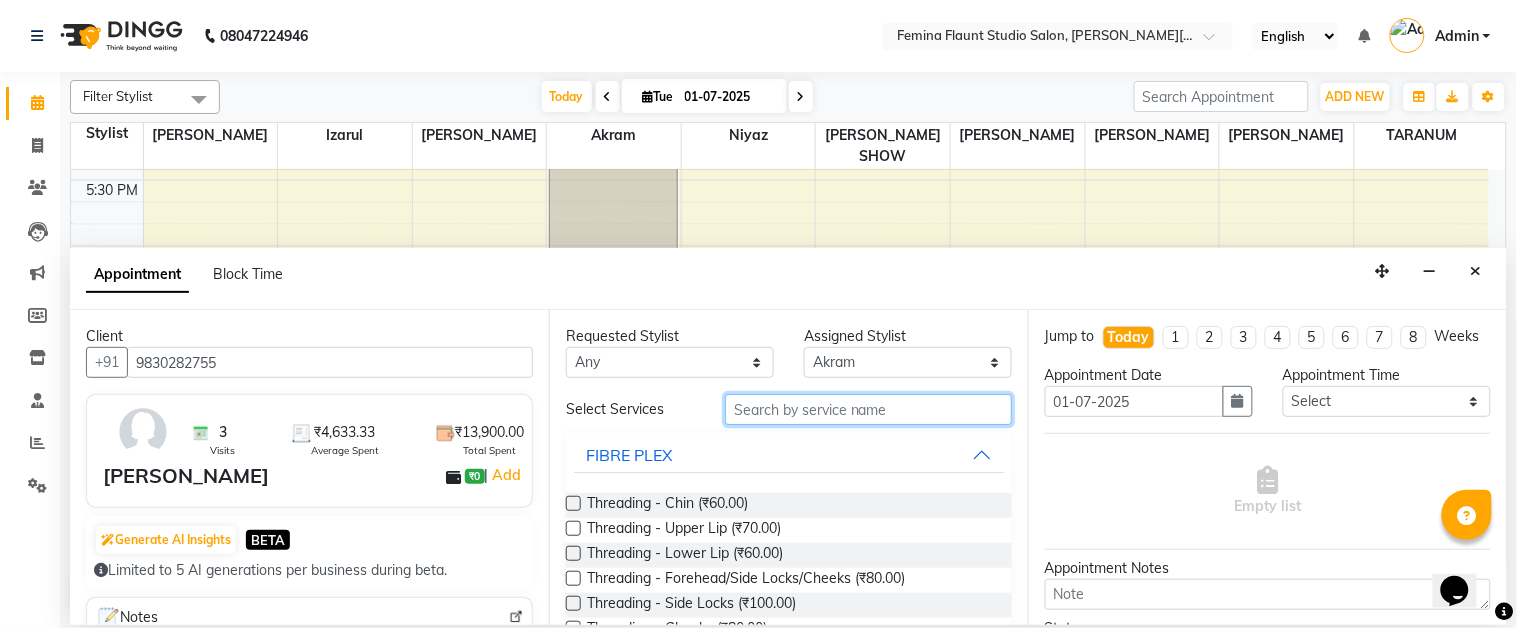 click at bounding box center (868, 409) 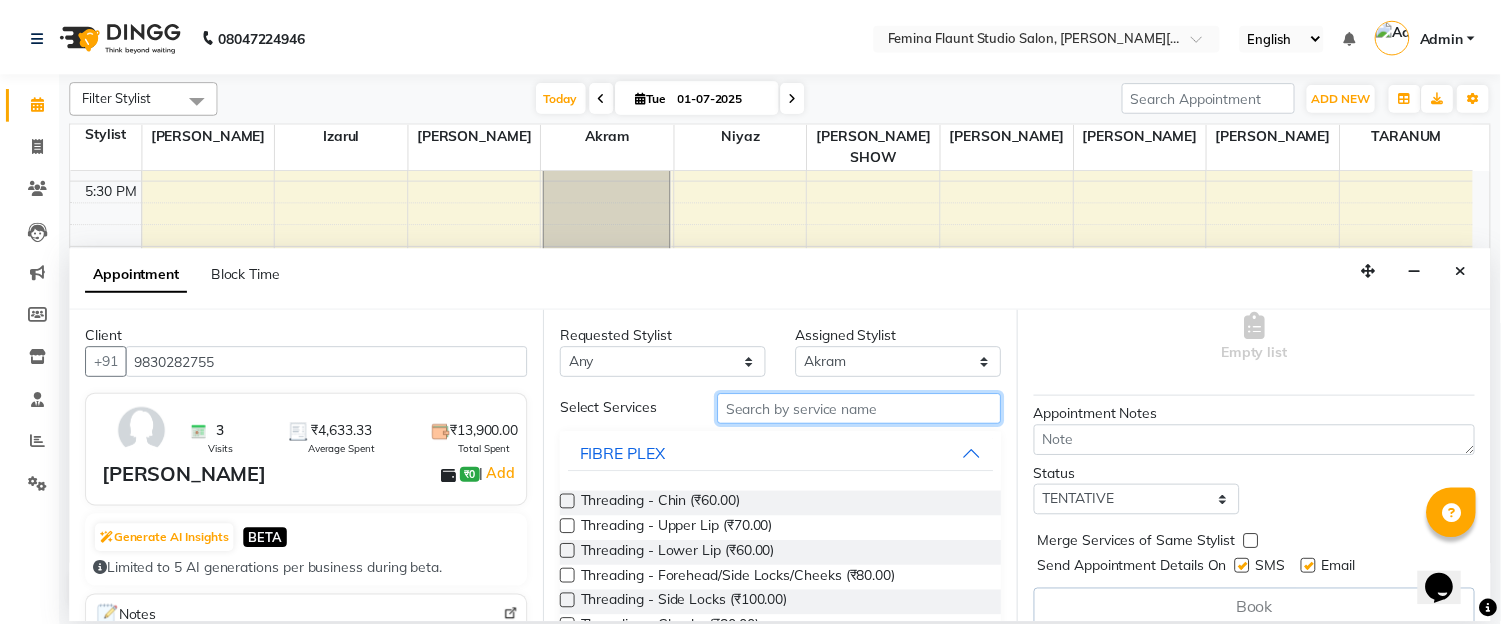 scroll, scrollTop: 192, scrollLeft: 0, axis: vertical 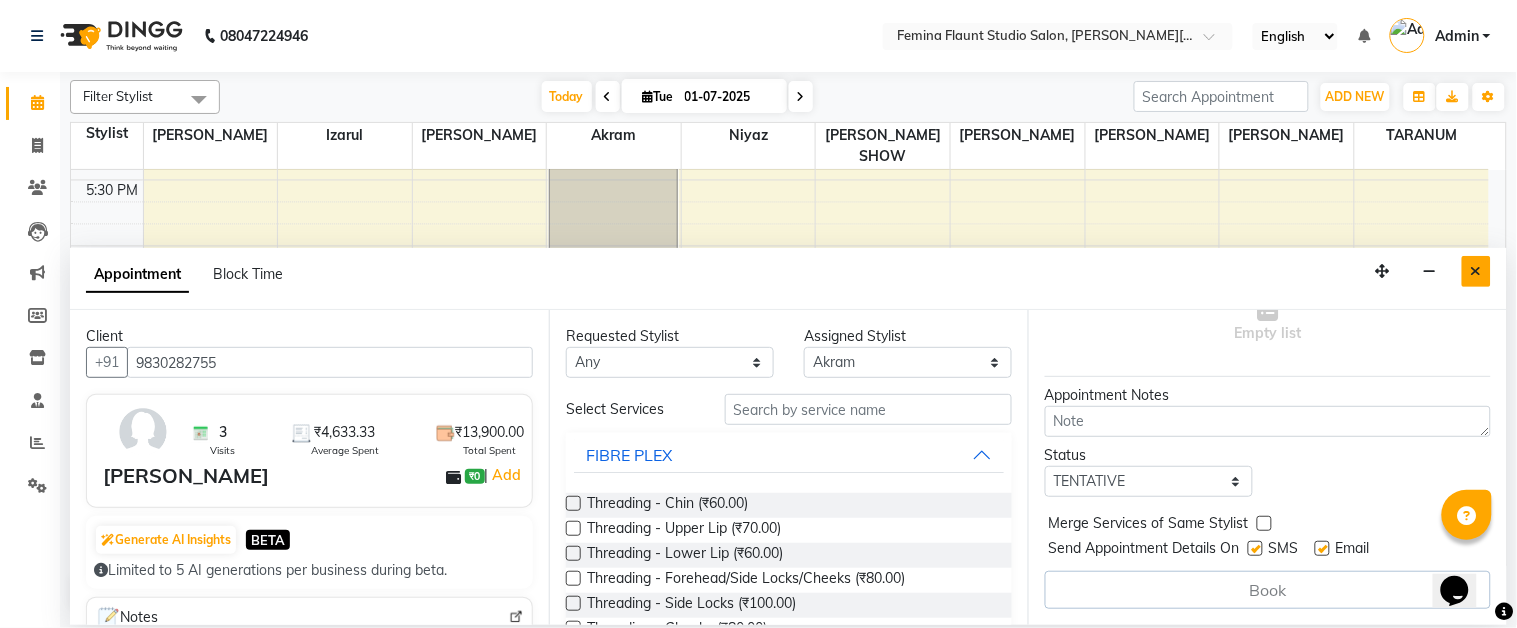 click at bounding box center [1476, 271] 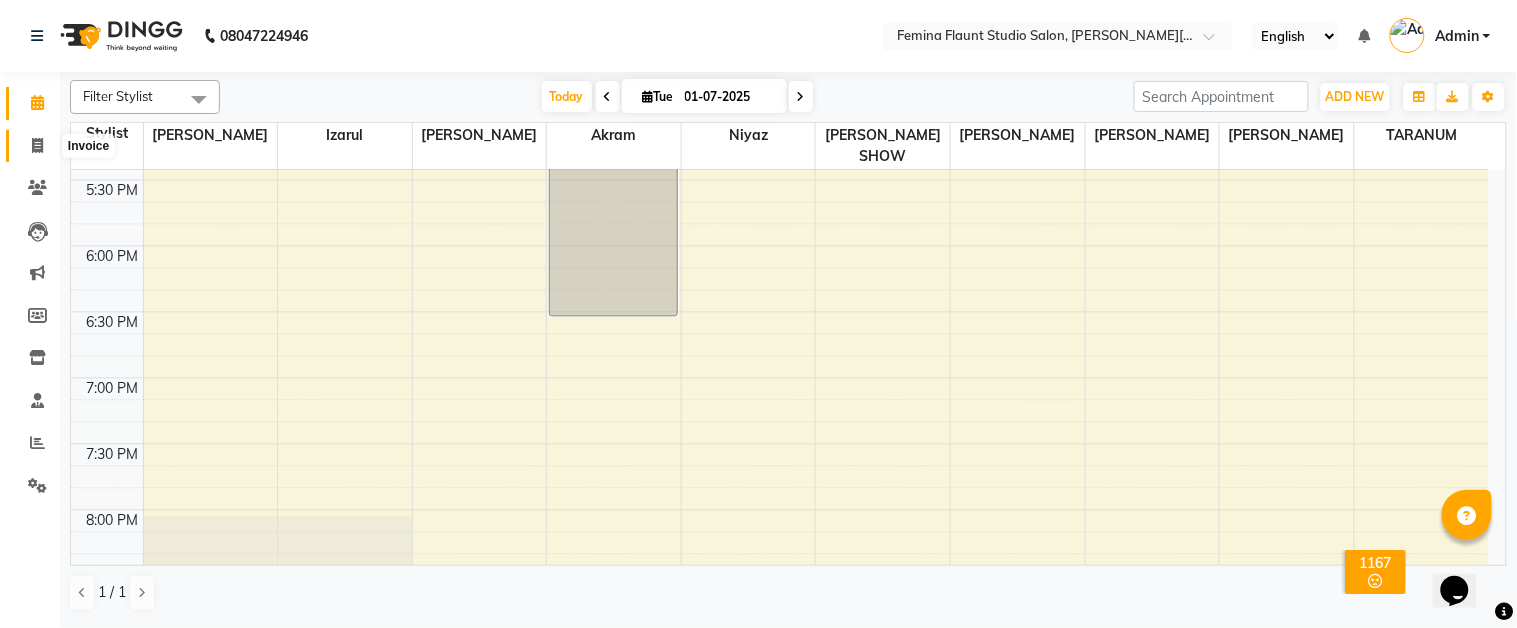 click 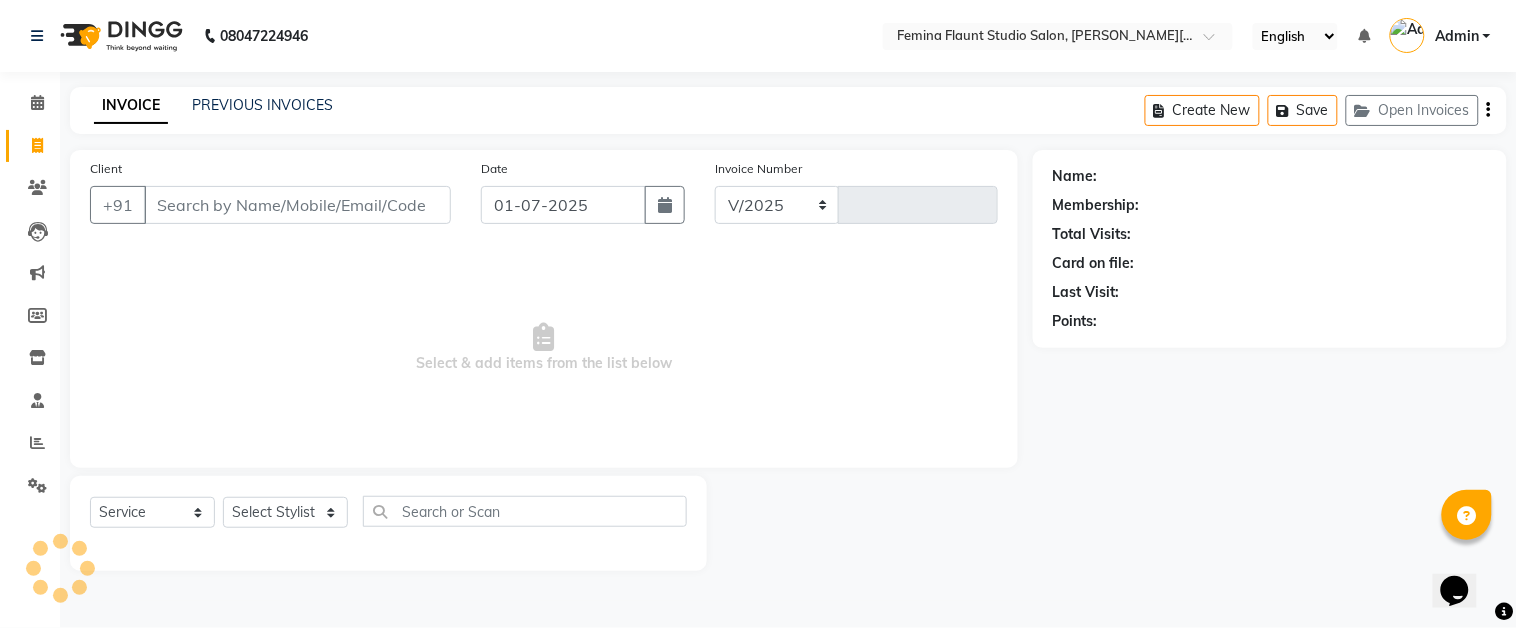 select on "5231" 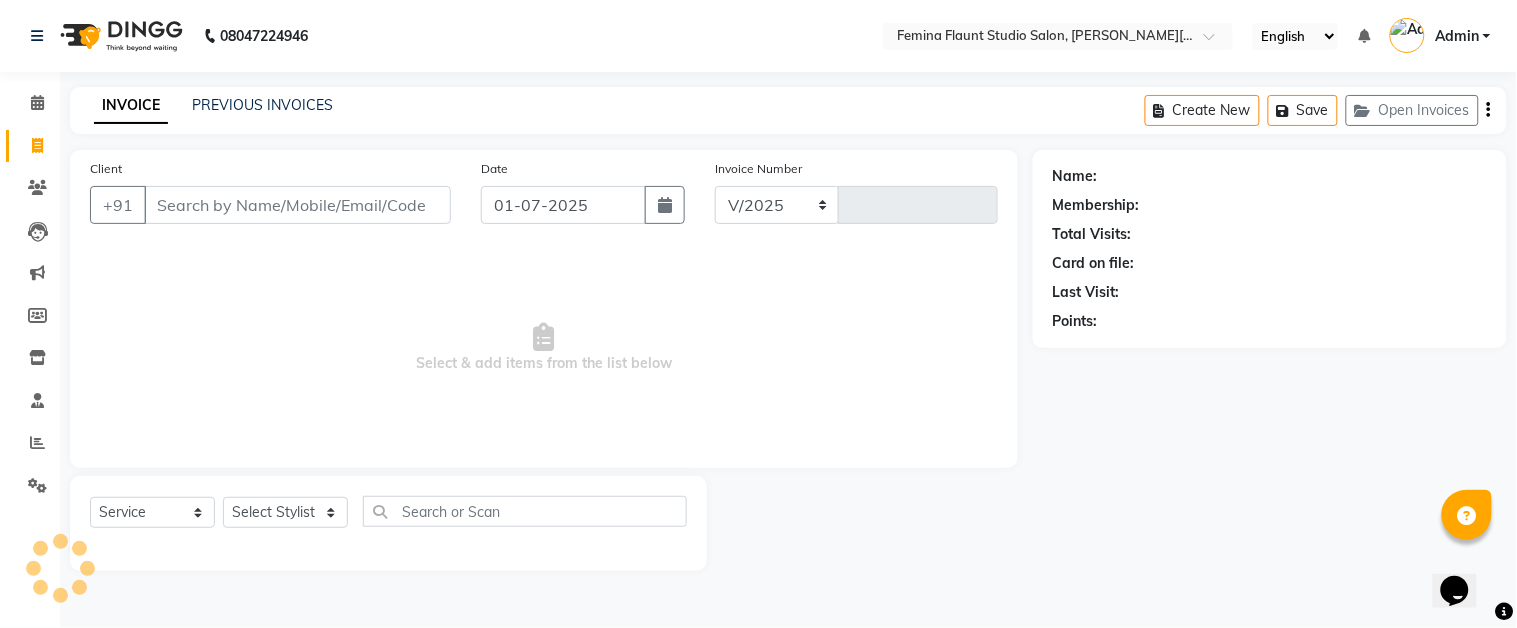 type on "0842" 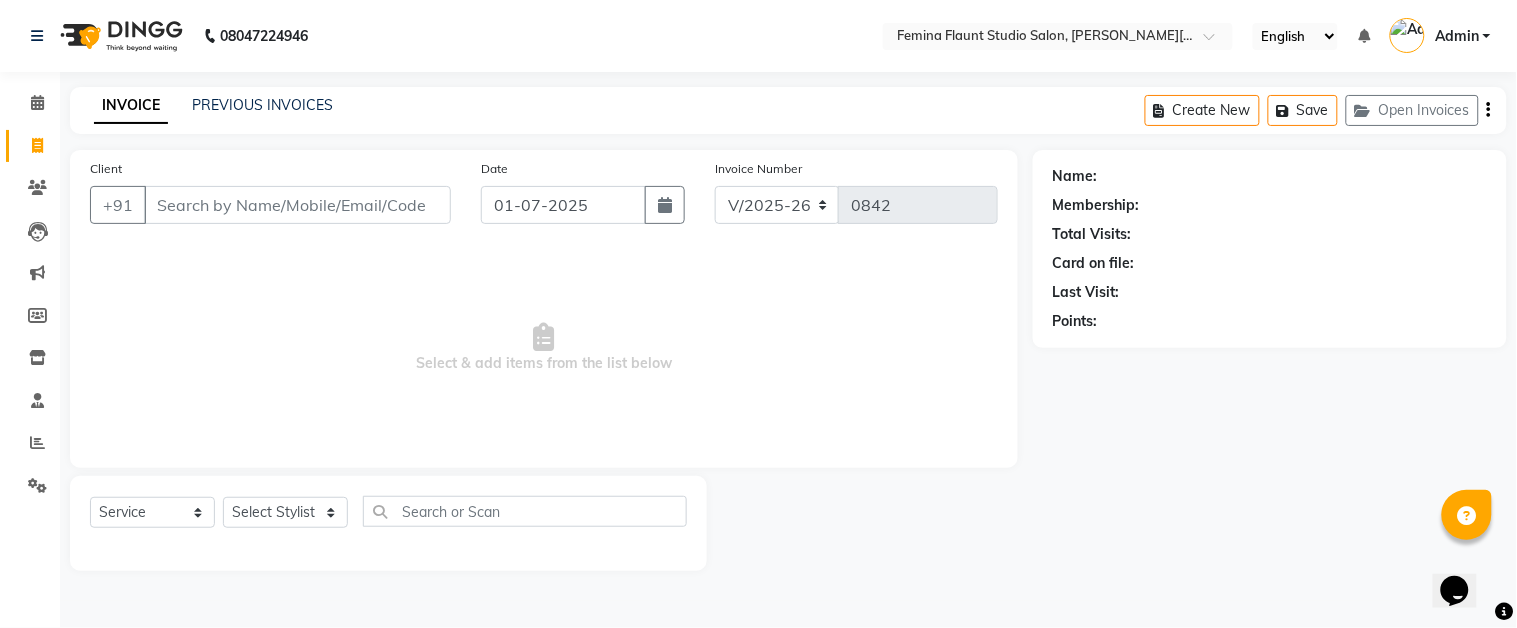 click on "Client" at bounding box center (297, 205) 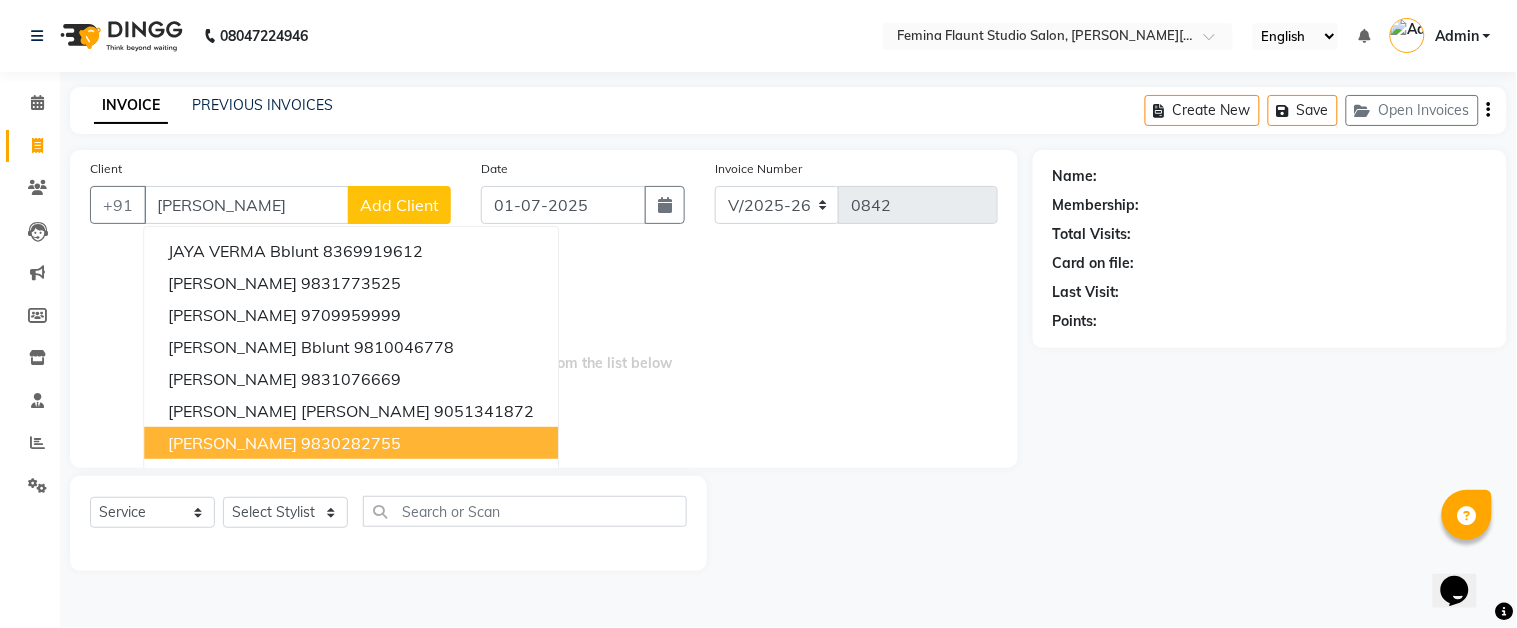 click on "[PERSON_NAME]" at bounding box center (232, 443) 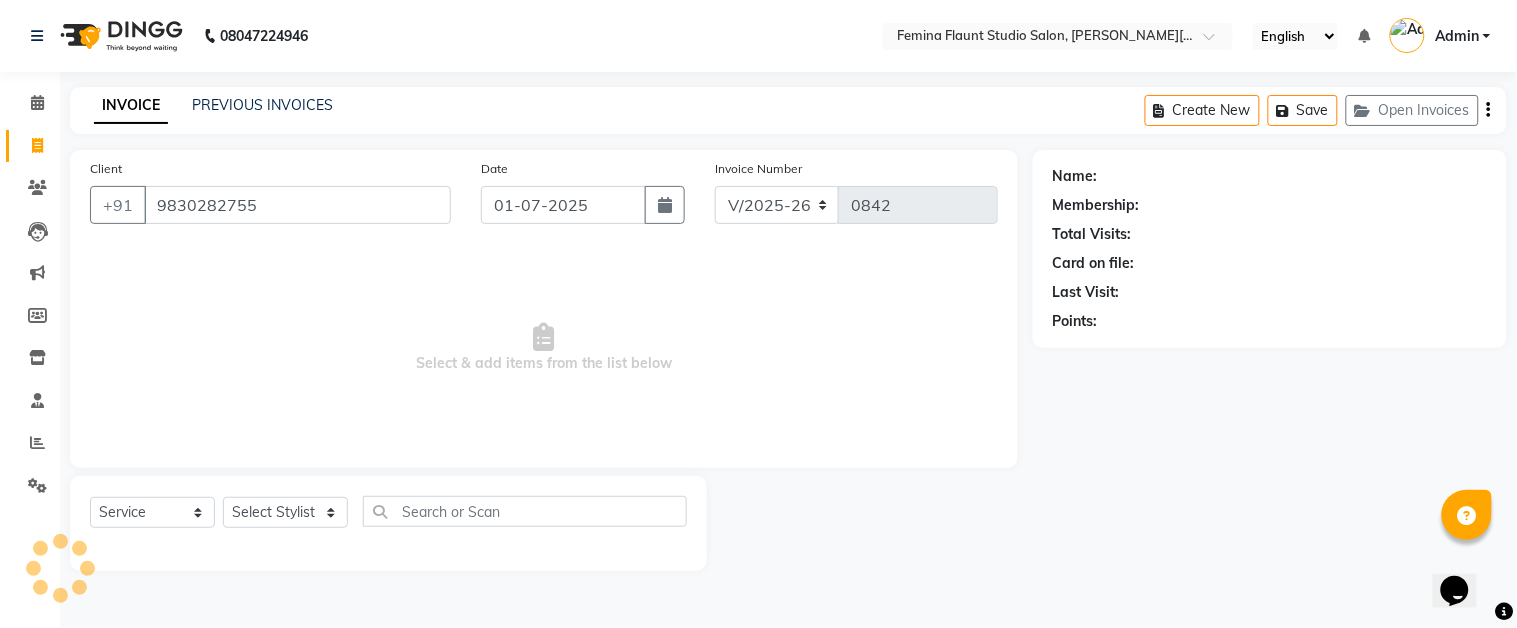 type on "9830282755" 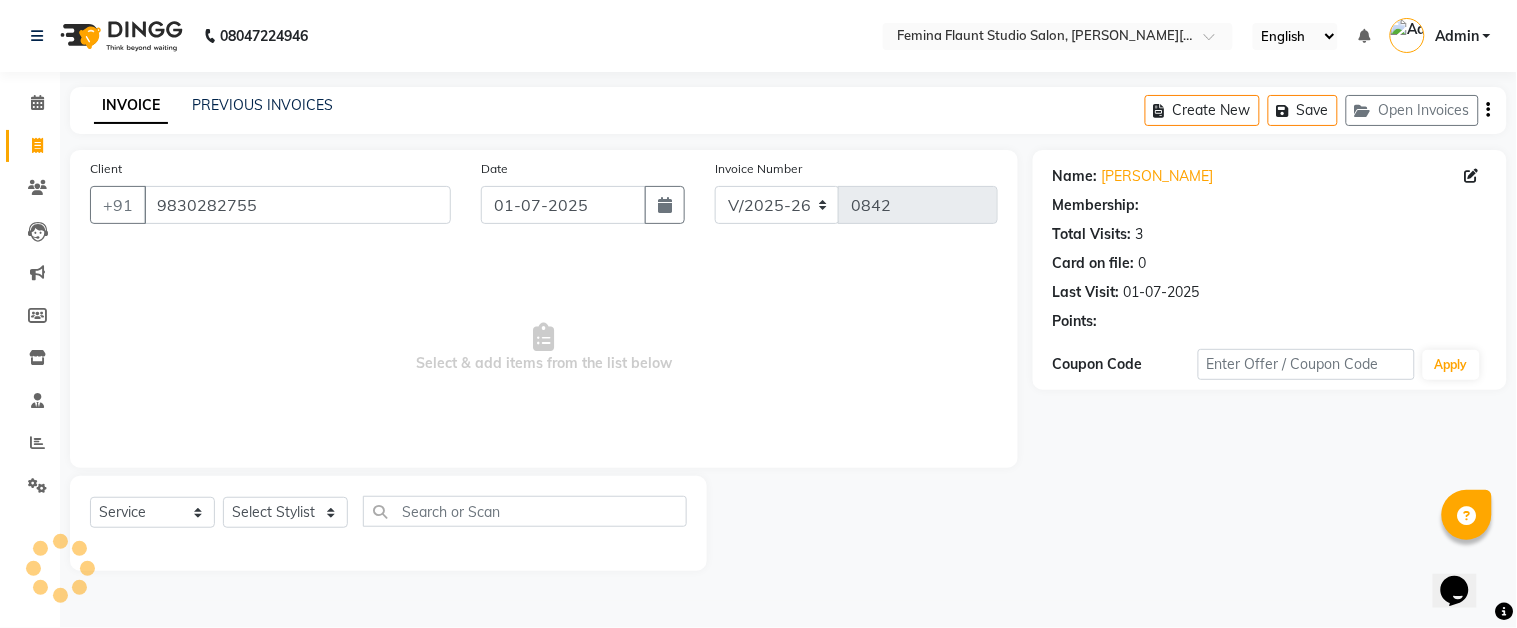 select on "1: Object" 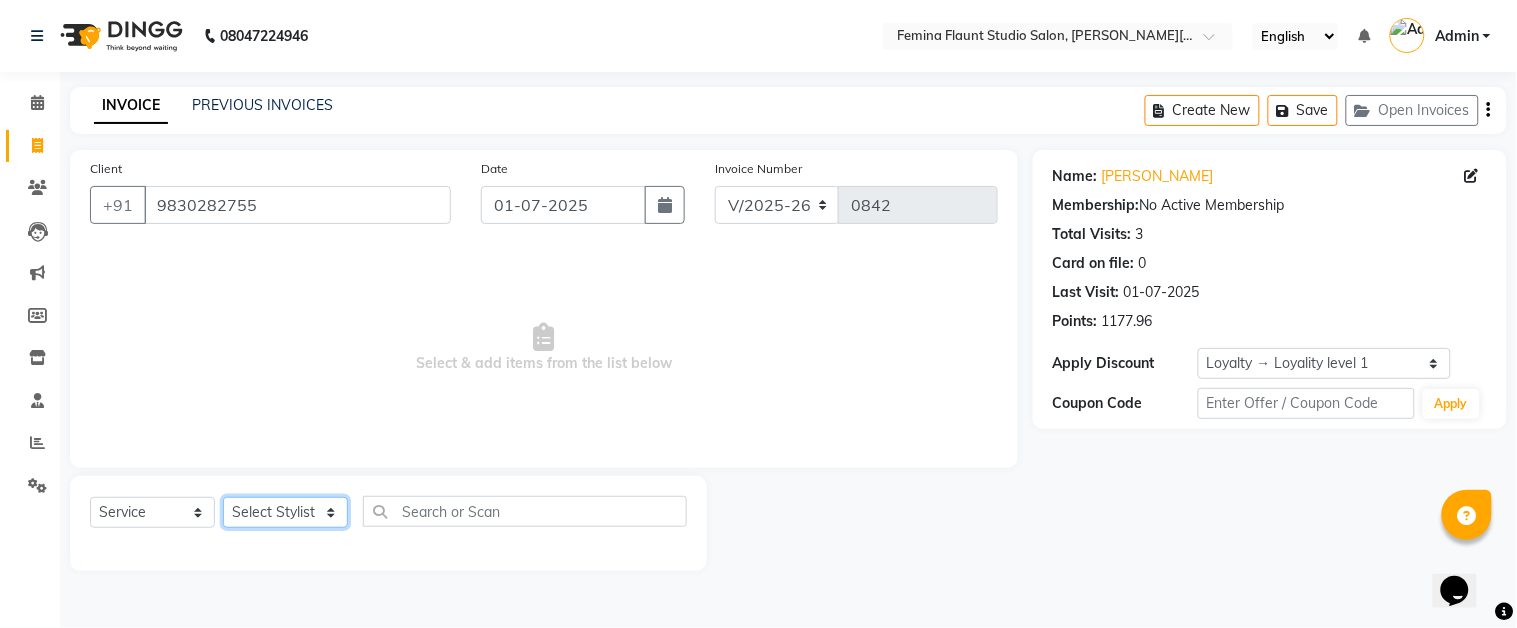 click on "Select Stylist Akram Auditor Christina Izarul jaydip NAUSHAD ALAM Niyaz RAJENDRA DAS RINKU SHOW Sonu Mondal TARANUM" 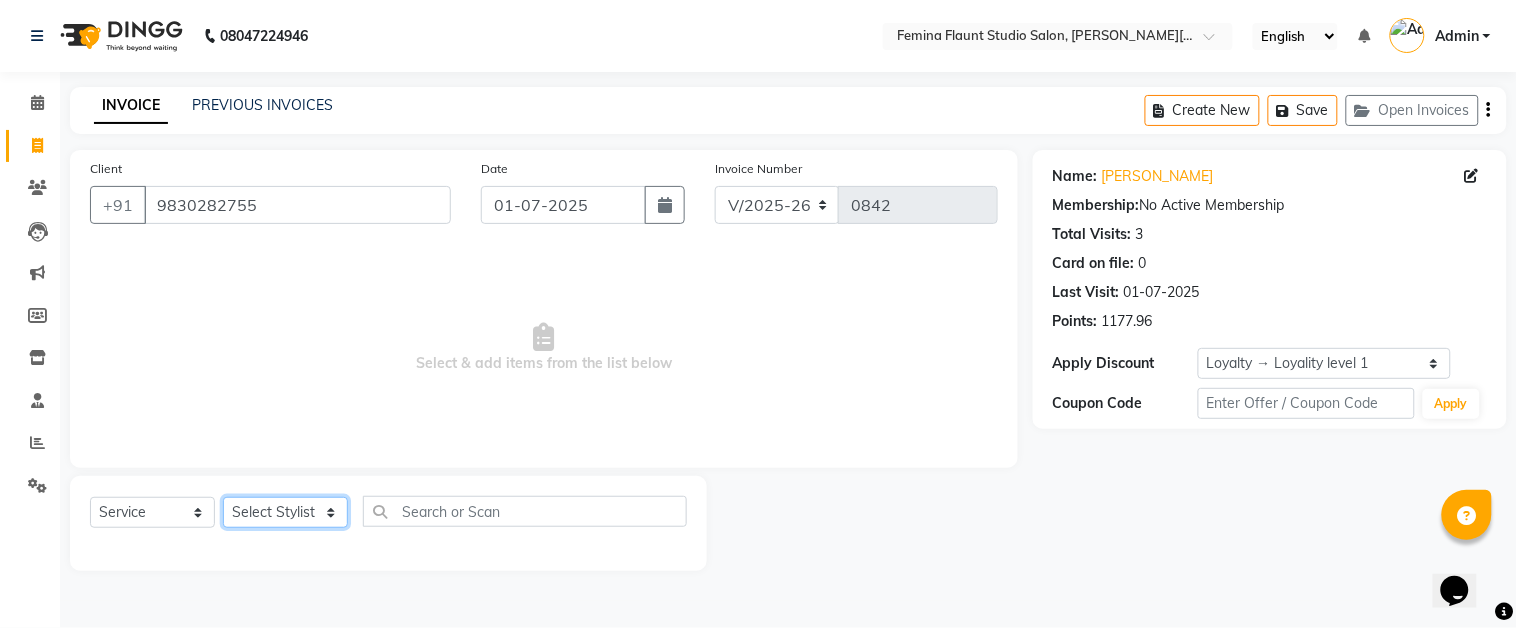 select on "83059" 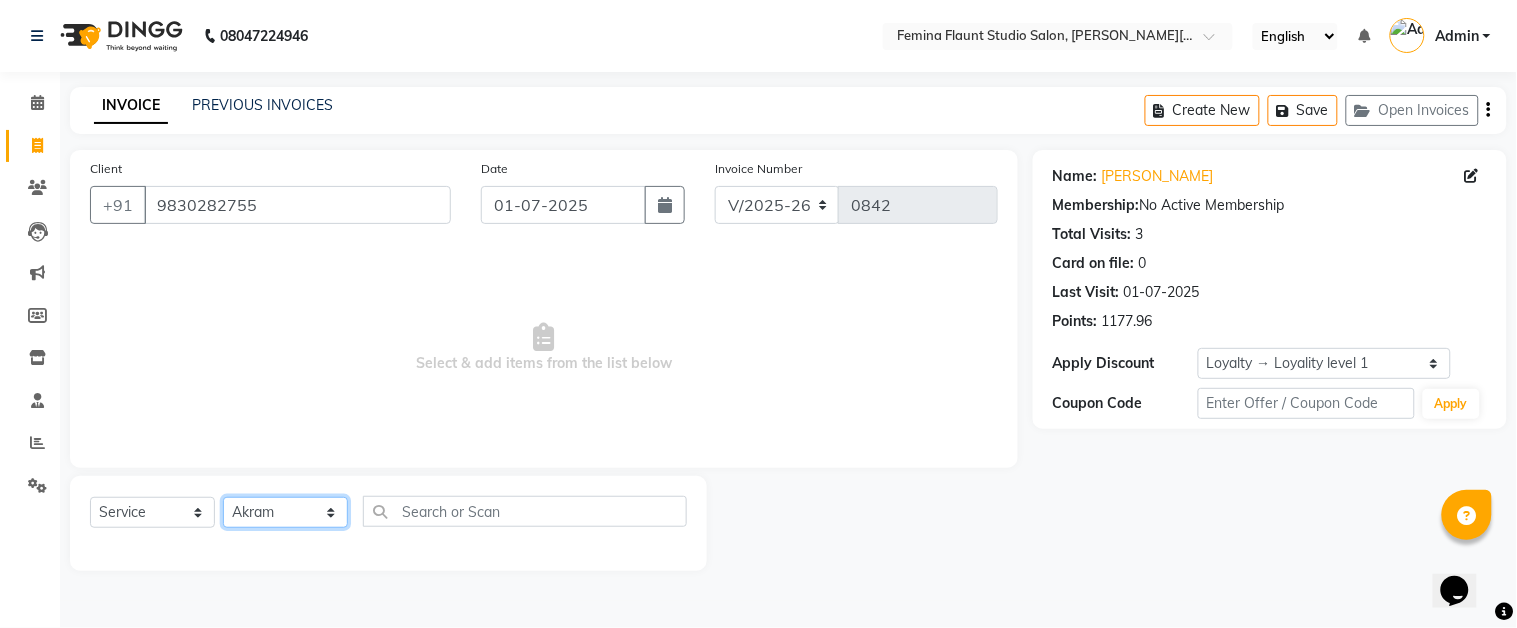 click on "Select Stylist Akram Auditor Christina Izarul jaydip NAUSHAD ALAM Niyaz RAJENDRA DAS RINKU SHOW Sonu Mondal TARANUM" 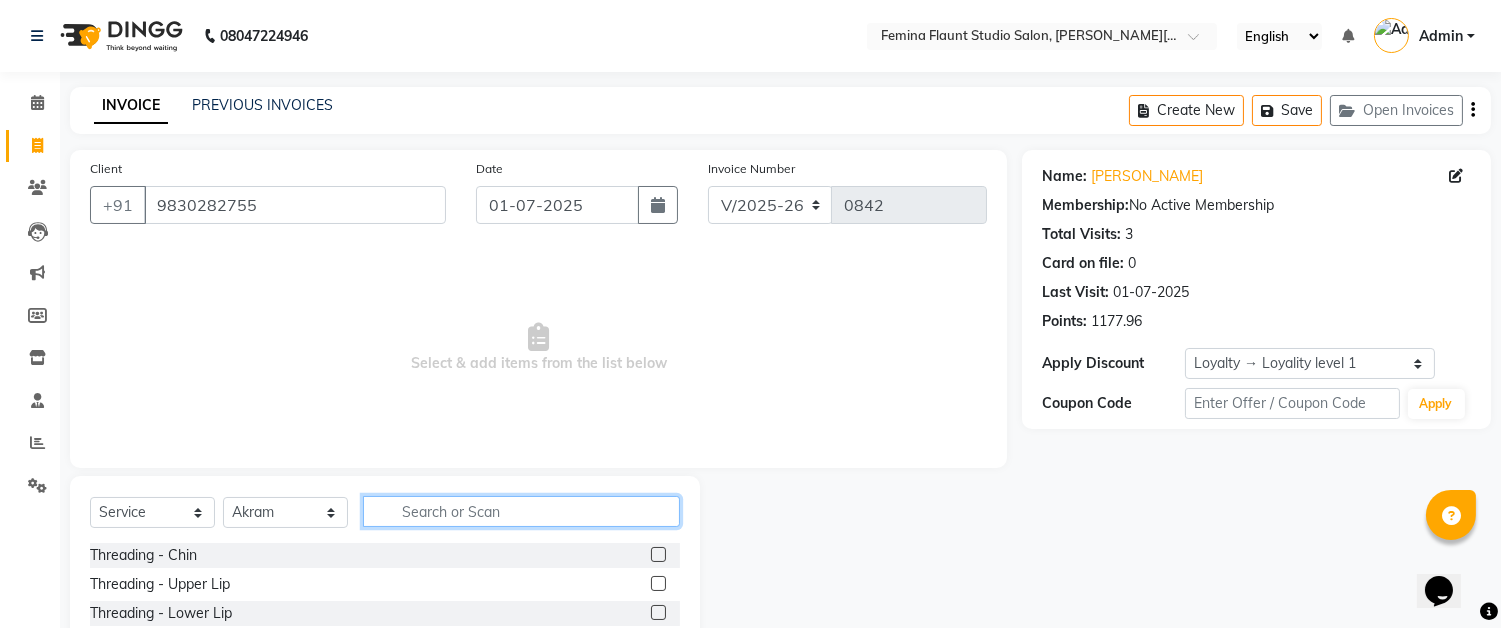 click 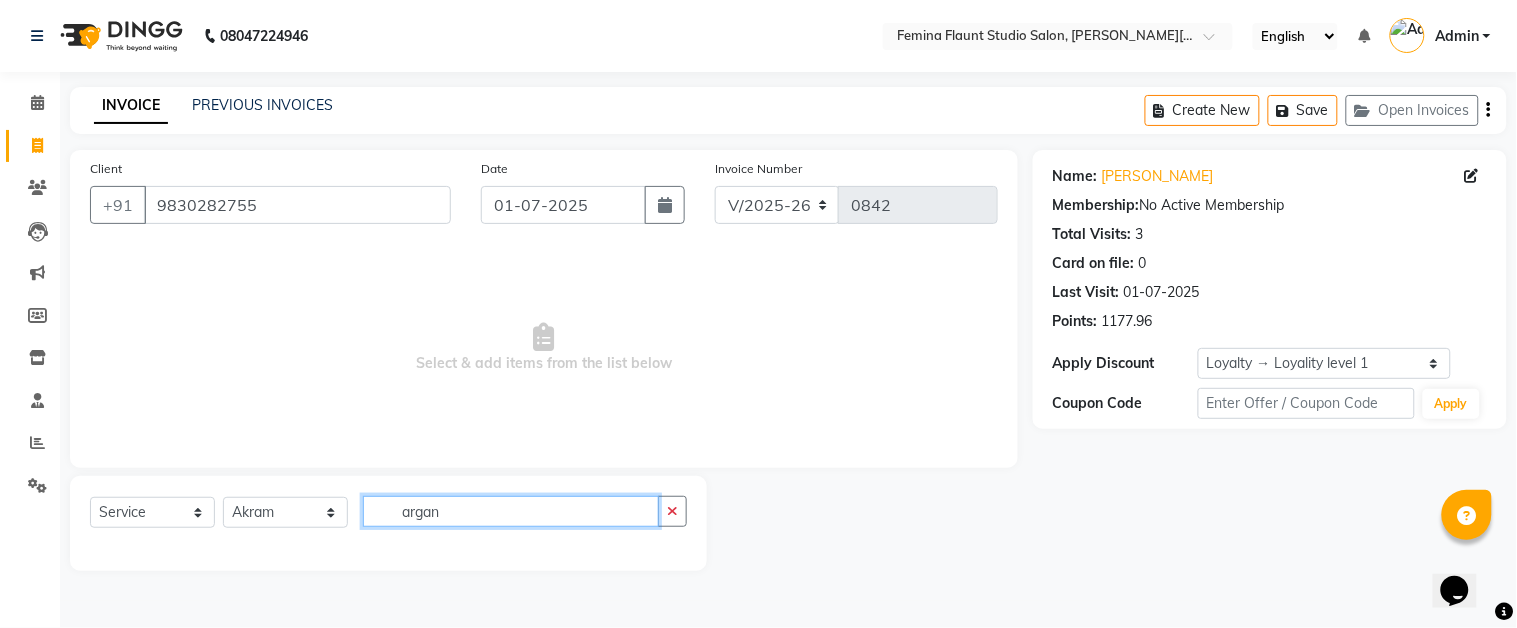 type on "argan" 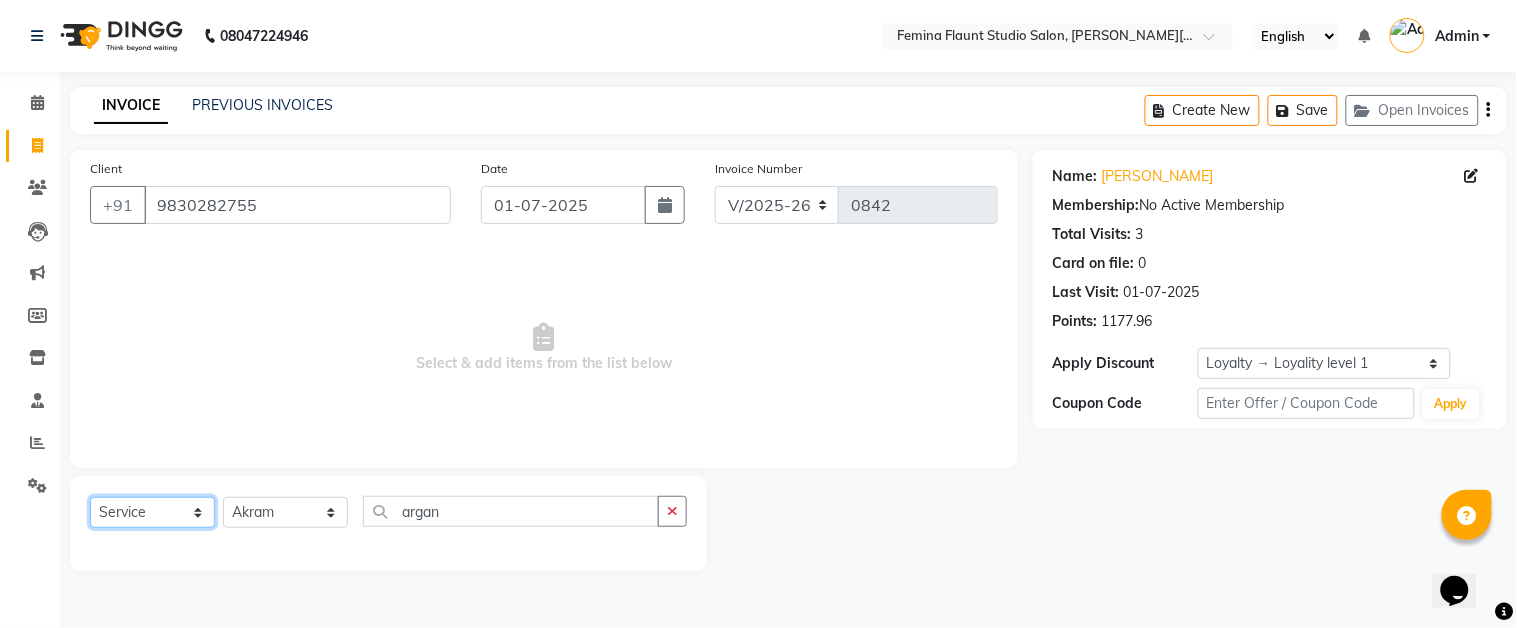 click on "Select  Service  Product  Membership  Package Voucher Prepaid Gift Card" 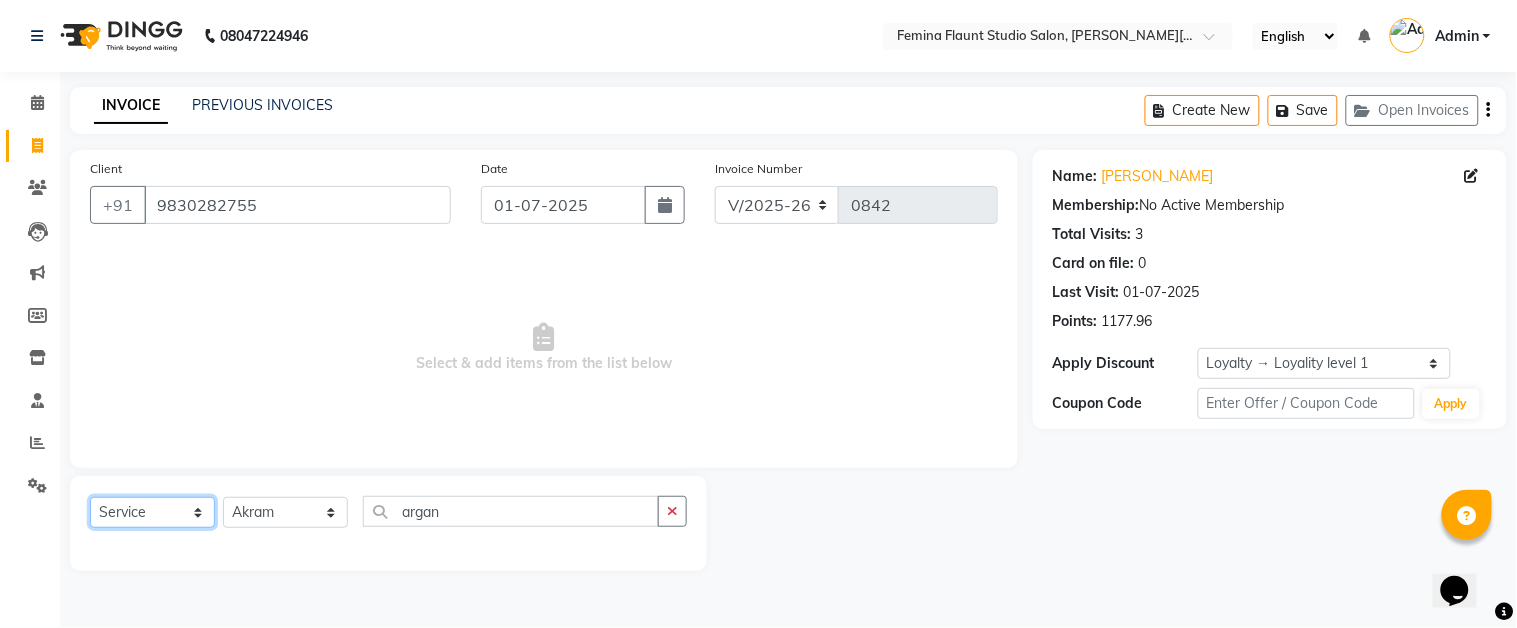 select on "product" 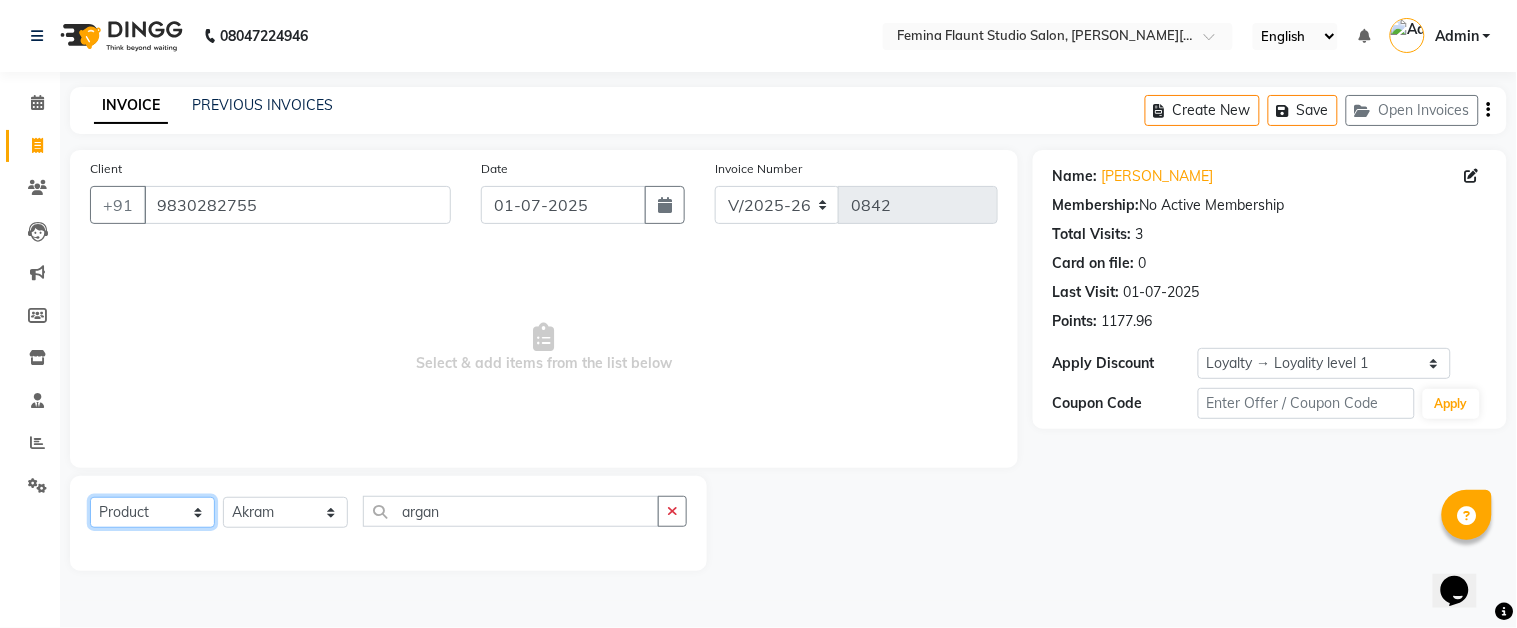 click on "Select  Service  Product  Membership  Package Voucher Prepaid Gift Card" 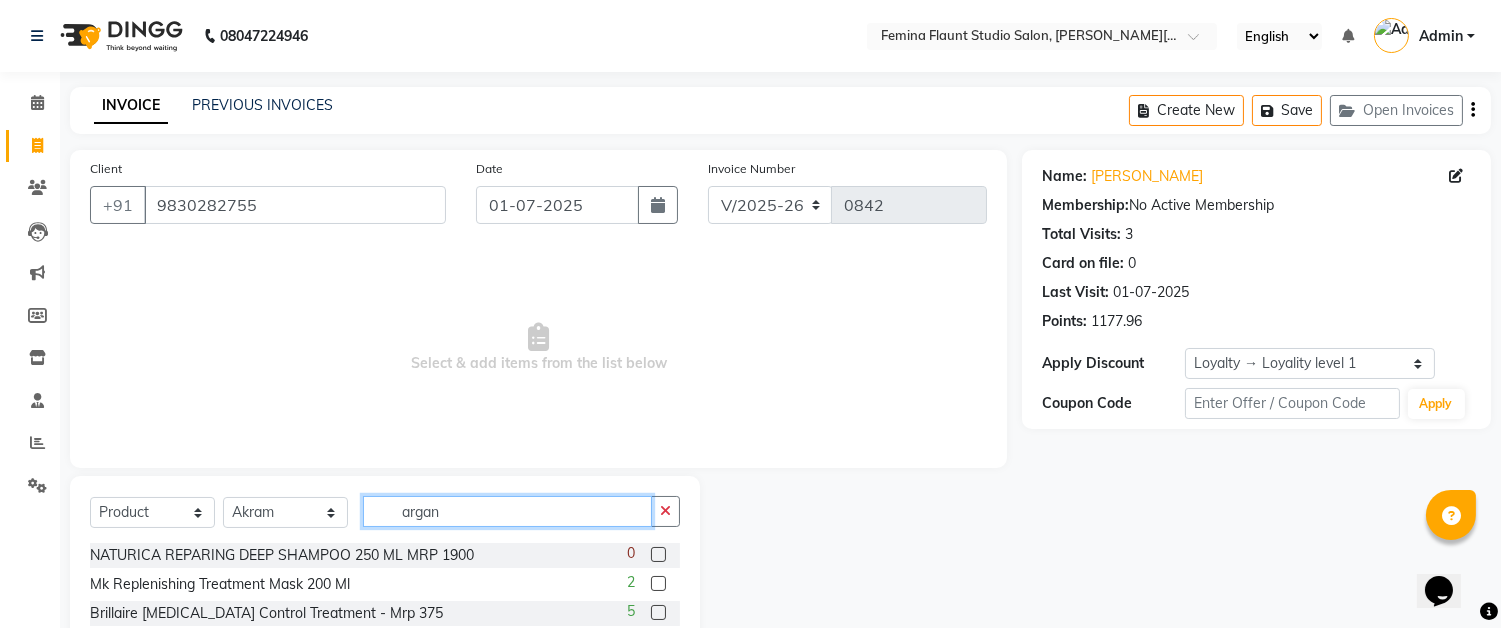 click on "argan" 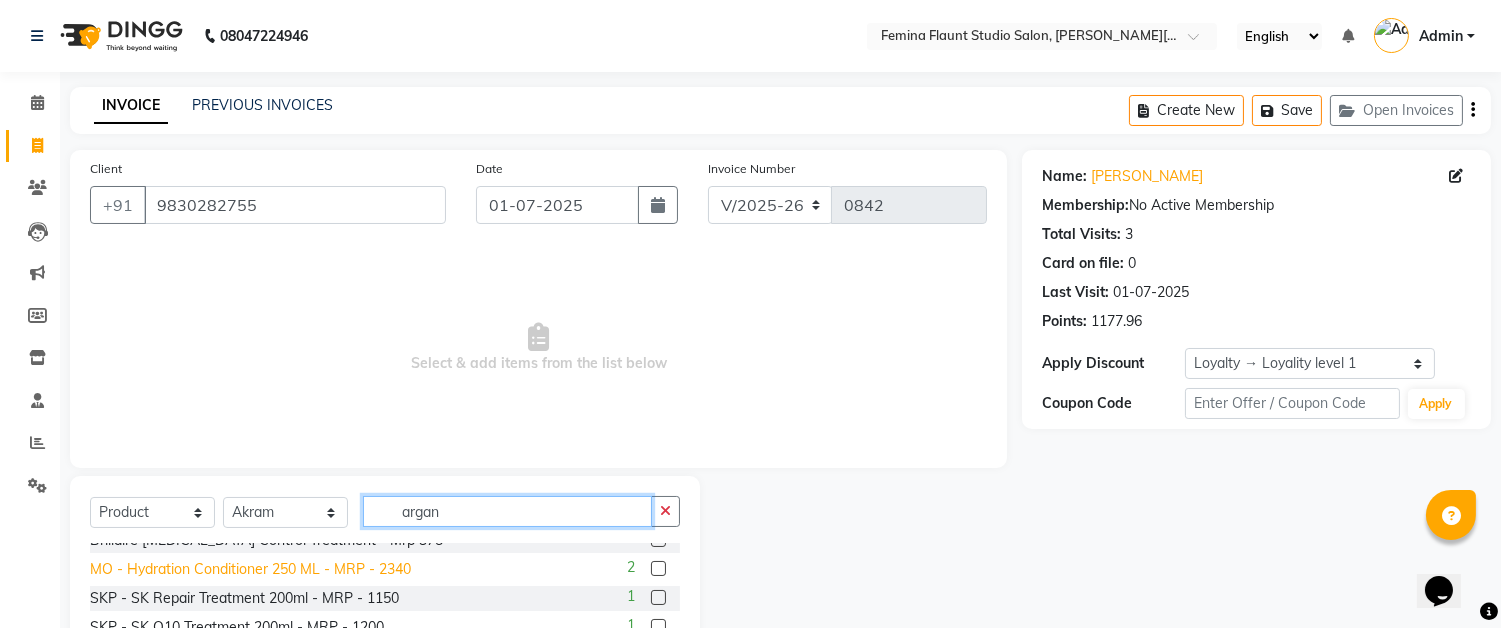 scroll, scrollTop: 111, scrollLeft: 0, axis: vertical 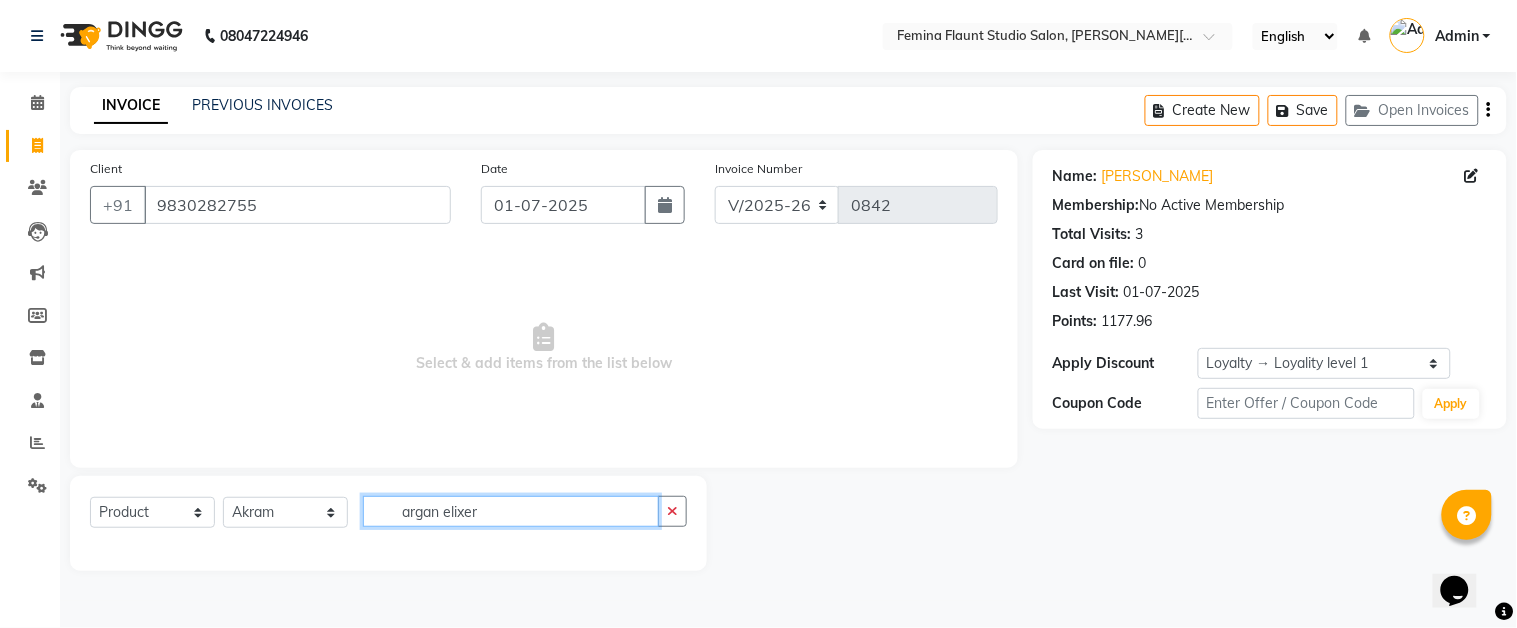 click on "argan elixer" 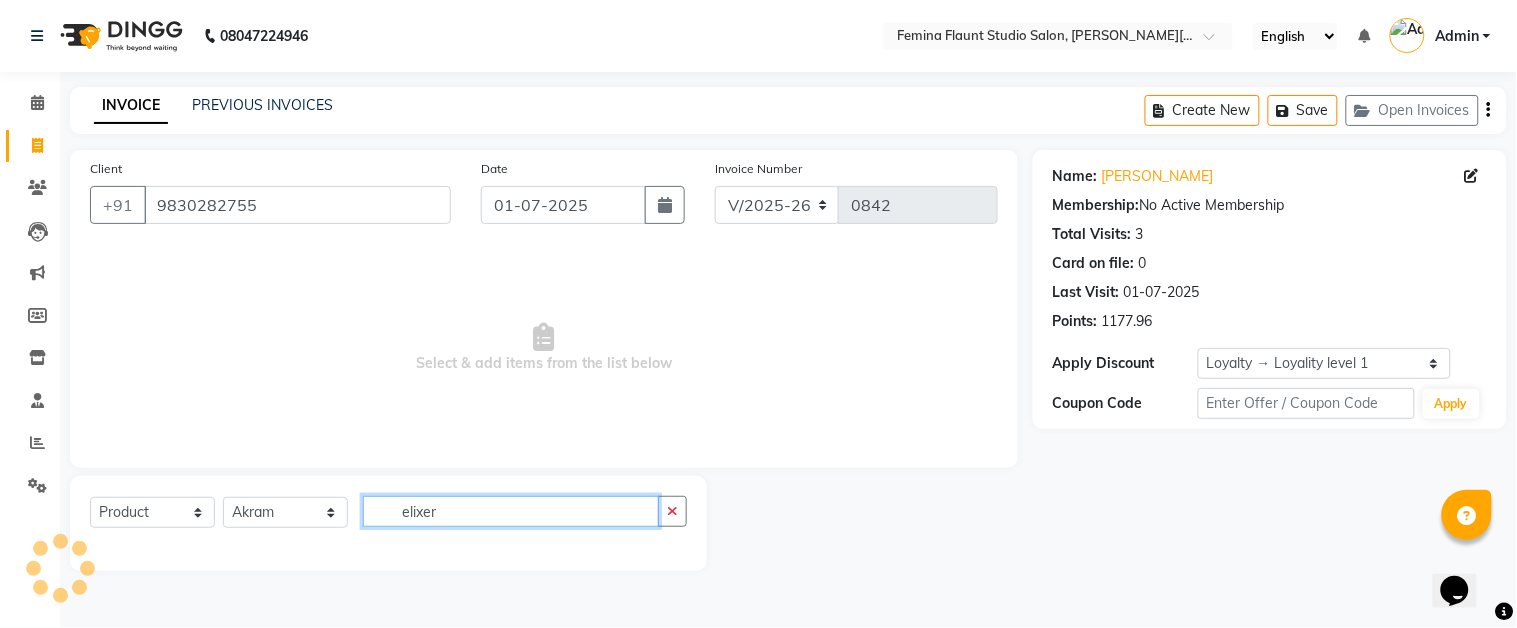 click on "elixer" 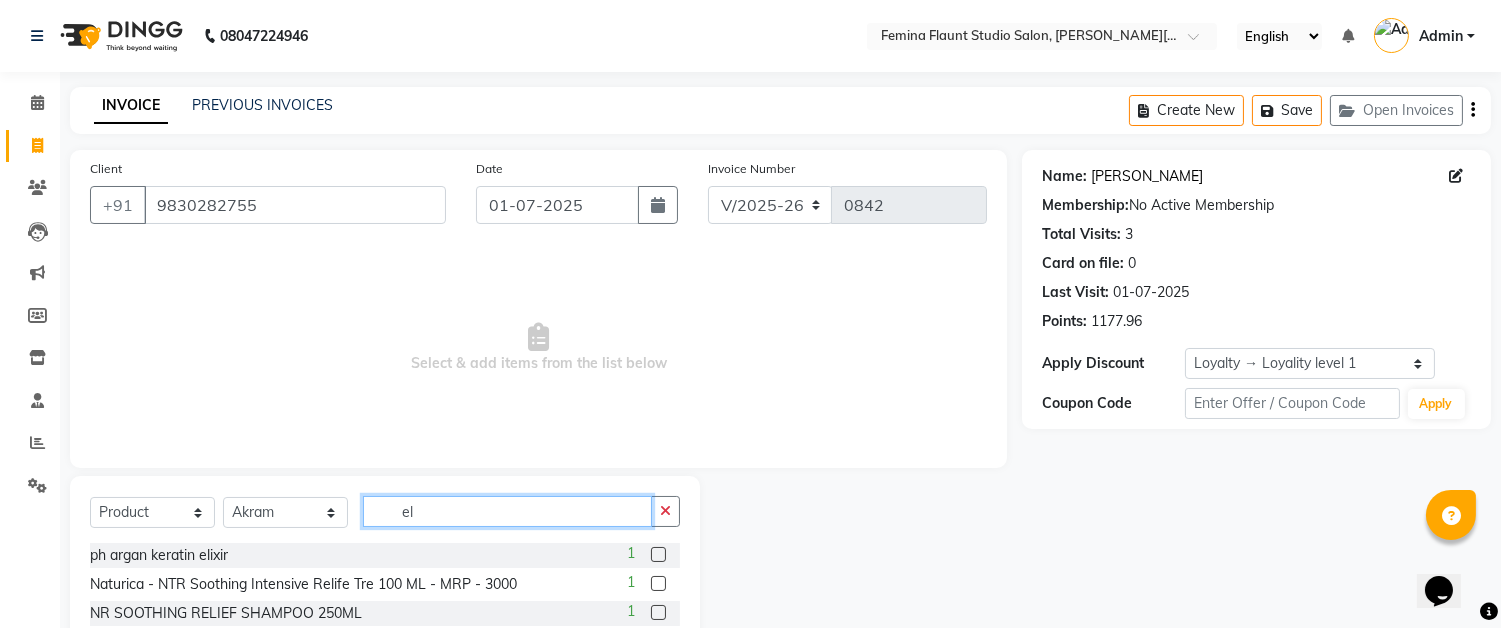 type on "e" 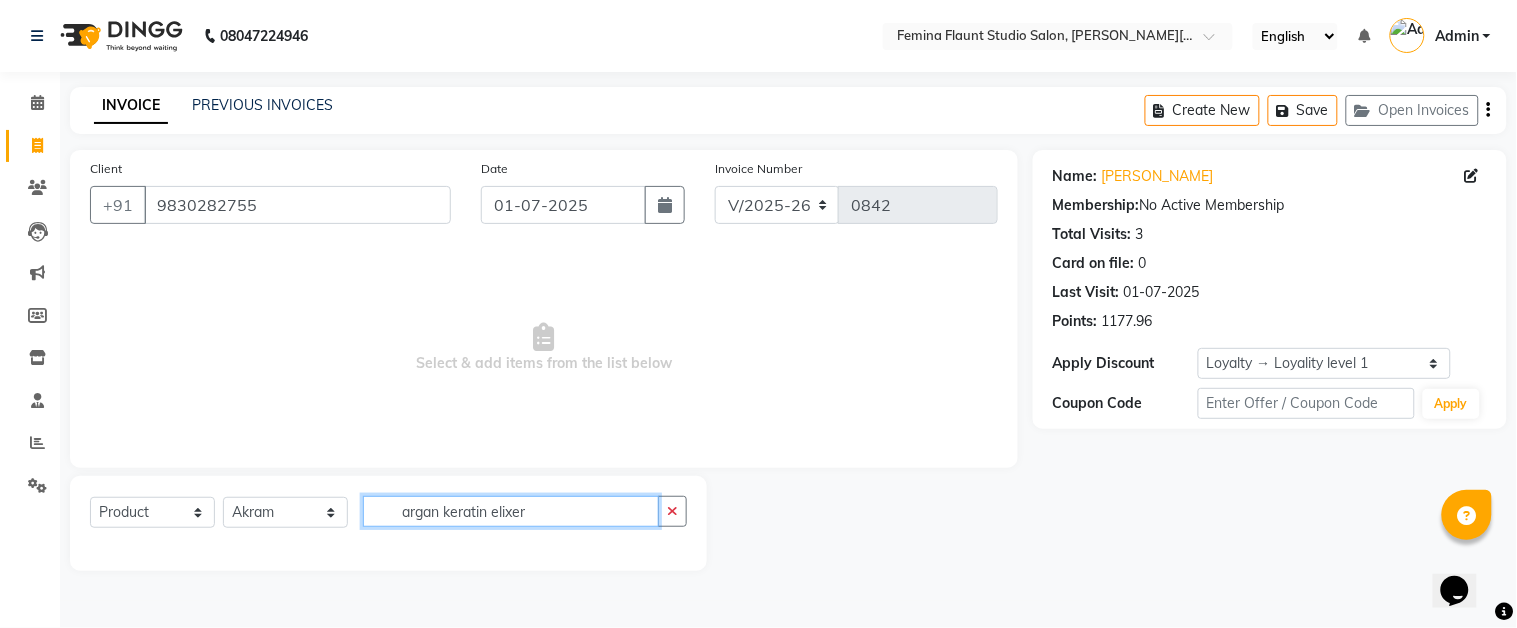click on "argan keratin elixer" 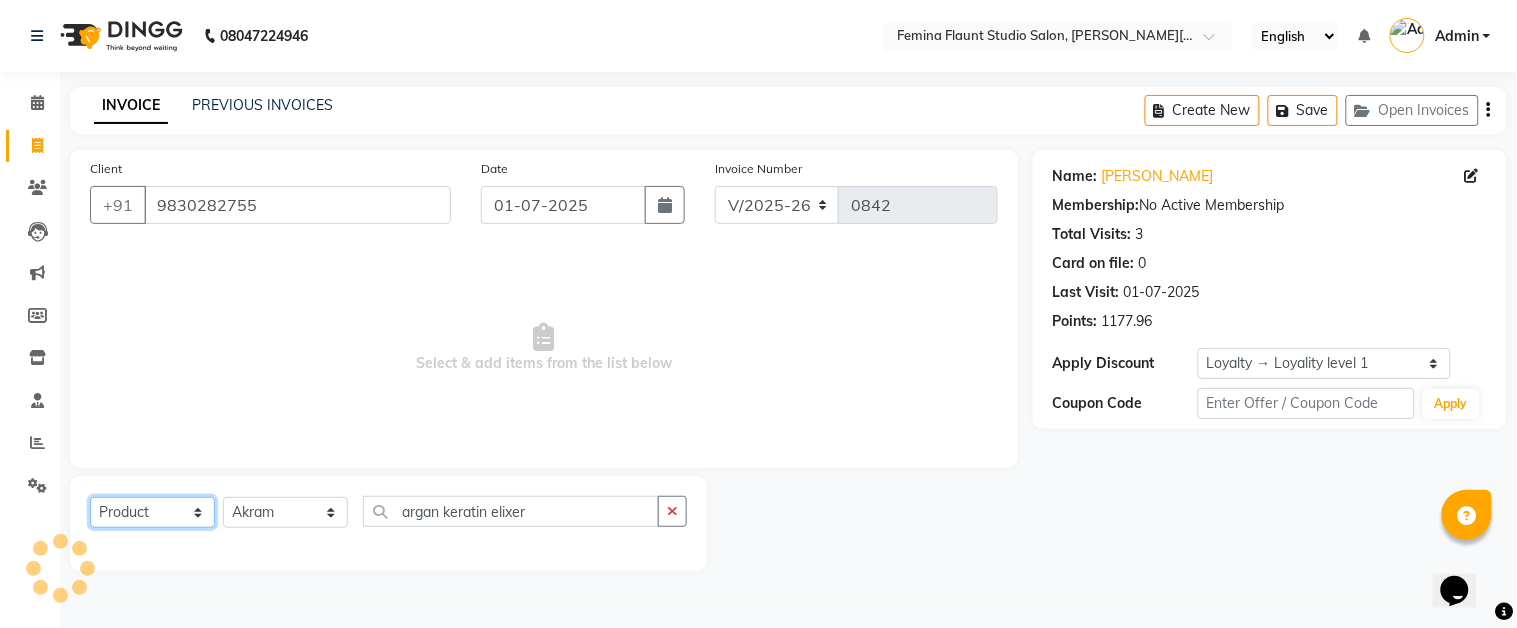 click on "Select  Service  Product  Membership  Package Voucher Prepaid Gift Card" 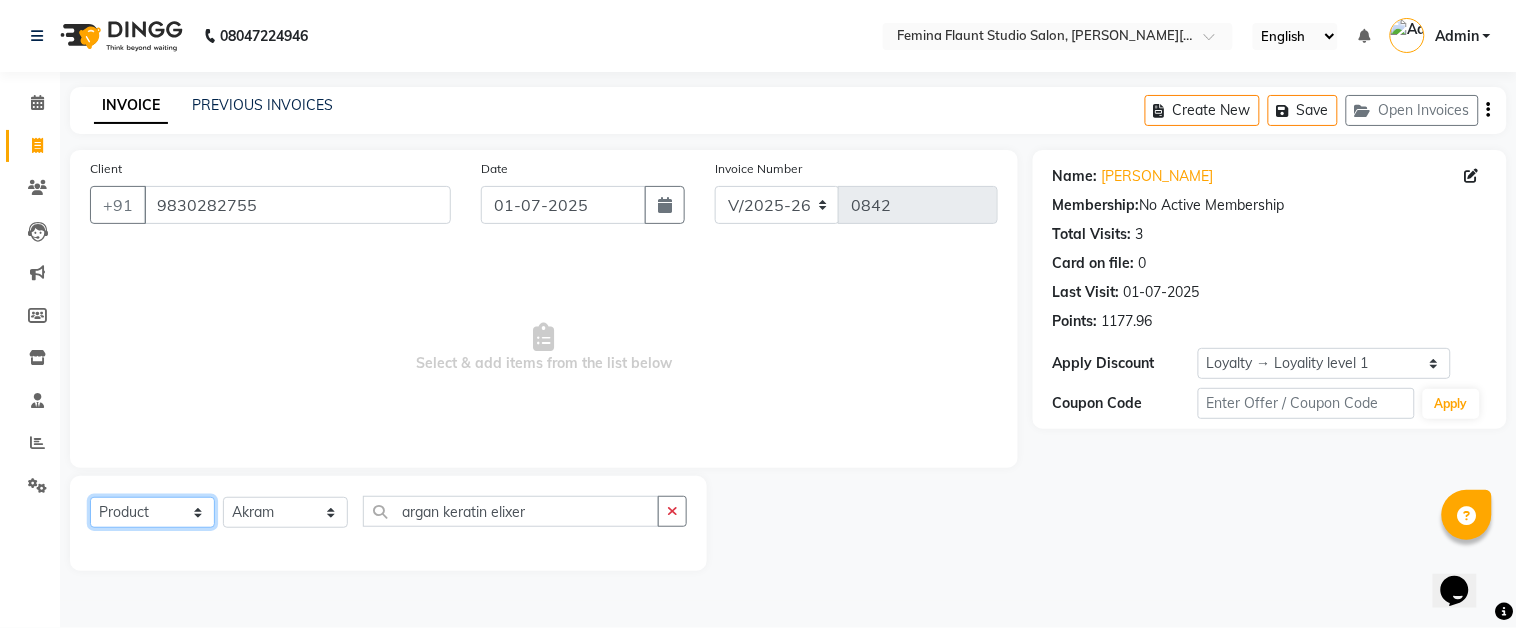 click on "Select  Service  Product  Membership  Package Voucher Prepaid Gift Card" 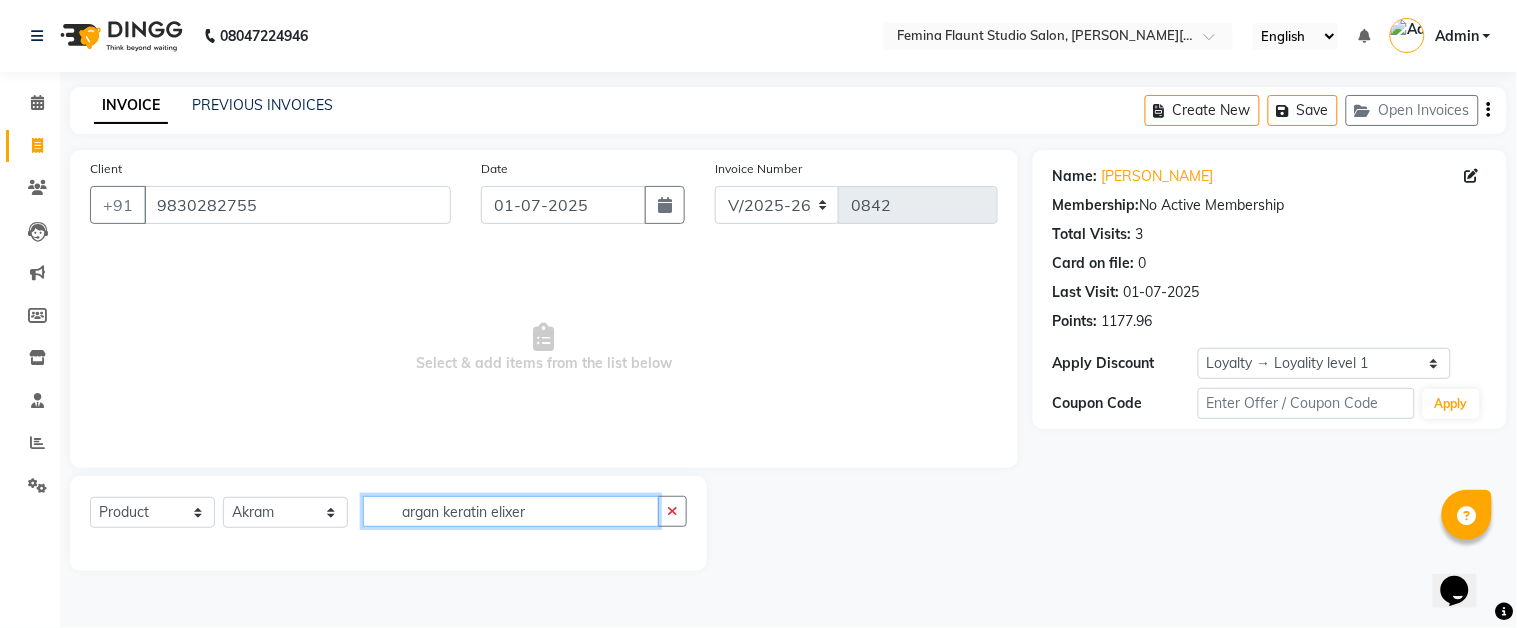 click on "argan keratin elixer" 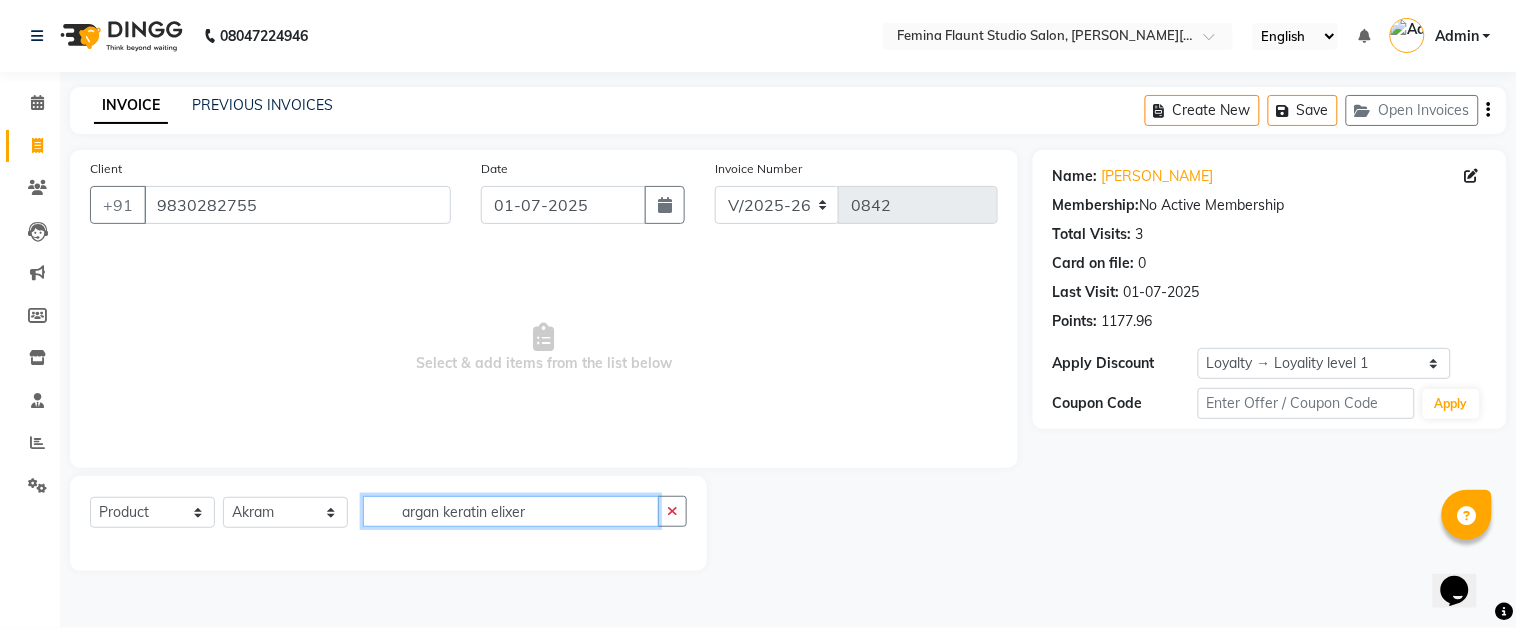 click on "argan keratin elixer" 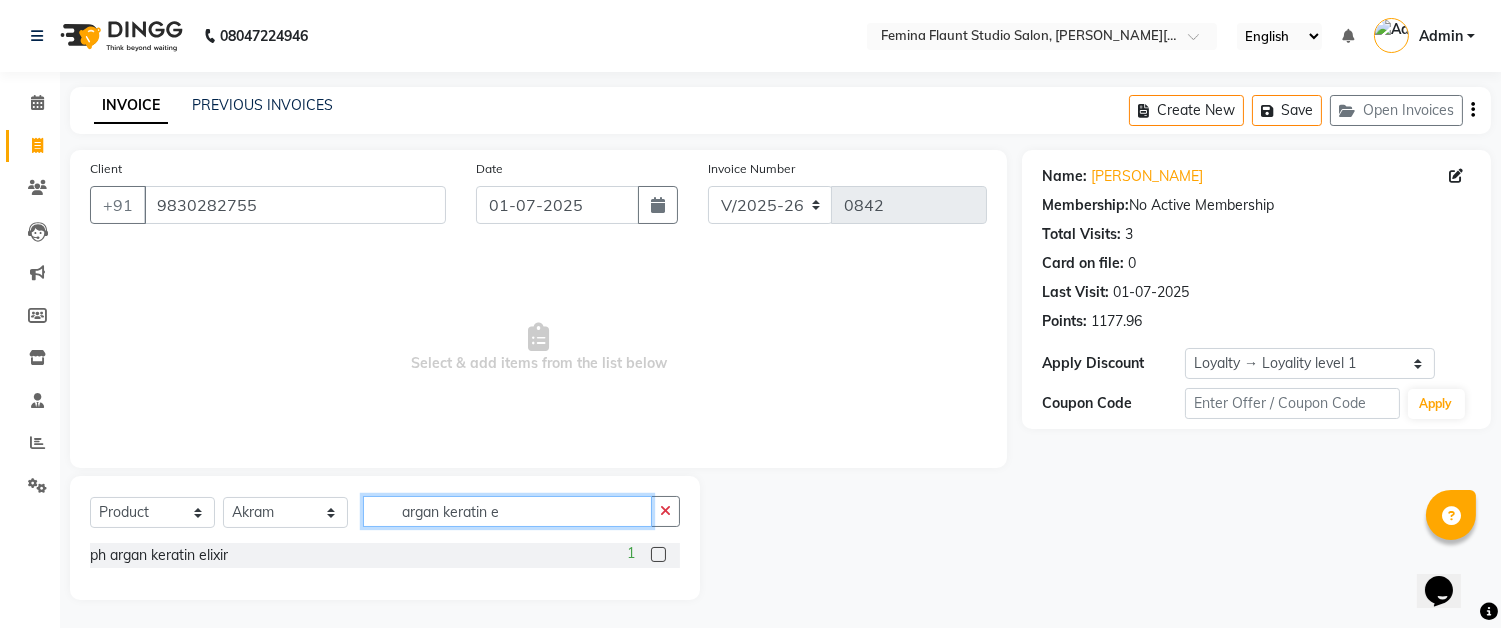 type on "argan keratin e" 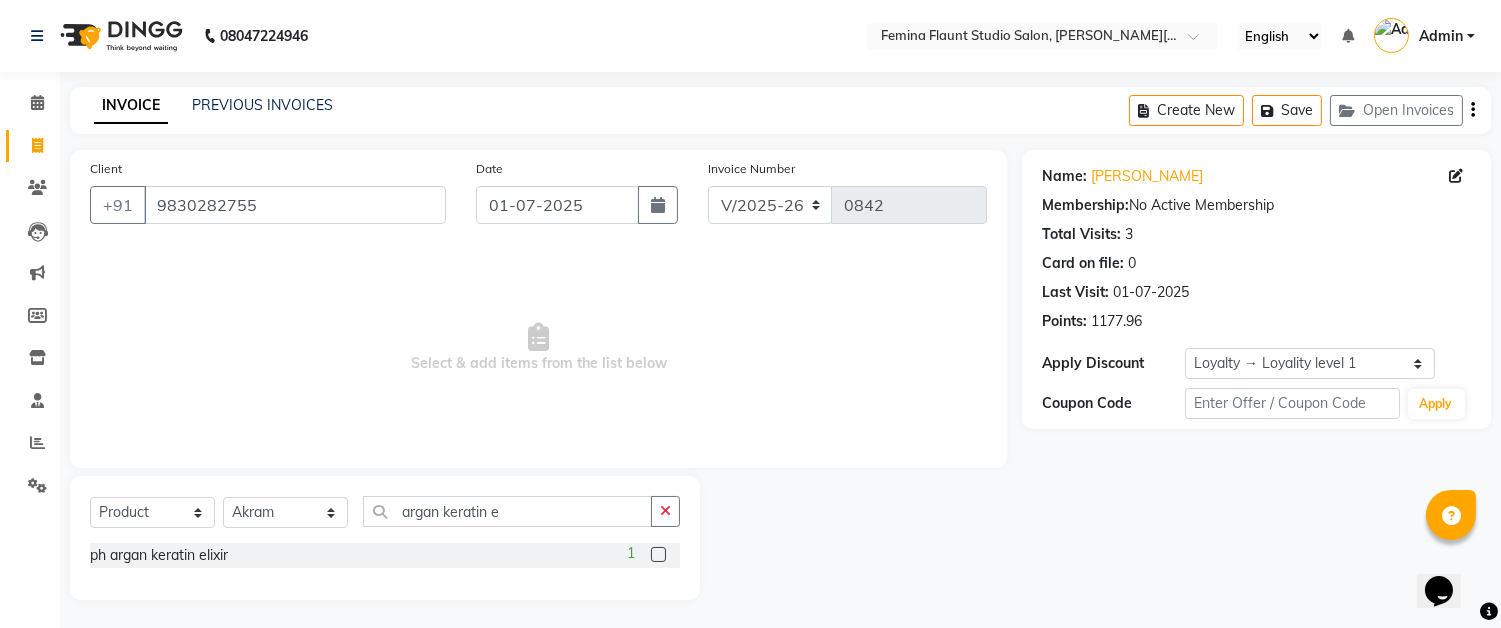 click 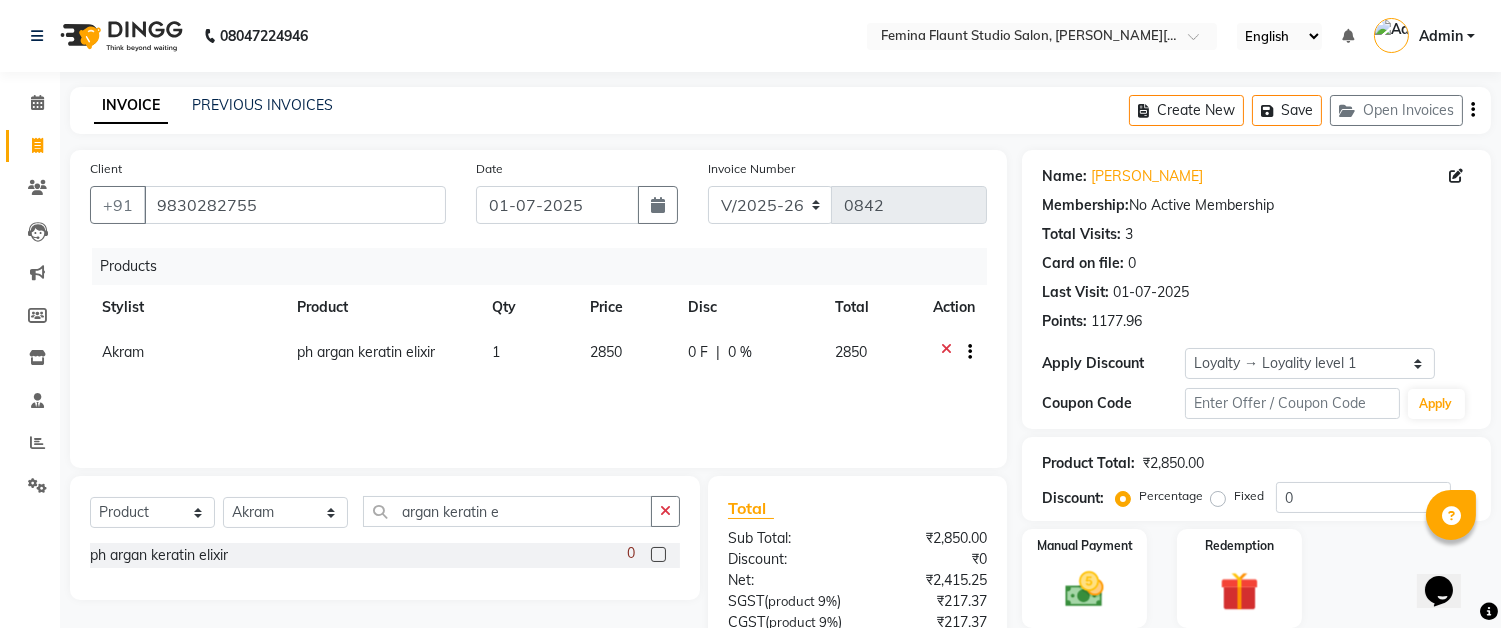 click 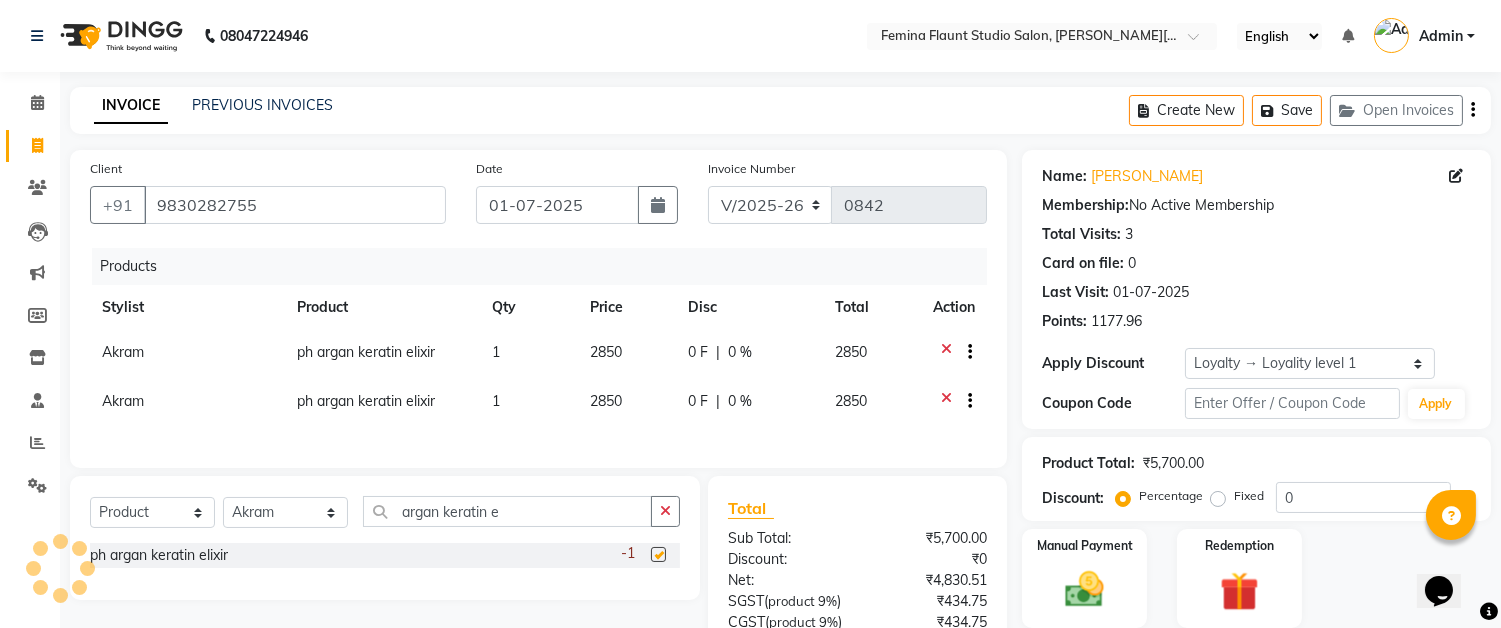 checkbox on "false" 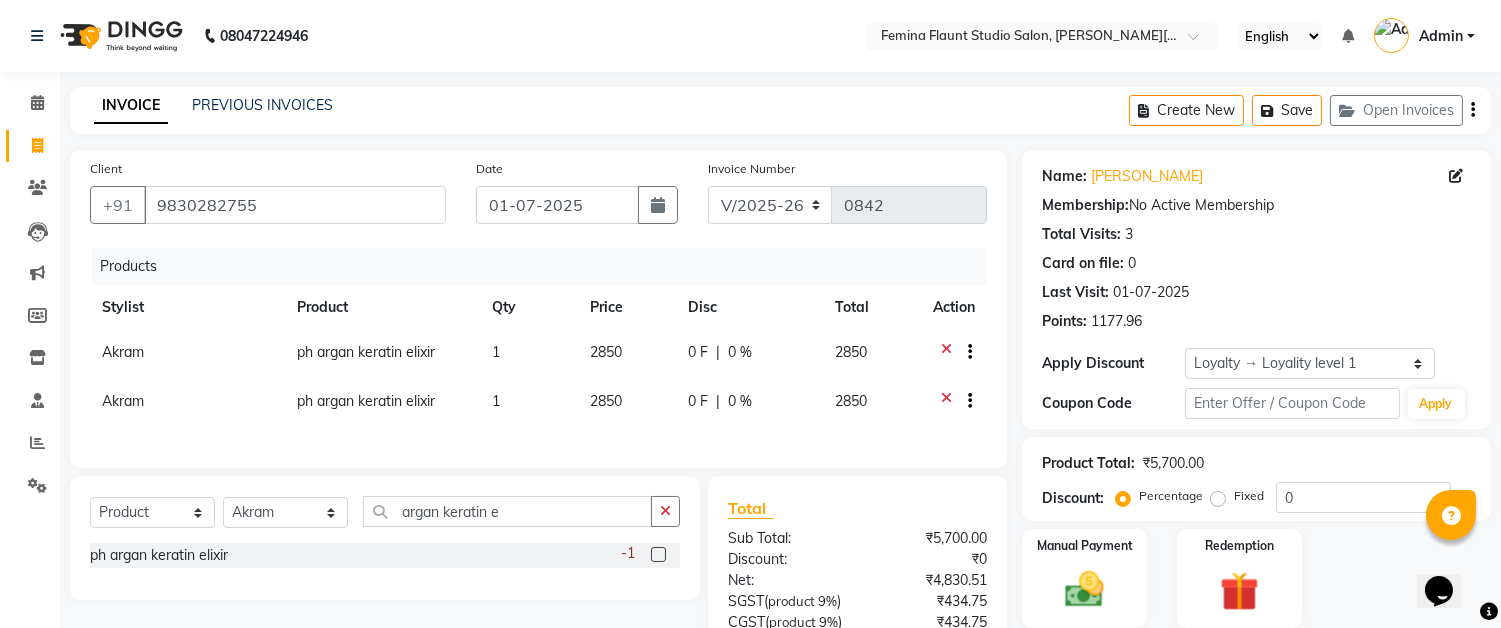 click 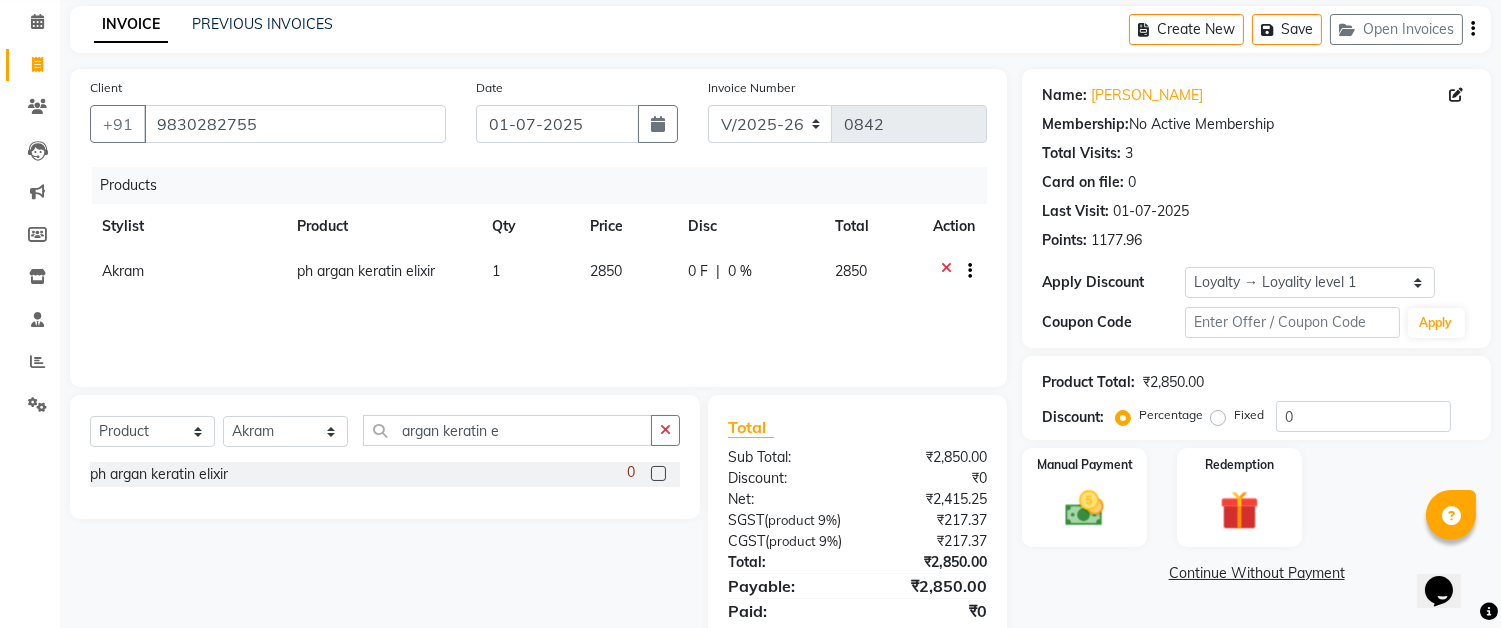 scroll, scrollTop: 192, scrollLeft: 0, axis: vertical 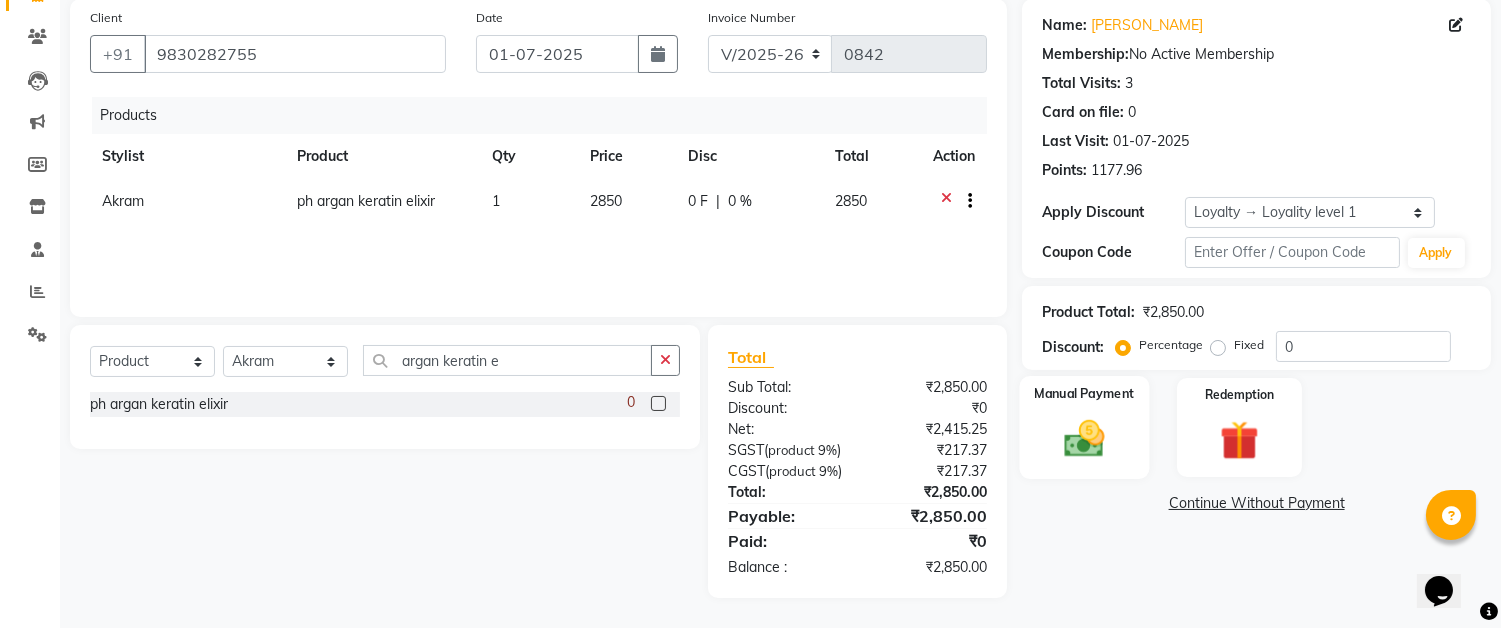 click 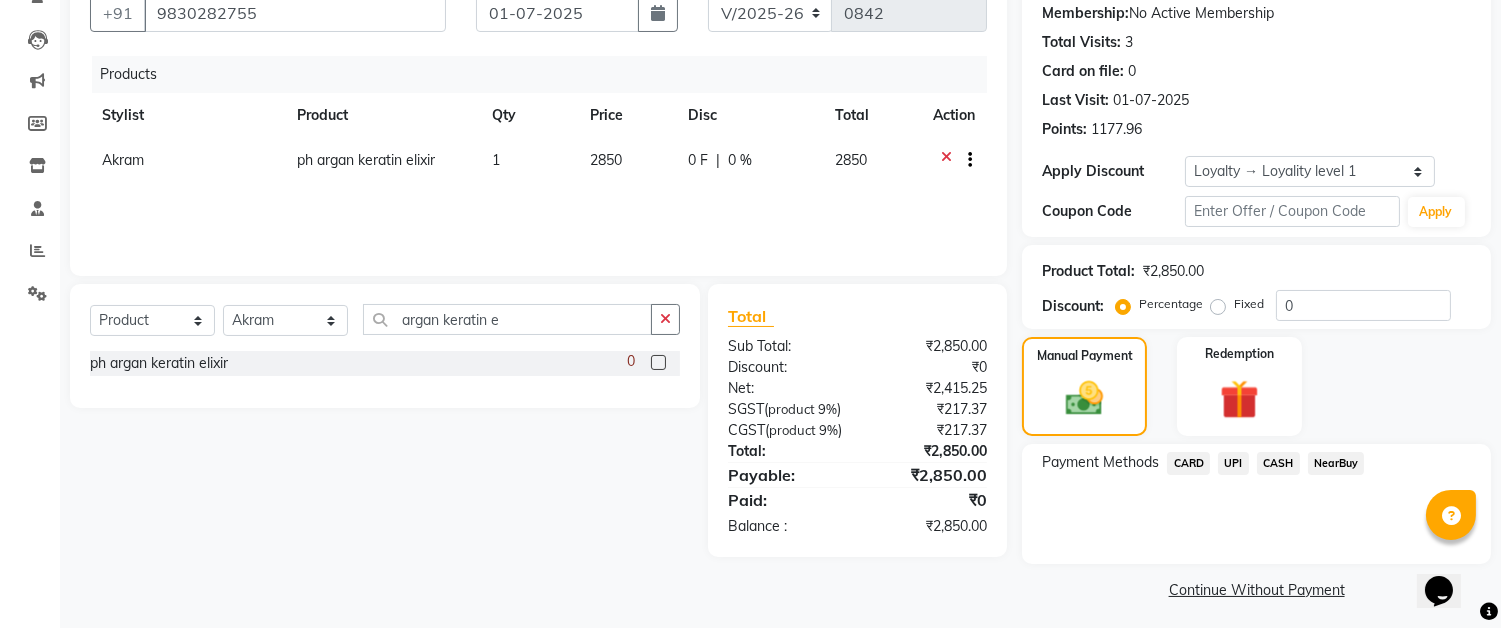 click on "CASH" 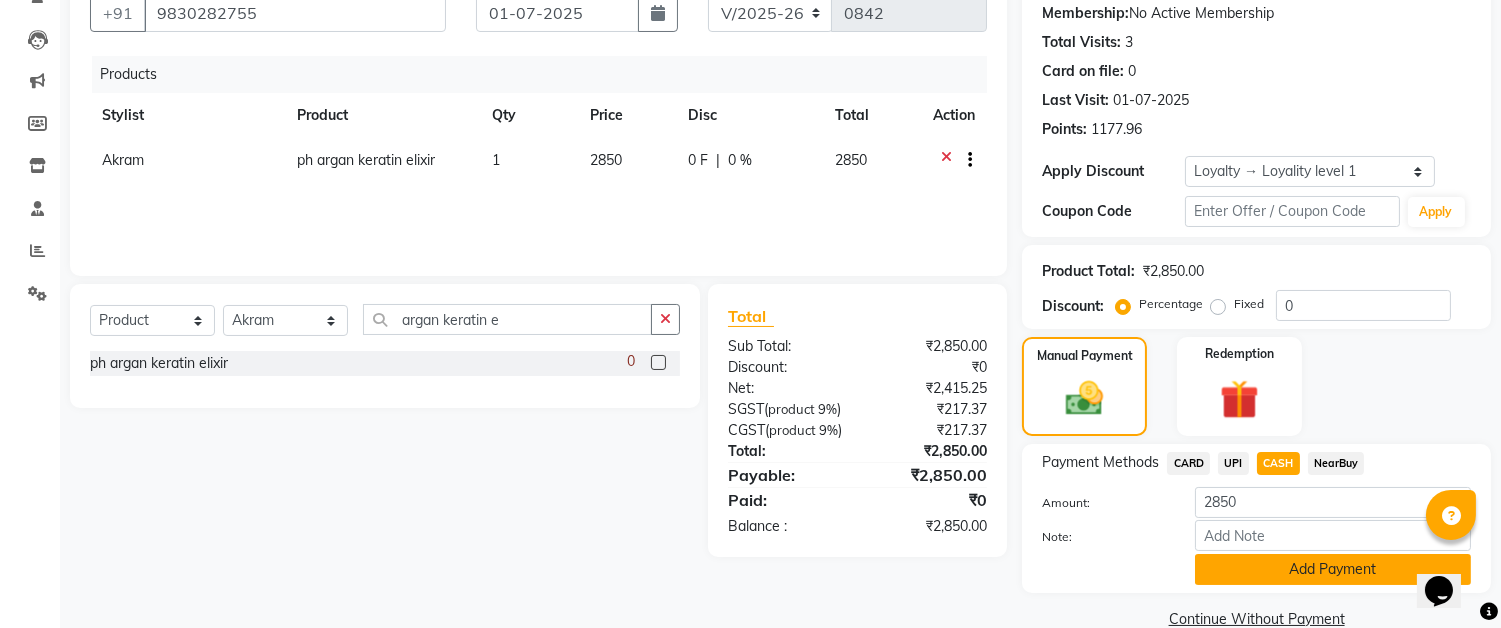 click on "Add Payment" 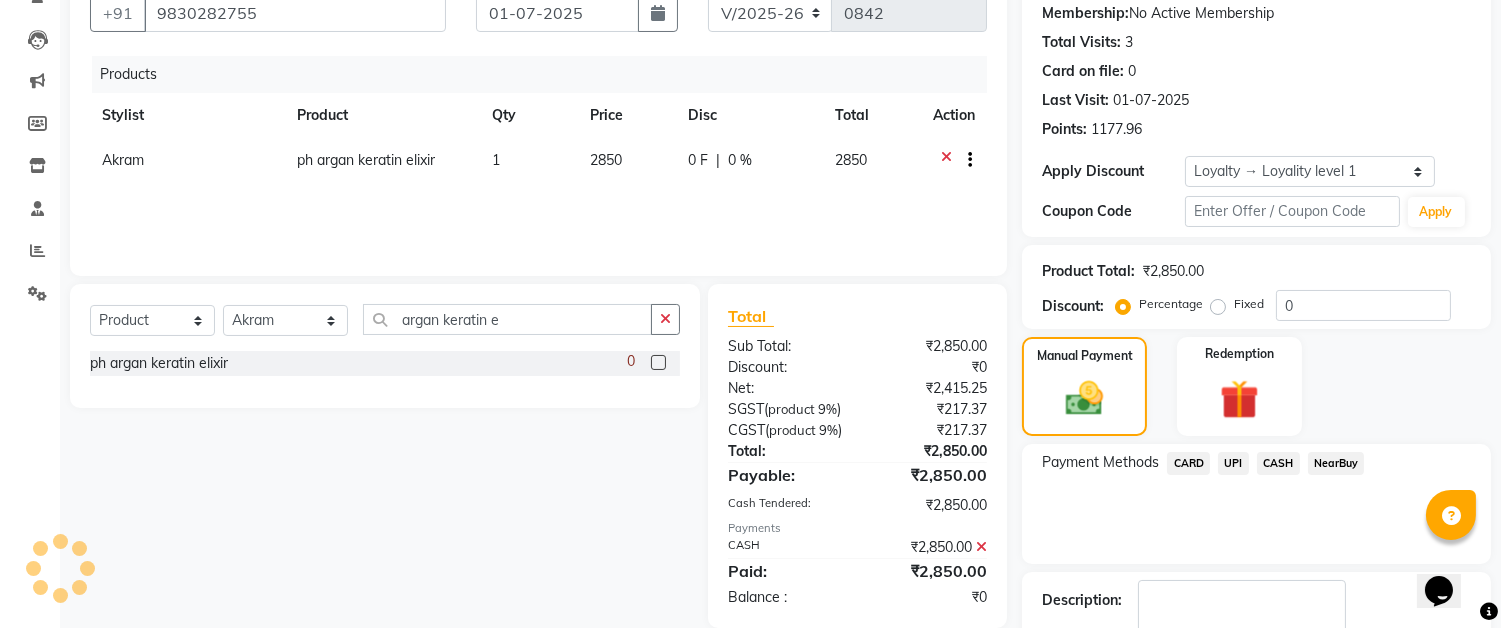 scroll, scrollTop: 362, scrollLeft: 0, axis: vertical 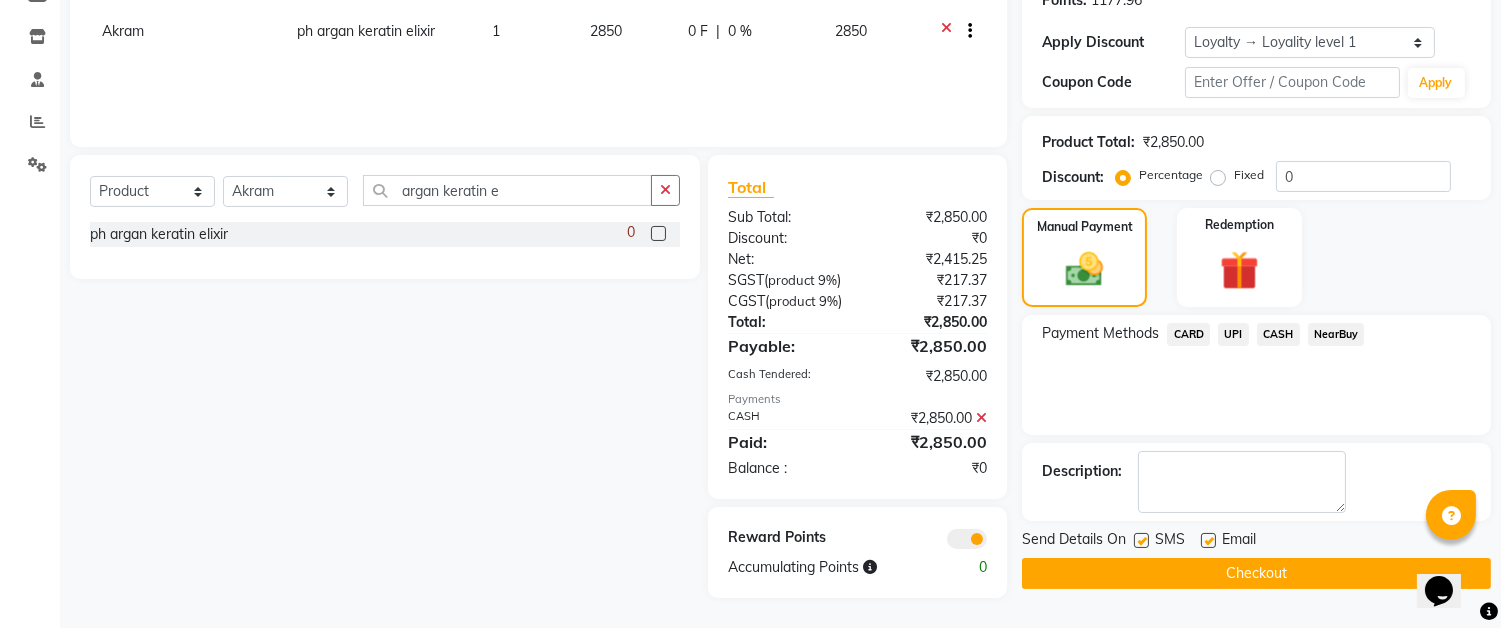 click on "Checkout" 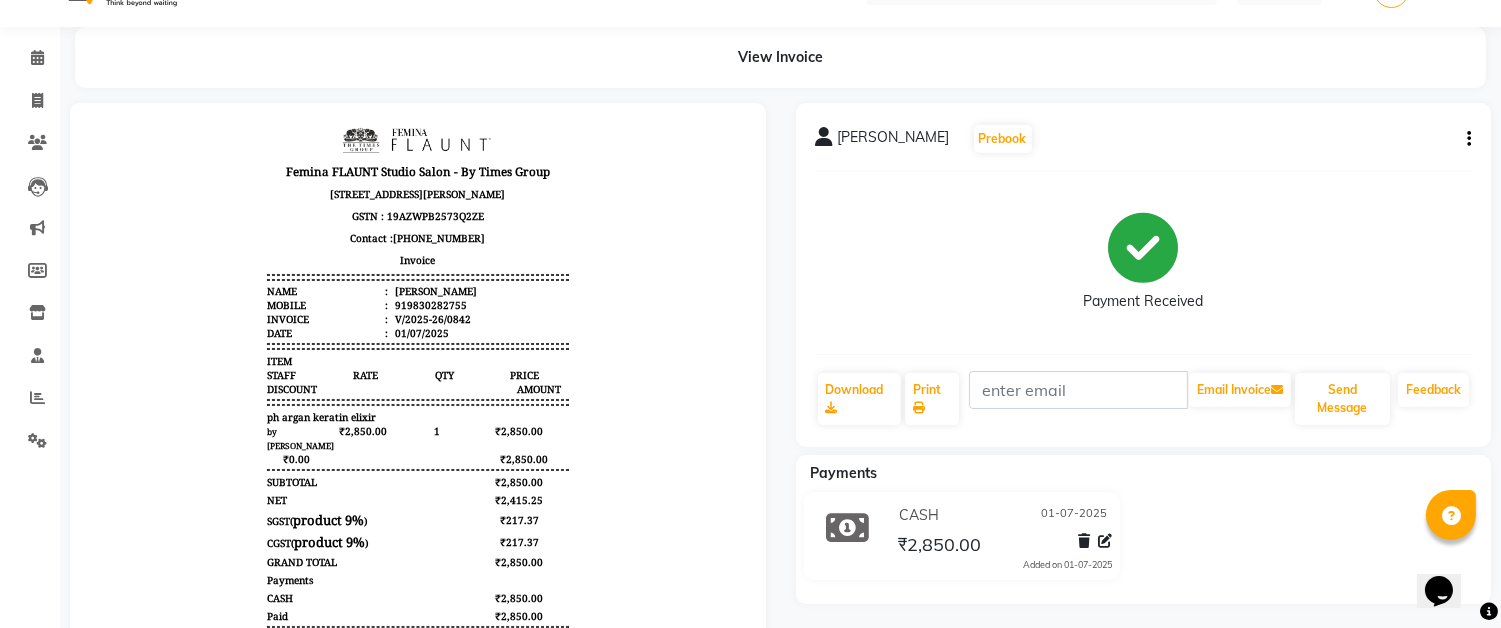 scroll, scrollTop: 40, scrollLeft: 0, axis: vertical 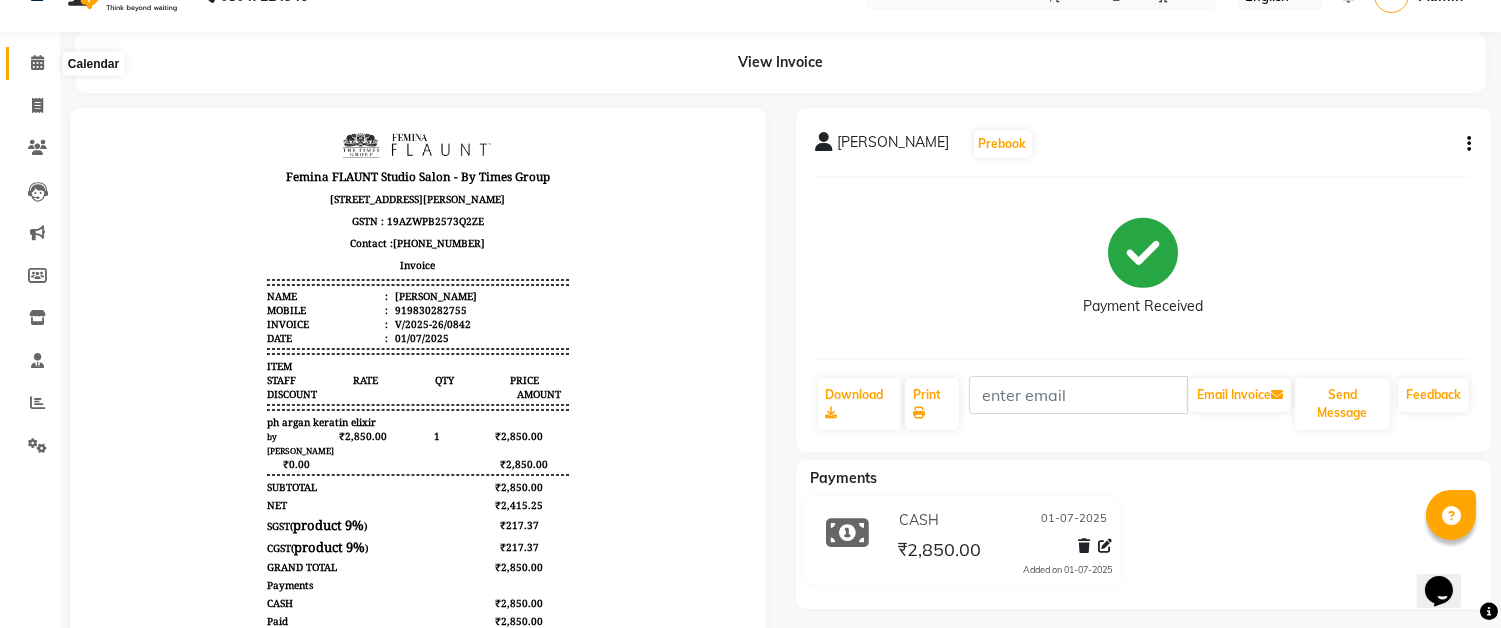 click 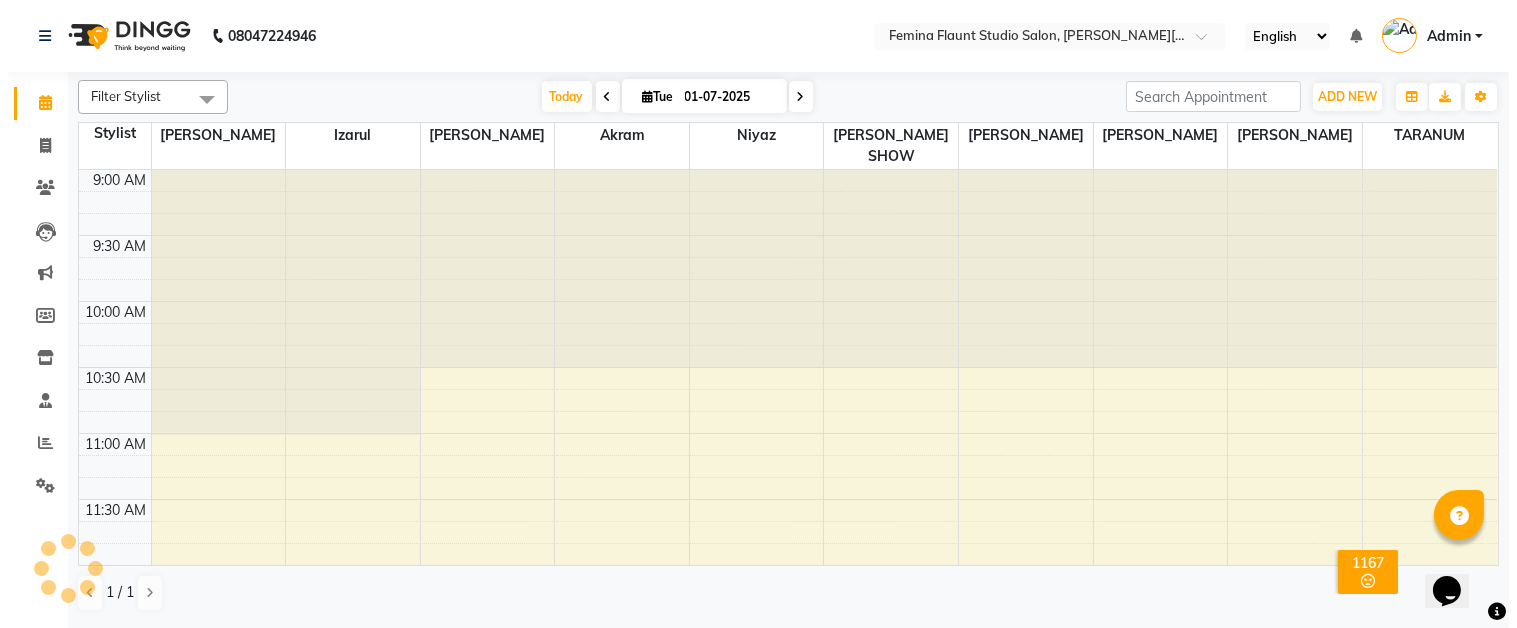 scroll, scrollTop: 0, scrollLeft: 0, axis: both 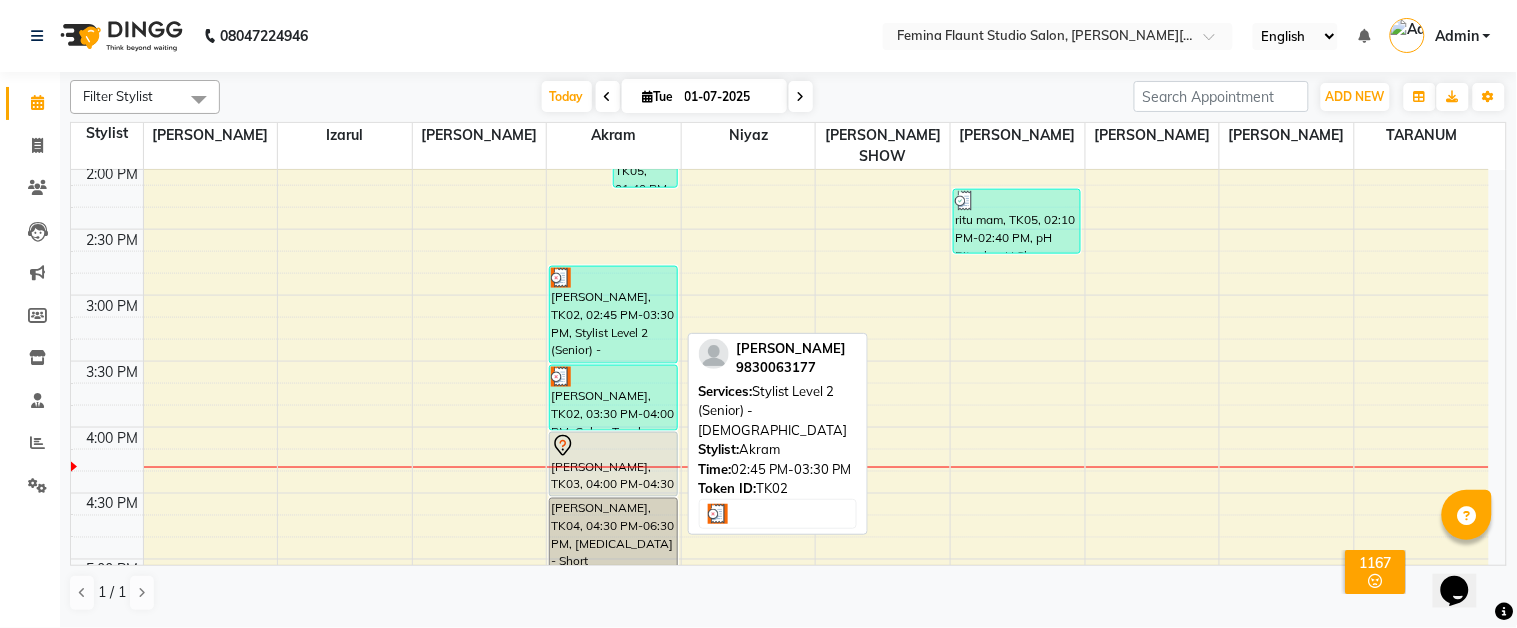click on "[PERSON_NAME], TK02, 02:45 PM-03:30 PM, Stylist Level 2 (Senior) - [DEMOGRAPHIC_DATA]" at bounding box center [613, 315] 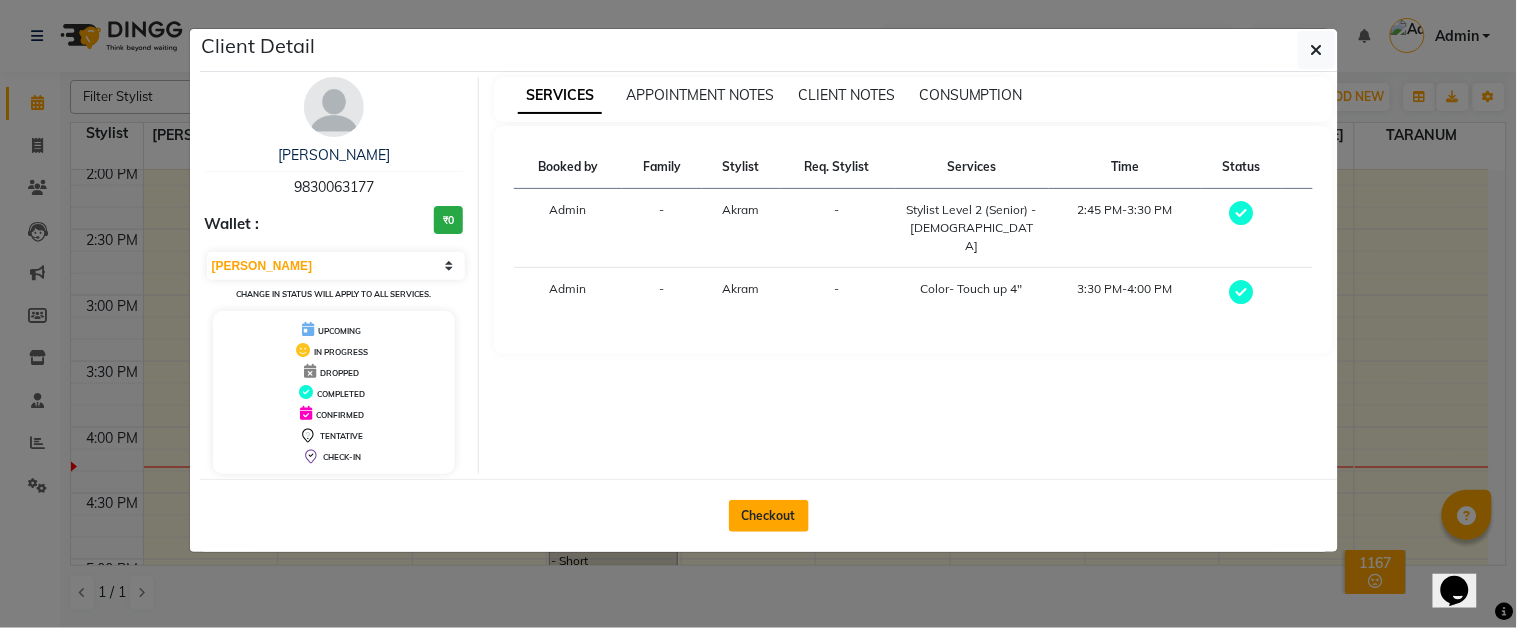 click on "Checkout" 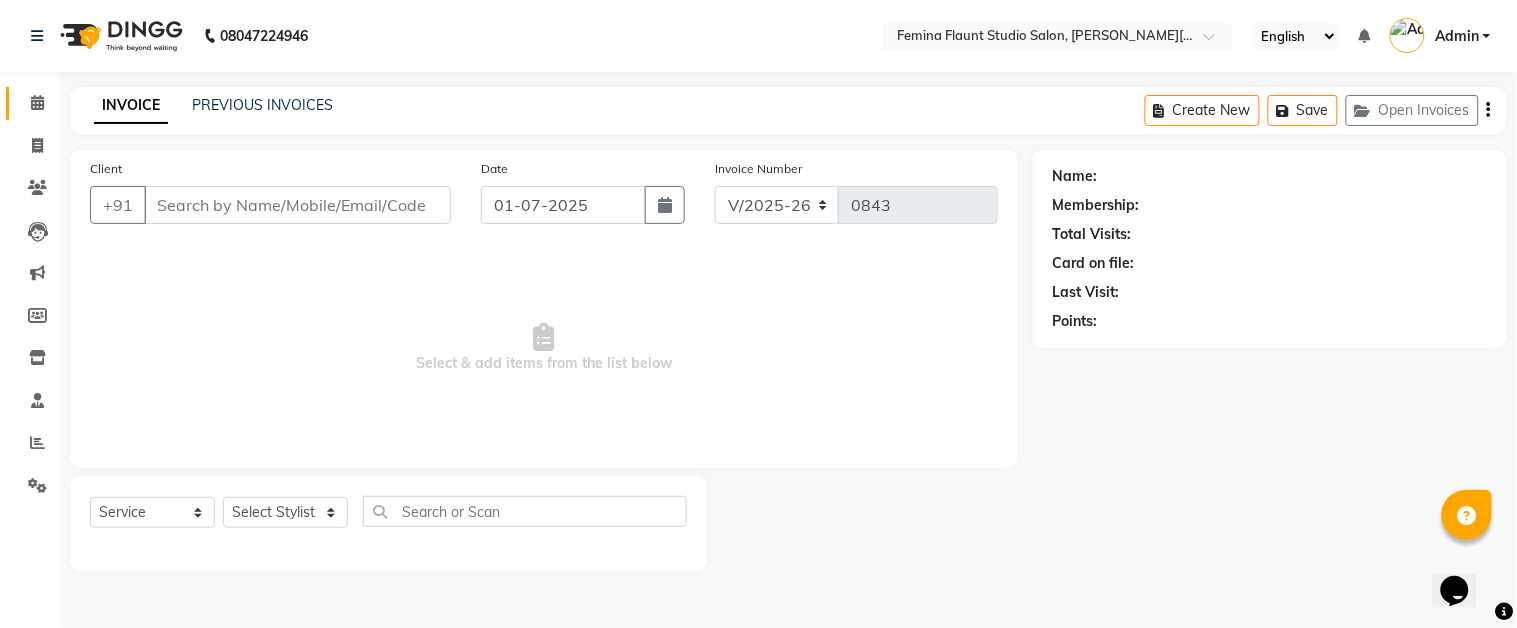 type on "9830063177" 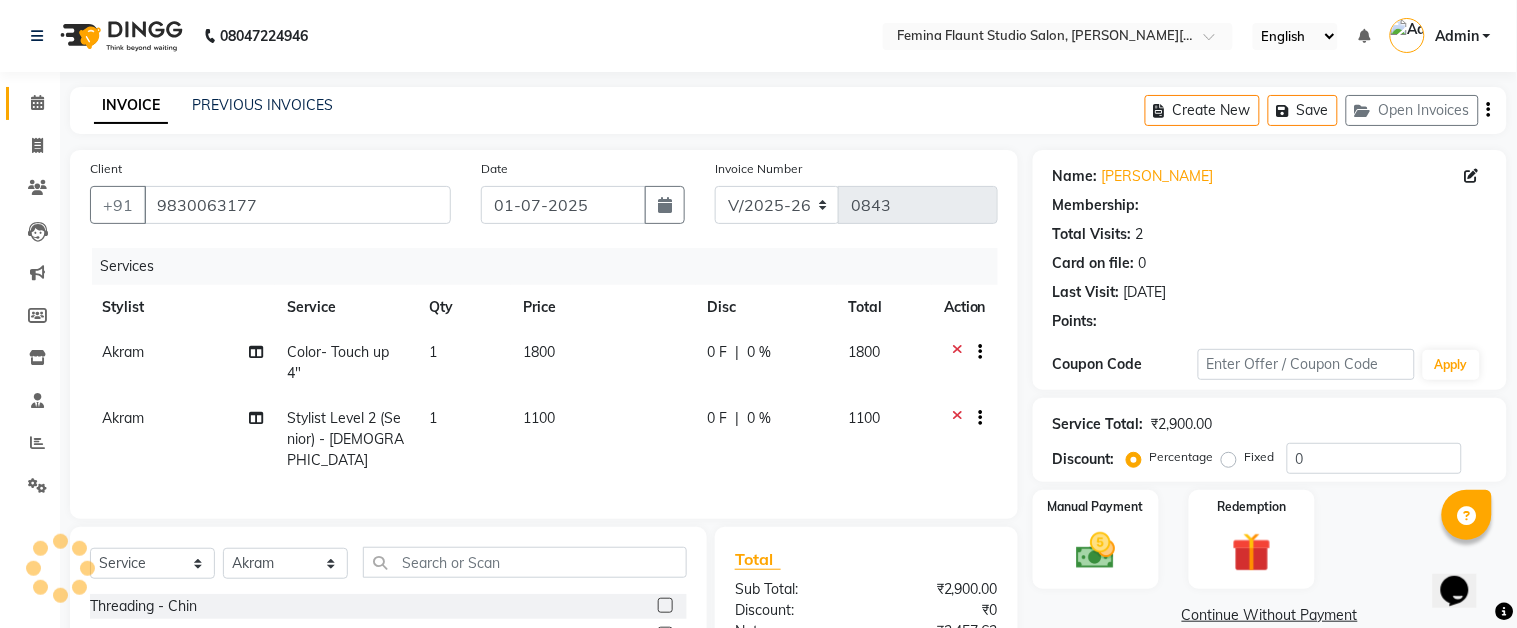 select on "1: Object" 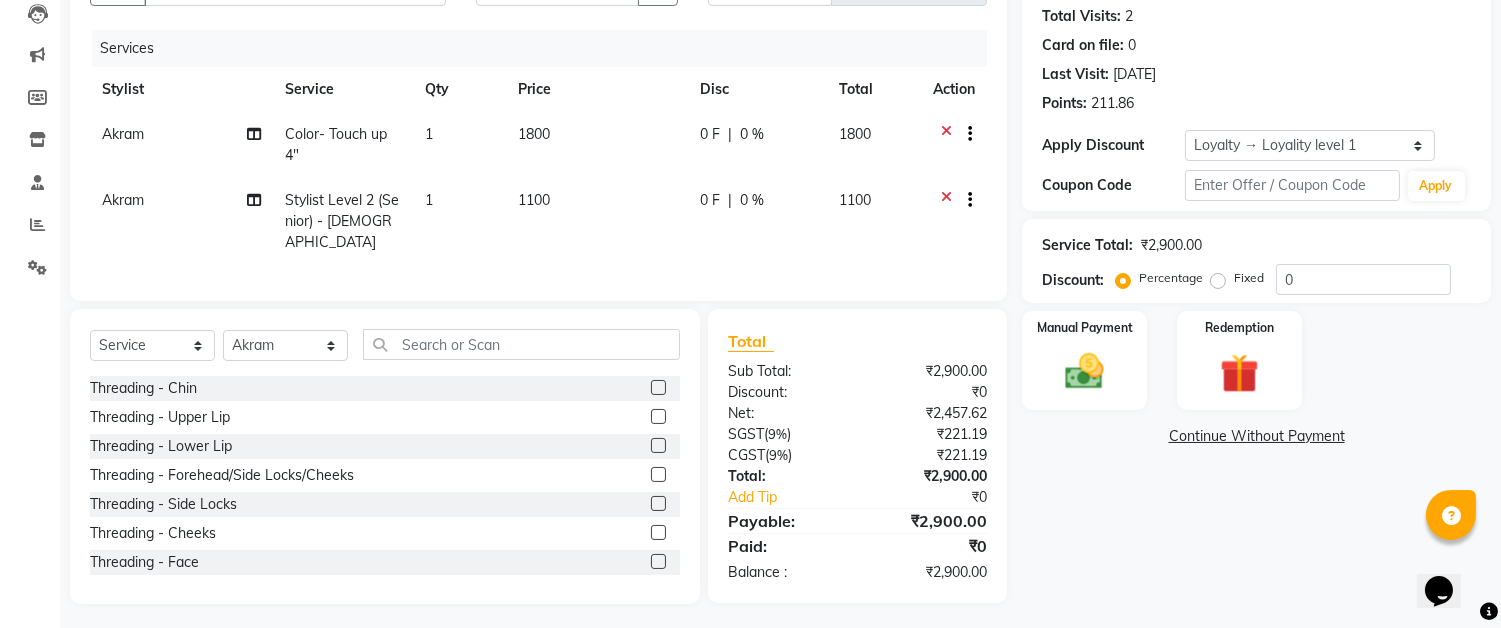 scroll, scrollTop: 107, scrollLeft: 0, axis: vertical 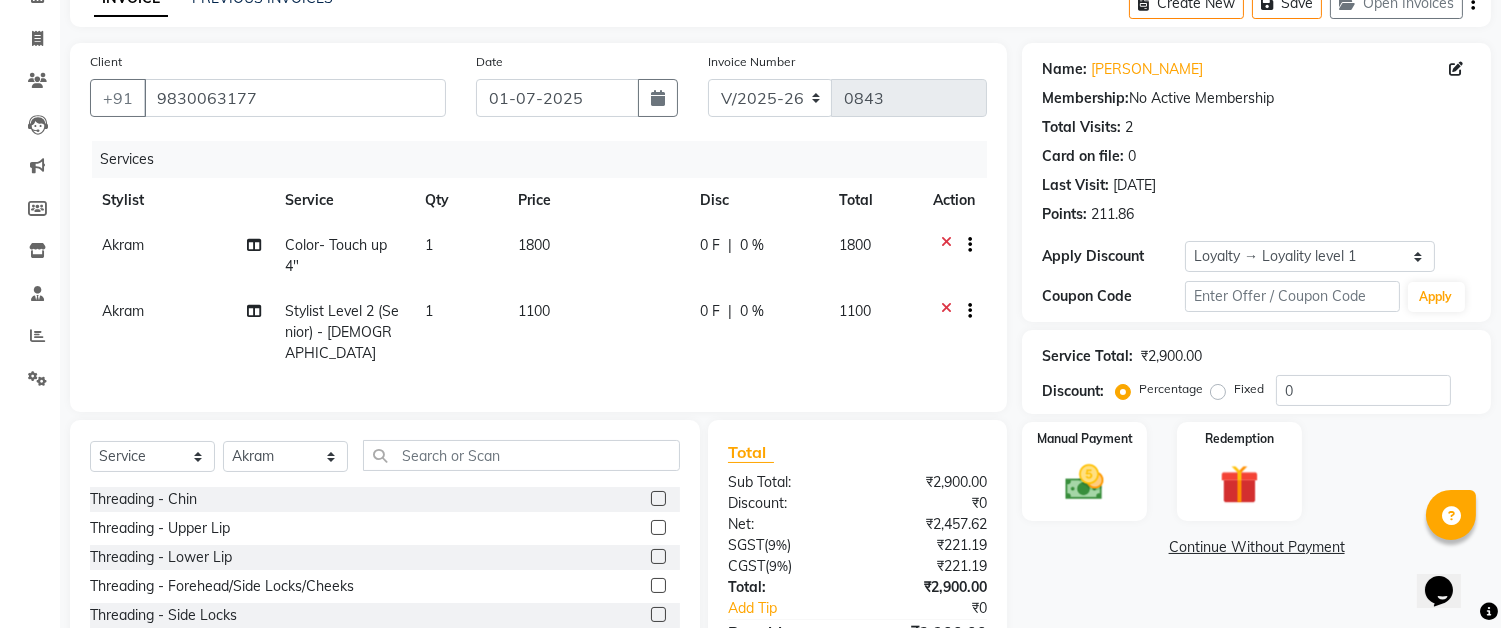 click on "1800" 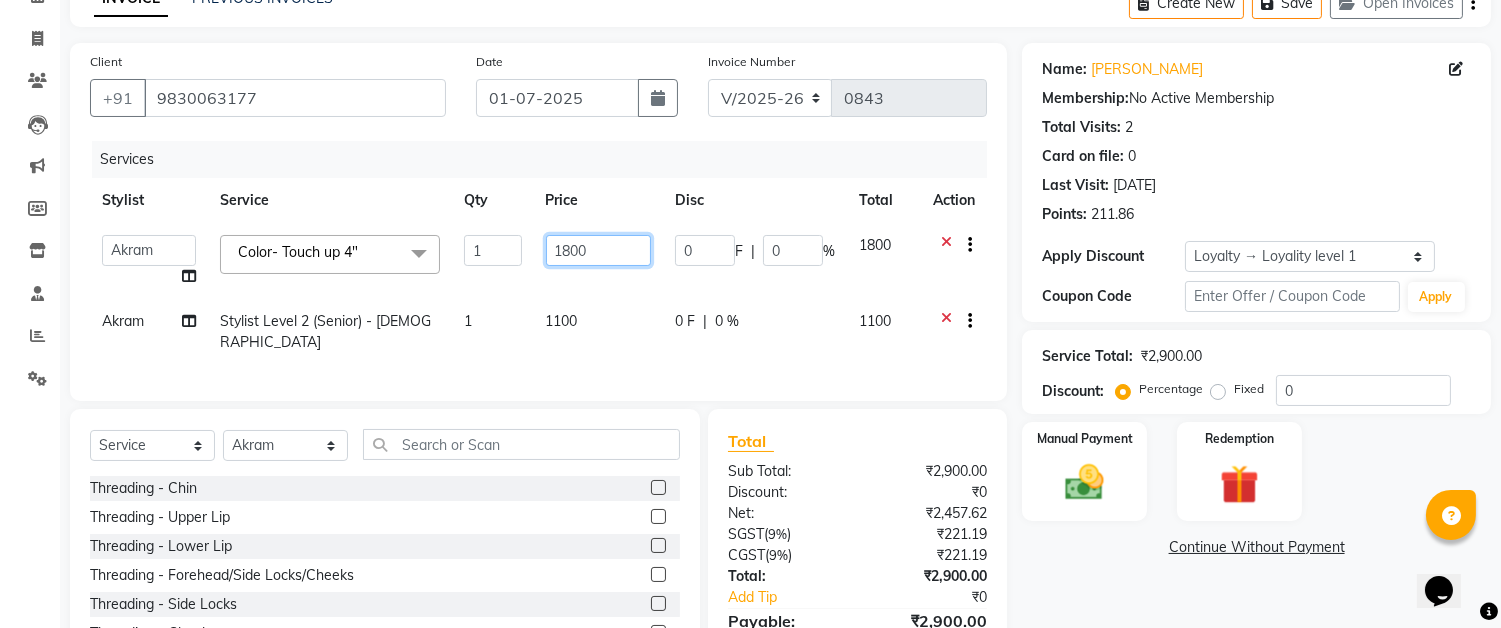 click on "1800" 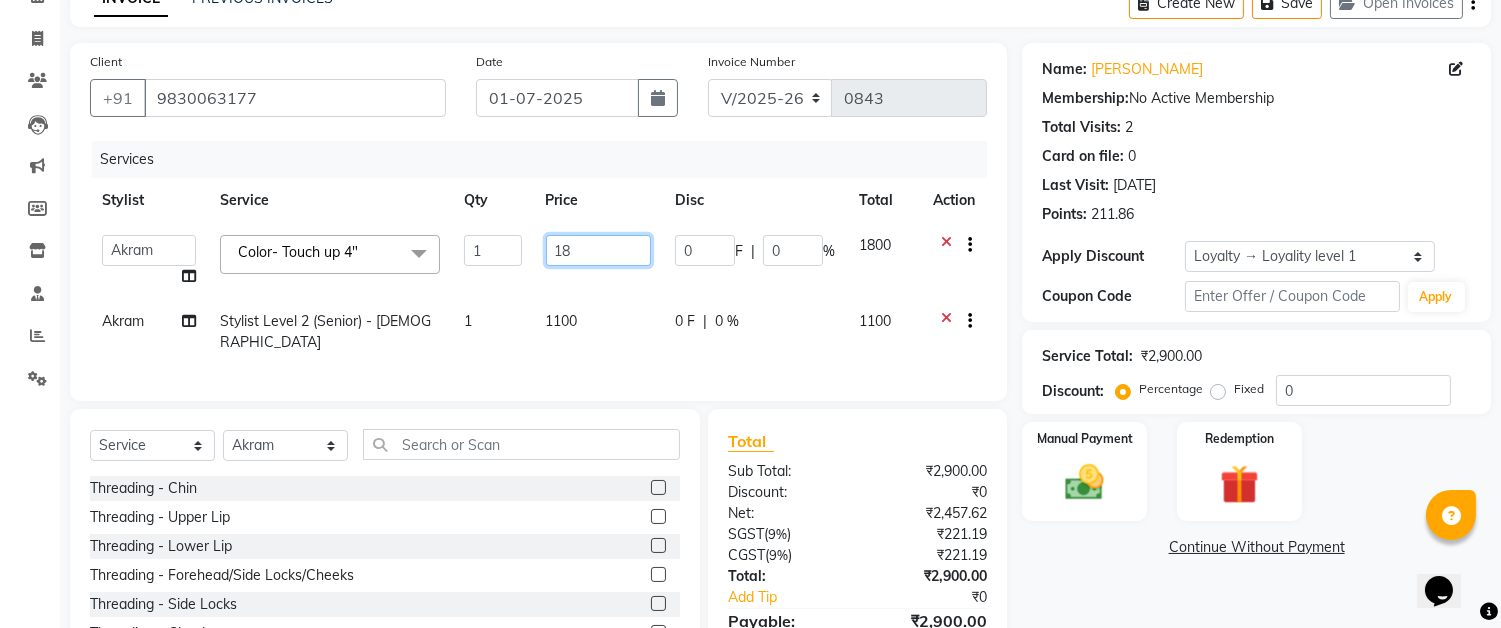 type on "1" 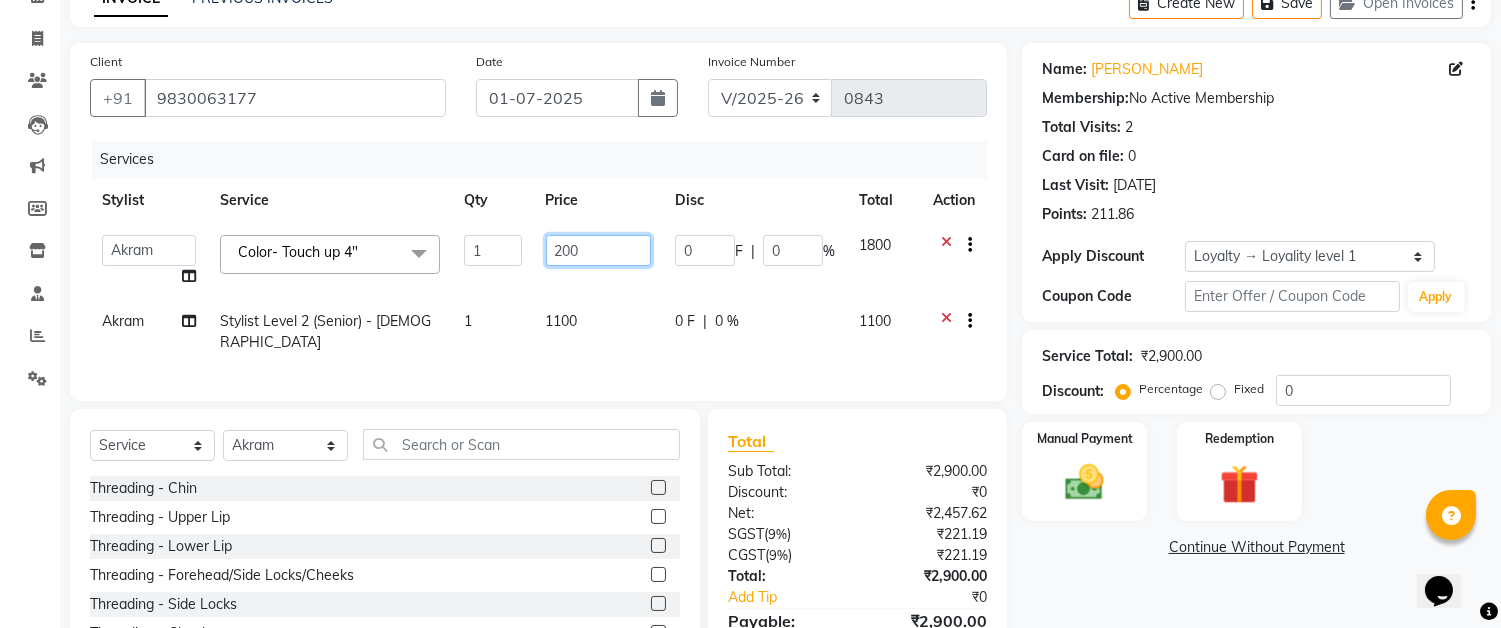 type on "2000" 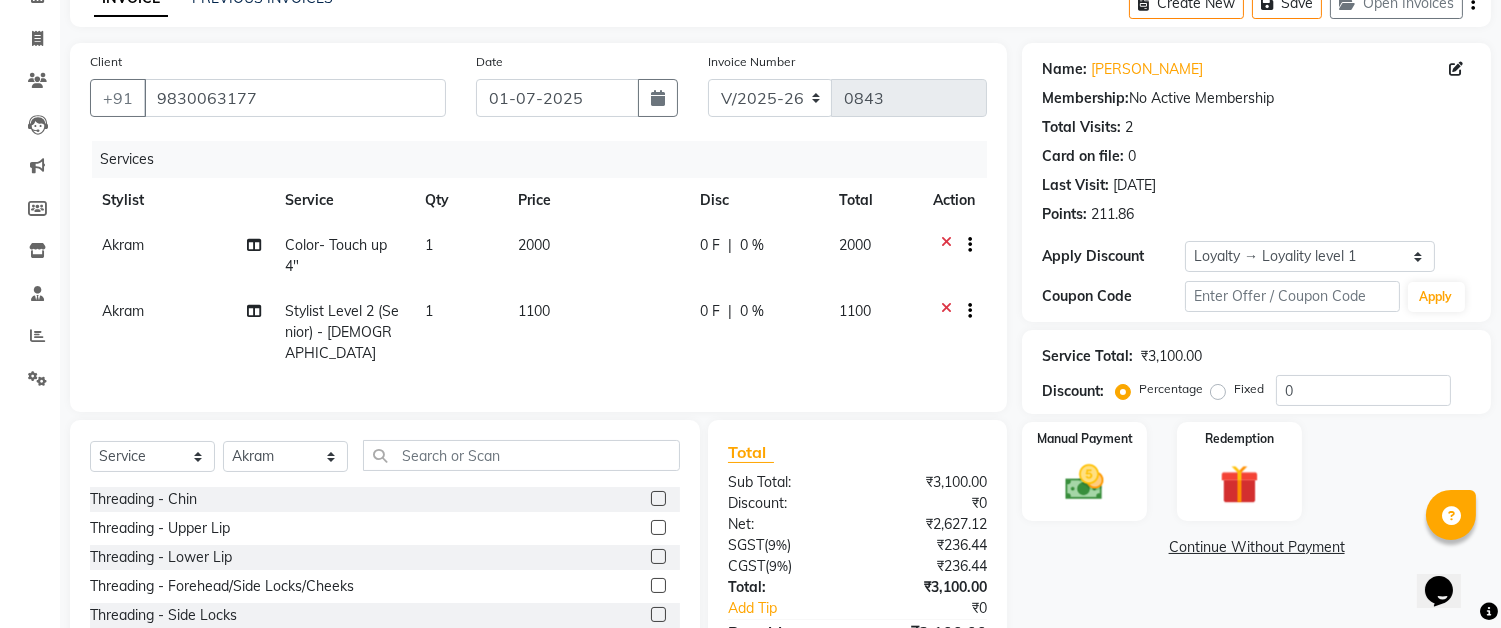 drag, startPoint x: 633, startPoint y: 310, endPoint x: 646, endPoint y: 316, distance: 14.3178215 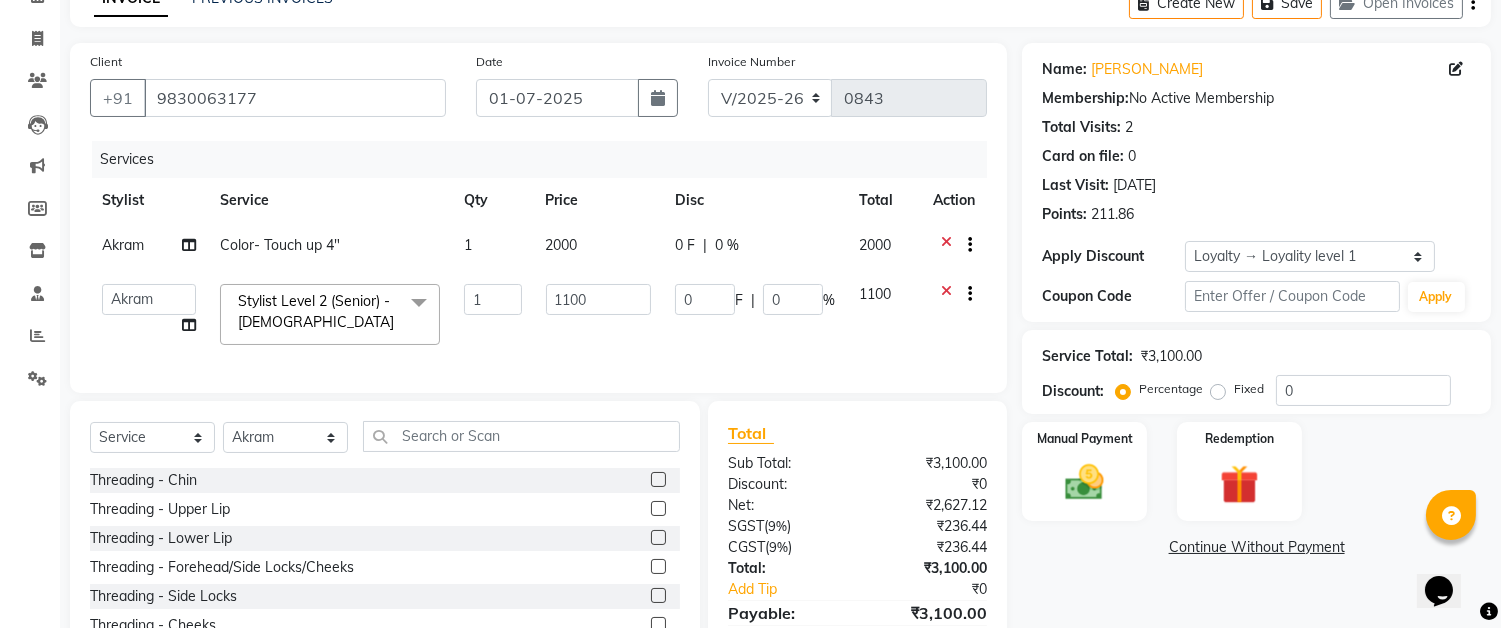 scroll, scrollTop: 221, scrollLeft: 0, axis: vertical 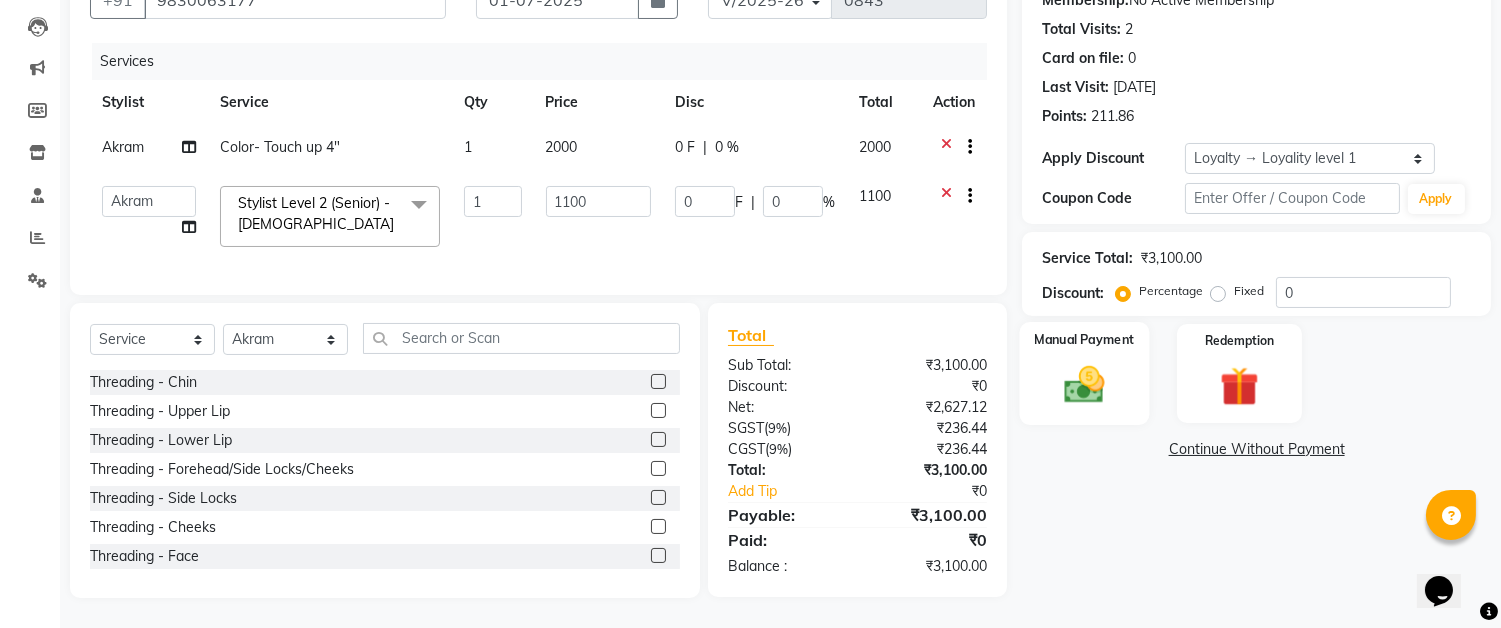 click 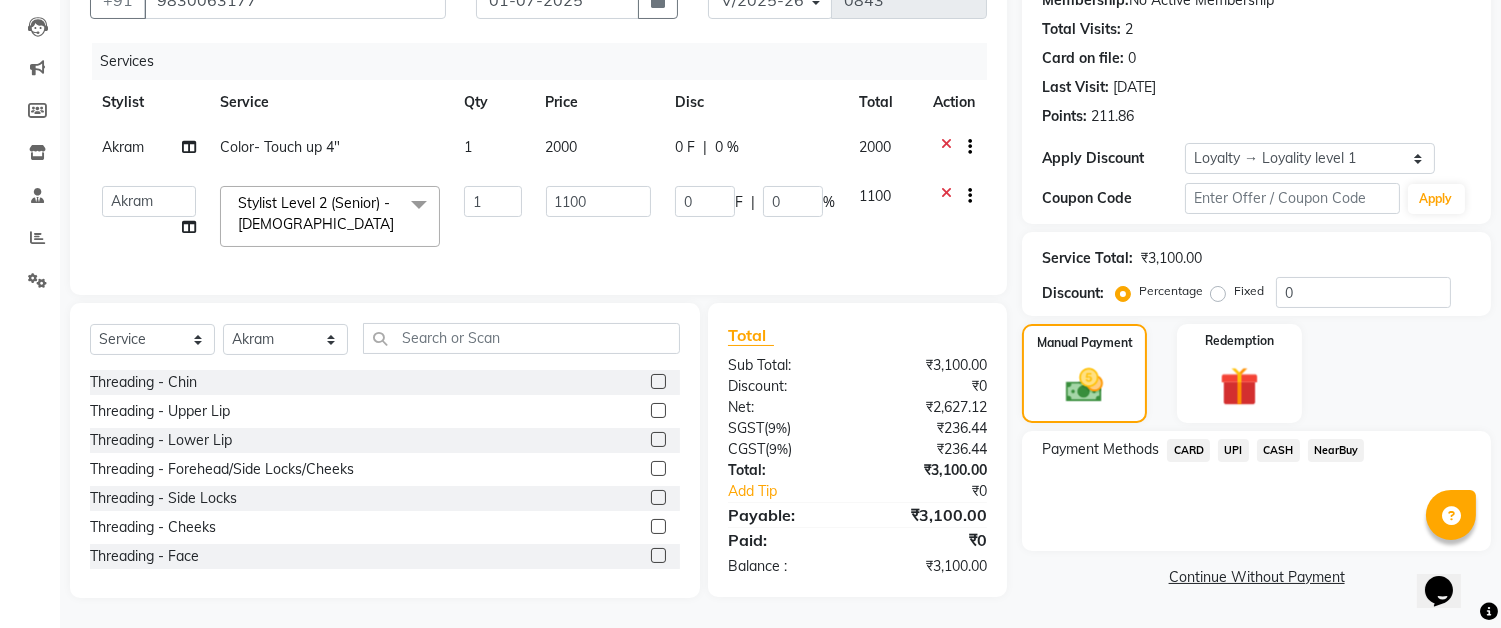click on "CASH" 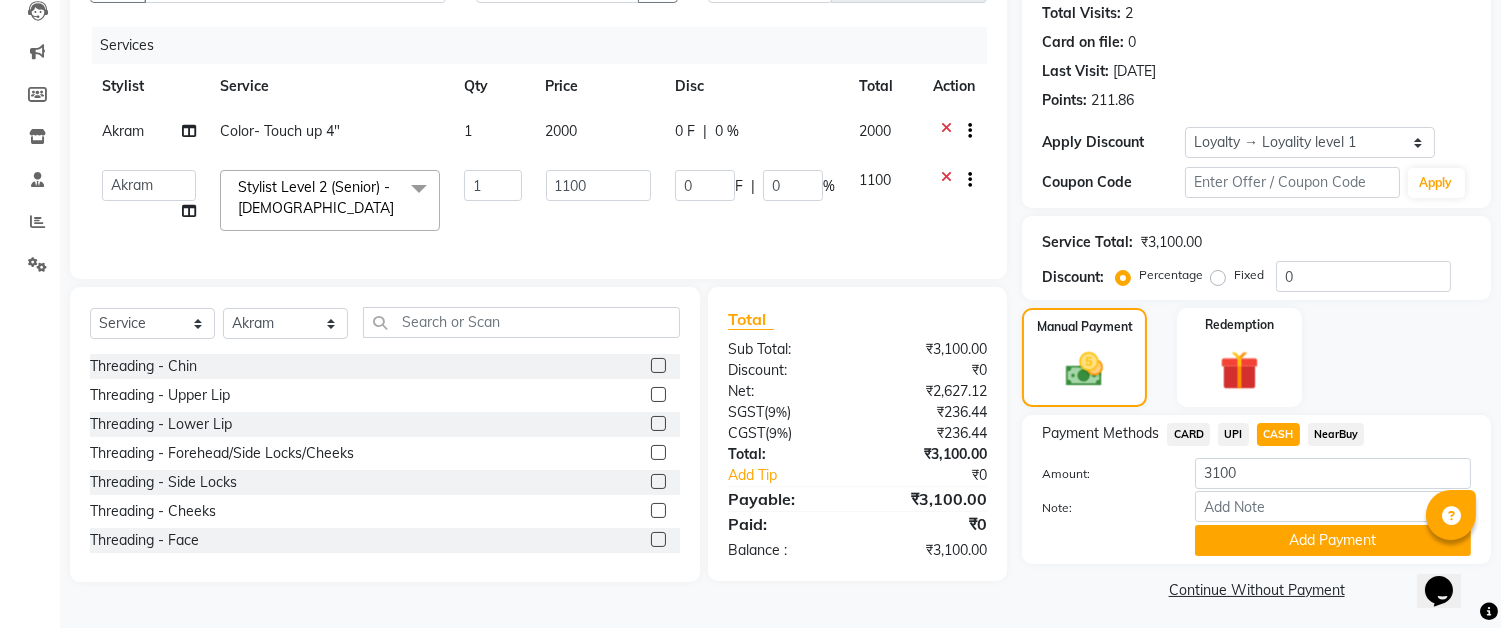 scroll, scrollTop: 226, scrollLeft: 0, axis: vertical 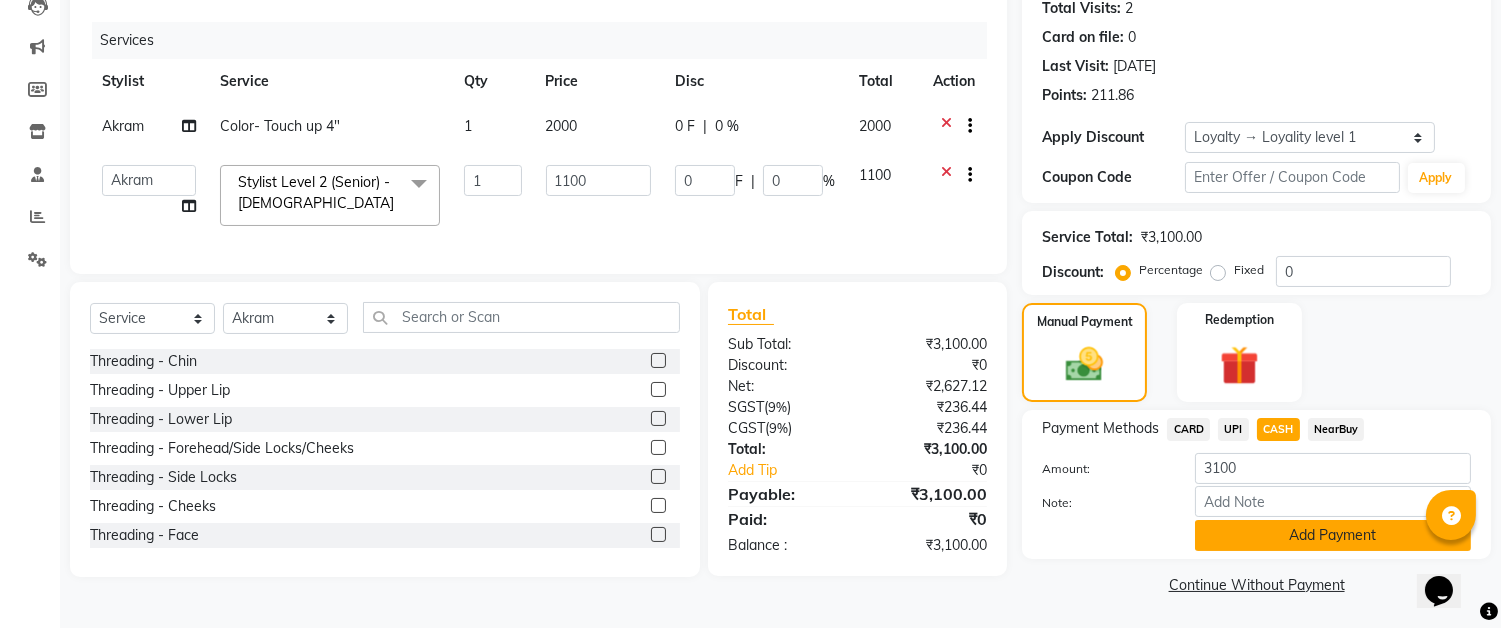 click on "Add Payment" 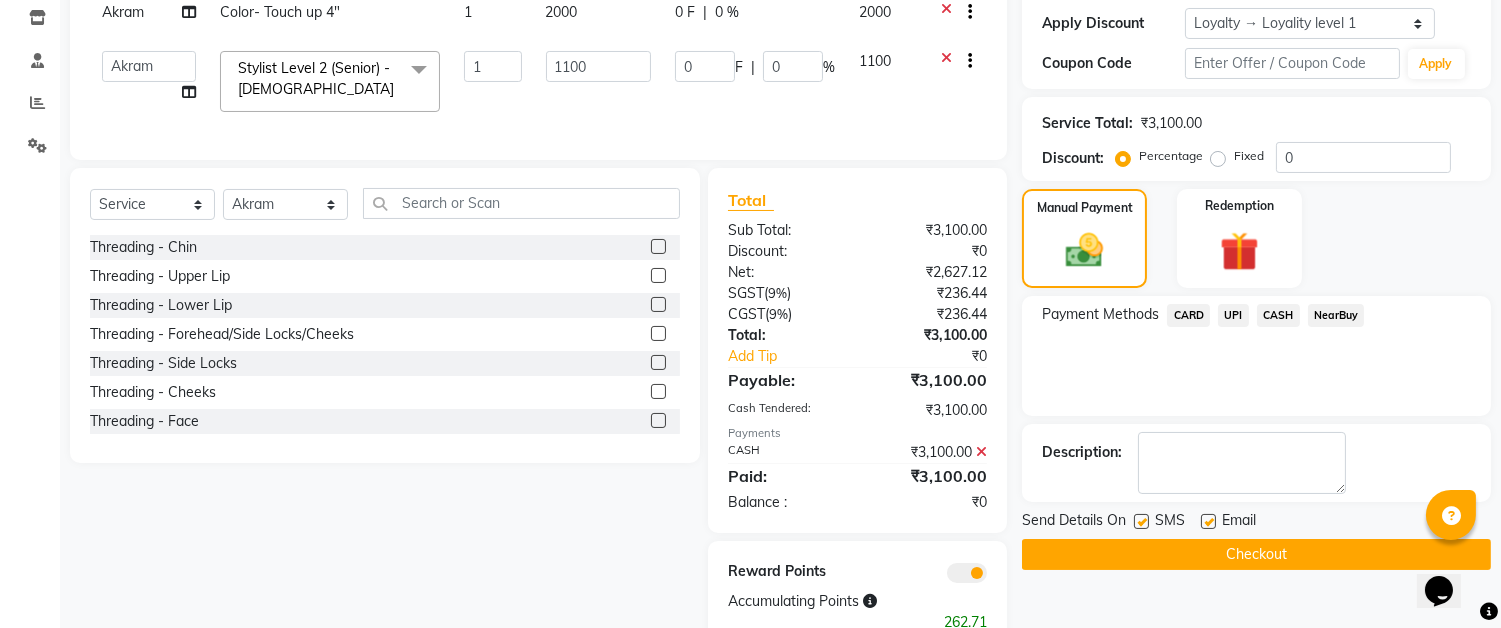scroll, scrollTop: 411, scrollLeft: 0, axis: vertical 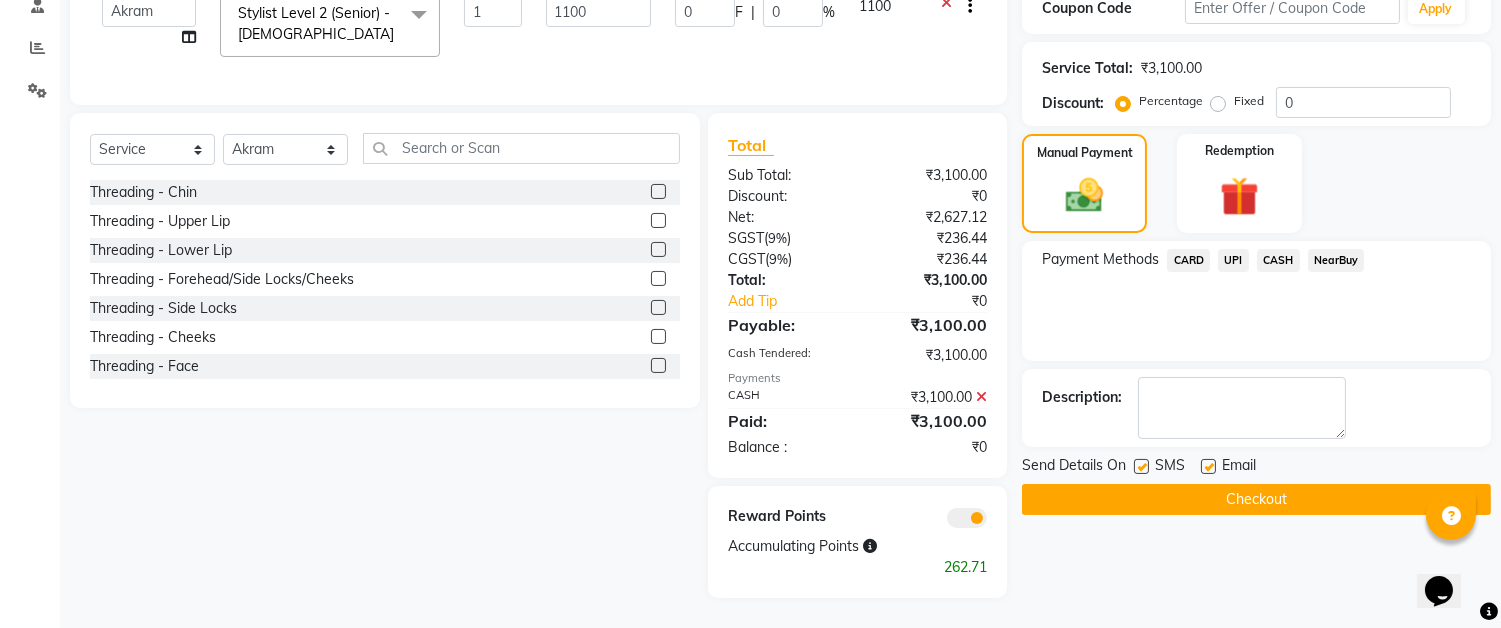 click on "Checkout" 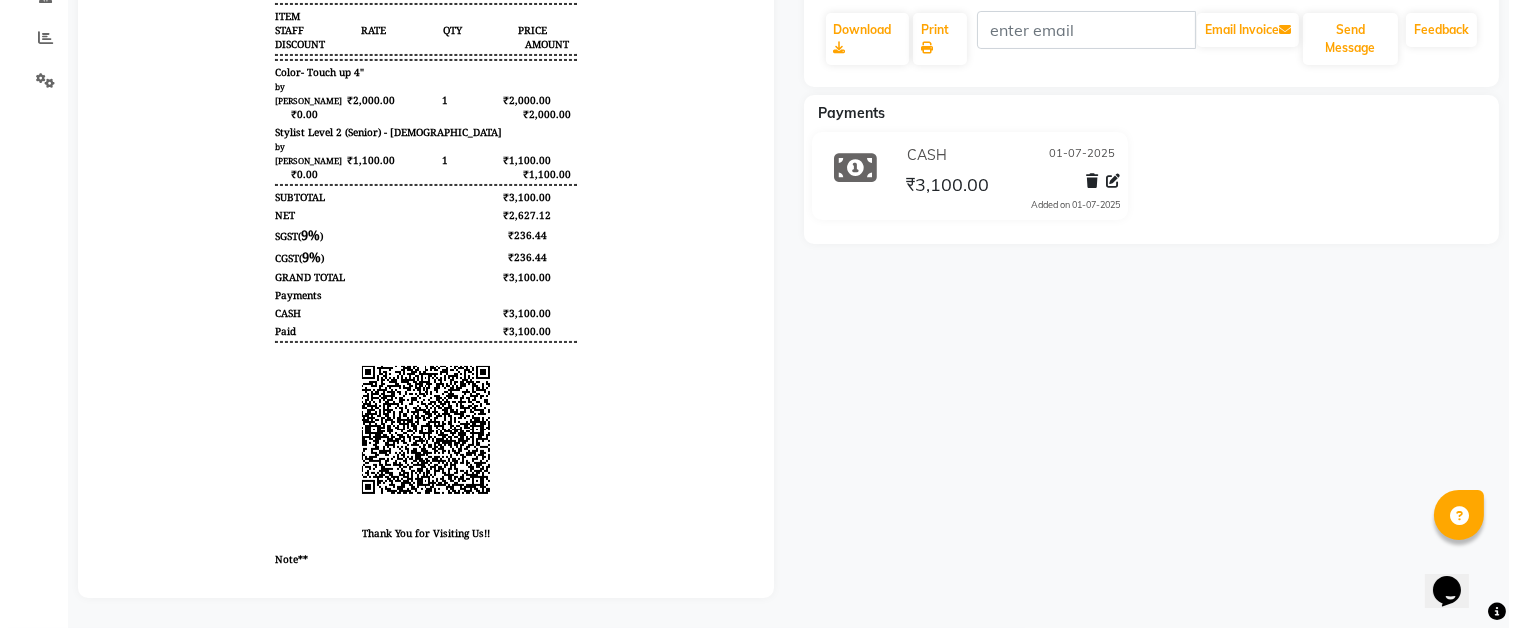 scroll, scrollTop: 0, scrollLeft: 0, axis: both 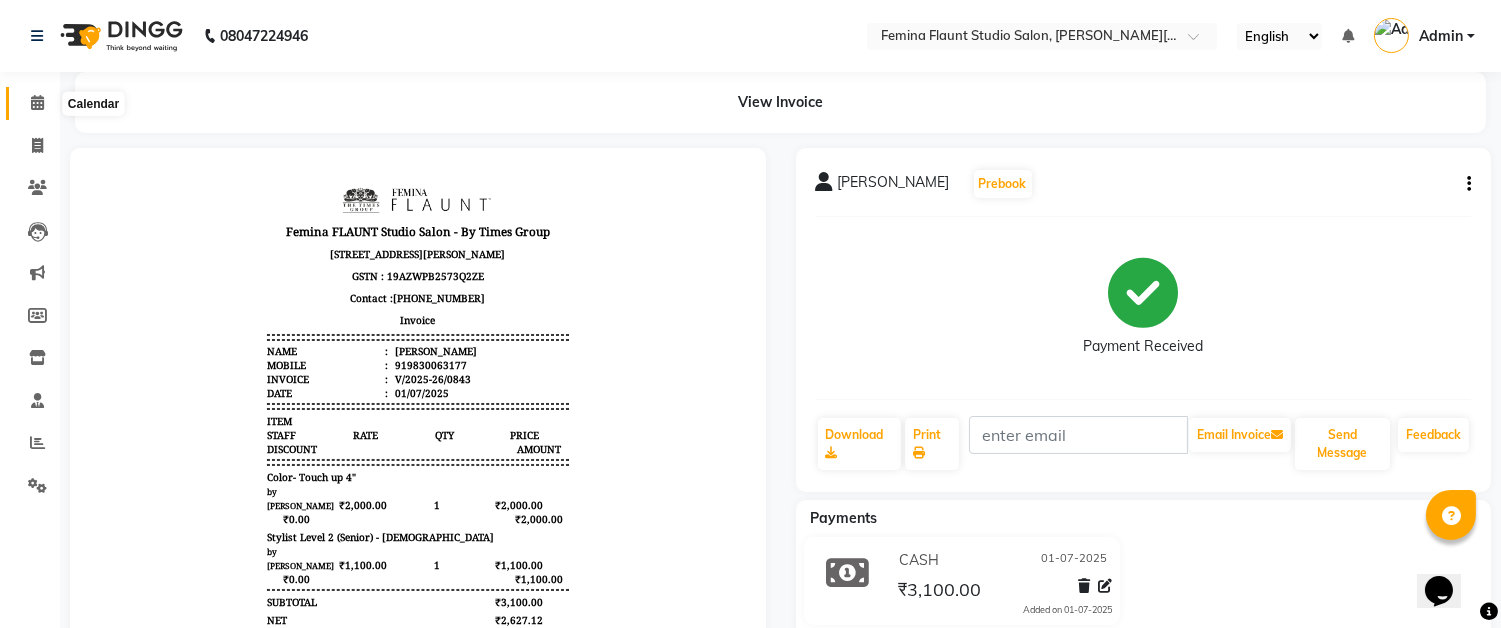 click 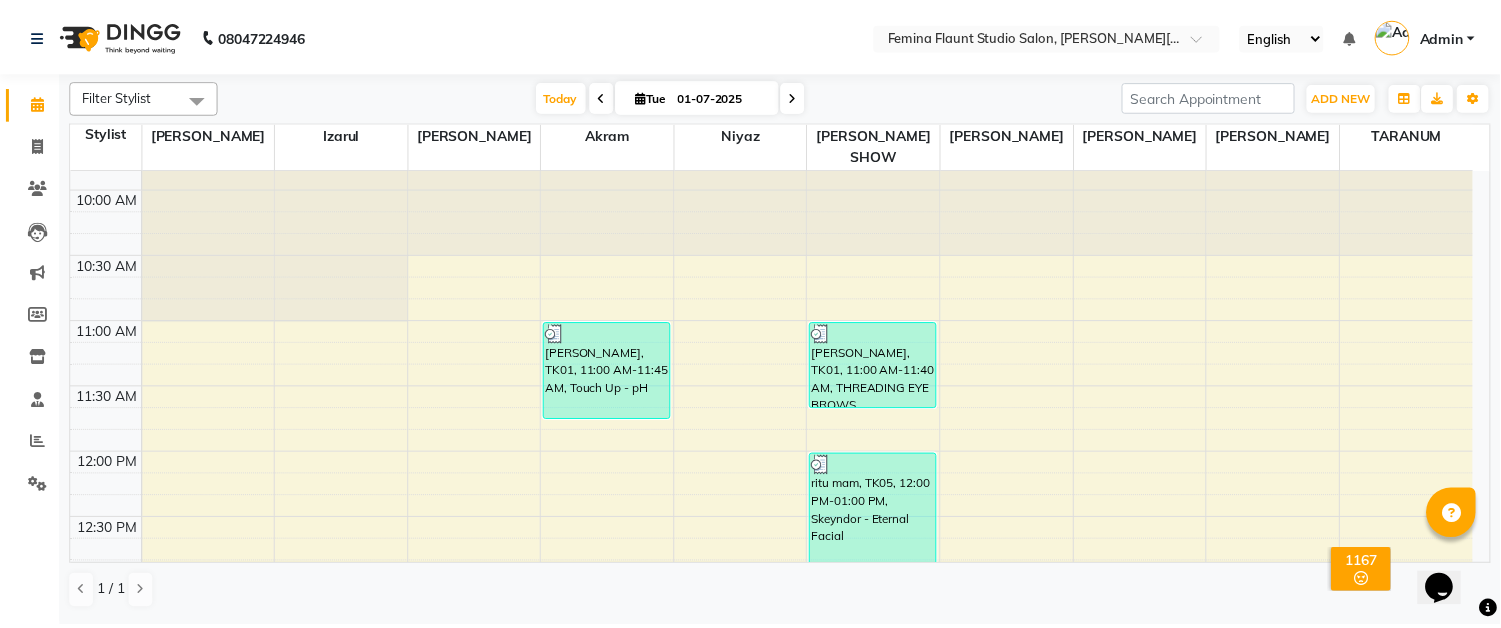 scroll, scrollTop: 333, scrollLeft: 0, axis: vertical 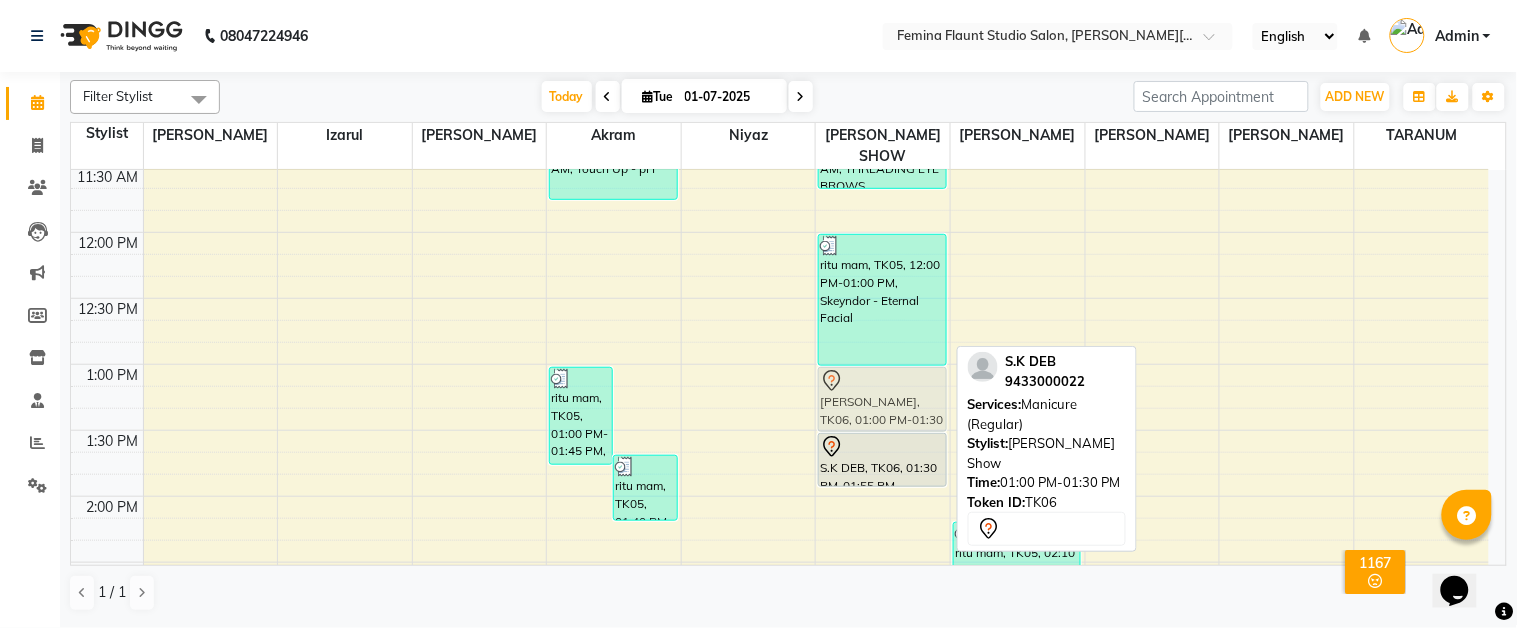 click on "jayshree, TK01, 11:00 AM-11:40 AM, THREADING EYE BROWS     ritu mam, TK05, 12:00 PM-01:00 PM, Skeyndor - Eternal Facial             S.K DEB, TK06, 01:00 PM-01:30 PM, Manicure (Regular)             S.K DEB, TK06, 01:30 PM-01:55 PM, Skeyndor - Clean Up Single Mask             S.K DEB, TK06, 01:00 PM-01:30 PM, Manicure (Regular)" at bounding box center [883, 694] 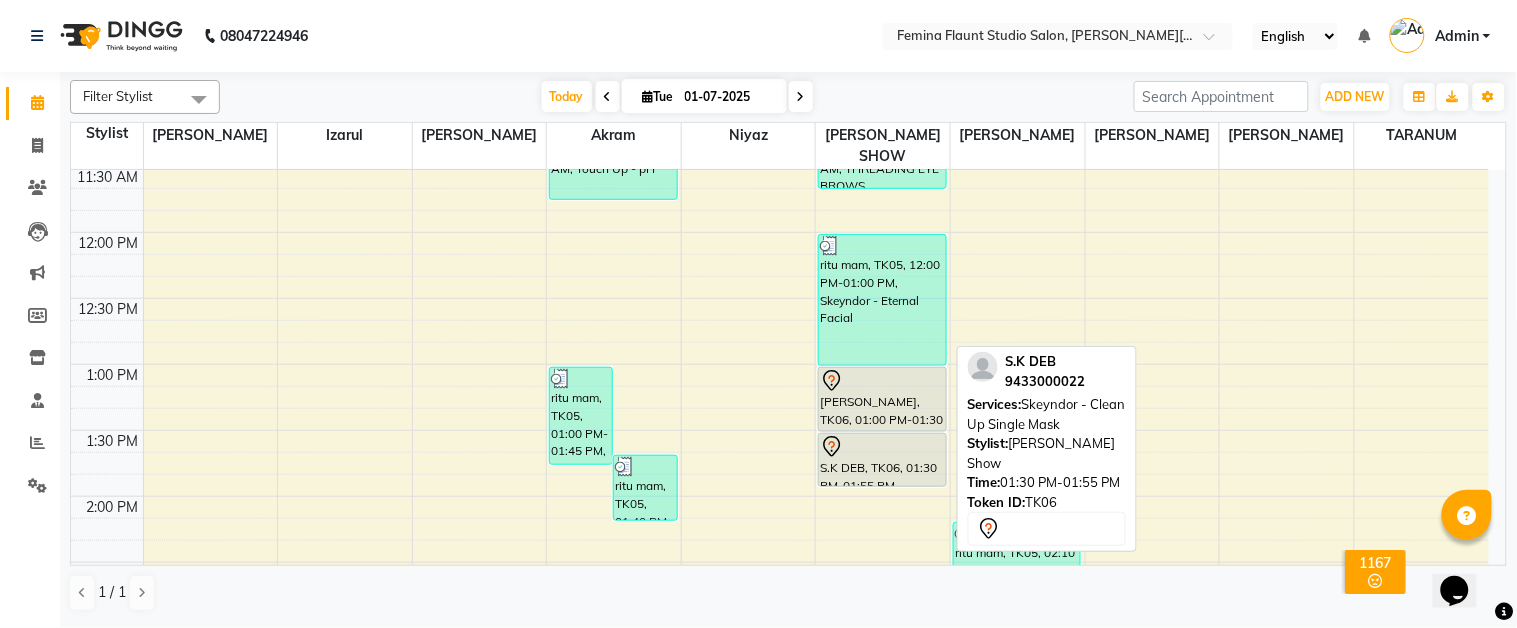 click on "S.K DEB, TK06, 01:30 PM-01:55 PM, Skeyndor - Clean Up Single Mask" at bounding box center (882, 460) 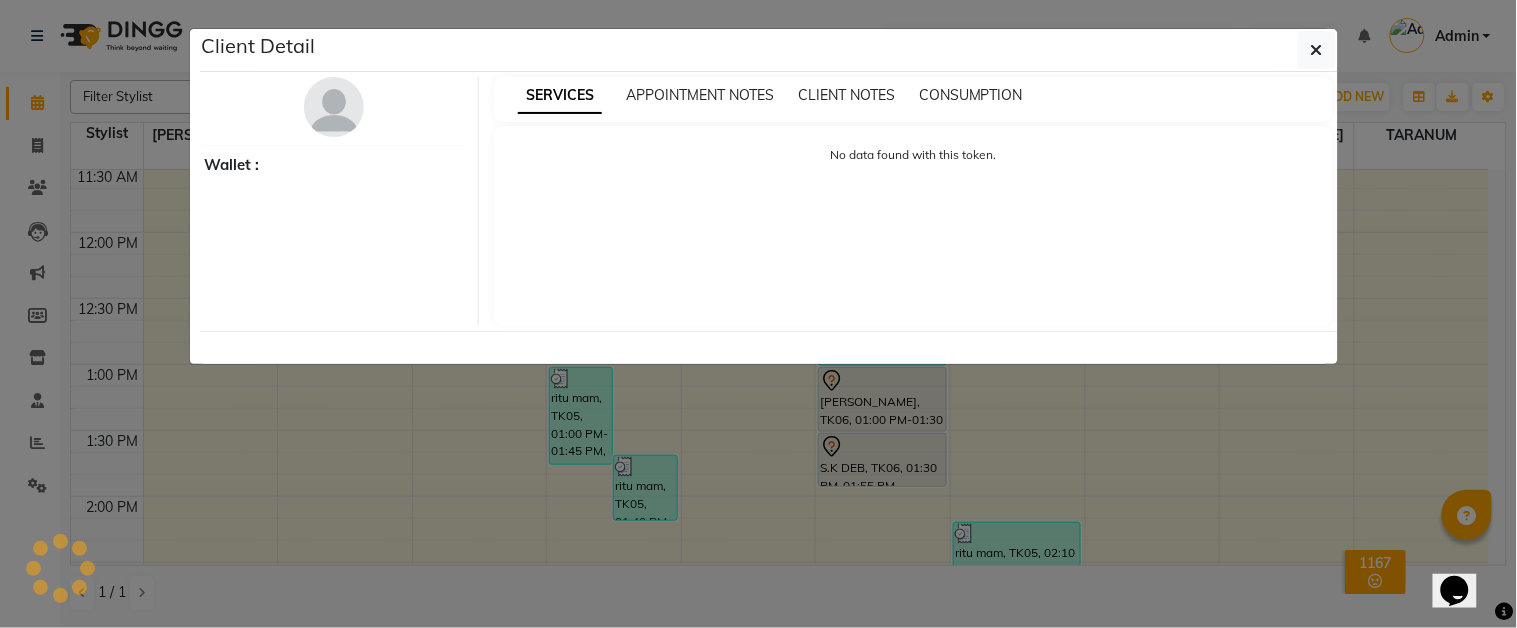 select on "7" 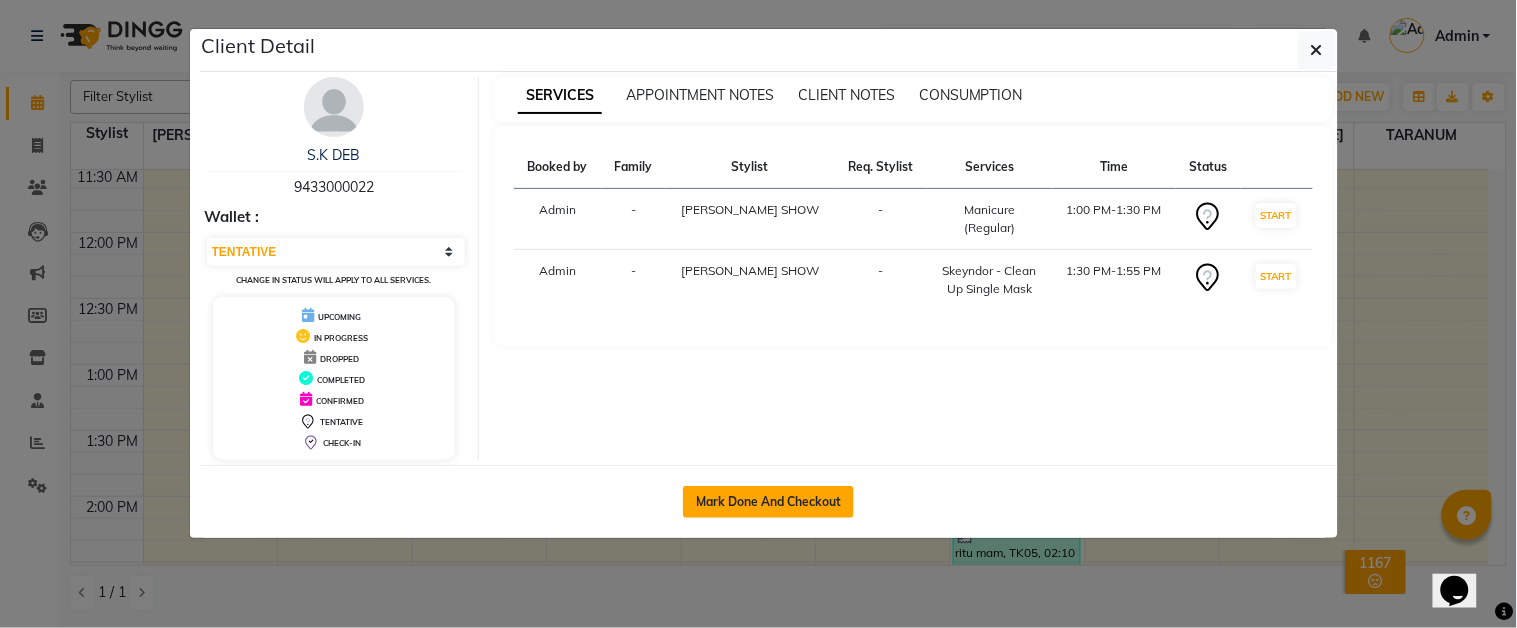 click on "Mark Done And Checkout" 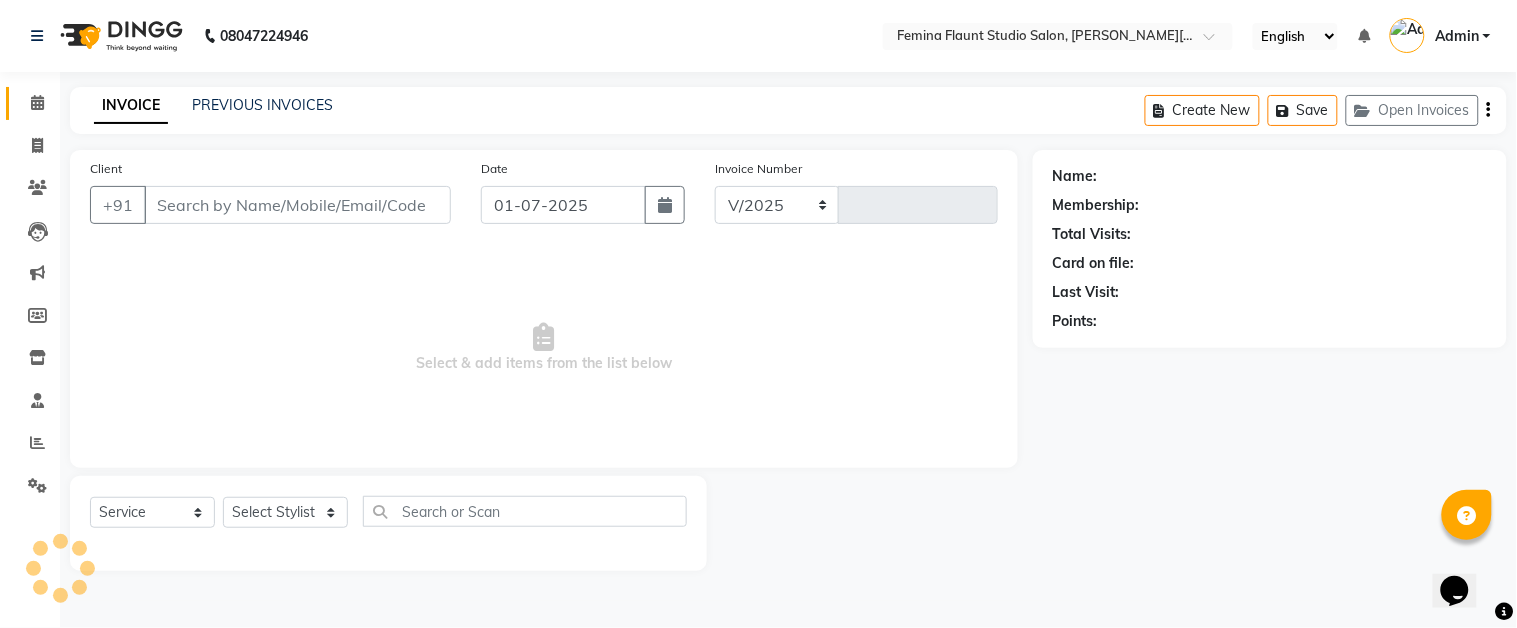 select on "5231" 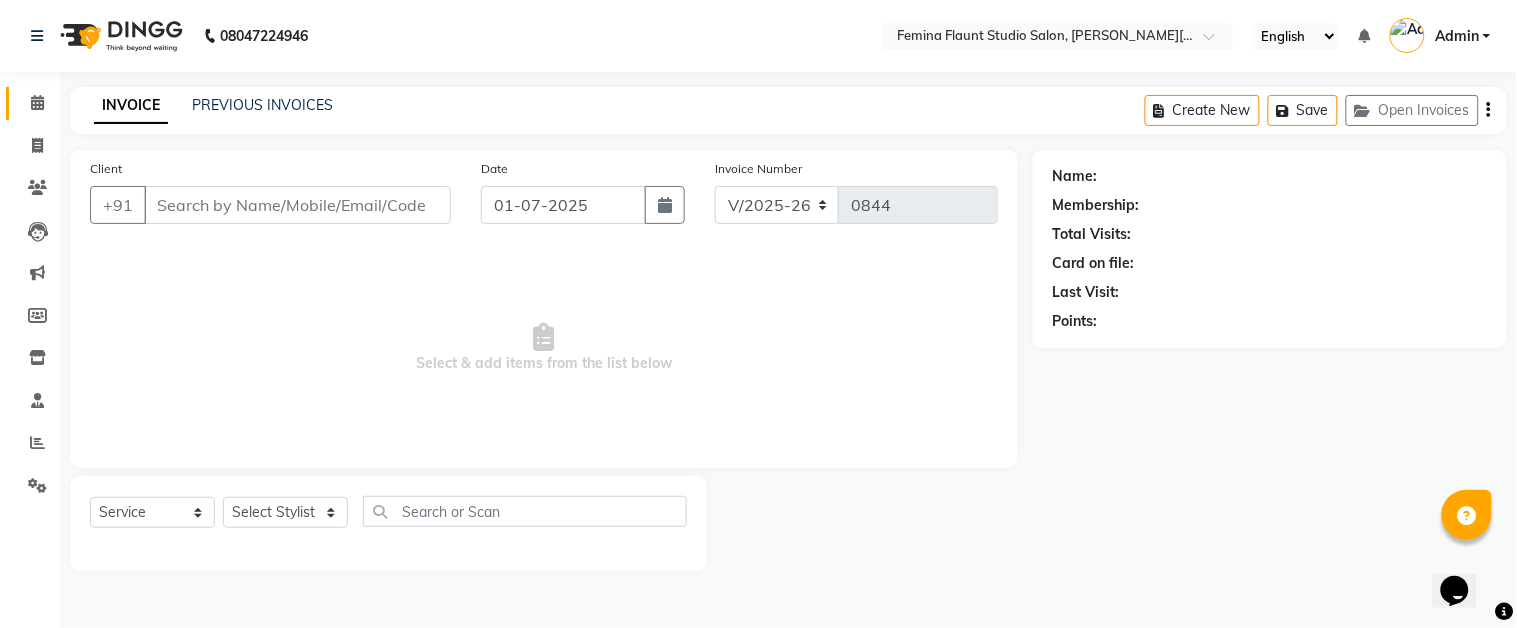 type on "9433000022" 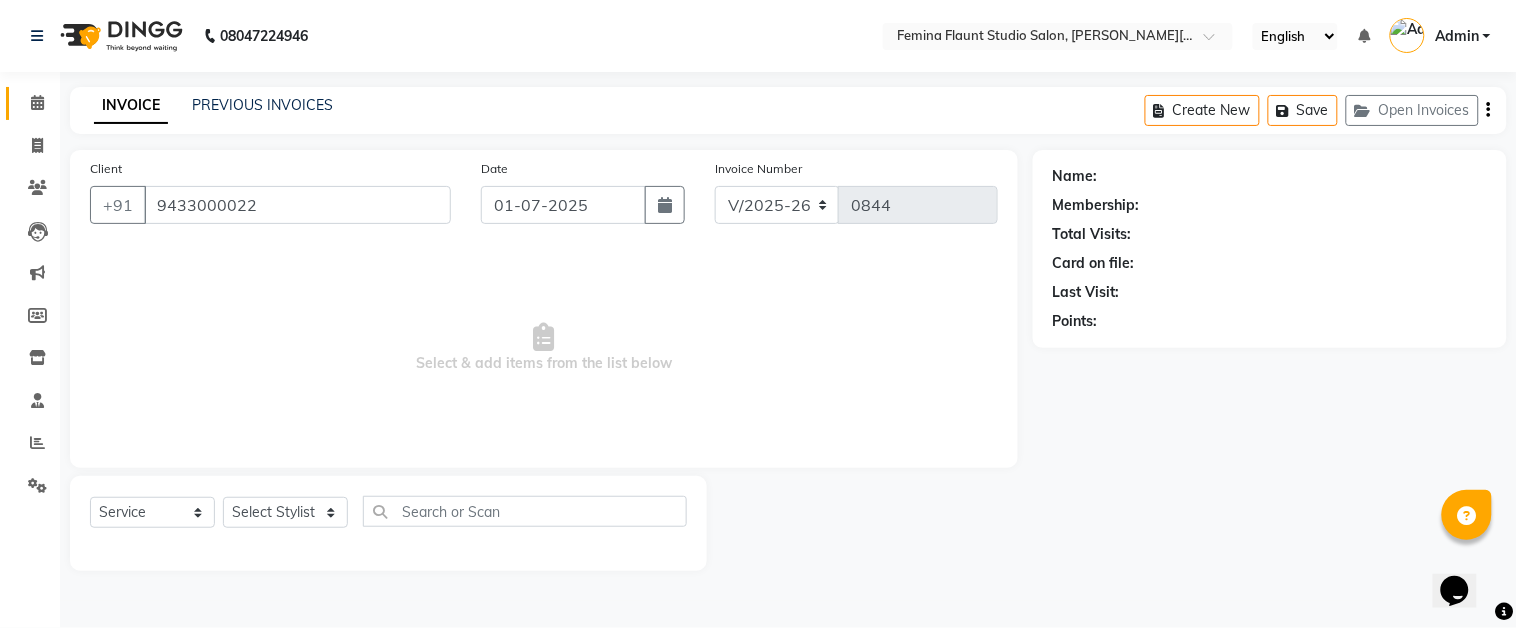 select on "83121" 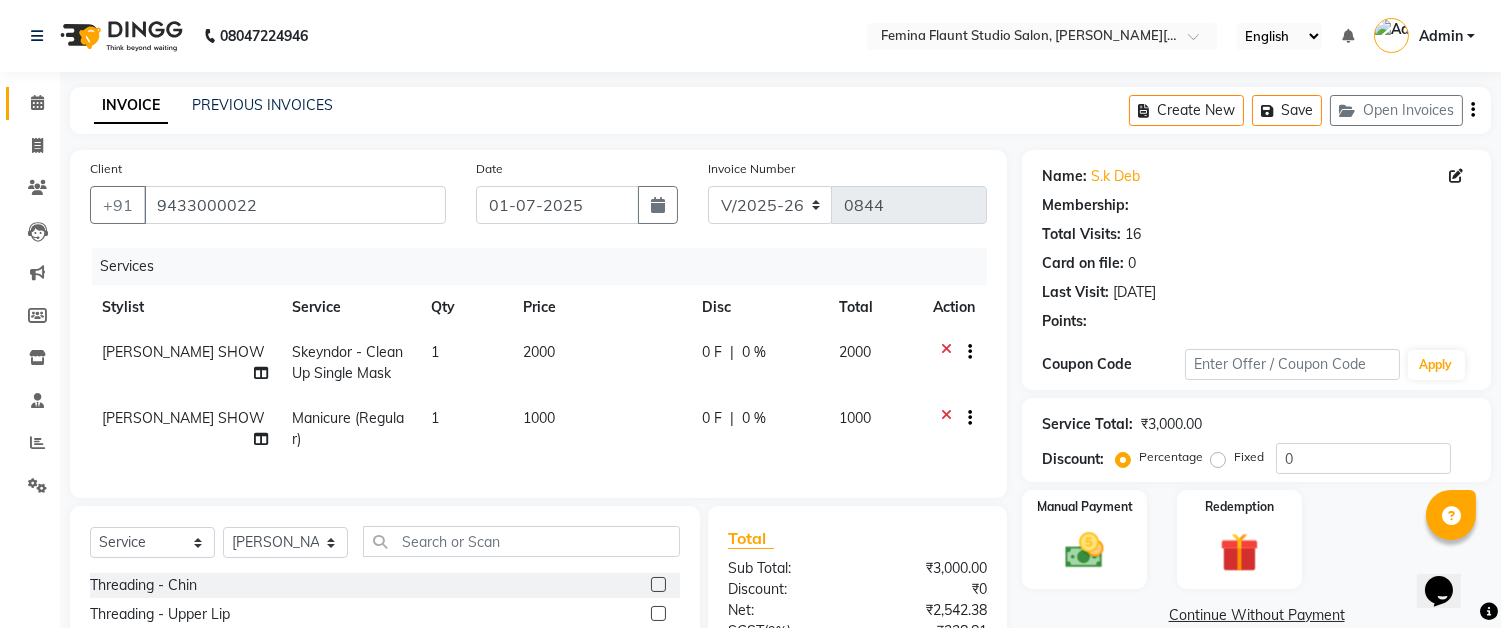 select on "1: Object" 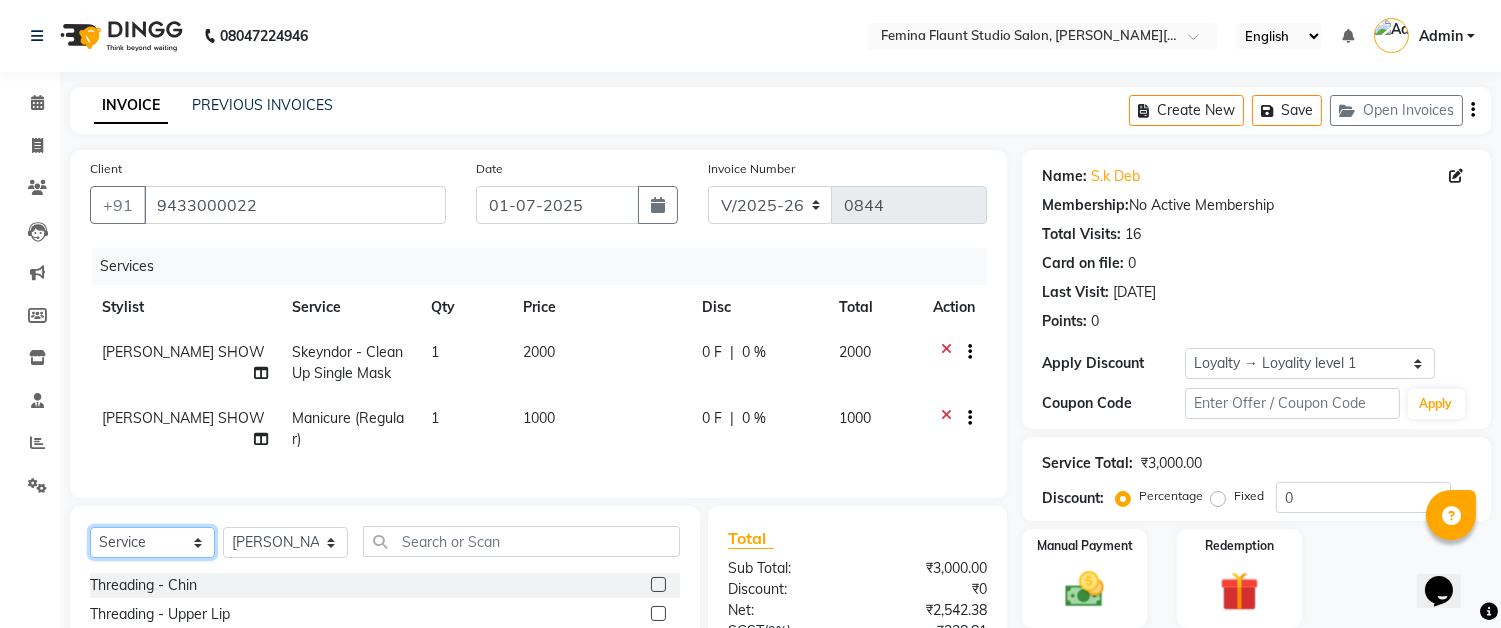 click on "Select  Service  Product  Membership  Package Voucher Prepaid Gift Card" 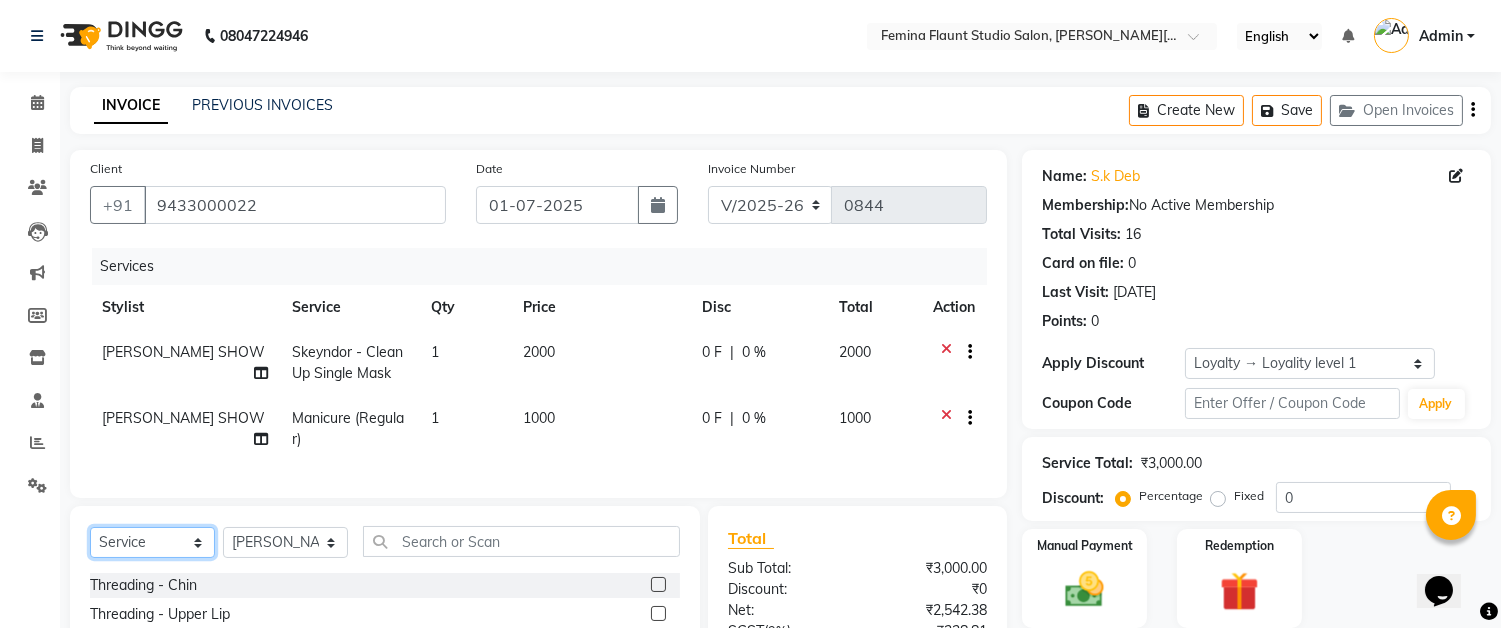 select on "product" 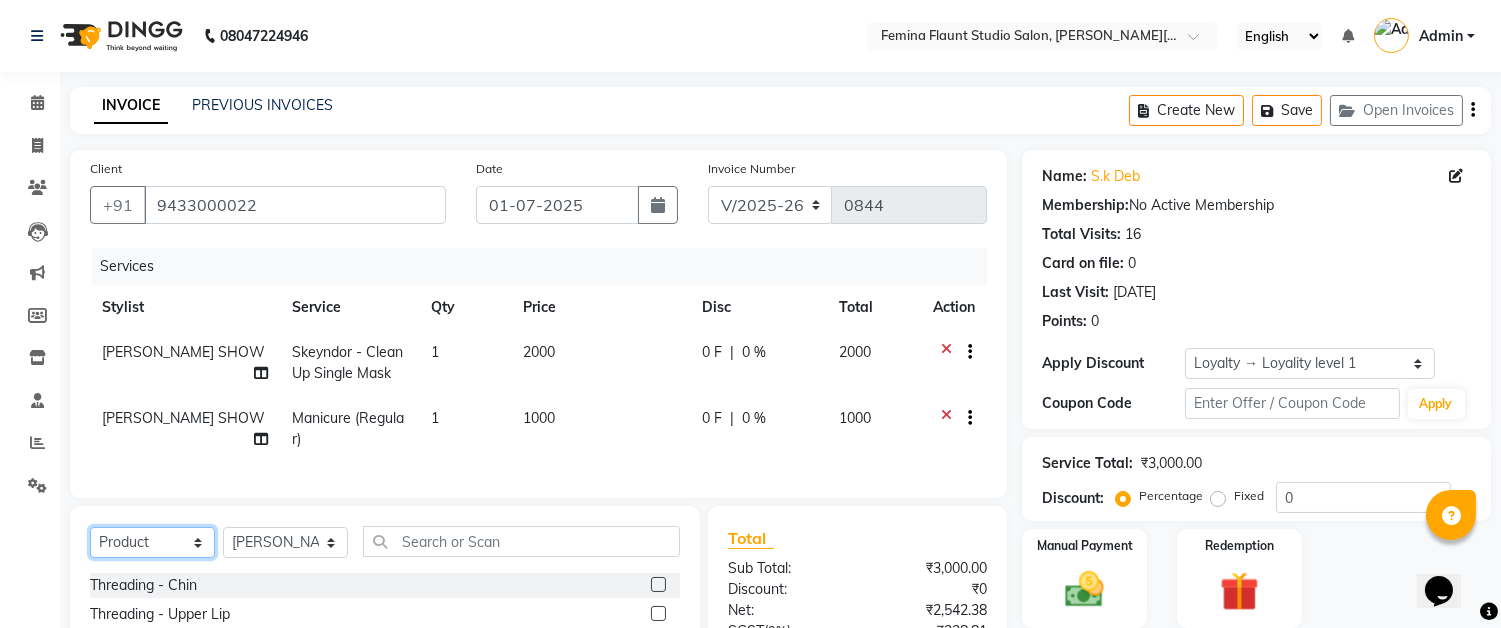 click on "Select  Service  Product  Membership  Package Voucher Prepaid Gift Card" 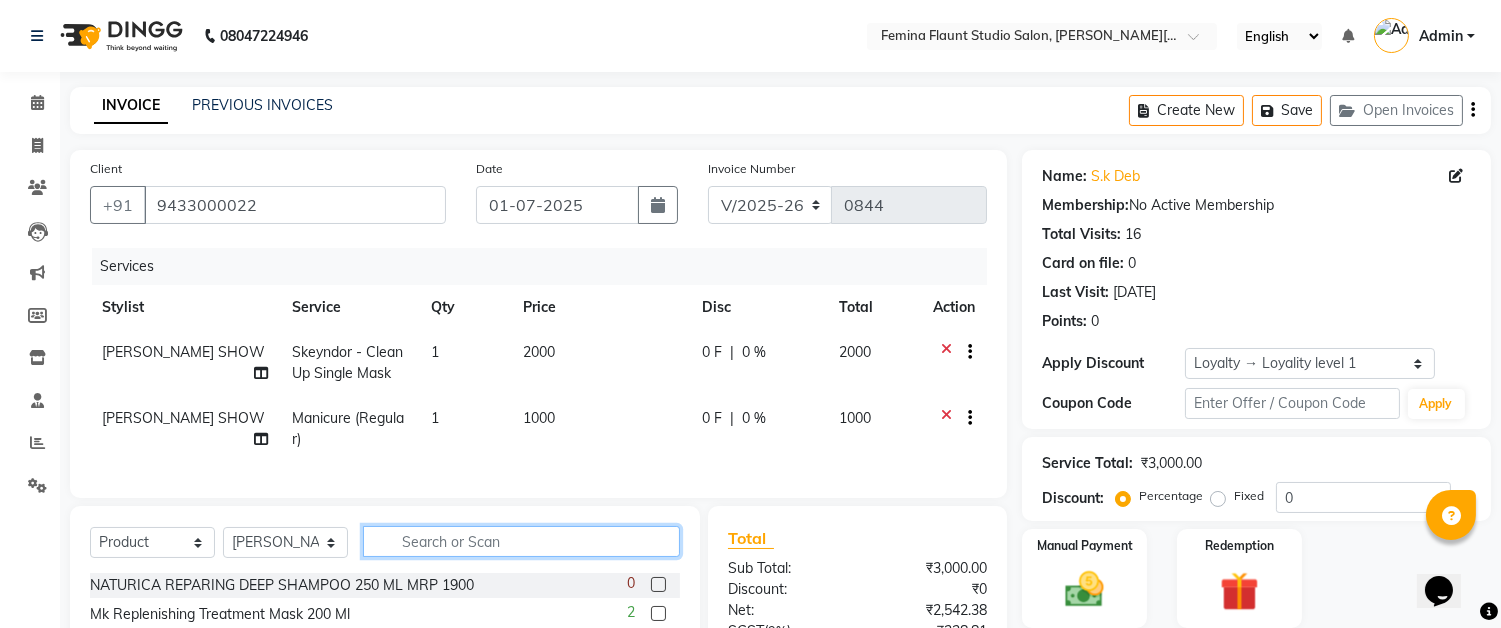 click 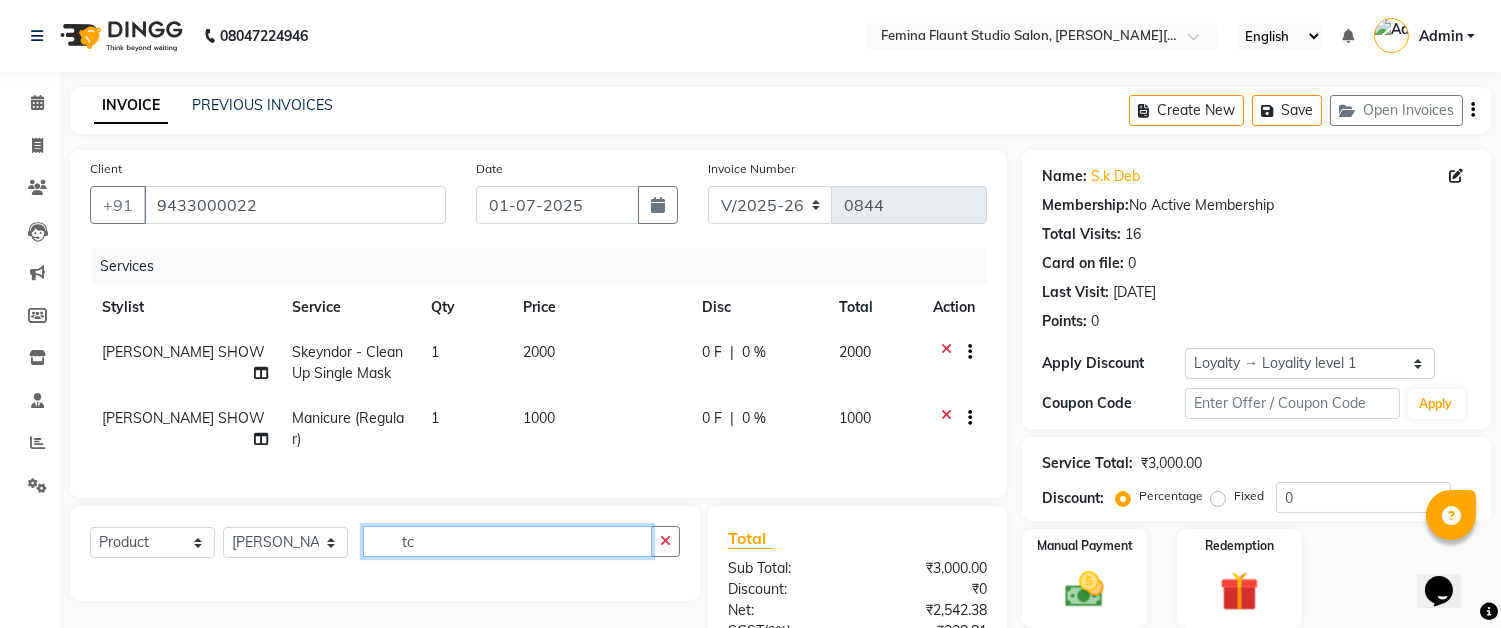 type on "t" 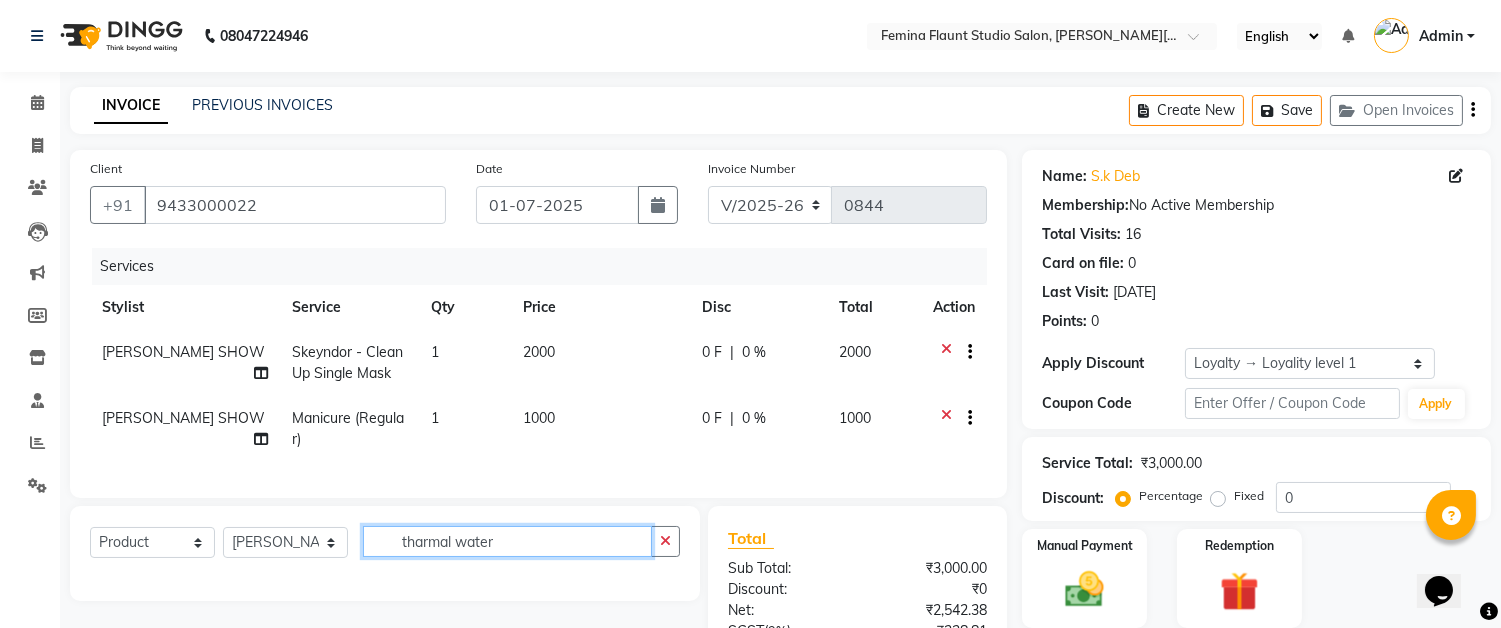 scroll, scrollTop: 217, scrollLeft: 0, axis: vertical 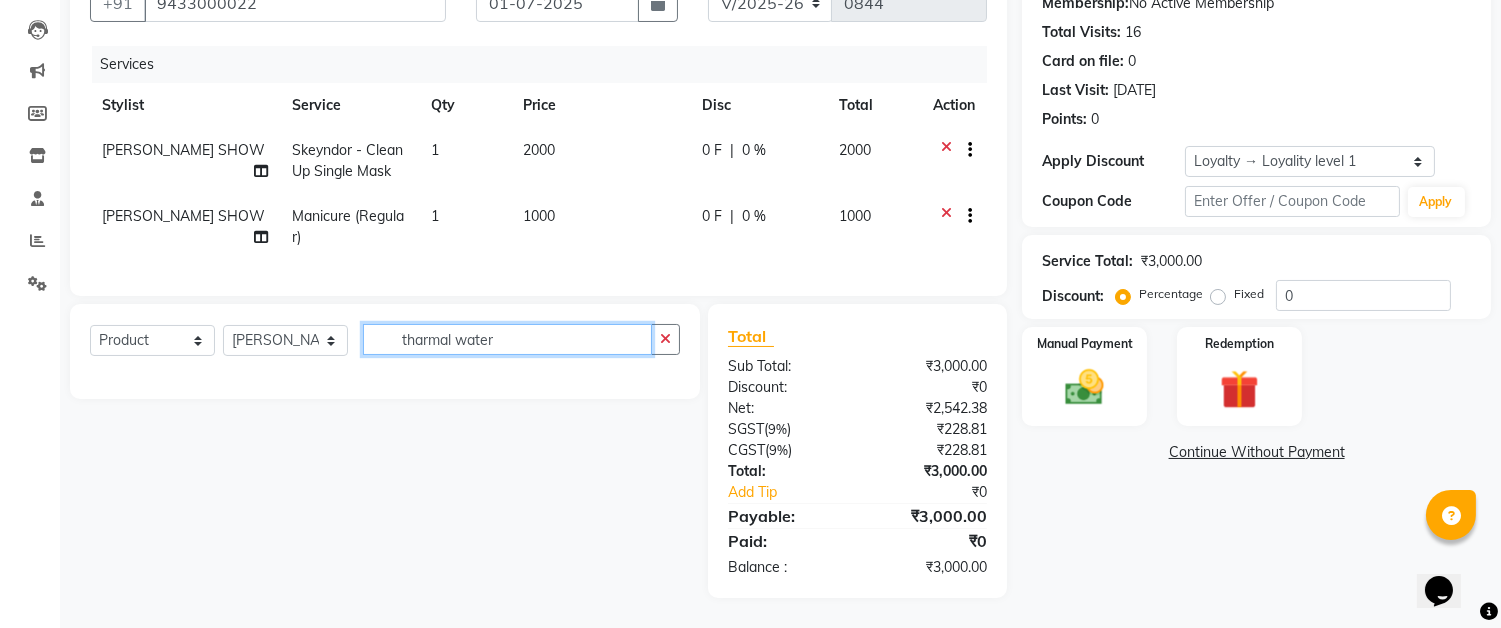 click on "tharmal water" 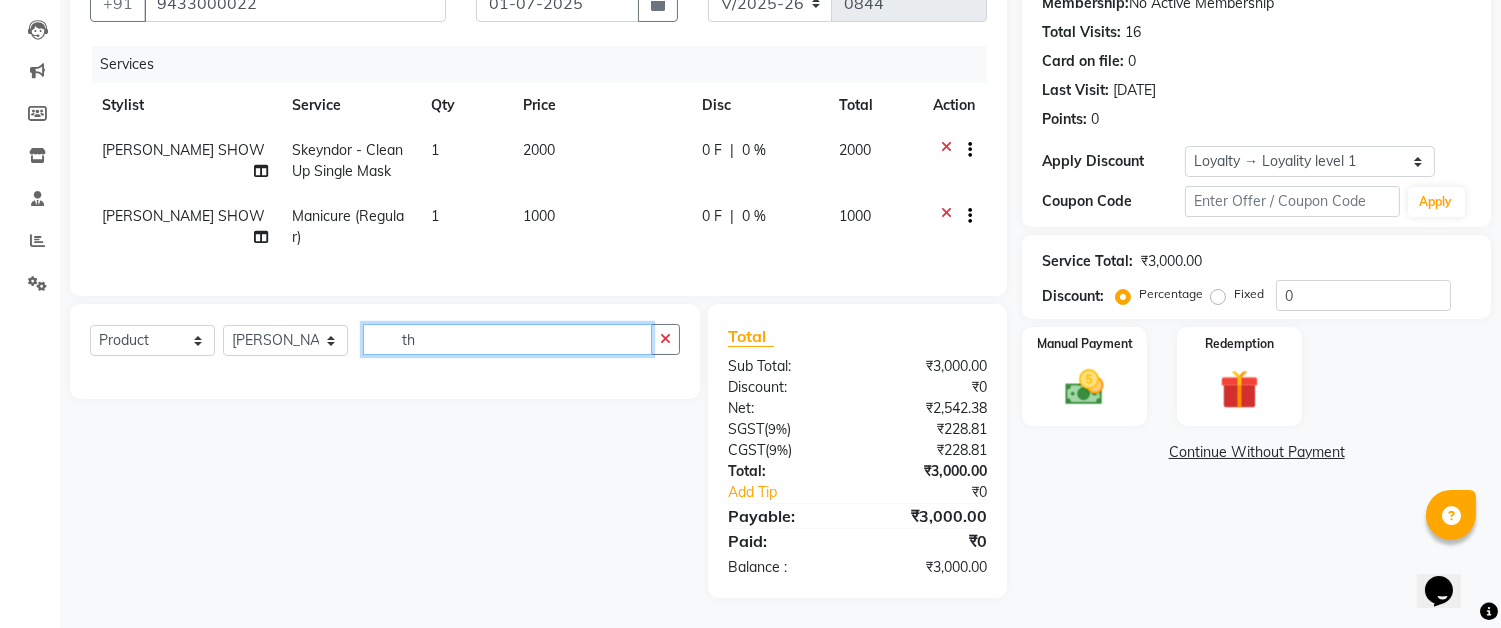 type on "t" 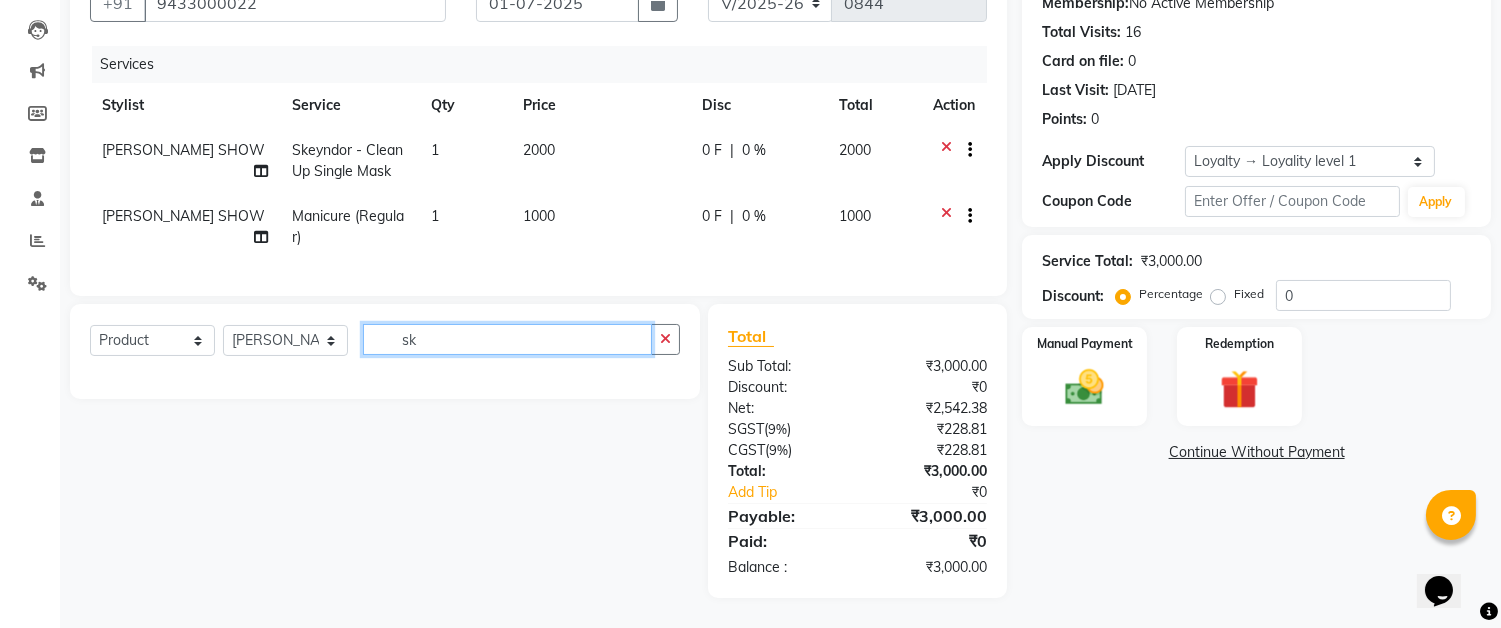 type on "s" 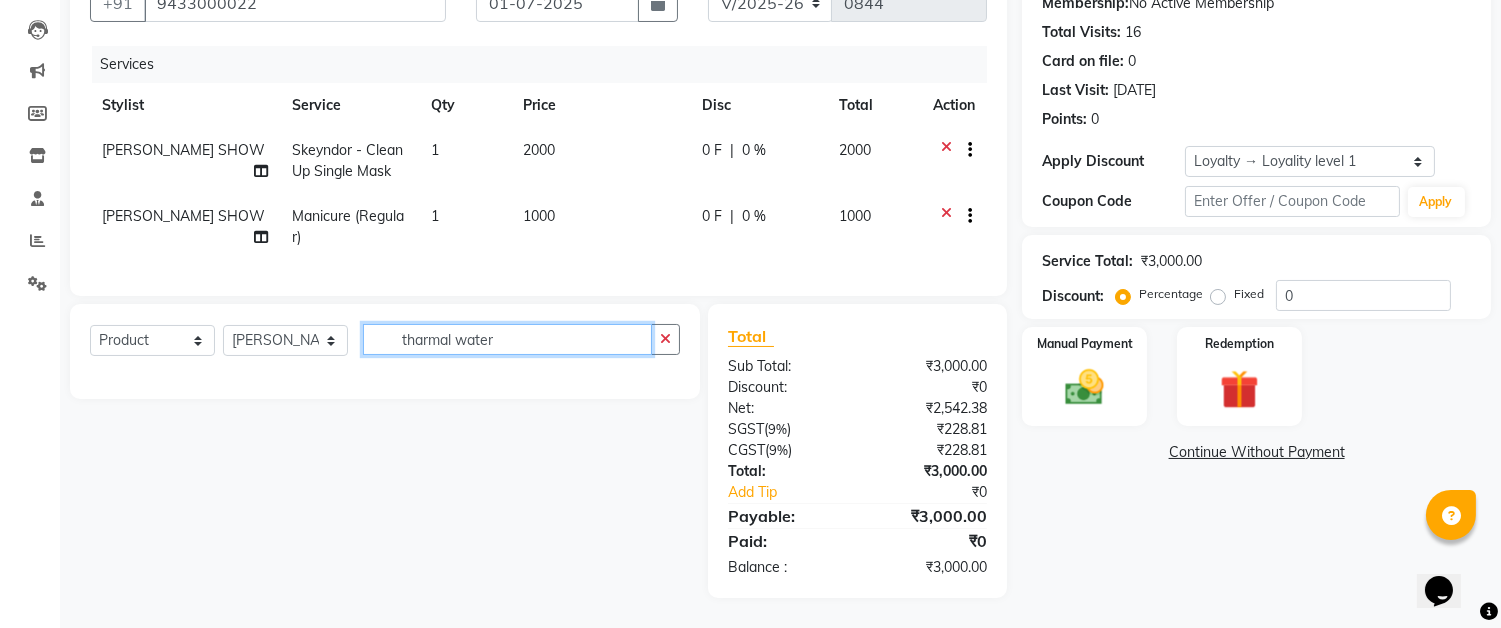 click on "tharmal water" 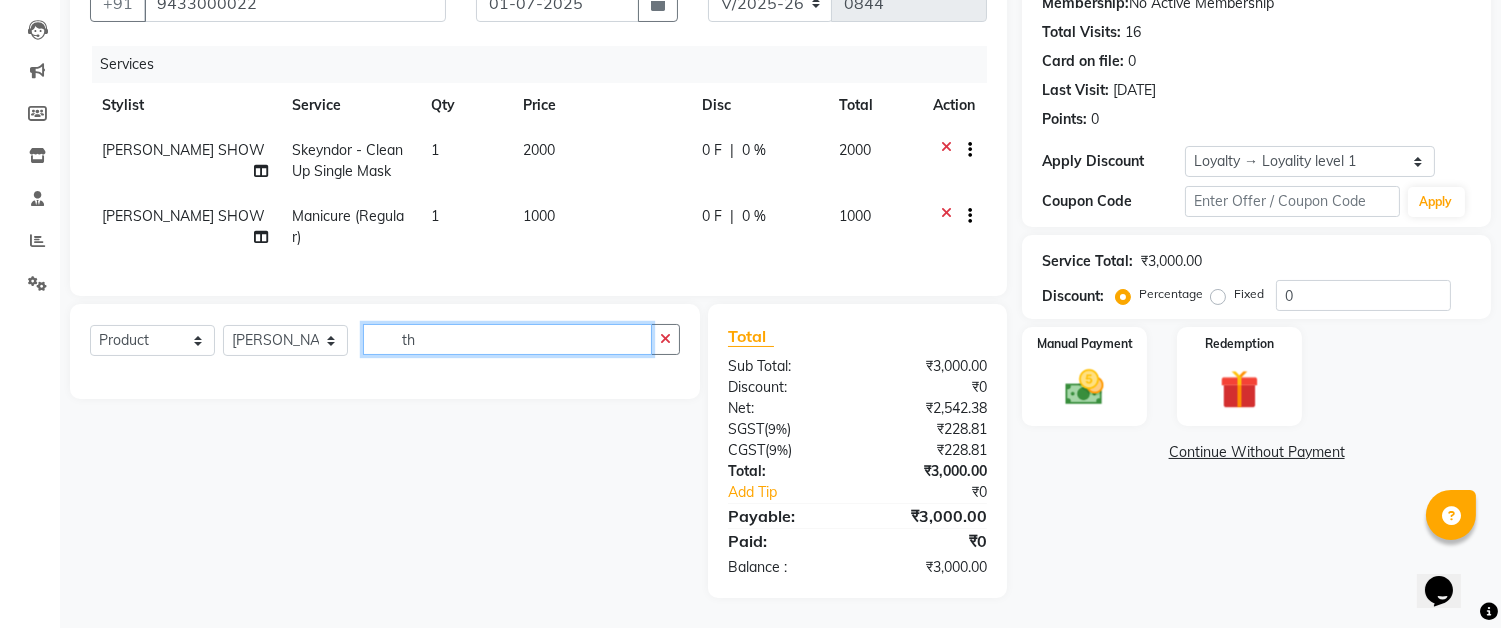 type on "t" 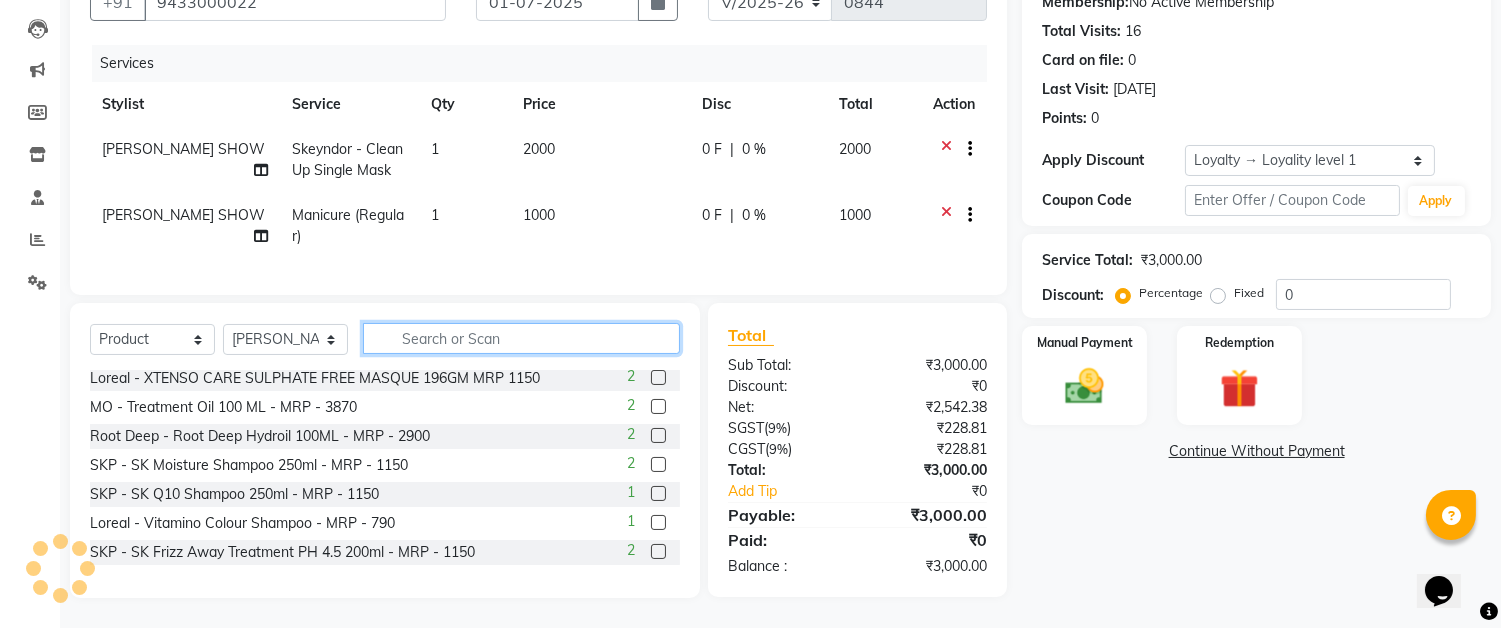 scroll, scrollTop: 1248, scrollLeft: 0, axis: vertical 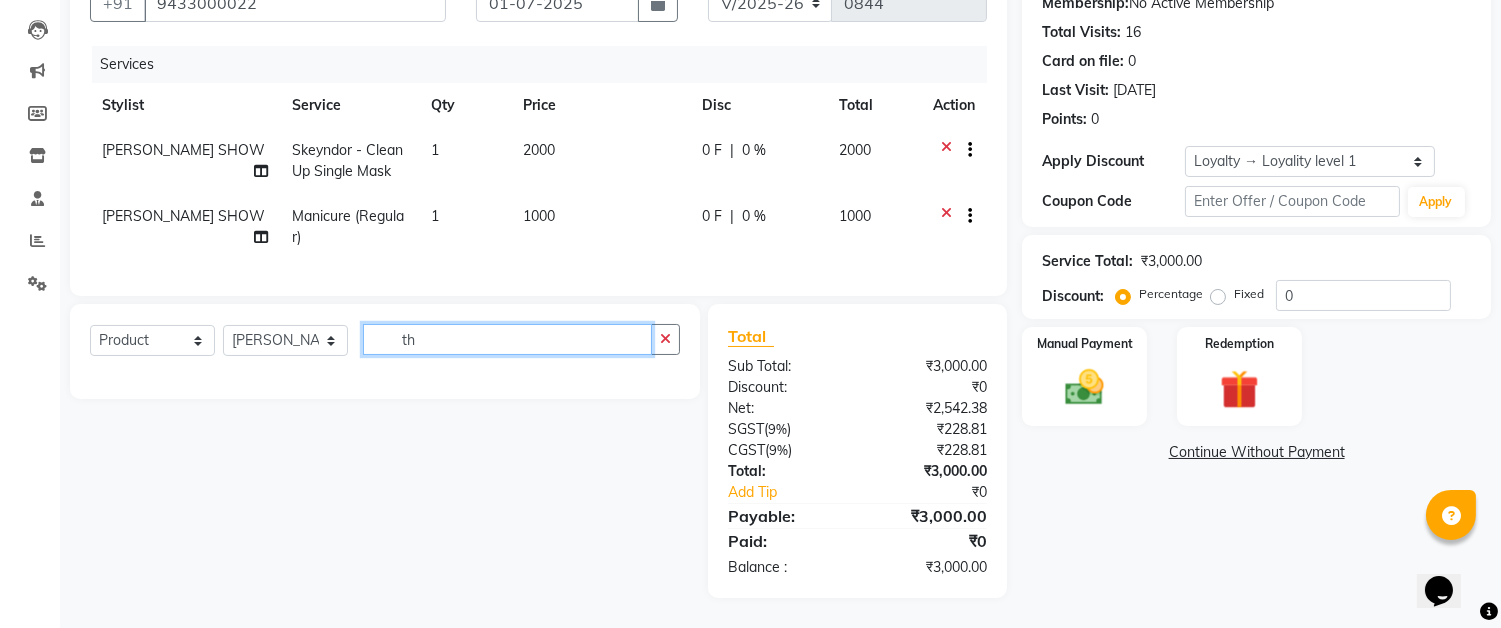 type on "t" 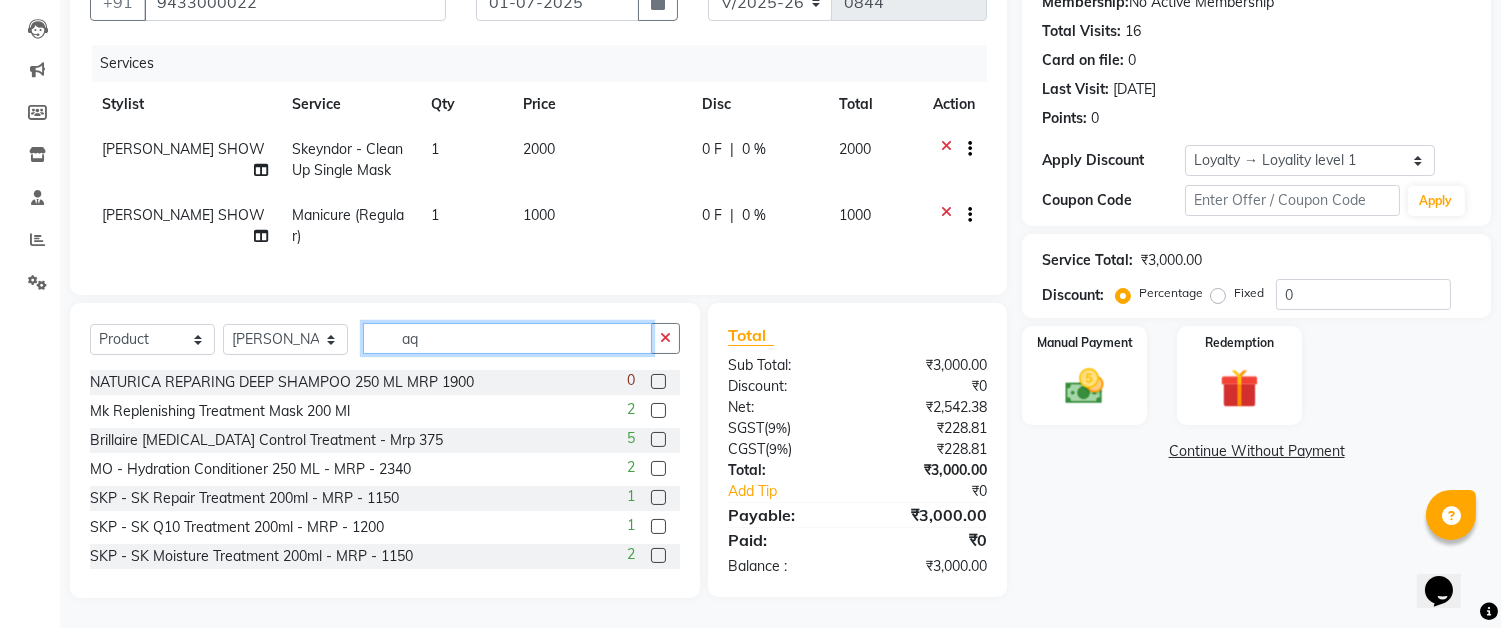scroll, scrollTop: 217, scrollLeft: 0, axis: vertical 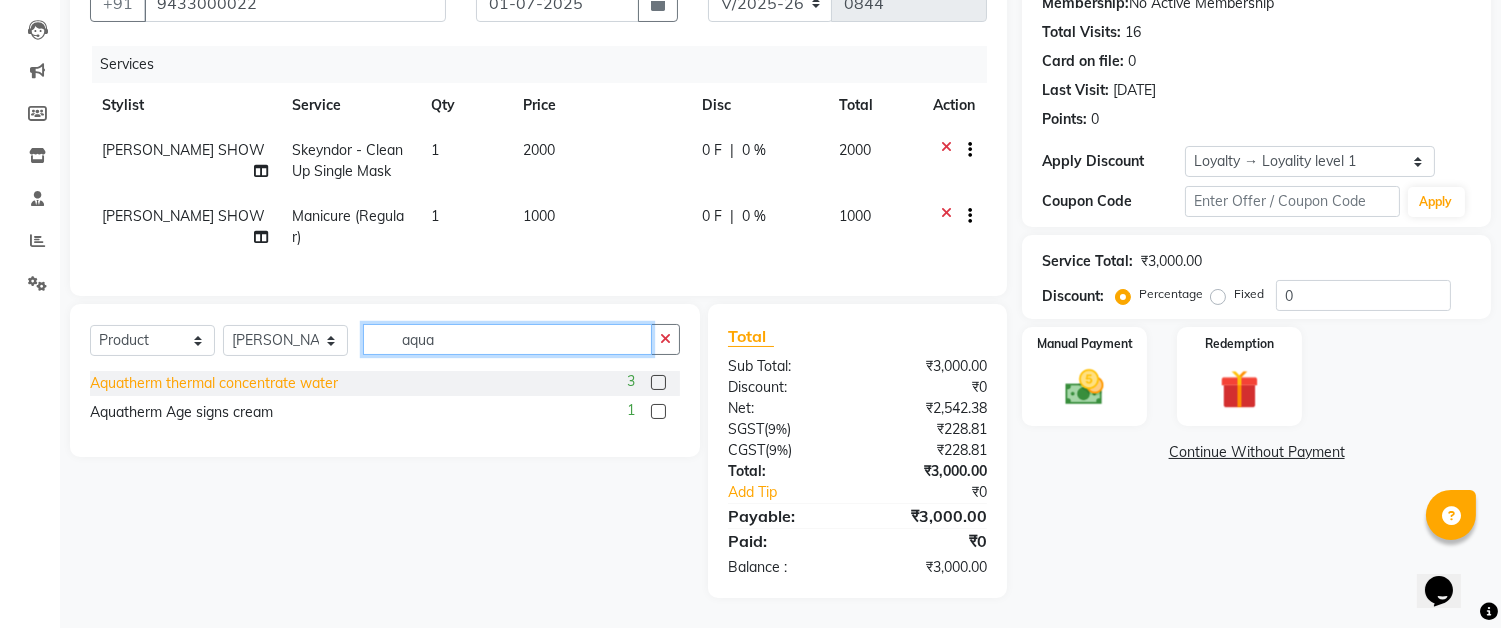 type on "aqua" 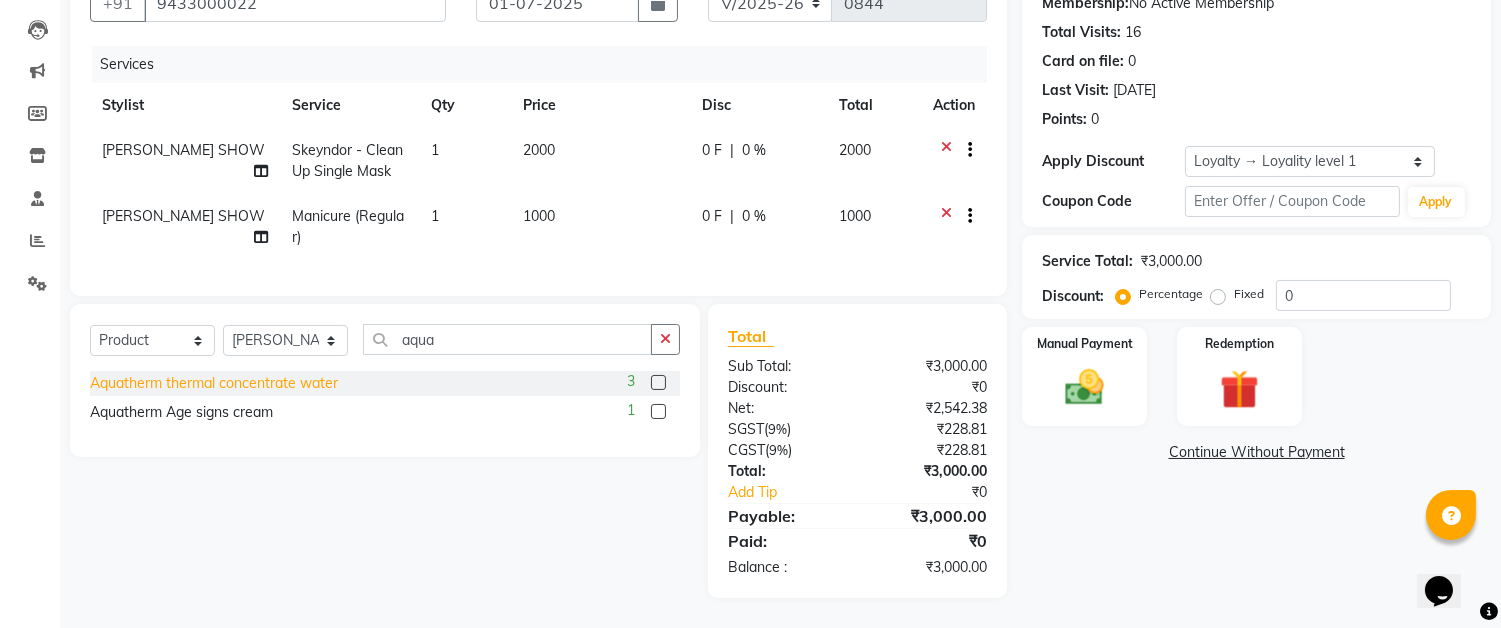 click on "Aquatherm thermal concentrate water" 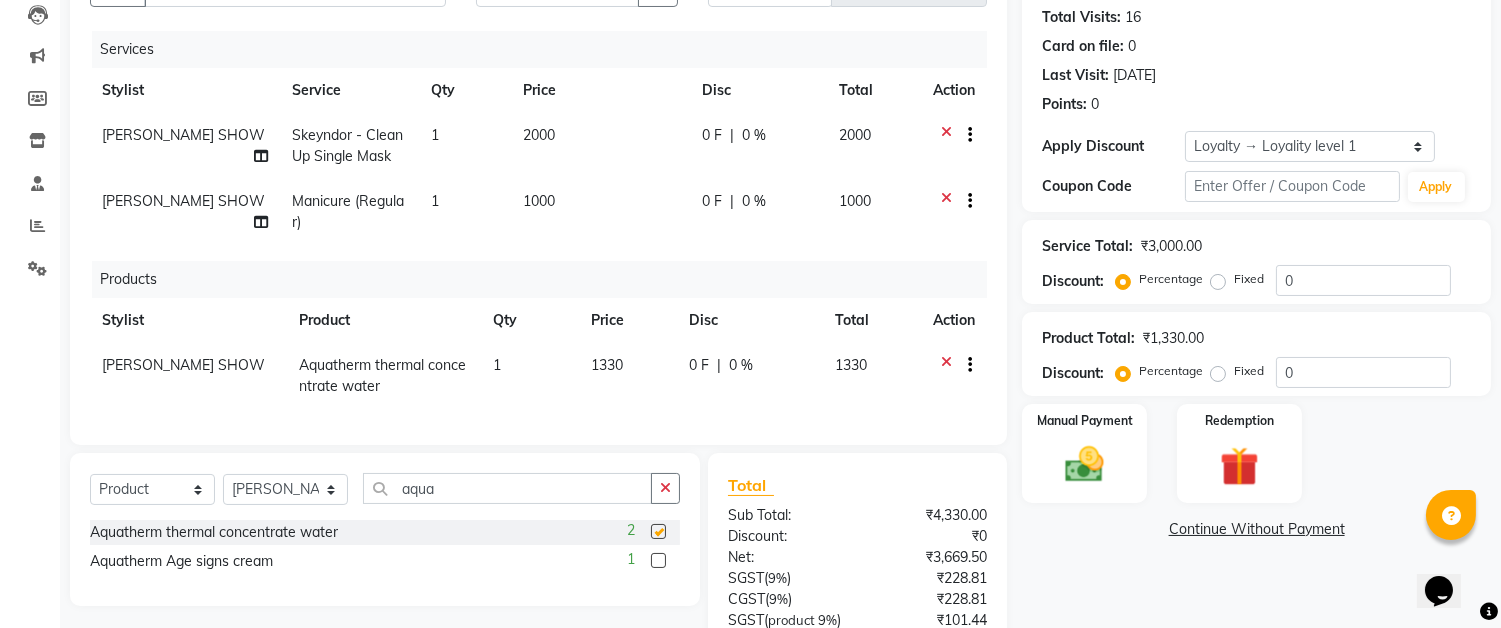 checkbox on "false" 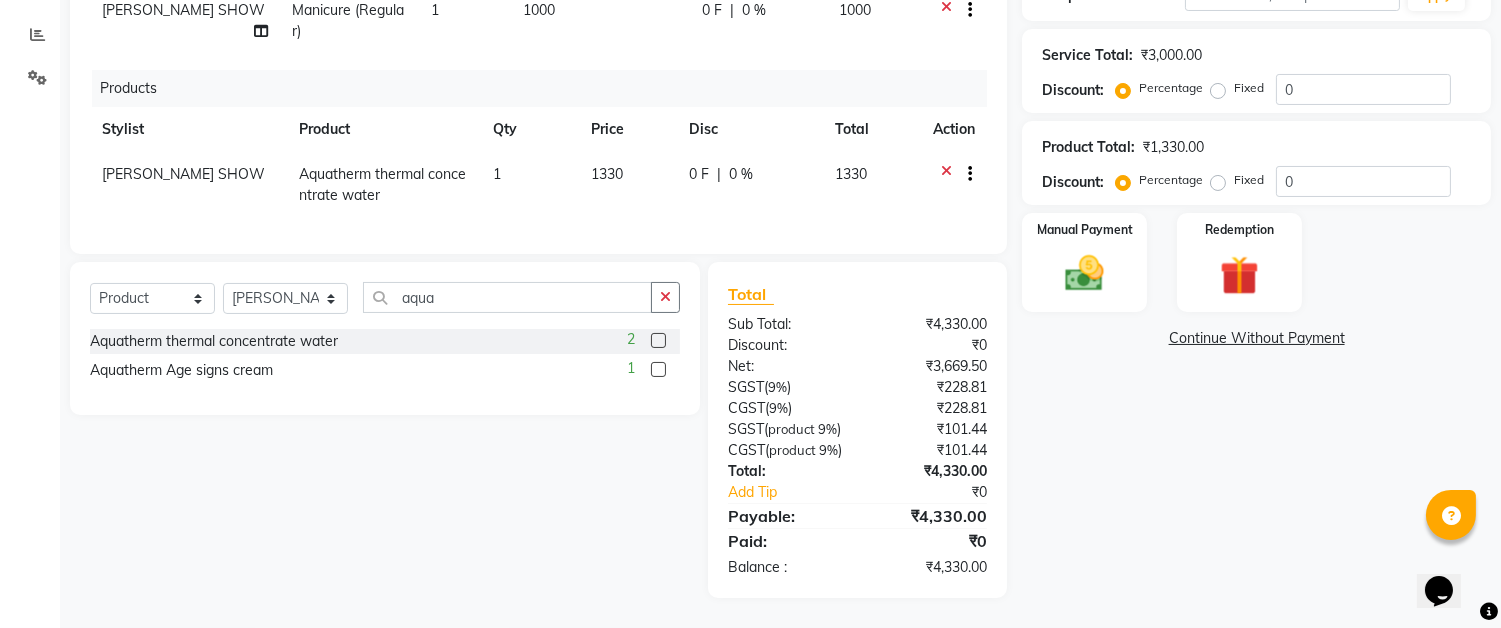 scroll, scrollTop: 243, scrollLeft: 0, axis: vertical 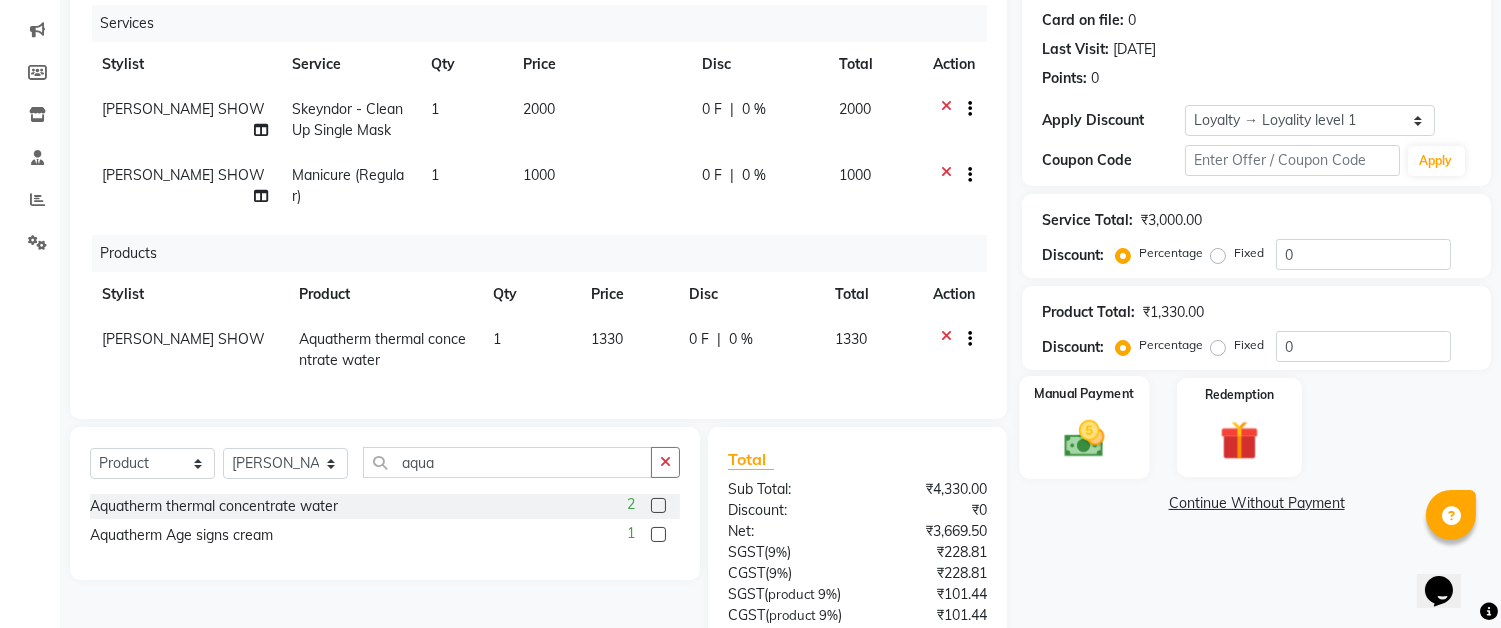 click 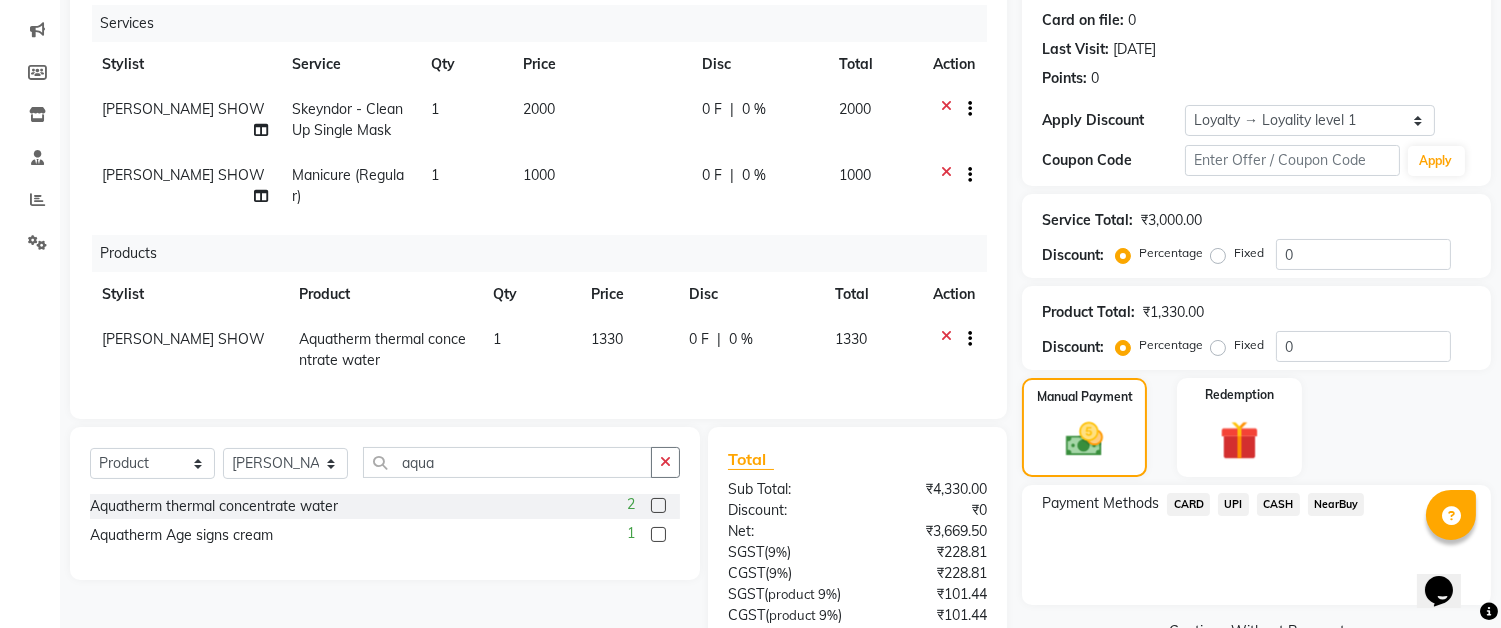 click on "CARD" 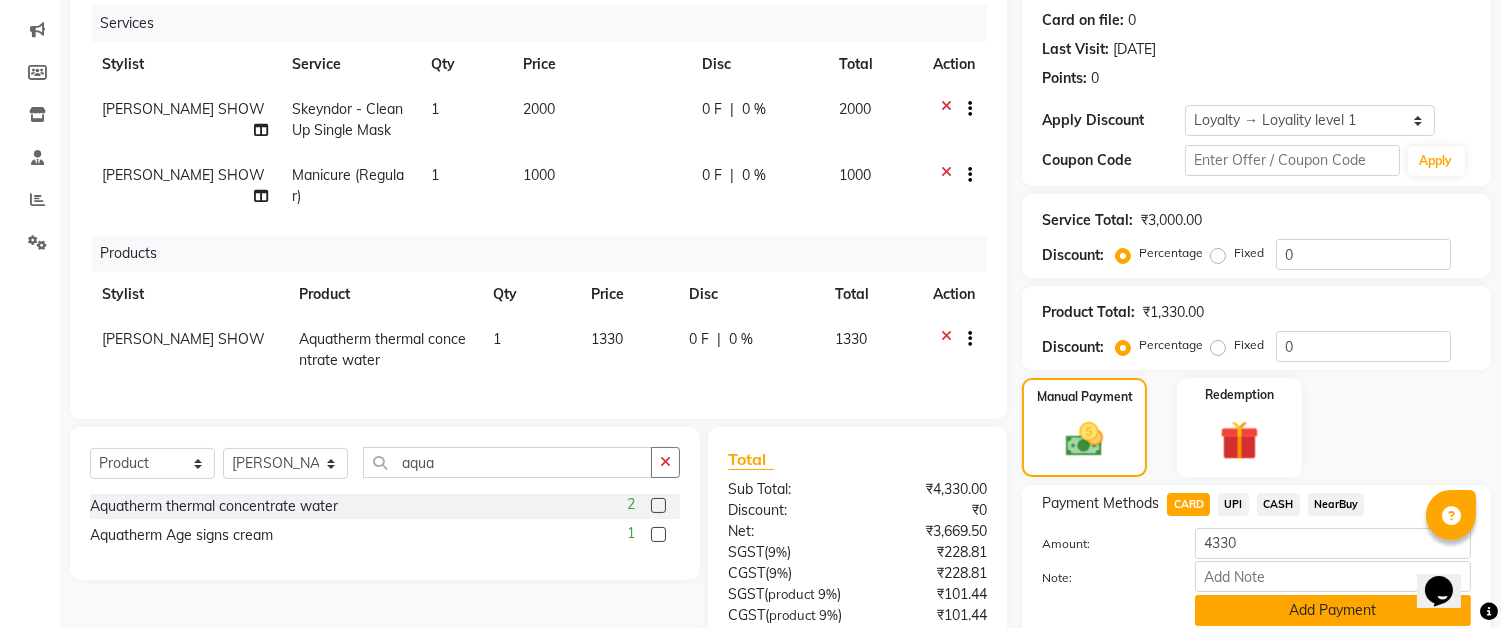 click on "Add Payment" 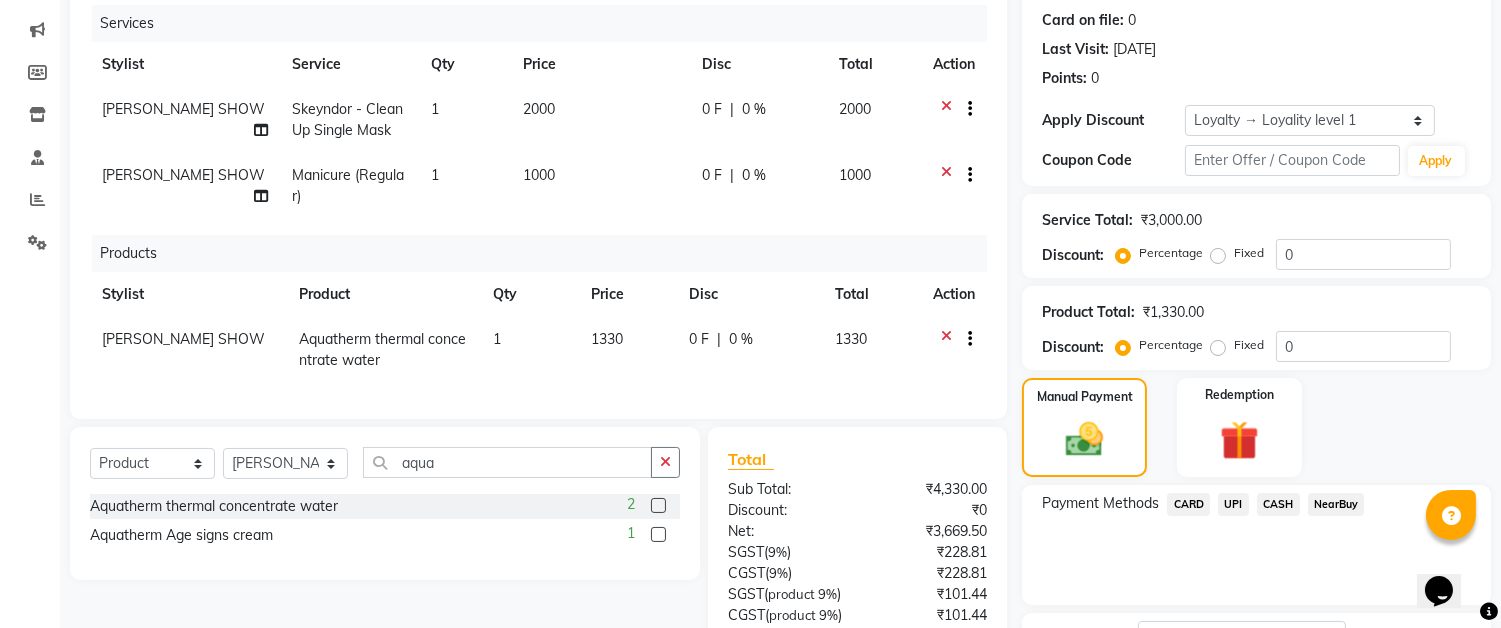 scroll, scrollTop: 576, scrollLeft: 0, axis: vertical 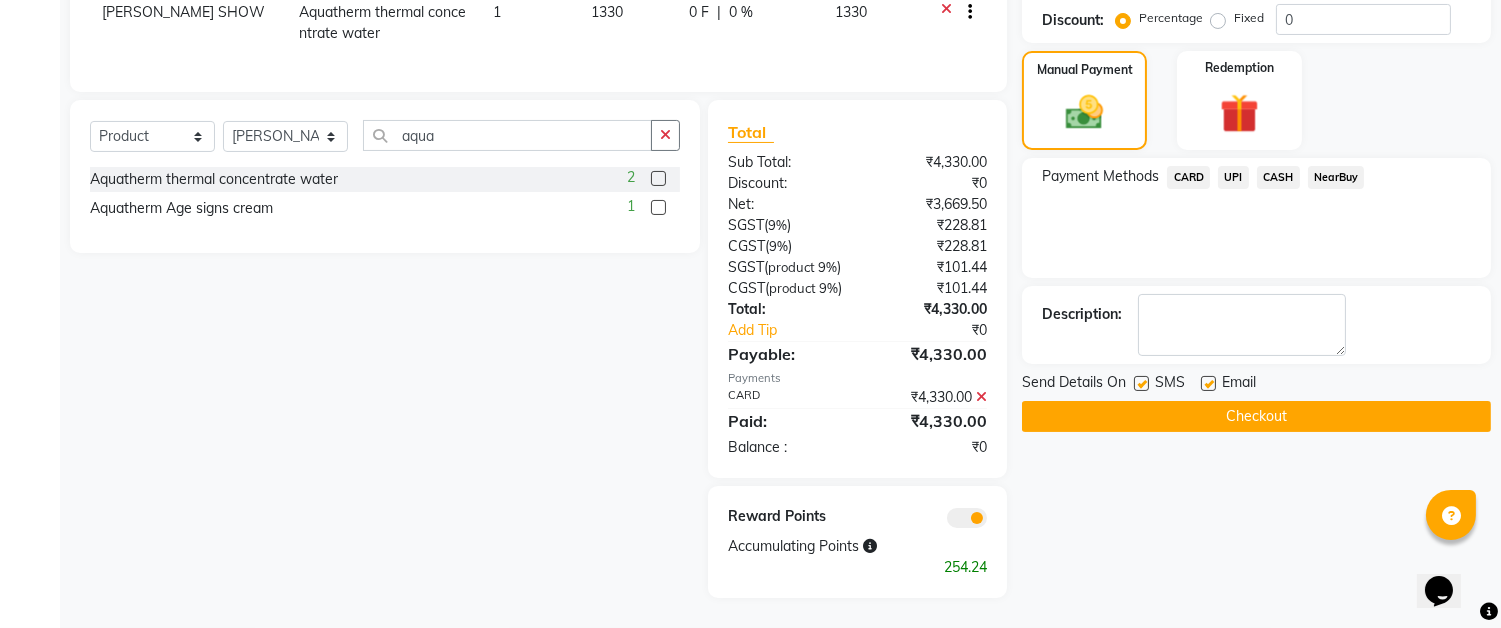 click on "Checkout" 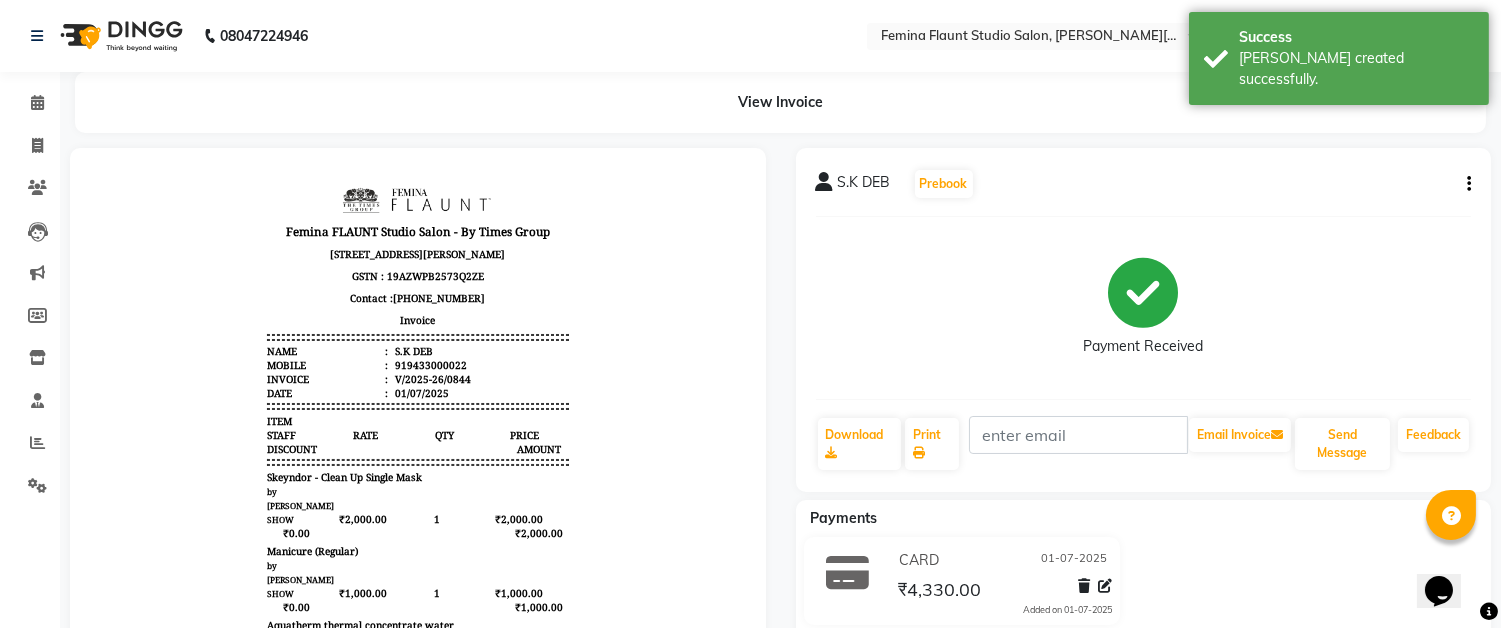 scroll, scrollTop: 0, scrollLeft: 0, axis: both 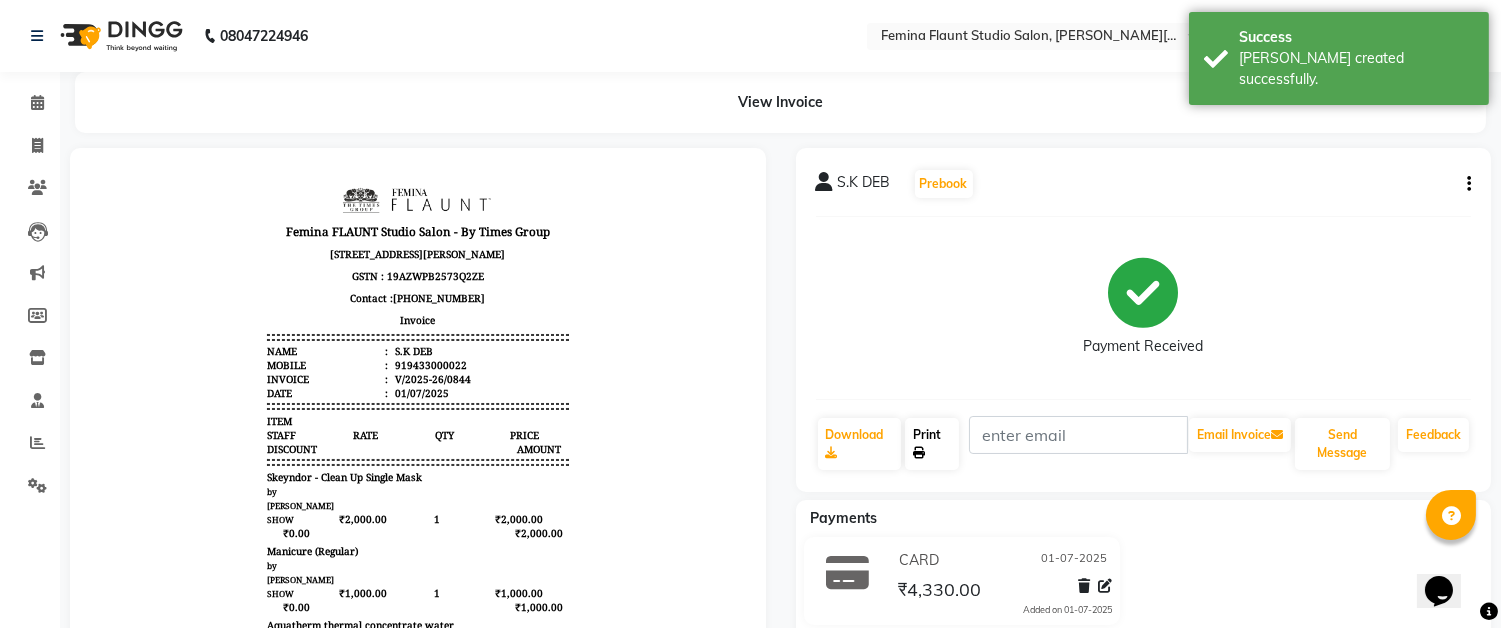 click on "Print" 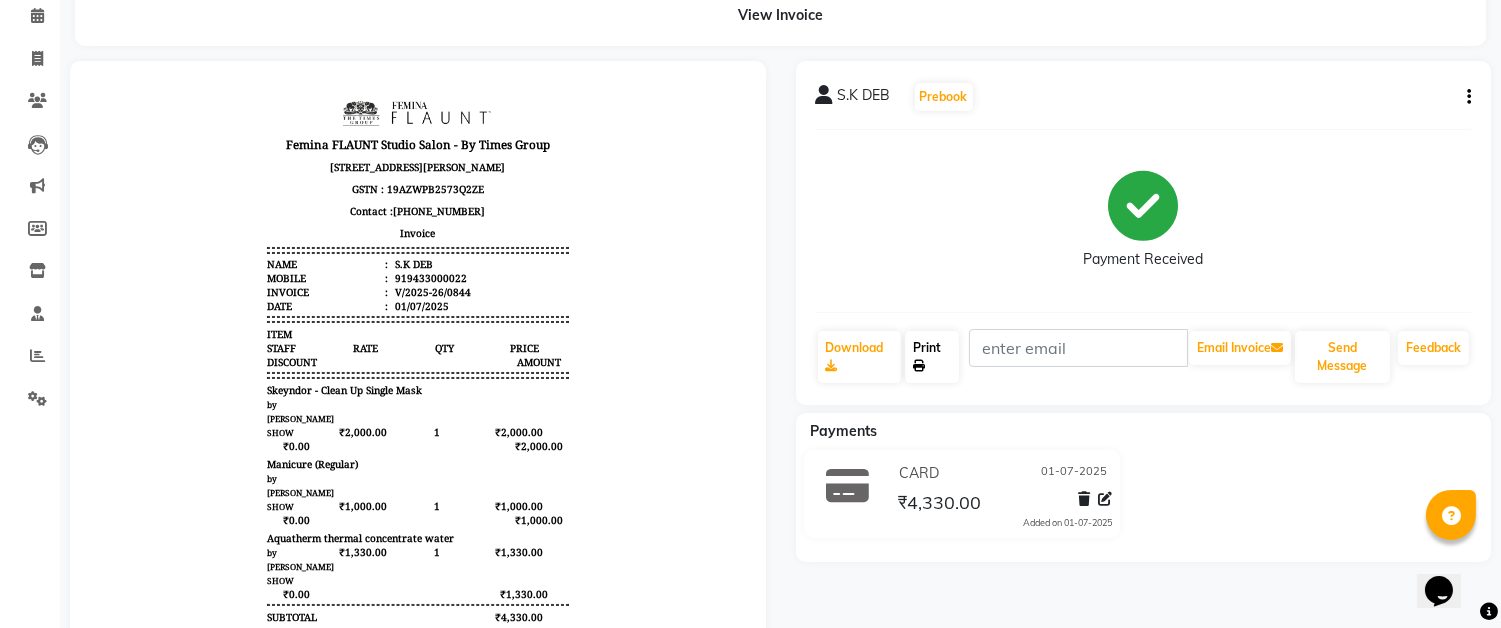 scroll, scrollTop: 111, scrollLeft: 0, axis: vertical 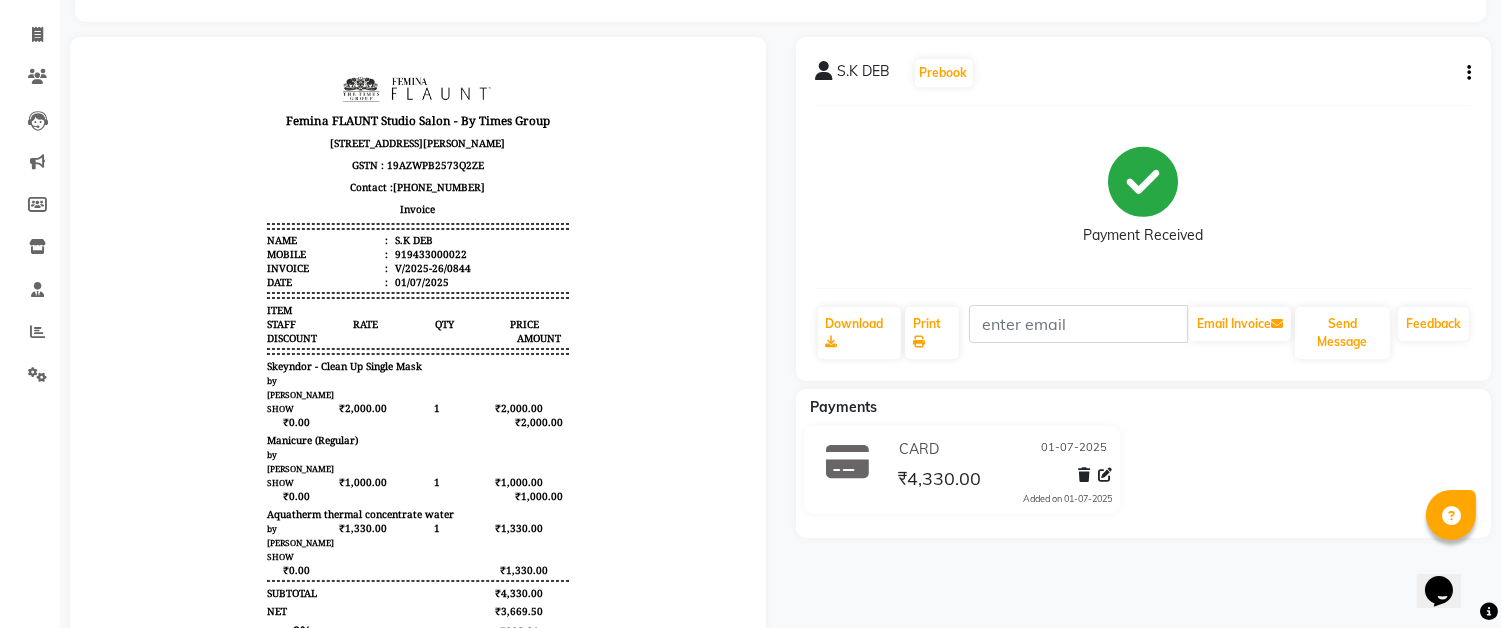click 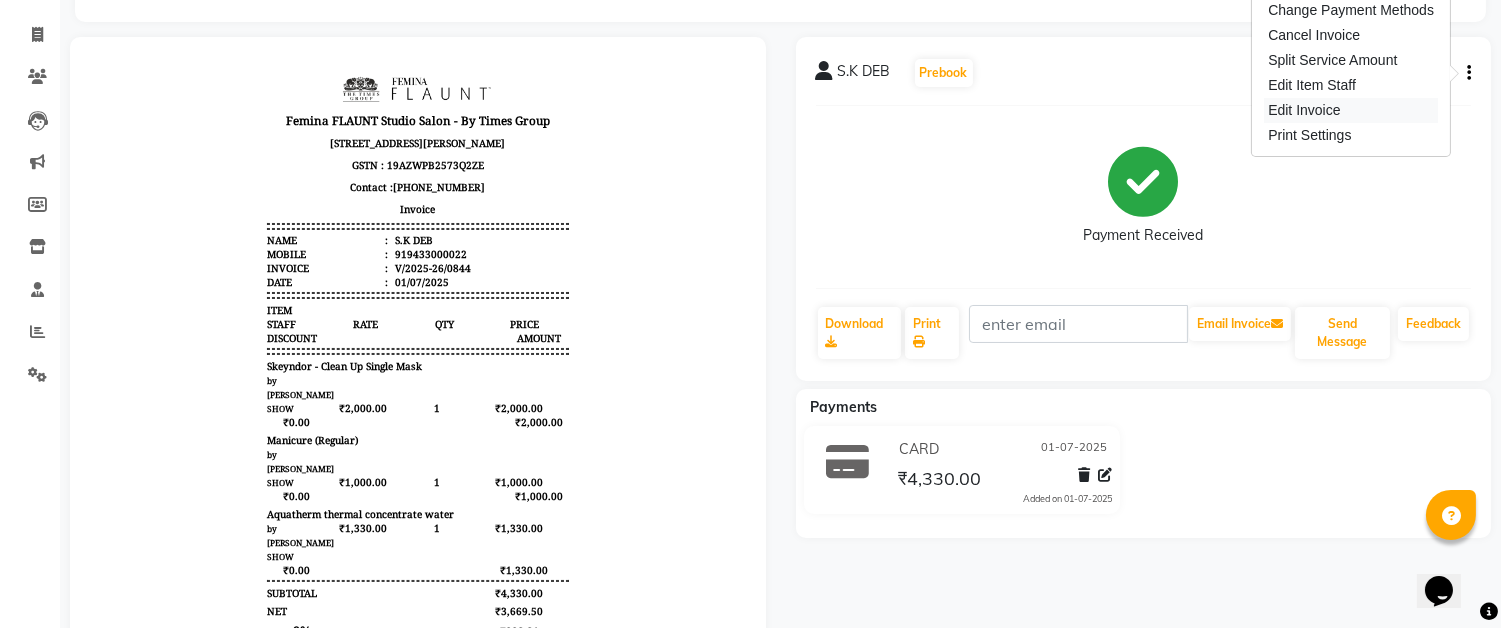 click on "Edit Invoice" at bounding box center (1351, 110) 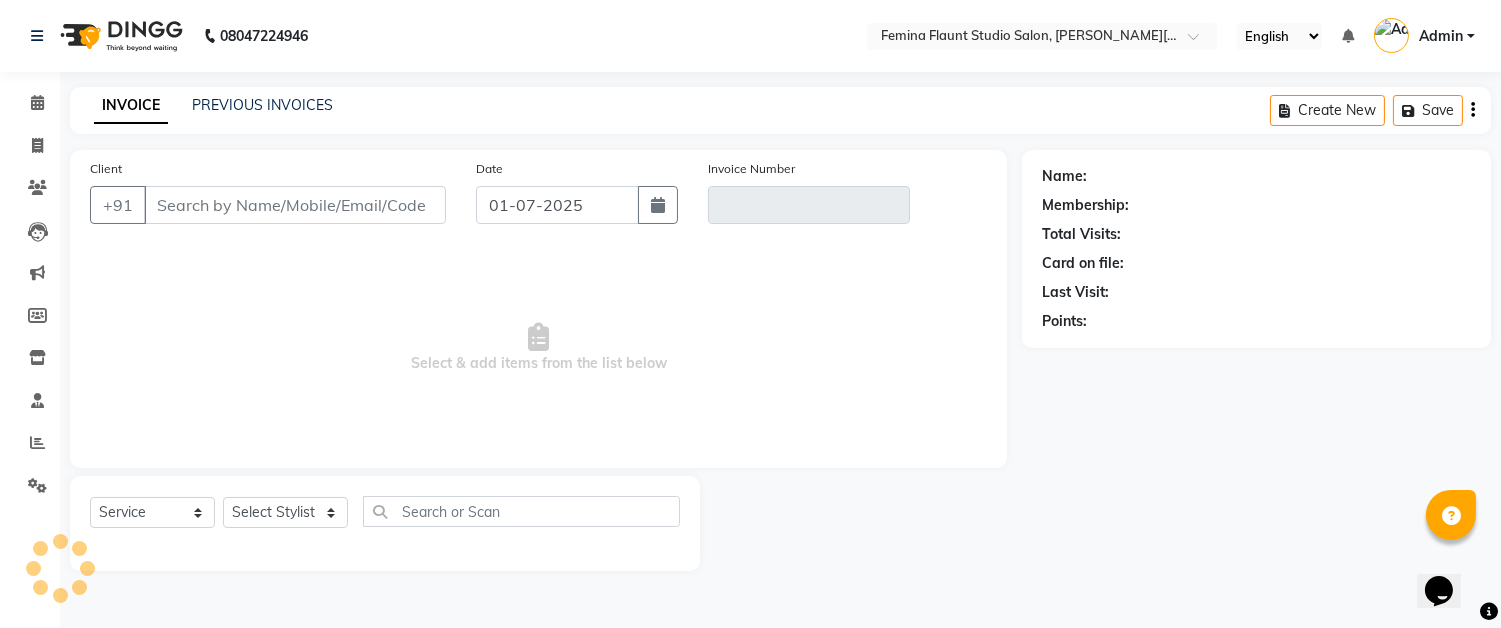 scroll, scrollTop: 0, scrollLeft: 0, axis: both 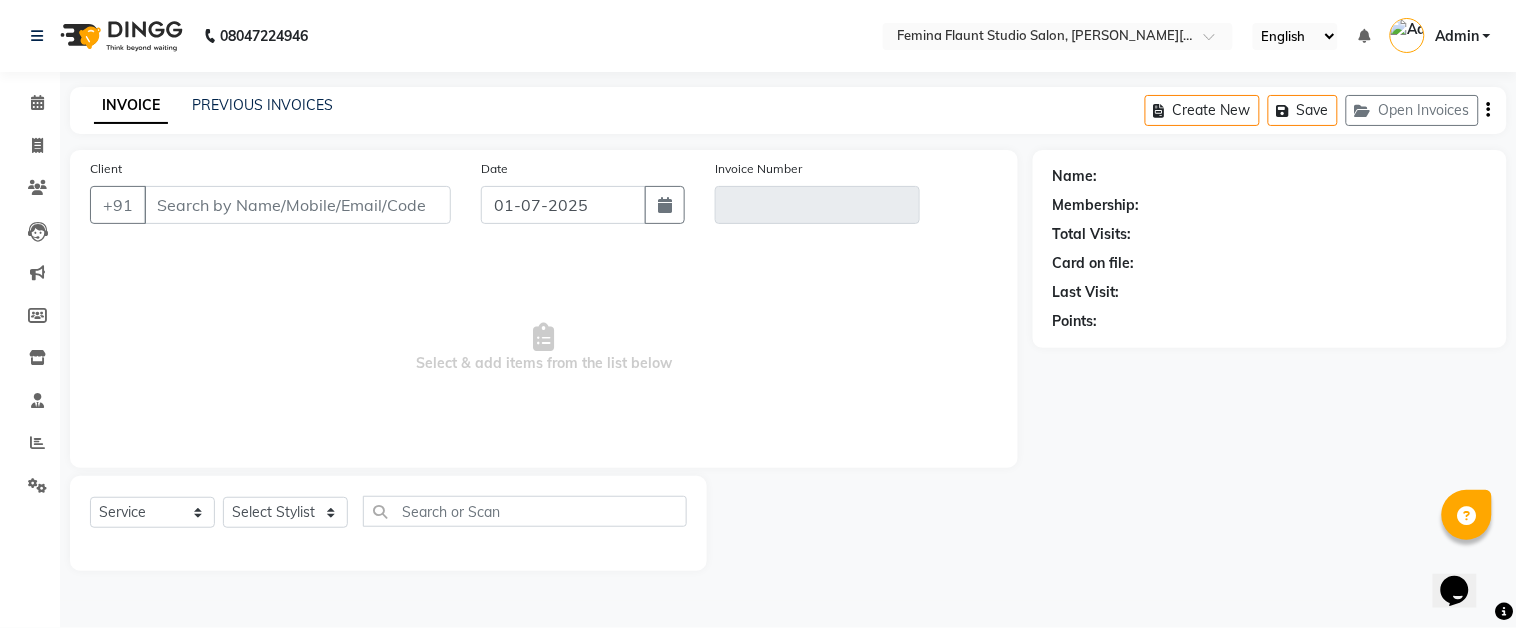 type on "9433000022" 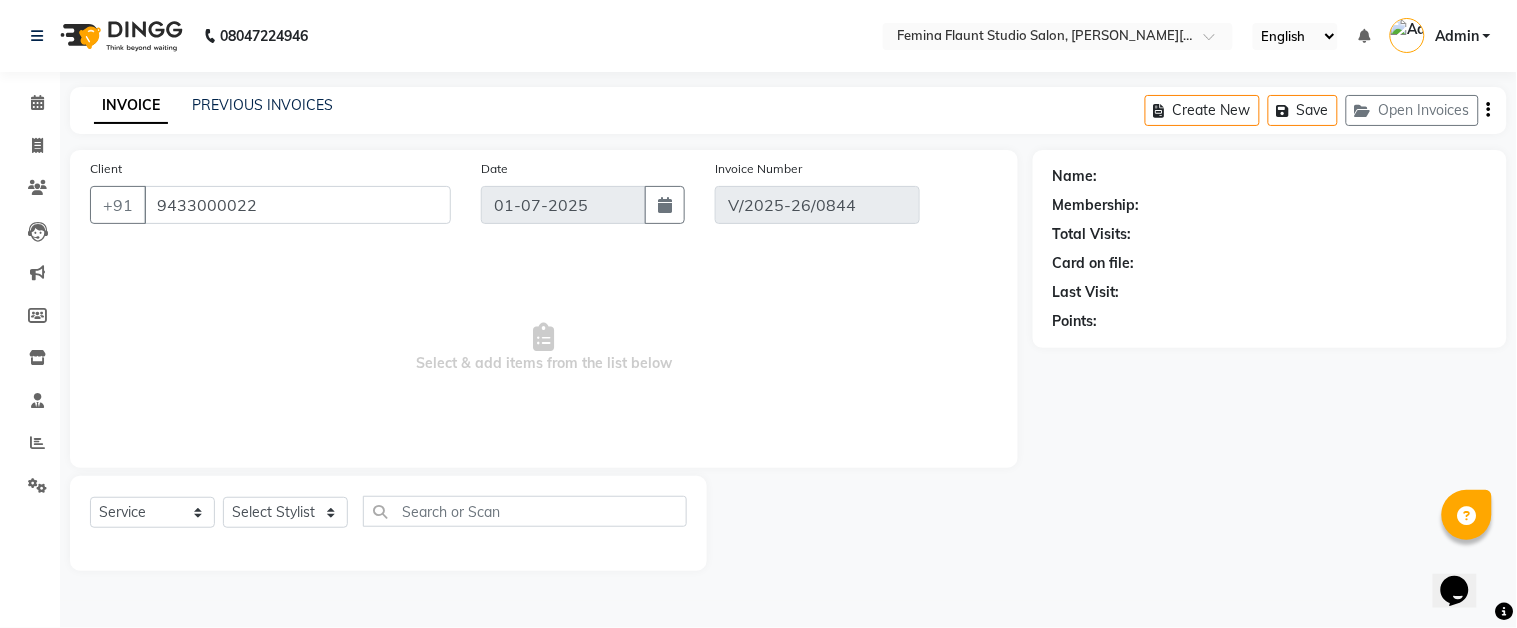 select on "1: Object" 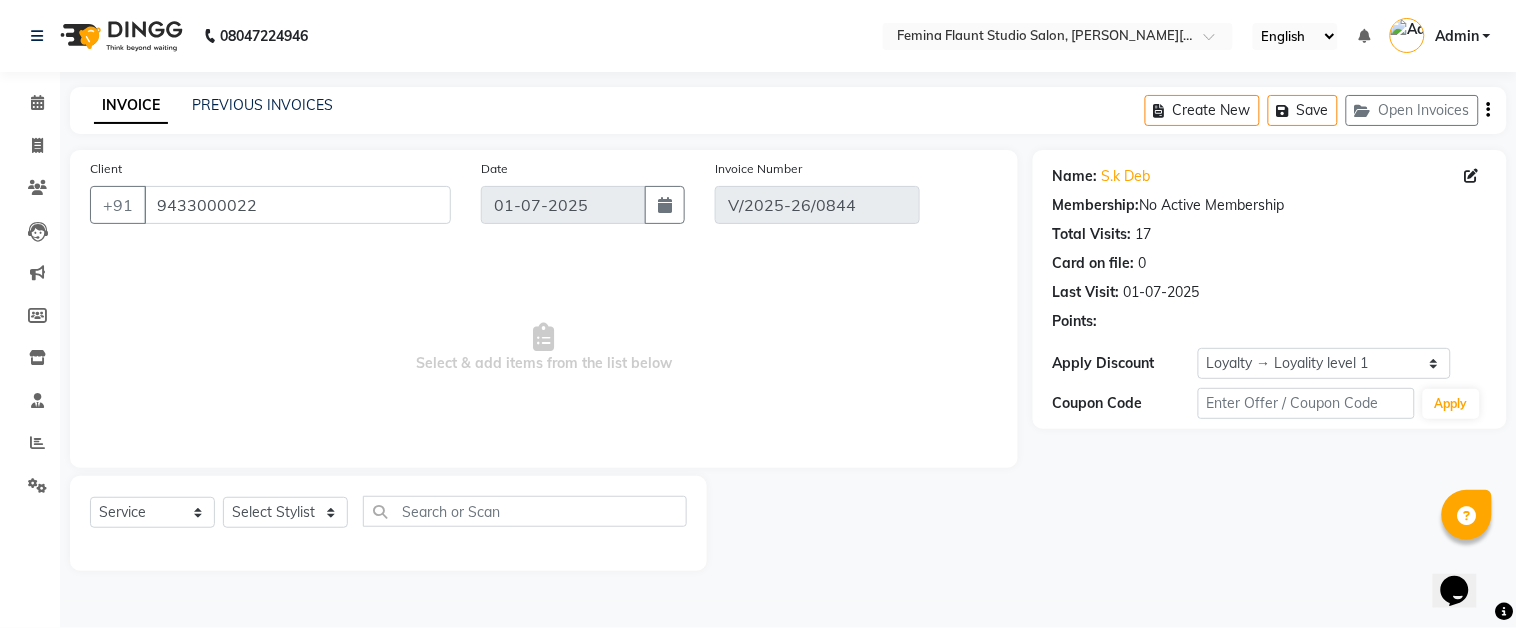 select on "select" 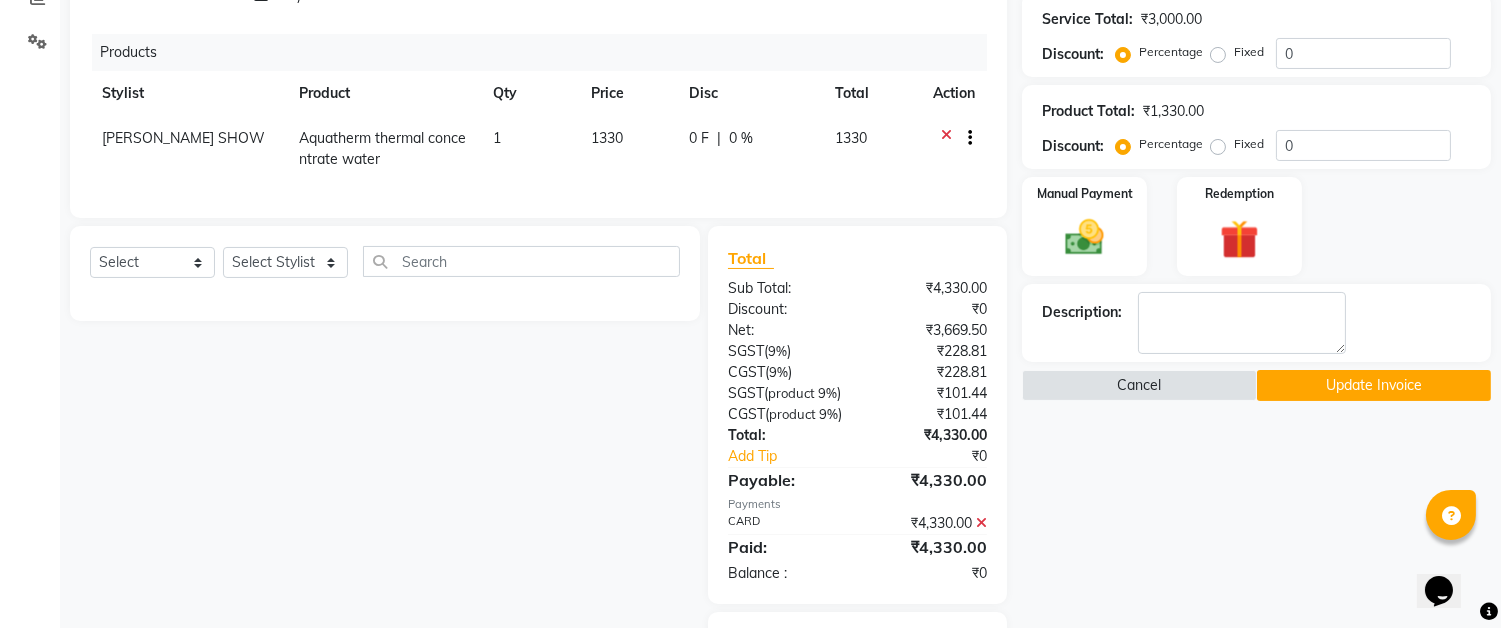 scroll, scrollTop: 627, scrollLeft: 0, axis: vertical 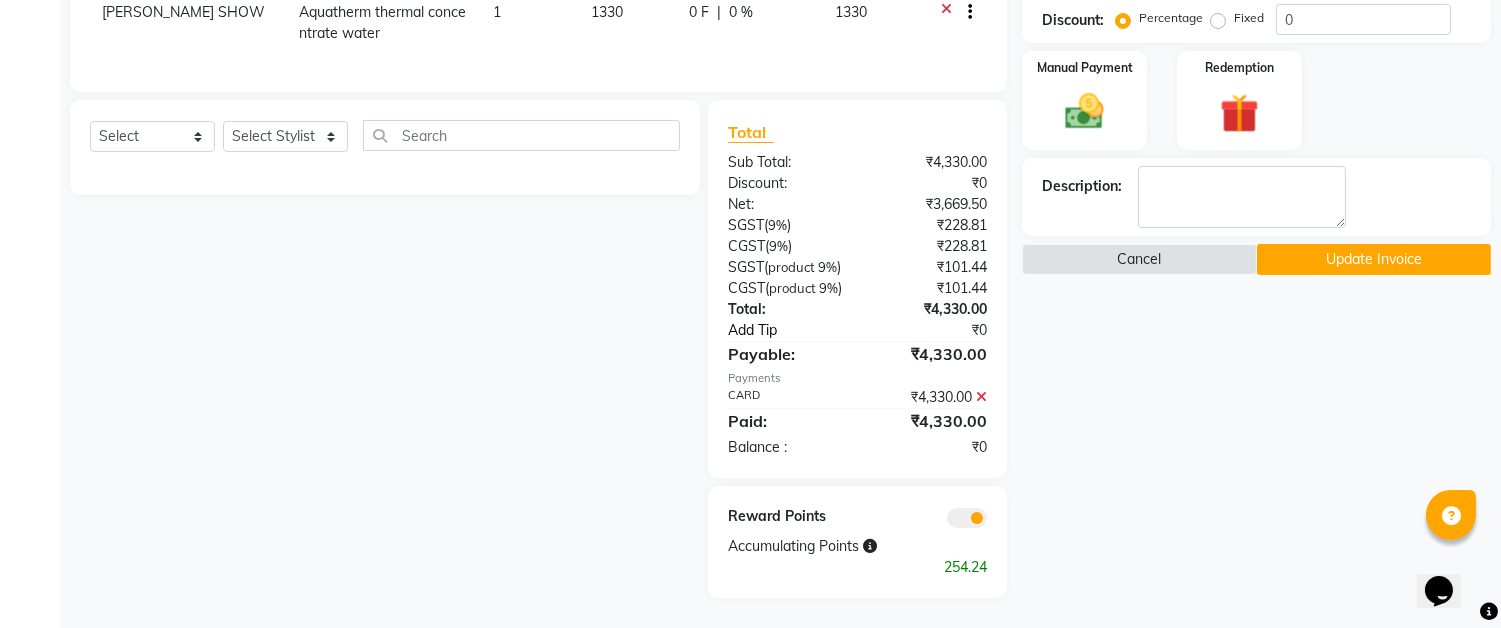 click on "Add Tip" 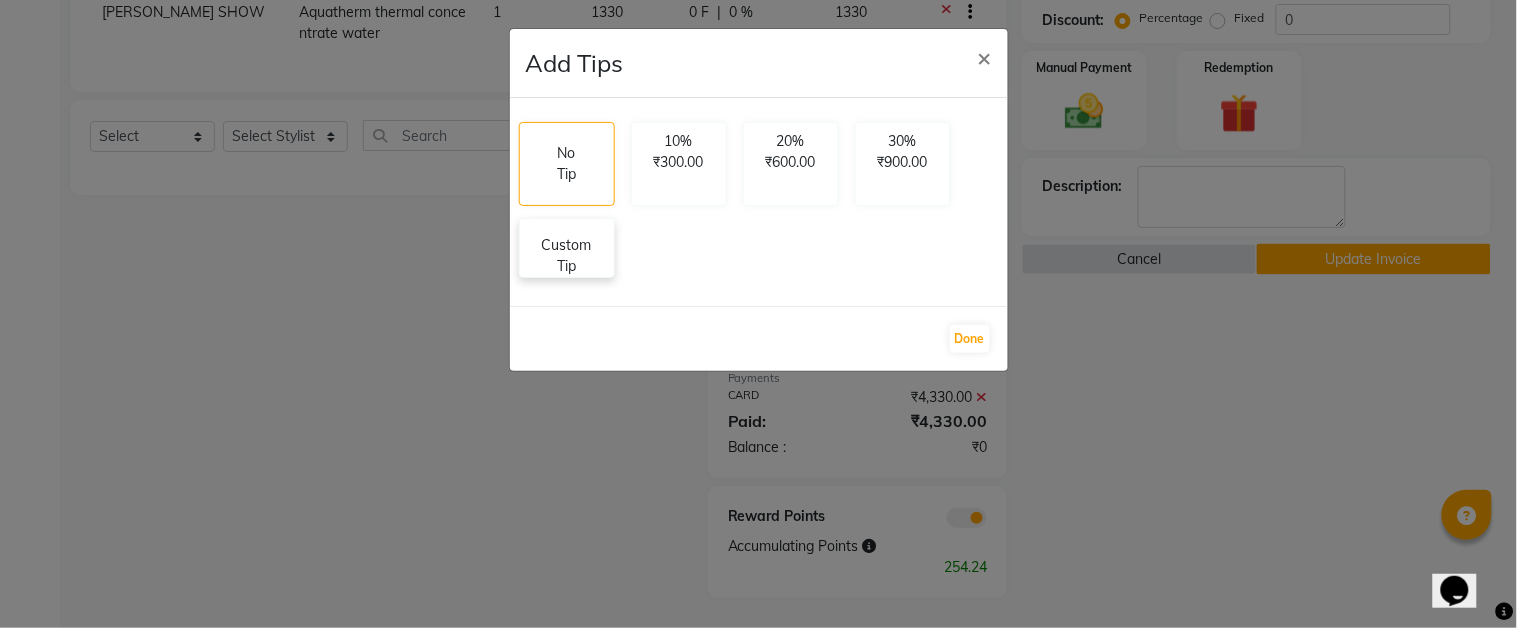 click on "Custom Tip" 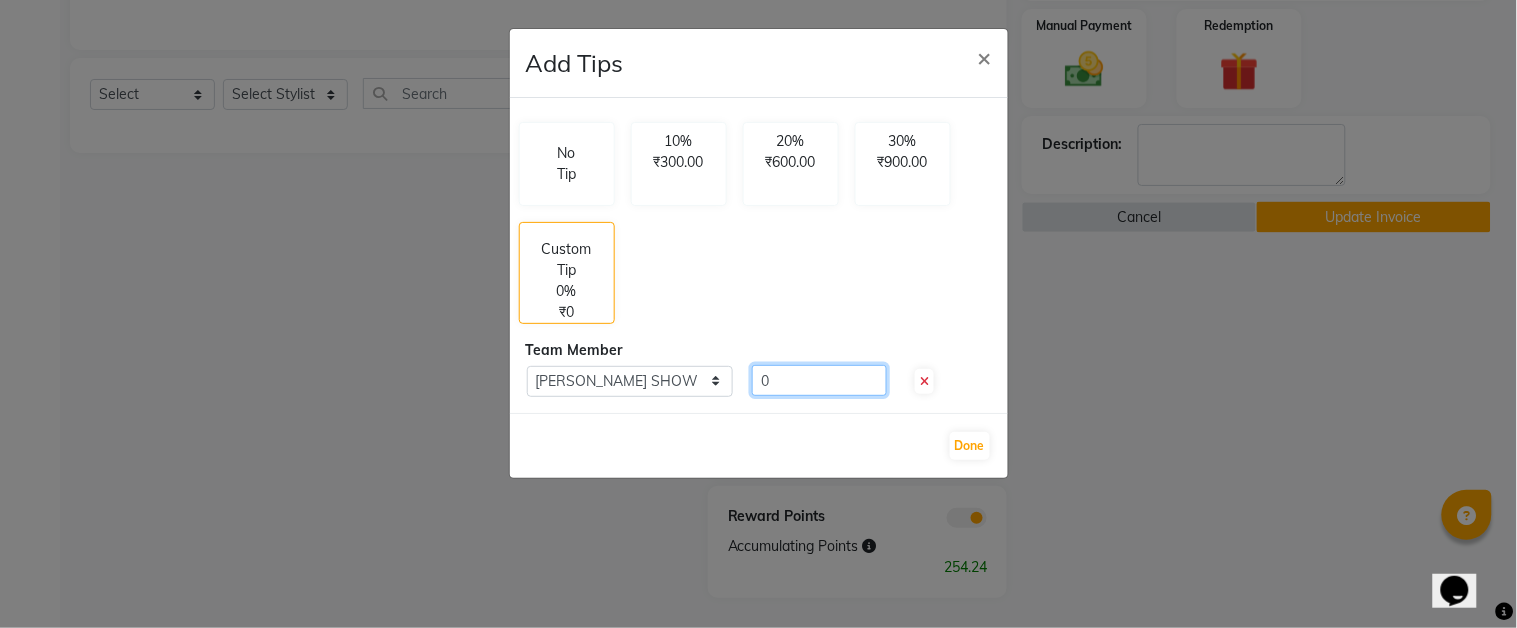 click on "0" 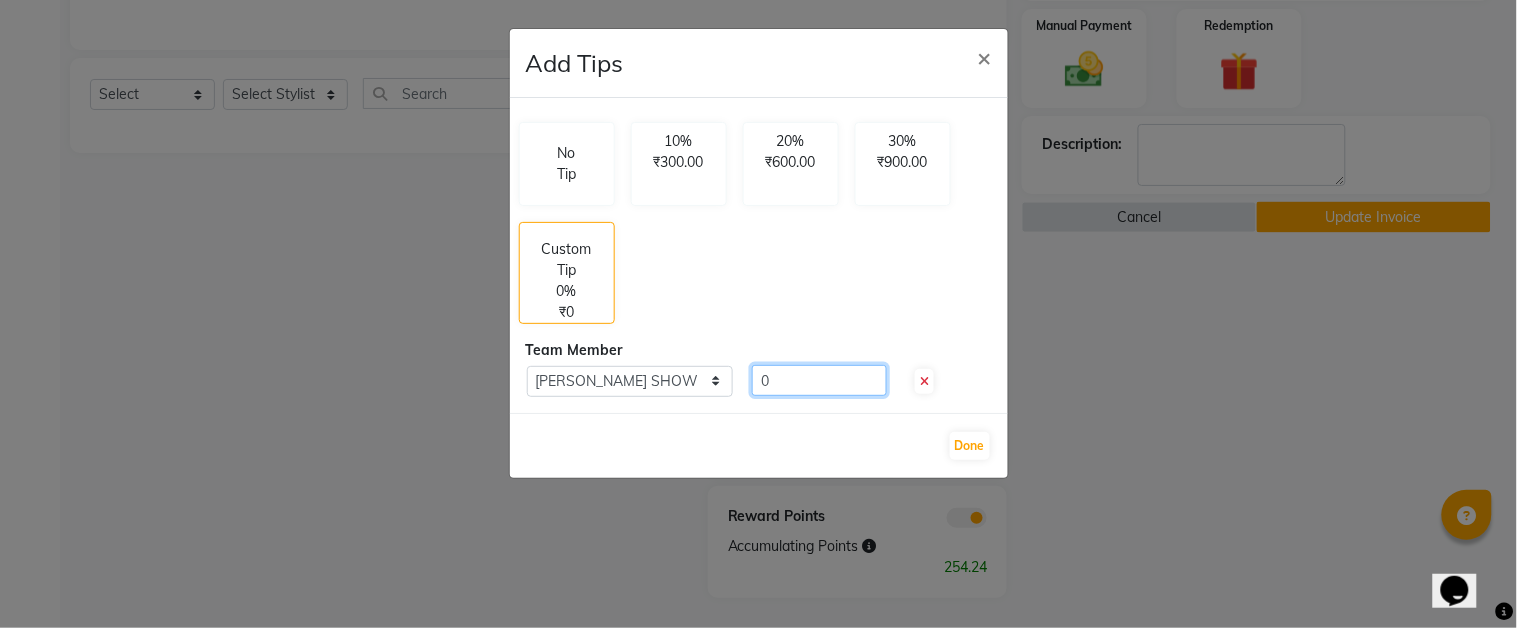 click on "0" 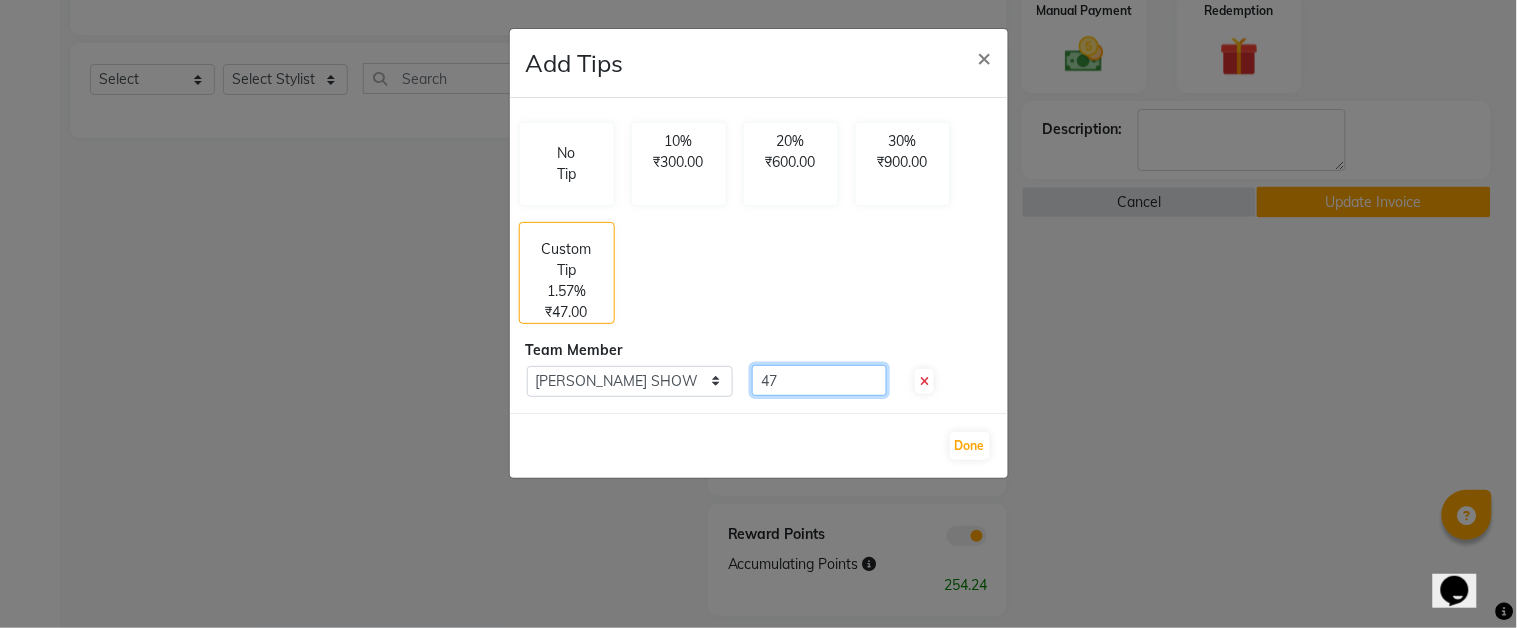 type on "4" 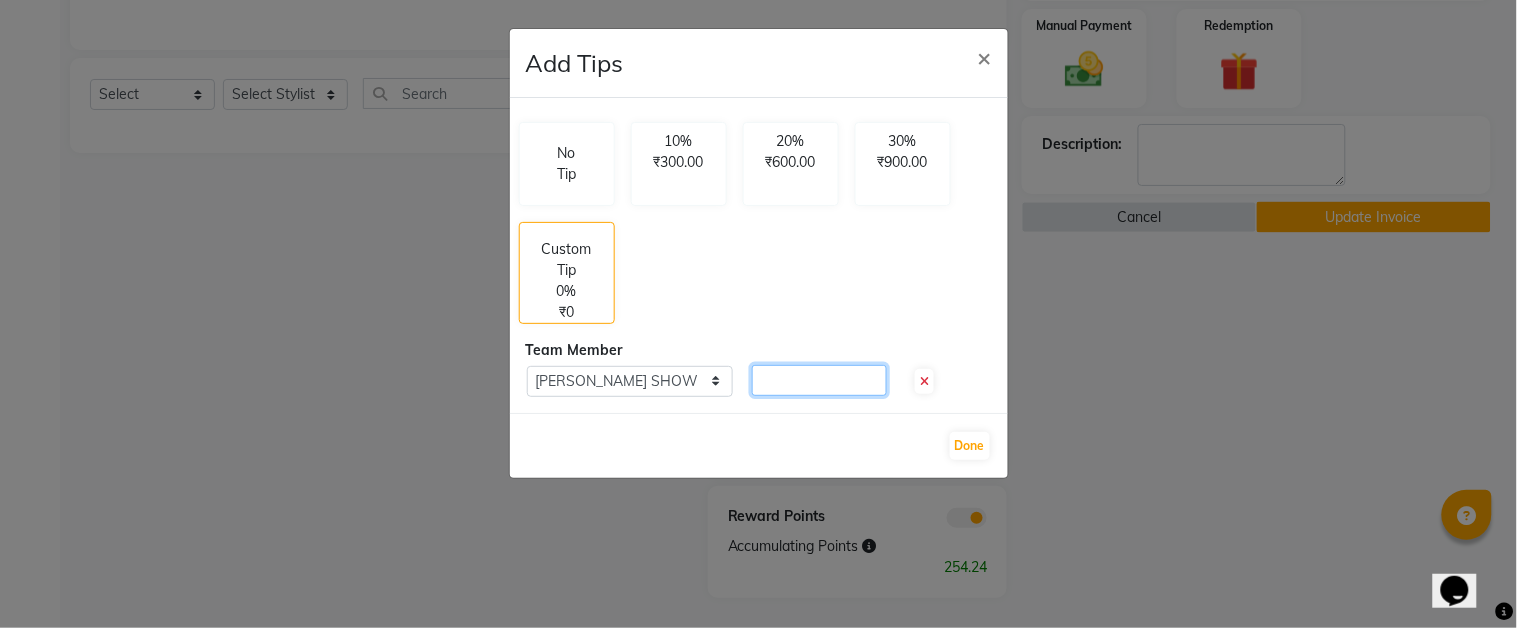 click 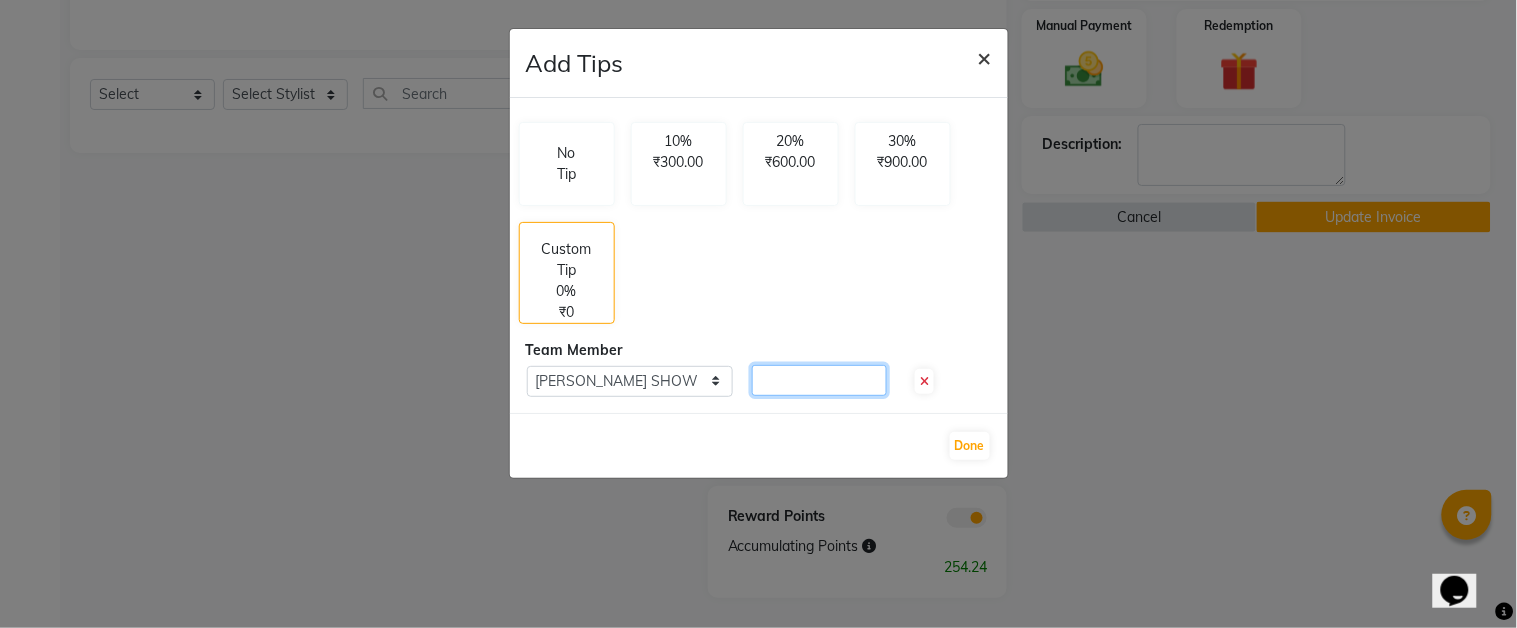 type 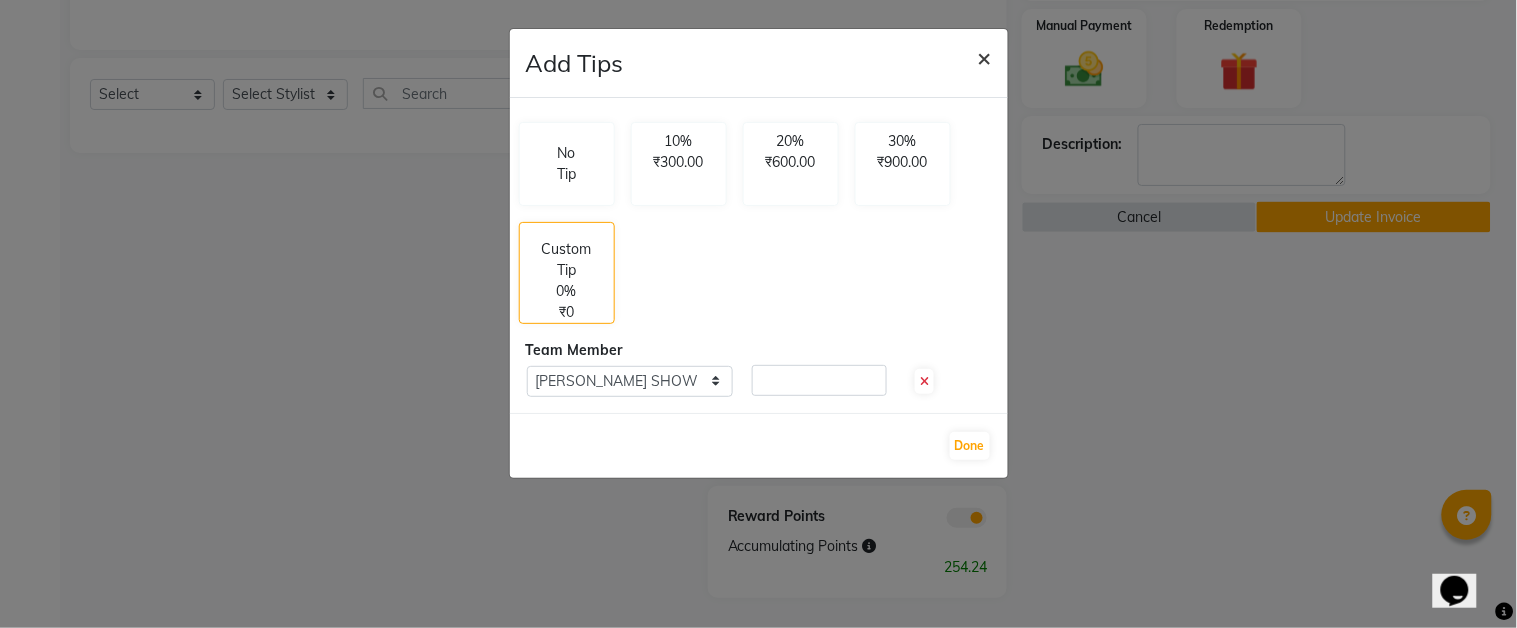 click on "×" 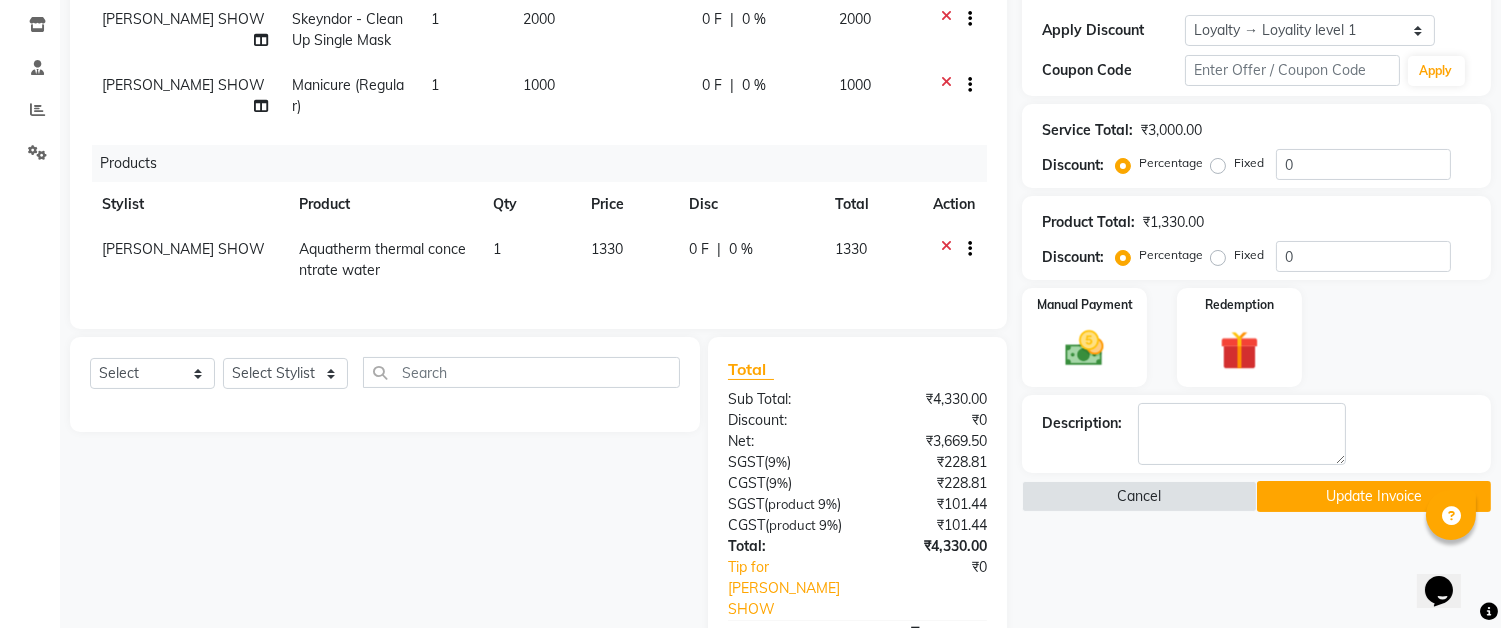 scroll, scrollTop: 222, scrollLeft: 0, axis: vertical 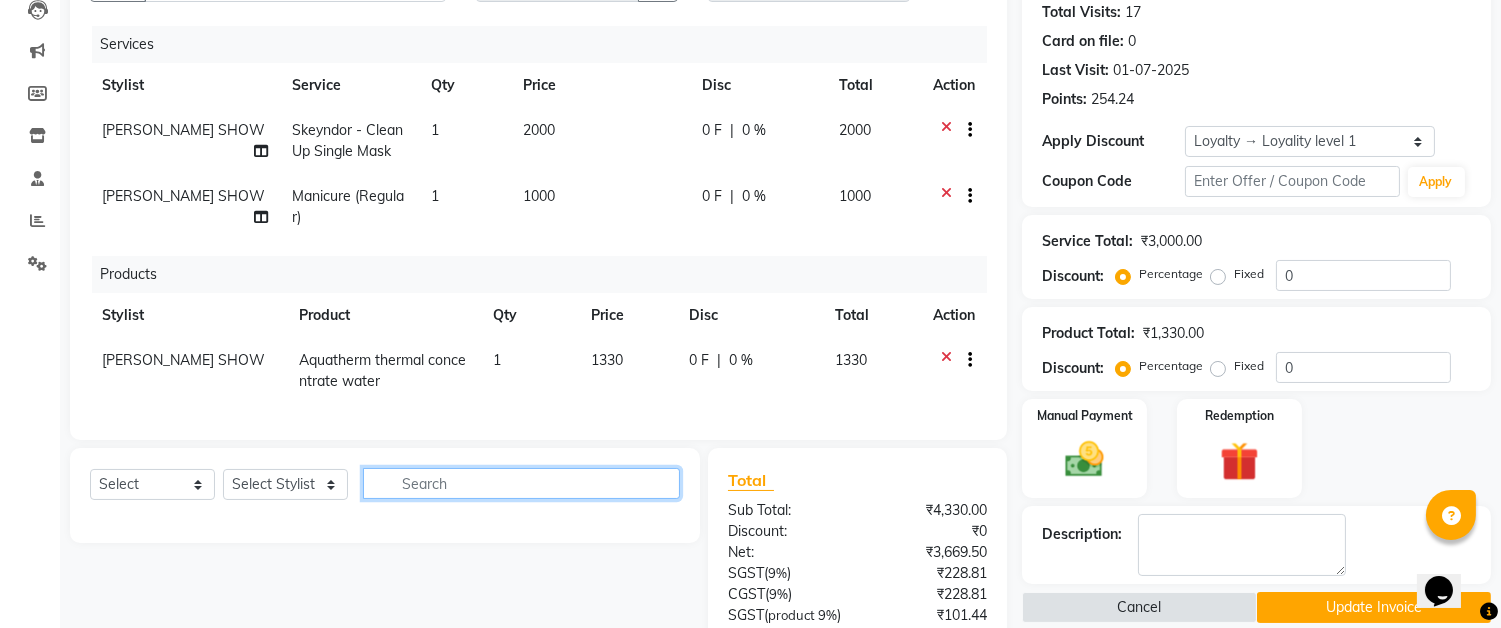 click 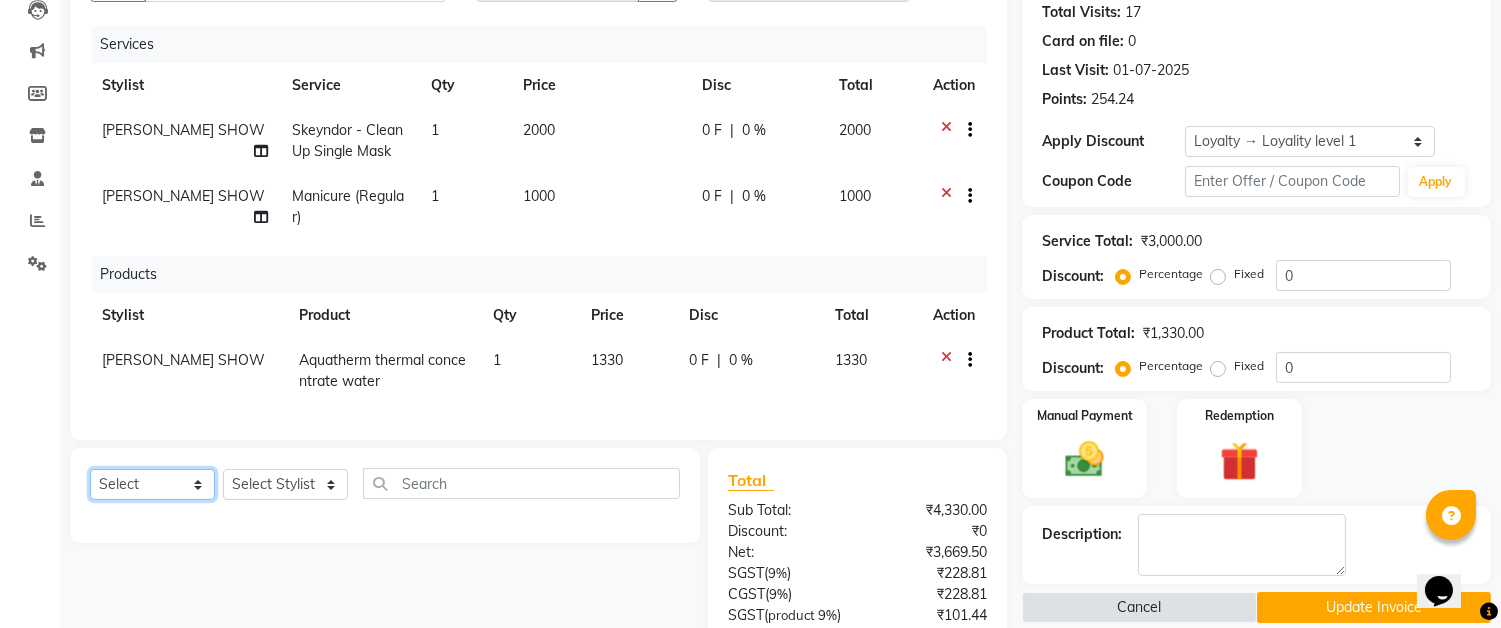 click on "Select  Service  Product  Membership  Package Voucher Prepaid Gift Card" 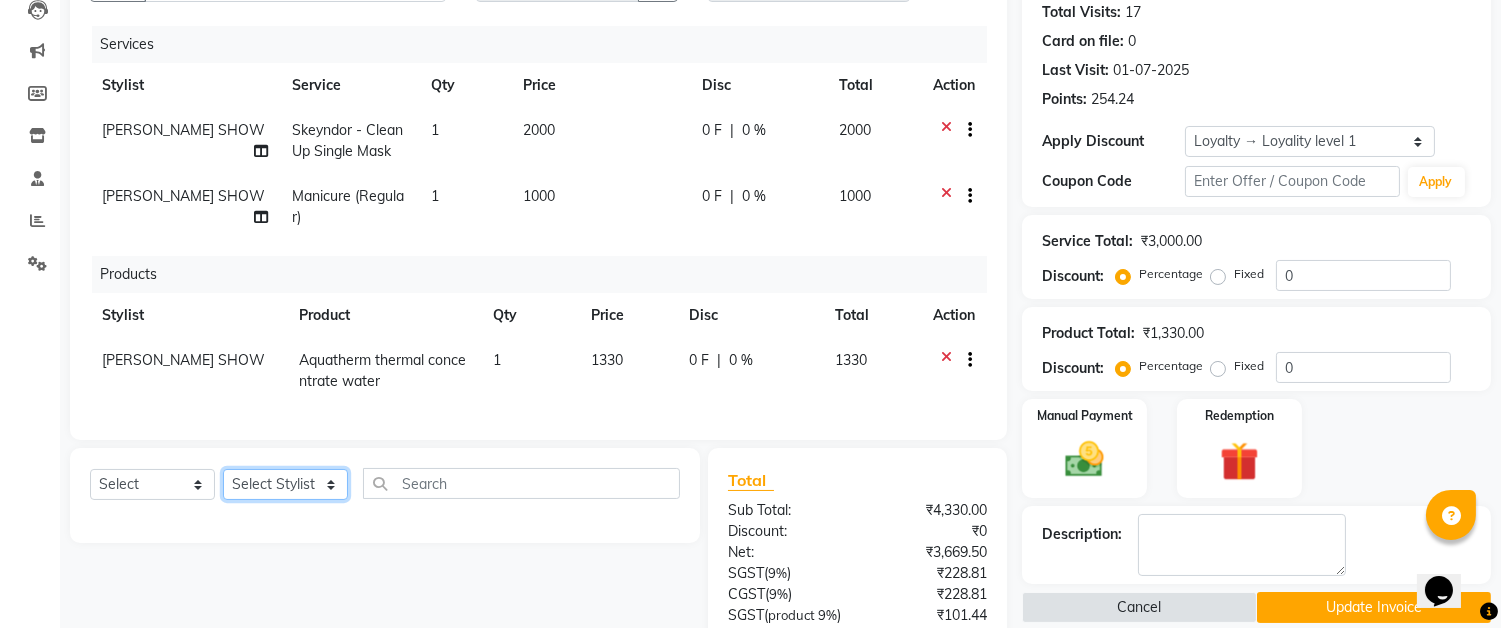 click on "Select Stylist Akram Auditor Christina Izarul jaydip NAUSHAD ALAM Niyaz RAJENDRA DAS RINKU SHOW Sonu Mondal TARANUM" 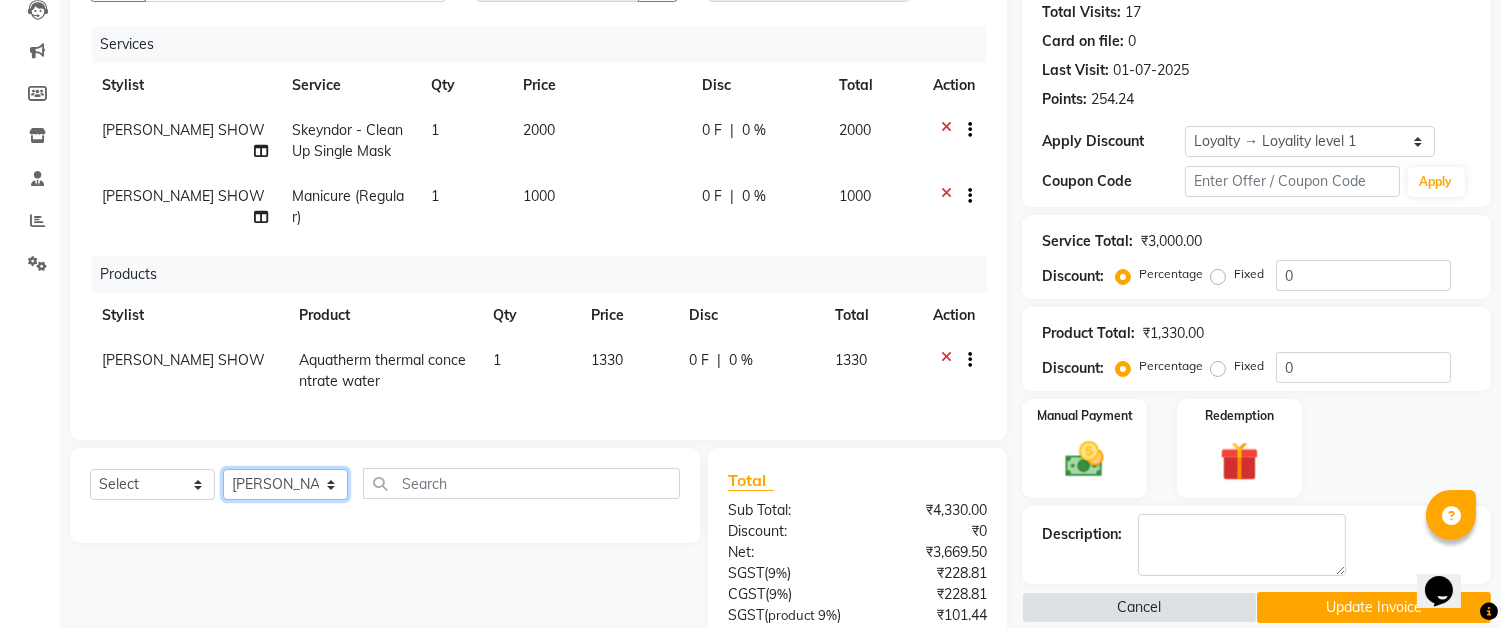 click on "Select Stylist Akram Auditor Christina Izarul jaydip NAUSHAD ALAM Niyaz RAJENDRA DAS RINKU SHOW Sonu Mondal TARANUM" 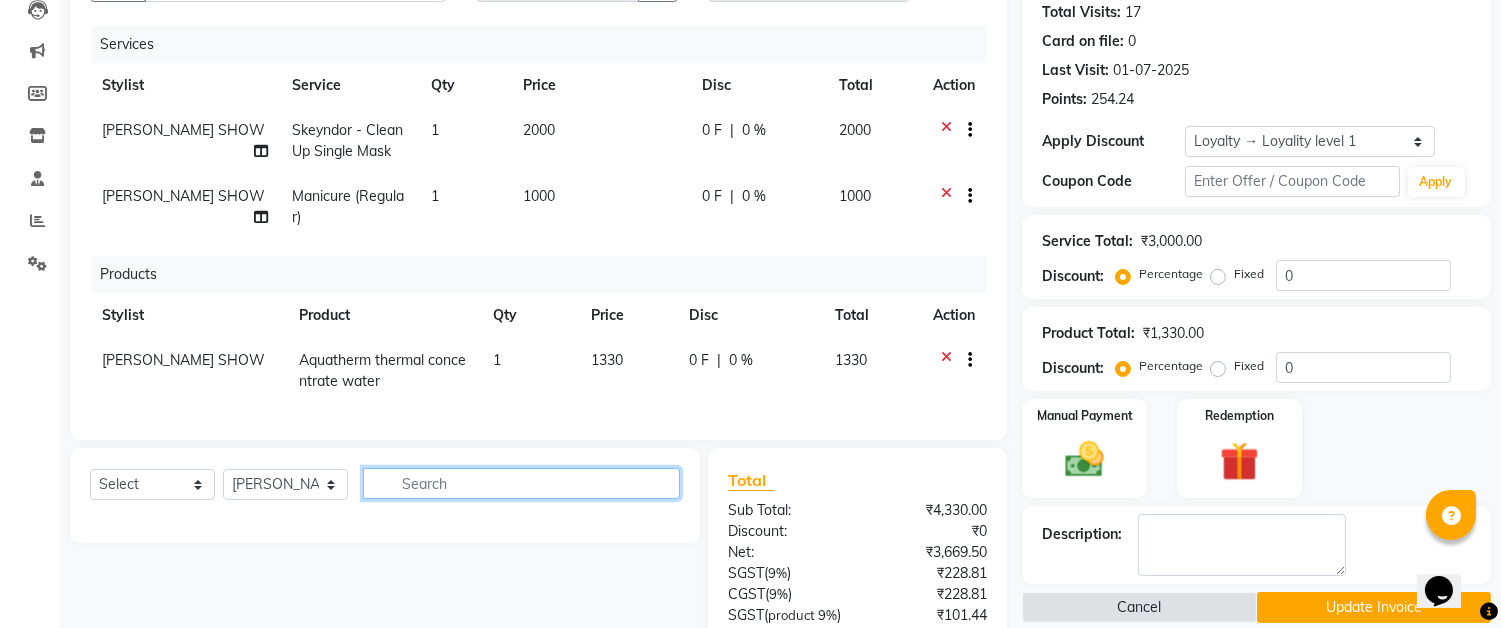 click 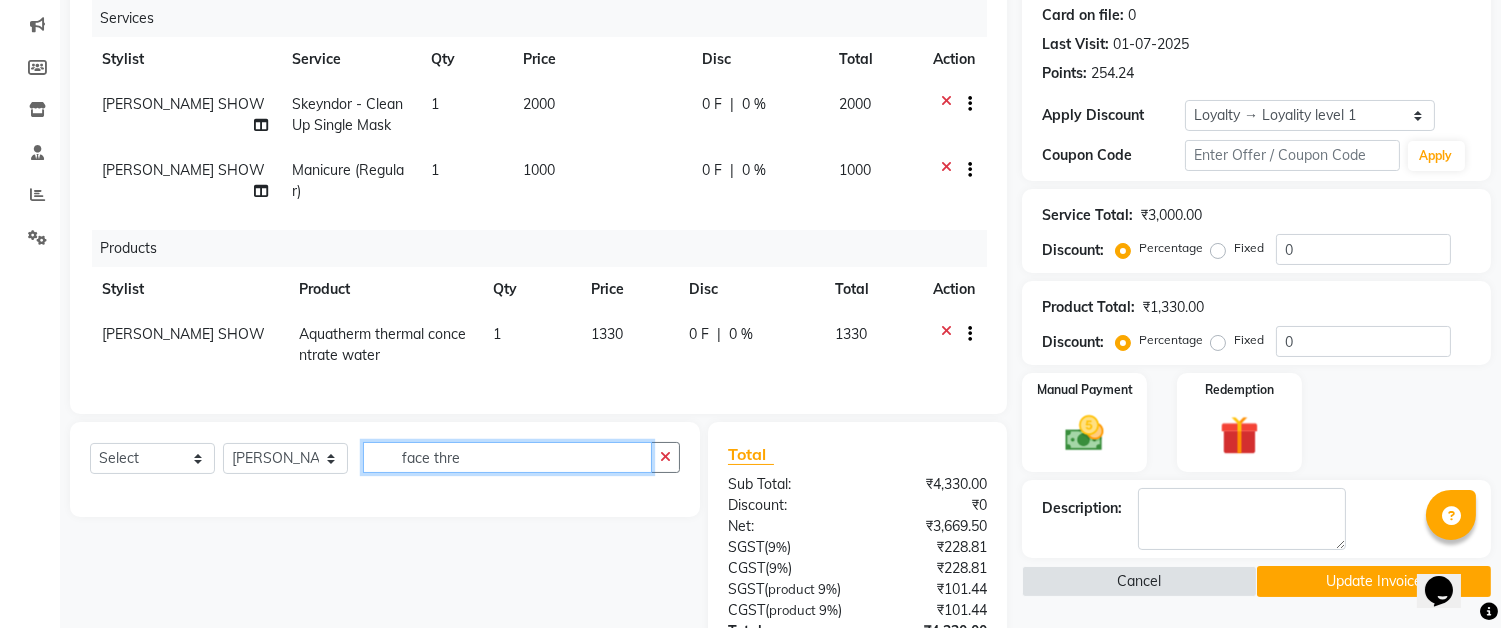 scroll, scrollTop: 444, scrollLeft: 0, axis: vertical 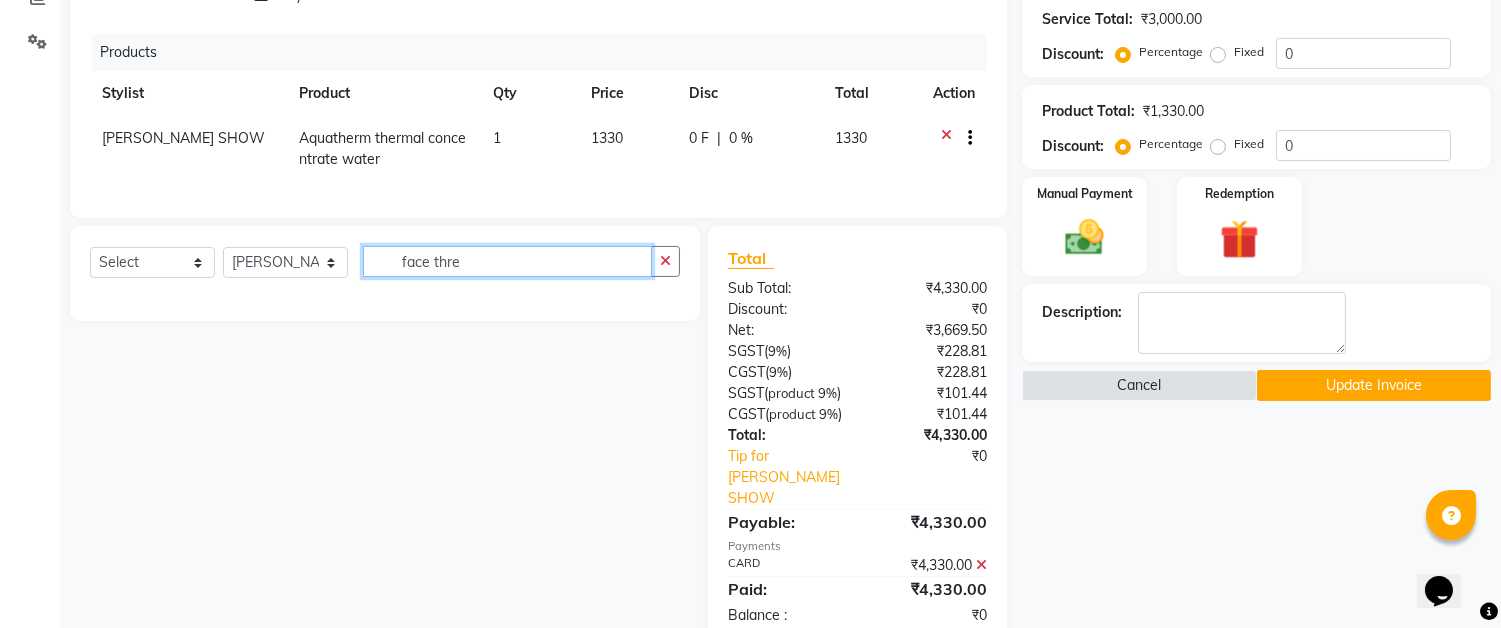 click on "face thre" 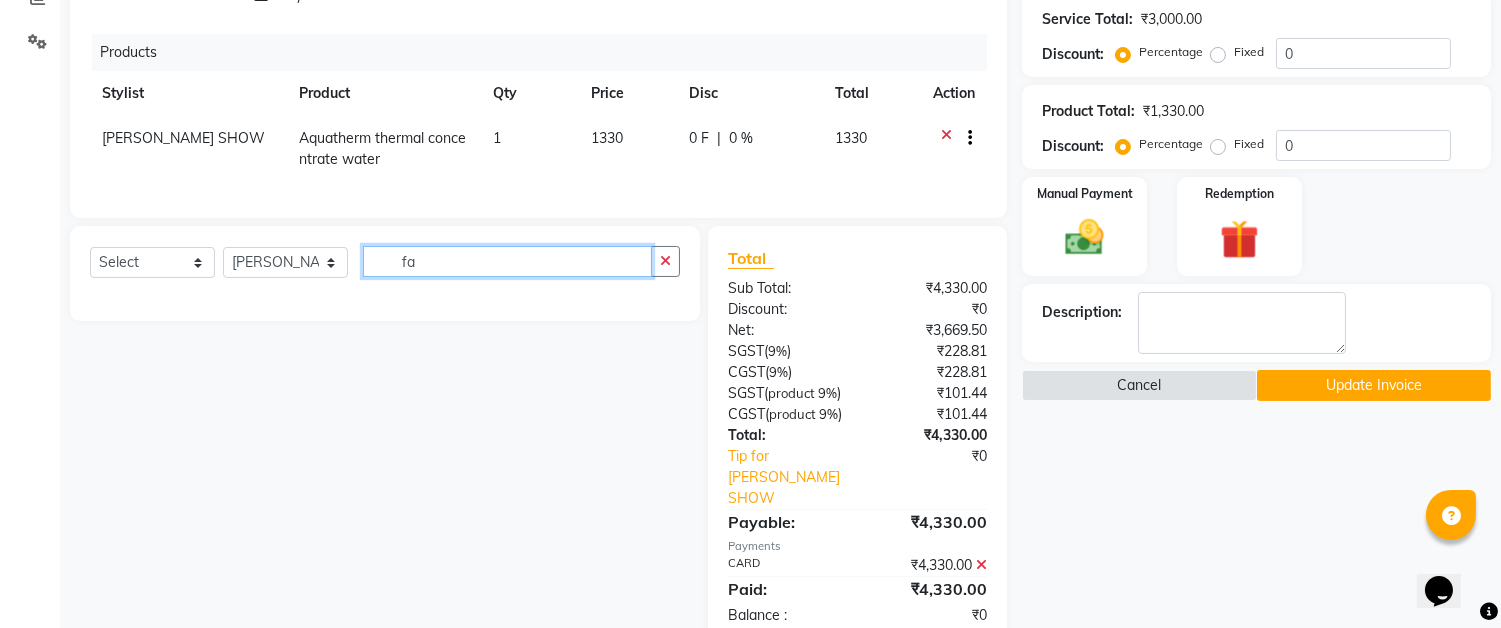 type on "f" 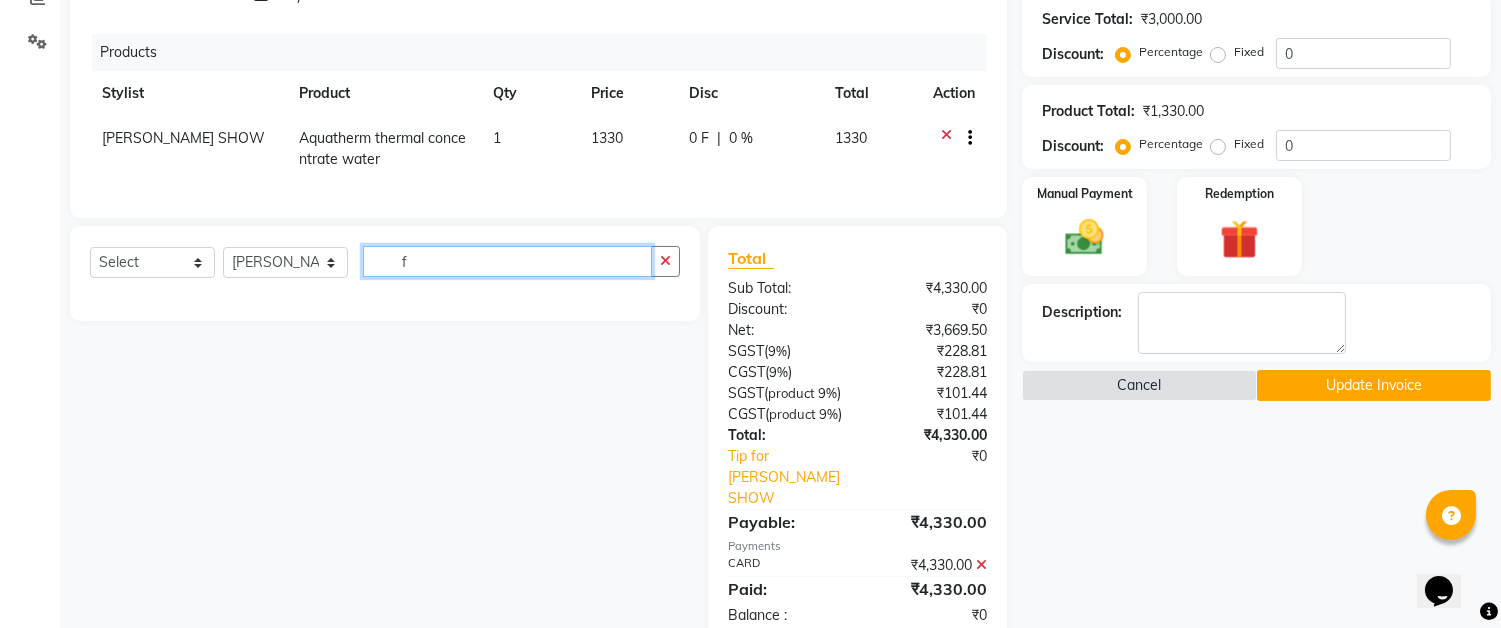 type 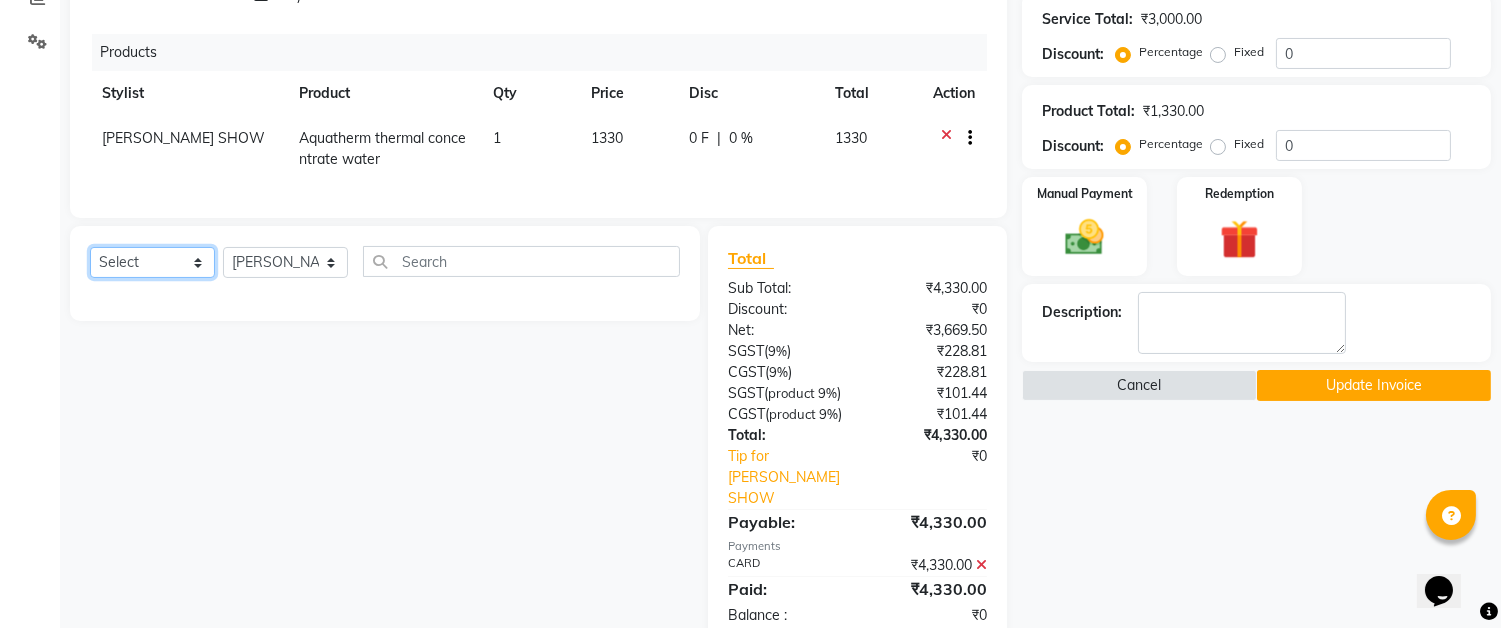 click on "Select  Service  Product  Membership  Package Voucher Prepaid Gift Card" 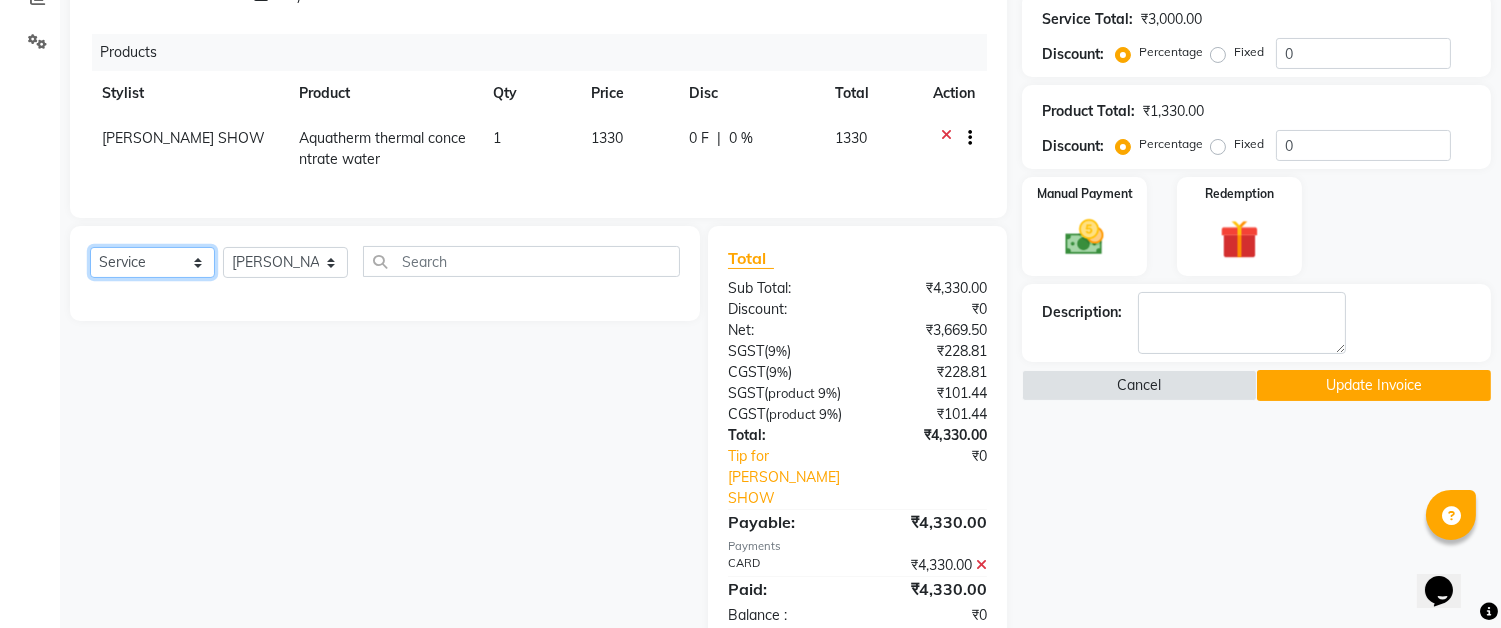 click on "Select  Service  Product  Membership  Package Voucher Prepaid Gift Card" 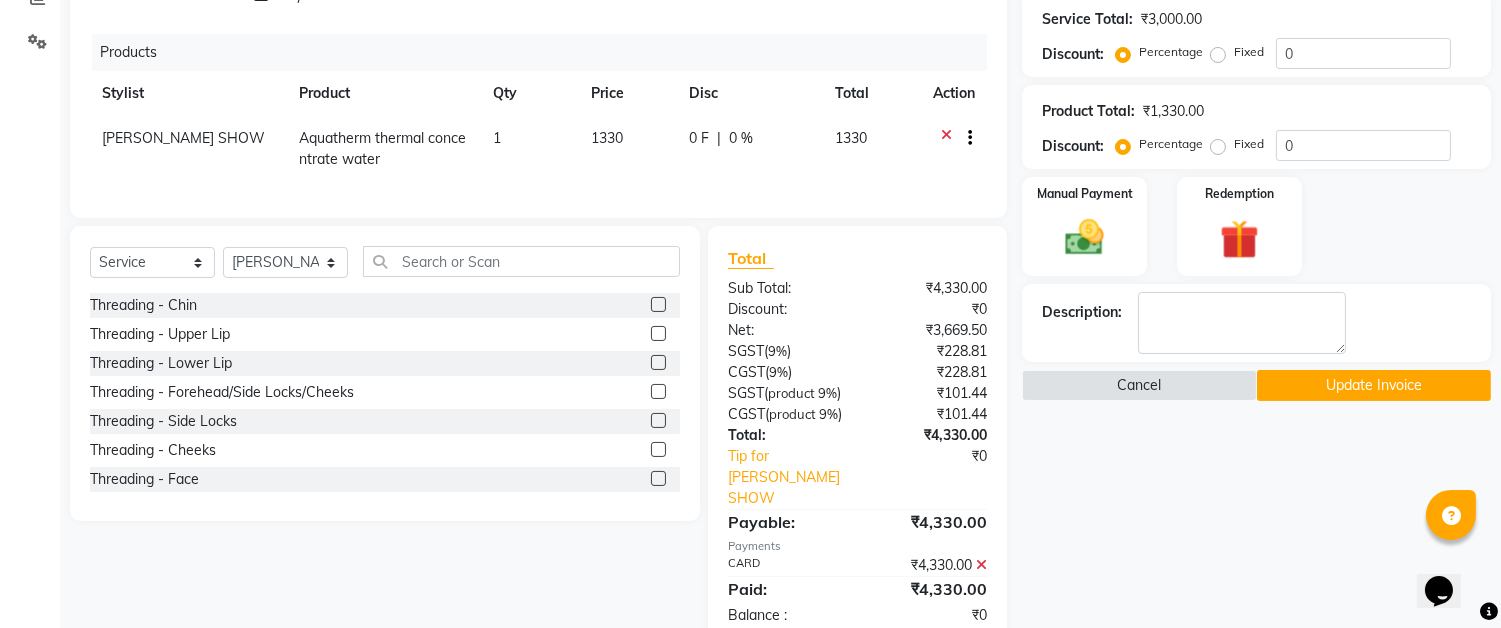 click 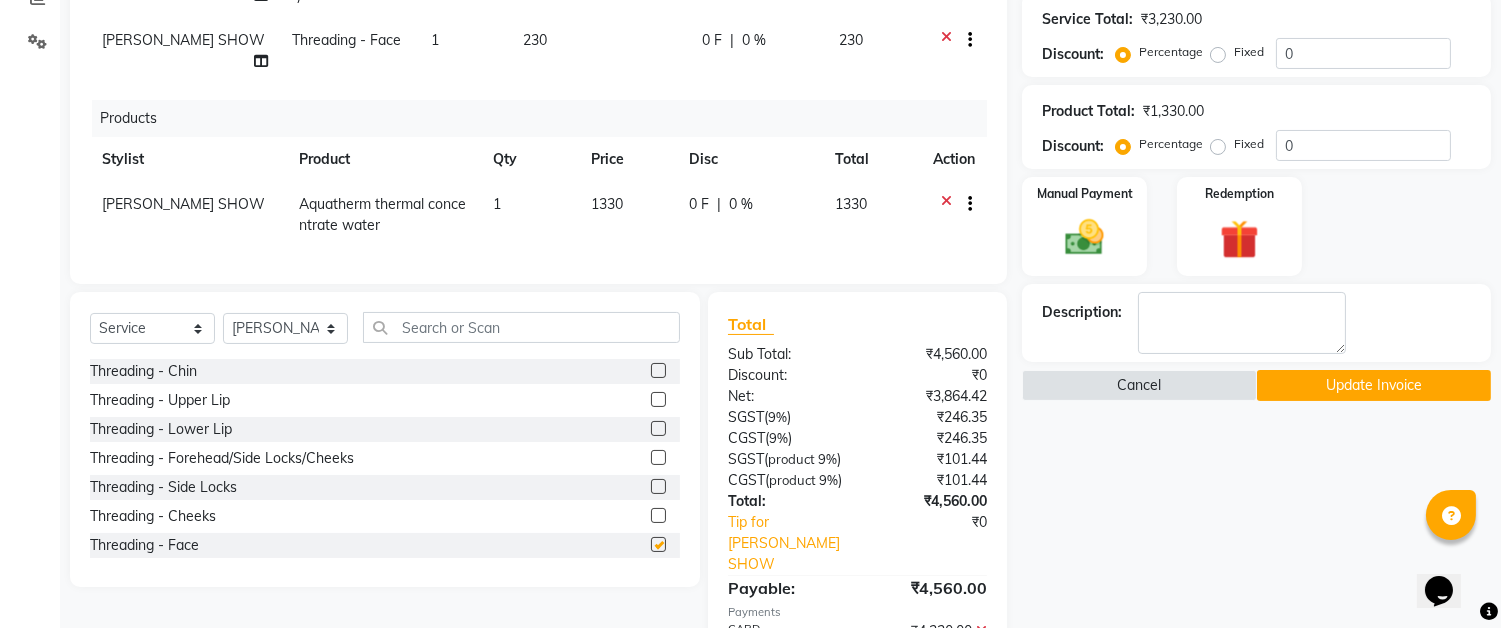 checkbox on "false" 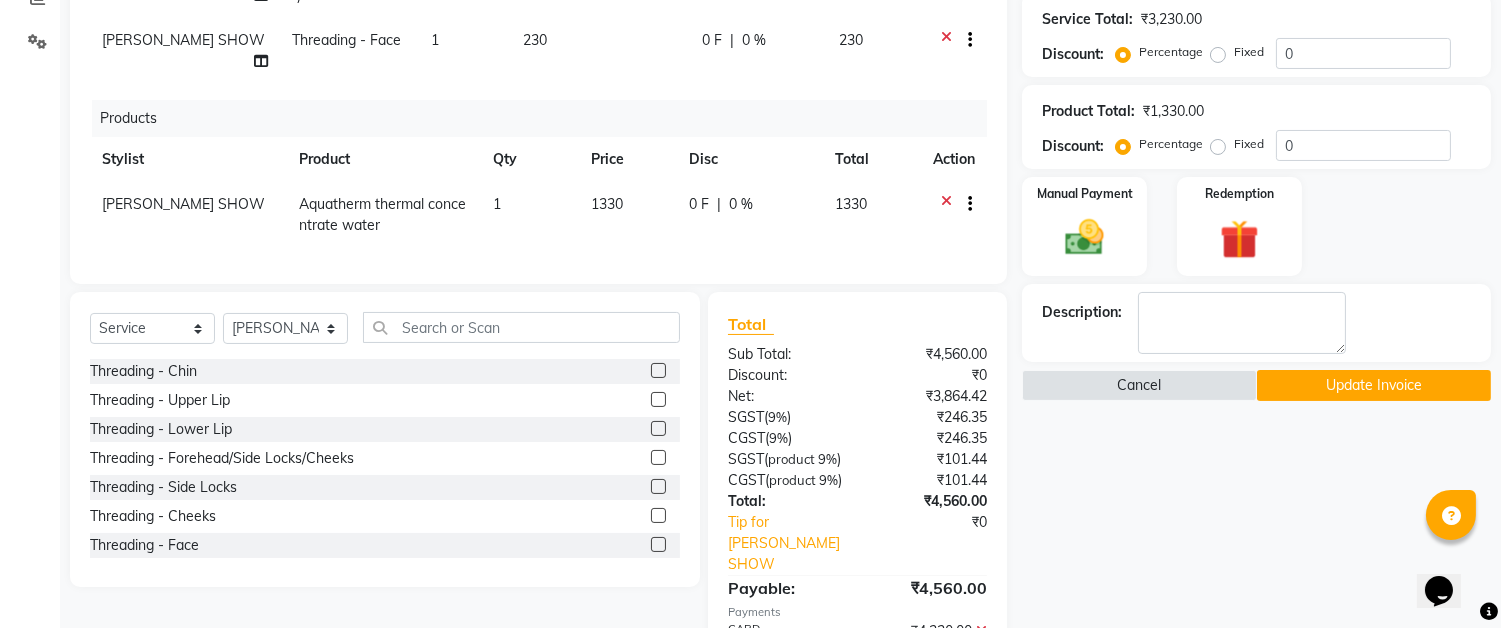 scroll, scrollTop: 222, scrollLeft: 0, axis: vertical 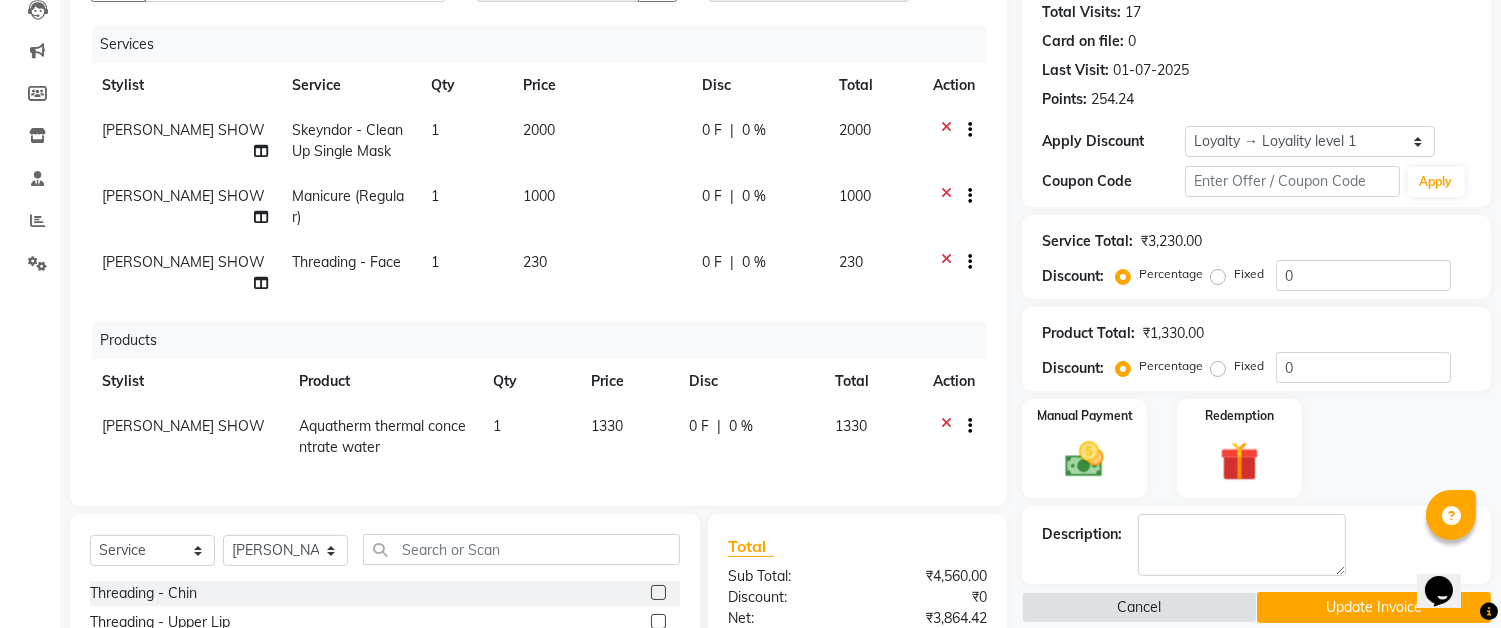 click on "230" 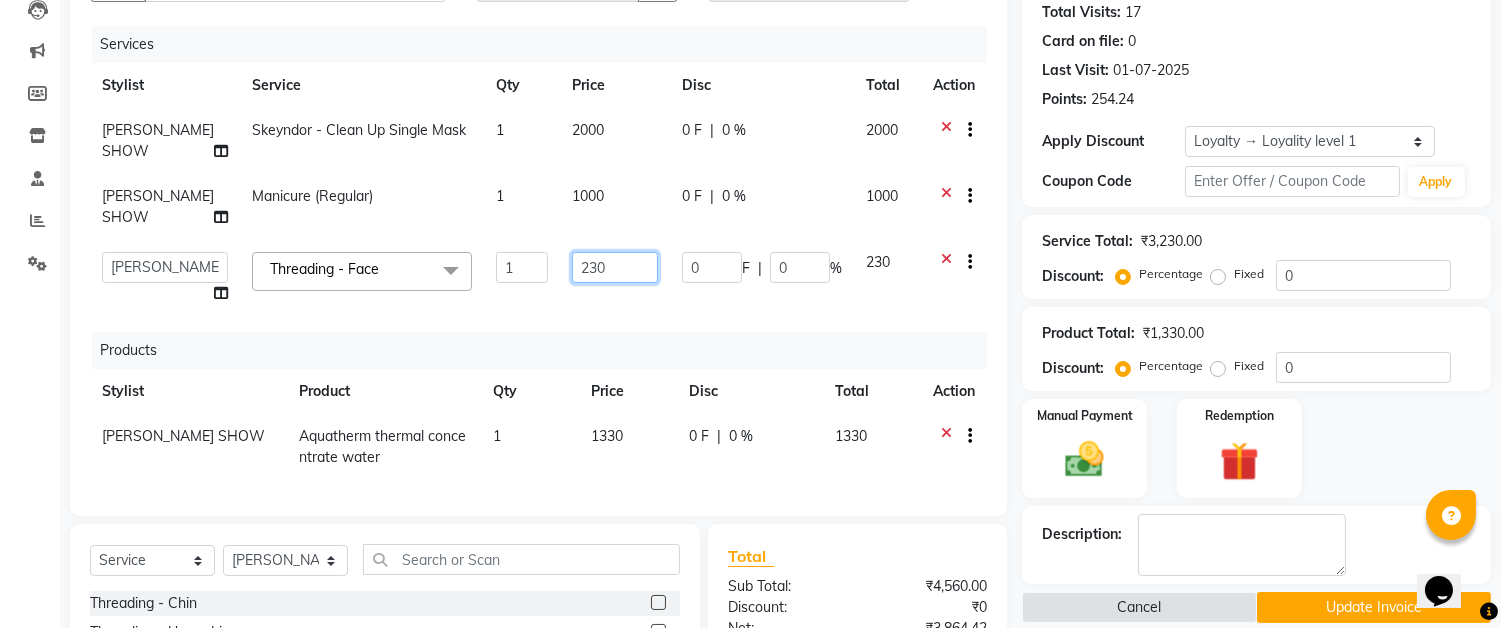 click on "230" 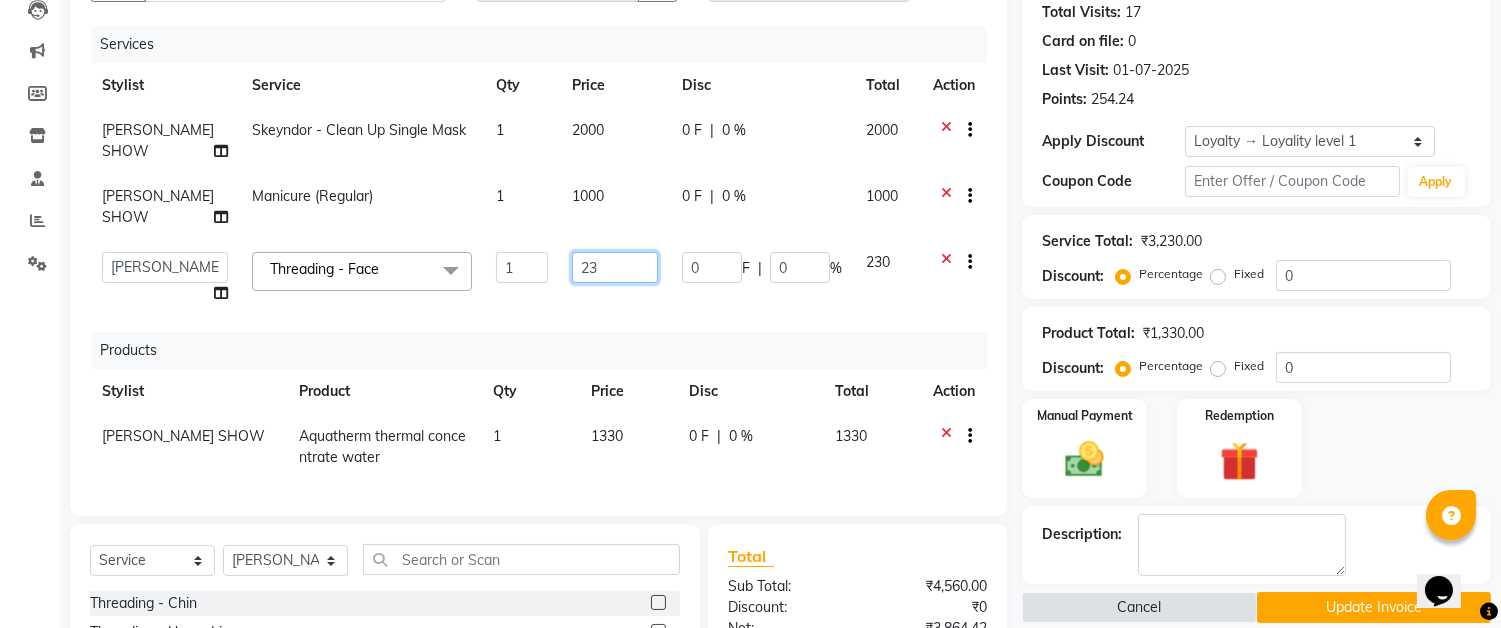 type on "2" 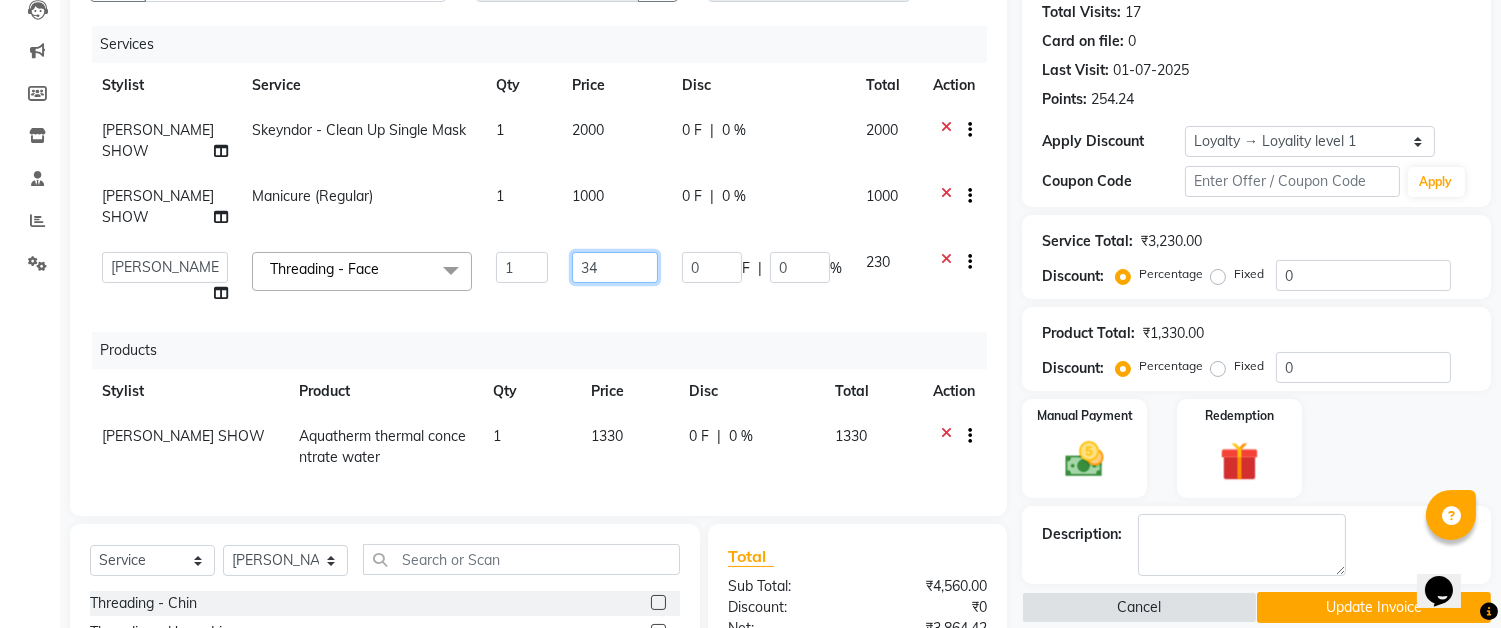 type on "341" 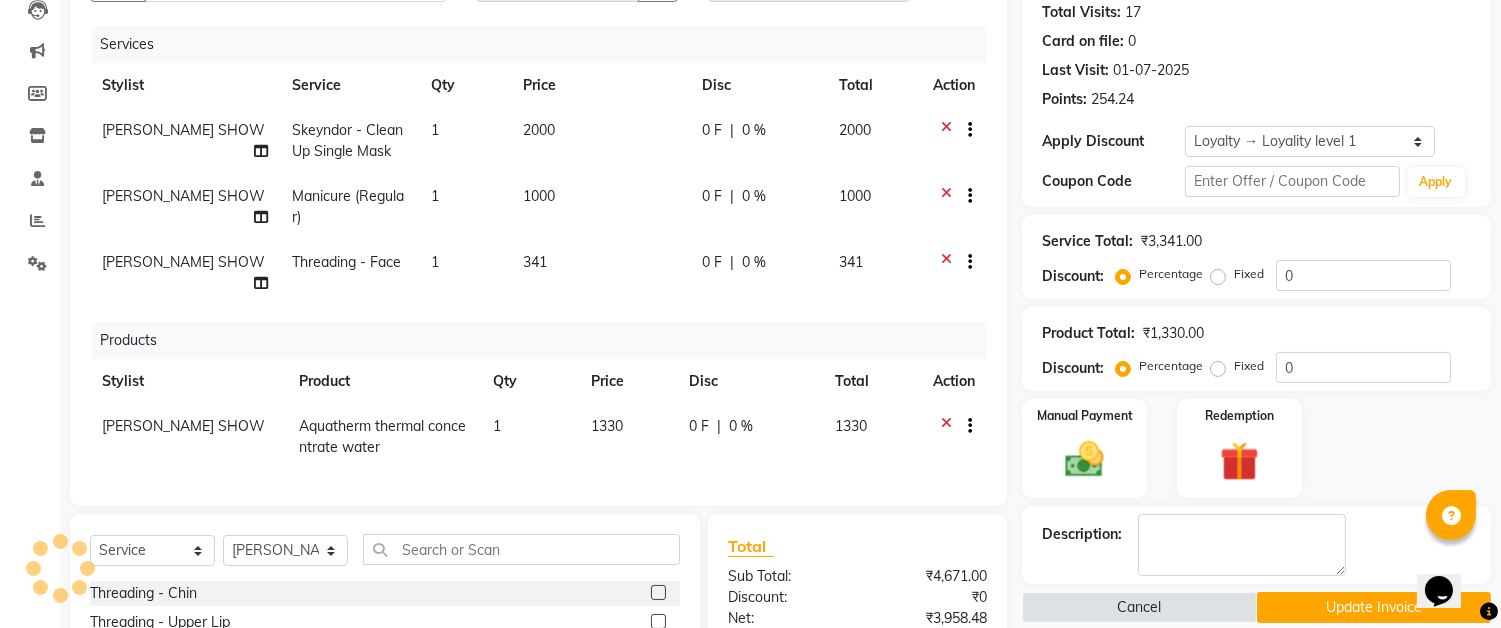 click on "Services Stylist Service Qty Price Disc Total Action RINKU SHOW Skeyndor - Clean Up Single Mask 1 2000 0 F | 0 % 2000 RINKU SHOW Manicure (Regular) 1 1000 0 F | 0 % 1000 RINKU SHOW  Threading - Face 1 341 0 F | 0 % 341 Products Stylist Product Qty Price Disc Total Action RINKU SHOW Aquatherm thermal concentrate water 1 1330 0 F | 0 % 1330" 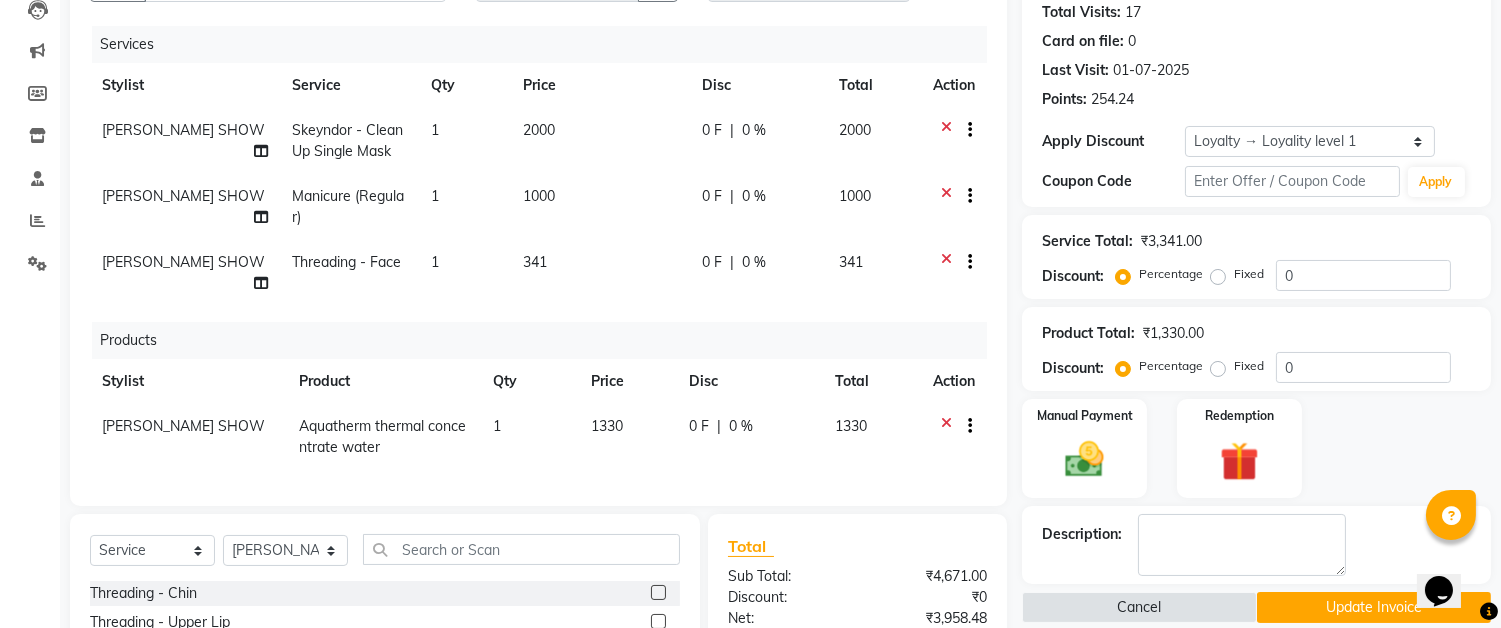 scroll, scrollTop: 444, scrollLeft: 0, axis: vertical 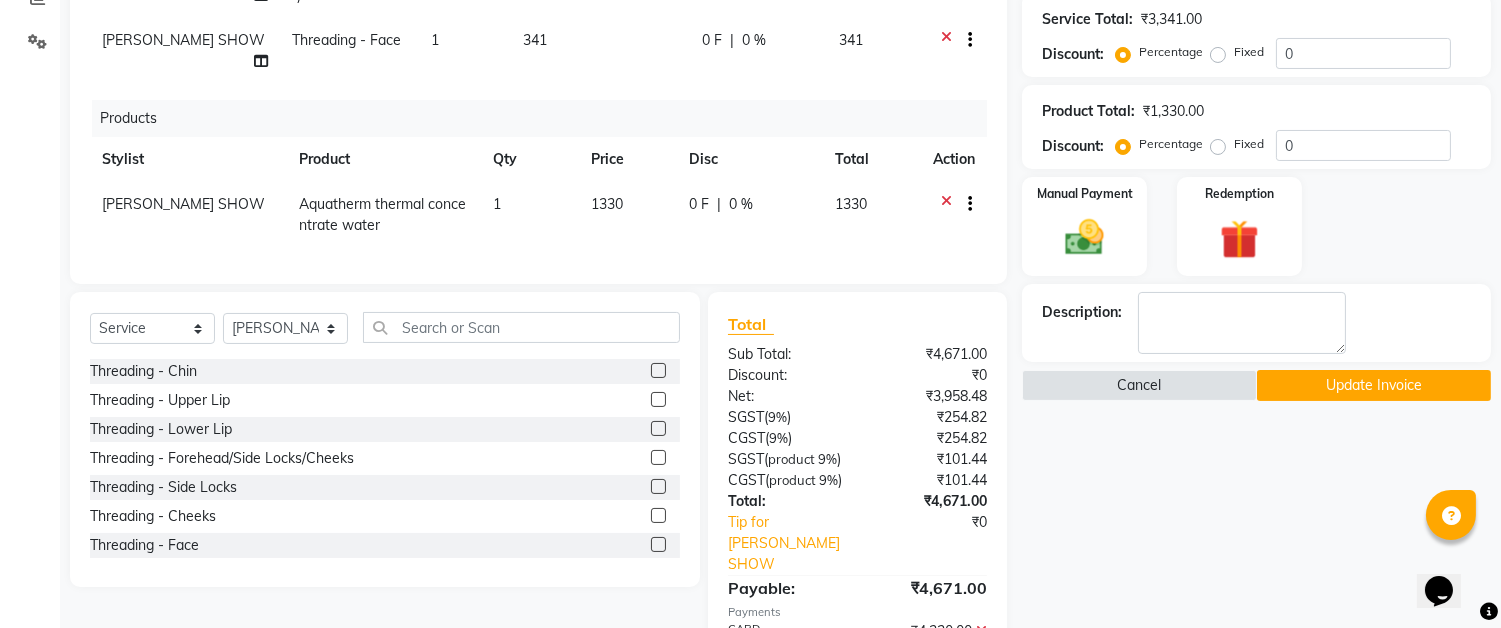 click on "Update Invoice" 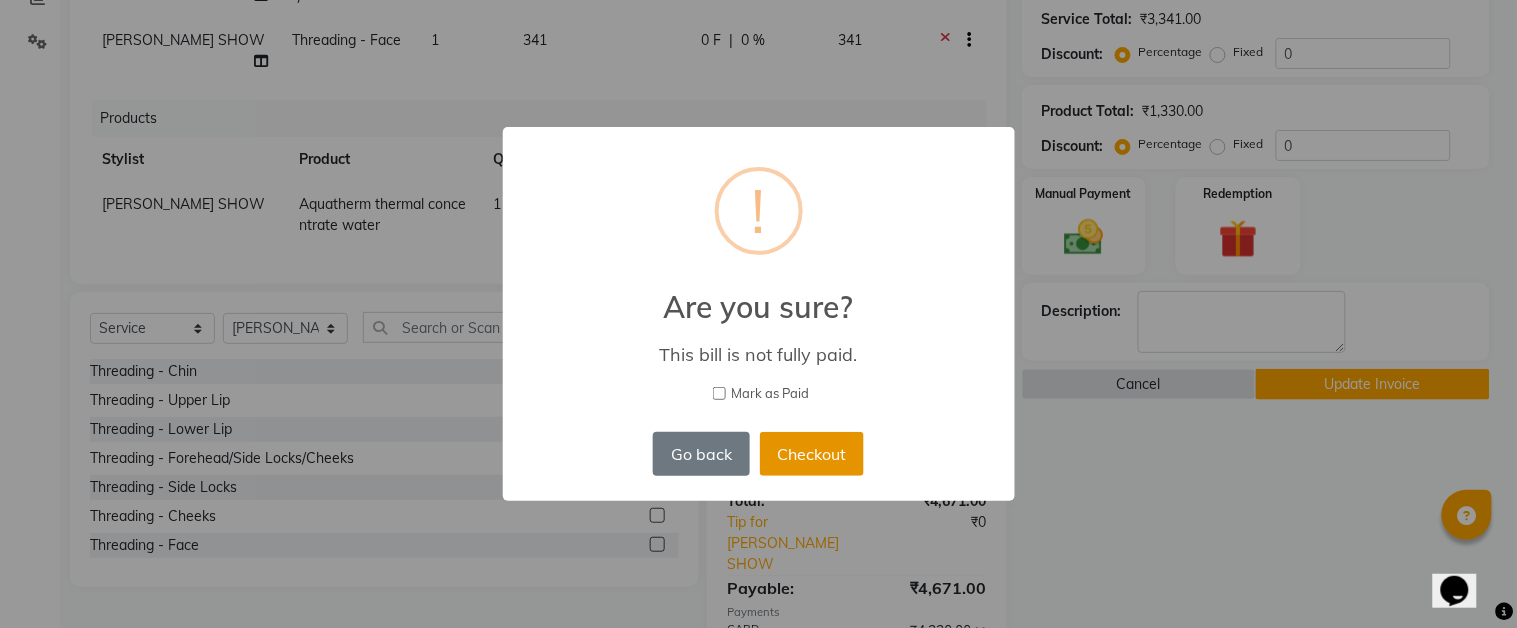 click on "Checkout" at bounding box center [812, 454] 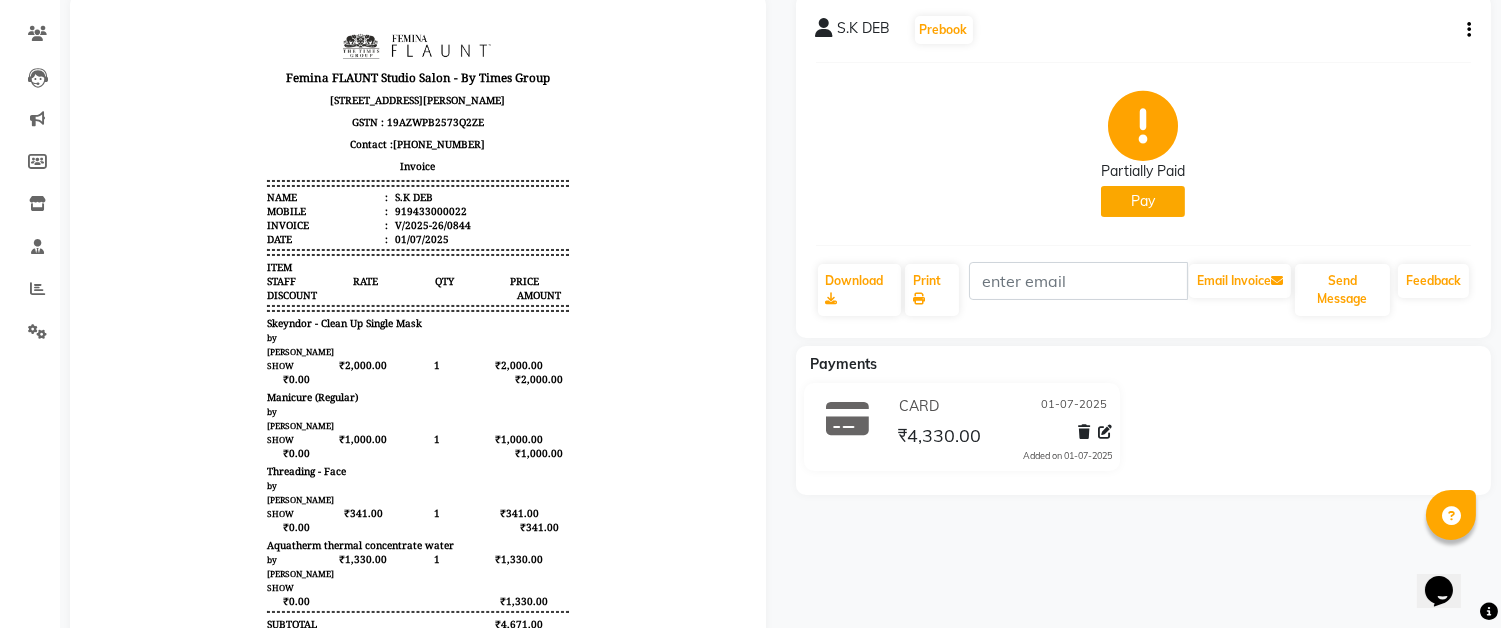 scroll, scrollTop: 80, scrollLeft: 0, axis: vertical 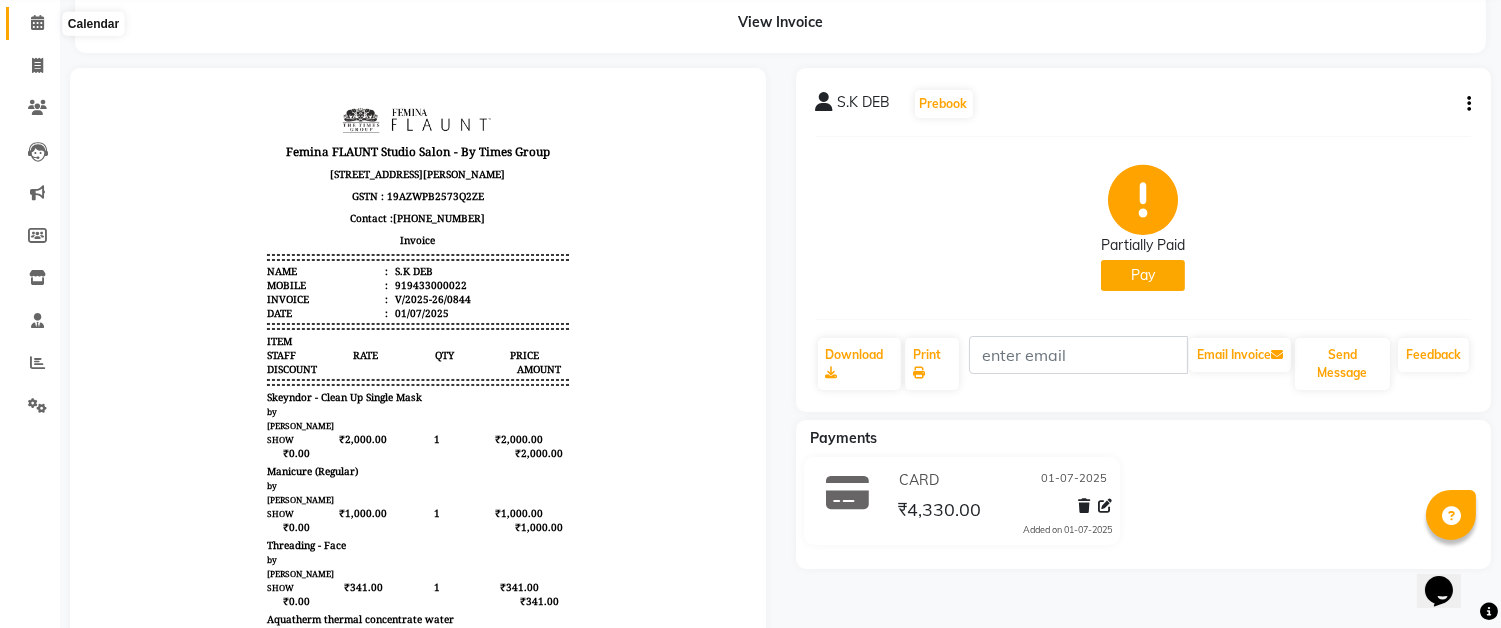 click 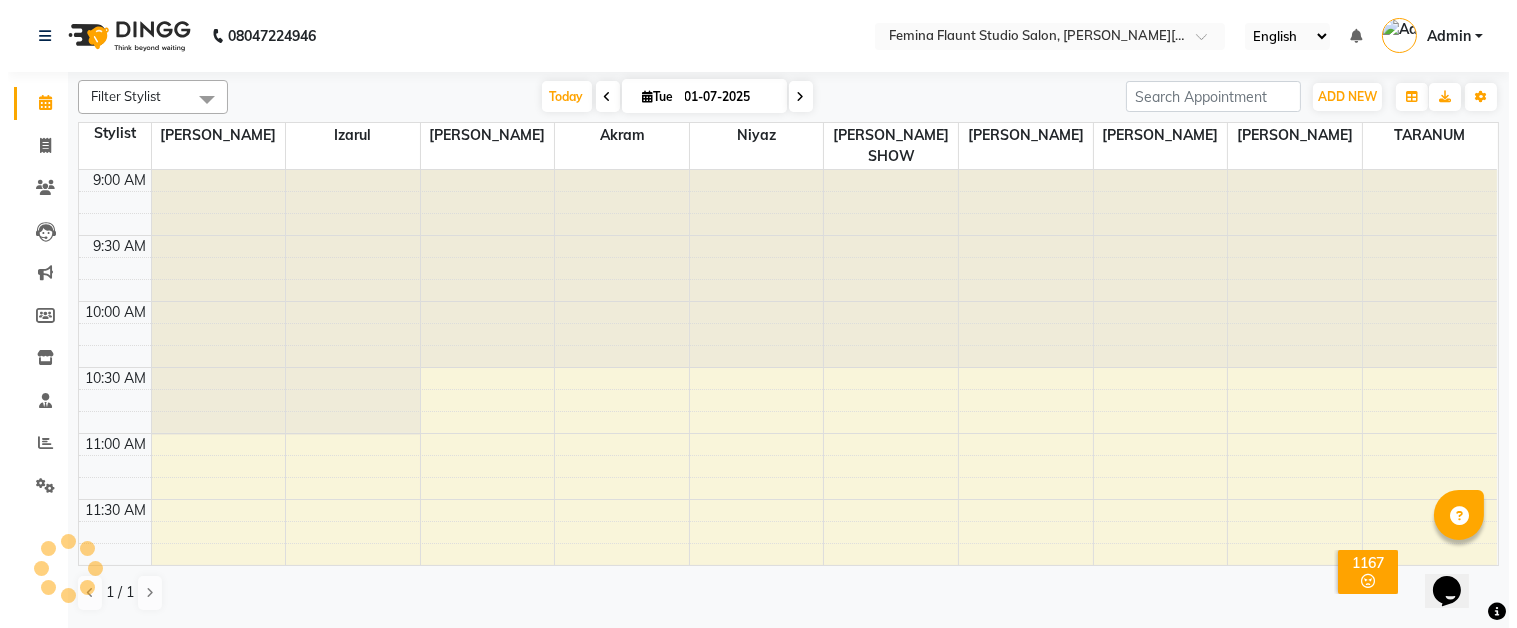scroll, scrollTop: 0, scrollLeft: 0, axis: both 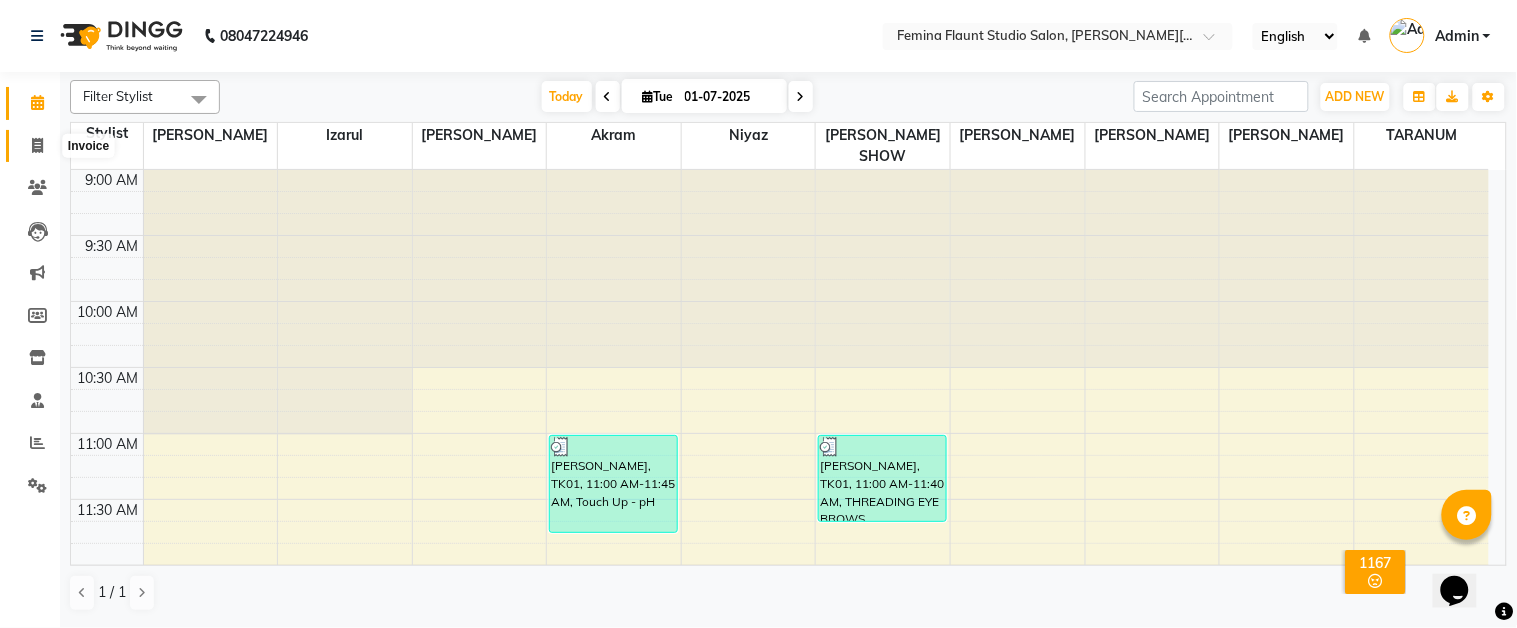 click 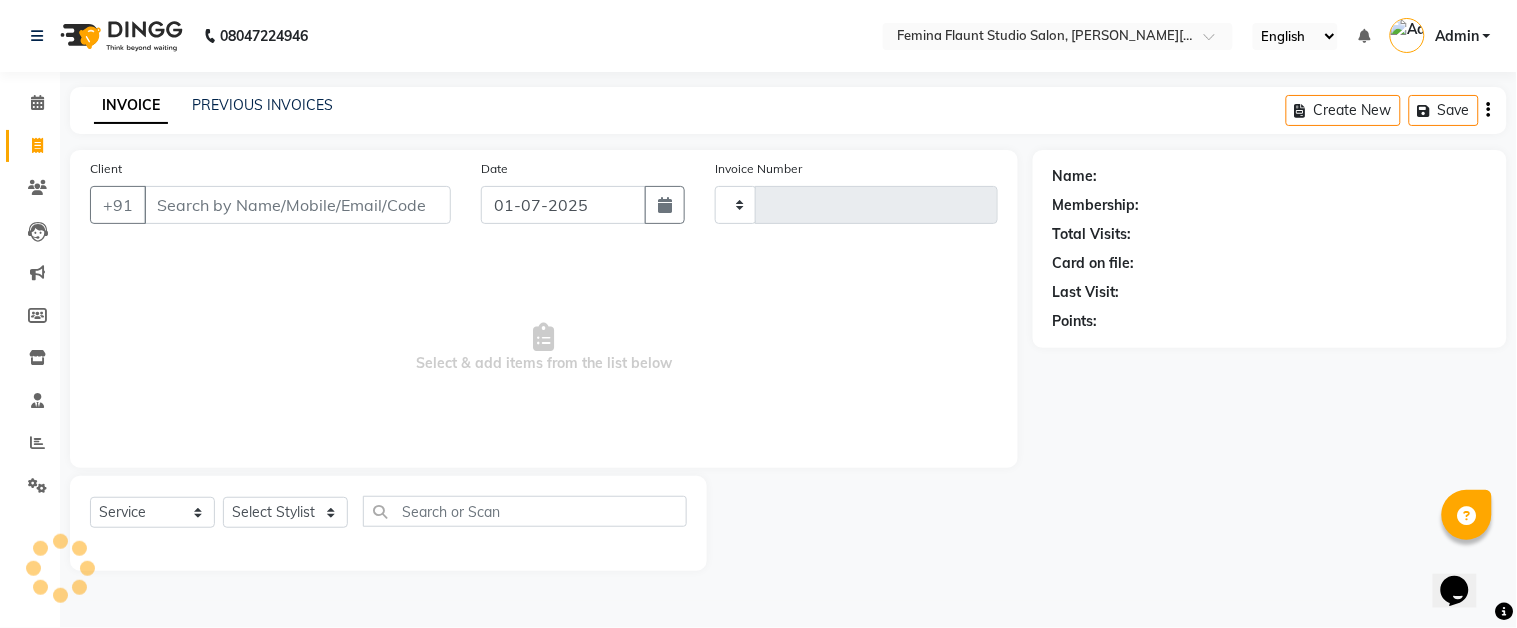 type on "0845" 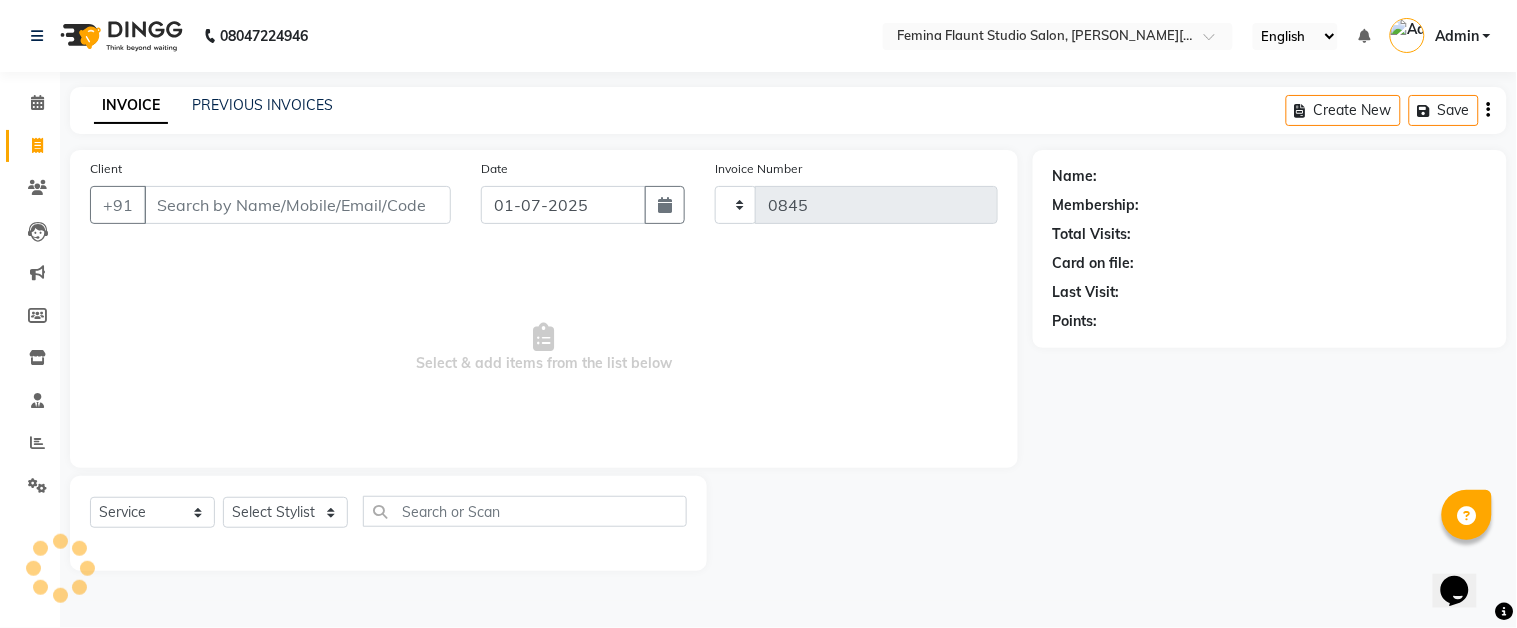 select on "5231" 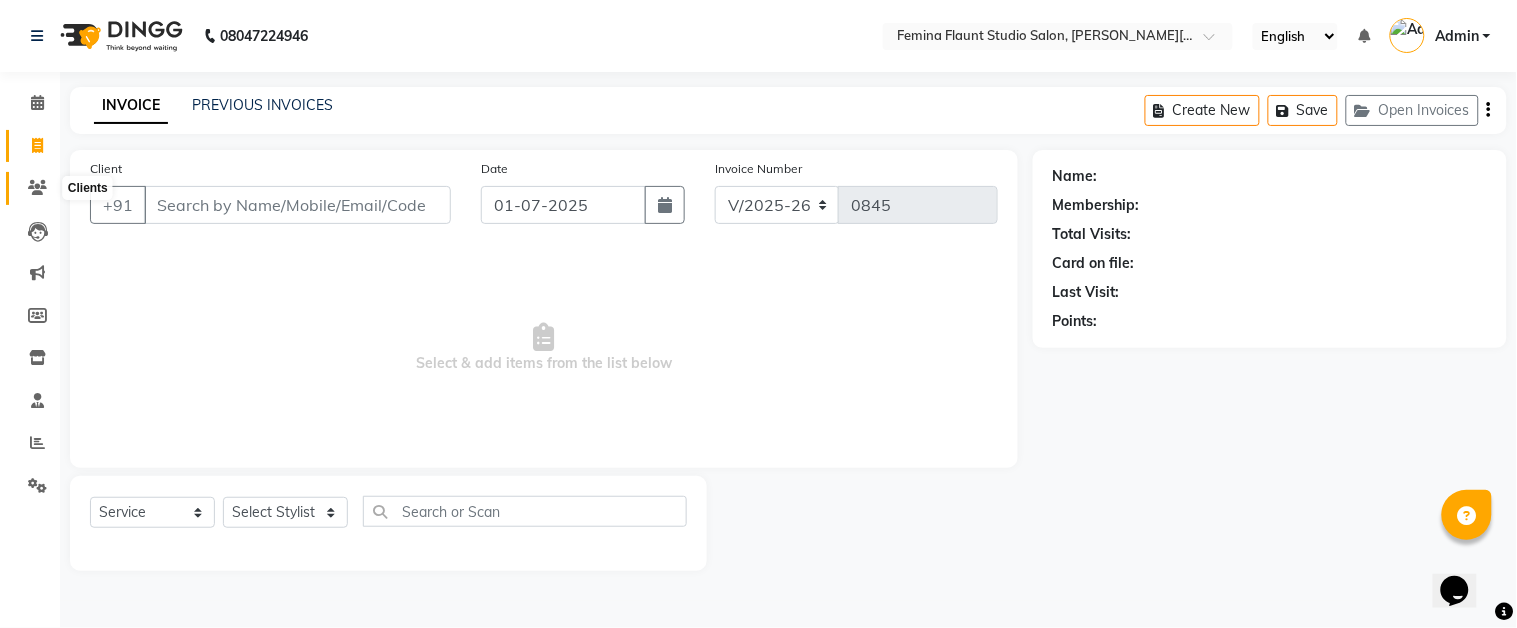 click 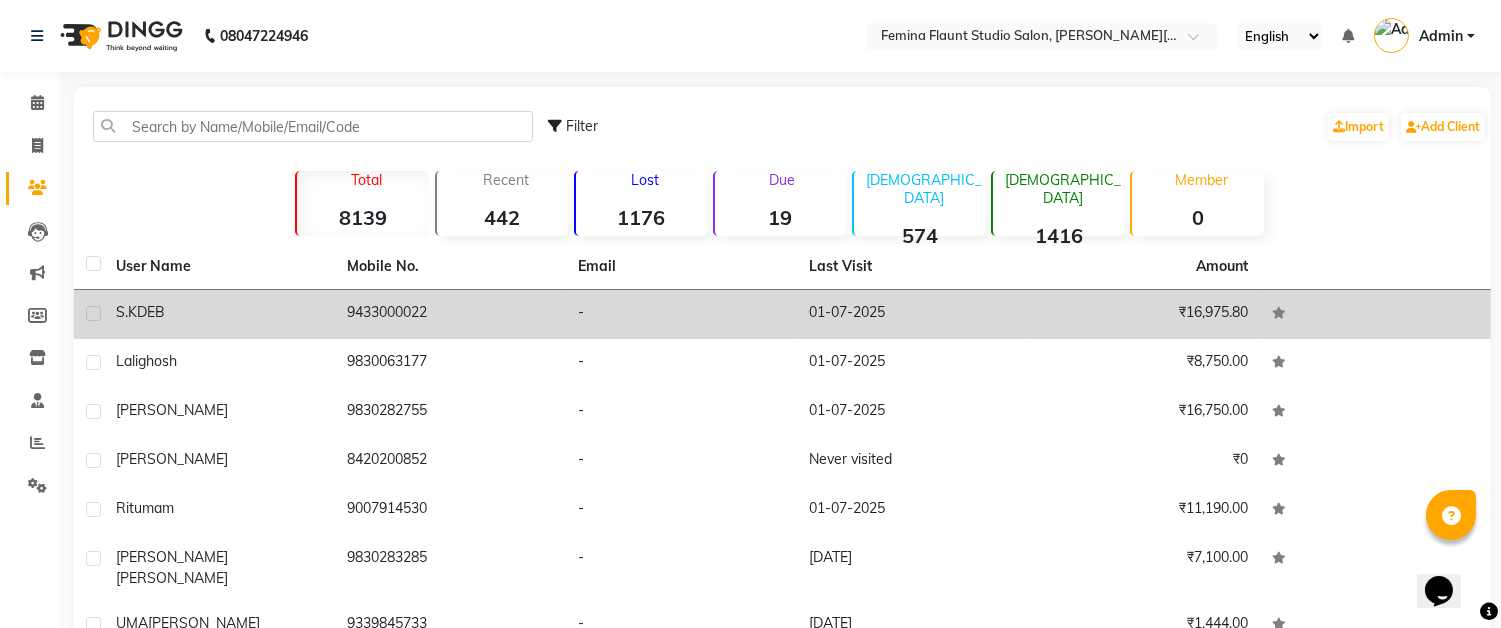 click on "S.K  DEB" 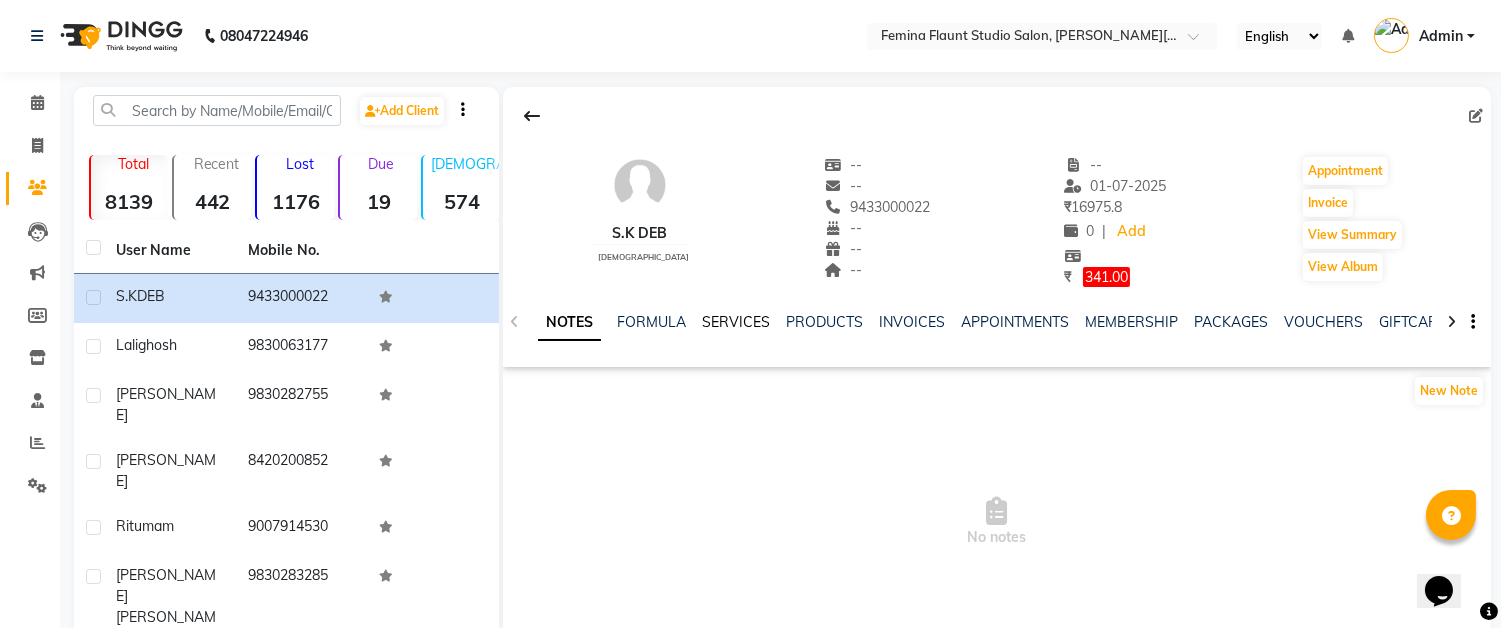 click on "SERVICES" 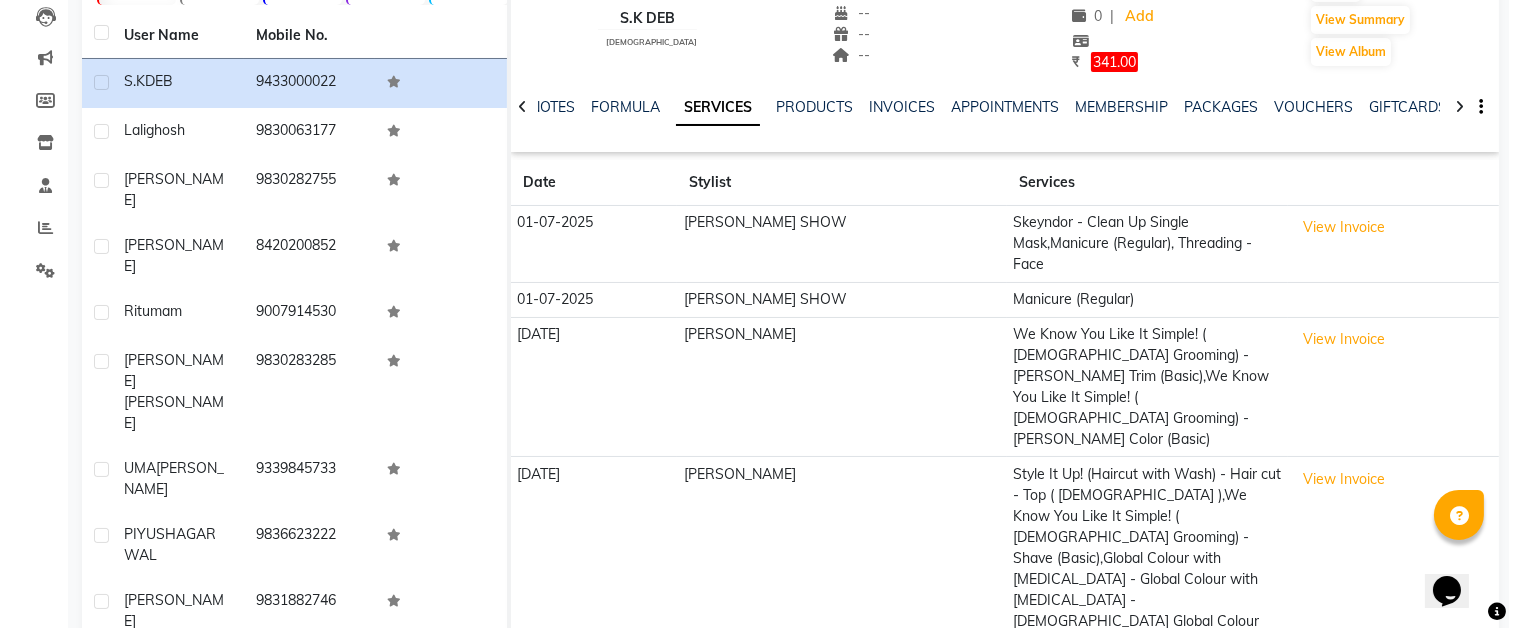 scroll, scrollTop: 222, scrollLeft: 0, axis: vertical 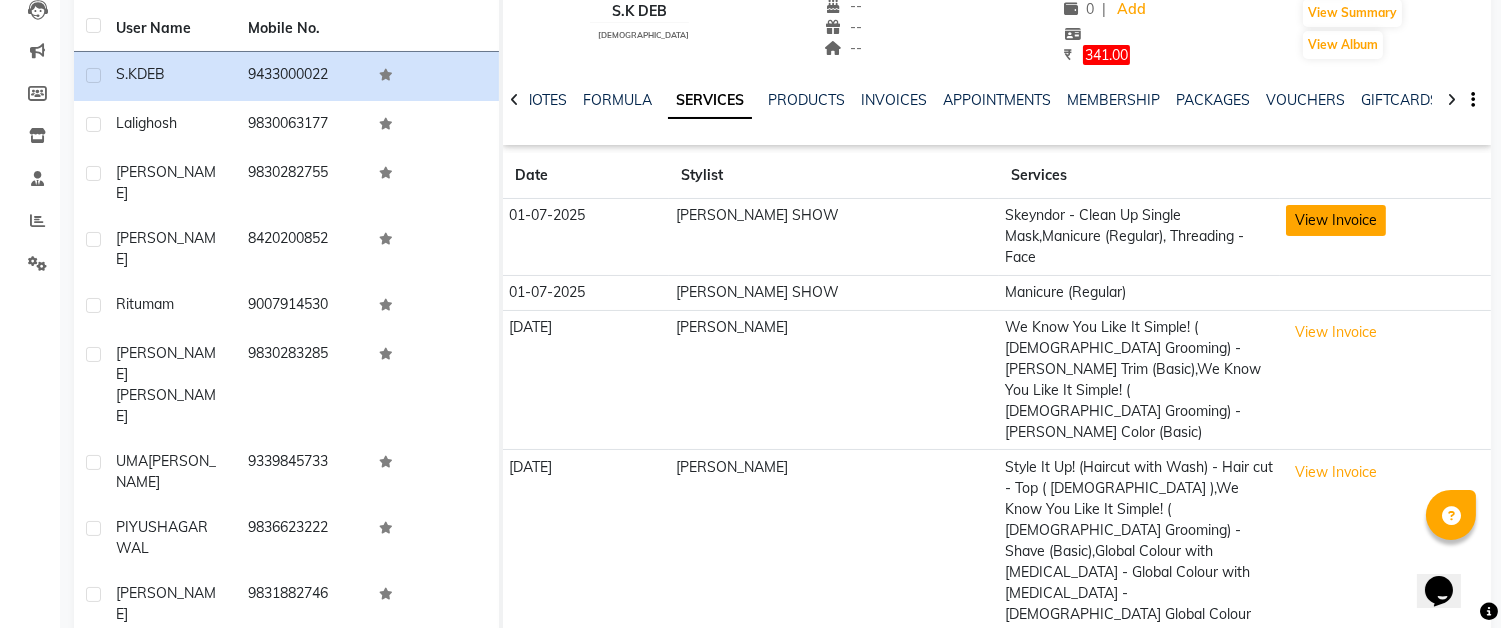 click on "View Invoice" 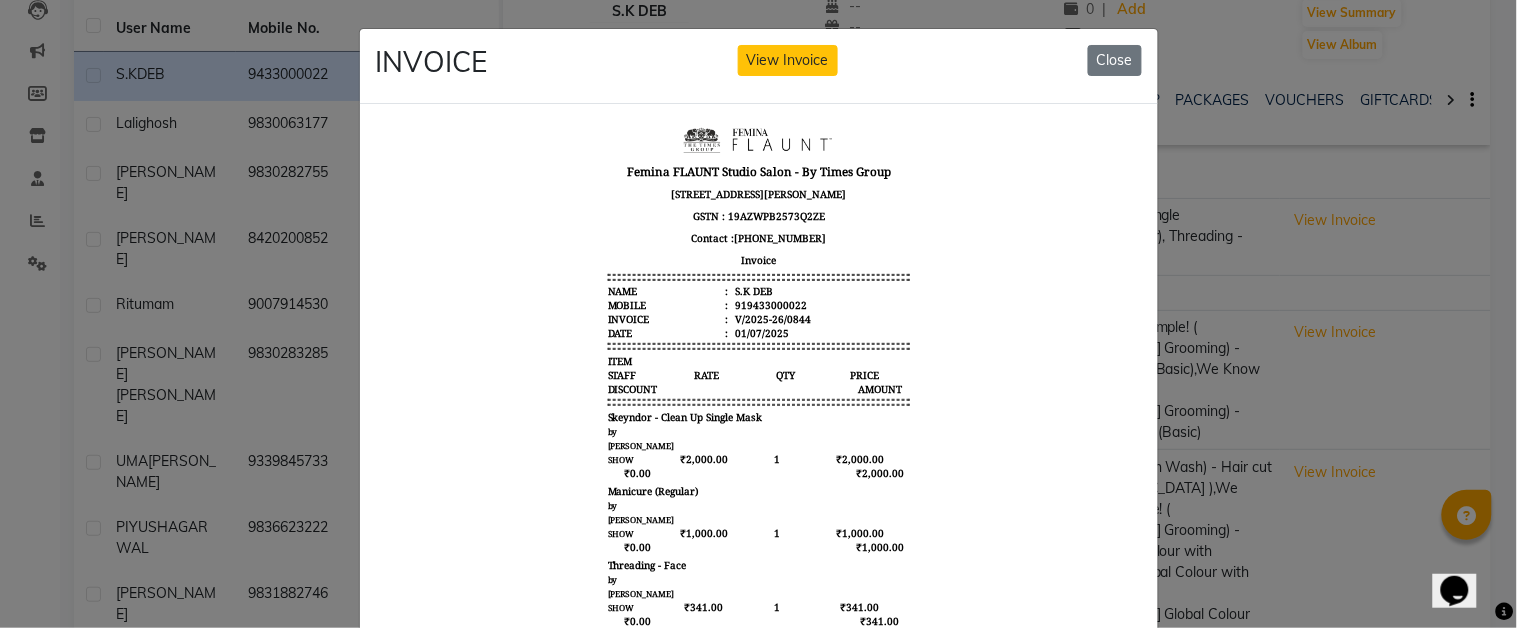 scroll, scrollTop: 15, scrollLeft: 0, axis: vertical 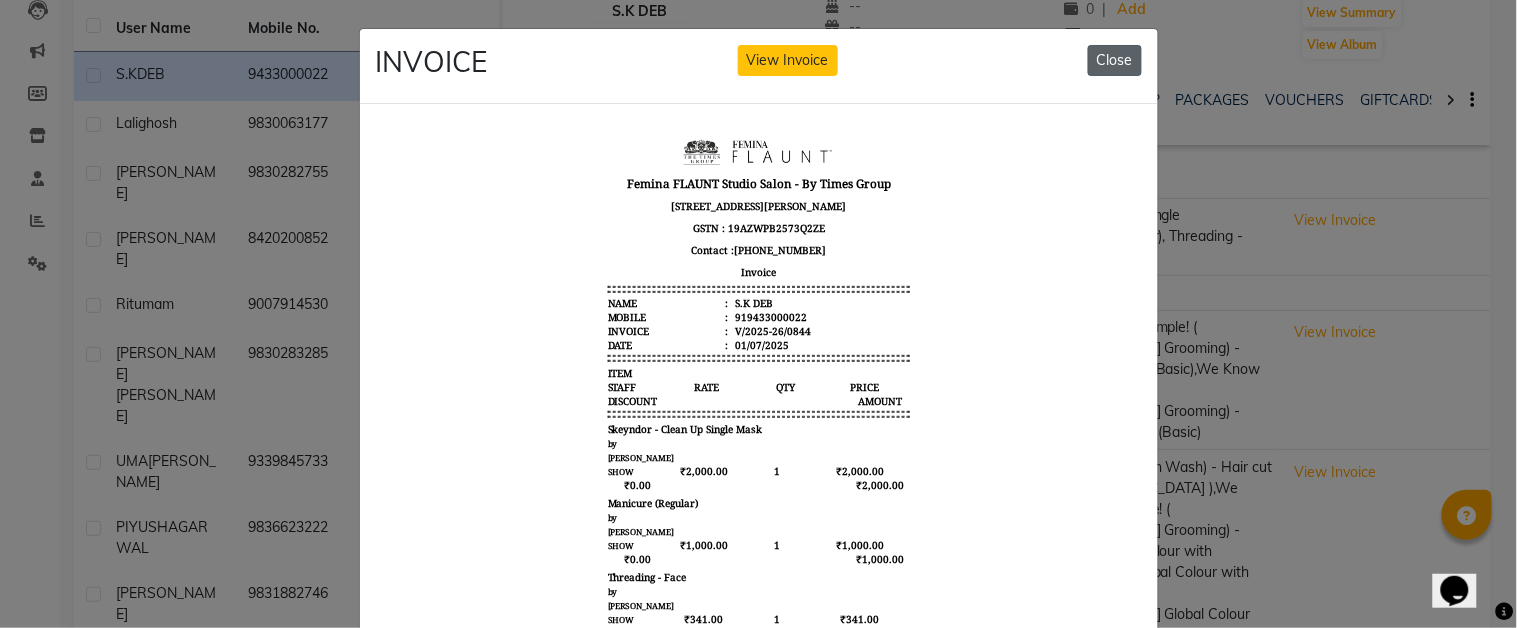 click on "Close" 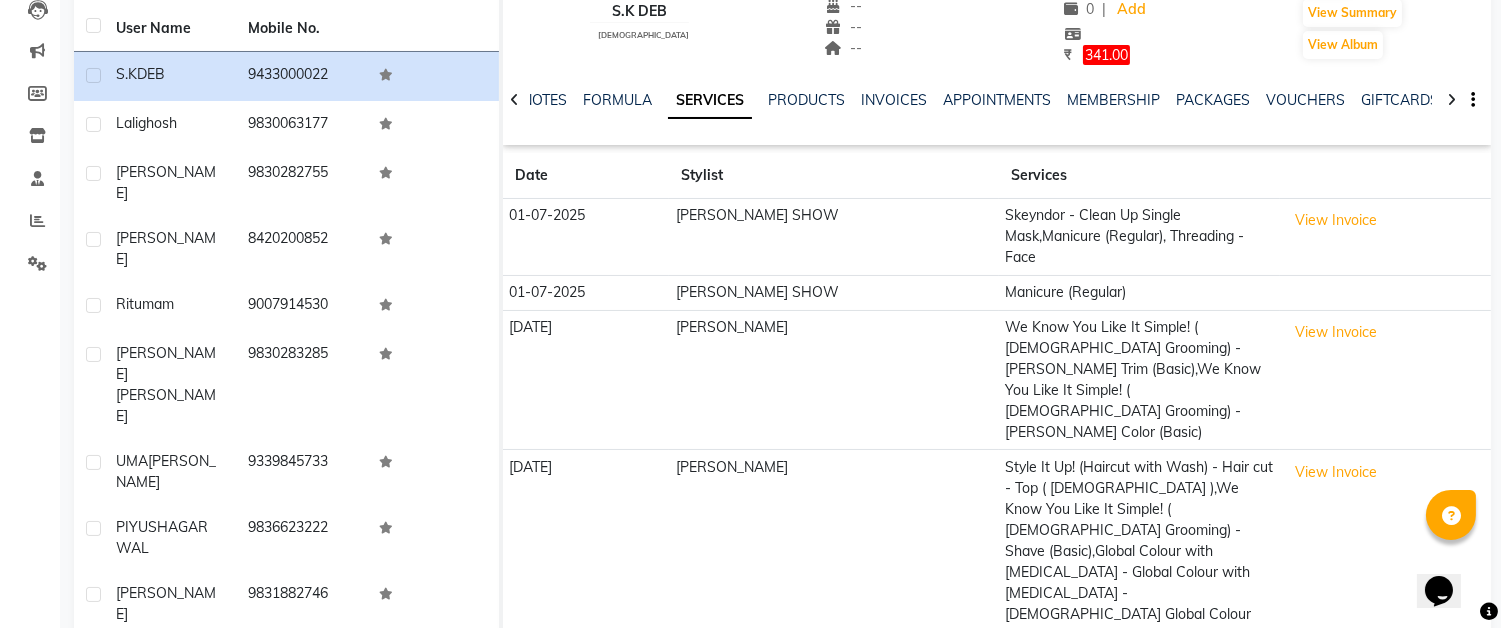scroll, scrollTop: 111, scrollLeft: 0, axis: vertical 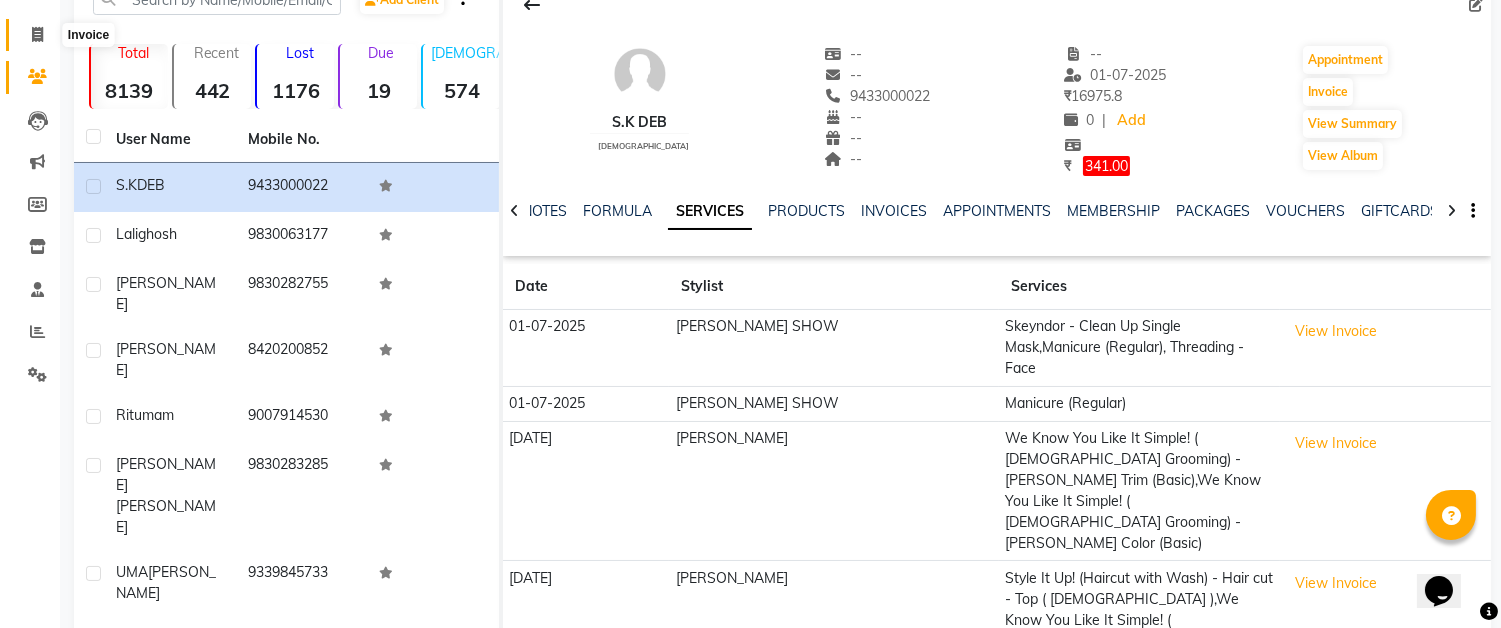 click 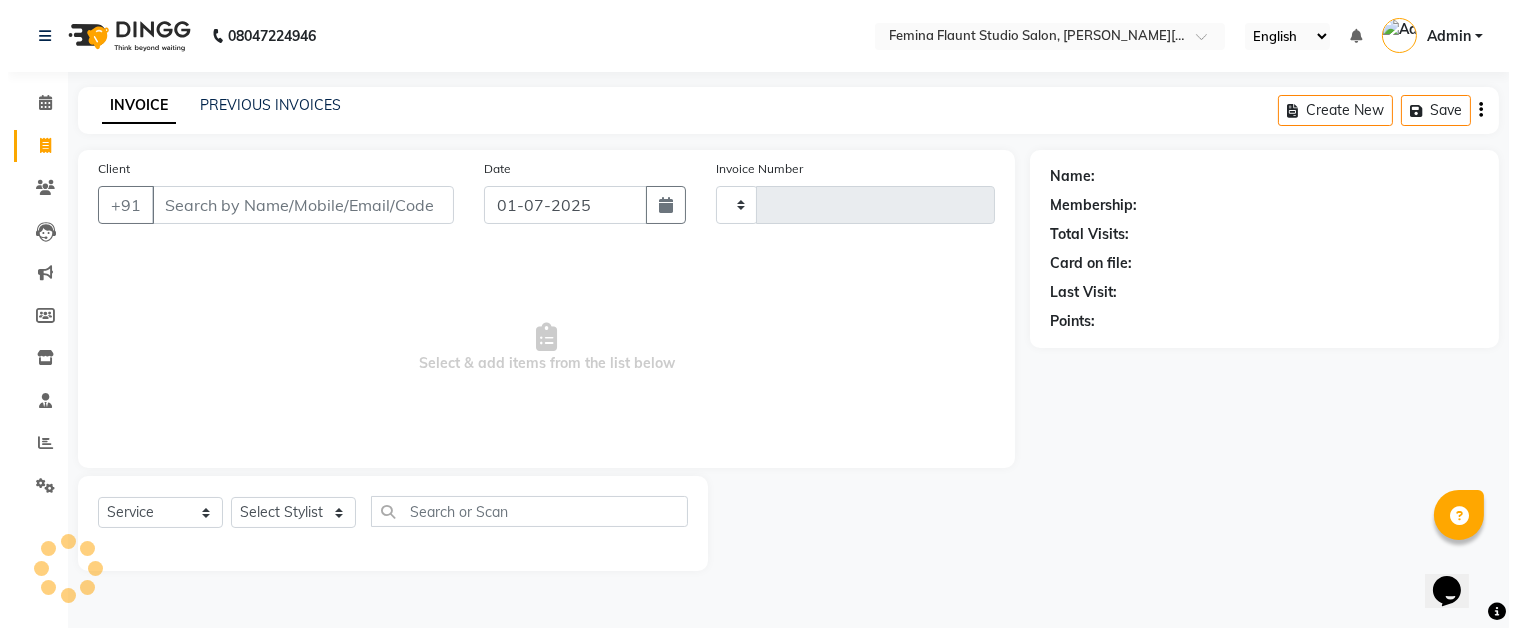scroll, scrollTop: 0, scrollLeft: 0, axis: both 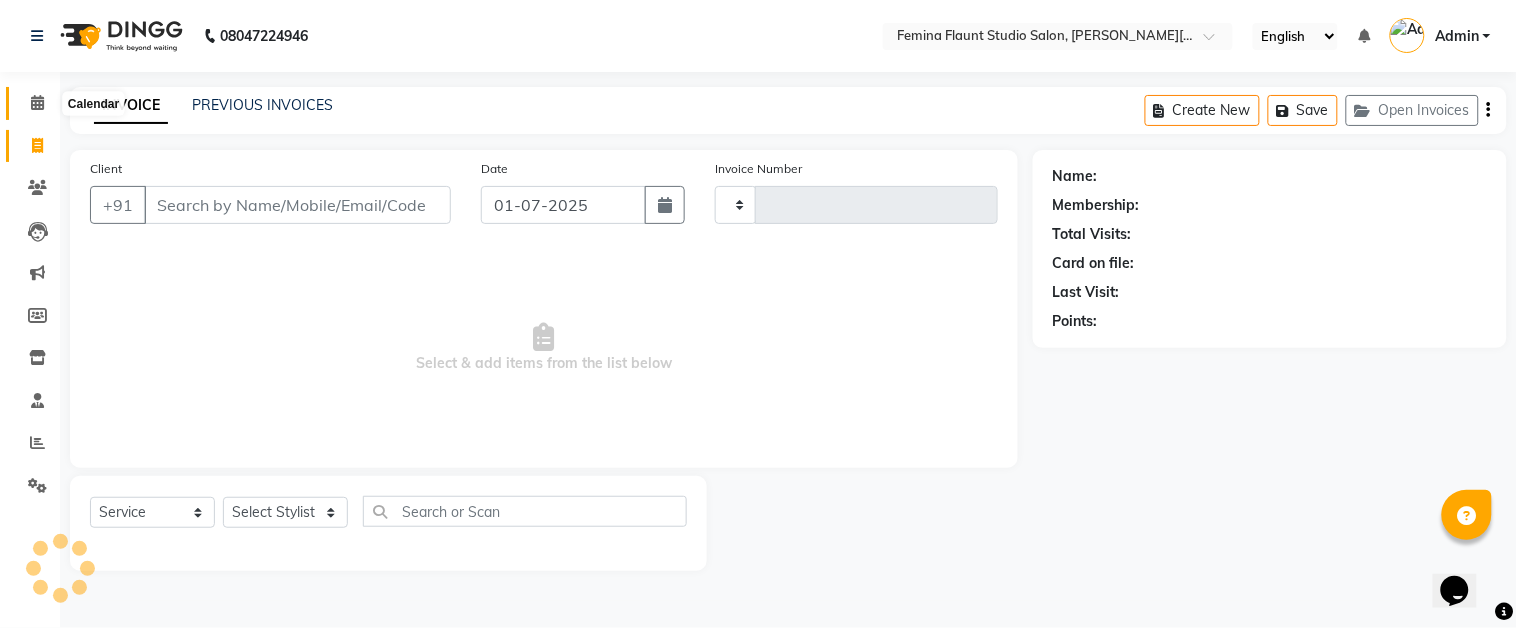 click 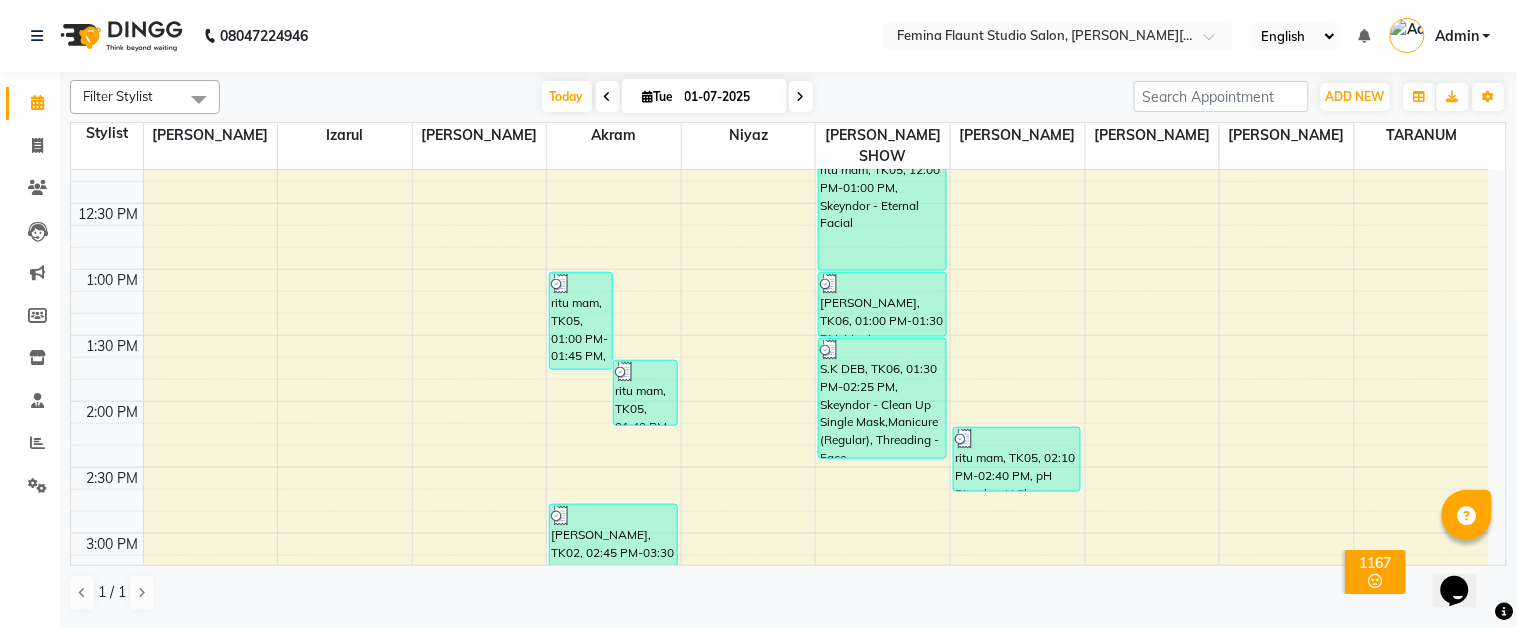 scroll, scrollTop: 444, scrollLeft: 0, axis: vertical 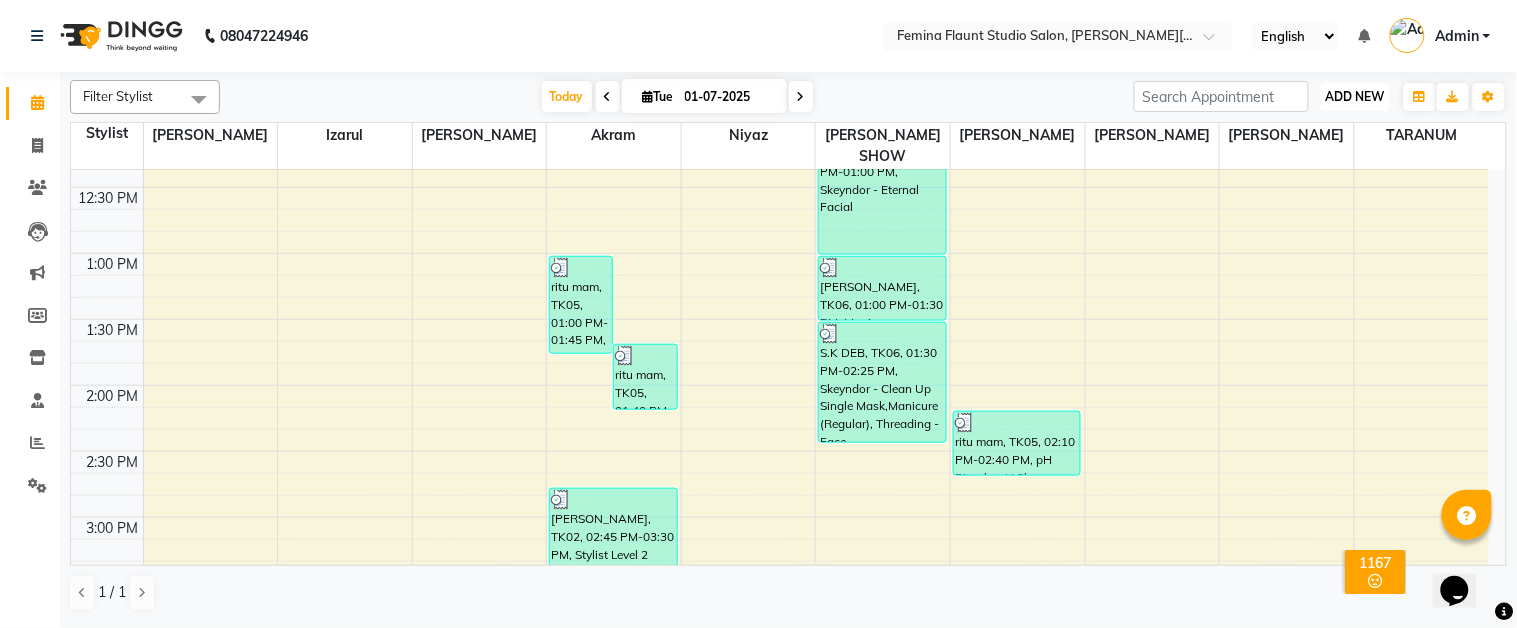click on "ADD NEW" at bounding box center (1355, 96) 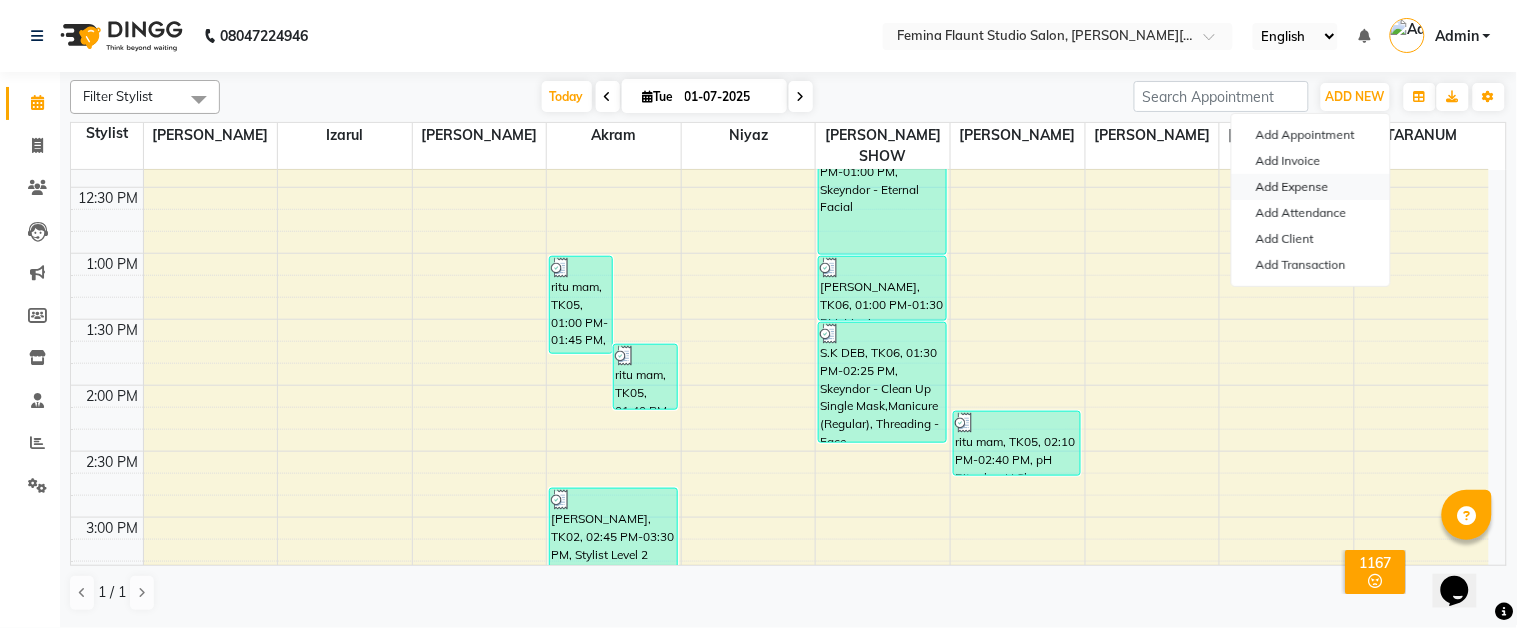 click on "Add Expense" at bounding box center [1311, 187] 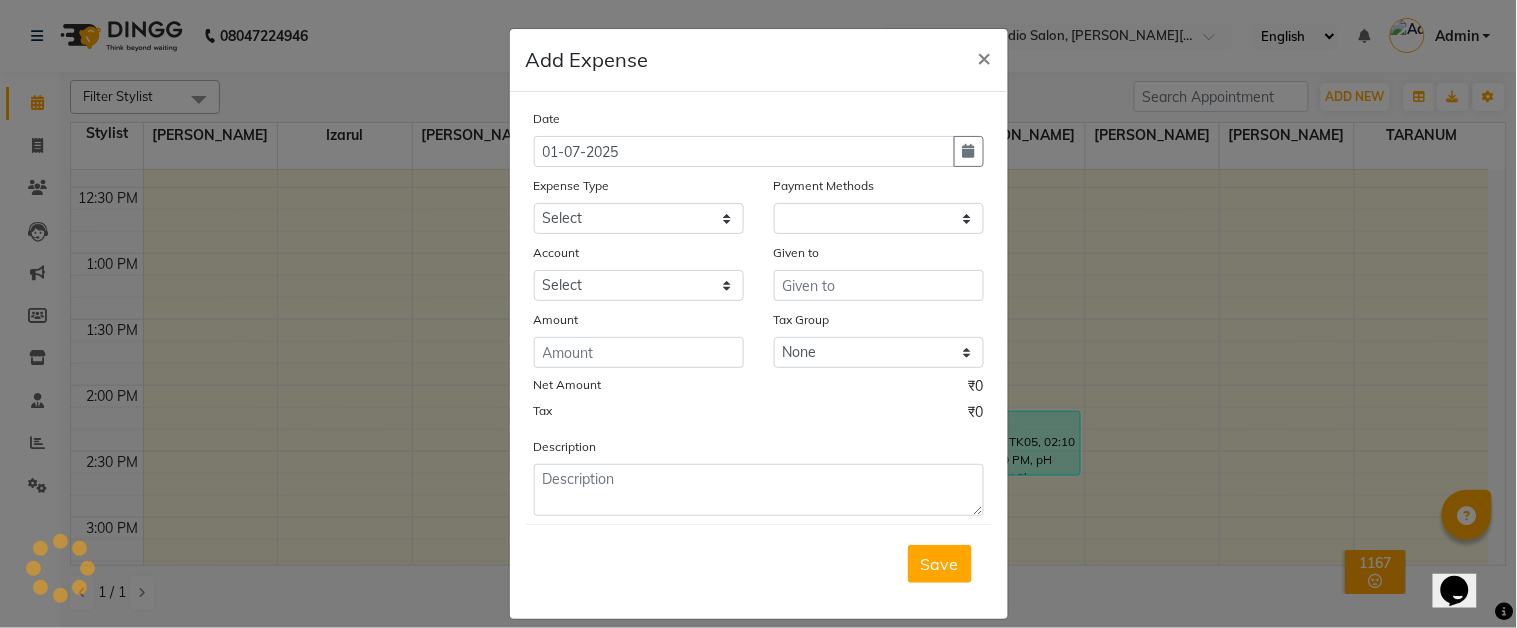 select on "1" 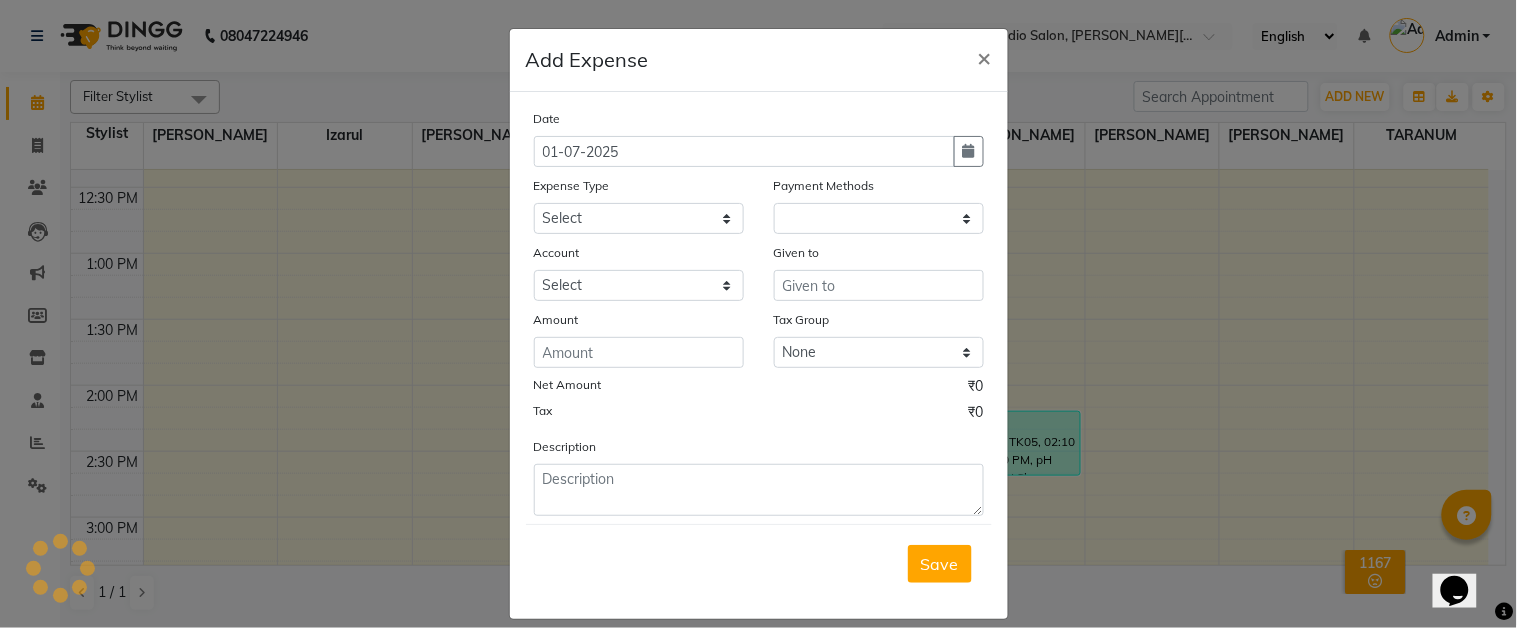 select on "4140" 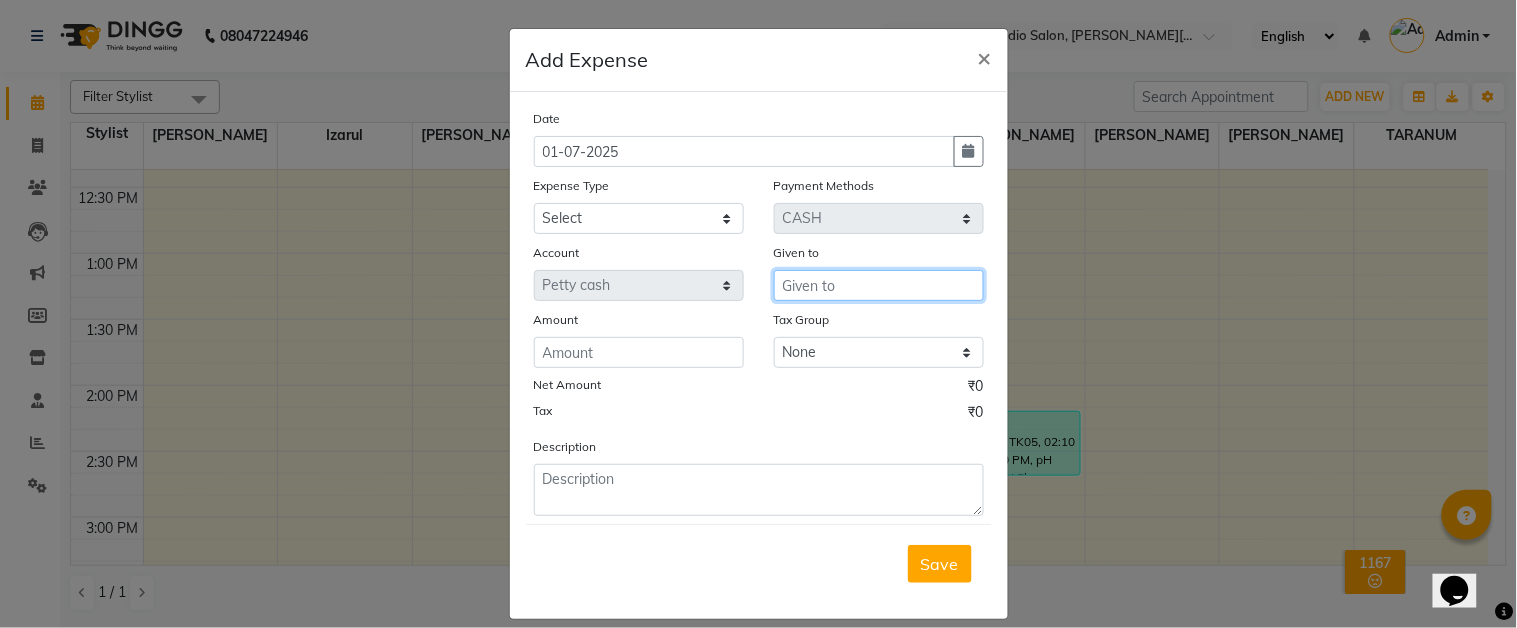 click at bounding box center (879, 285) 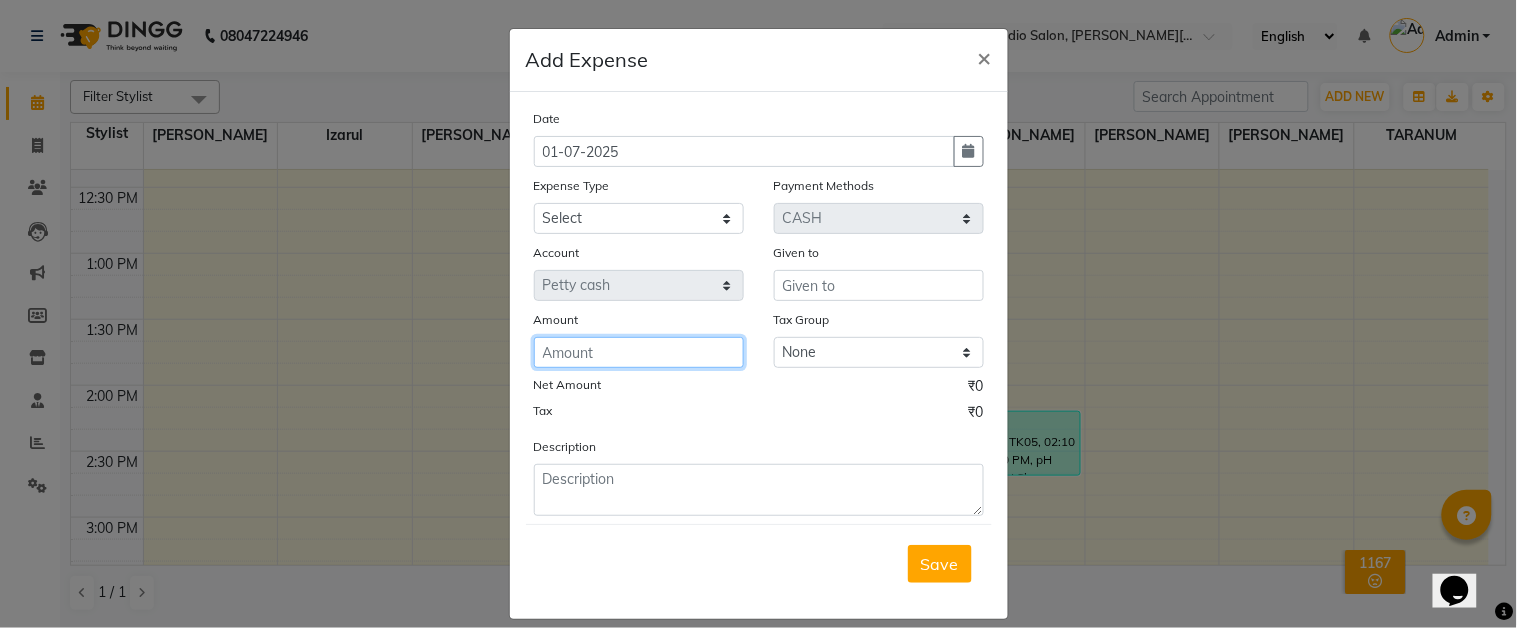 click 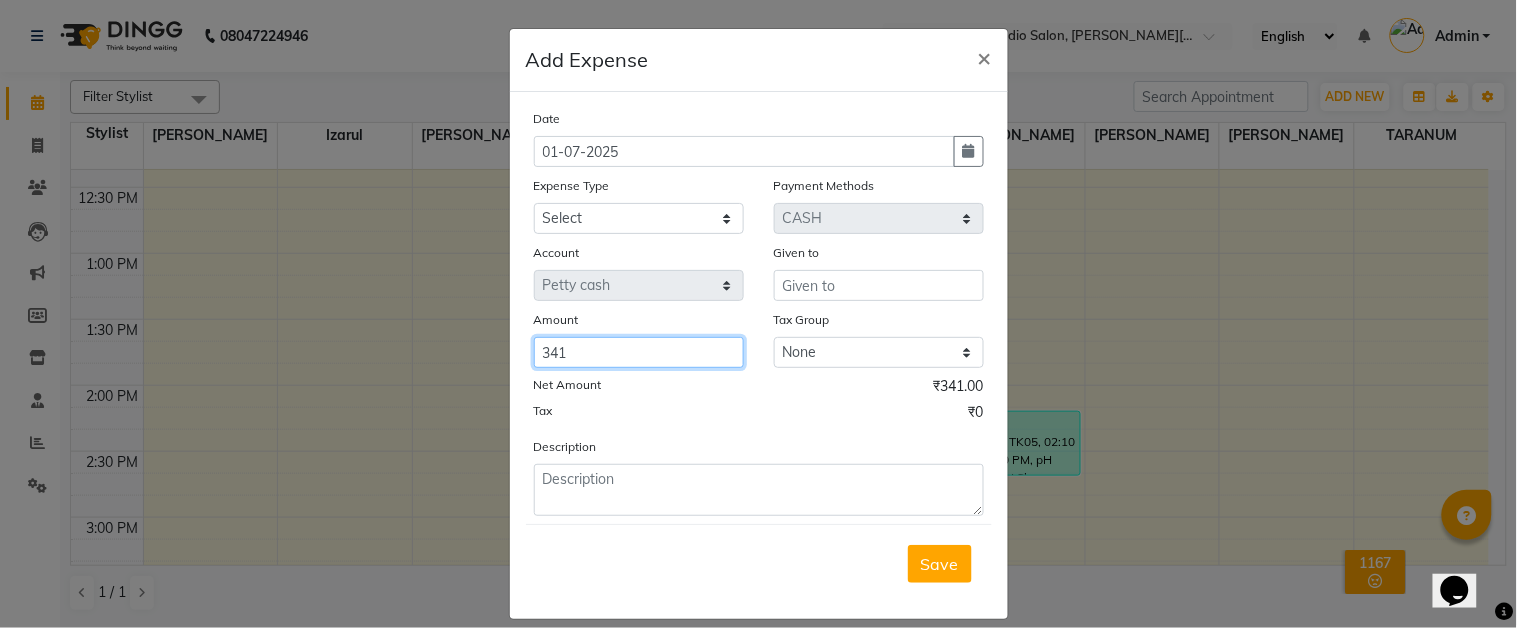 type on "341" 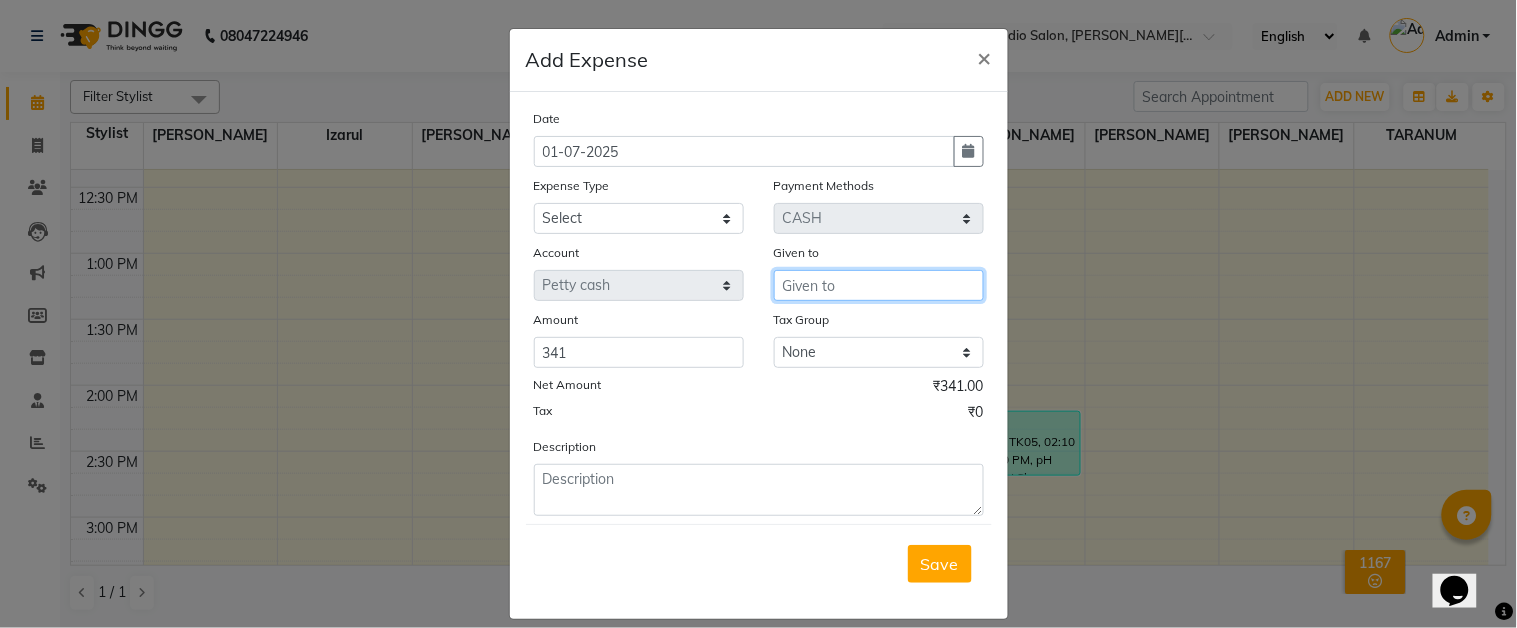 click at bounding box center [879, 285] 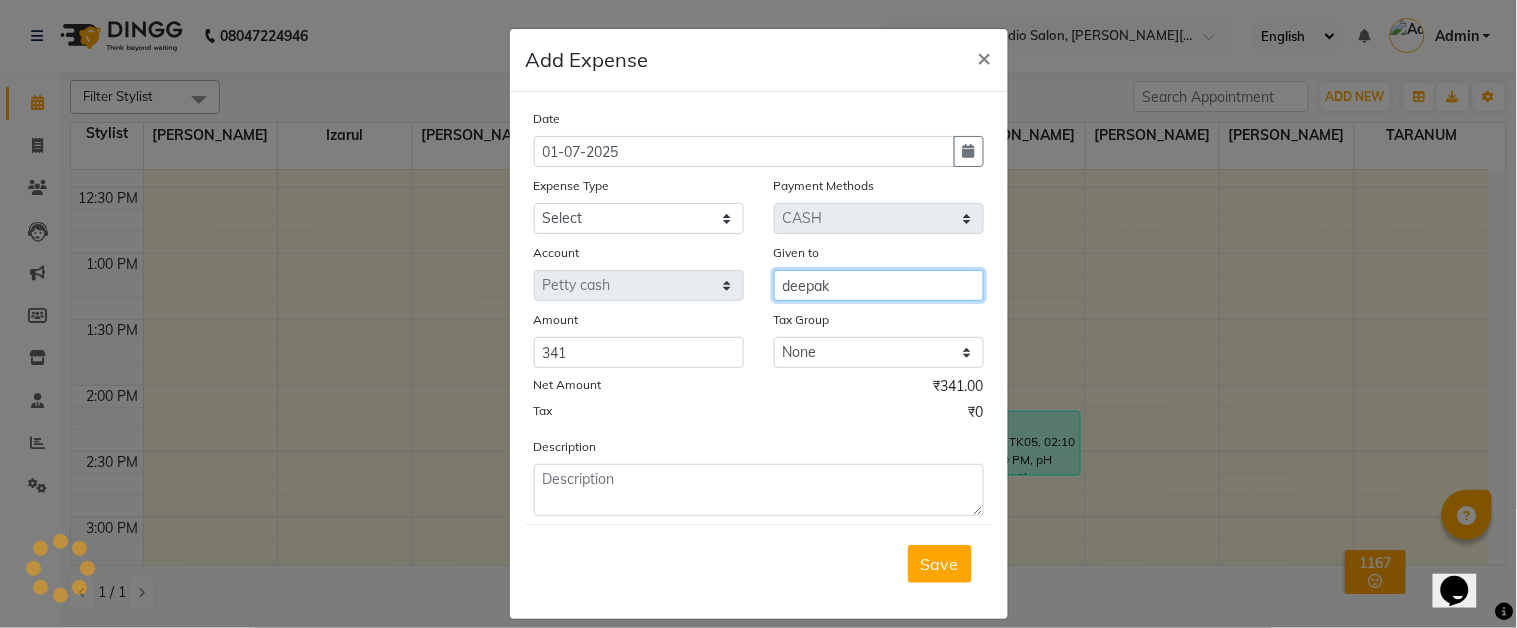 type on "deepak" 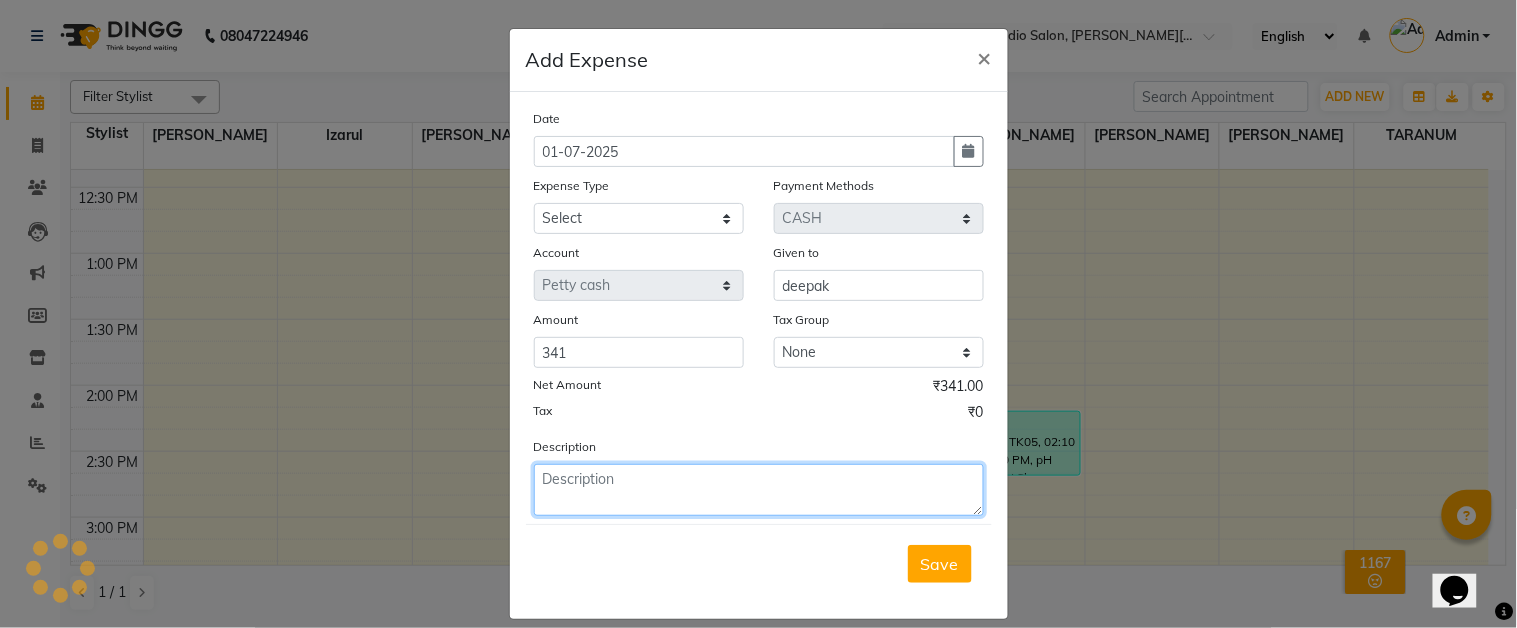 click 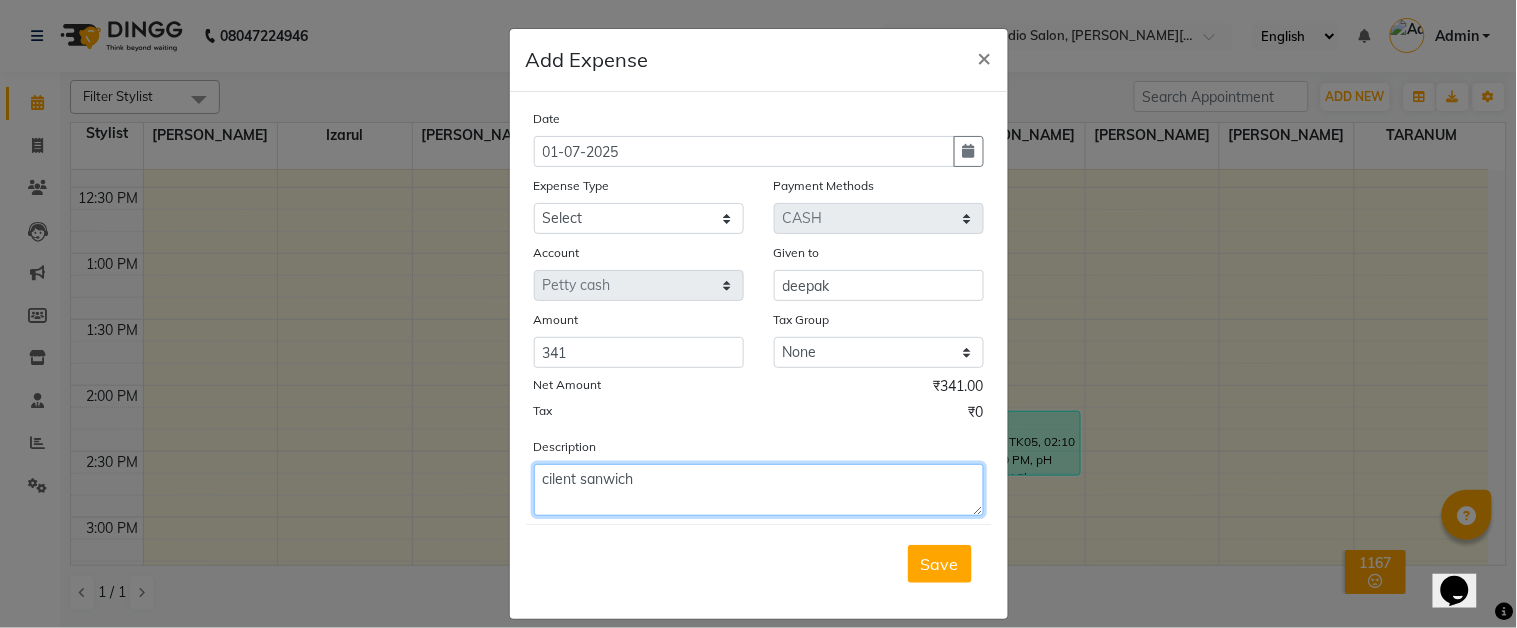click on "cilent sanwich" 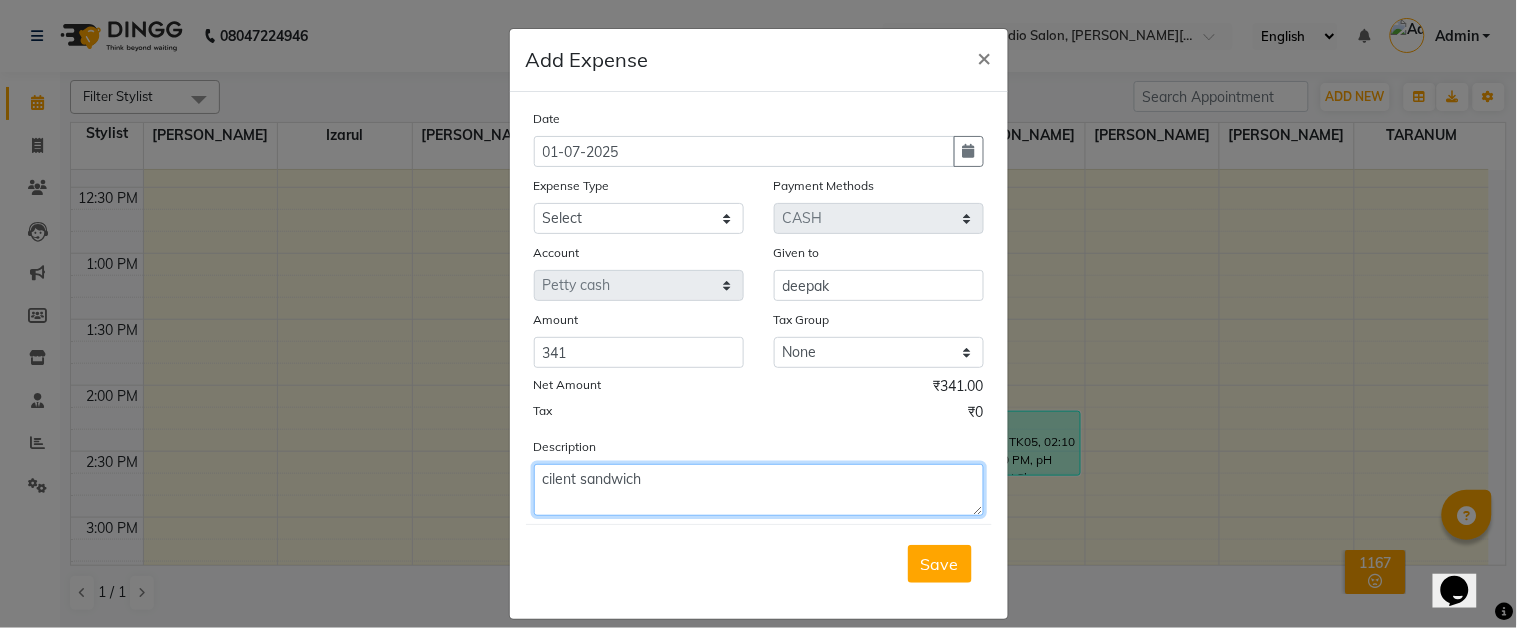 click on "cilent sandwich" 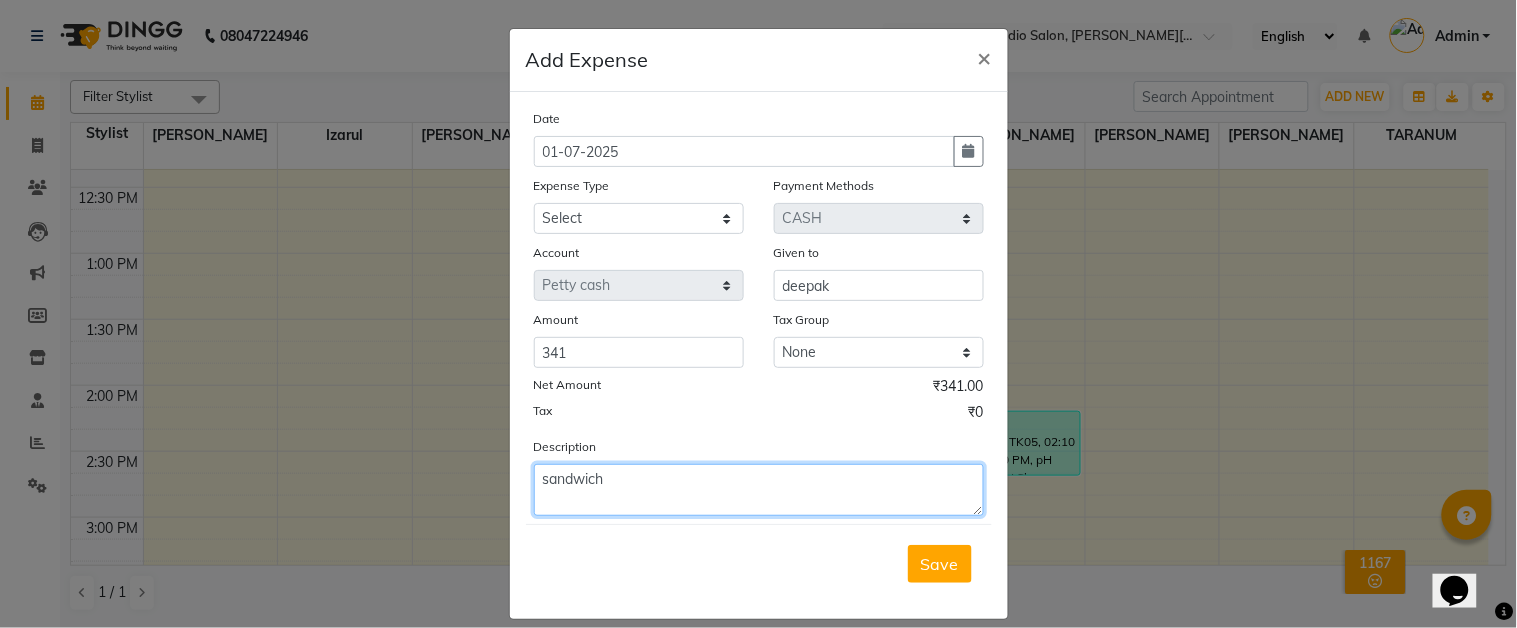 click on "sandwich" 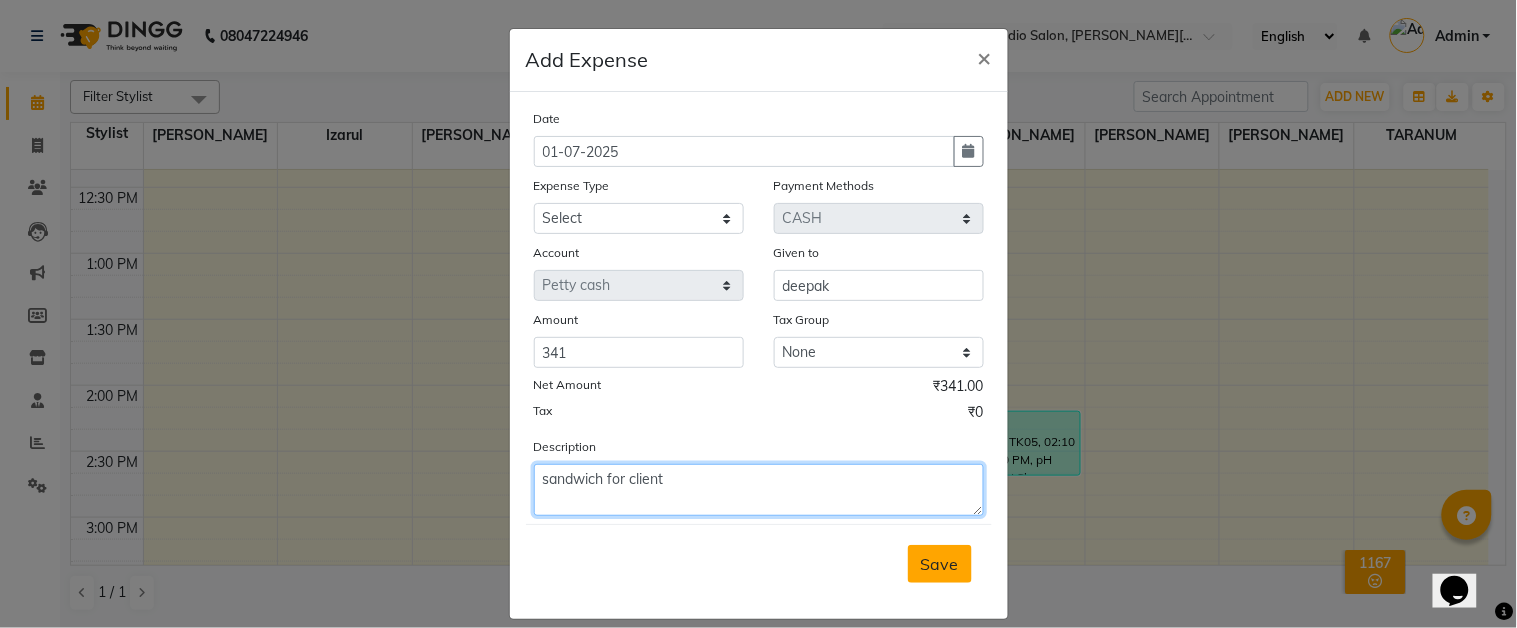 type on "sandwich for client" 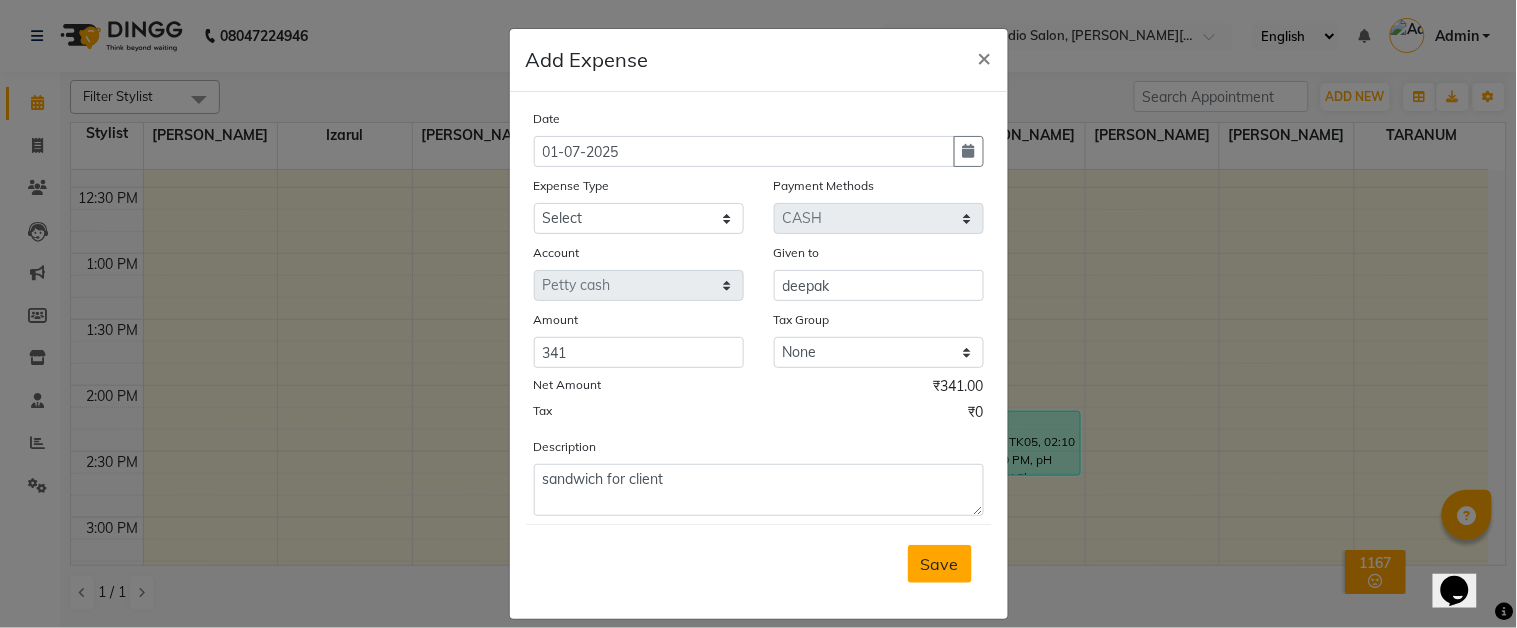 click on "Save" at bounding box center [940, 564] 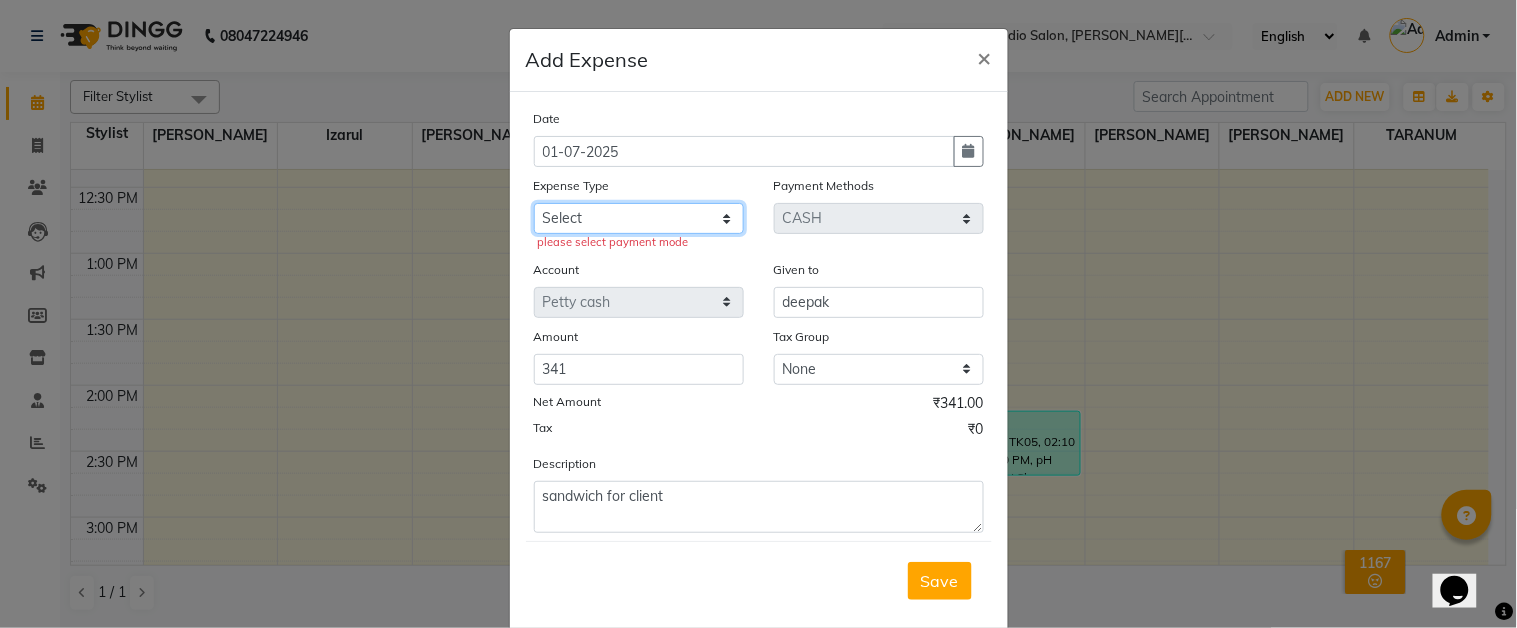 click on "Select Advance Salary Car Parking Charges Cash transfer to bank Cash Transfer to Owner Client Snacks Electricity Incentive Laundry Marketing Miscellaneous Other Pantry Salary Staff Snacks Tea & Refreshment [DEMOGRAPHIC_DATA] Water" 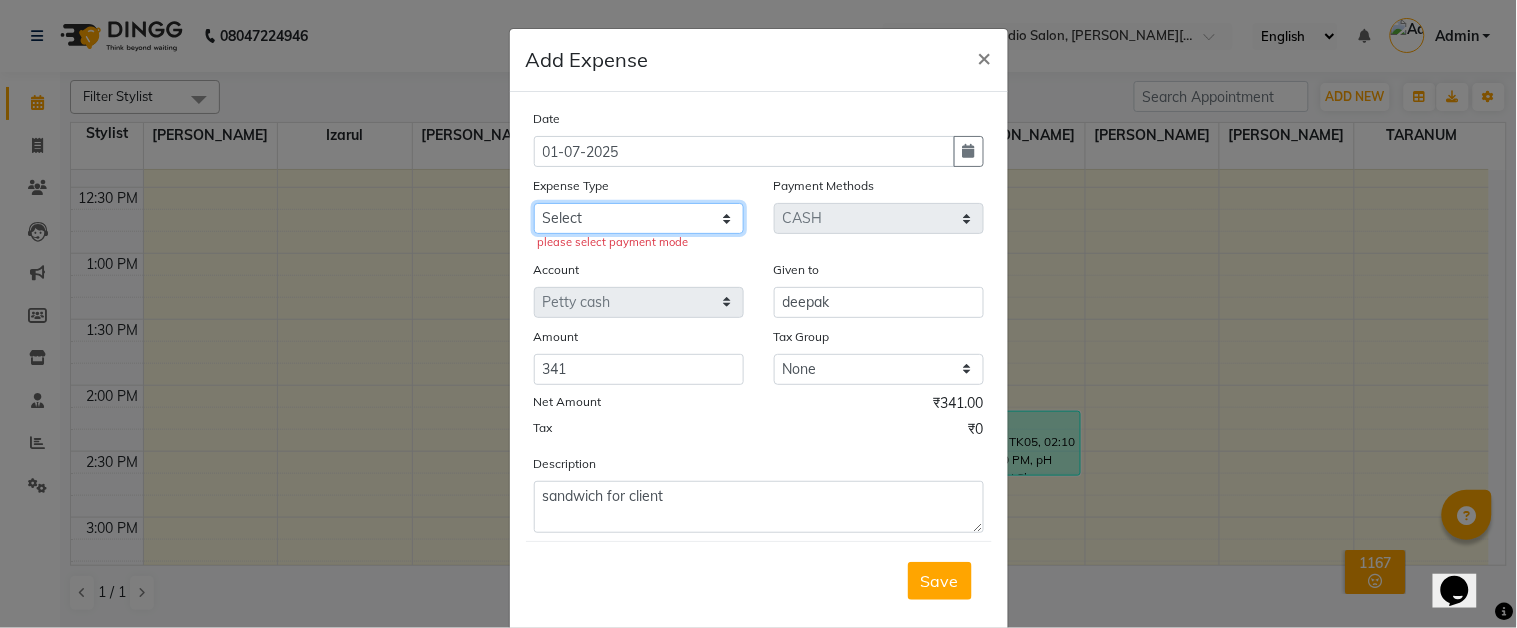 select on "9804" 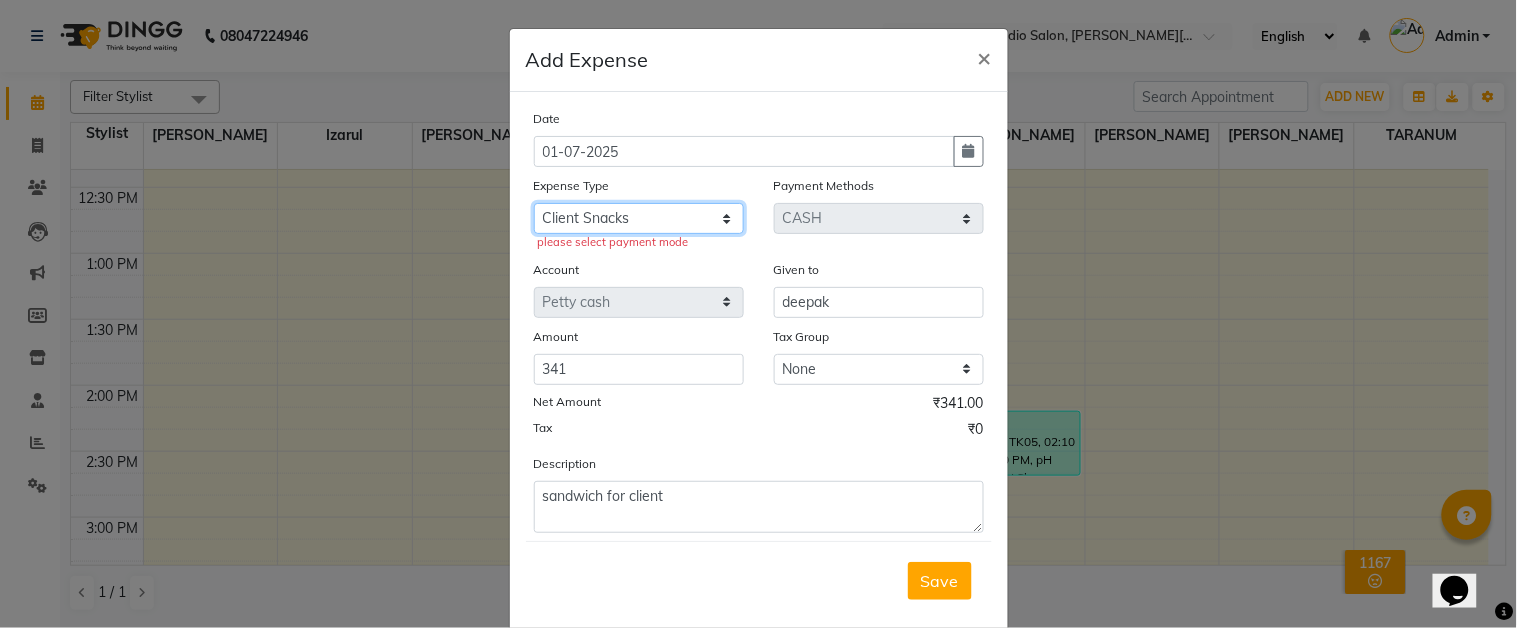 click on "Select Advance Salary Car Parking Charges Cash transfer to bank Cash Transfer to Owner Client Snacks Electricity Incentive Laundry Marketing Miscellaneous Other Pantry Salary Staff Snacks Tea & Refreshment [DEMOGRAPHIC_DATA] Water" 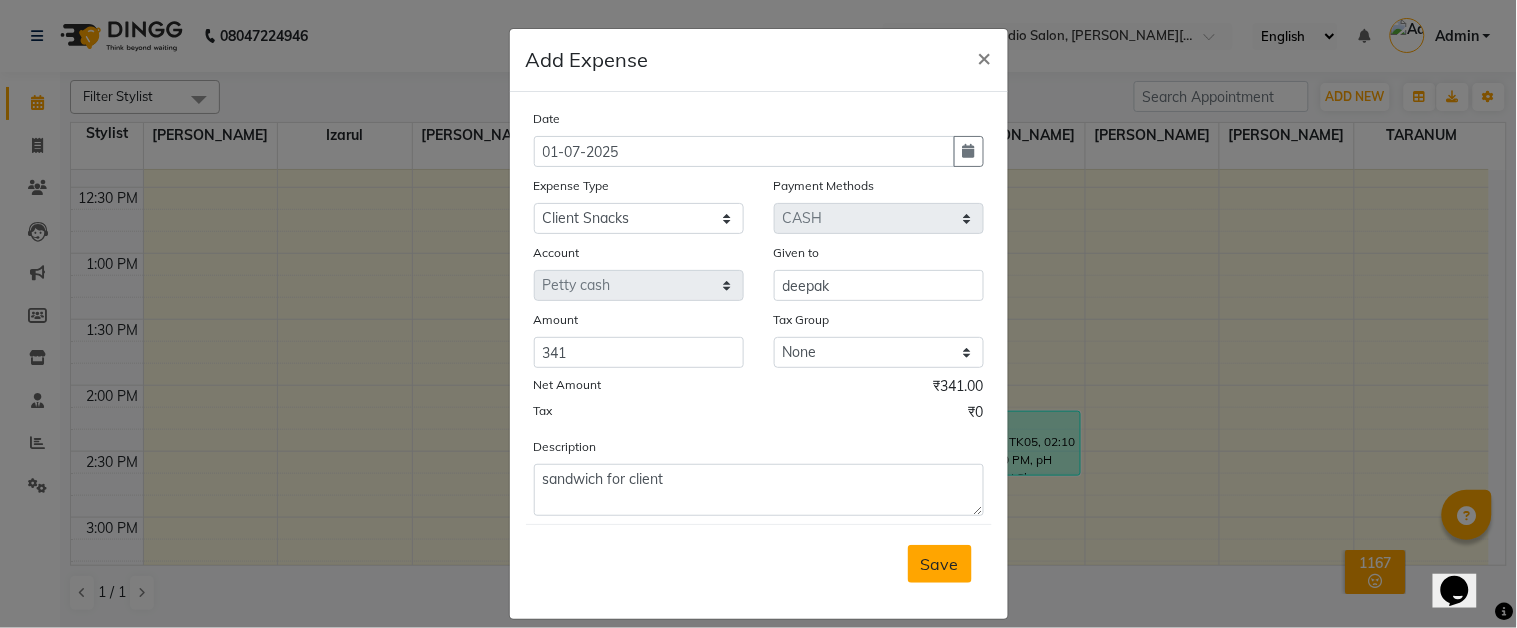 click on "Save" at bounding box center [940, 564] 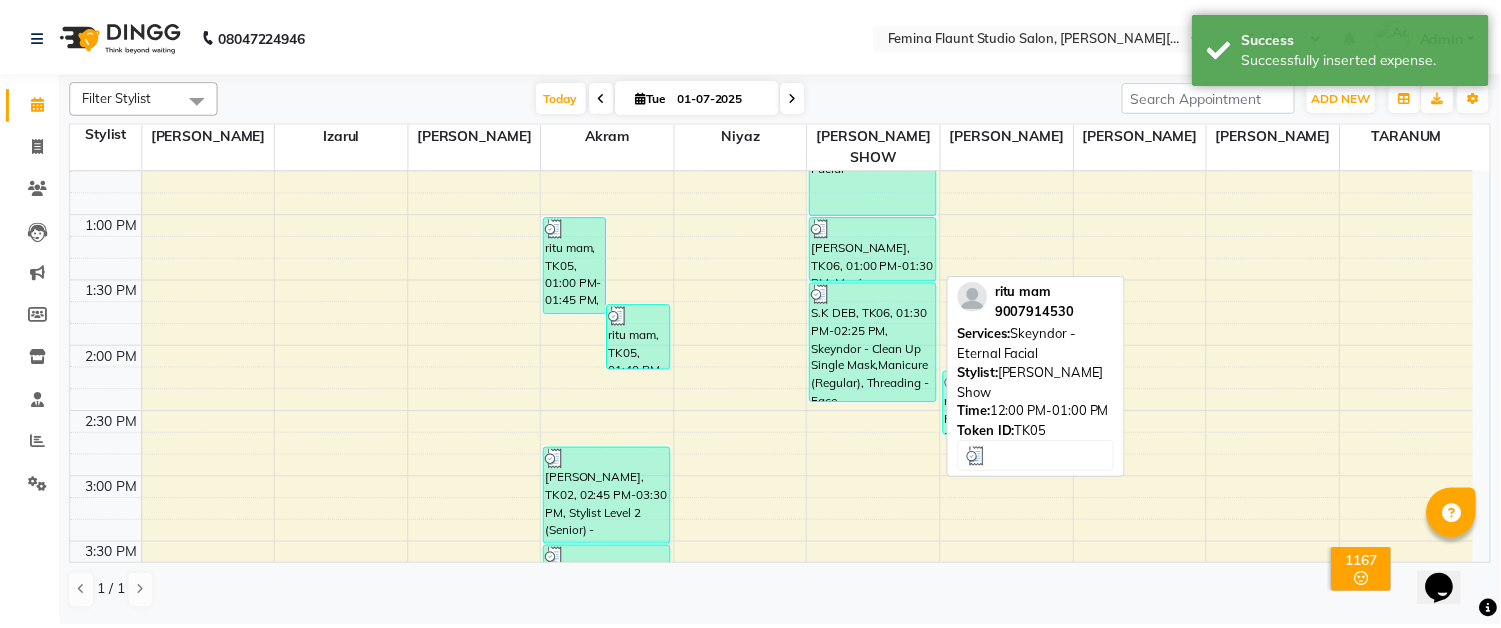scroll, scrollTop: 444, scrollLeft: 0, axis: vertical 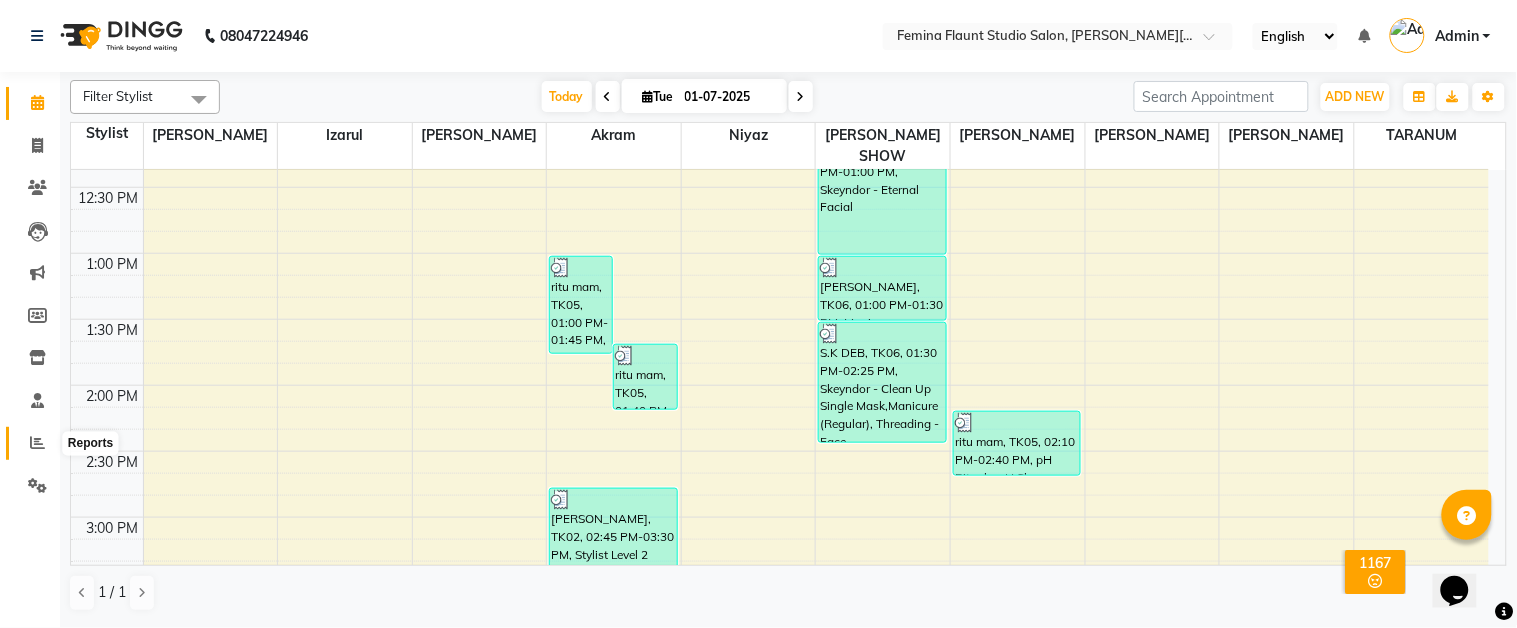 click 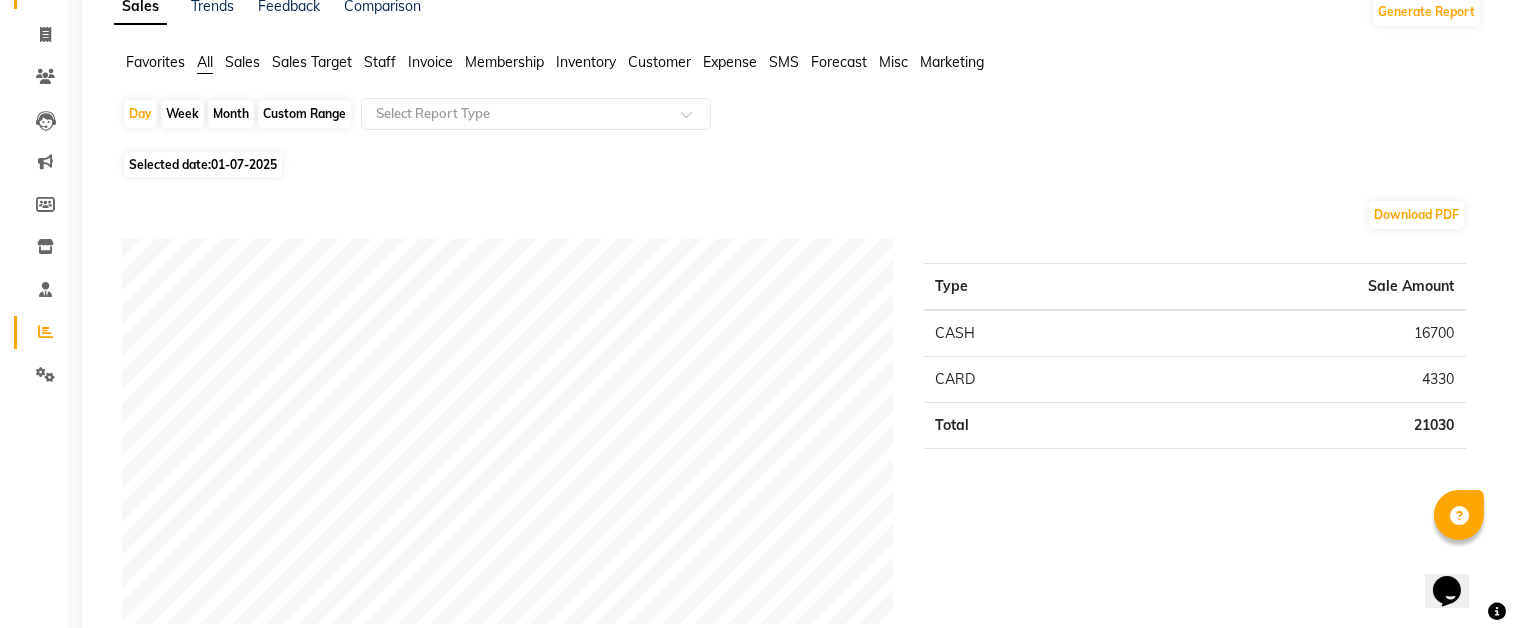 scroll, scrollTop: 0, scrollLeft: 0, axis: both 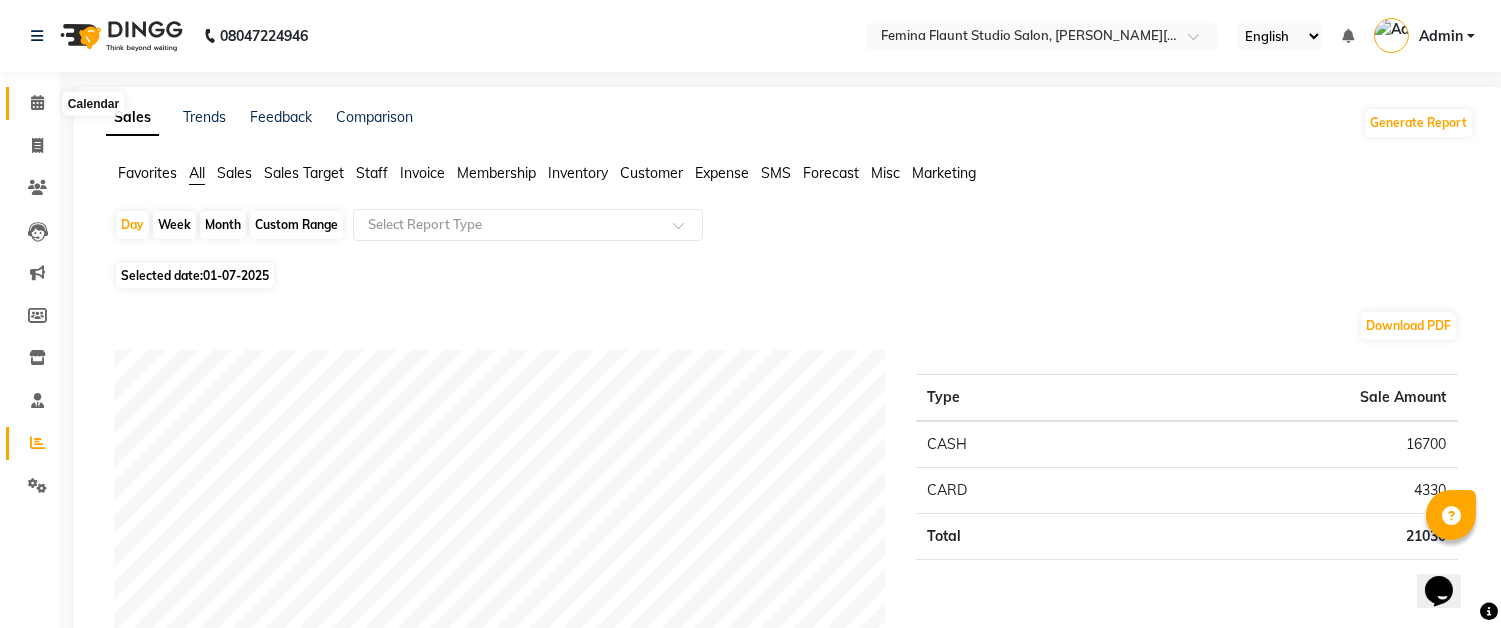 click 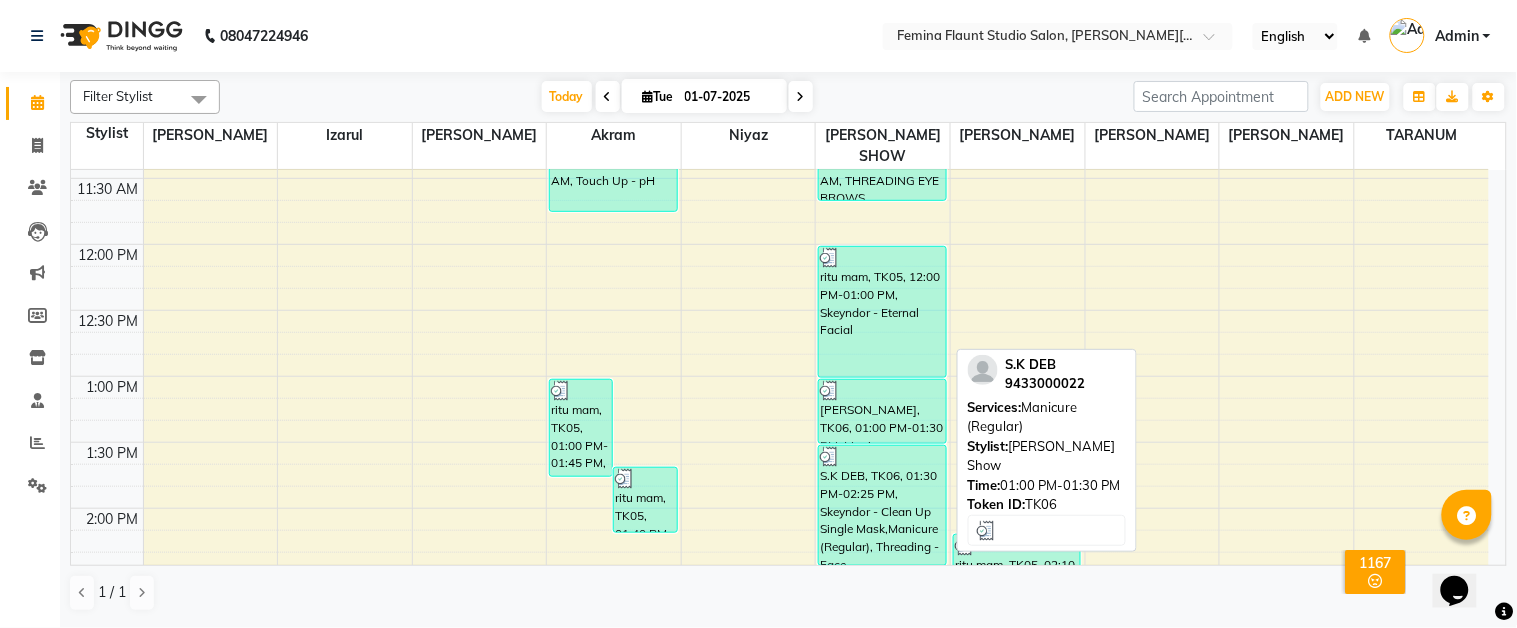 scroll, scrollTop: 333, scrollLeft: 0, axis: vertical 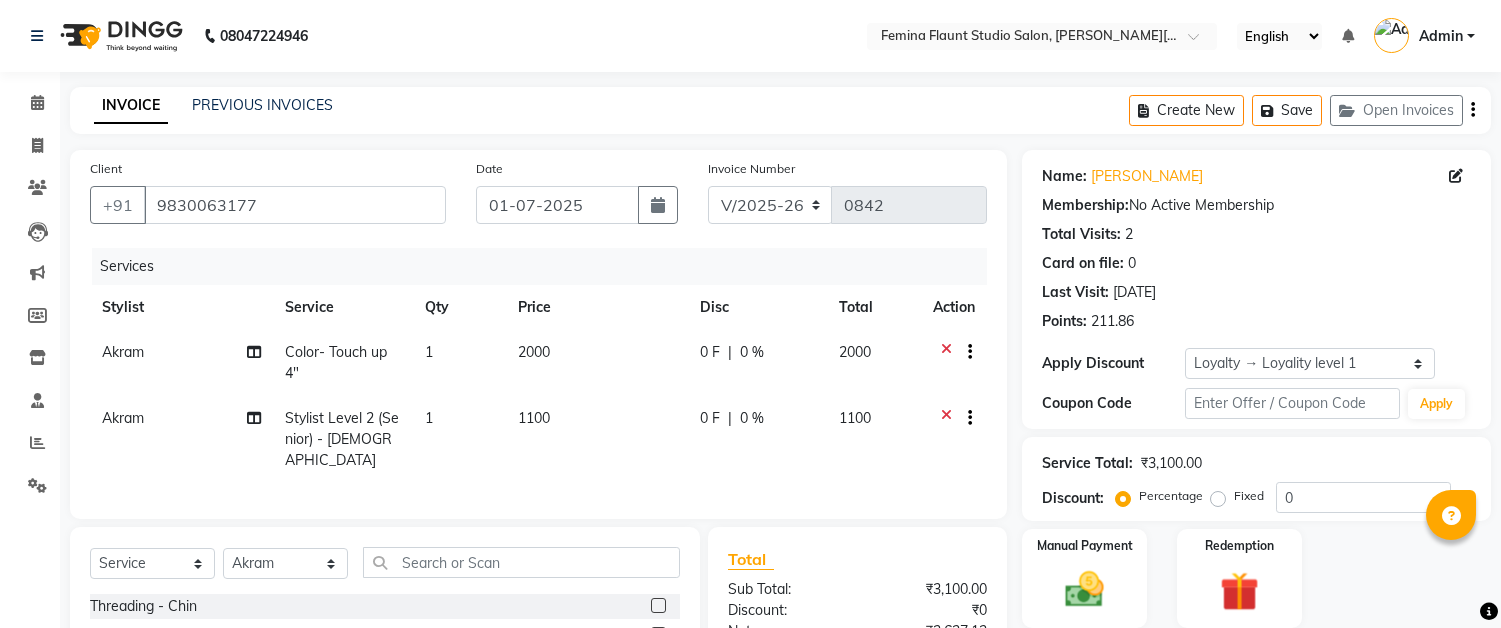 select on "5231" 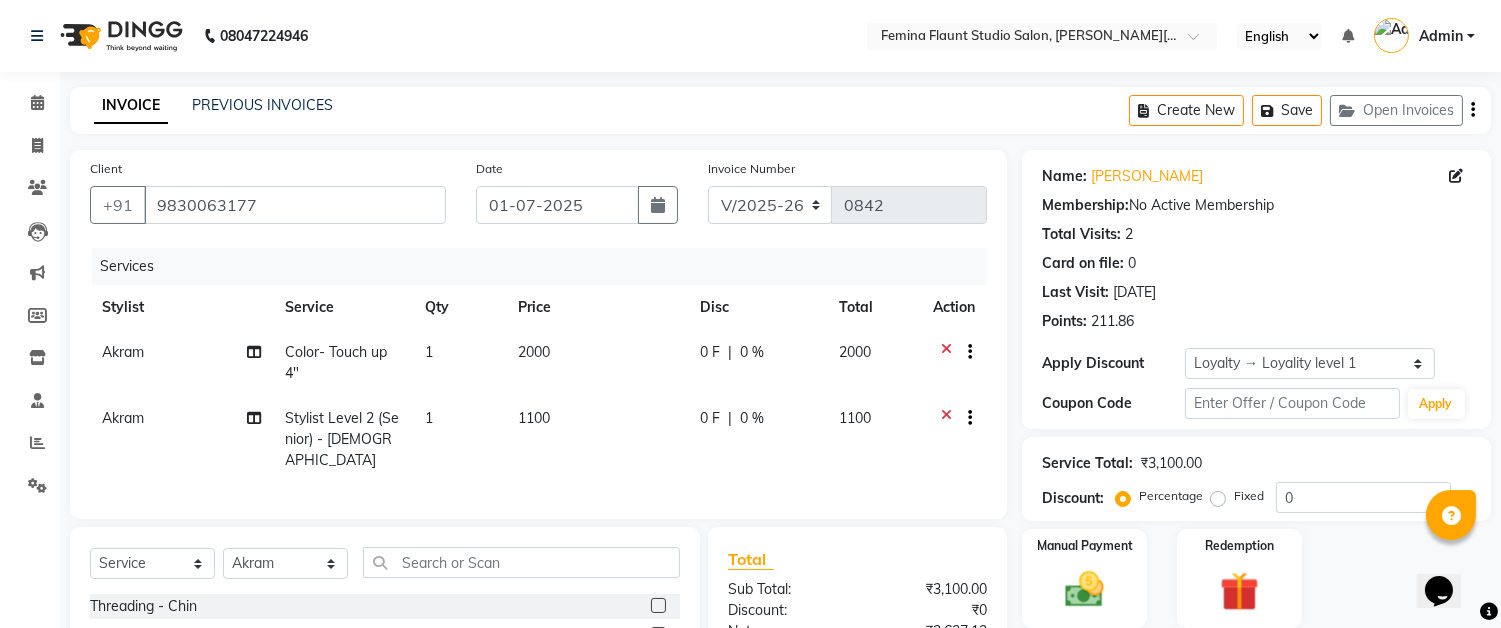 scroll, scrollTop: 0, scrollLeft: 0, axis: both 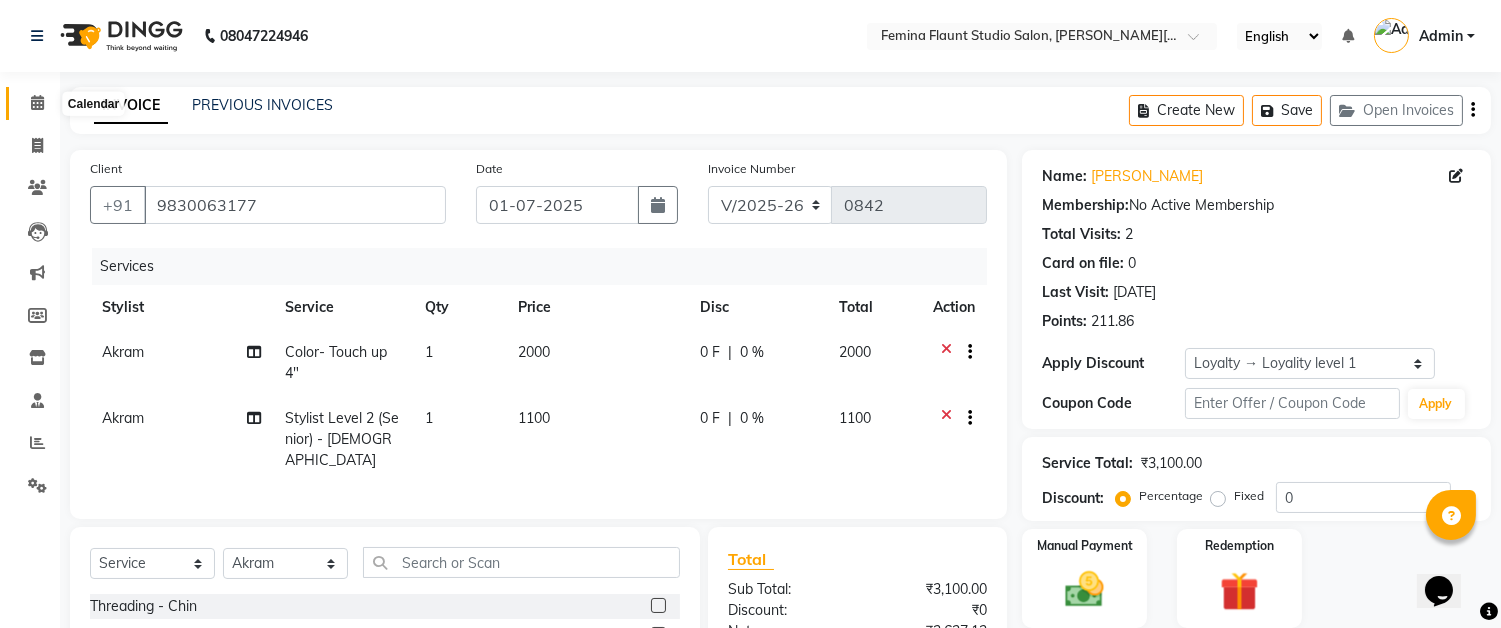 click 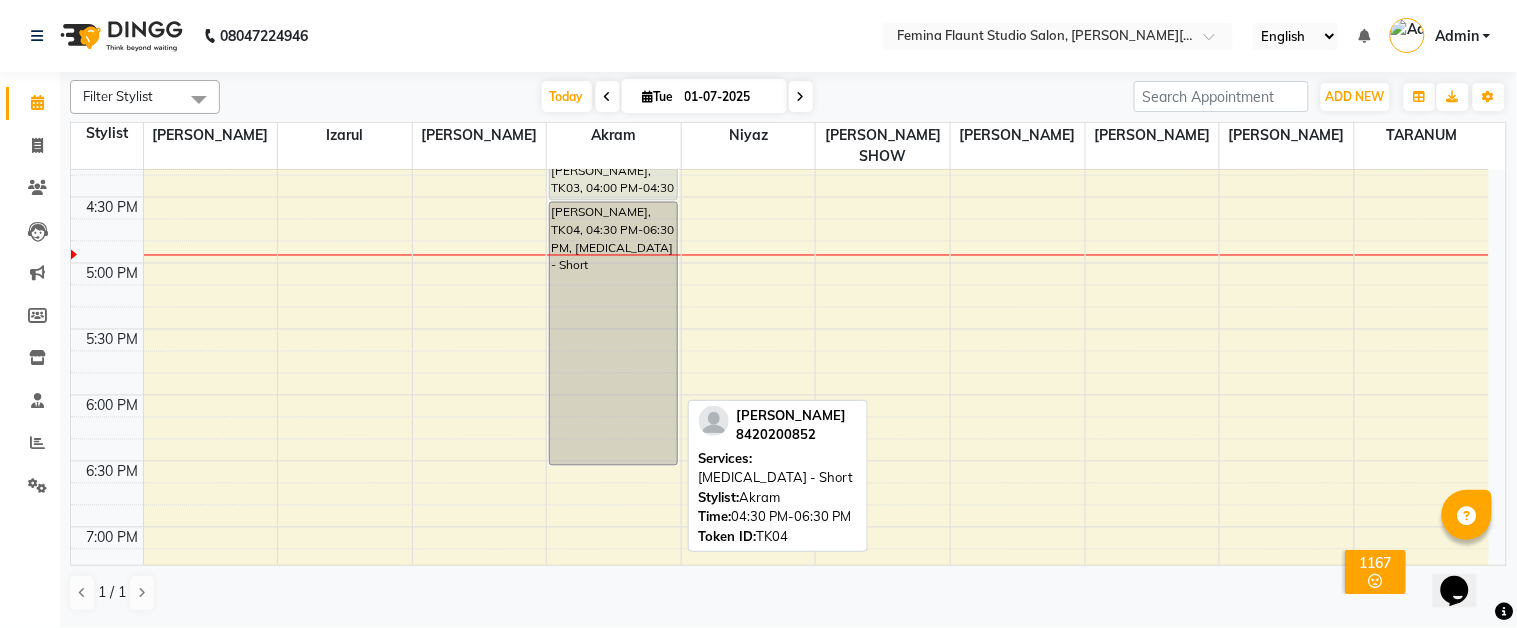scroll, scrollTop: 1000, scrollLeft: 0, axis: vertical 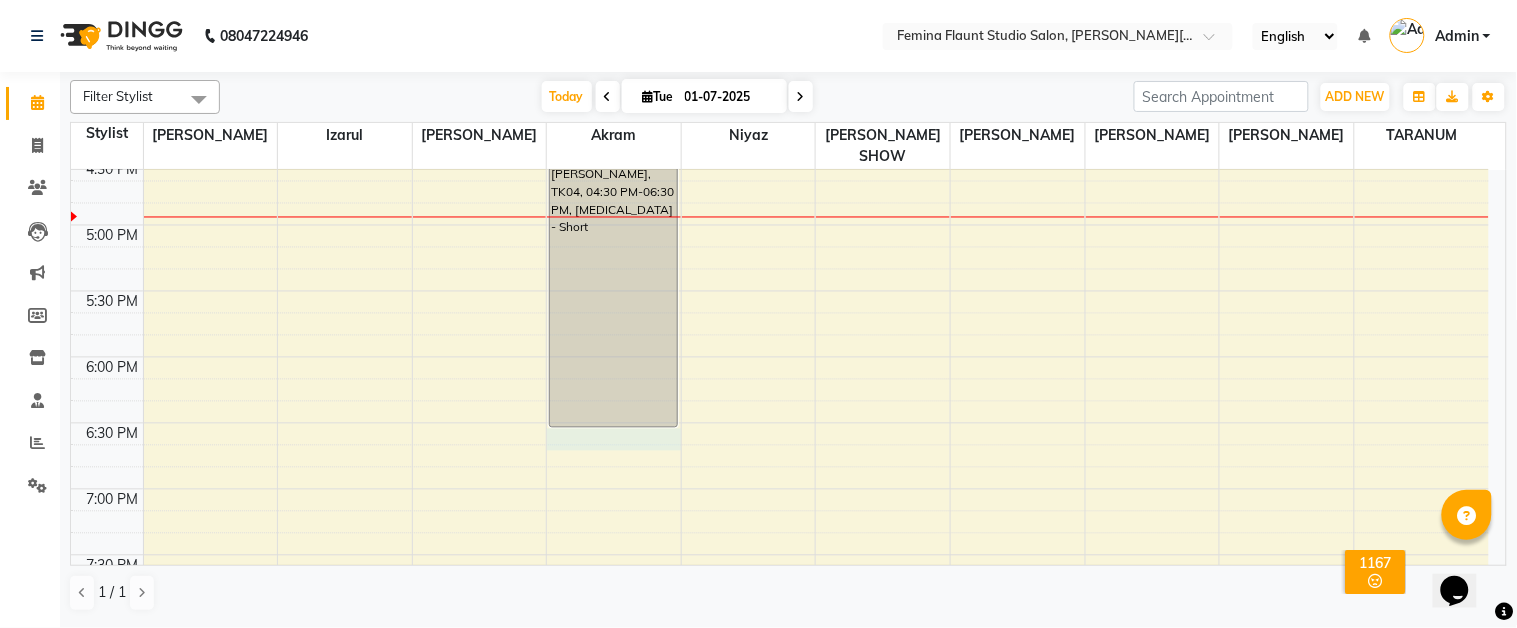 click on "9:00 AM 9:30 AM 10:00 AM 10:30 AM 11:00 AM 11:30 AM 12:00 PM 12:30 PM 1:00 PM 1:30 PM 2:00 PM 2:30 PM 3:00 PM 3:30 PM 4:00 PM 4:30 PM 5:00 PM 5:30 PM 6:00 PM 6:30 PM 7:00 PM 7:30 PM 8:00 PM 8:30 PM 9:00 PM 9:30 PM     ritu mam, TK05, 01:00 PM-01:45 PM, Stylist Level 2 (Senior) - [DEMOGRAPHIC_DATA]     ritu mam, TK05, 01:40 PM-02:10 PM, [PERSON_NAME] Trimming     [PERSON_NAME], TK01, 11:00 AM-11:45 AM, Touch Up - pH     [PERSON_NAME], TK02, 02:45 PM-03:30 PM, Stylist Level 2 (Senior) - [DEMOGRAPHIC_DATA]     [PERSON_NAME], TK02, 03:30 PM-04:00 PM, Color-  Touch up 4"              [PERSON_NAME], TK03, 04:00 PM-04:30 PM, Luxury Hairwash + Blowdry - Luxury Hairwash + Blowdry - Long (Long)    [PERSON_NAME], TK04, 04:30 PM-06:30 PM, [MEDICAL_DATA] - [PERSON_NAME], TK01, 11:00 AM-11:40 AM, THREADING EYE BROWS     ritu mam, TK05, 12:00 PM-01:00 PM, Skeyndor - Eternal Facial     S.K DEB, TK06, 01:00 PM-01:30 PM, Manicure (Regular)     S.K DEB, TK06, 01:30 PM-02:25 PM, Skeyndor - Clean Up Single Mask,Manicure (Regular), Threading - Face" at bounding box center [780, 27] 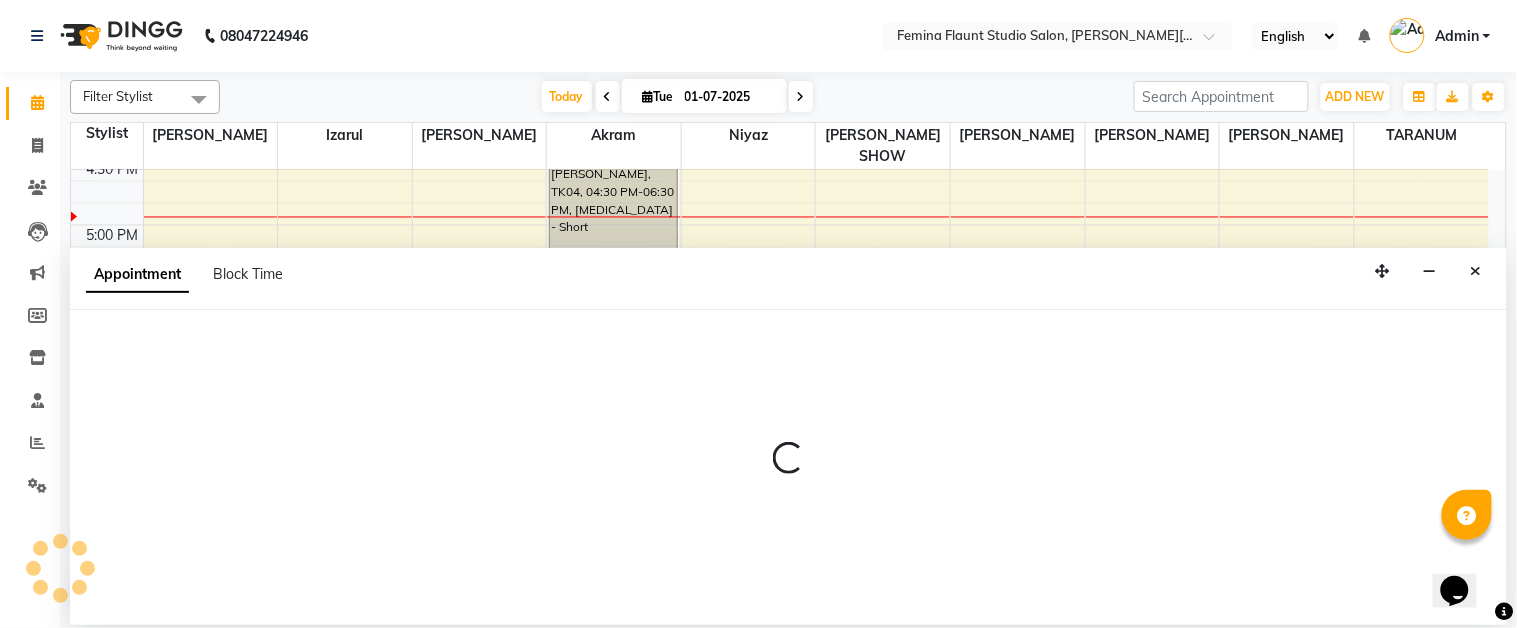 select on "83059" 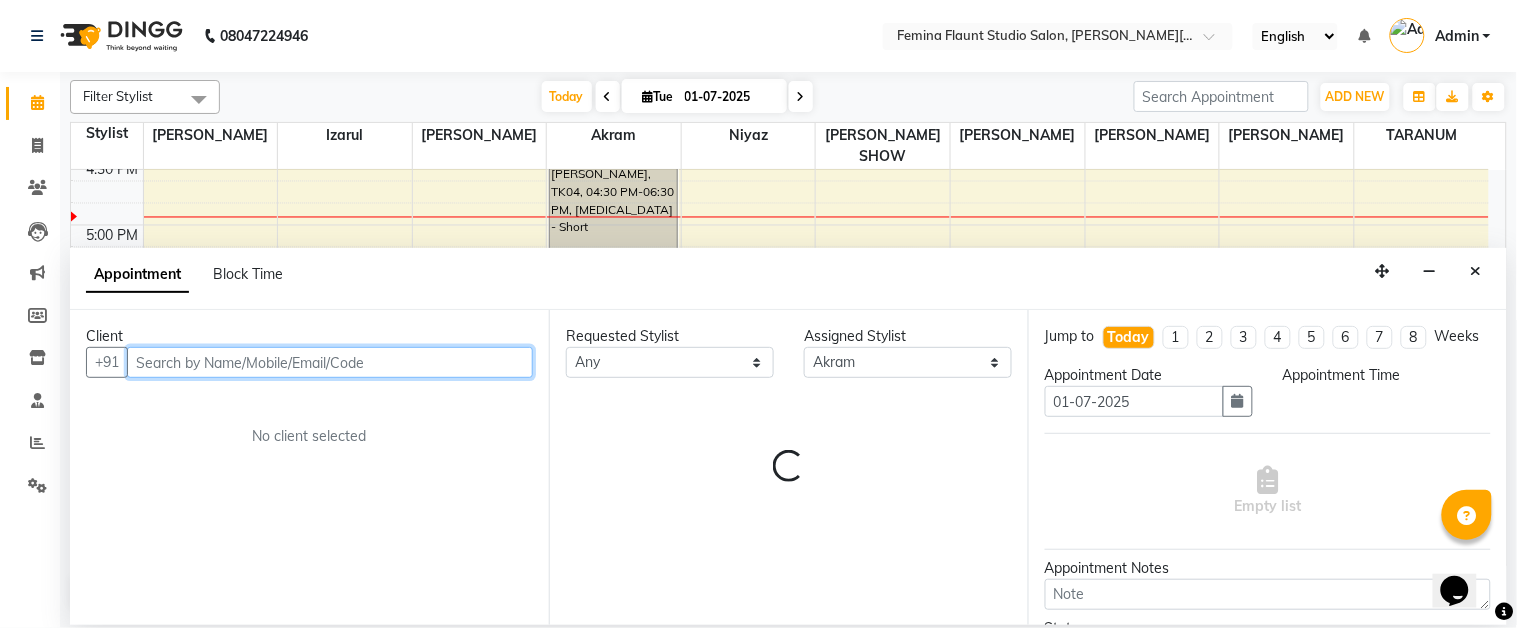 select on "1110" 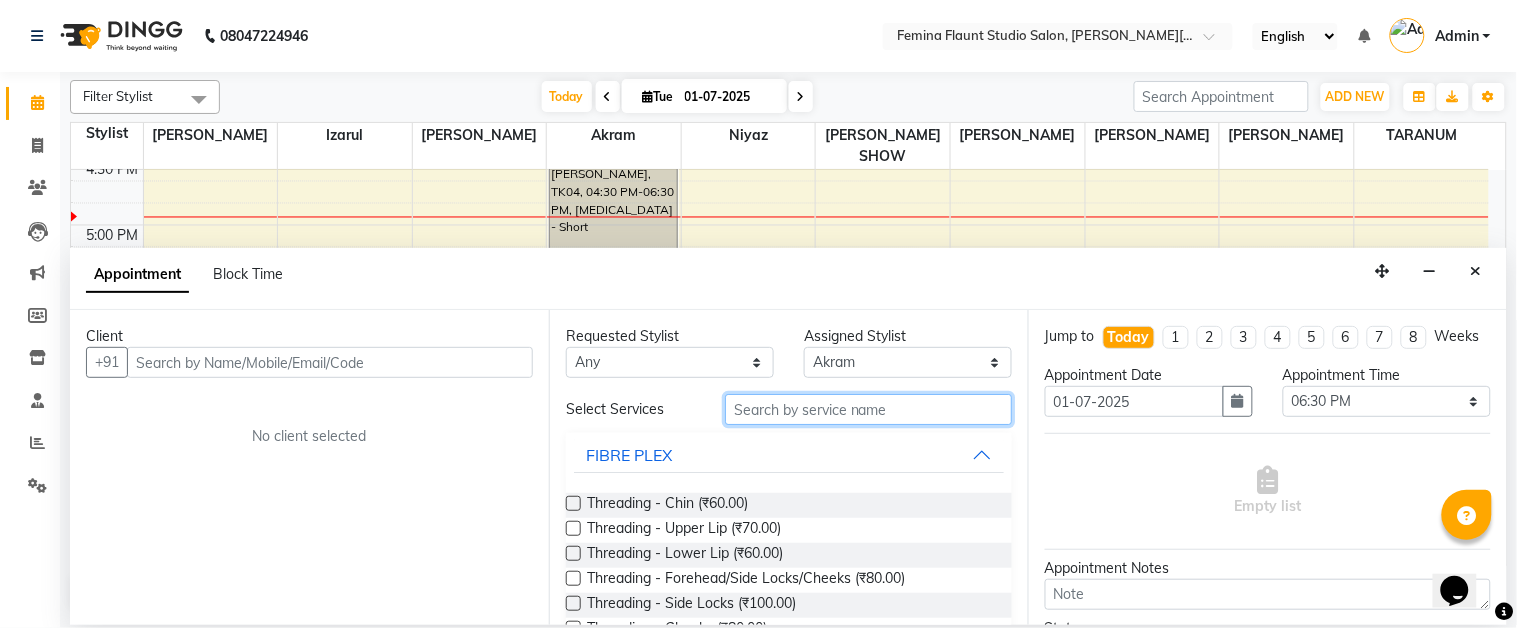 click at bounding box center [868, 409] 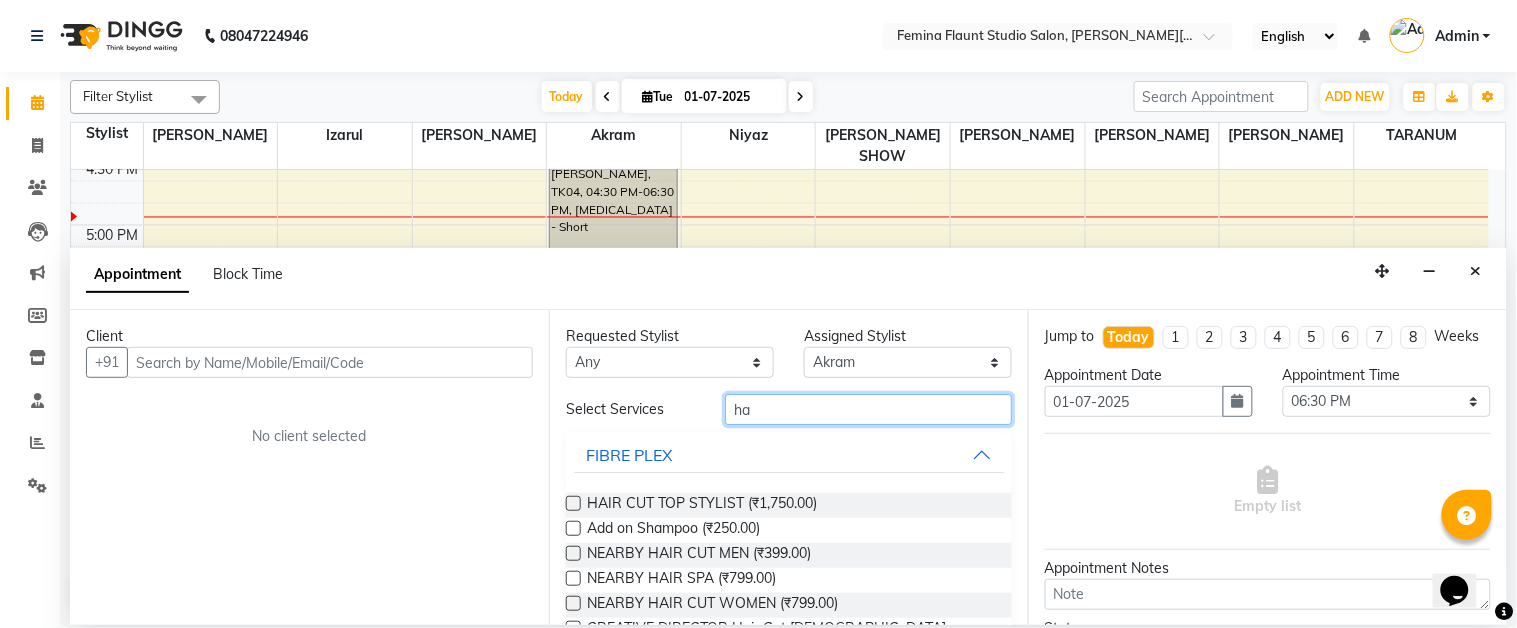 type on "h" 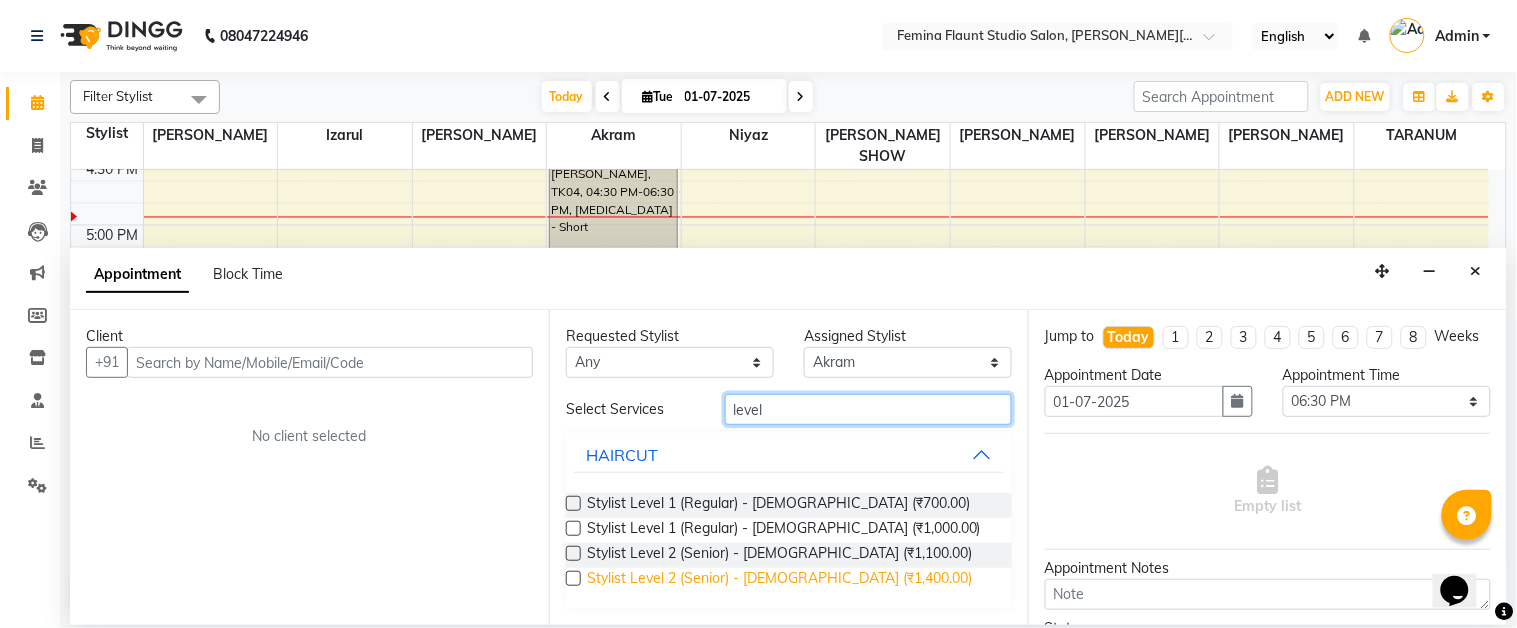 type on "level" 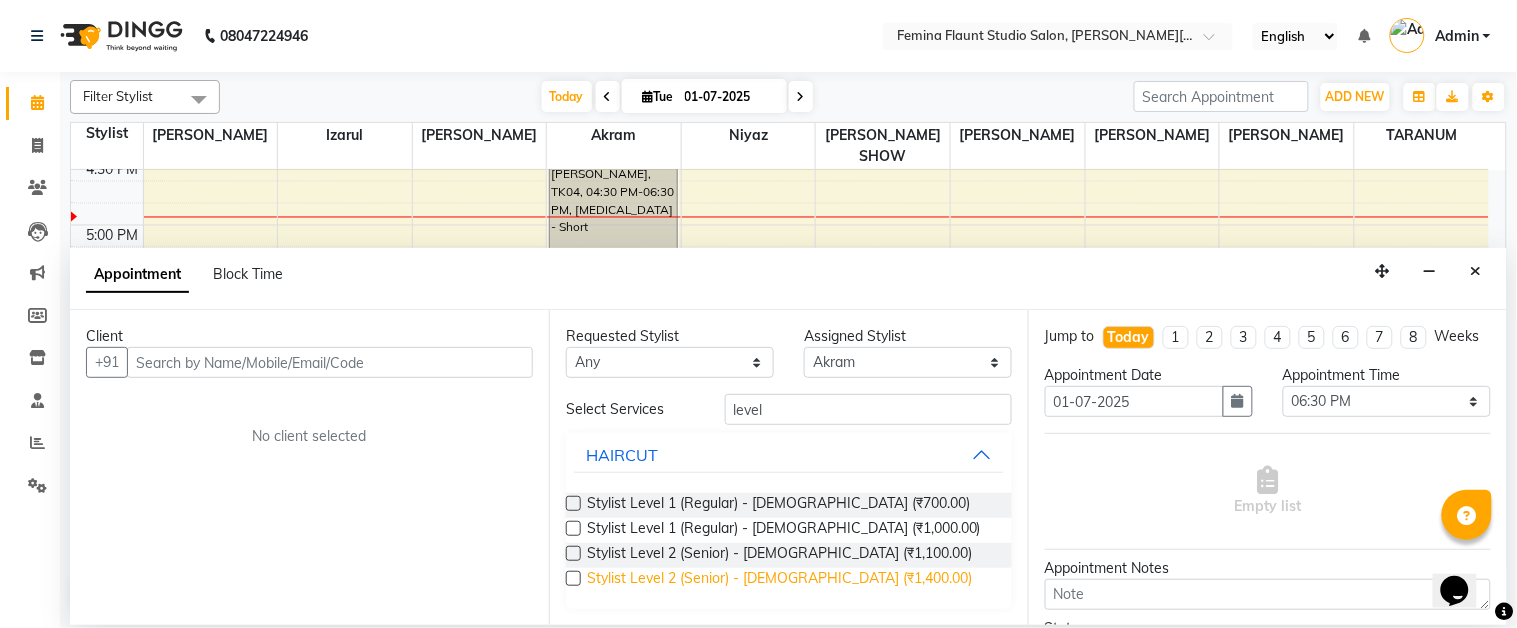 click on "Stylist Level 2 (Senior) - [DEMOGRAPHIC_DATA] (₹1,400.00)" at bounding box center (779, 580) 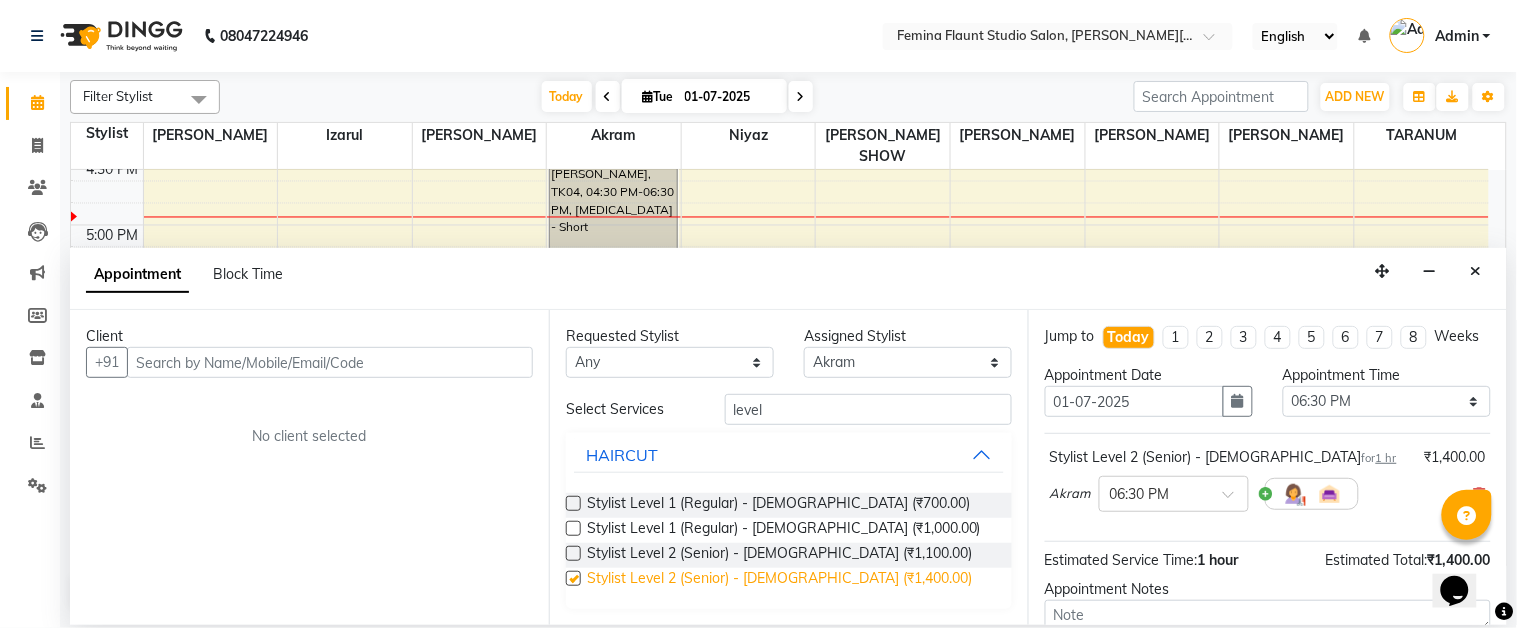checkbox on "false" 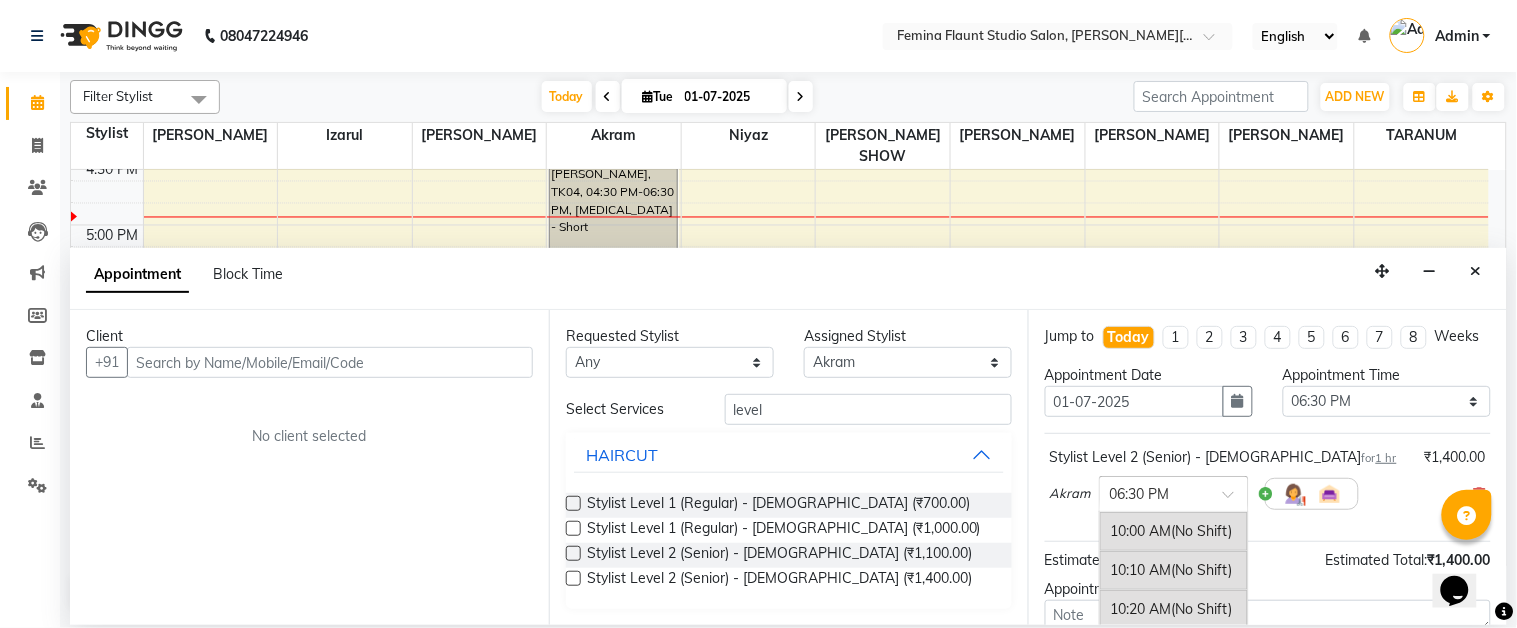 click at bounding box center (1235, 500) 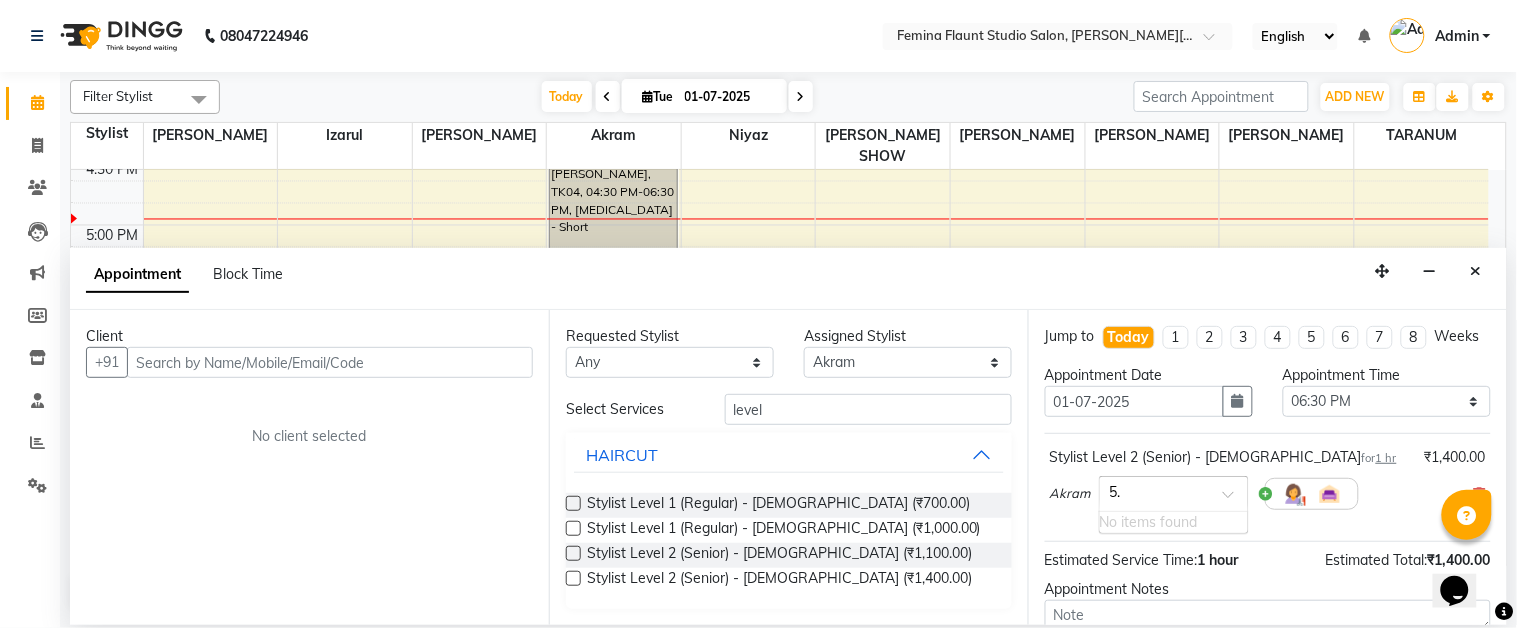 scroll, scrollTop: 0, scrollLeft: 0, axis: both 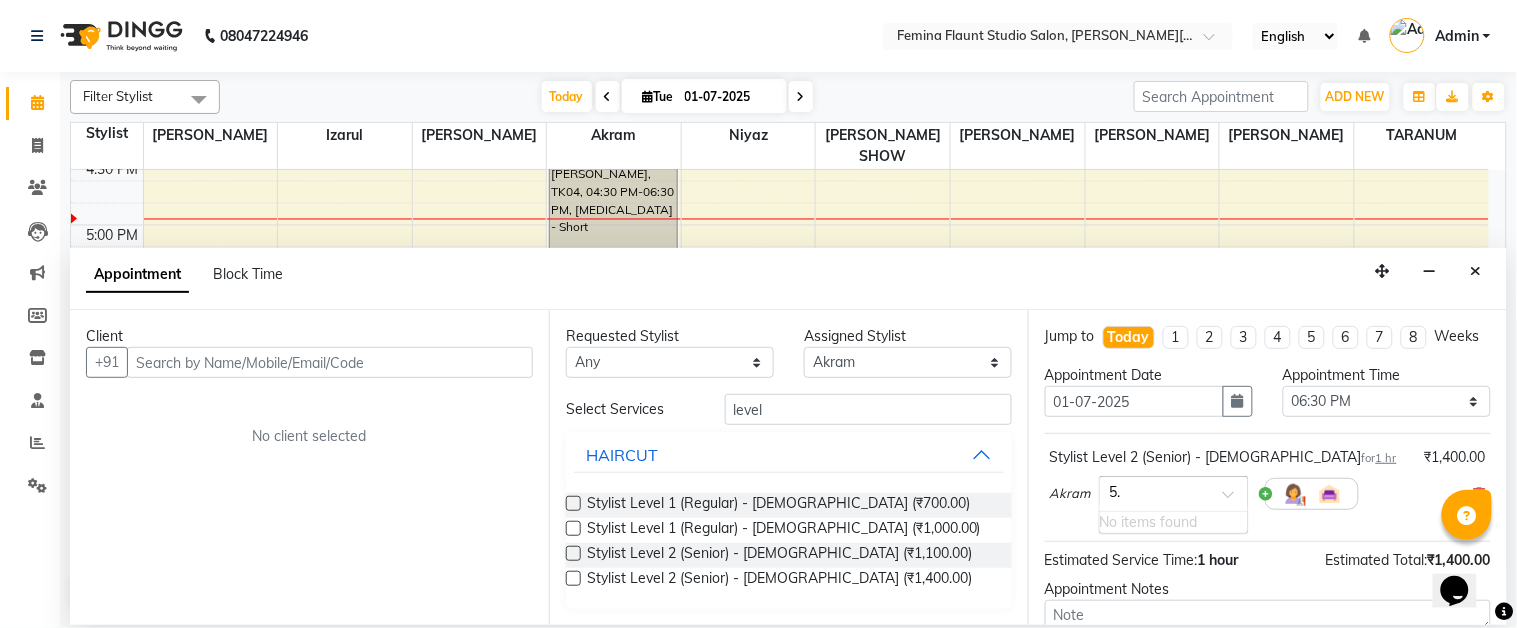 type on "5" 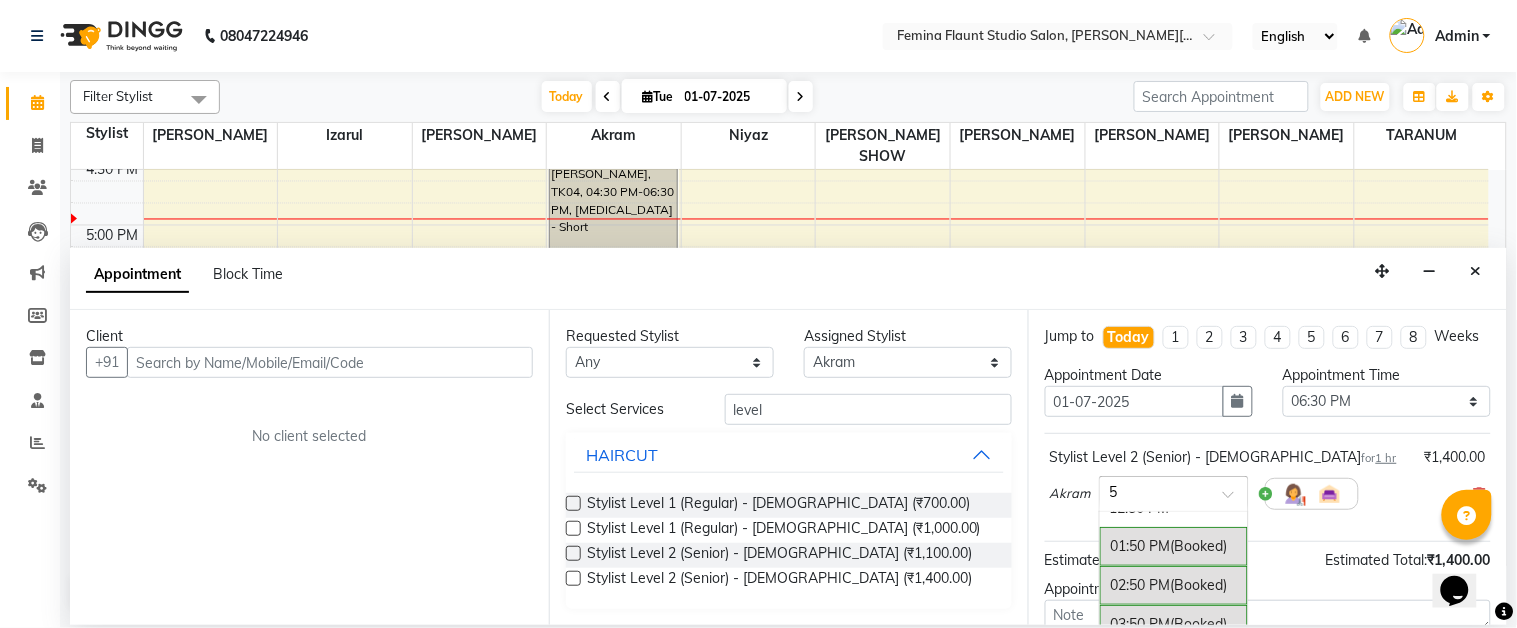 scroll, scrollTop: 222, scrollLeft: 0, axis: vertical 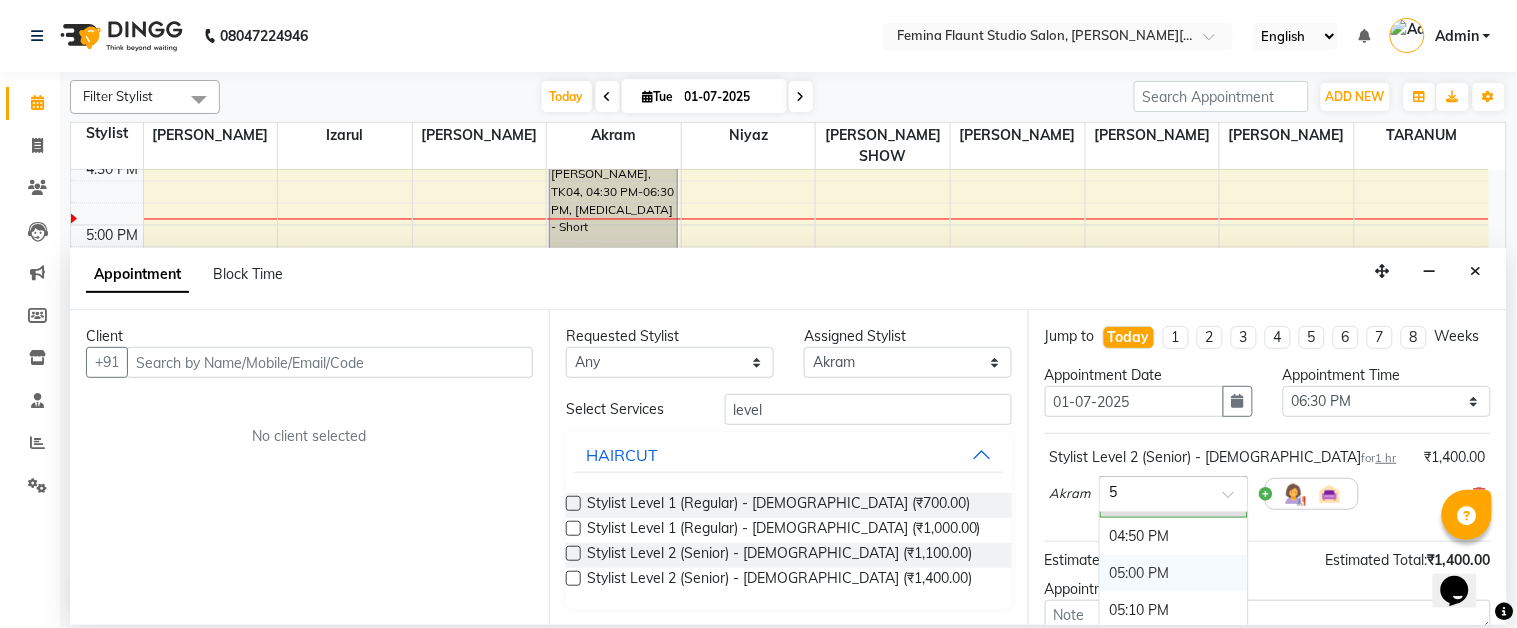 click on "05:00 PM" at bounding box center (1174, 573) 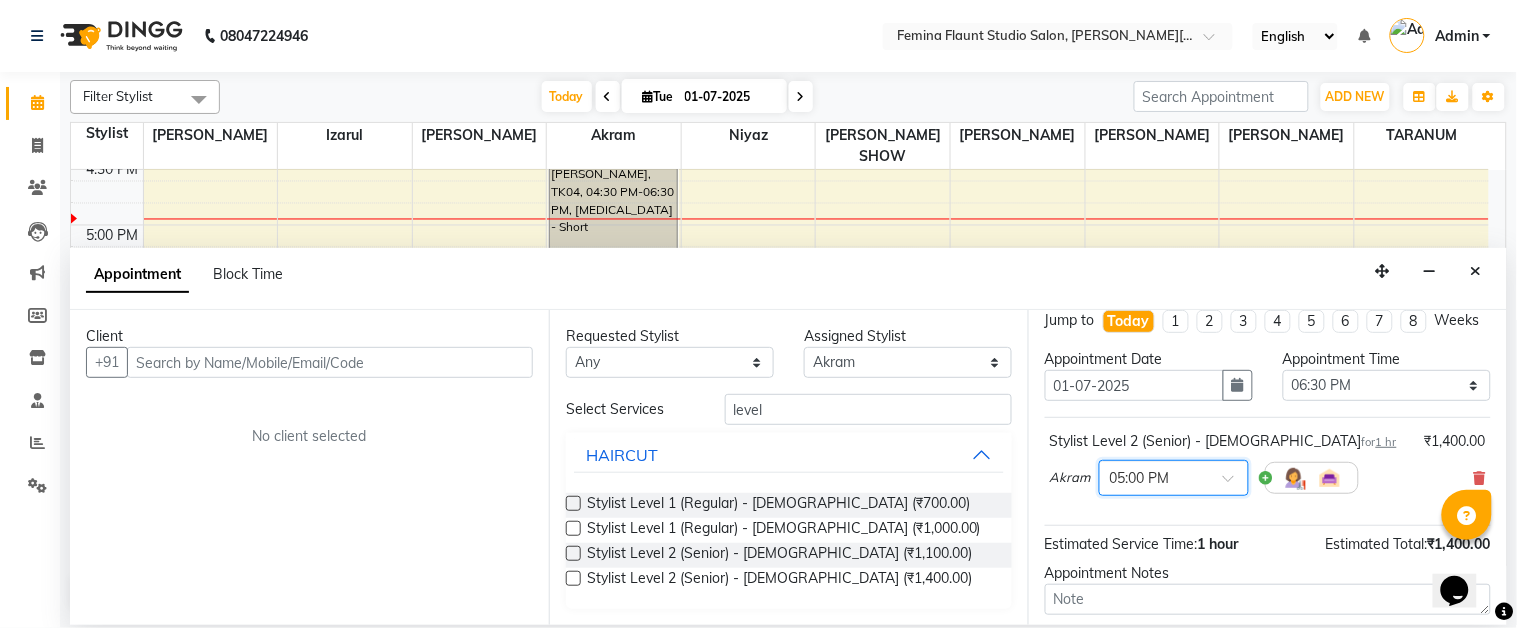 scroll, scrollTop: 0, scrollLeft: 0, axis: both 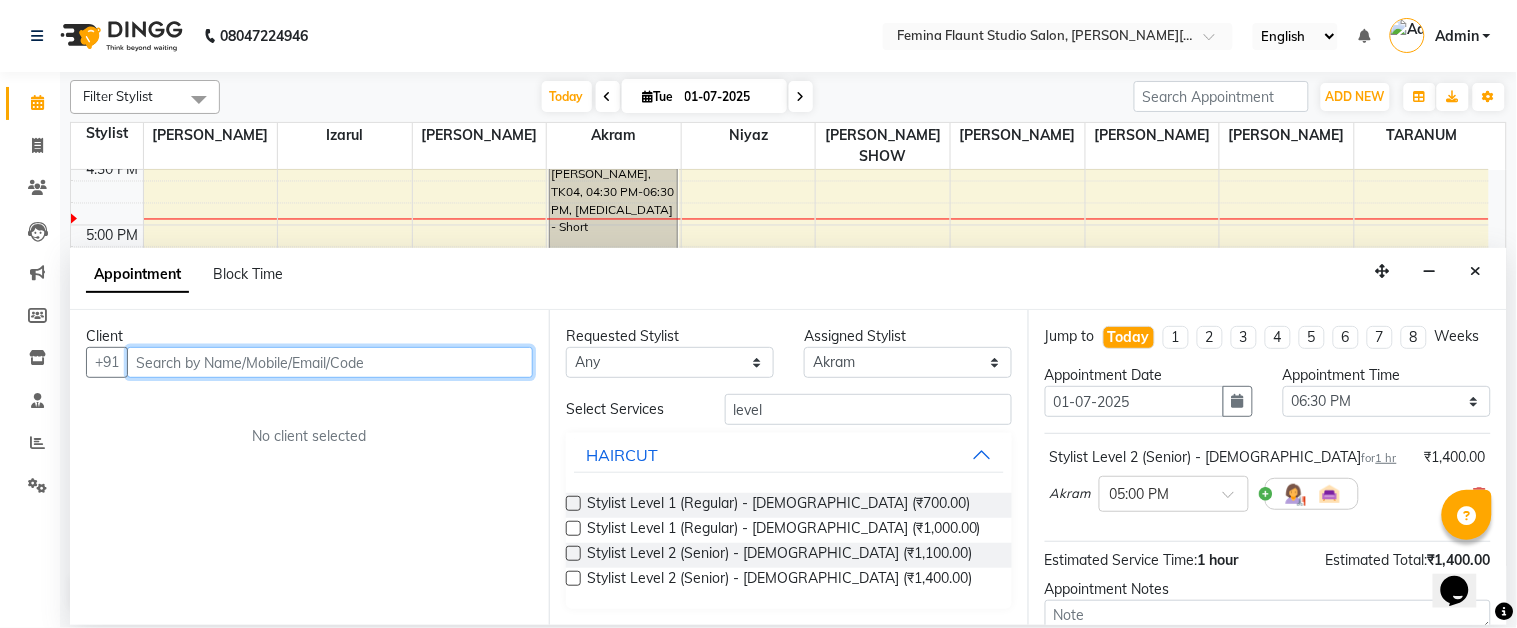 click at bounding box center (330, 362) 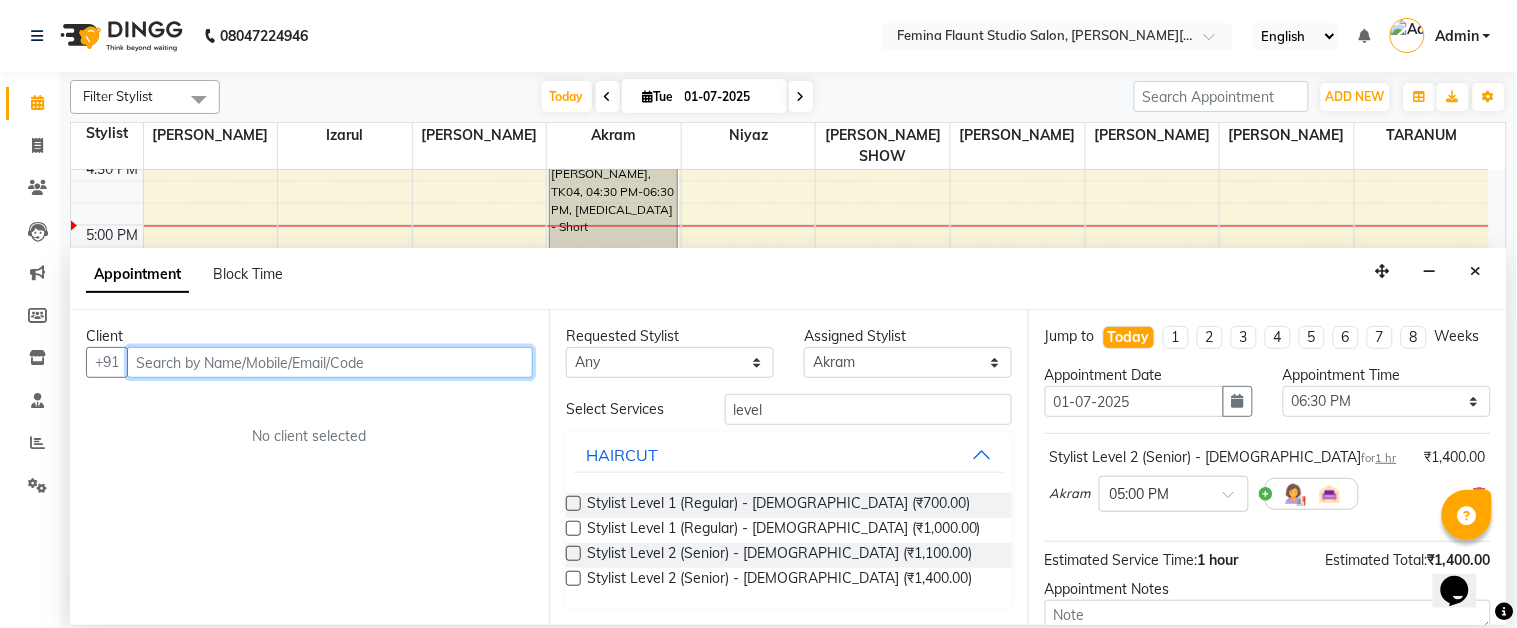 click at bounding box center (330, 362) 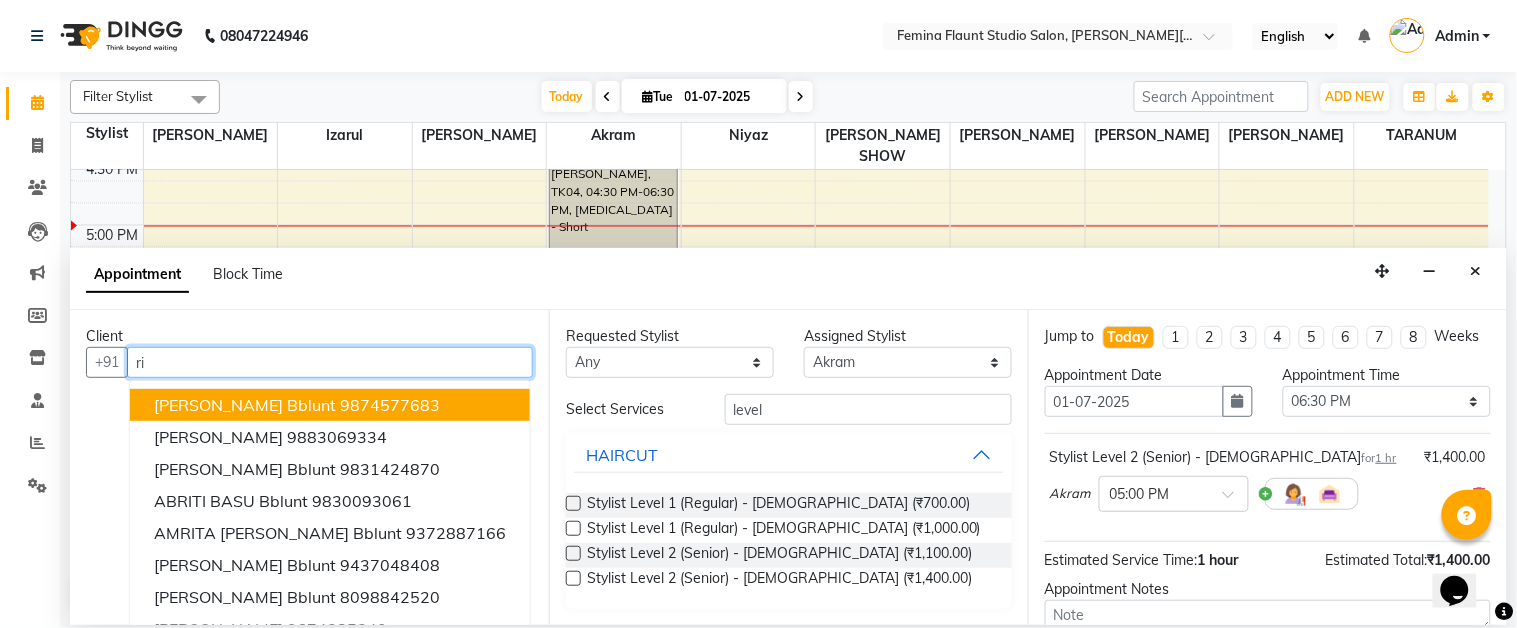 type on "r" 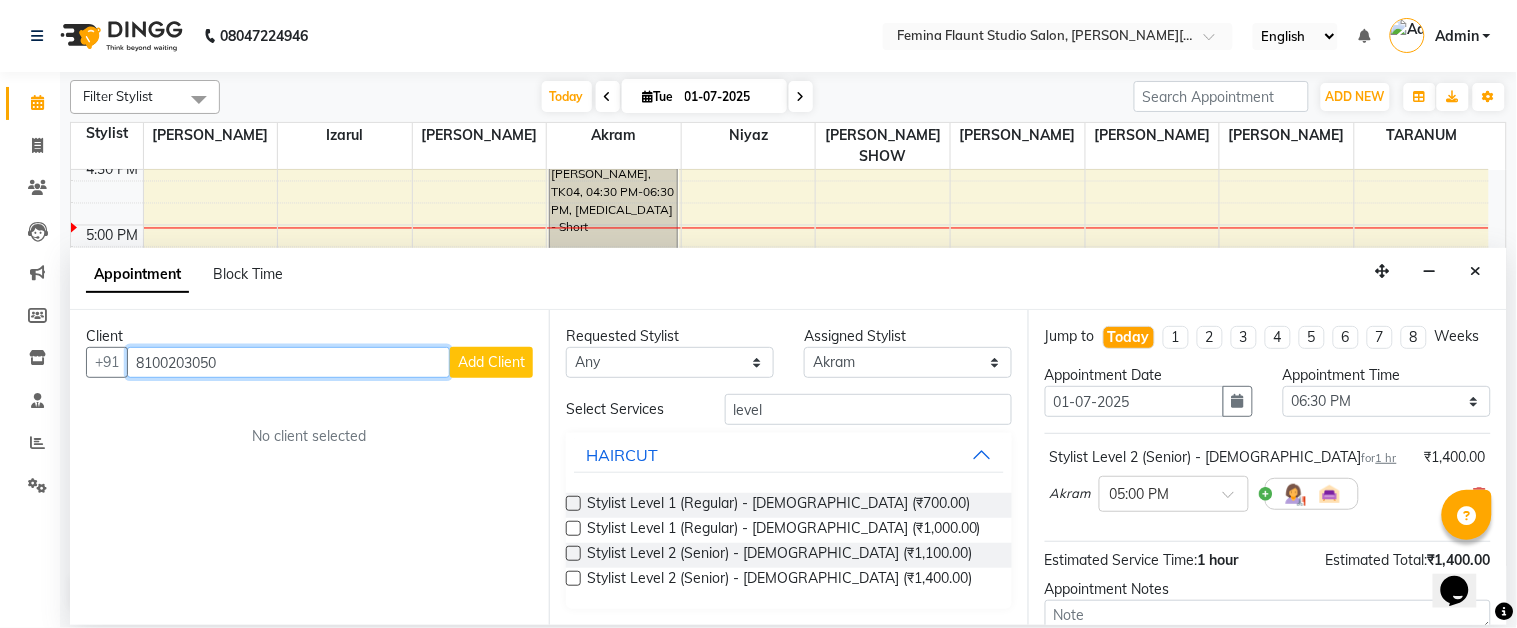 type on "8100203050" 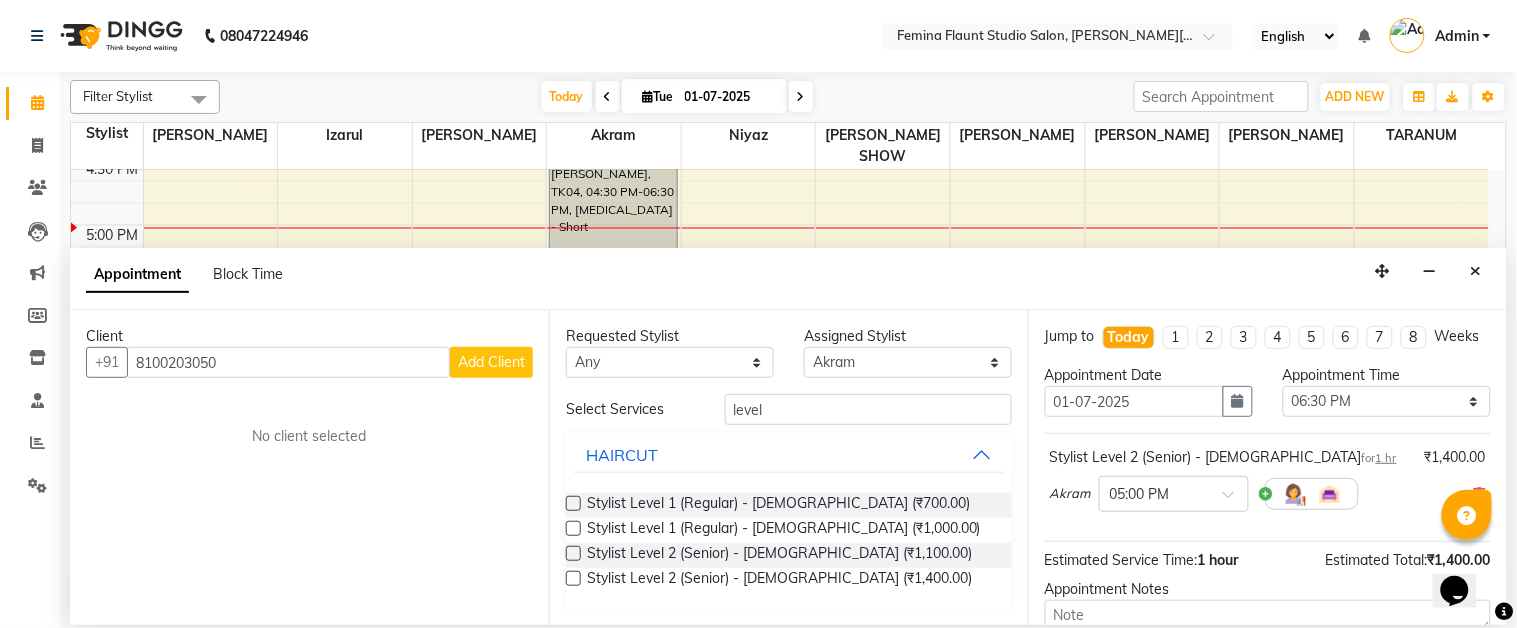 click on "Add Client" at bounding box center [491, 362] 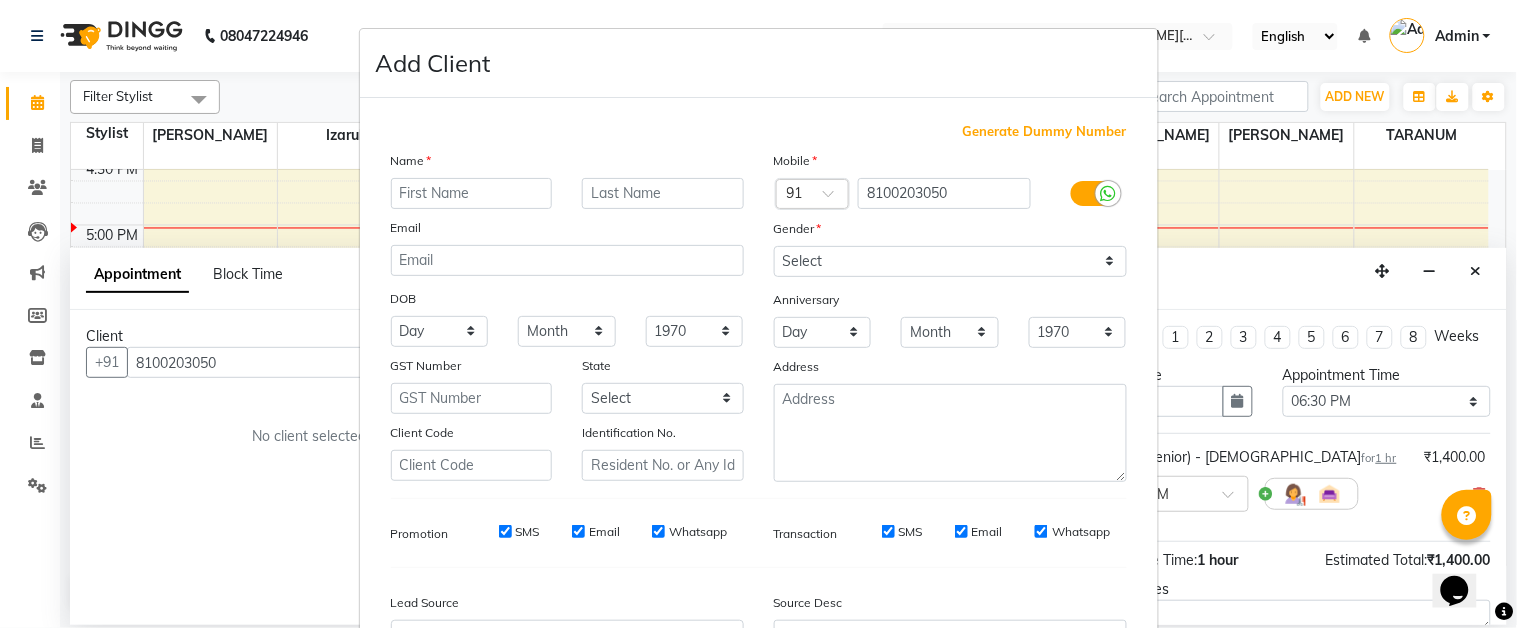 click at bounding box center [472, 193] 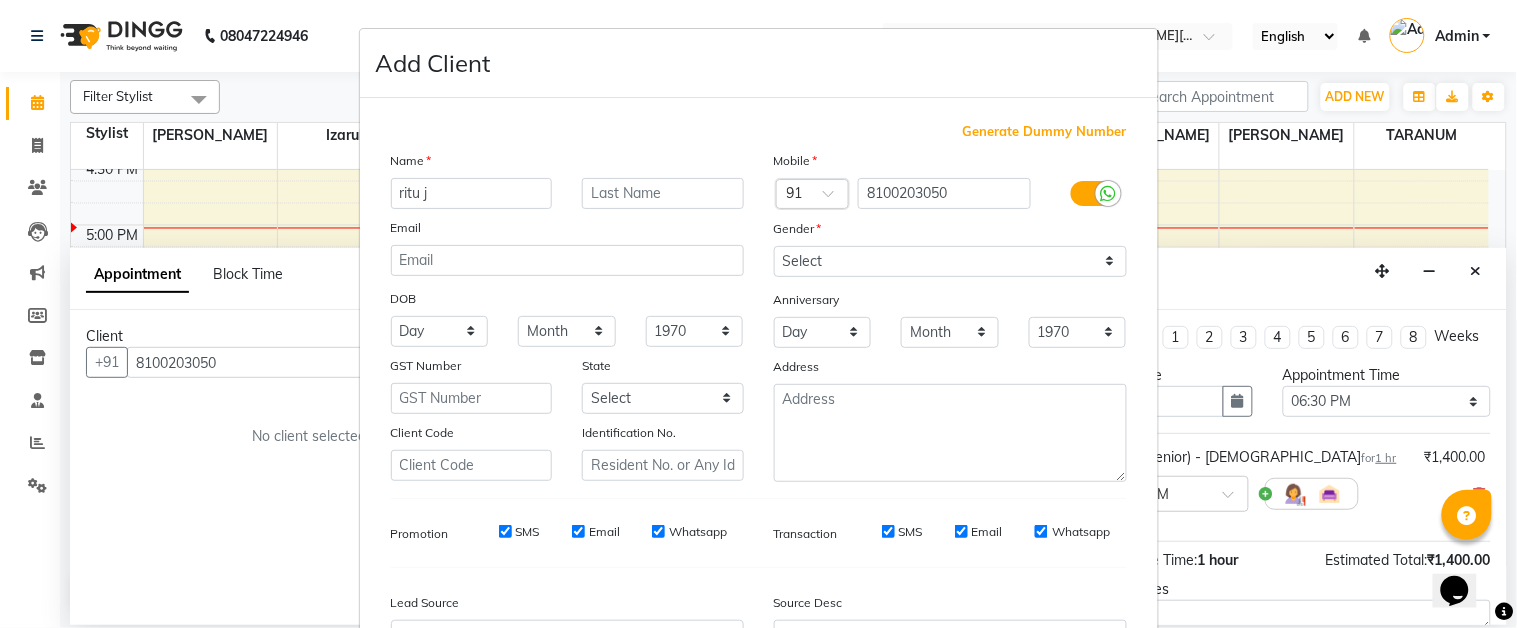 type on "ritu j" 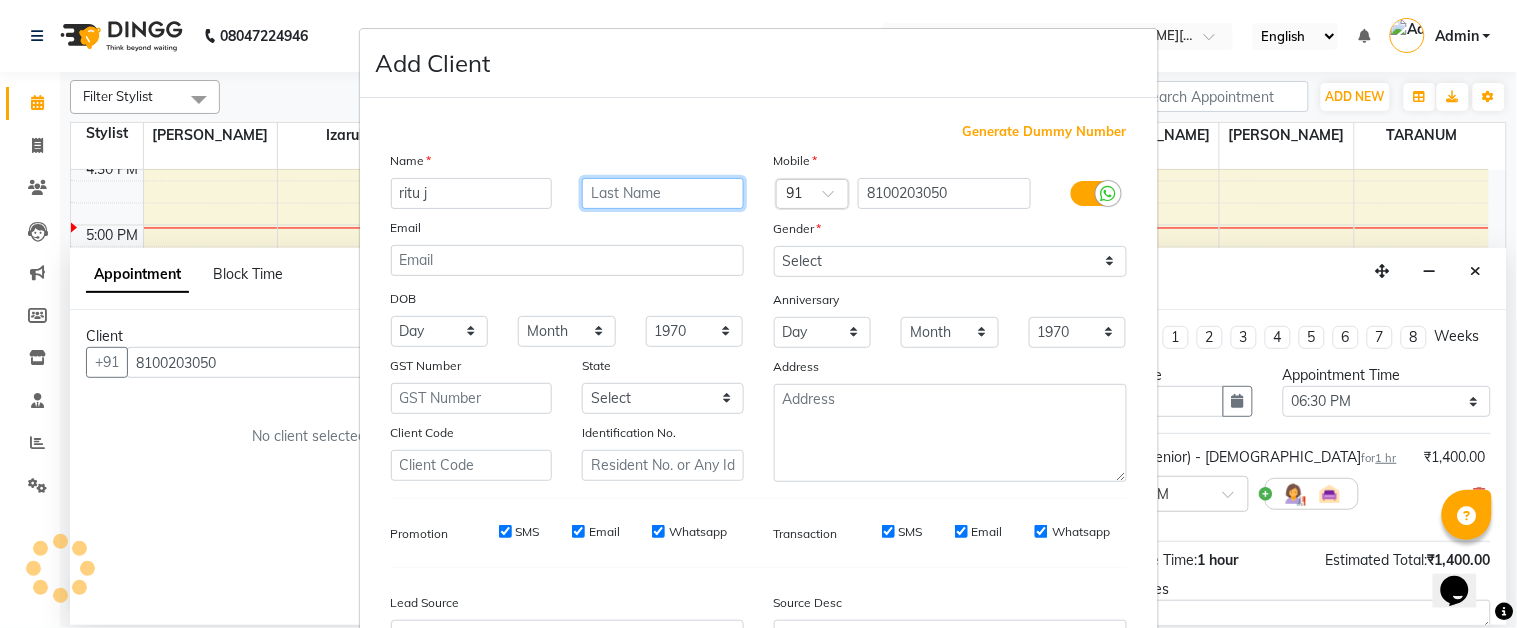click at bounding box center [663, 193] 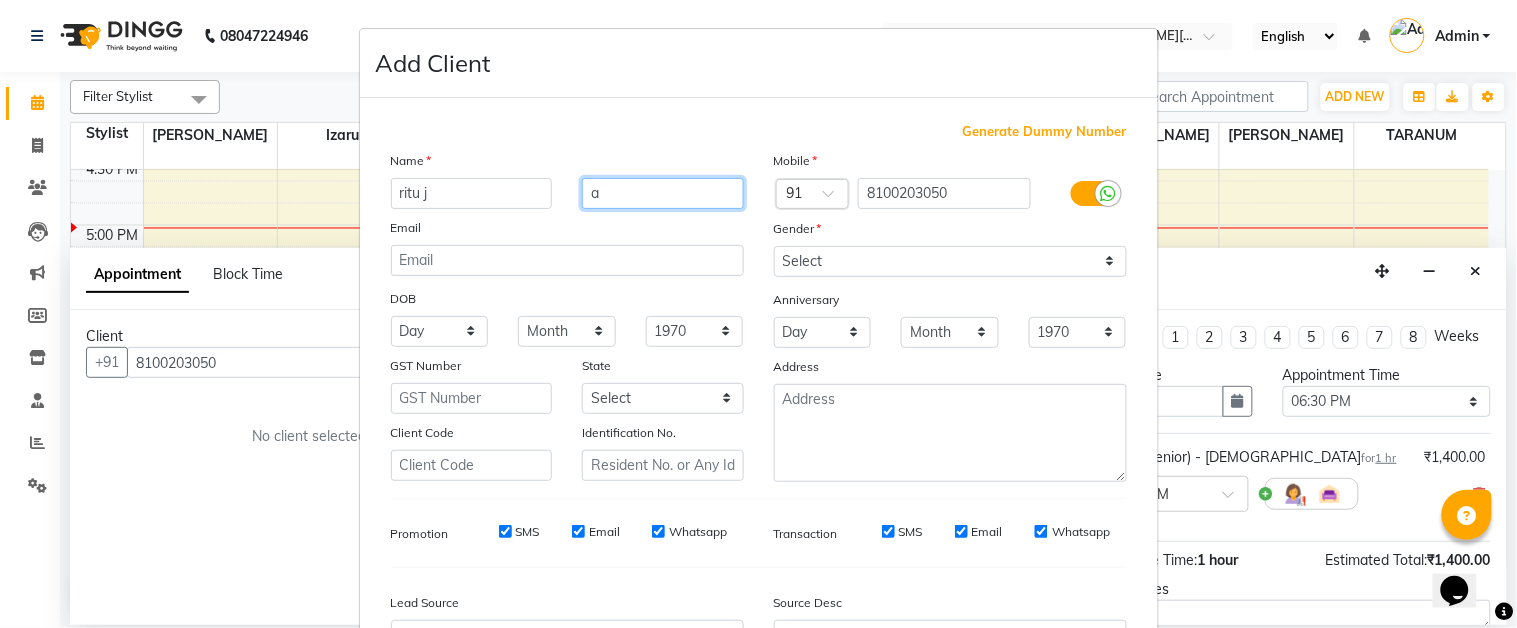 type on "a" 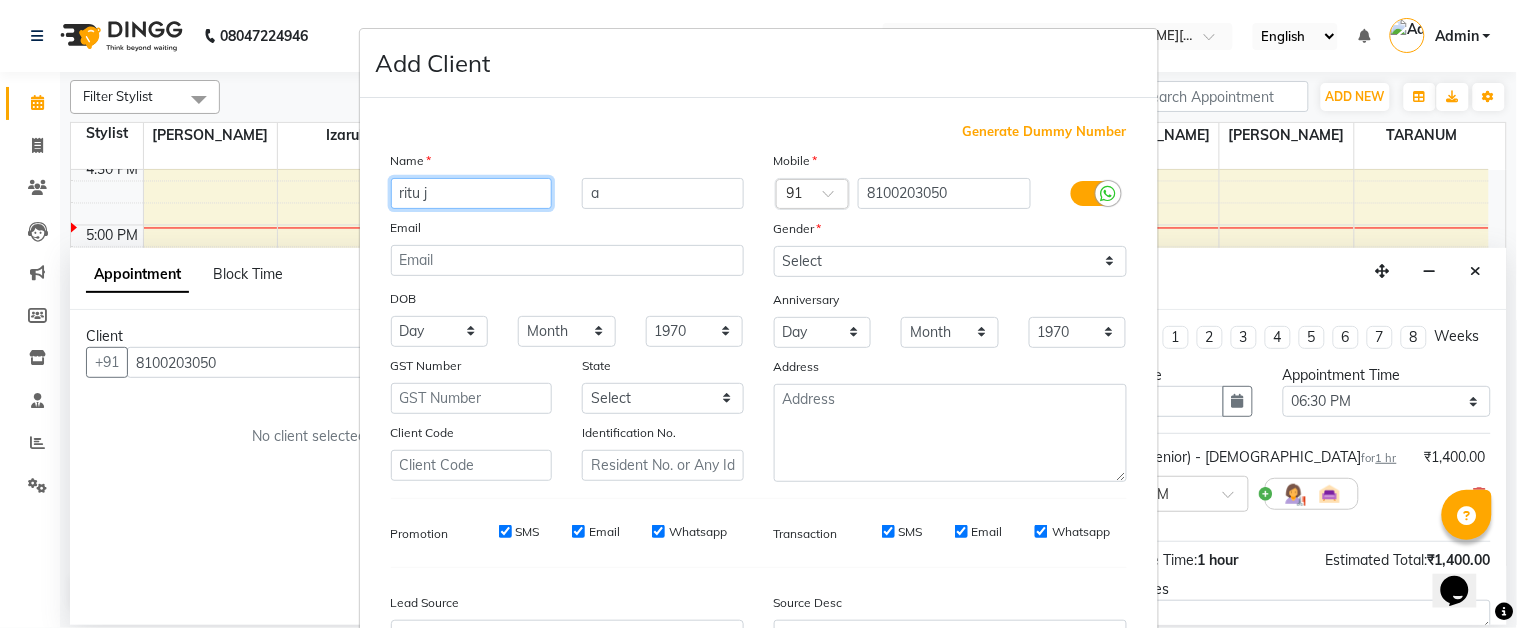 click on "ritu j" at bounding box center [472, 193] 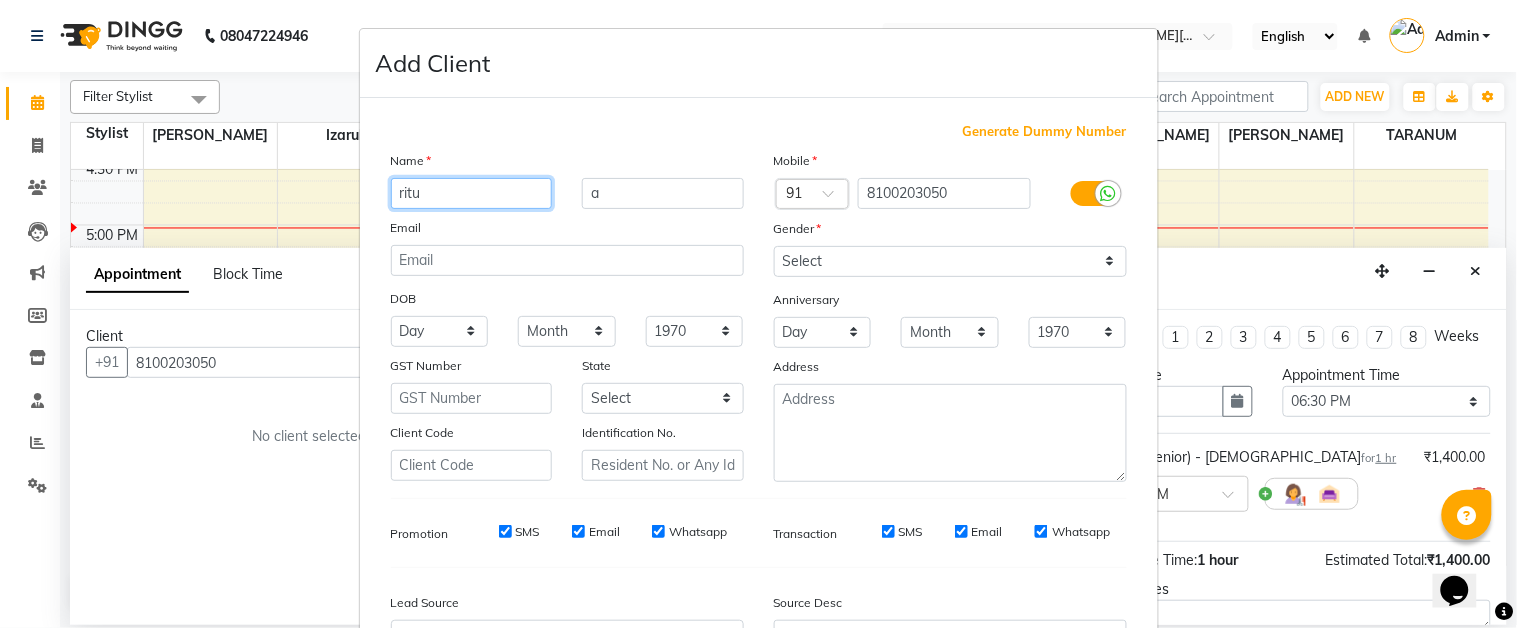 type on "ritu" 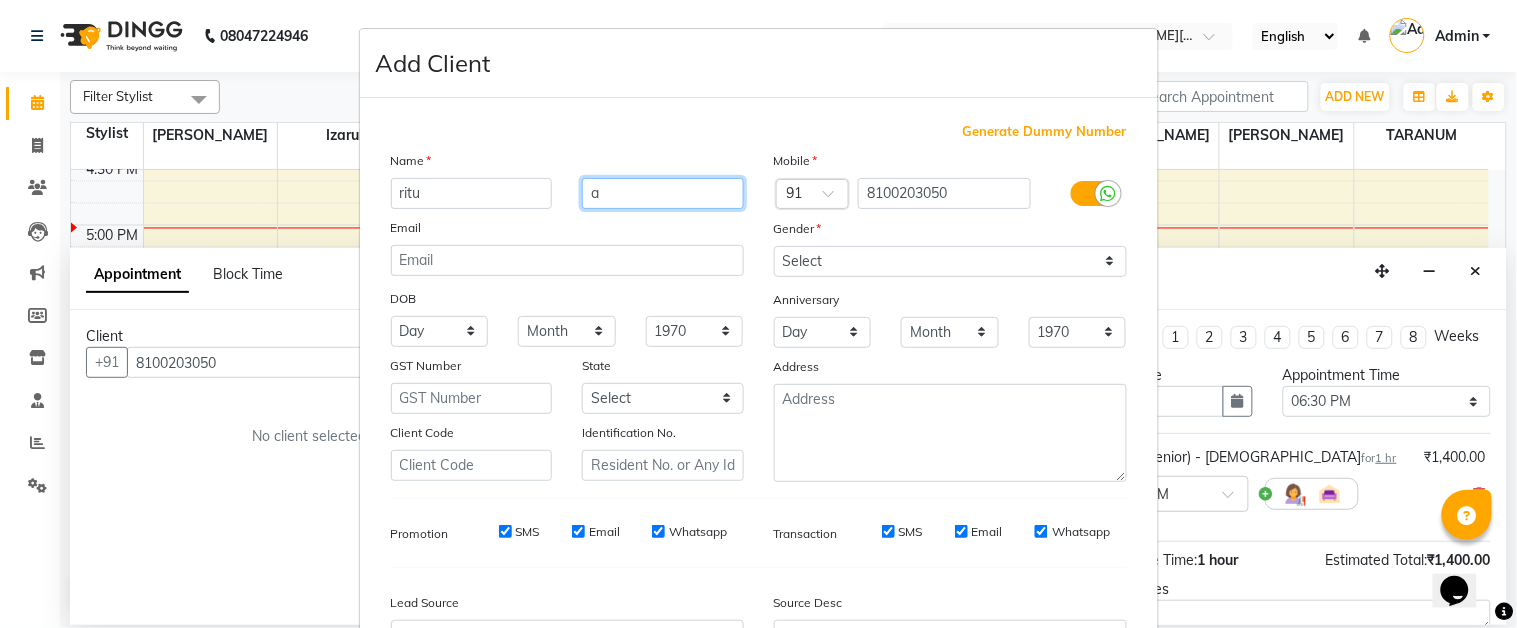click on "a" at bounding box center [663, 193] 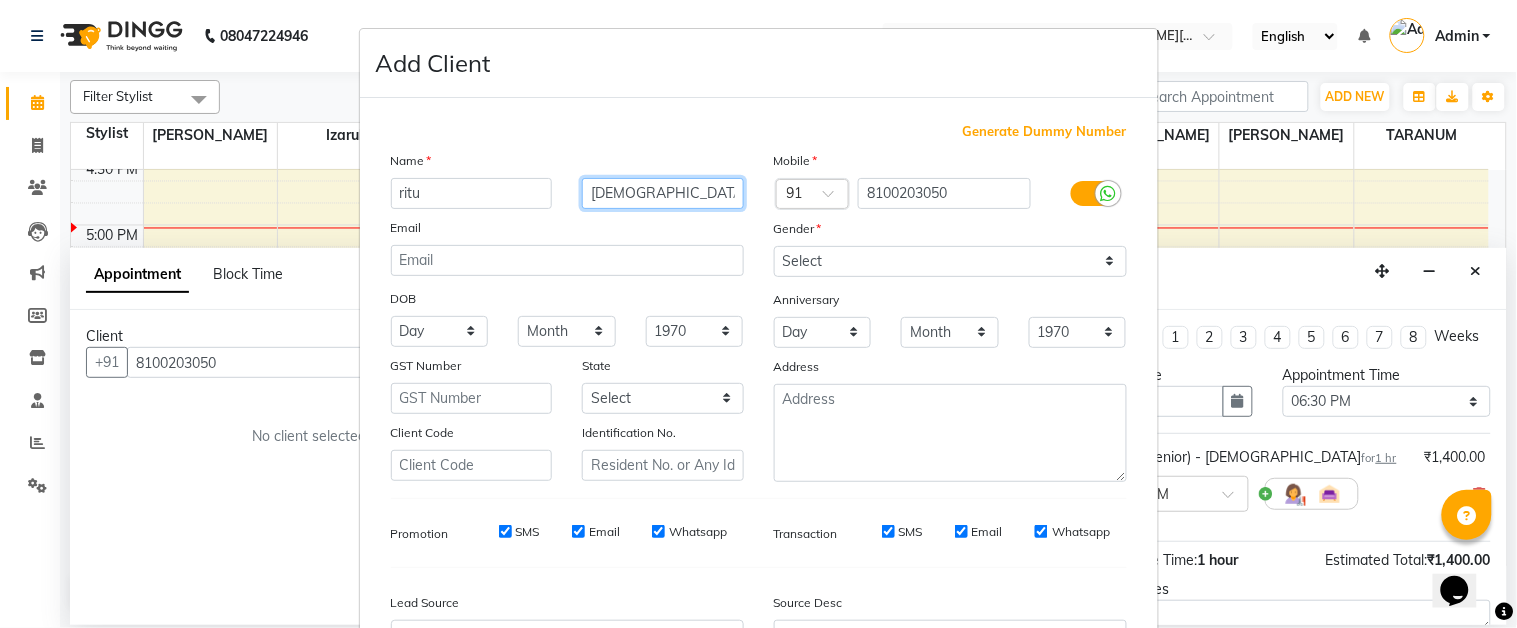 type on "[DEMOGRAPHIC_DATA]" 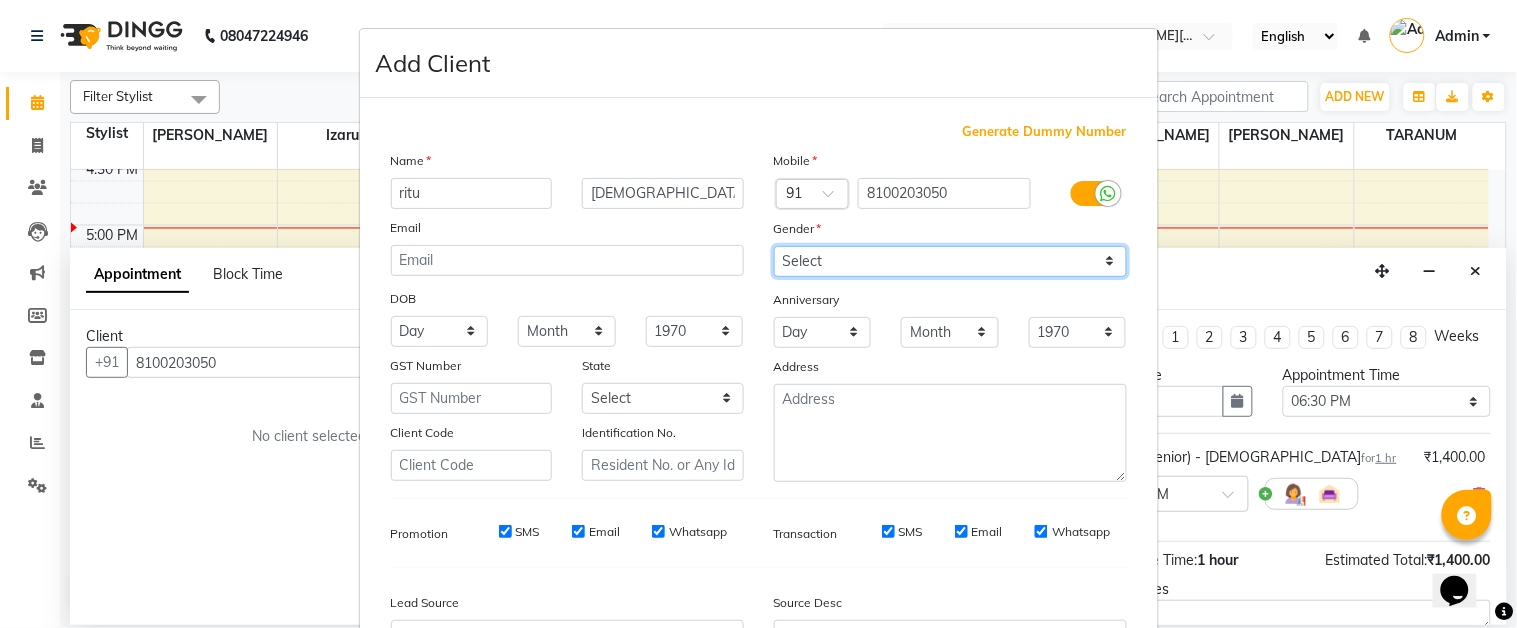 click on "Select [DEMOGRAPHIC_DATA] [DEMOGRAPHIC_DATA] Other Prefer Not To Say" at bounding box center [950, 261] 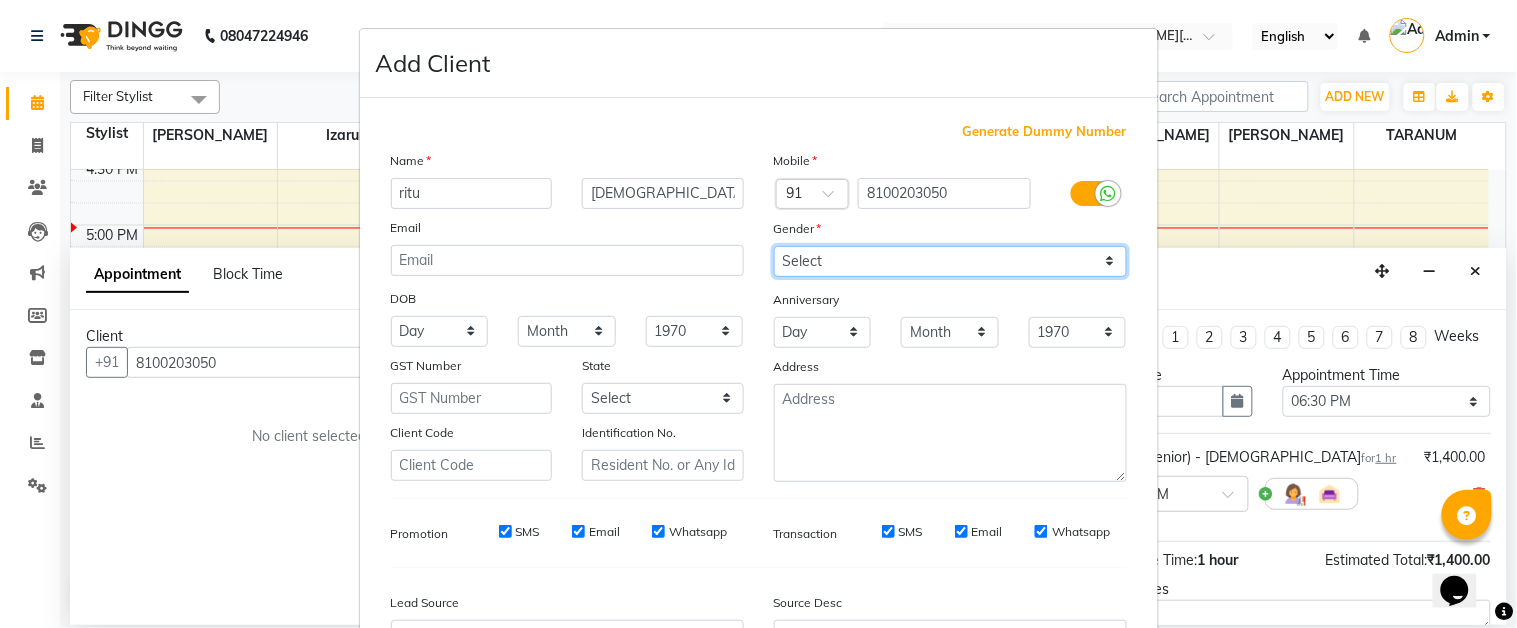 select on "[DEMOGRAPHIC_DATA]" 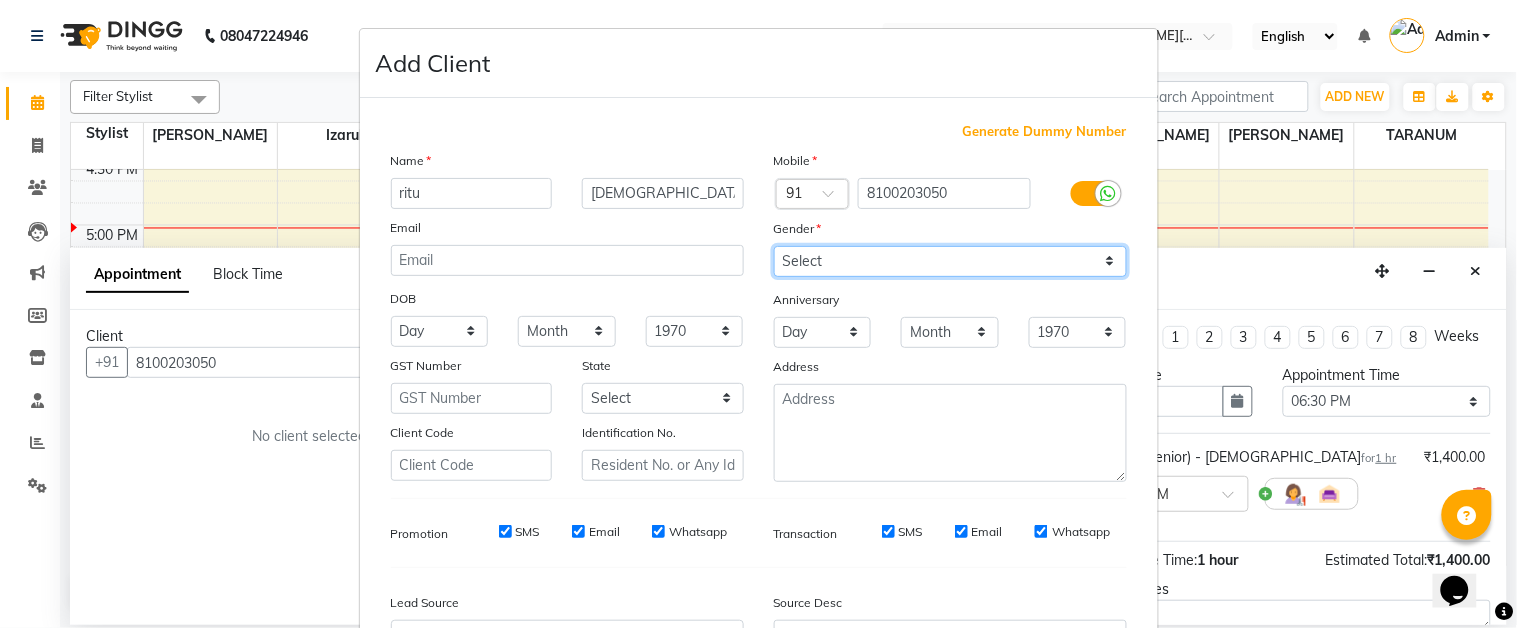 click on "Select [DEMOGRAPHIC_DATA] [DEMOGRAPHIC_DATA] Other Prefer Not To Say" at bounding box center [950, 261] 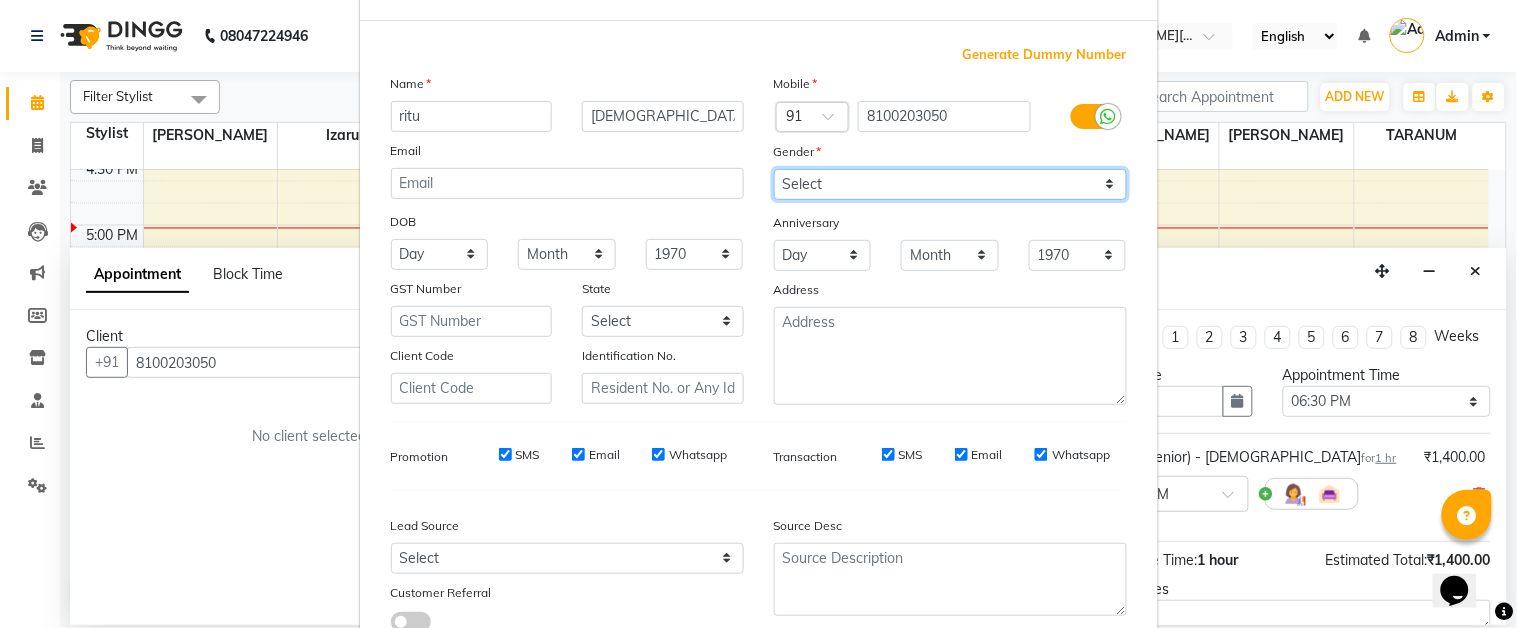 scroll, scrollTop: 222, scrollLeft: 0, axis: vertical 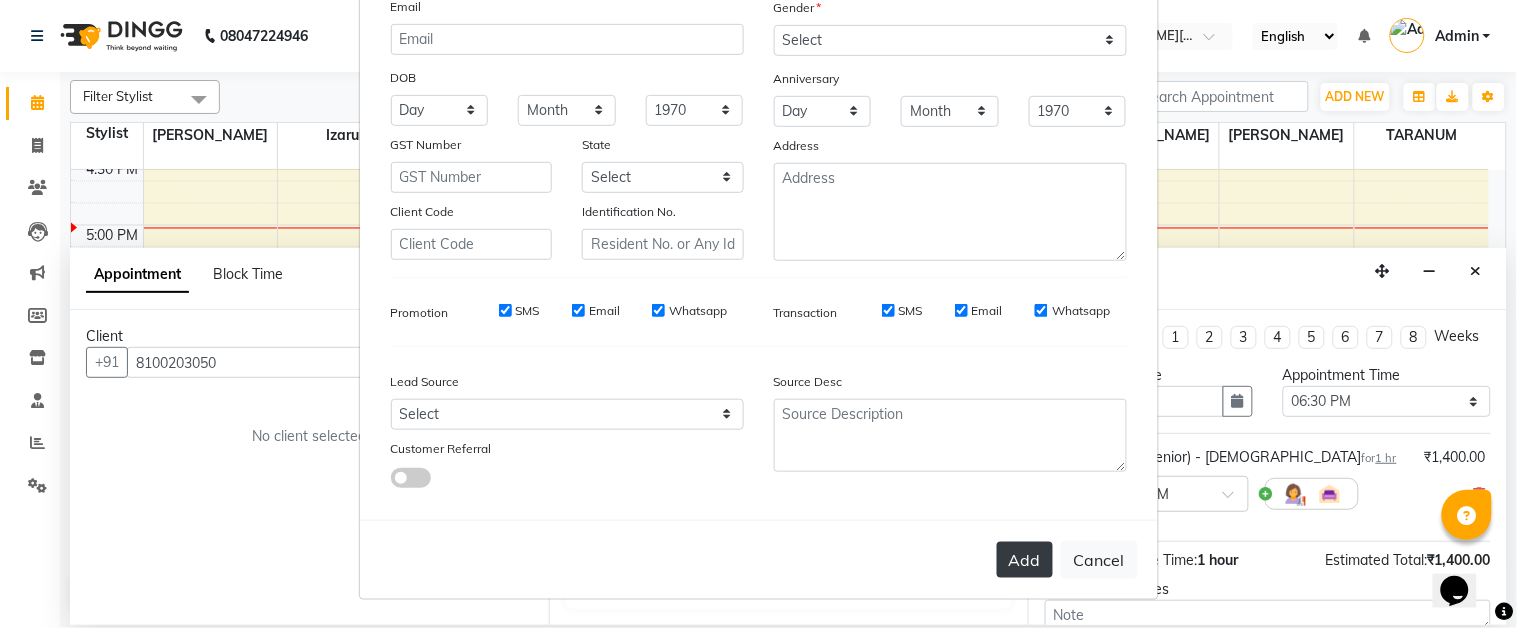 click on "Add" at bounding box center [1025, 560] 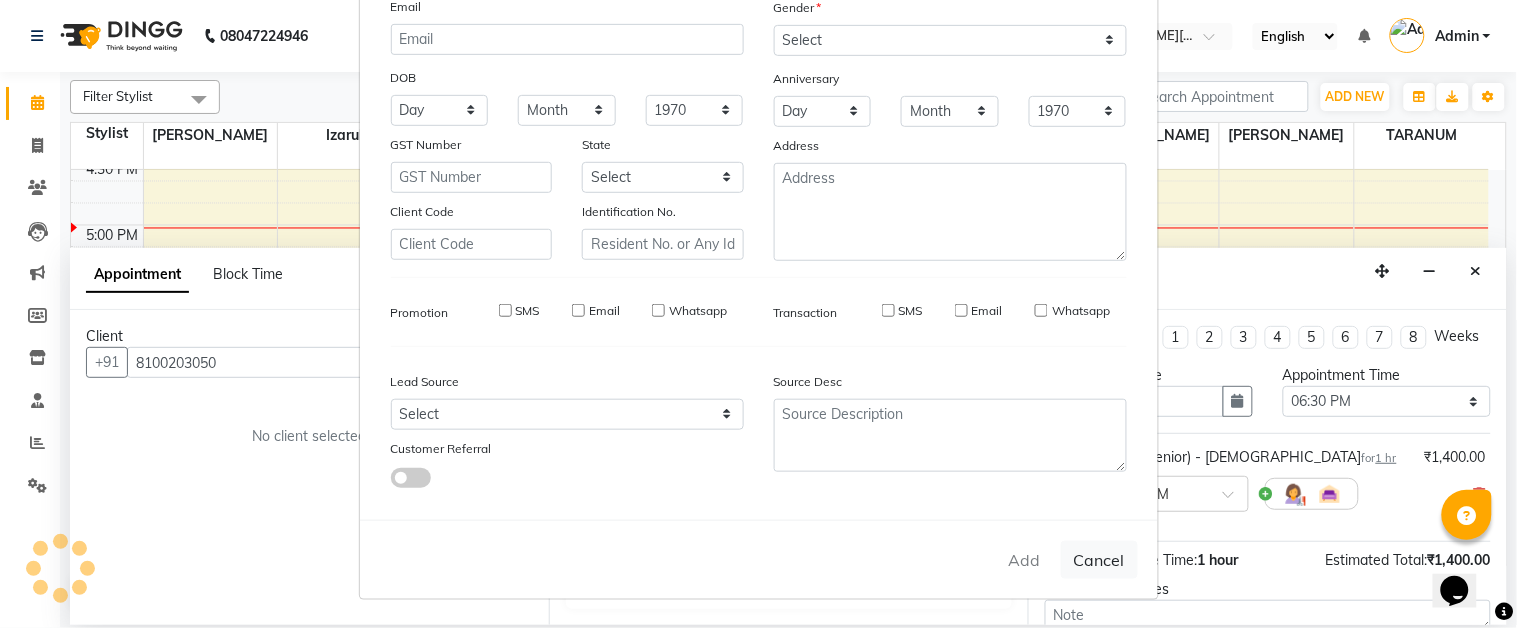 type 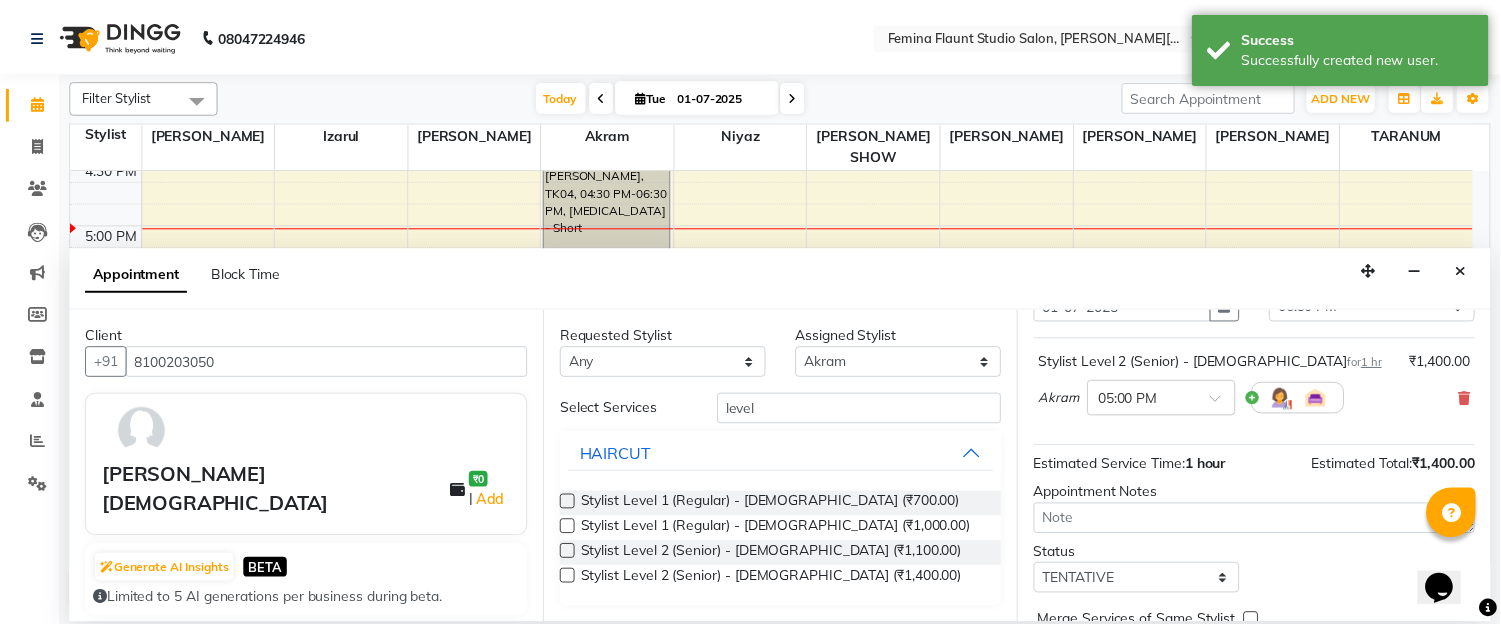 scroll, scrollTop: 211, scrollLeft: 0, axis: vertical 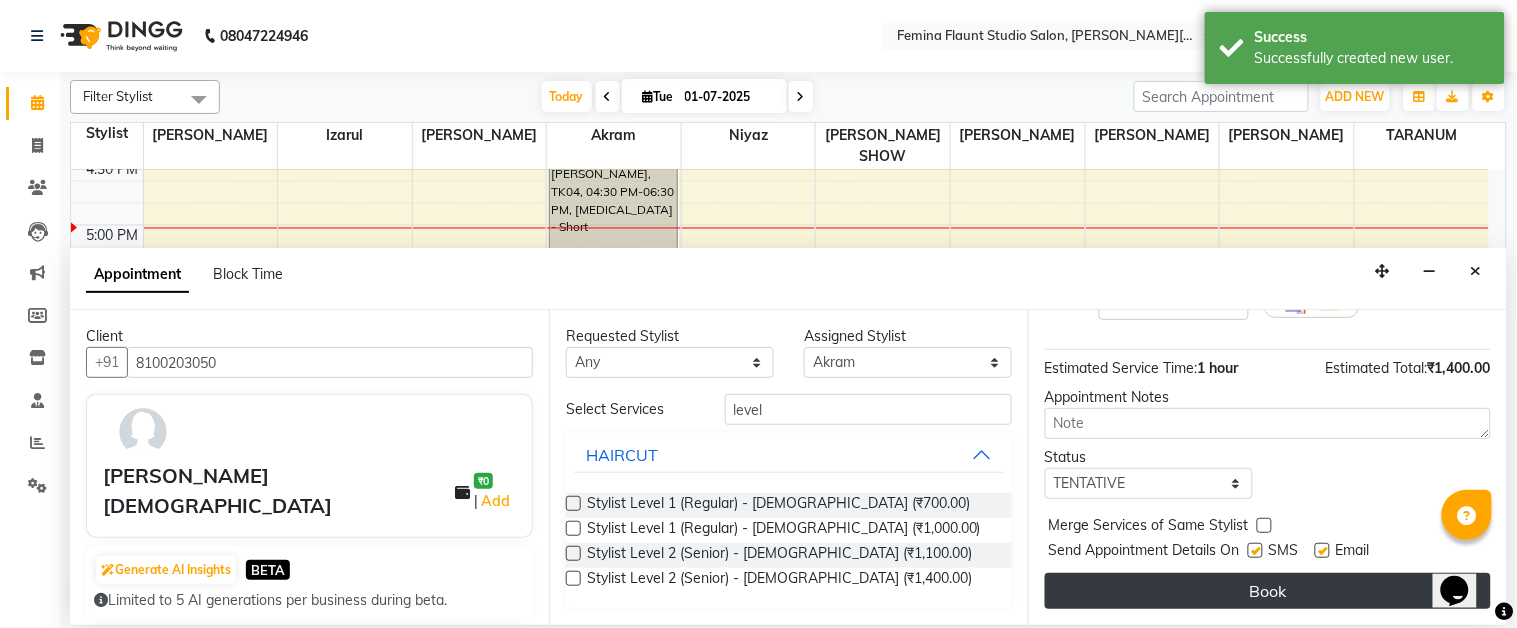 click on "Book" at bounding box center (1268, 591) 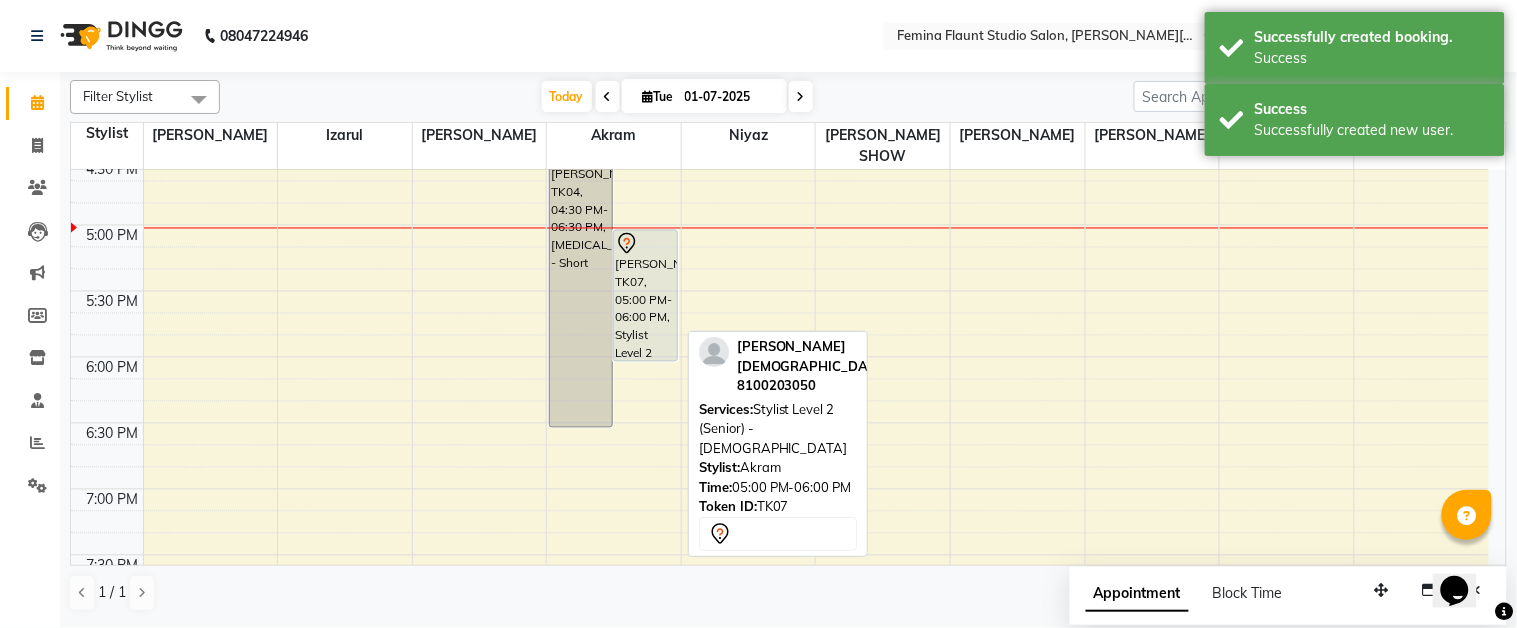 click on "[PERSON_NAME], TK07, 05:00 PM-06:00 PM, Stylist Level 2 (Senior) - [DEMOGRAPHIC_DATA]" at bounding box center [645, 296] 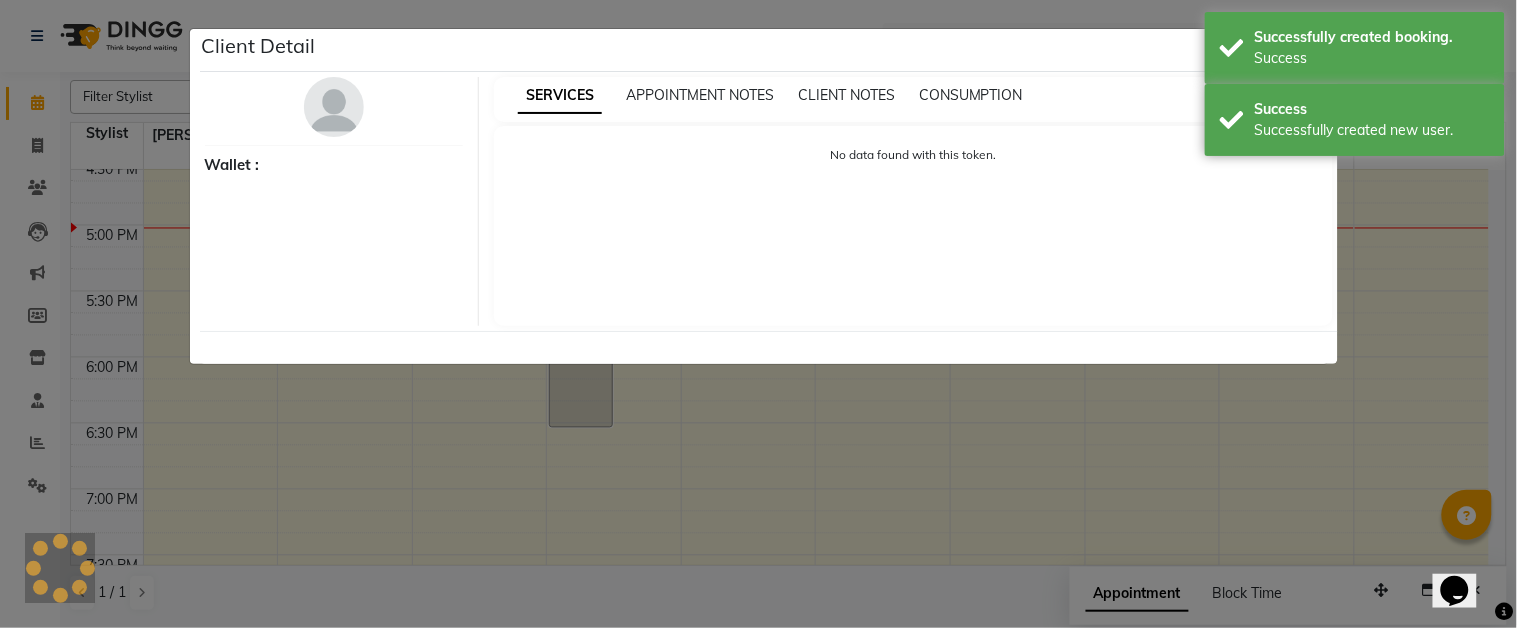 select on "7" 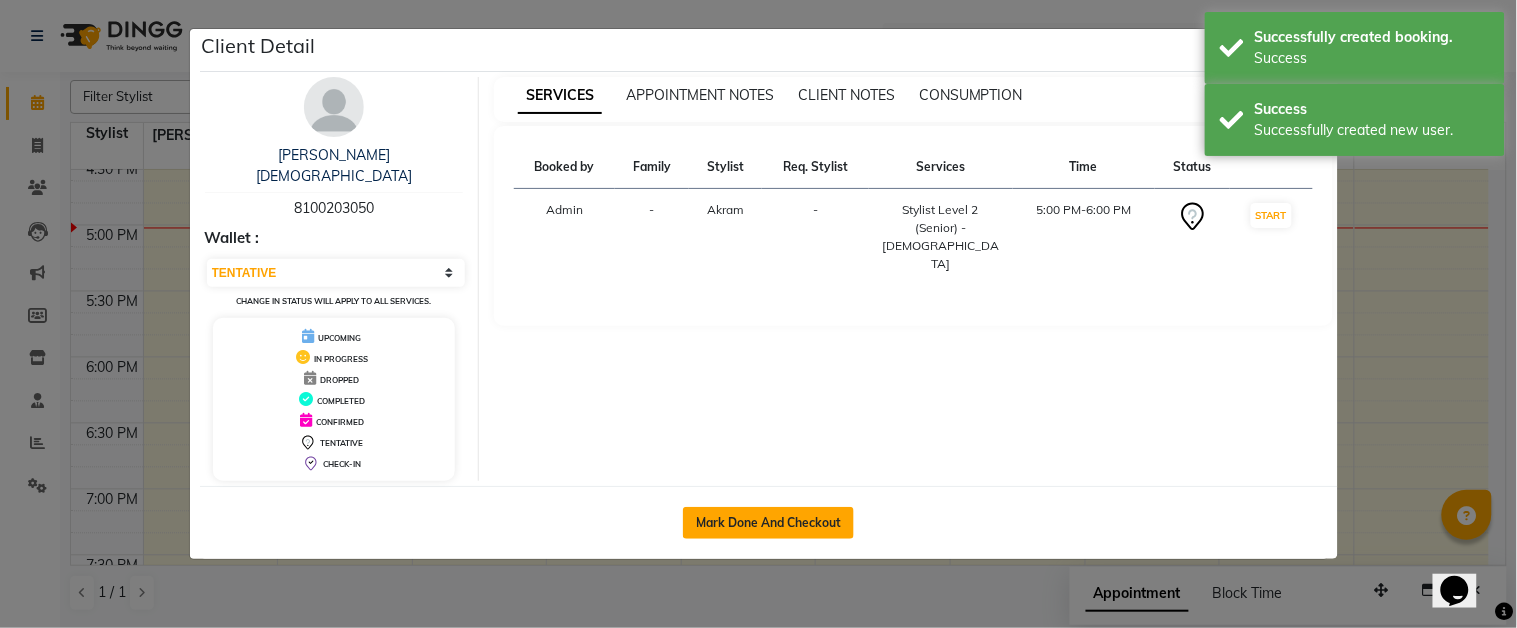 click on "Mark Done And Checkout" 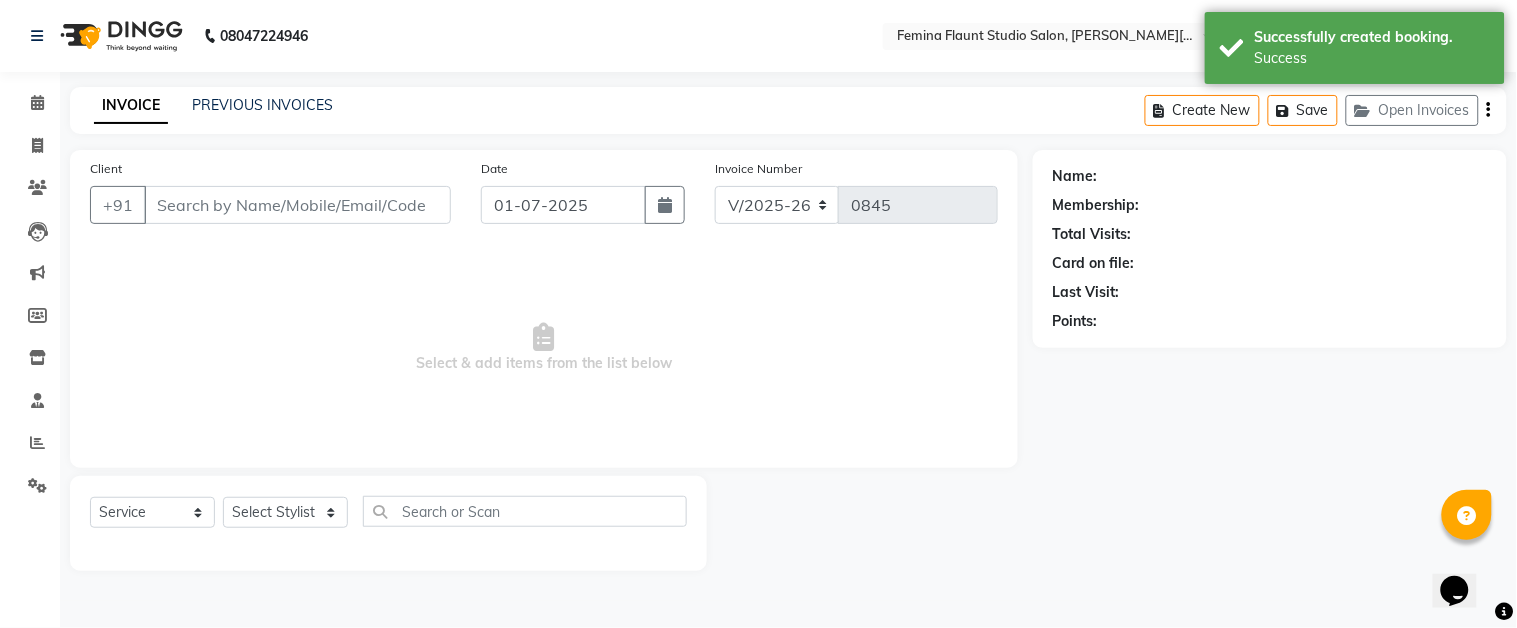 type on "8100203050" 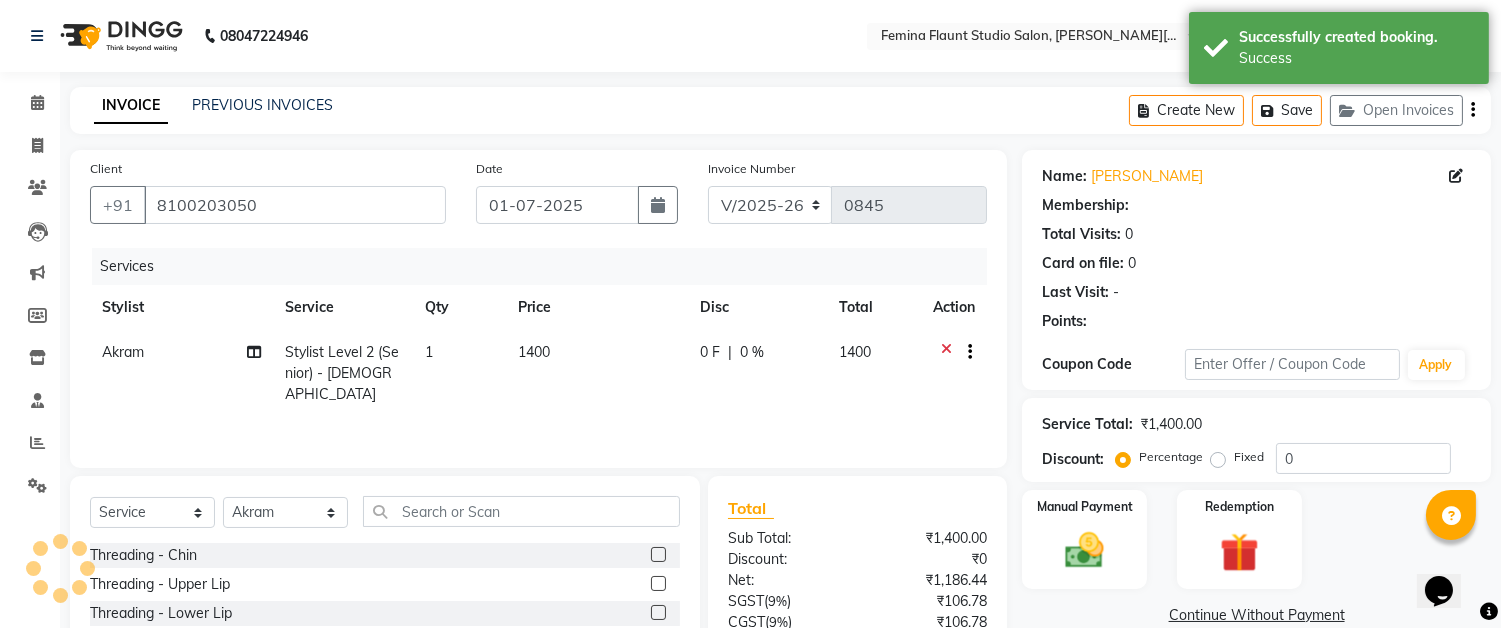 select on "1: Object" 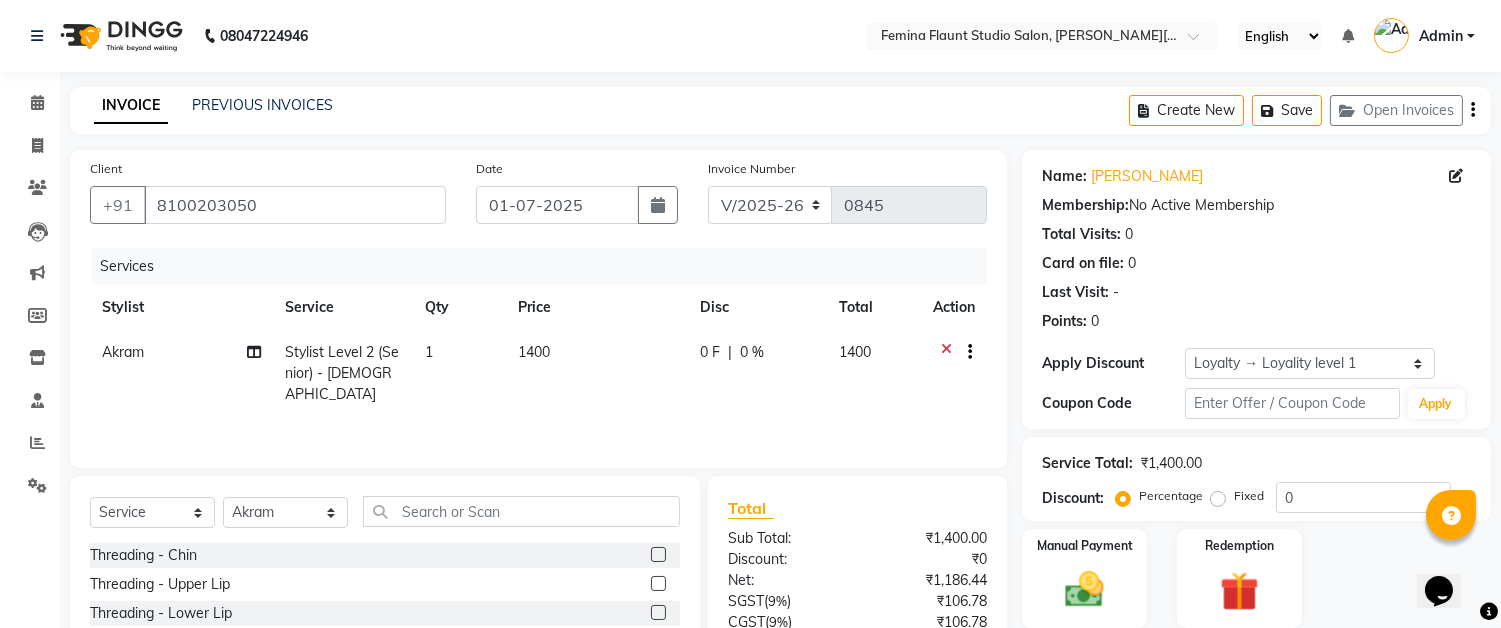 scroll, scrollTop: 172, scrollLeft: 0, axis: vertical 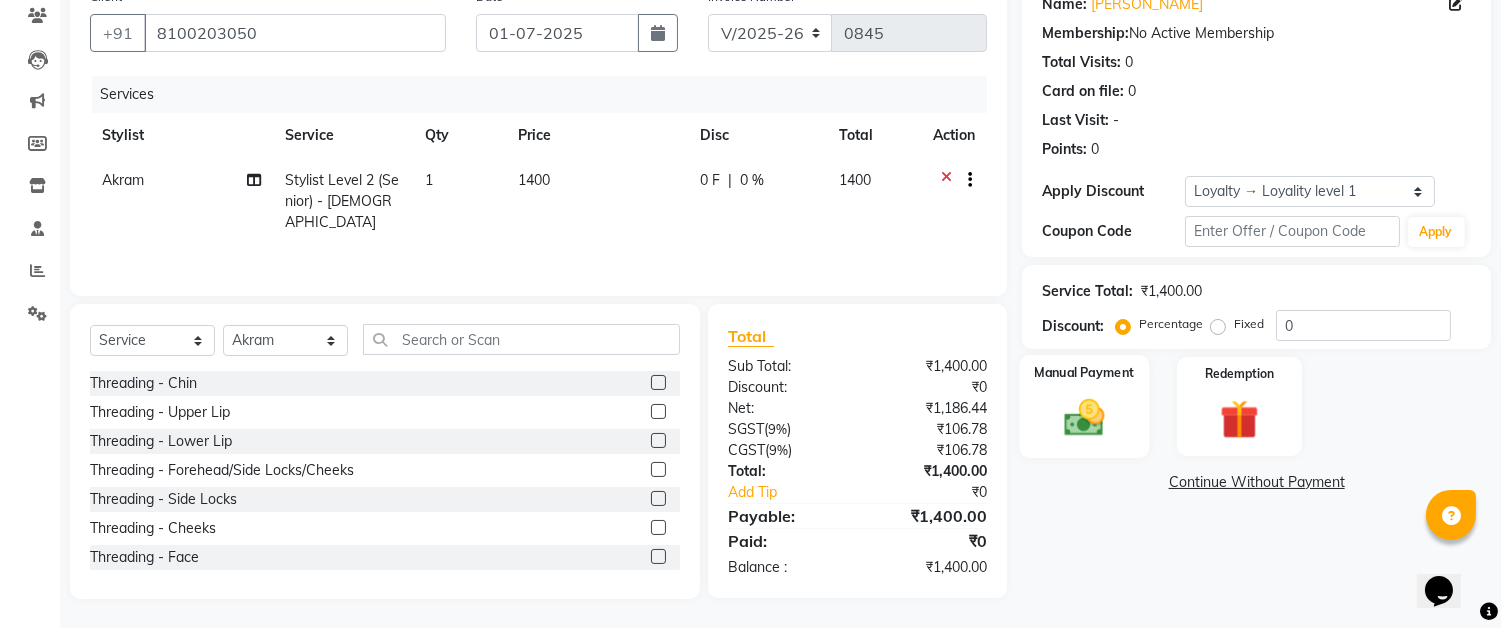 click 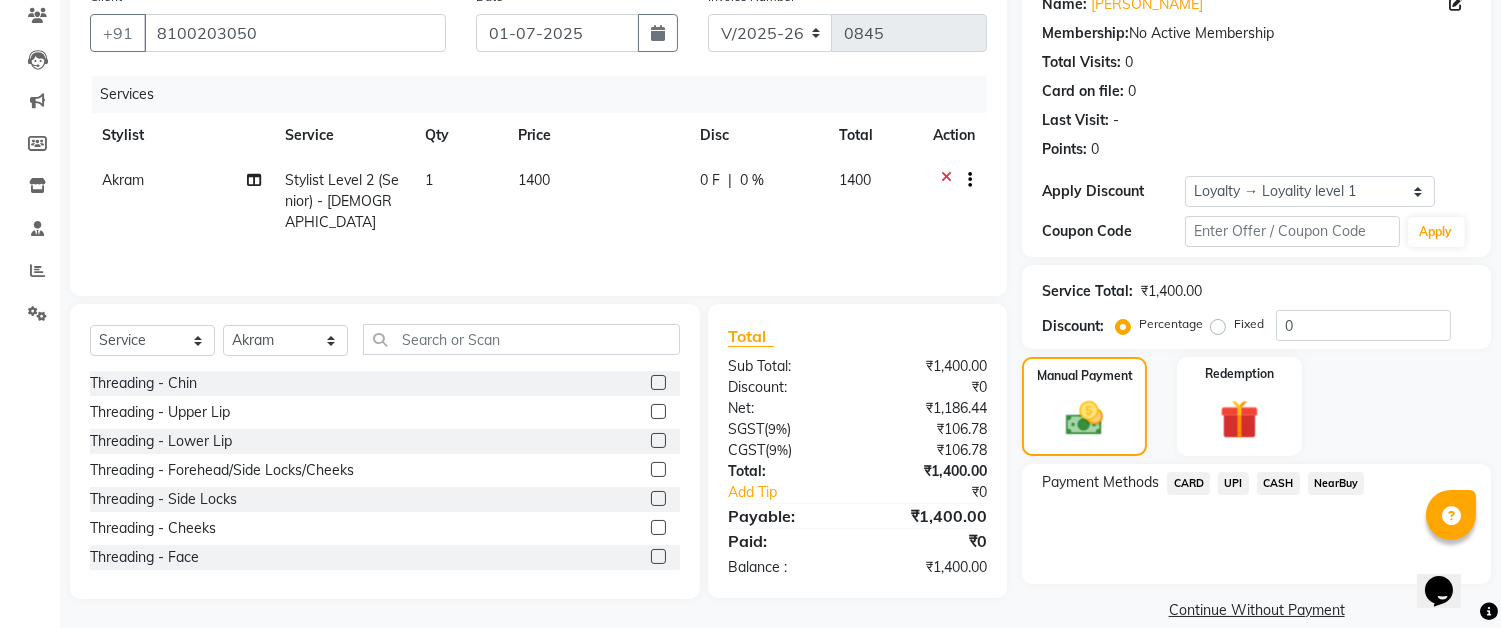 click on "CASH" 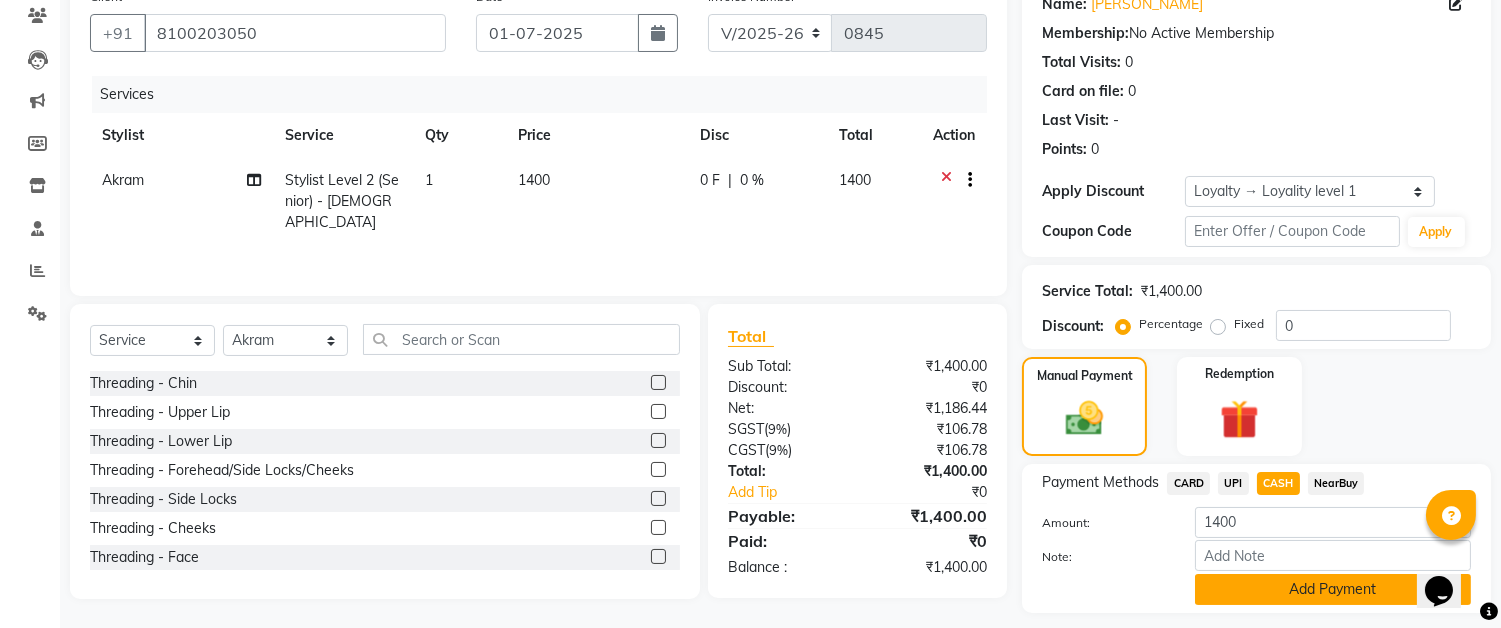 click on "Add Payment" 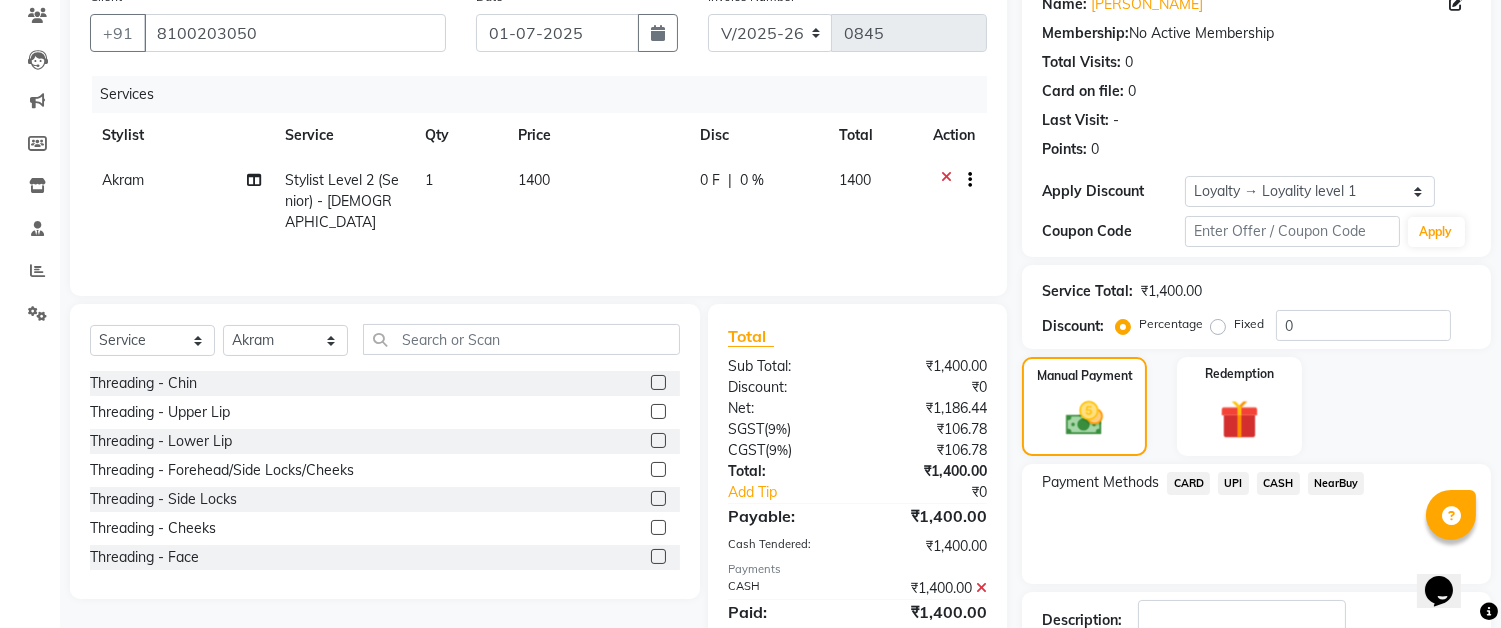 scroll, scrollTop: 362, scrollLeft: 0, axis: vertical 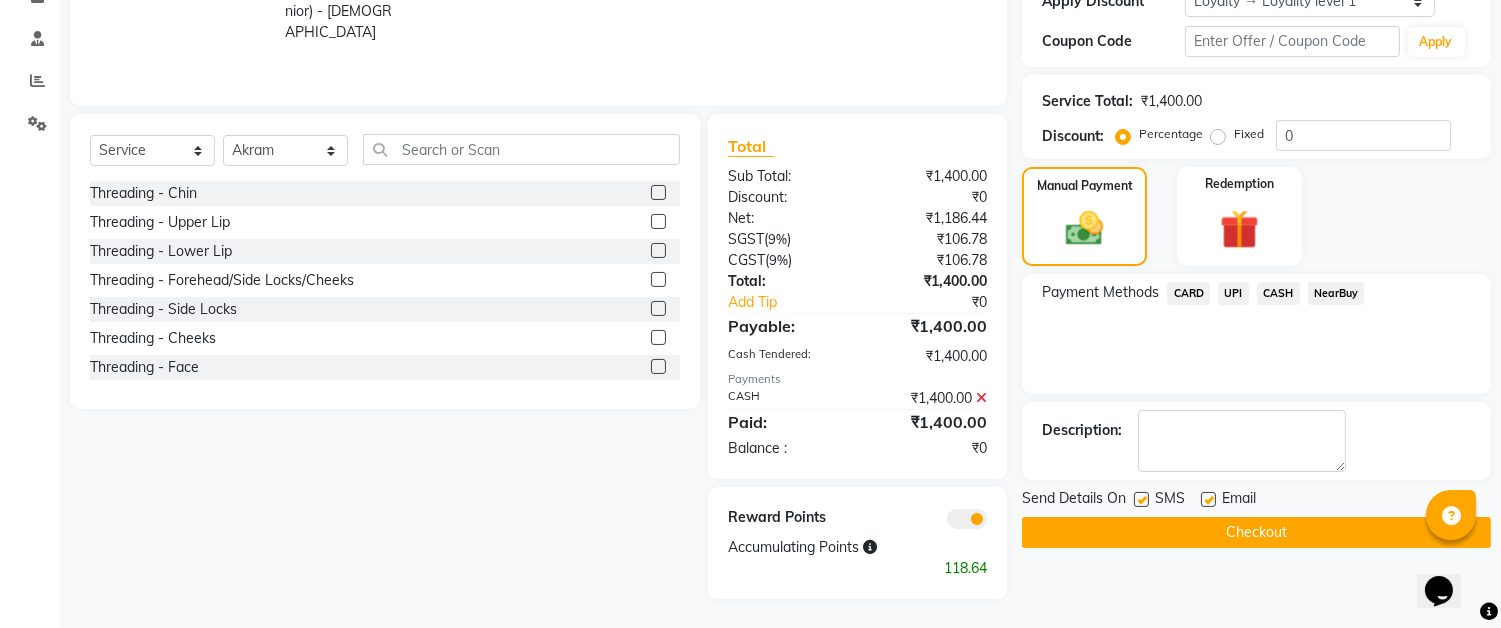 click on "Checkout" 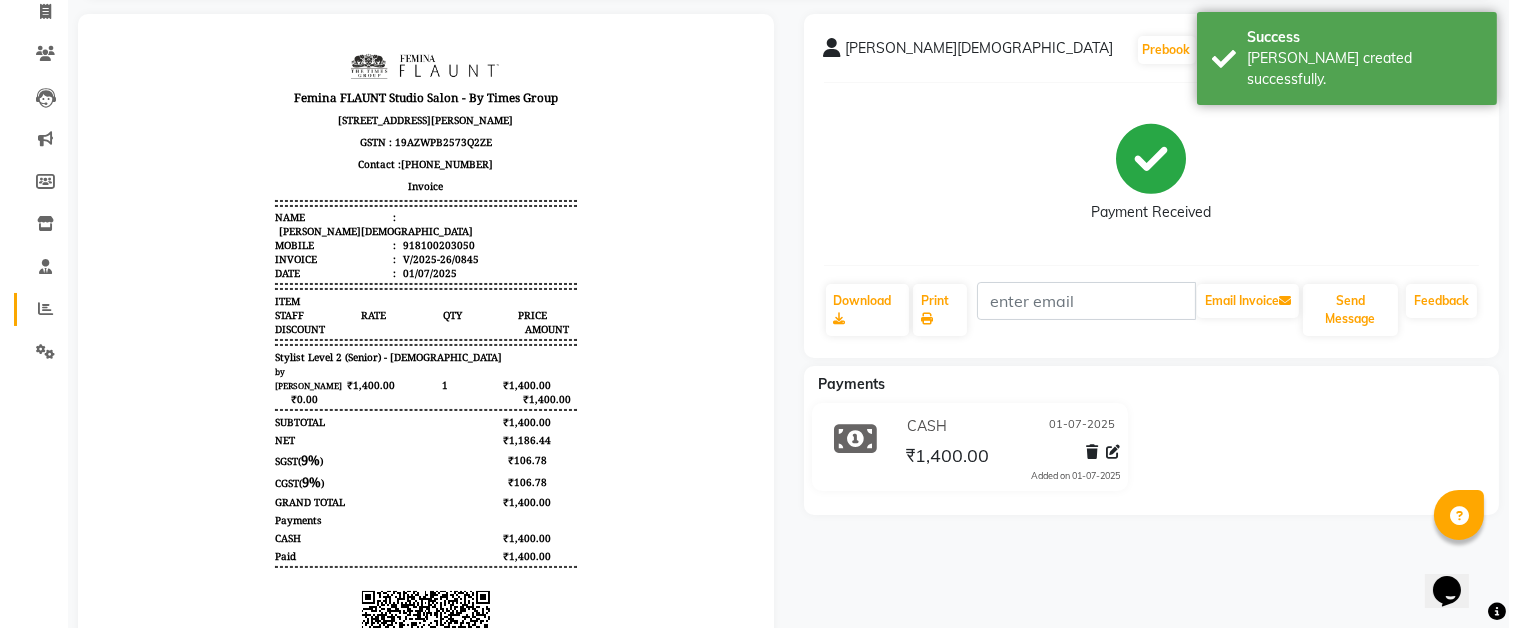 scroll, scrollTop: 0, scrollLeft: 0, axis: both 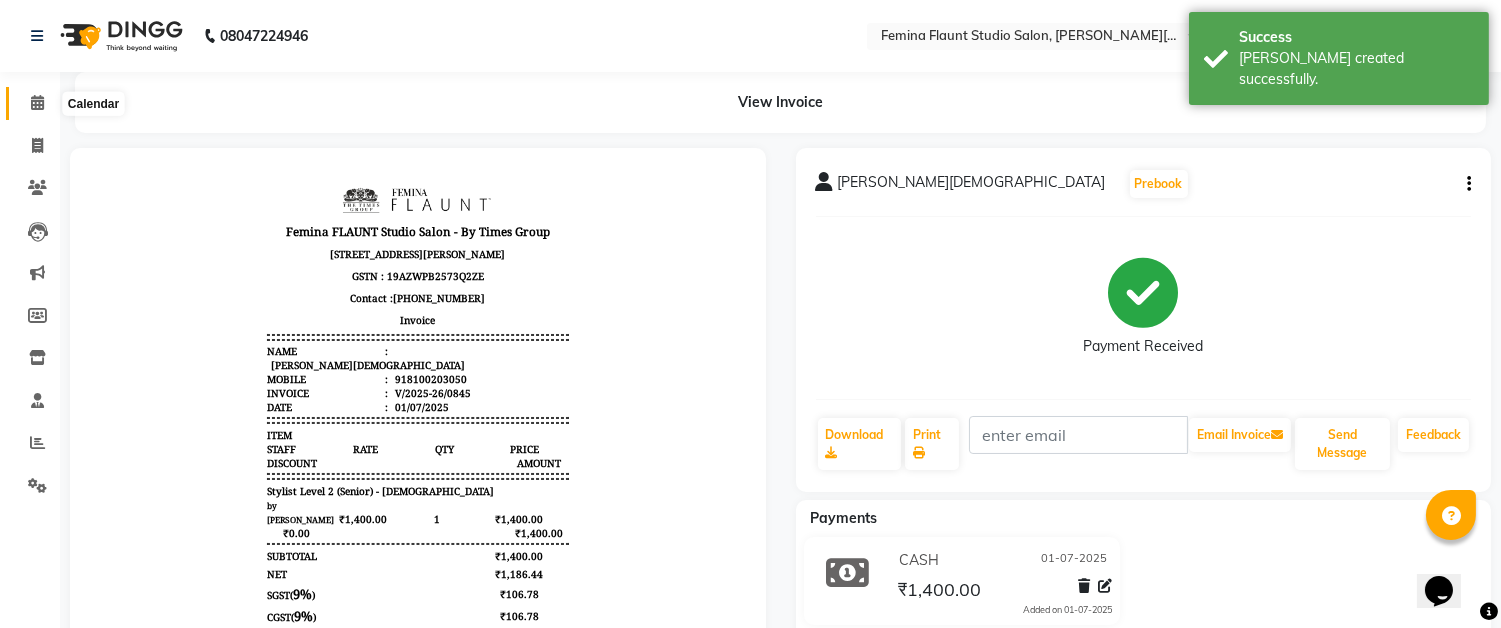 click 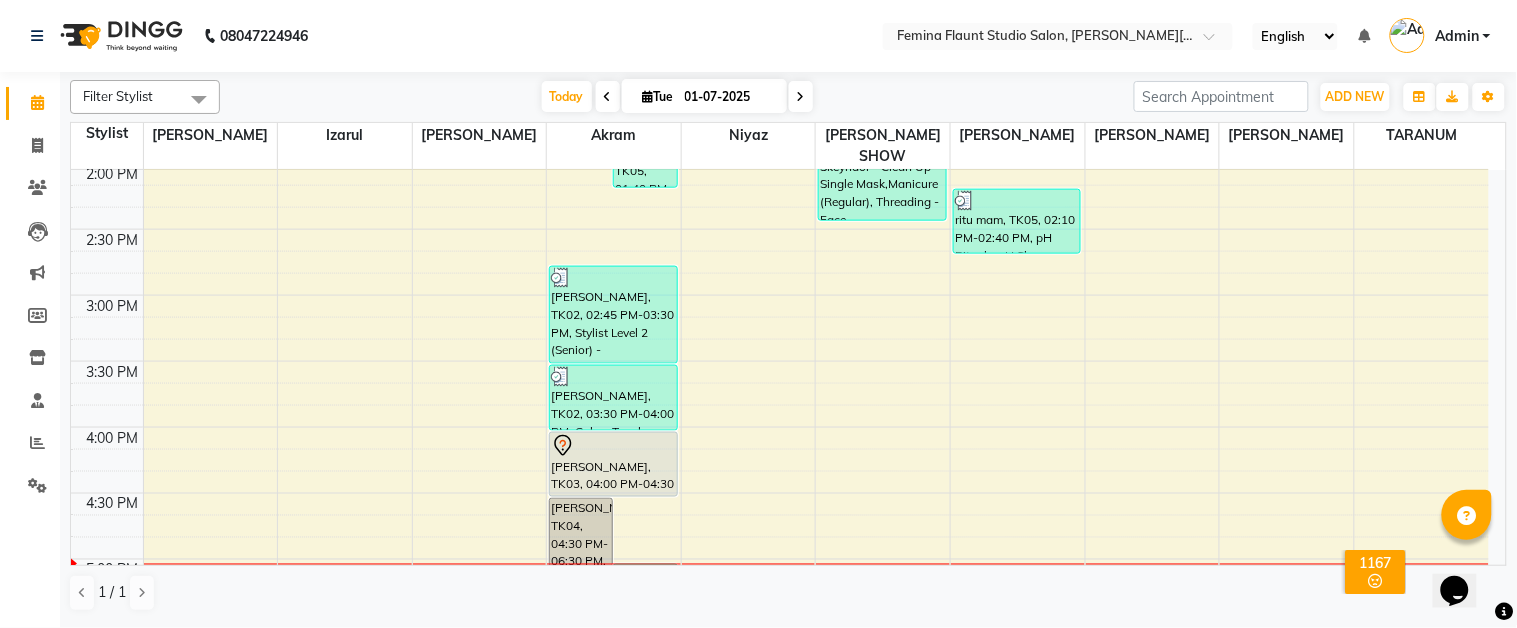scroll, scrollTop: 888, scrollLeft: 0, axis: vertical 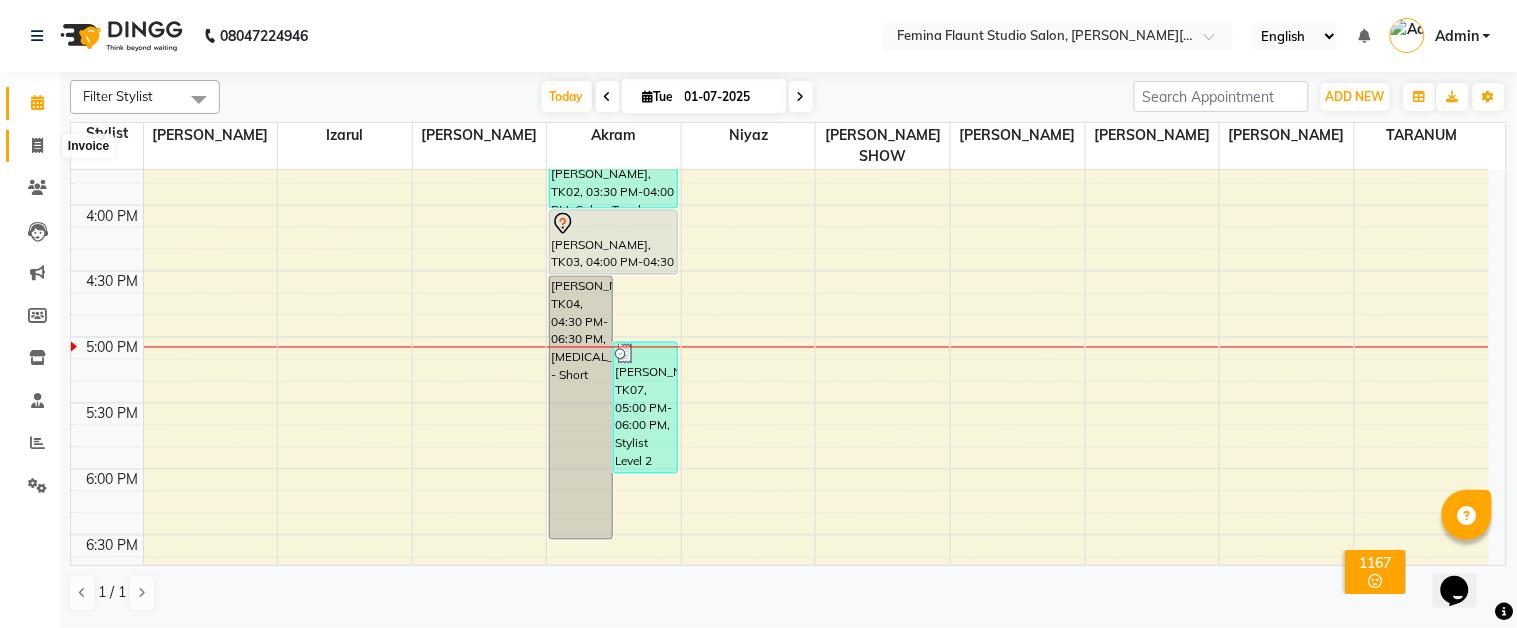 click 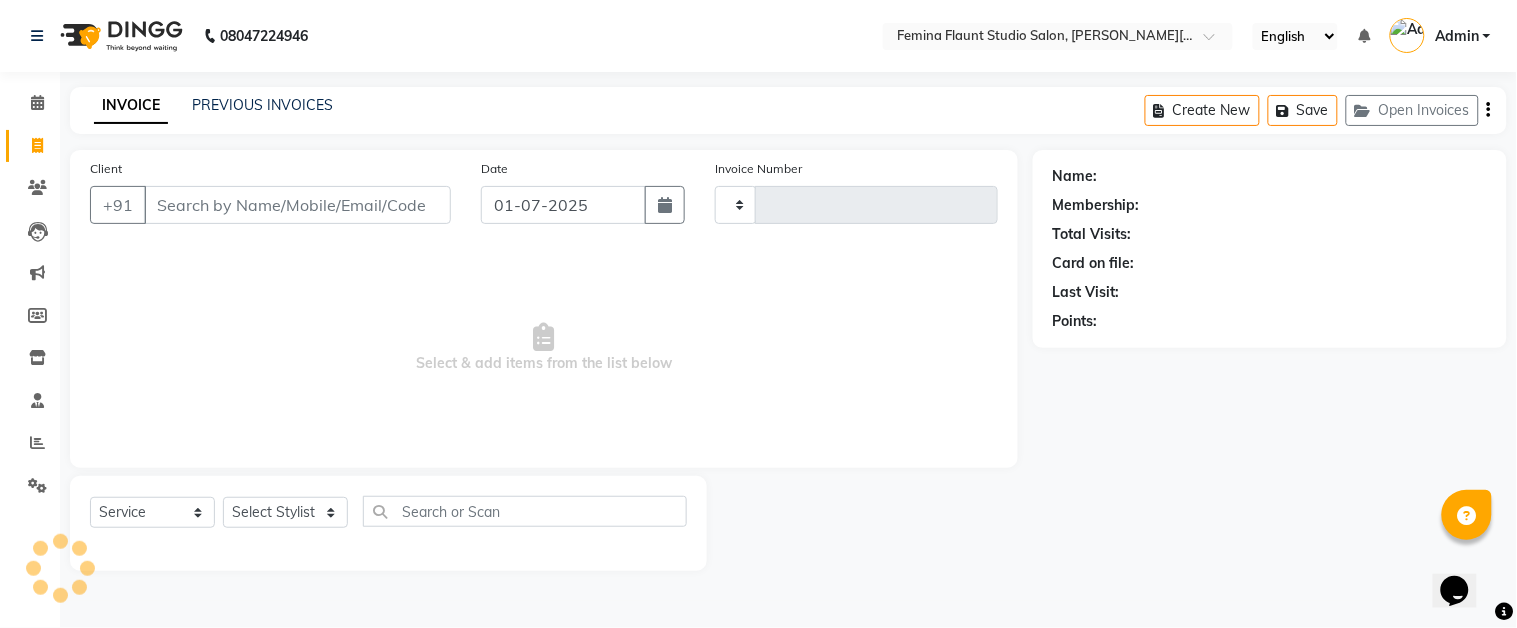 type on "0846" 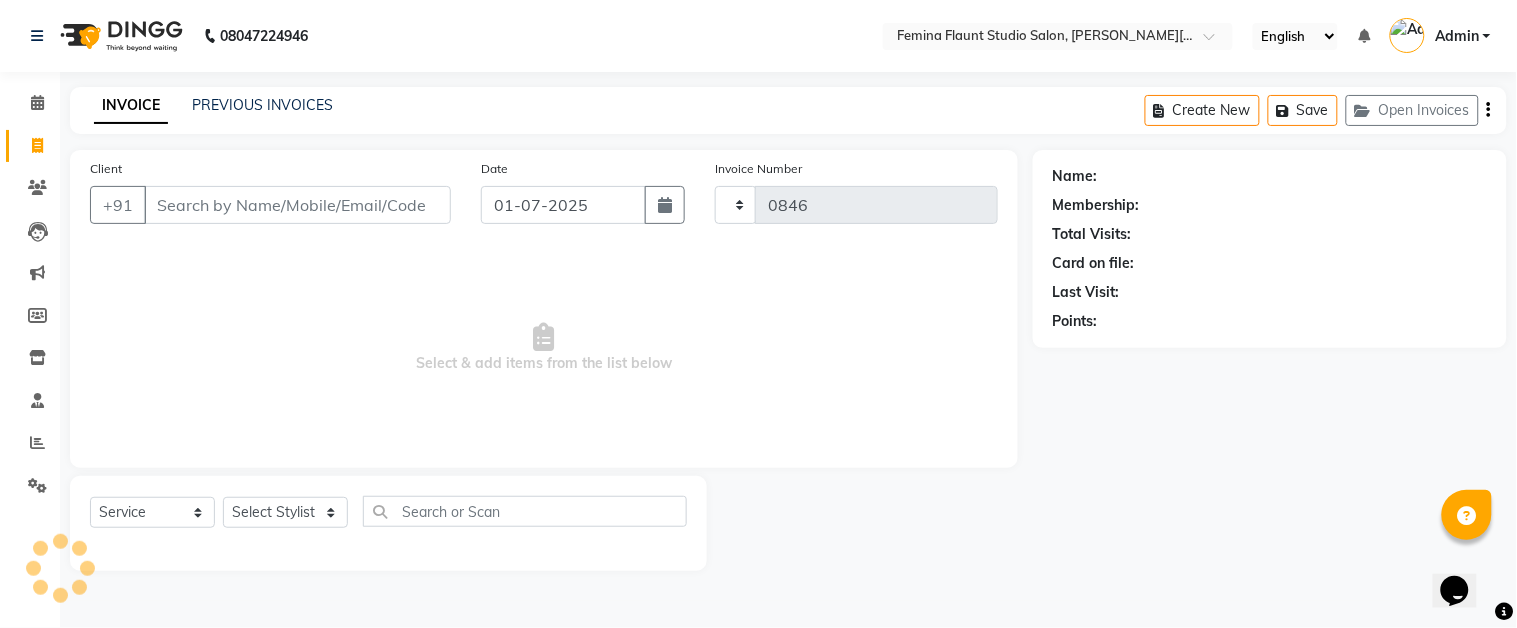 select on "5231" 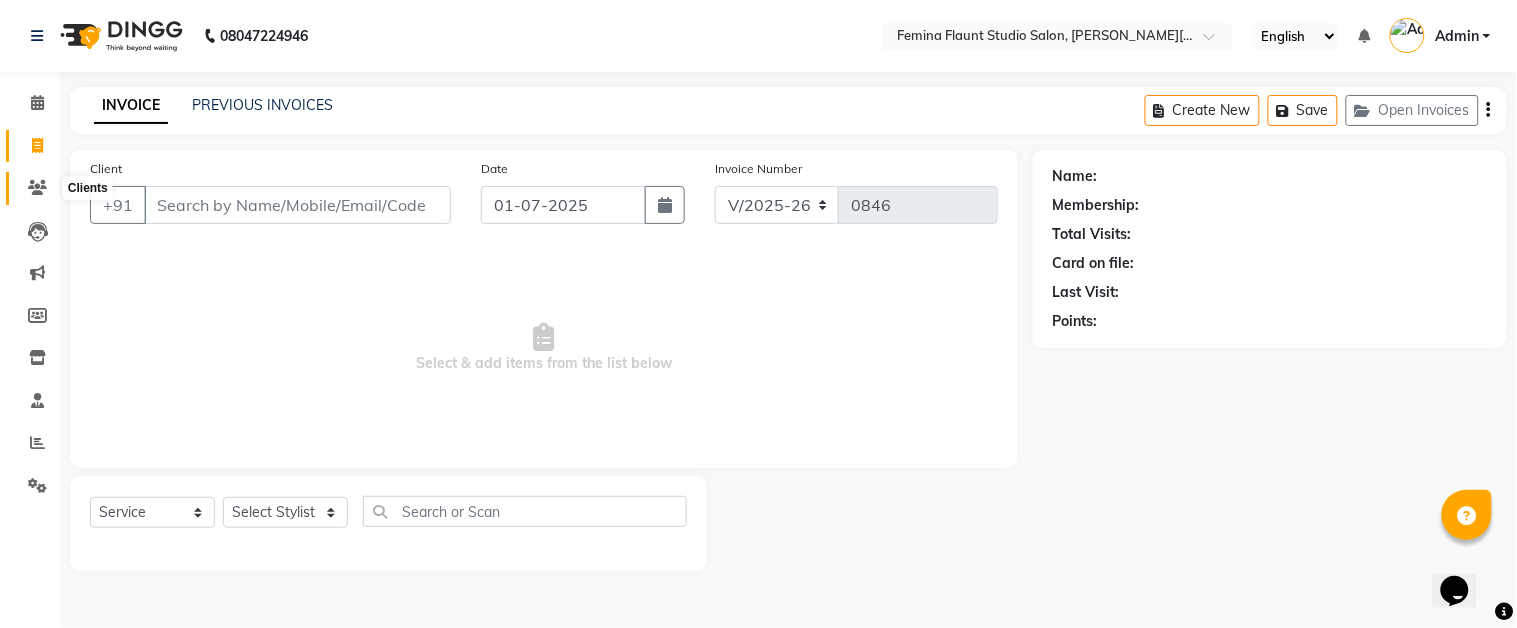 click 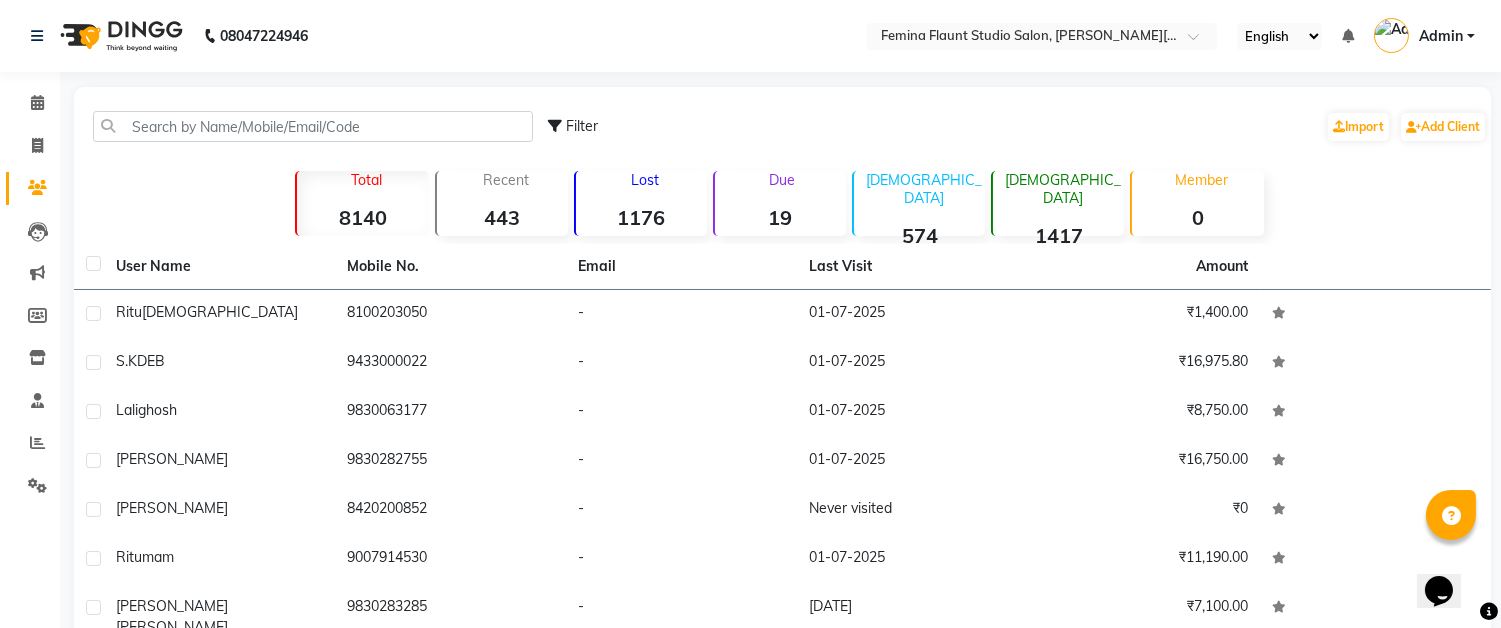 click on "S.K  DEB" 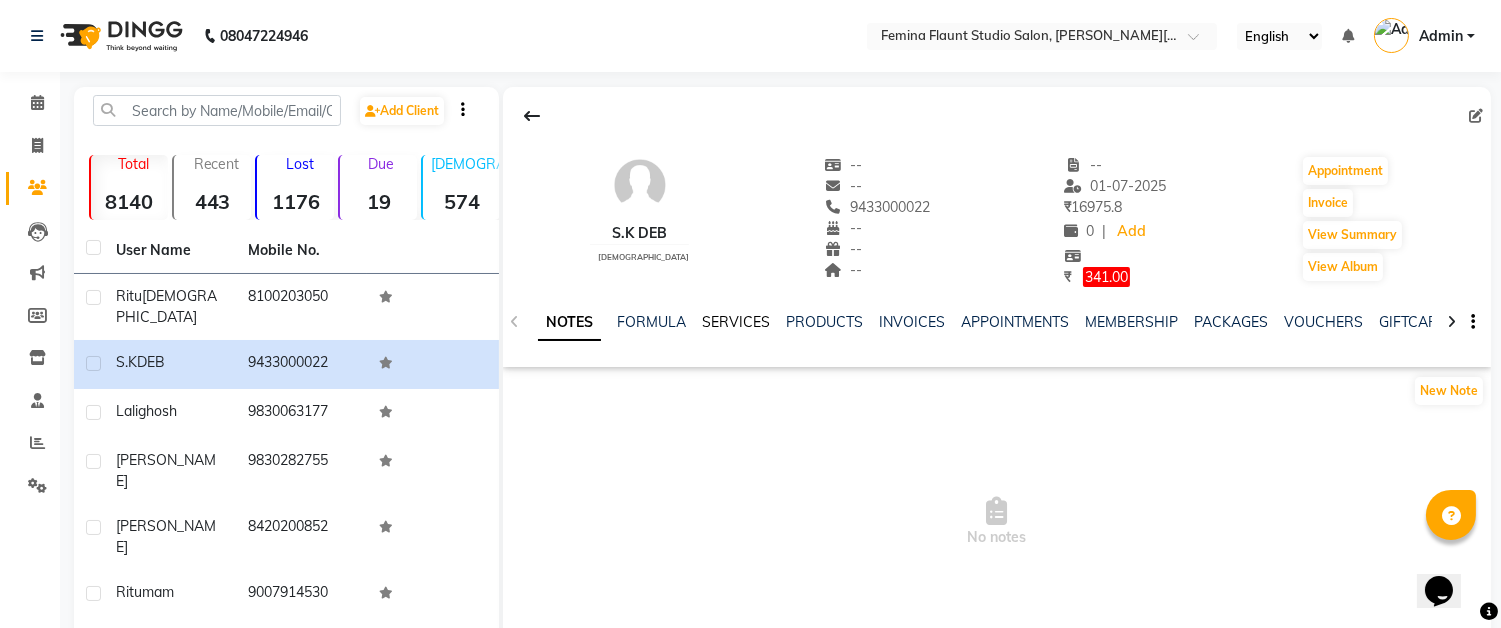 click on "SERVICES" 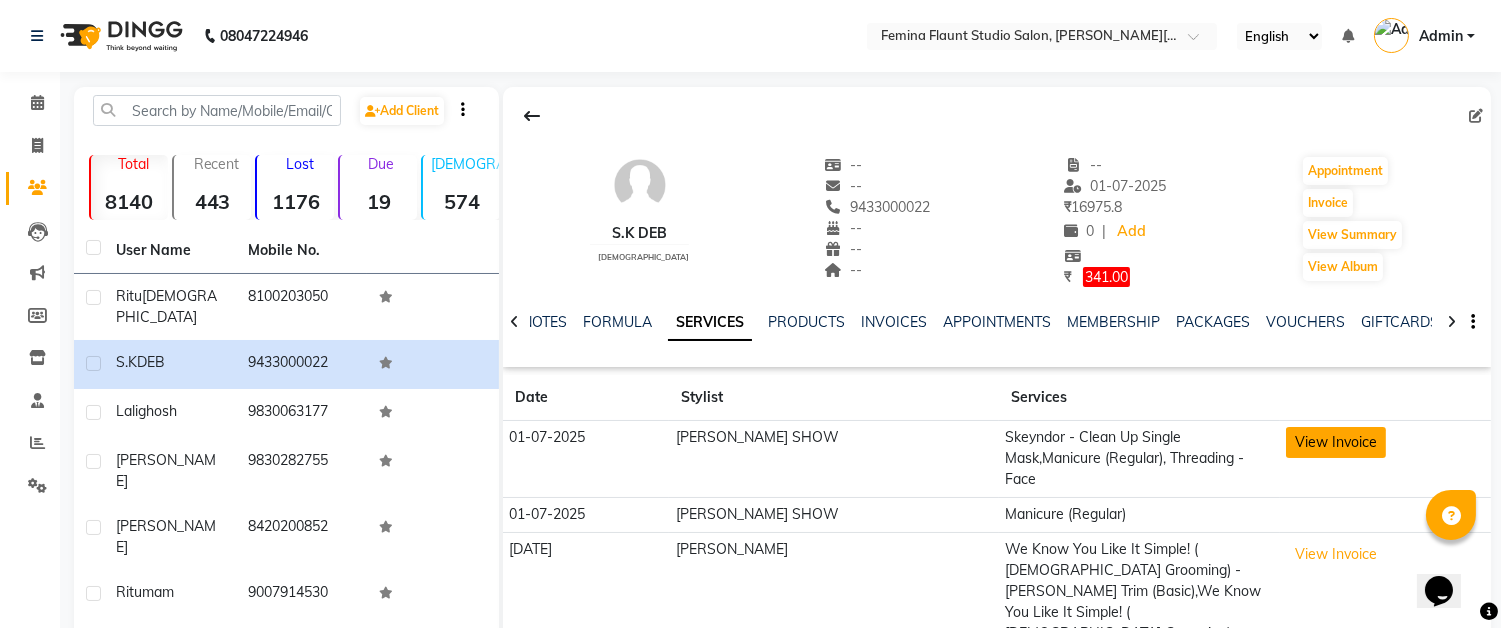 click on "View Invoice" 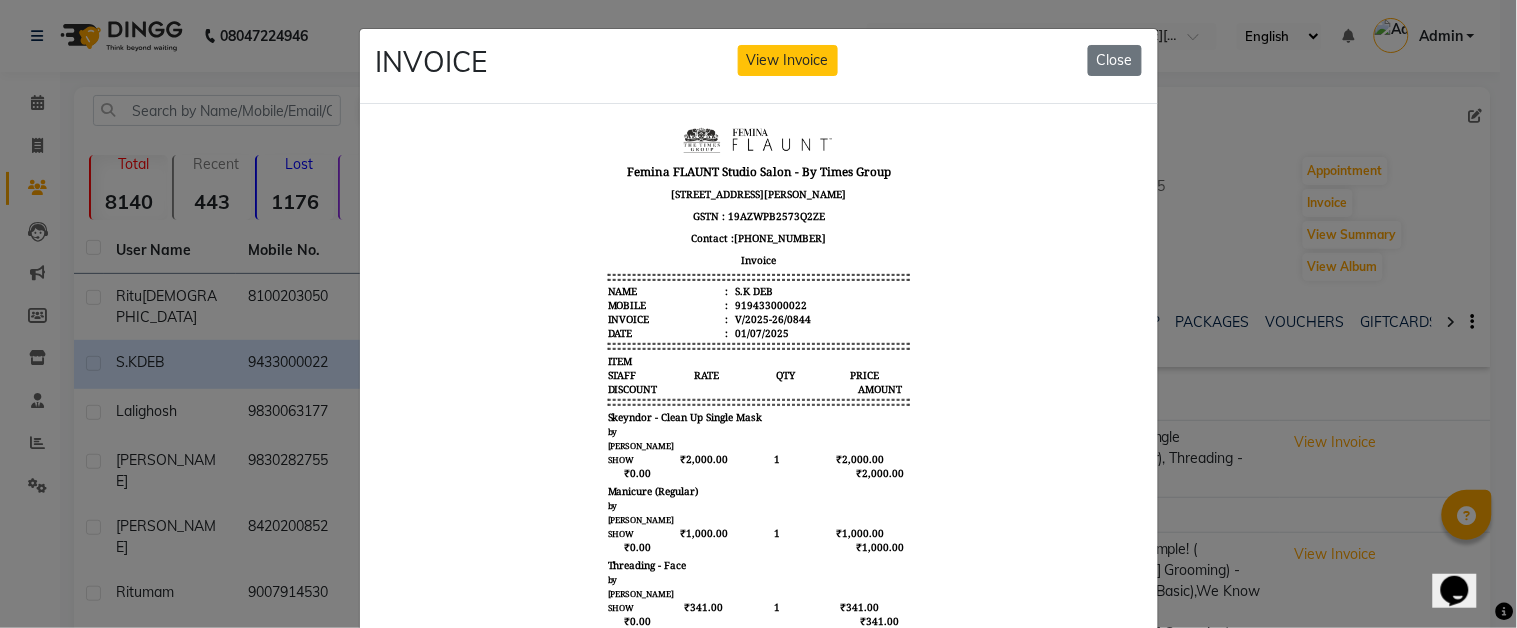scroll, scrollTop: 15, scrollLeft: 0, axis: vertical 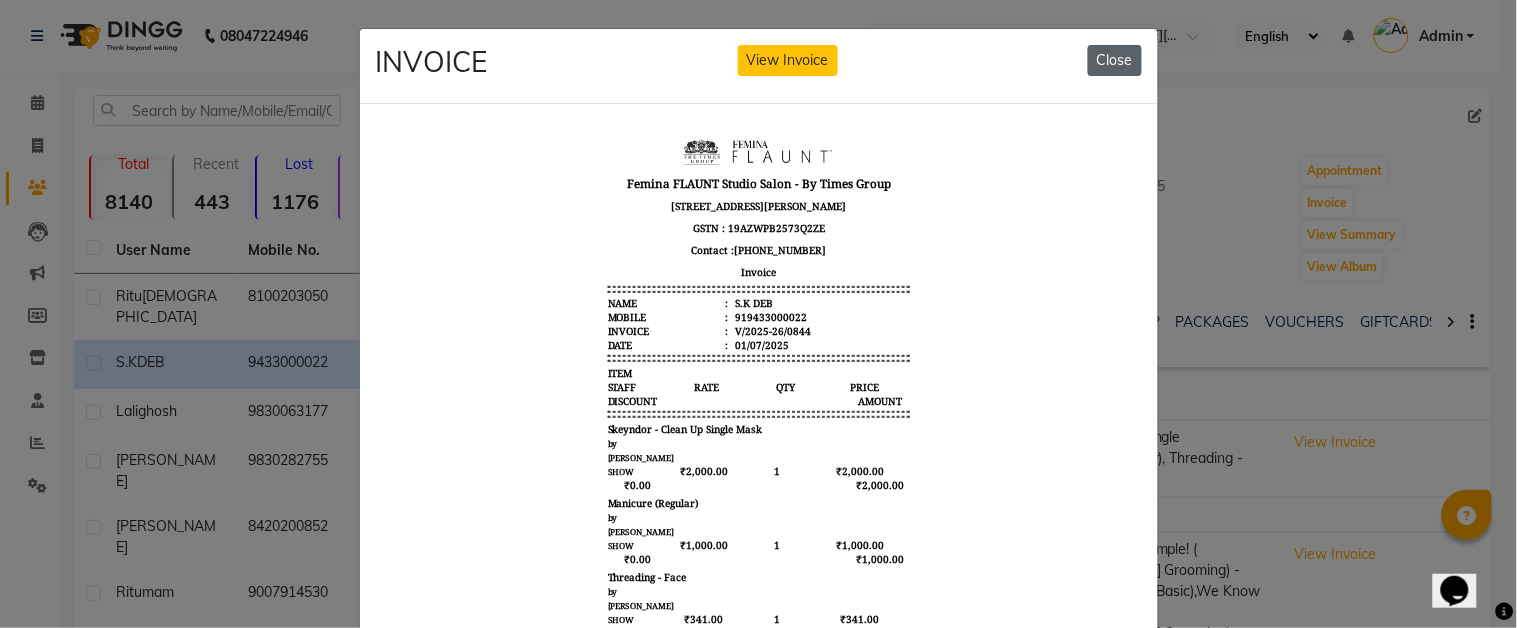 click on "Close" 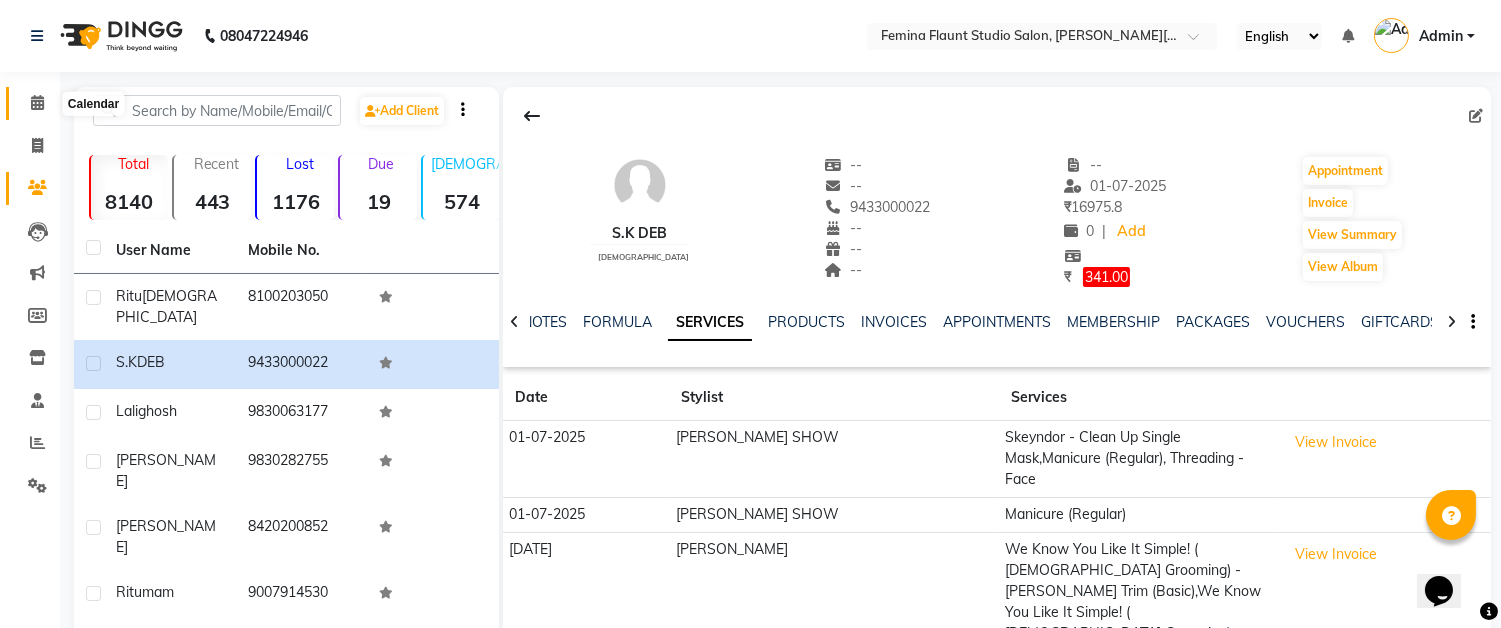 click 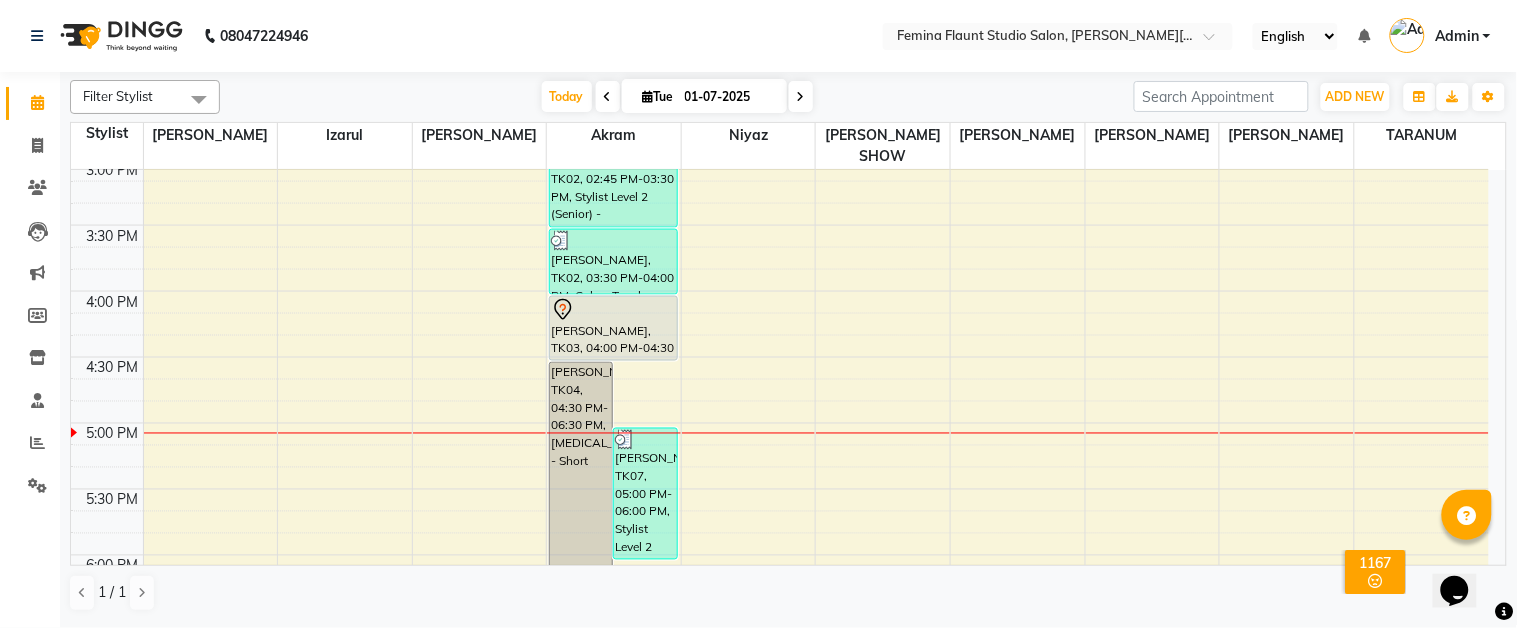 scroll, scrollTop: 728, scrollLeft: 0, axis: vertical 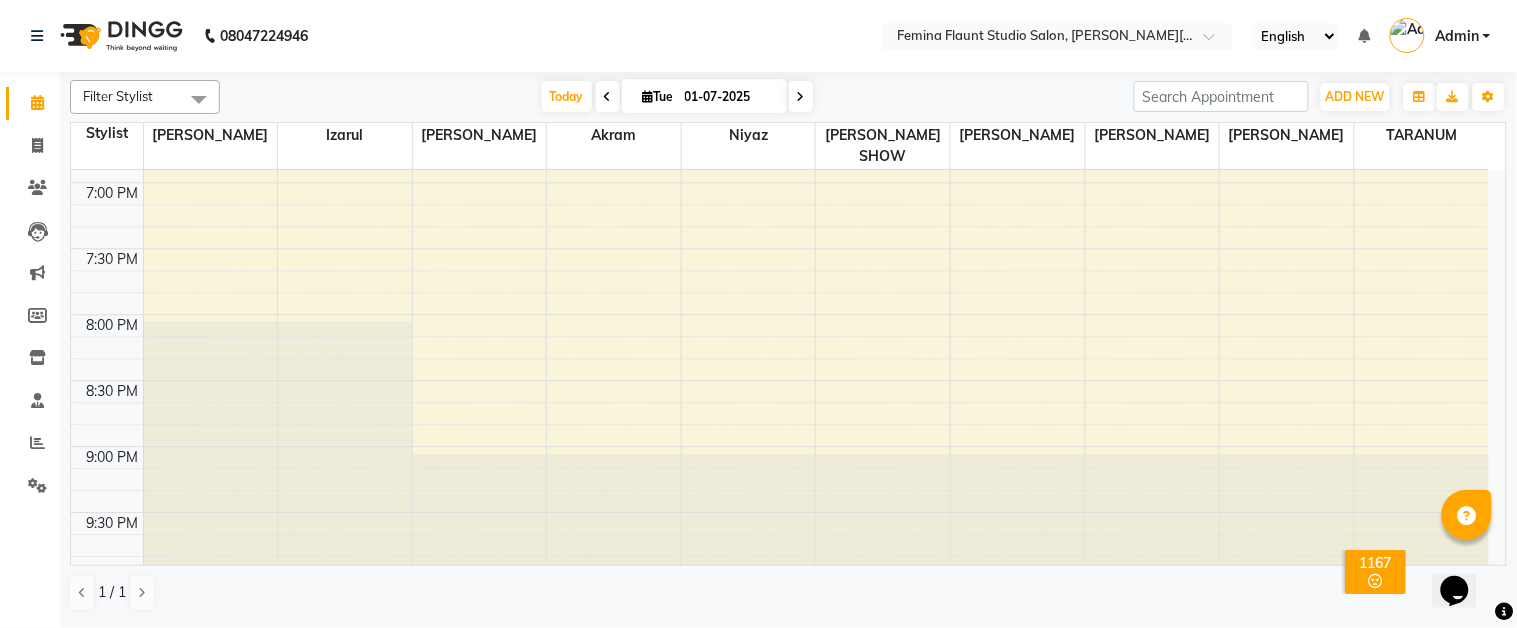 click at bounding box center (883, 520) 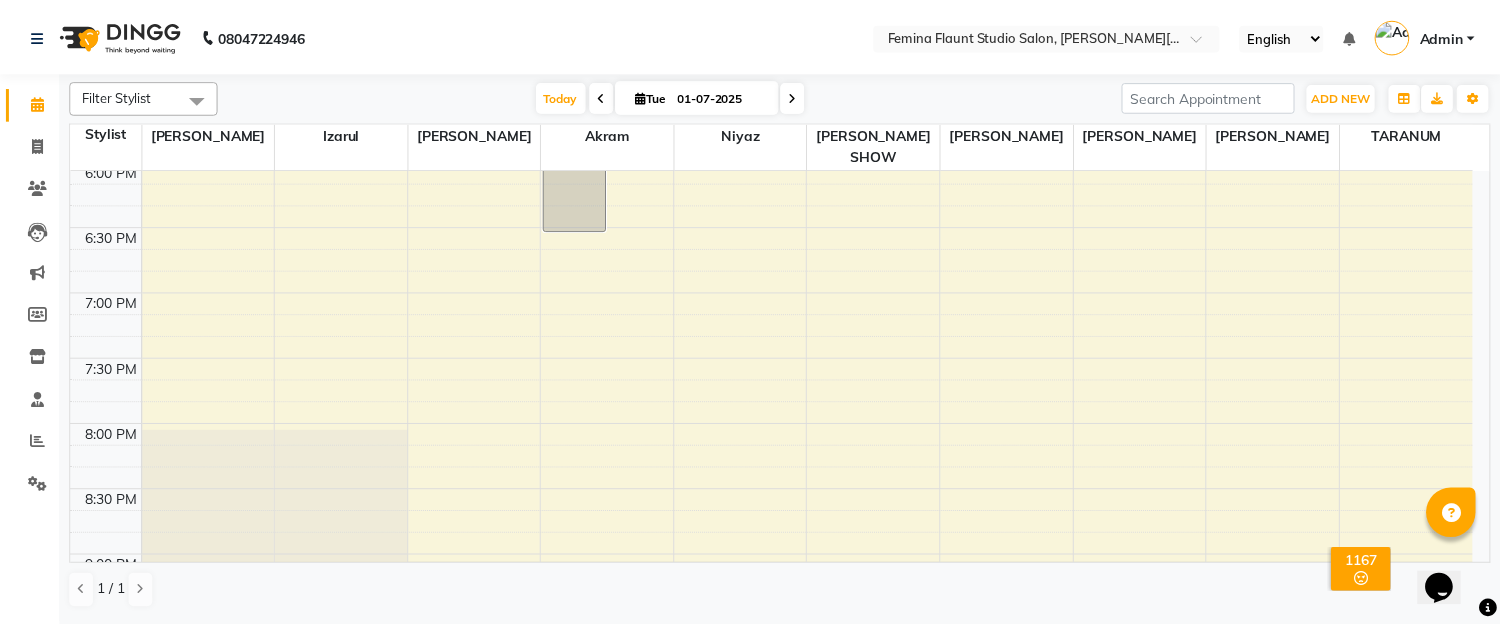 scroll, scrollTop: 1307, scrollLeft: 0, axis: vertical 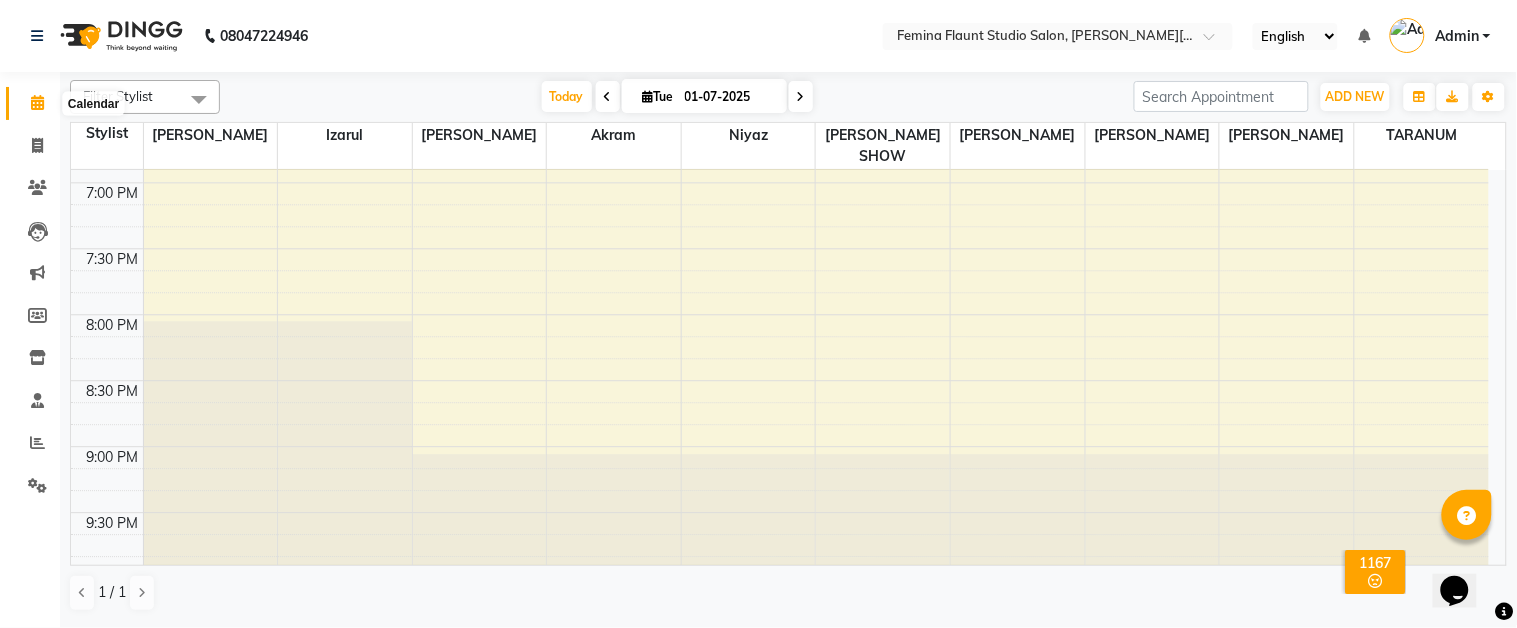 drag, startPoint x: 155, startPoint y: 2, endPoint x: 36, endPoint y: 103, distance: 156.08331 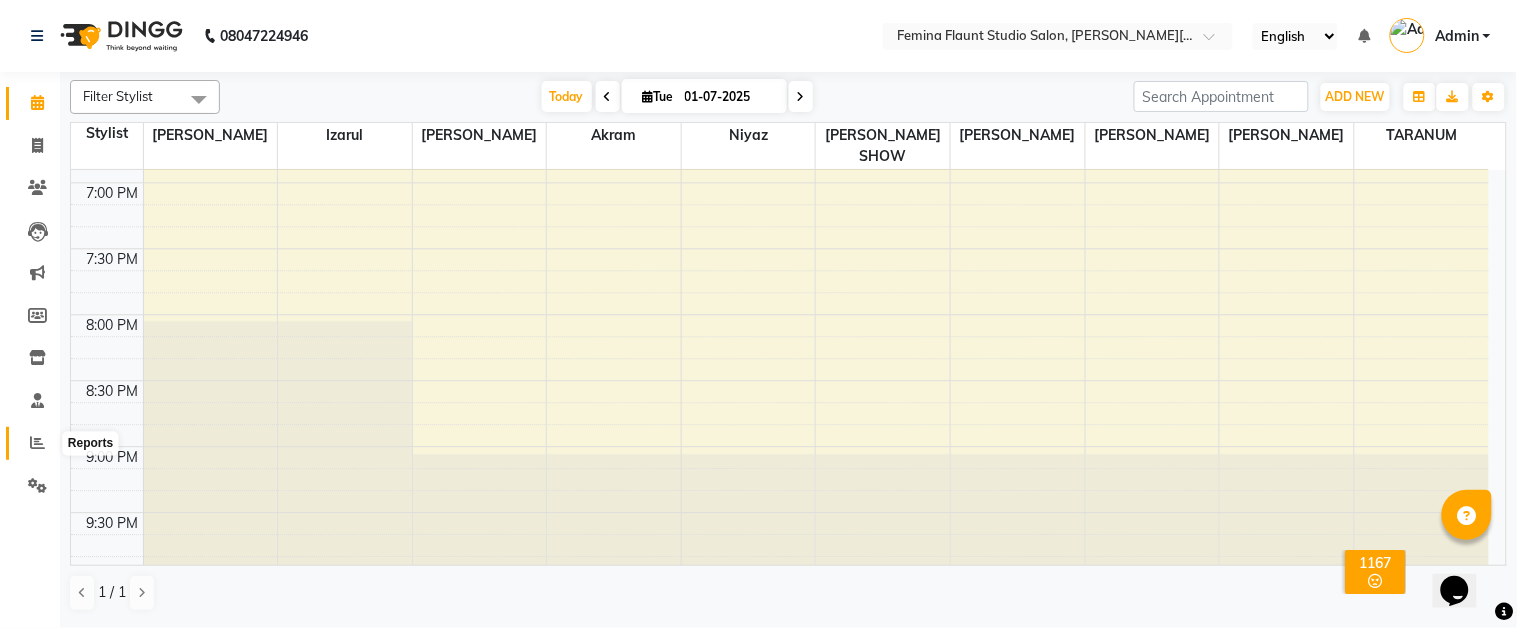 click 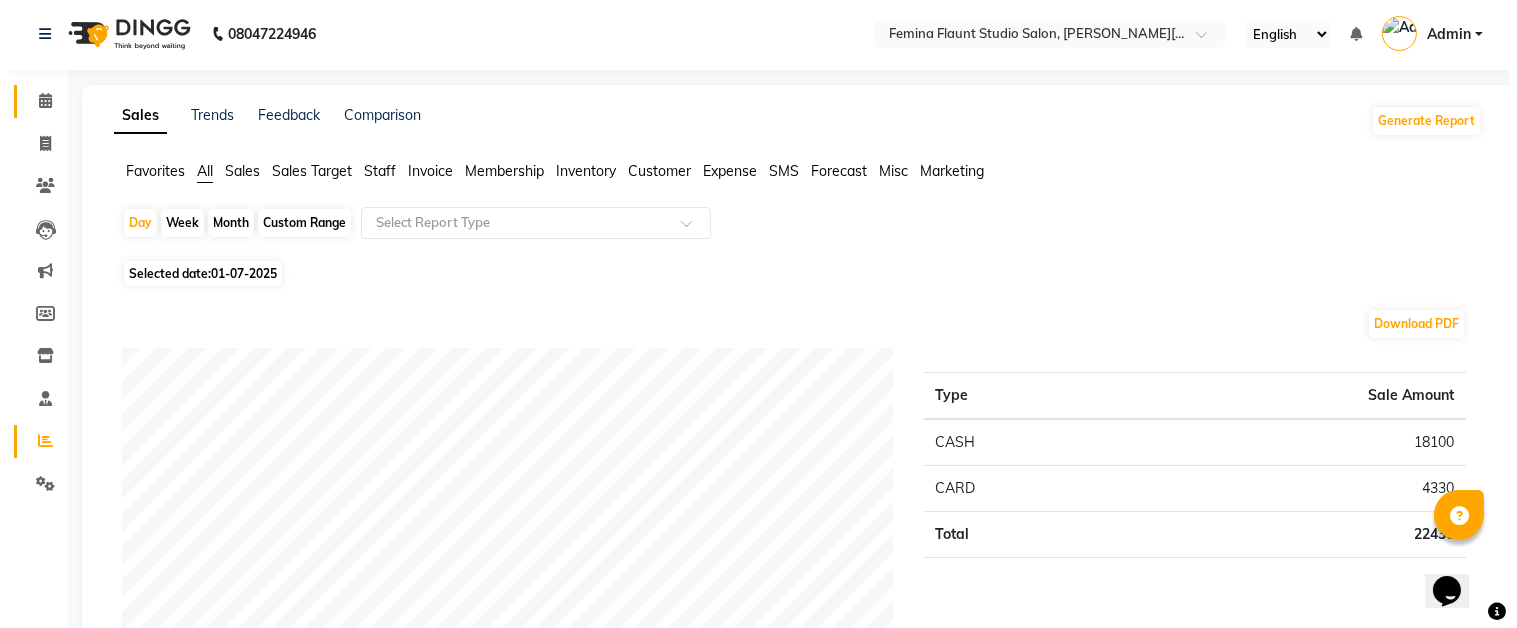 scroll, scrollTop: 0, scrollLeft: 0, axis: both 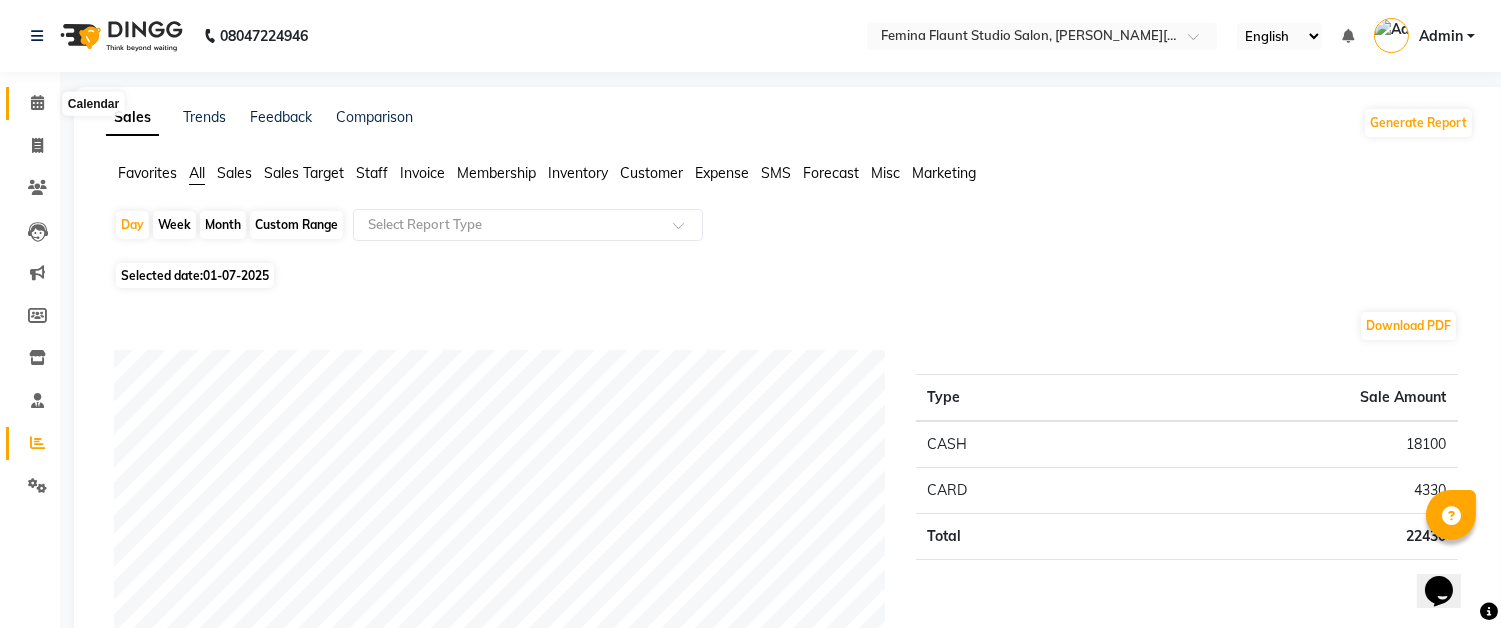 click 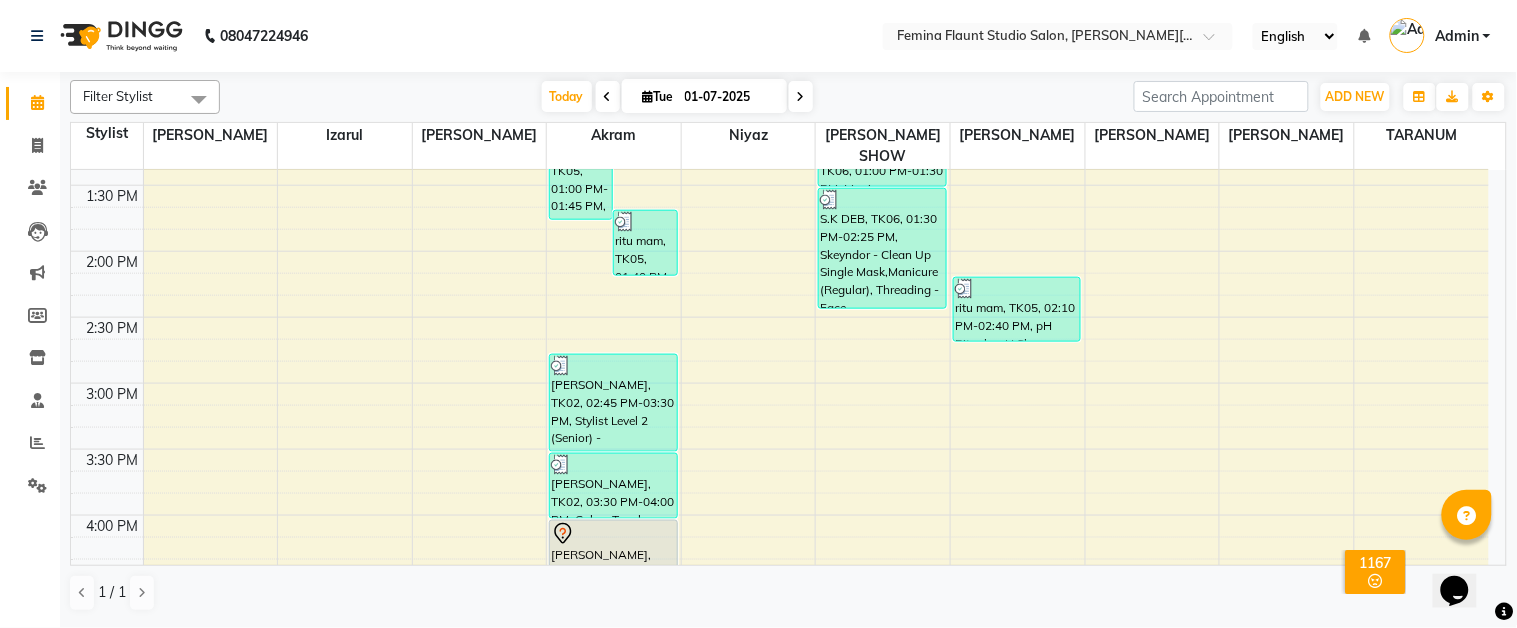 scroll, scrollTop: 617, scrollLeft: 0, axis: vertical 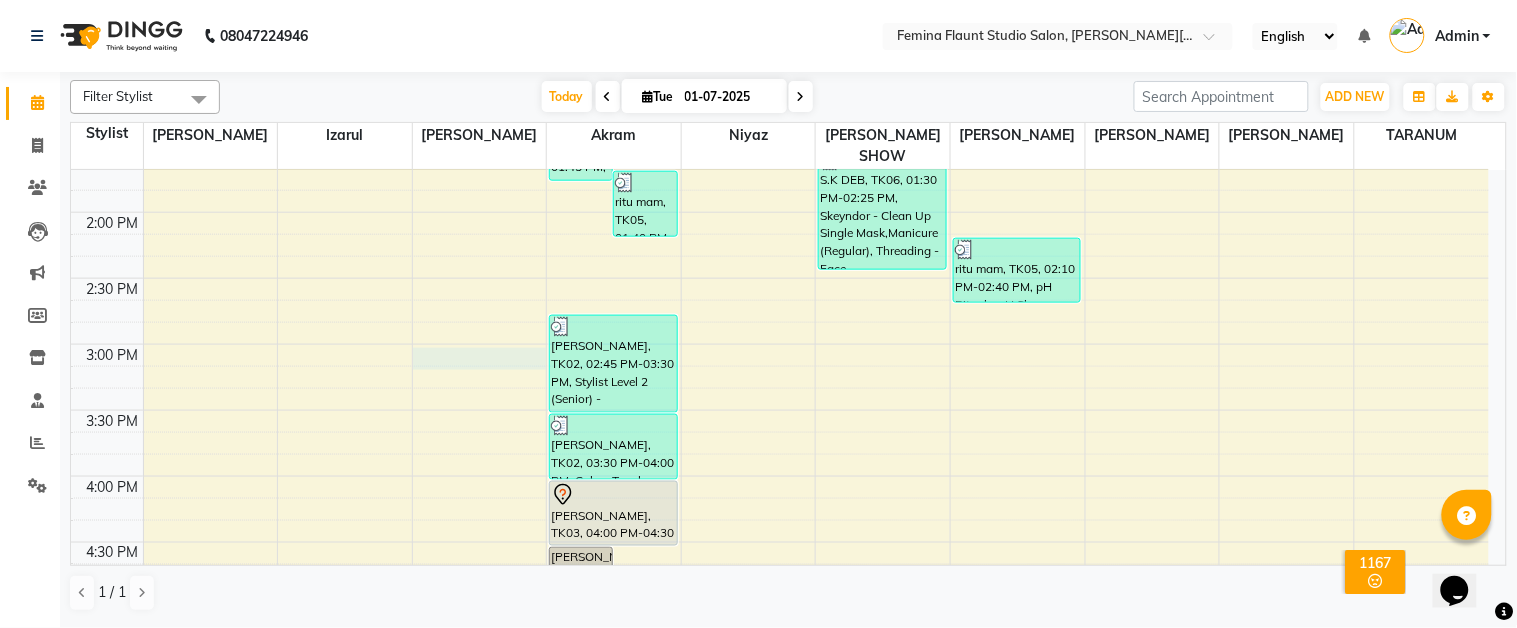 click on "9:00 AM 9:30 AM 10:00 AM 10:30 AM 11:00 AM 11:30 AM 12:00 PM 12:30 PM 1:00 PM 1:30 PM 2:00 PM 2:30 PM 3:00 PM 3:30 PM 4:00 PM 4:30 PM 5:00 PM 5:30 PM 6:00 PM 6:30 PM 7:00 PM 7:30 PM 8:00 PM 8:30 PM 9:00 PM 9:30 PM     ritu mam, TK05, 01:00 PM-01:45 PM, Stylist Level 2 (Senior) - [DEMOGRAPHIC_DATA]     ritu mam, TK05, 01:40 PM-02:10 PM, [PERSON_NAME] Trimming    [PERSON_NAME], TK04, 04:30 PM-06:30 PM, [MEDICAL_DATA] - Short     [PERSON_NAME], TK07, 05:00 PM-06:00 PM, Stylist Level 2 (Senior) - [DEMOGRAPHIC_DATA]     [PERSON_NAME], TK01, 11:00 AM-11:45 AM, Touch Up - pH     [PERSON_NAME], TK02, 02:45 PM-03:30 PM, Stylist Level 2 (Senior) - [DEMOGRAPHIC_DATA]     [PERSON_NAME], TK02, 03:30 PM-04:00 PM, Color-  Touch up 4"              [PERSON_NAME], TK03, 04:00 PM-04:30 PM, Luxury Hairwash + Blowdry - Luxury Hairwash + Blowdry - Long (Long)     [PERSON_NAME], TK01, 11:00 AM-11:40 AM, THREADING EYE BROWS     ritu mam, TK05, 12:00 PM-01:00 PM, Skeyndor - Eternal Facial     S.K DEB, TK06, 01:00 PM-01:30 PM, Manicure (Regular)" at bounding box center [780, 410] 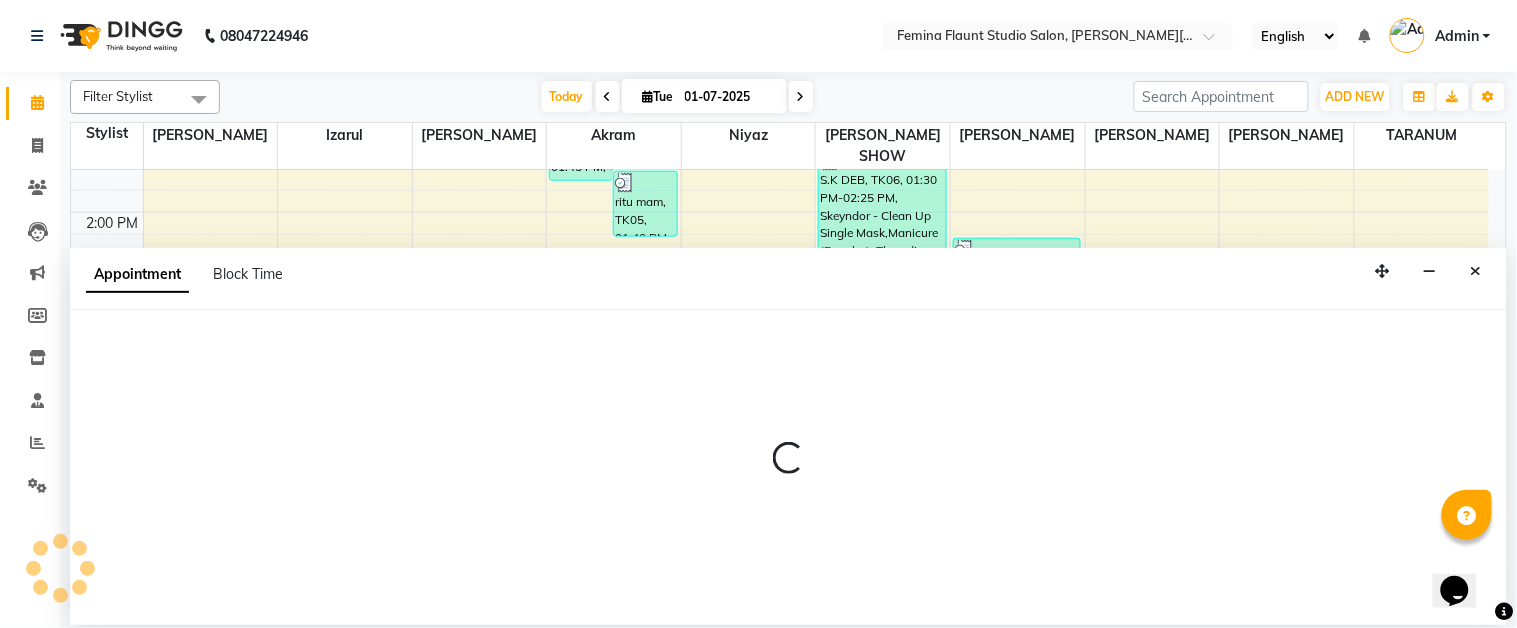 select on "51795" 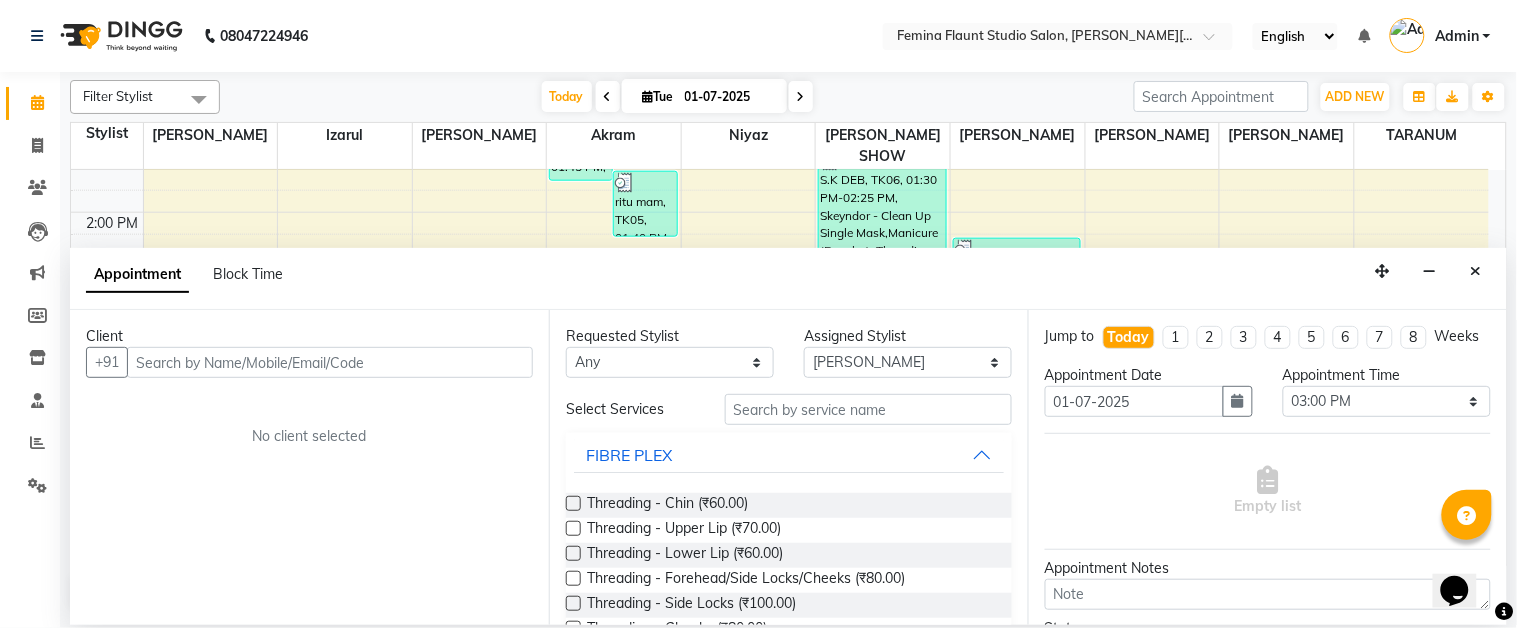 click at bounding box center (330, 362) 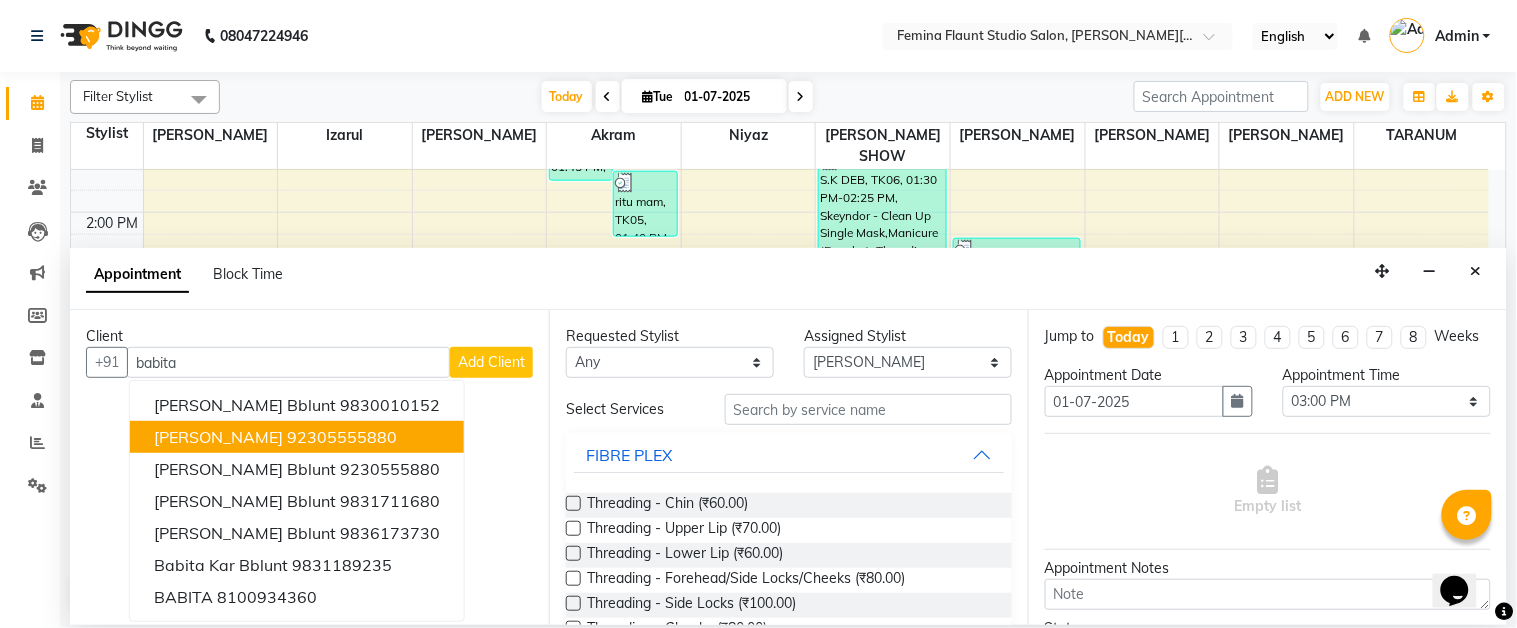 click on "92305555880" at bounding box center [342, 437] 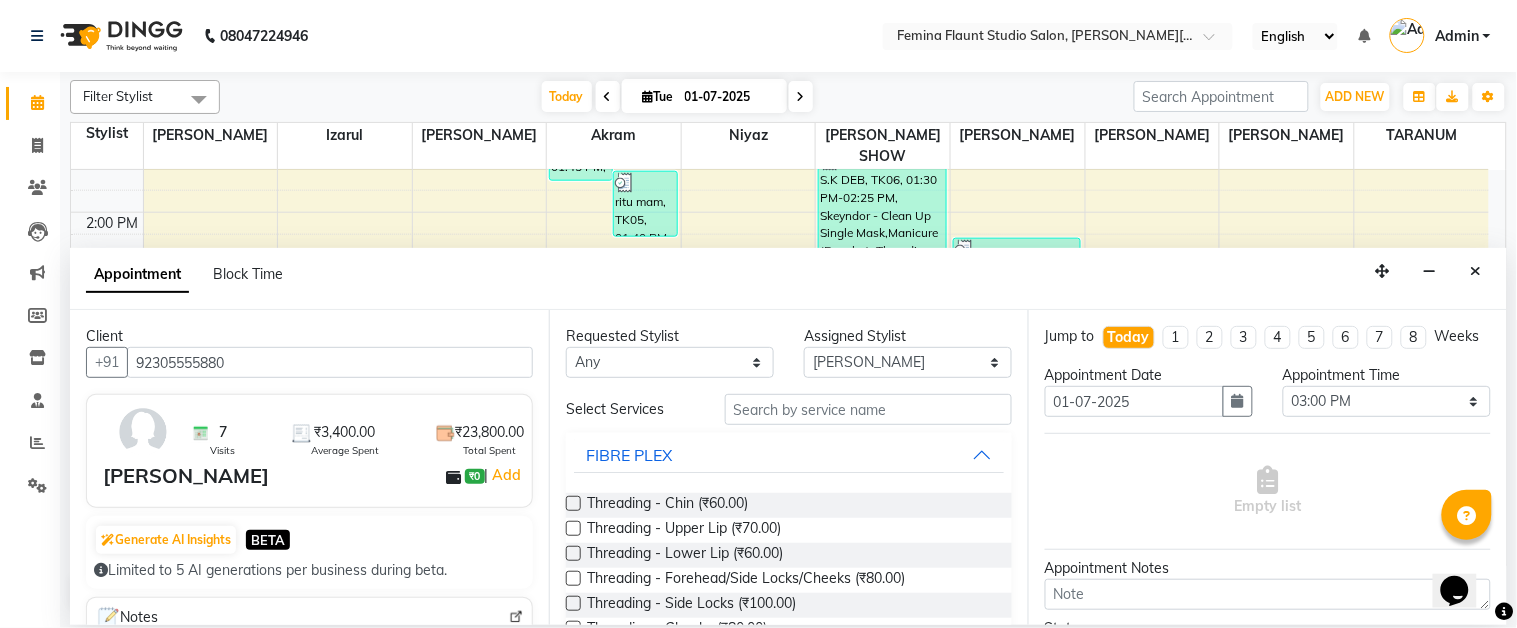 type on "92305555880" 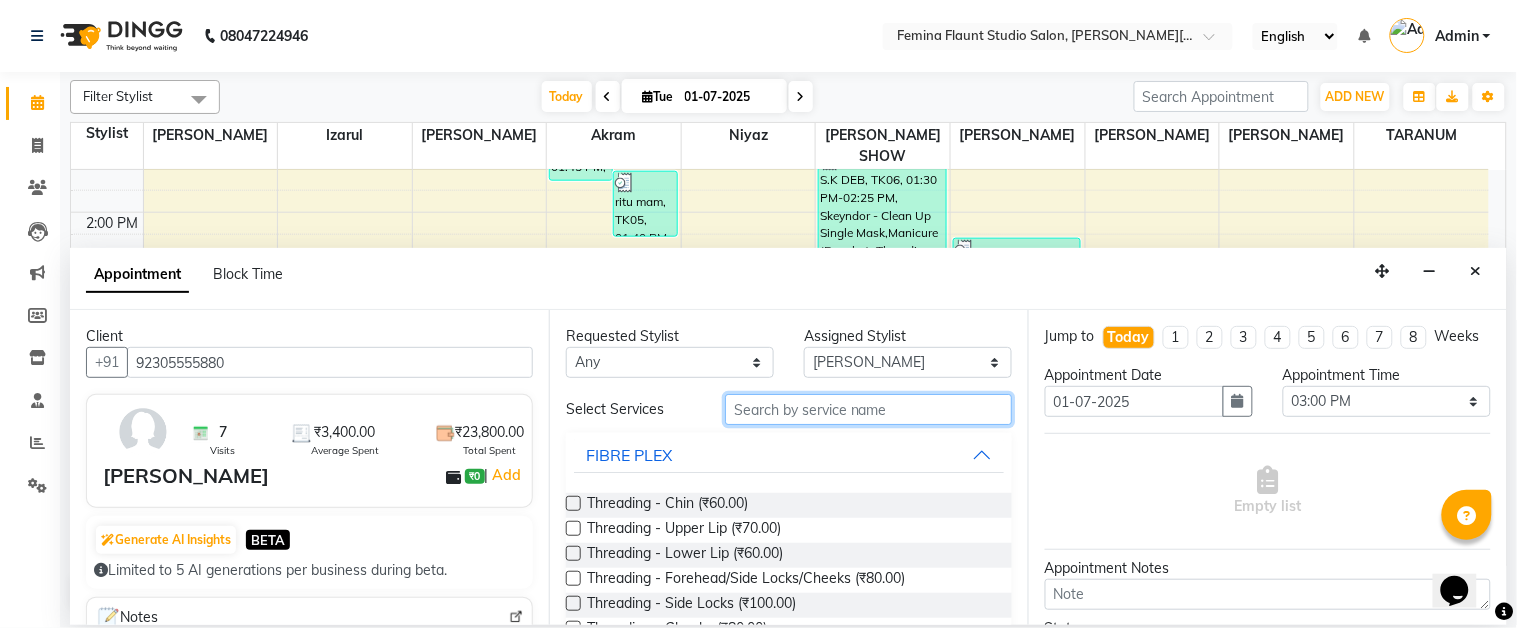 click at bounding box center [868, 409] 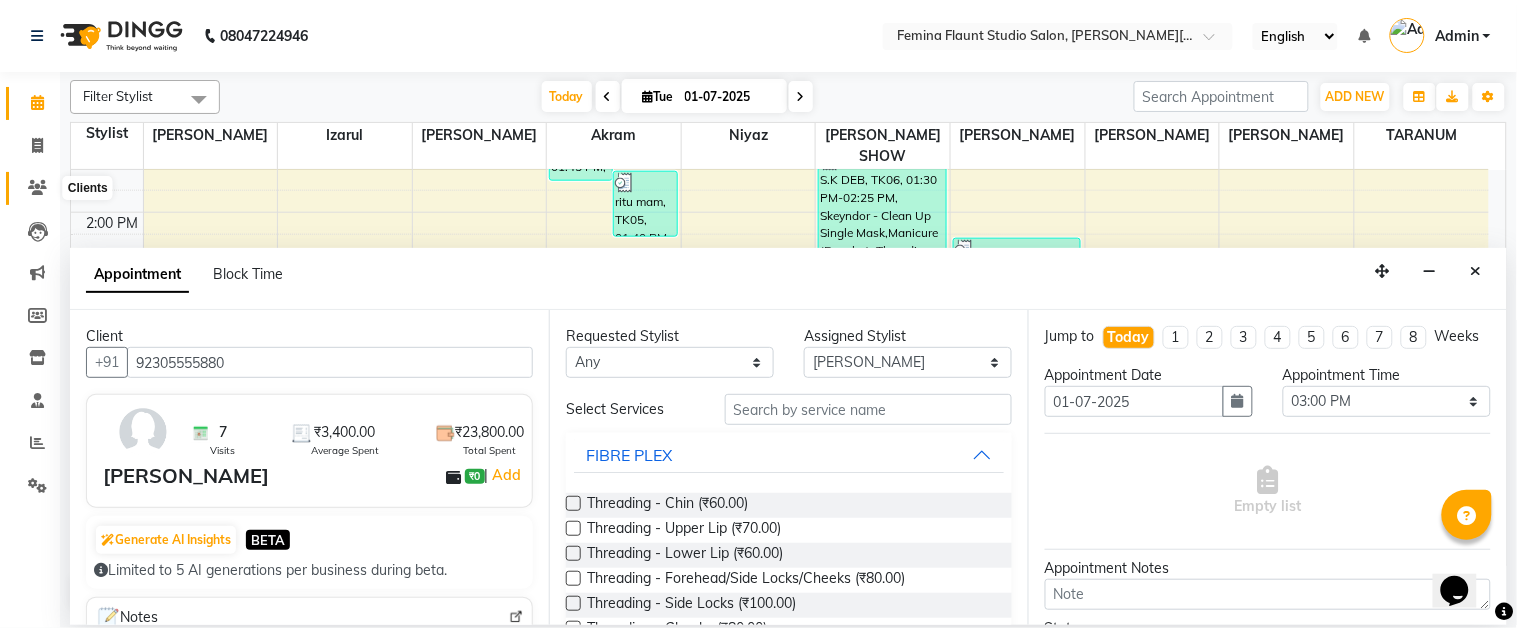 click 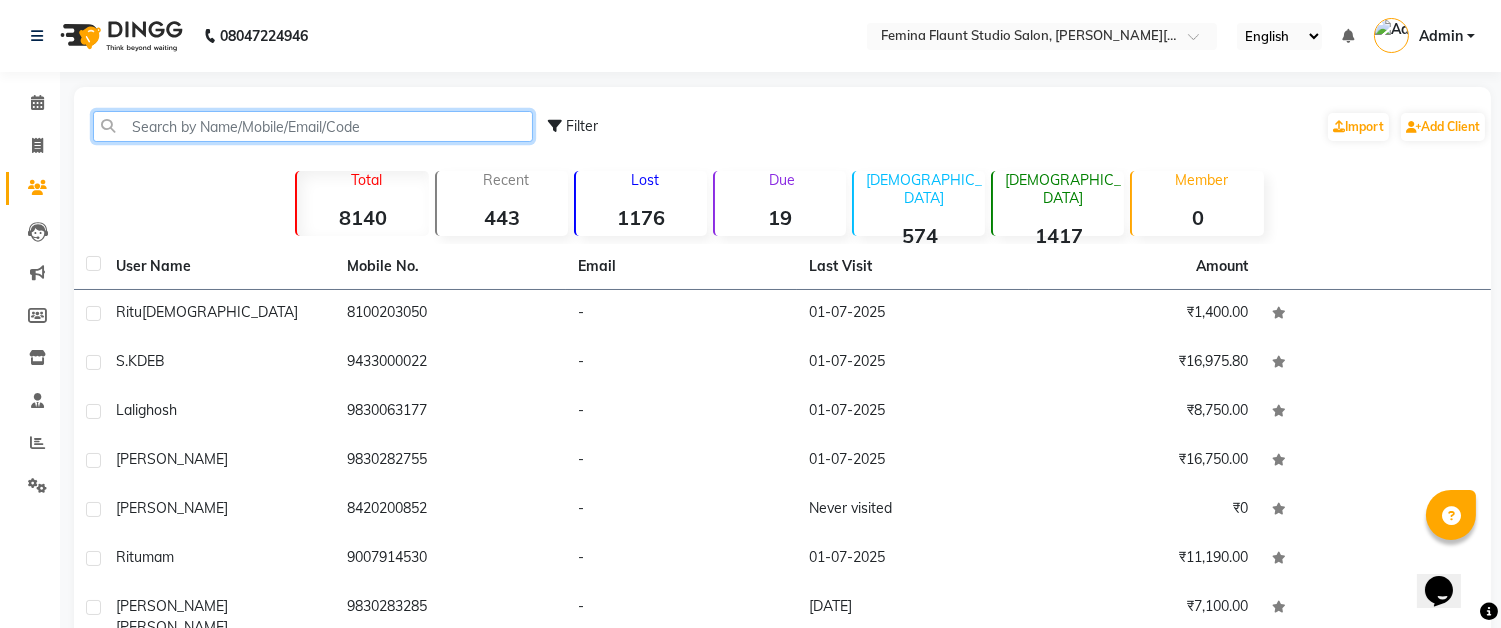 click 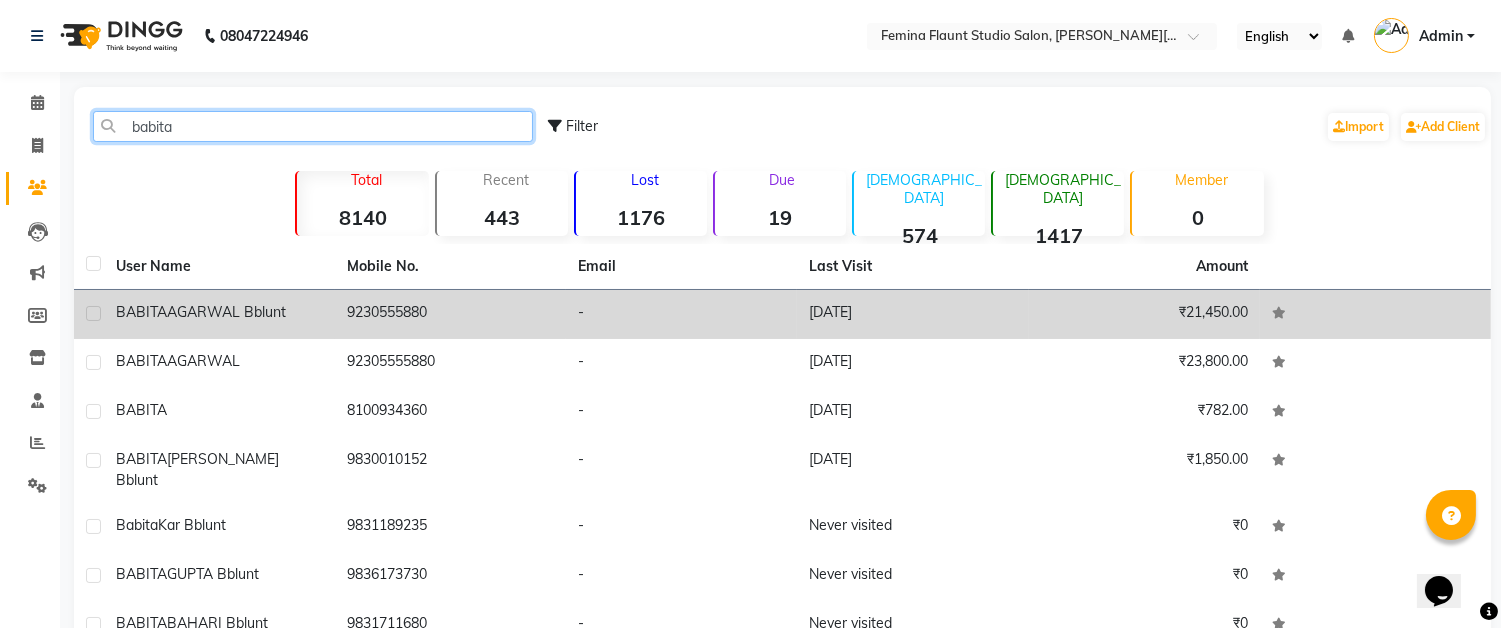 type on "babita" 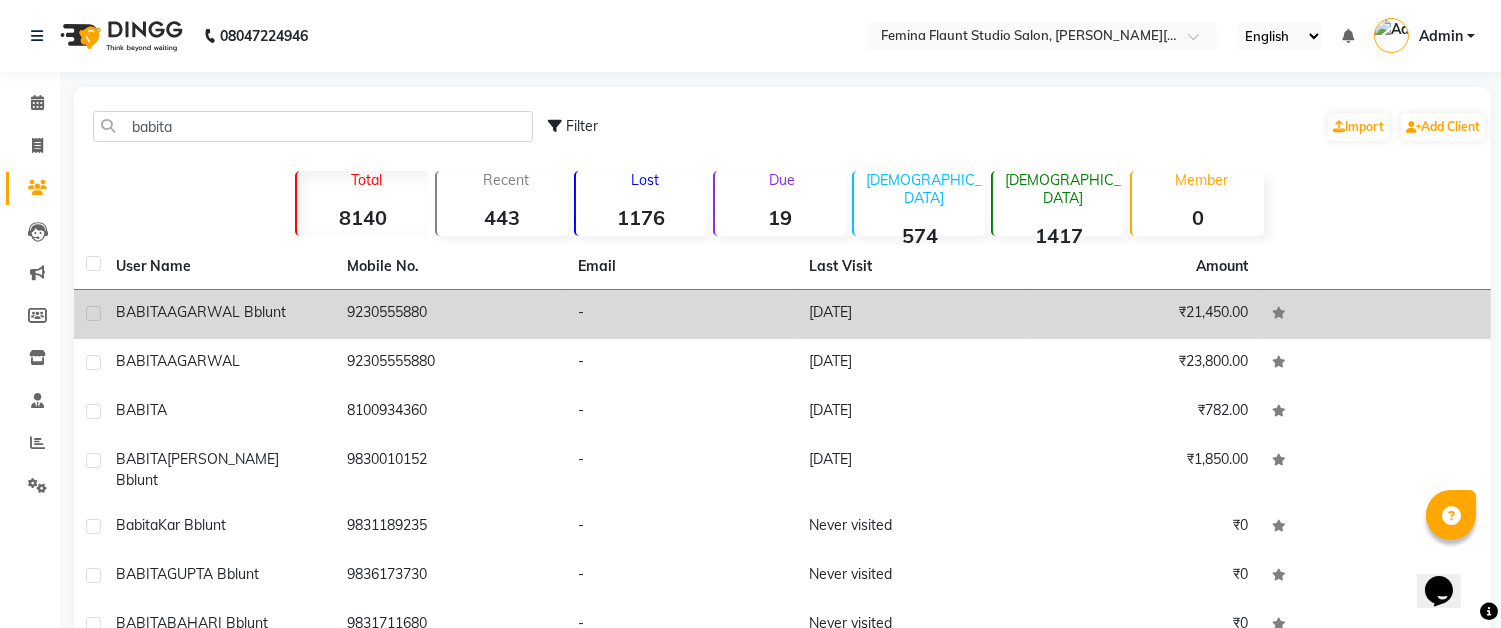 click on "[PERSON_NAME] Bblunt" 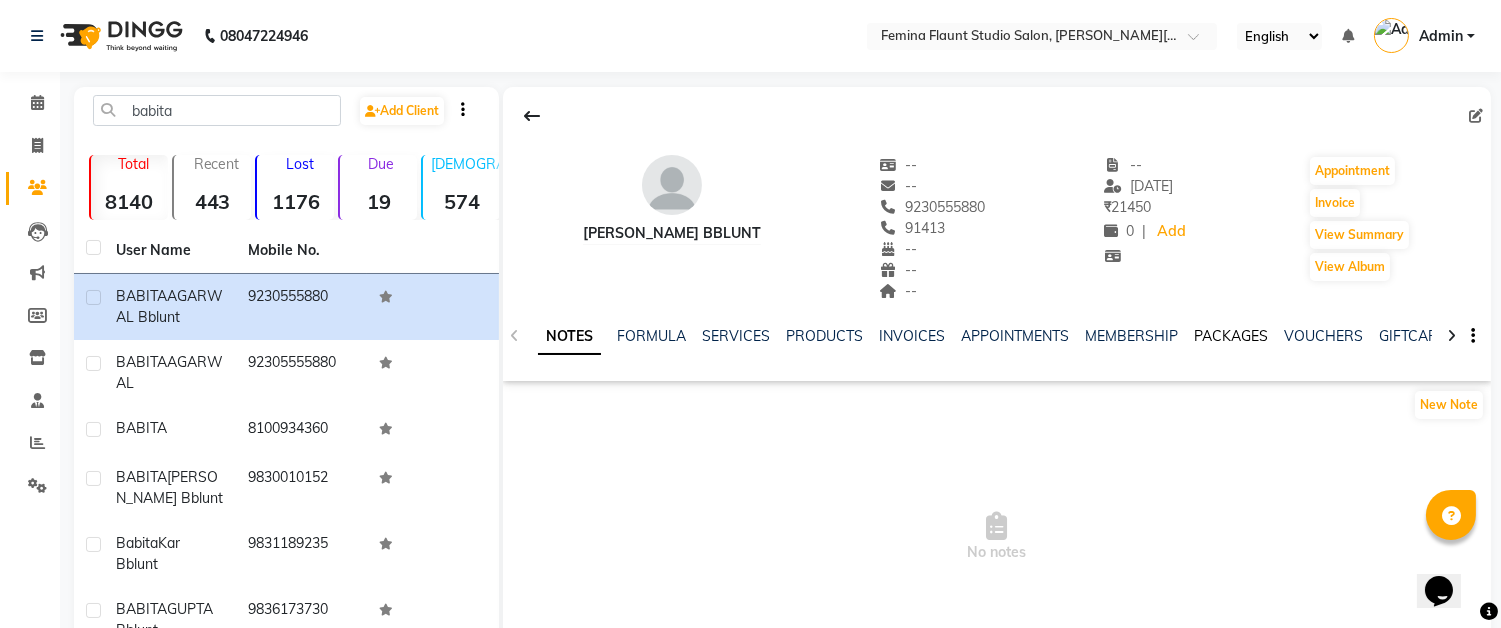 click on "PACKAGES" 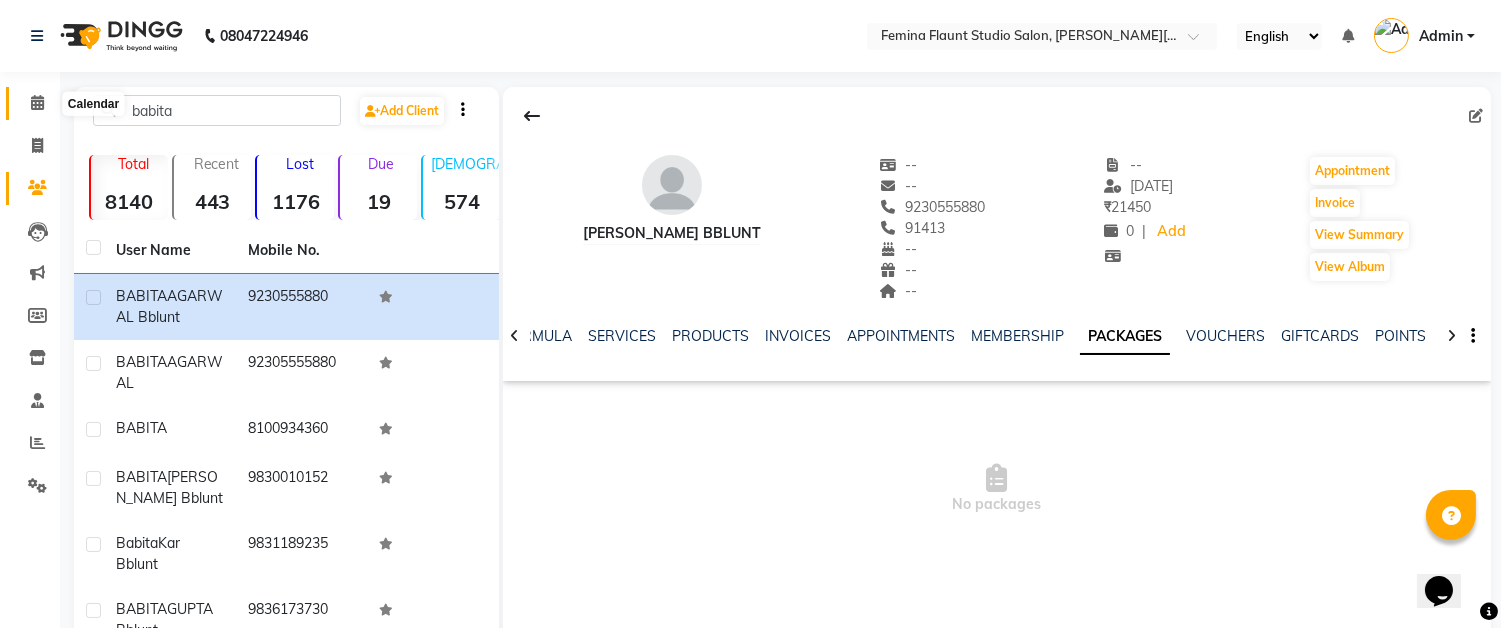 click 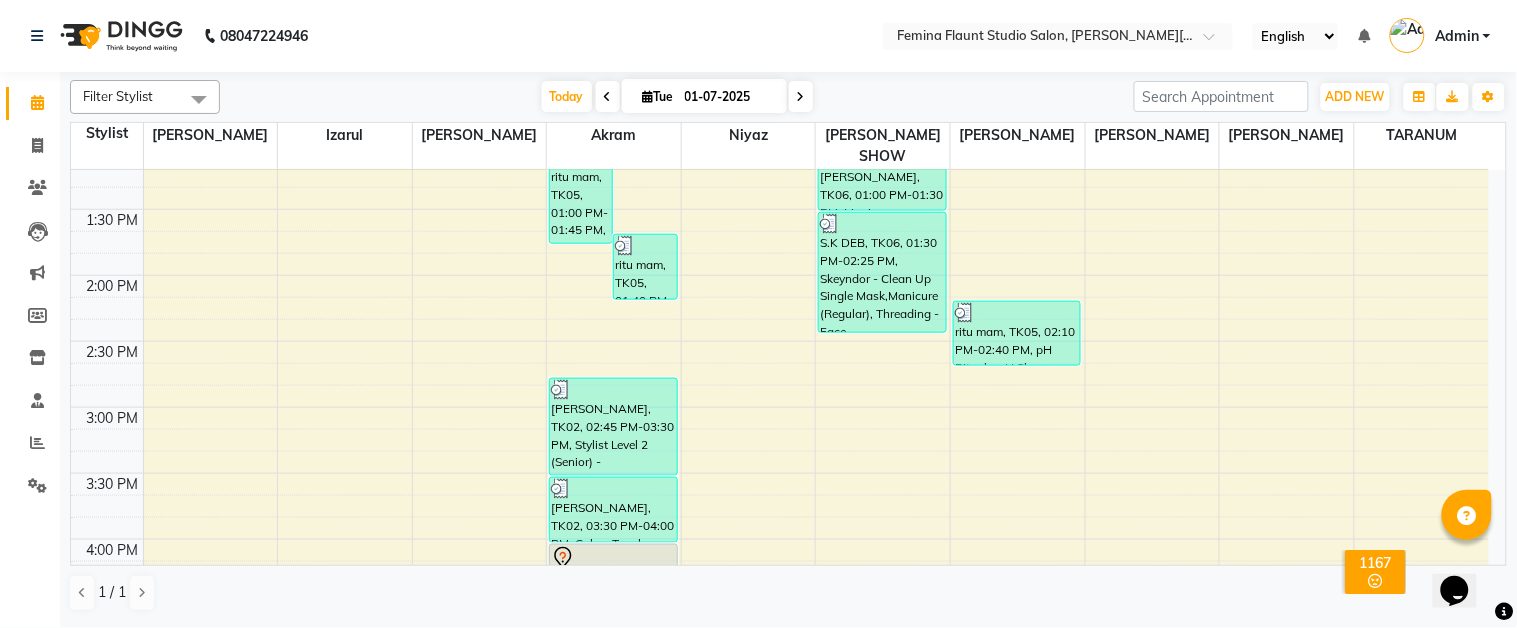 scroll, scrollTop: 555, scrollLeft: 0, axis: vertical 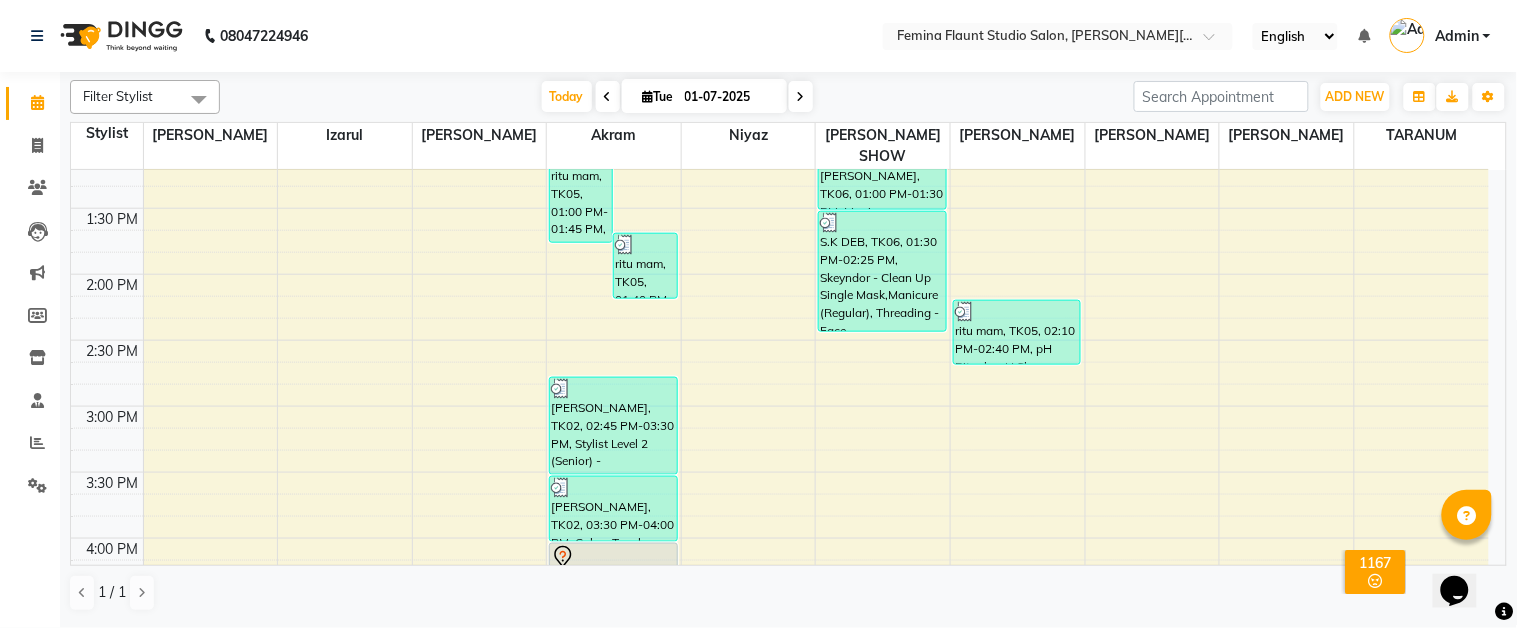 click on "9:00 AM 9:30 AM 10:00 AM 10:30 AM 11:00 AM 11:30 AM 12:00 PM 12:30 PM 1:00 PM 1:30 PM 2:00 PM 2:30 PM 3:00 PM 3:30 PM 4:00 PM 4:30 PM 5:00 PM 5:30 PM 6:00 PM 6:30 PM 7:00 PM 7:30 PM 8:00 PM 8:30 PM 9:00 PM 9:30 PM     ritu mam, TK05, 01:00 PM-01:45 PM, Stylist Level 2 (Senior) - [DEMOGRAPHIC_DATA]     ritu mam, TK05, 01:40 PM-02:10 PM, [PERSON_NAME] Trimming    [PERSON_NAME], TK04, 04:30 PM-06:30 PM, [MEDICAL_DATA] - Short     [PERSON_NAME], TK07, 05:00 PM-06:00 PM, Stylist Level 2 (Senior) - [DEMOGRAPHIC_DATA]     [PERSON_NAME], TK01, 11:00 AM-11:45 AM, Touch Up - pH     [PERSON_NAME], TK02, 02:45 PM-03:30 PM, Stylist Level 2 (Senior) - [DEMOGRAPHIC_DATA]     [PERSON_NAME], TK02, 03:30 PM-04:00 PM, Color-  Touch up 4"              [PERSON_NAME], TK03, 04:00 PM-04:30 PM, Luxury Hairwash + Blowdry - Luxury Hairwash + Blowdry - Long (Long)     [PERSON_NAME], TK01, 11:00 AM-11:40 AM, THREADING EYE BROWS     ritu mam, TK05, 12:00 PM-01:00 PM, Skeyndor - Eternal Facial     S.K DEB, TK06, 01:00 PM-01:30 PM, Manicure (Regular)" at bounding box center [780, 472] 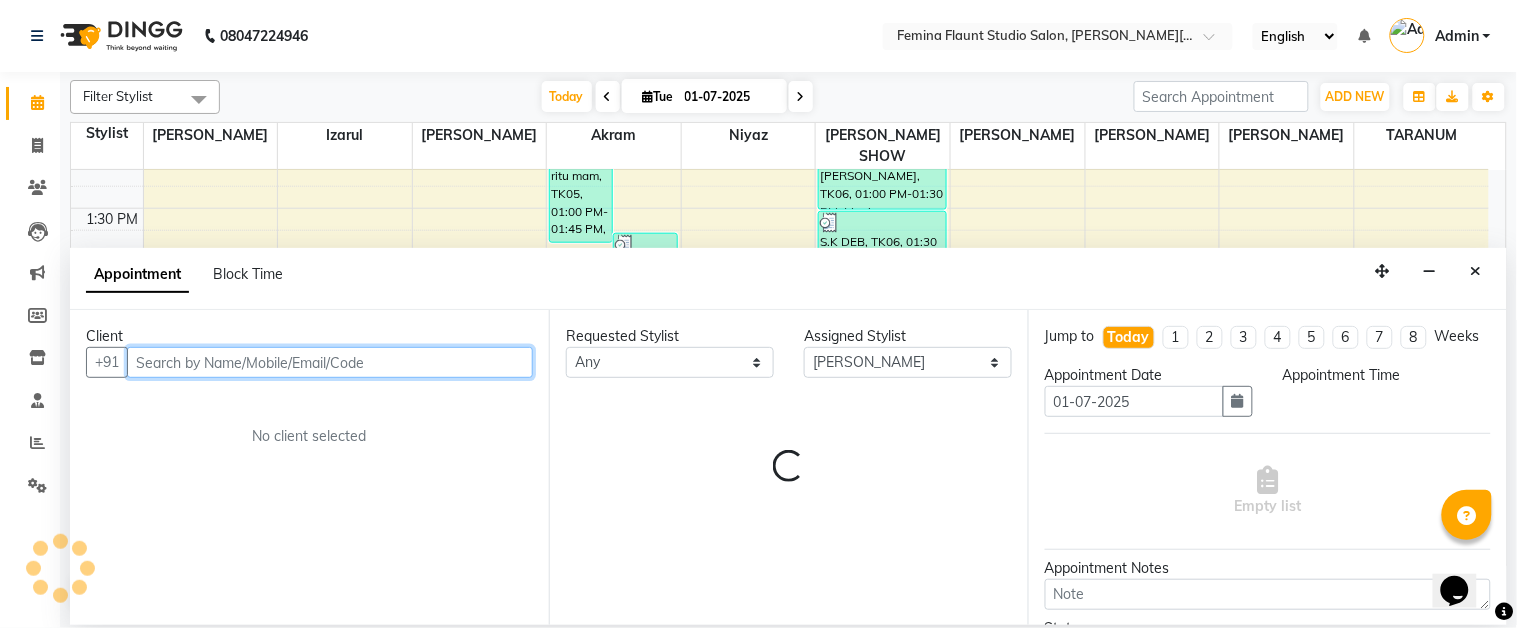 select on "900" 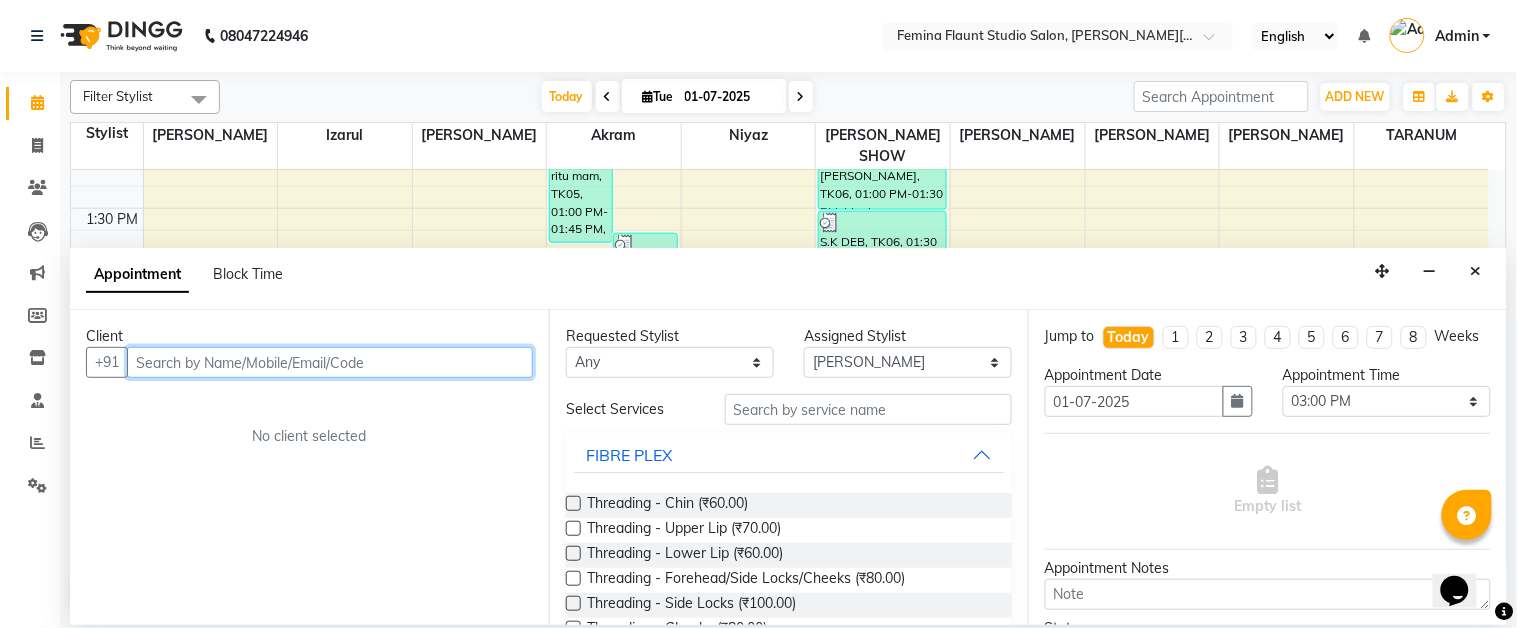 click at bounding box center (330, 362) 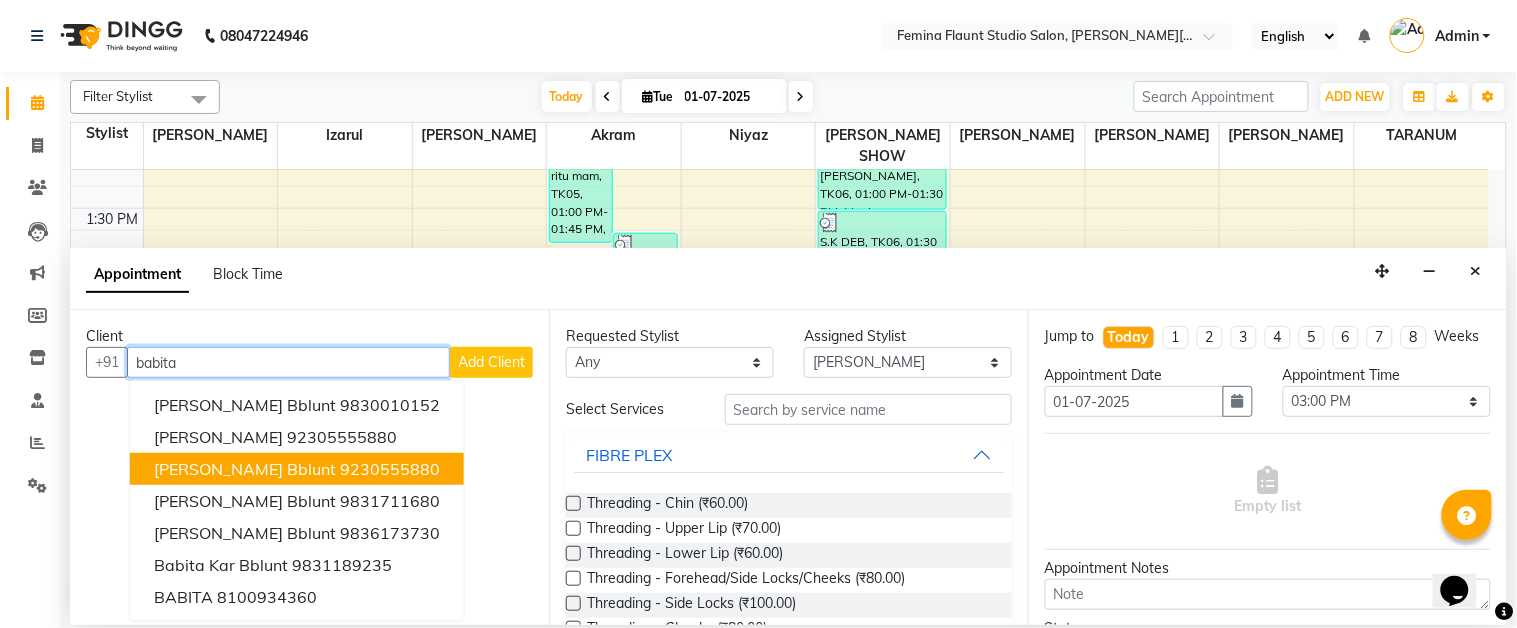 click on "[PERSON_NAME] Bblunt" at bounding box center (245, 469) 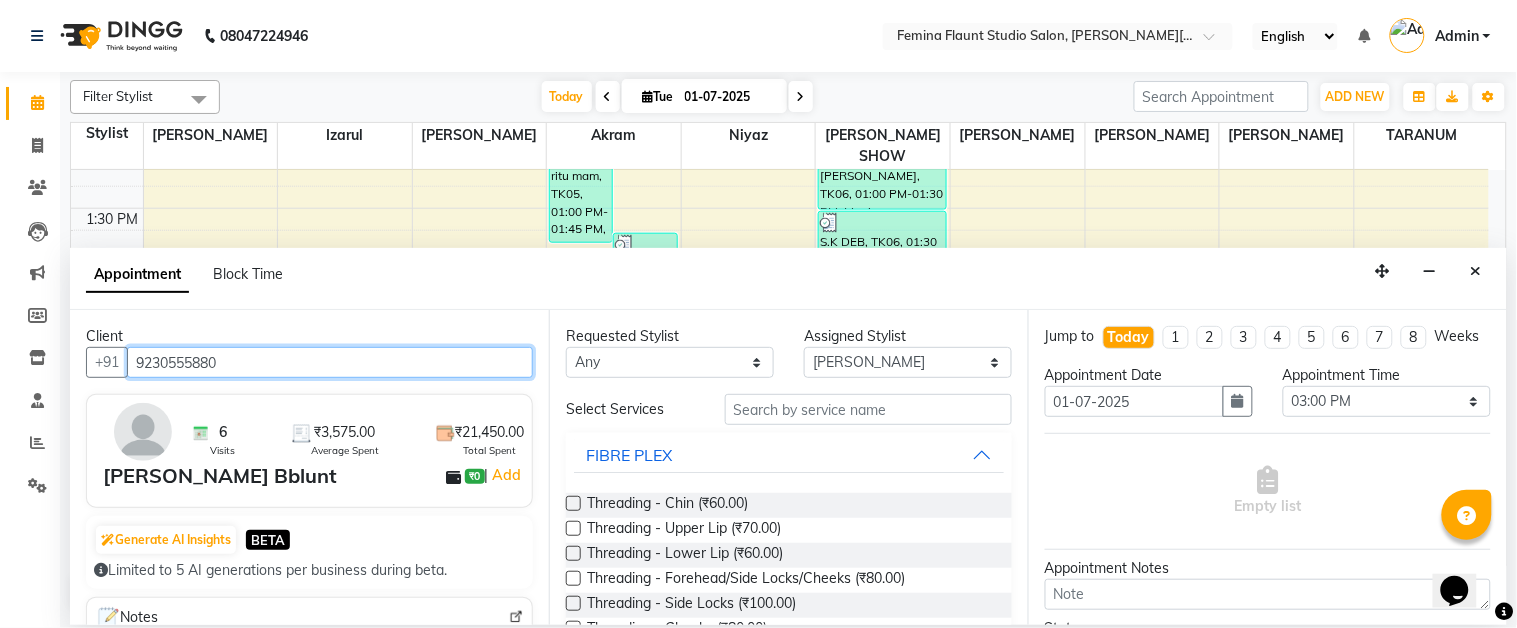 type on "9230555880" 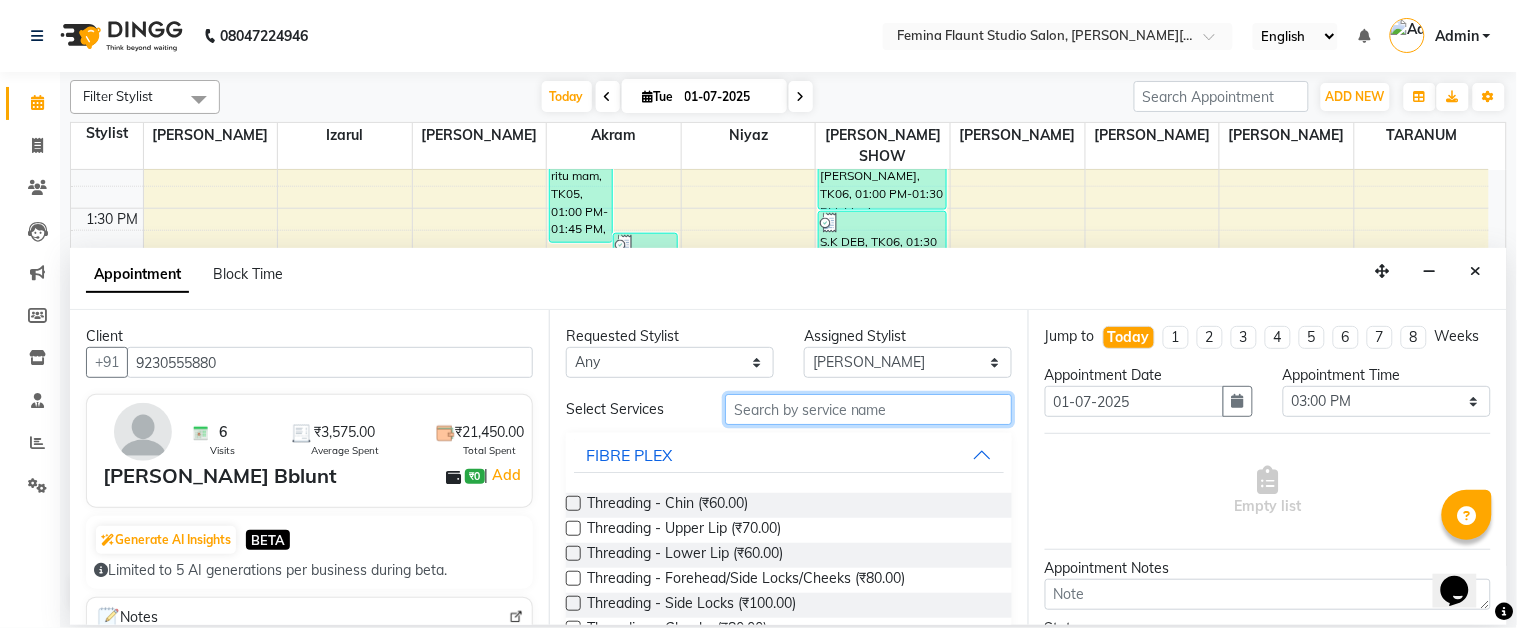 click at bounding box center [868, 409] 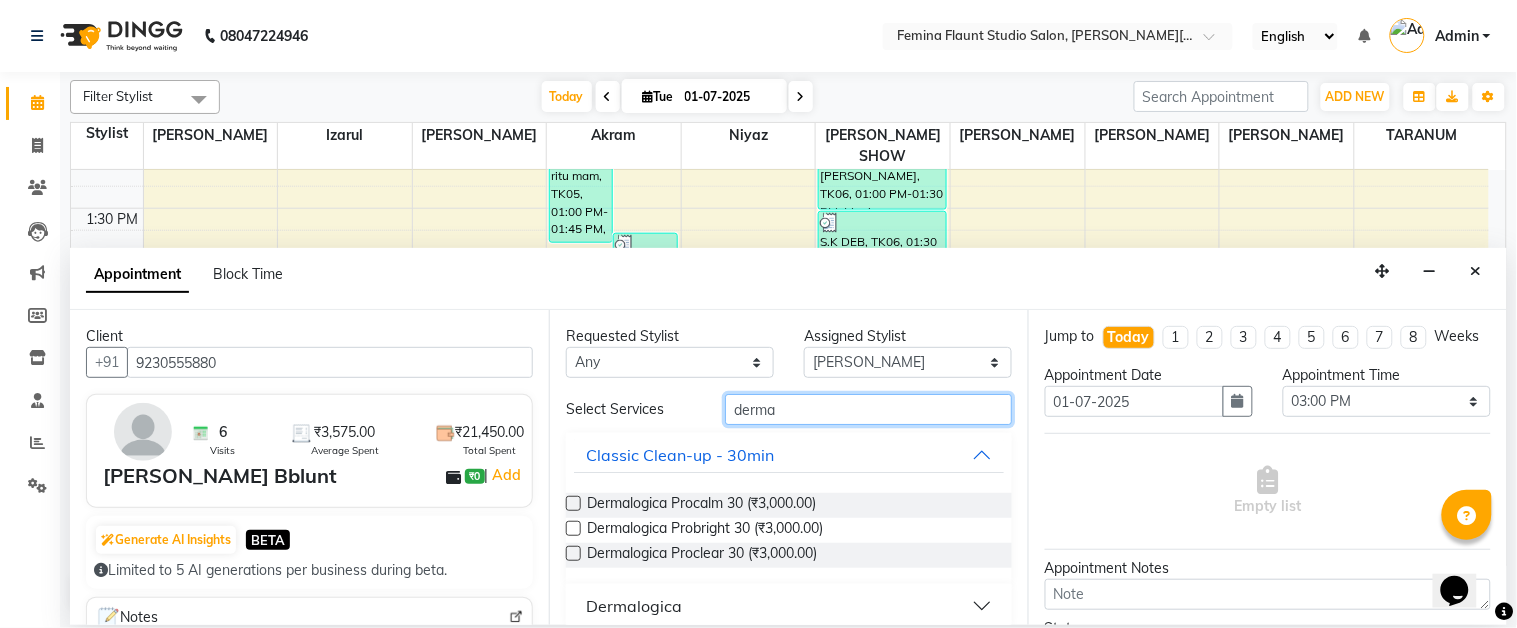 type on "derma" 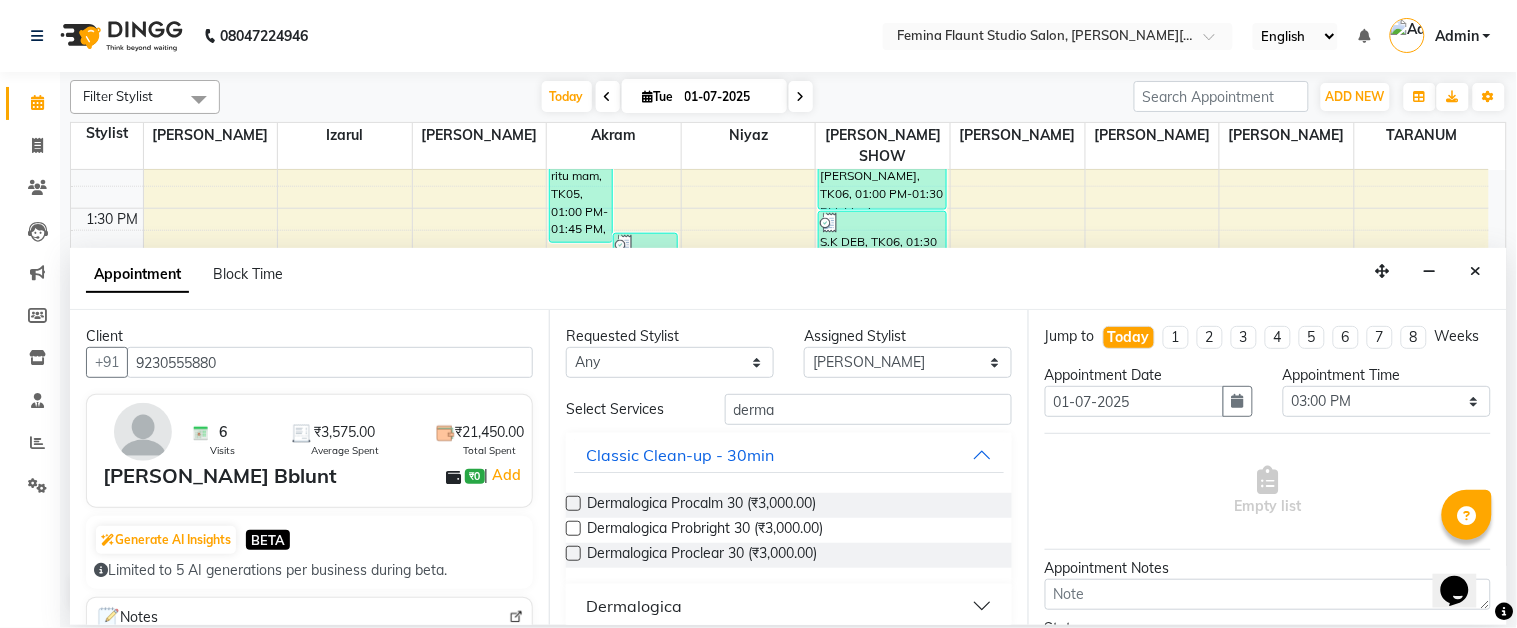 click at bounding box center (573, 503) 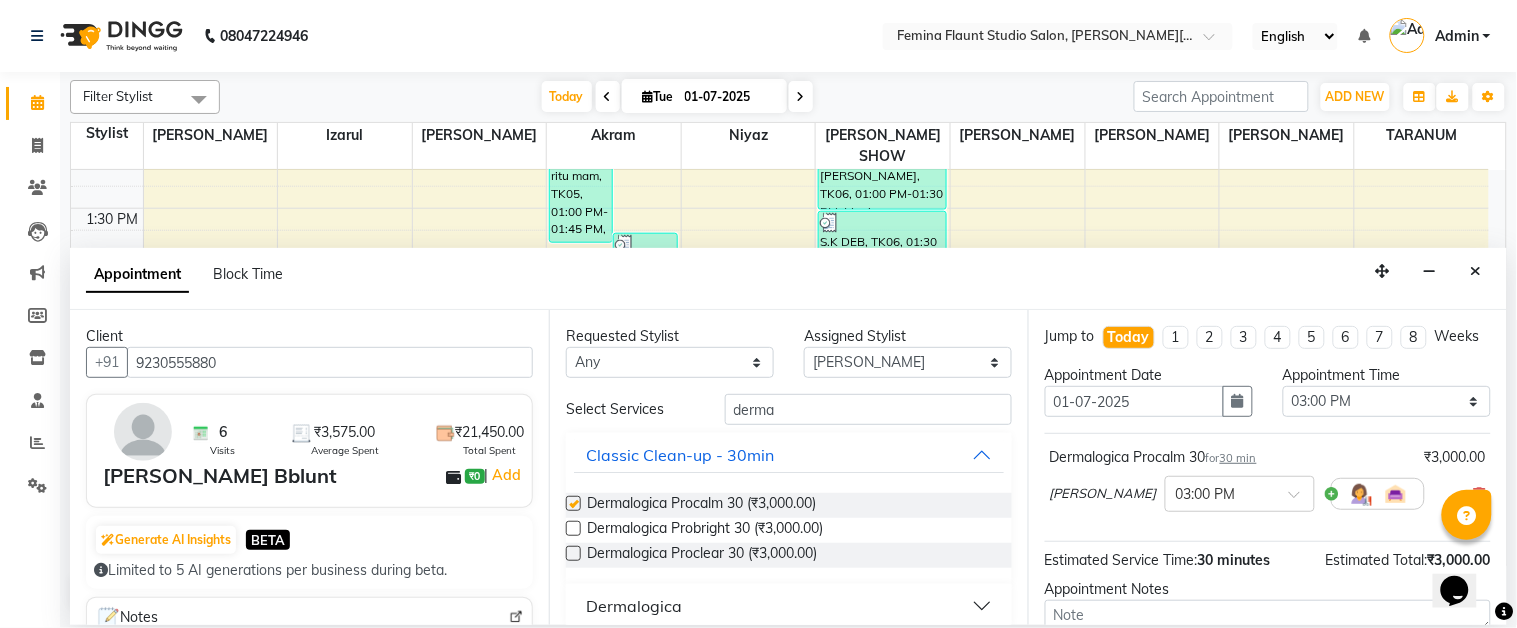 checkbox on "false" 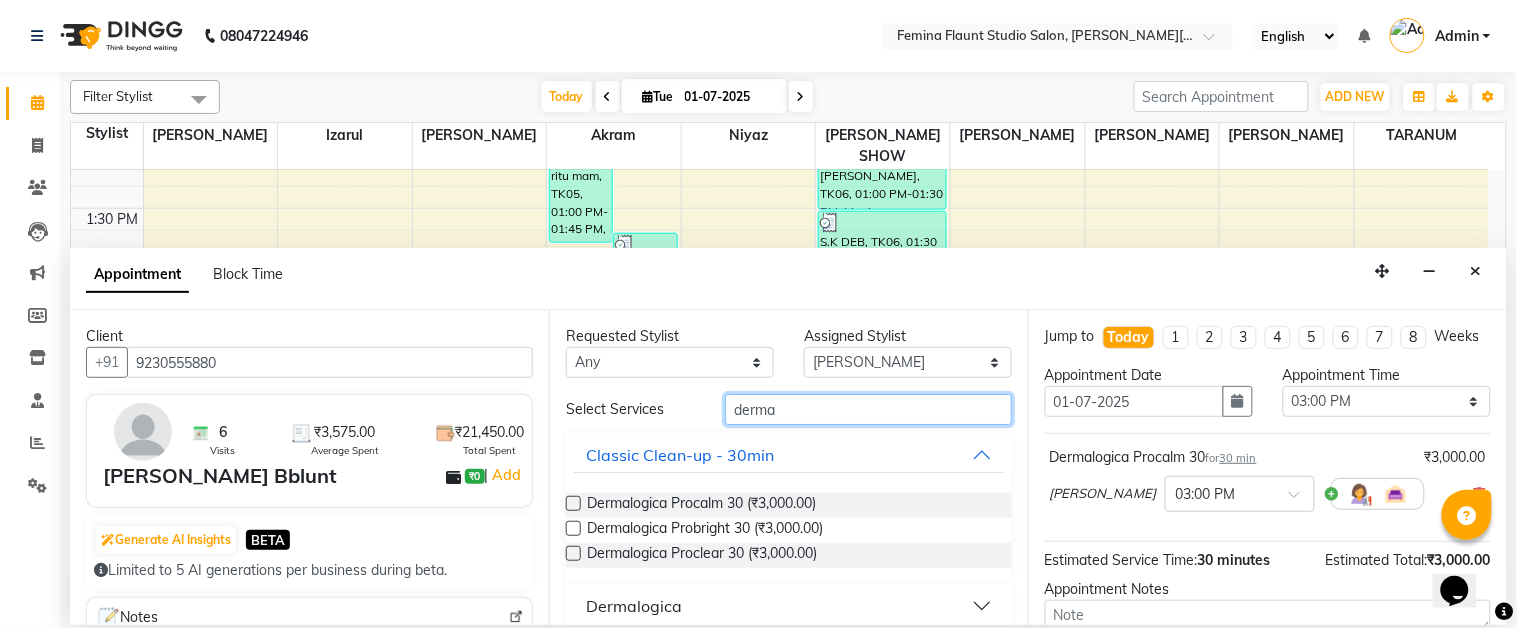 click on "derma" at bounding box center (868, 409) 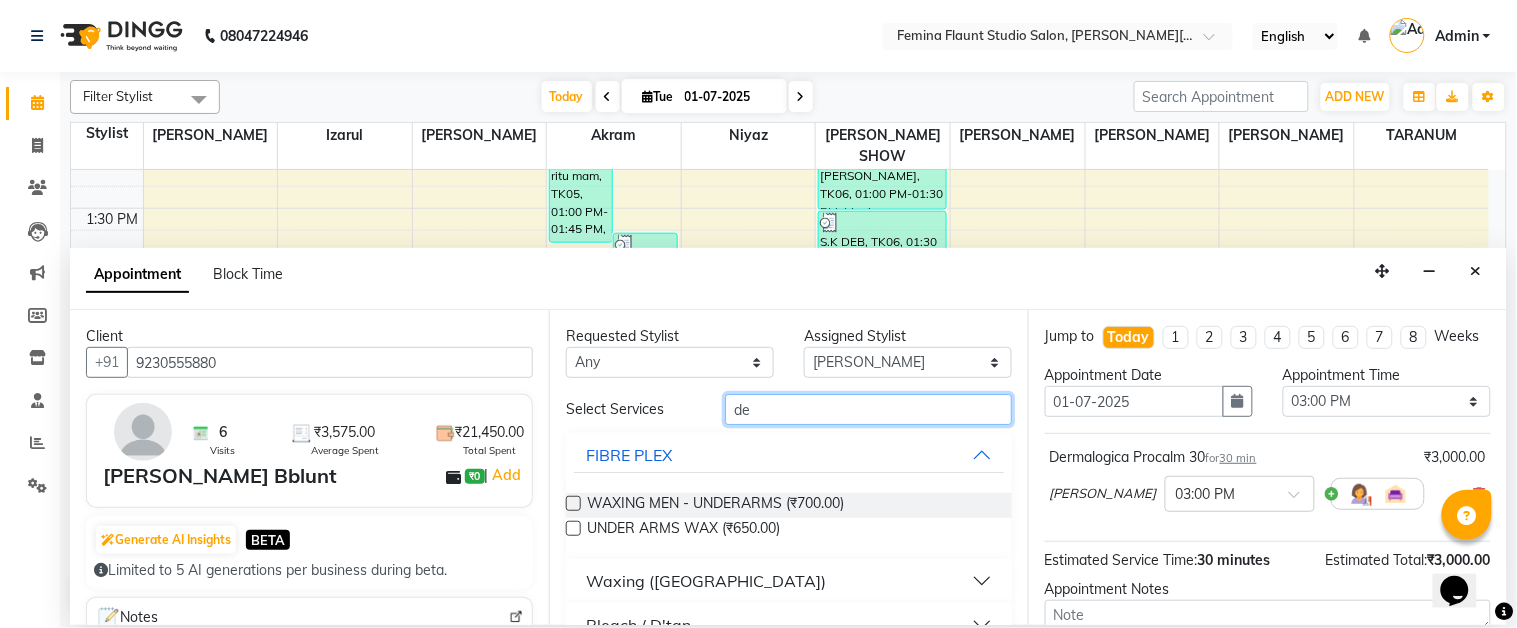 type on "d" 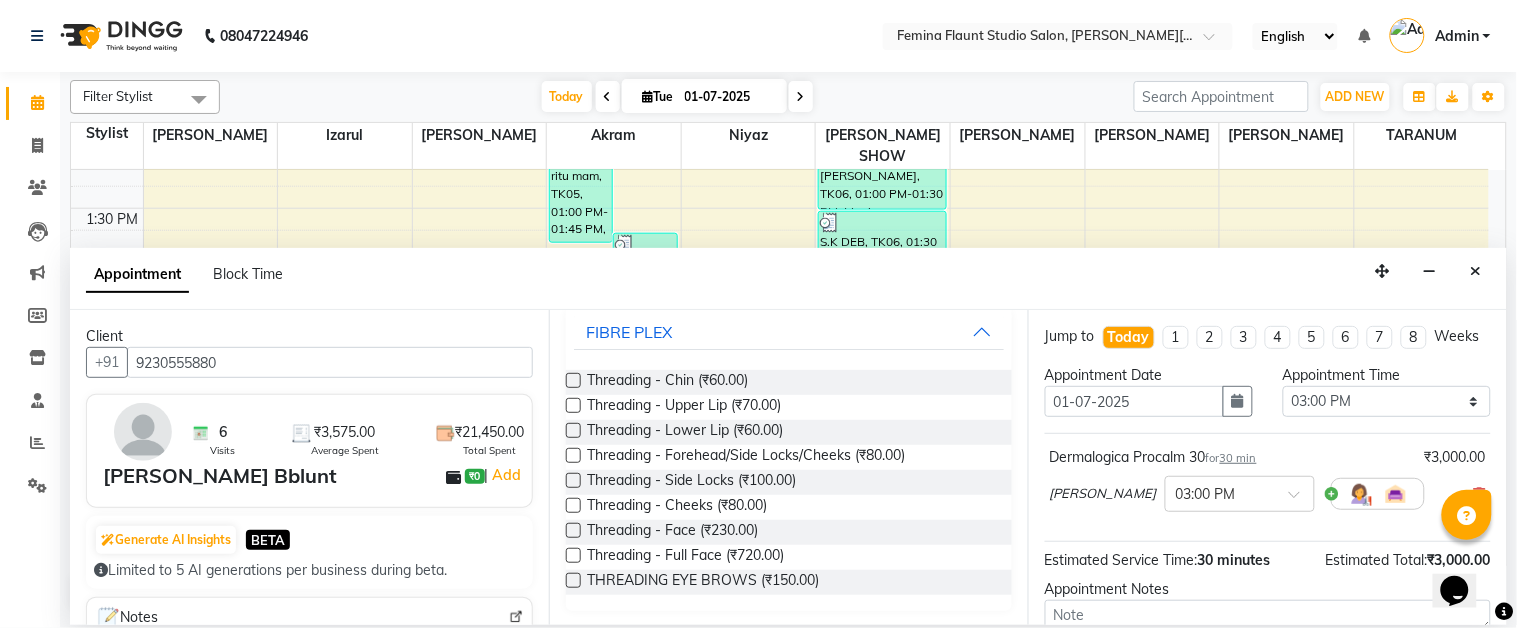 scroll, scrollTop: 124, scrollLeft: 0, axis: vertical 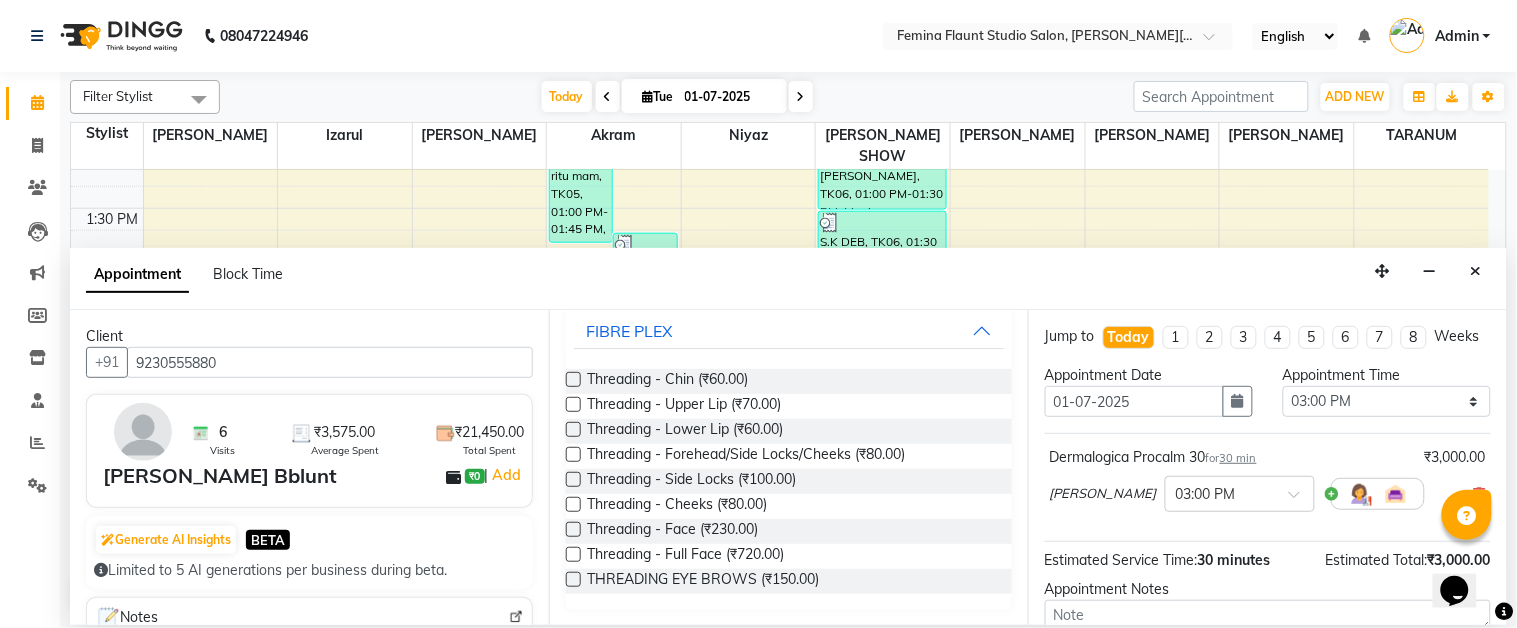 type on "thre" 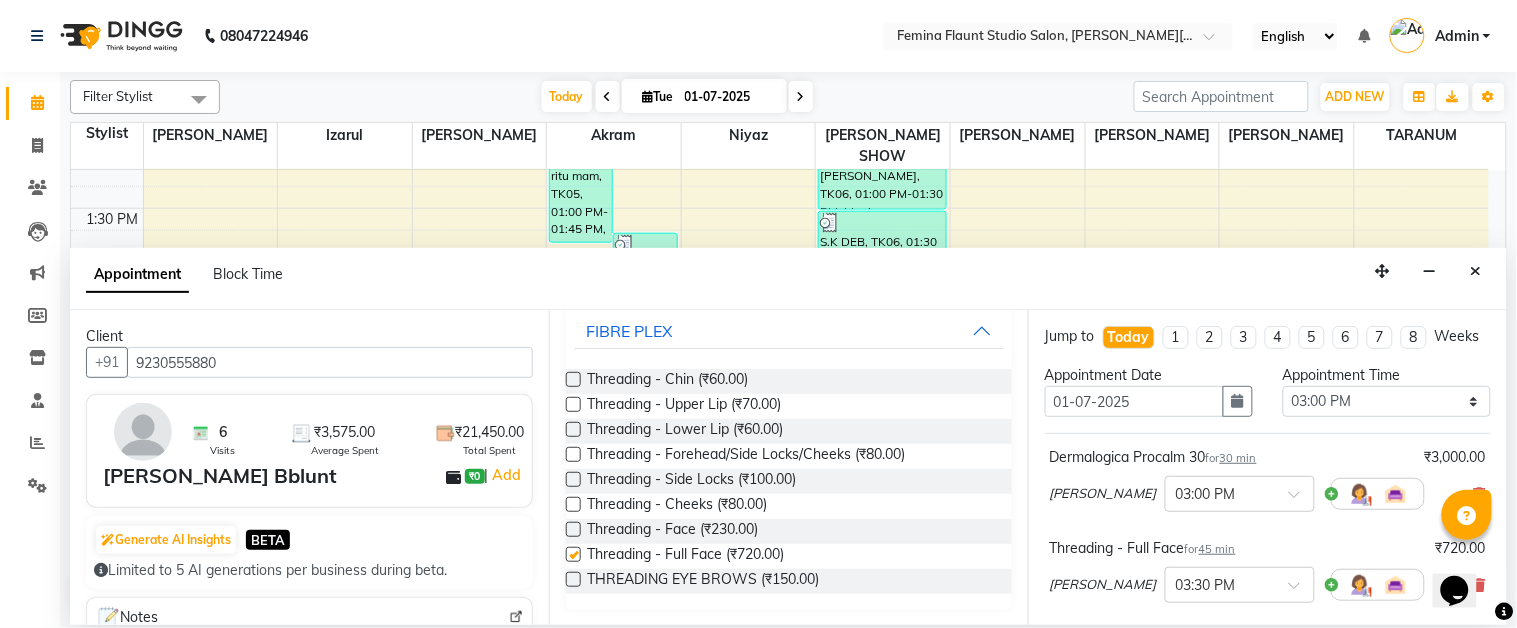 checkbox on "false" 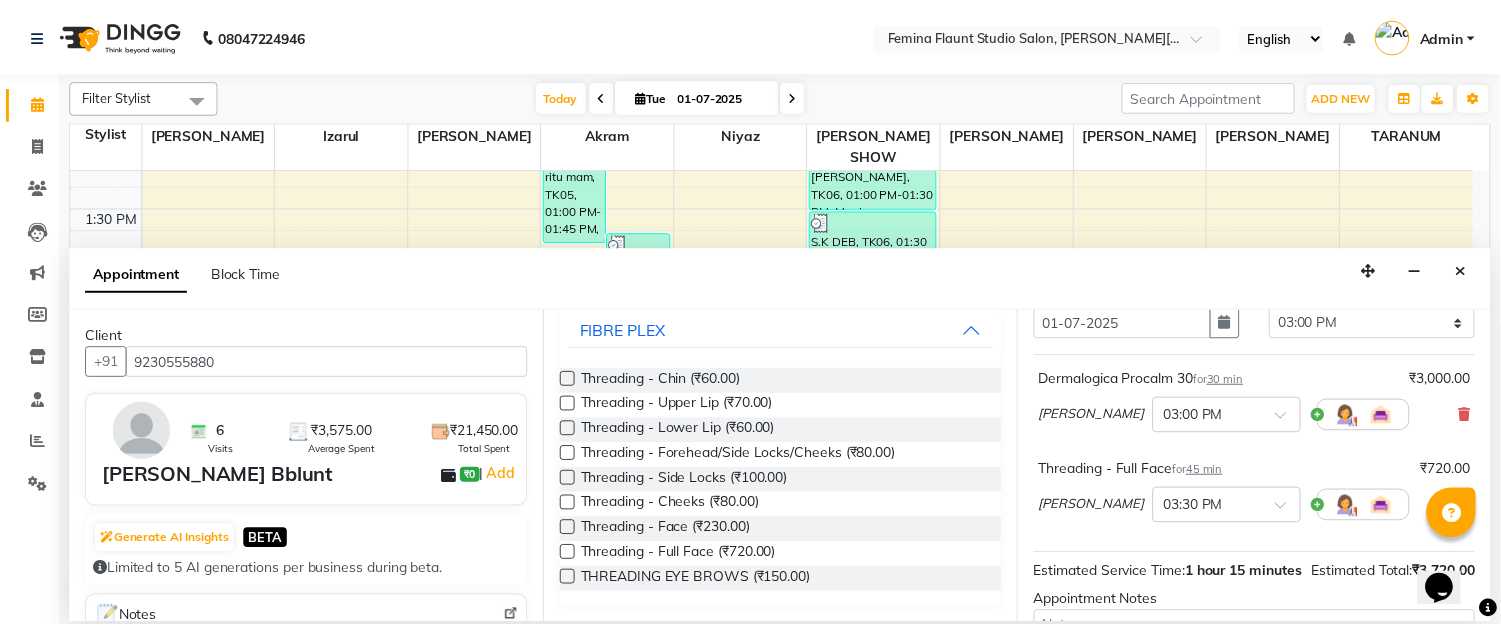 scroll, scrollTop: 322, scrollLeft: 0, axis: vertical 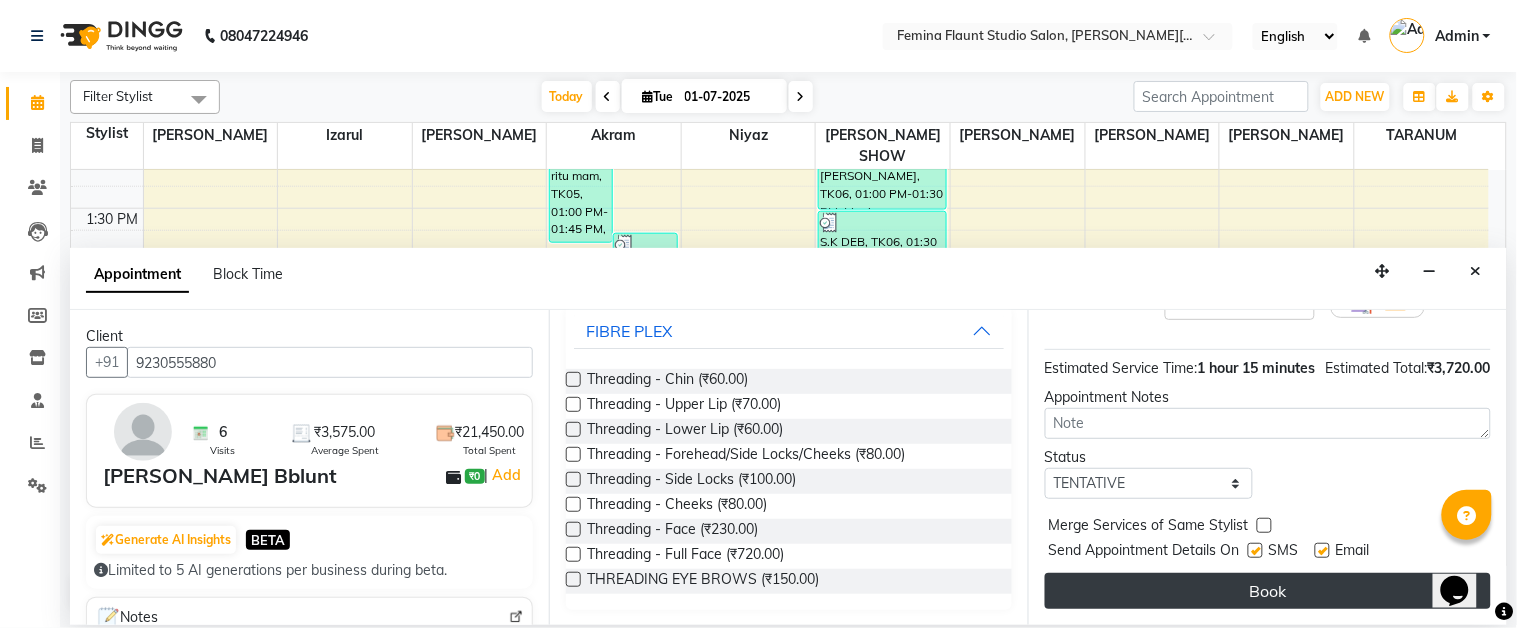 click on "Book" at bounding box center [1268, 591] 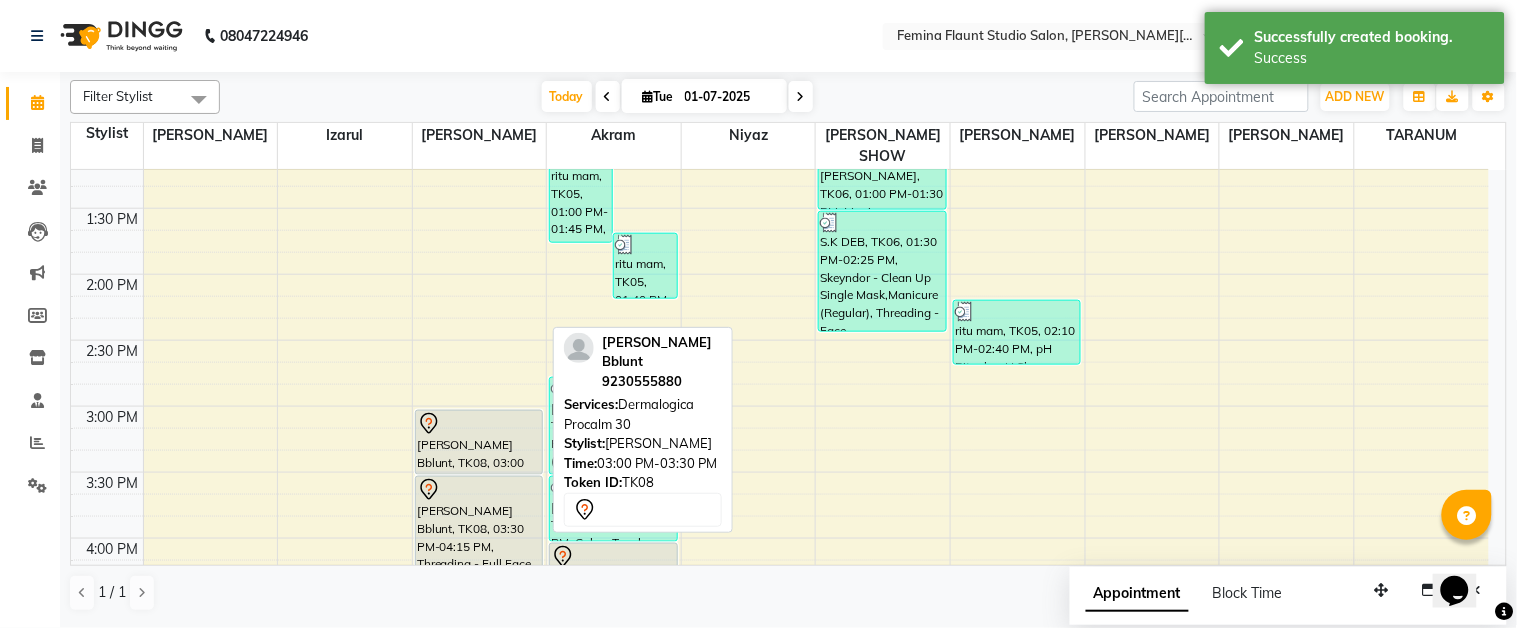 click at bounding box center [479, 424] 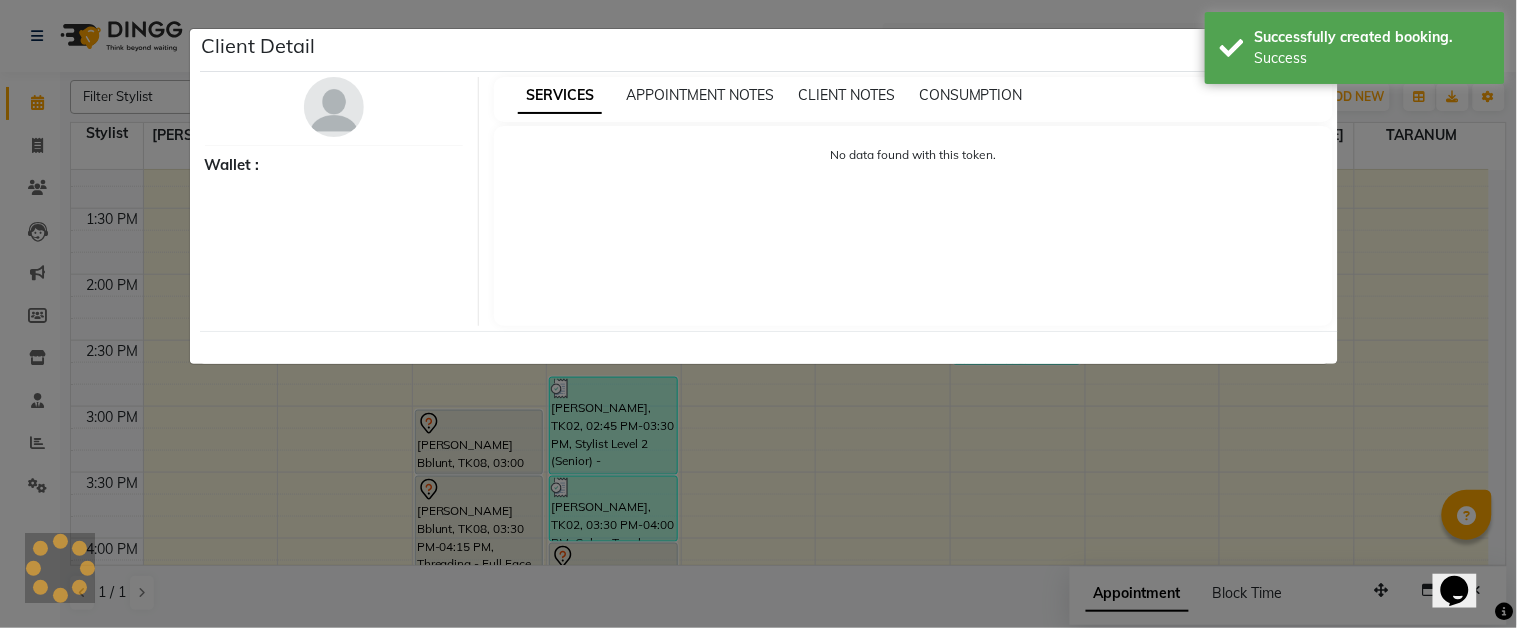 select on "7" 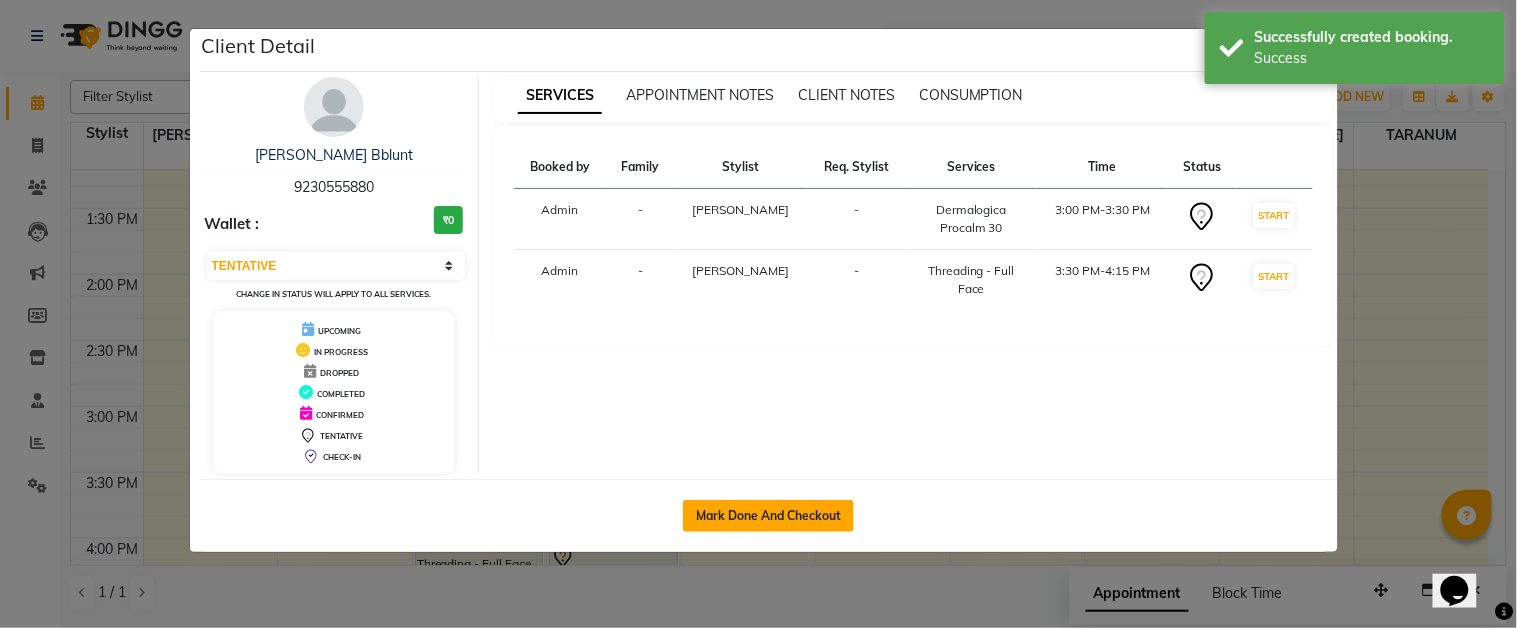 click on "Mark Done And Checkout" 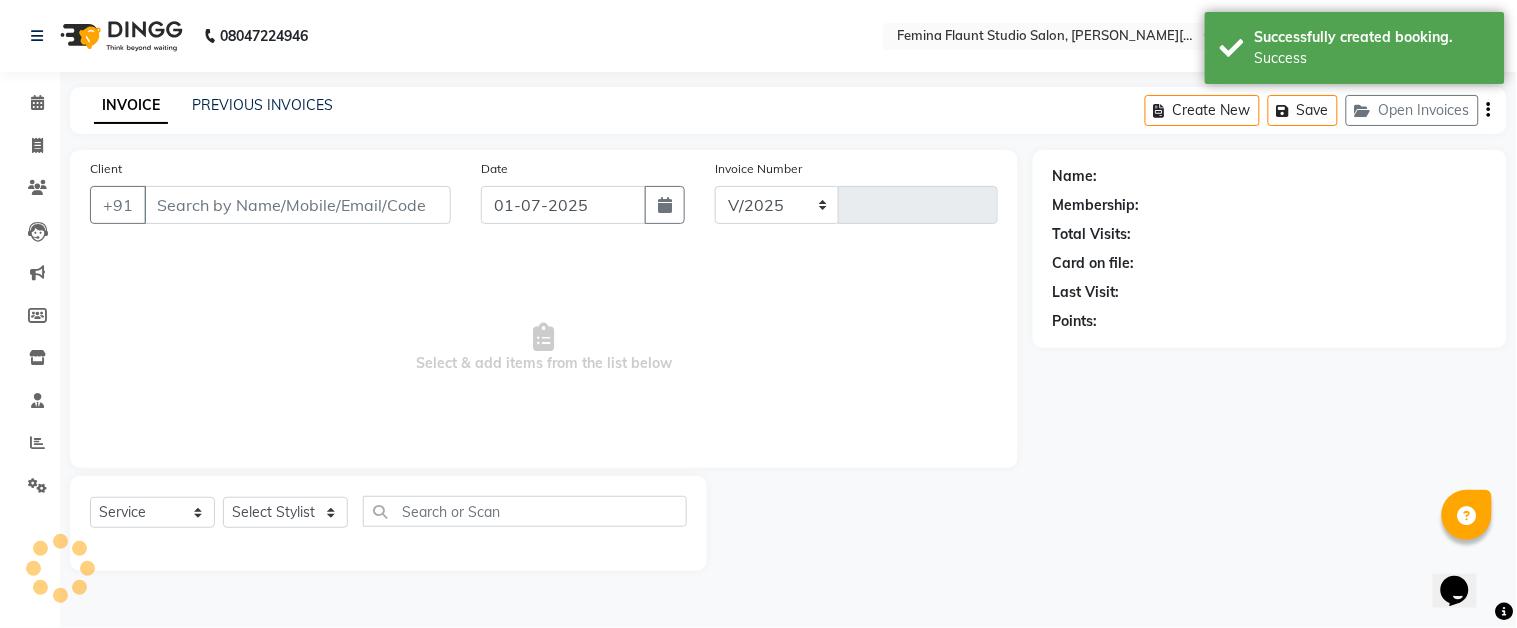 select on "5231" 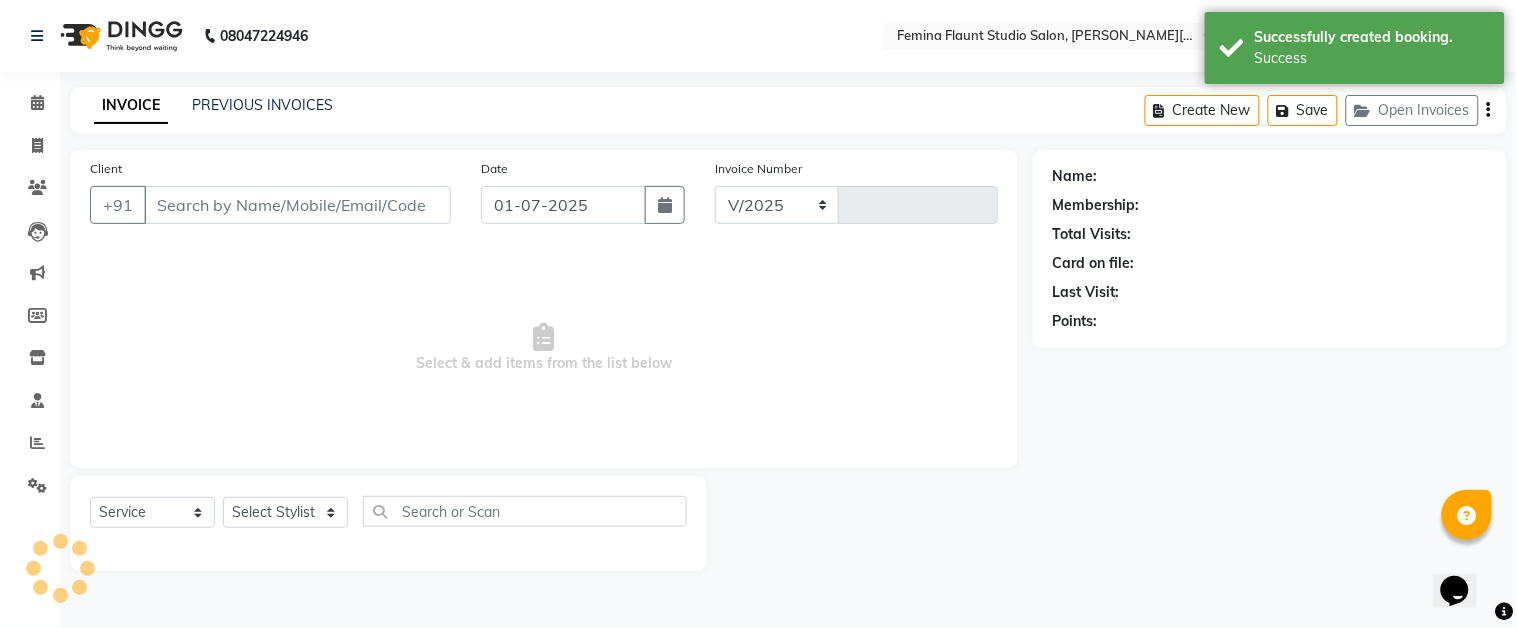 type on "0846" 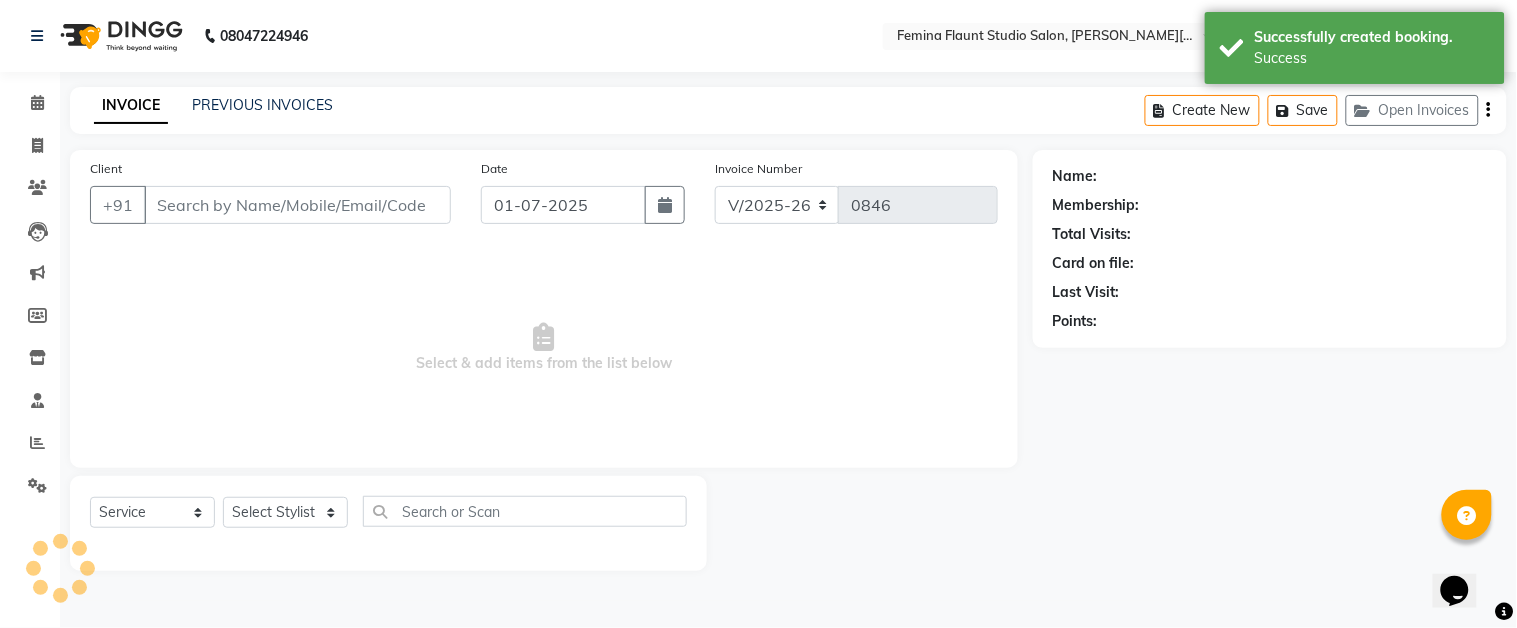 type on "9230555880" 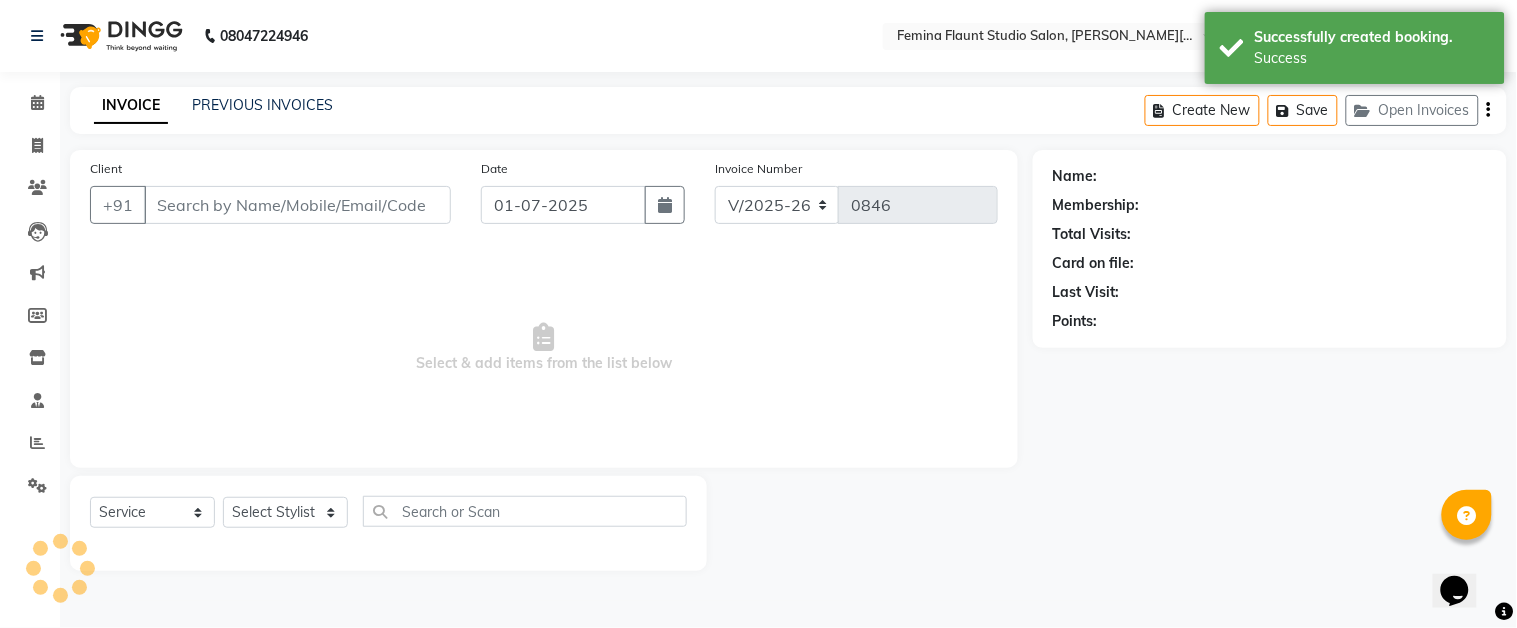select on "51795" 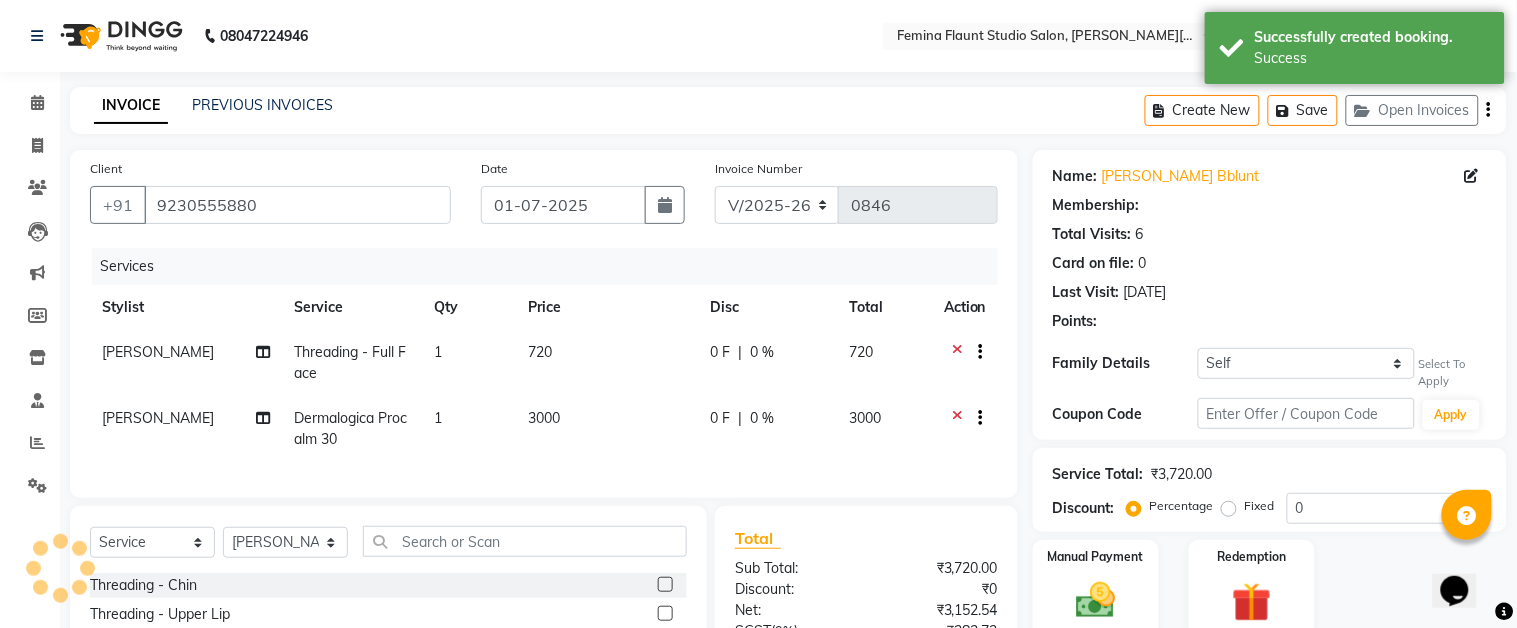 select on "1: Object" 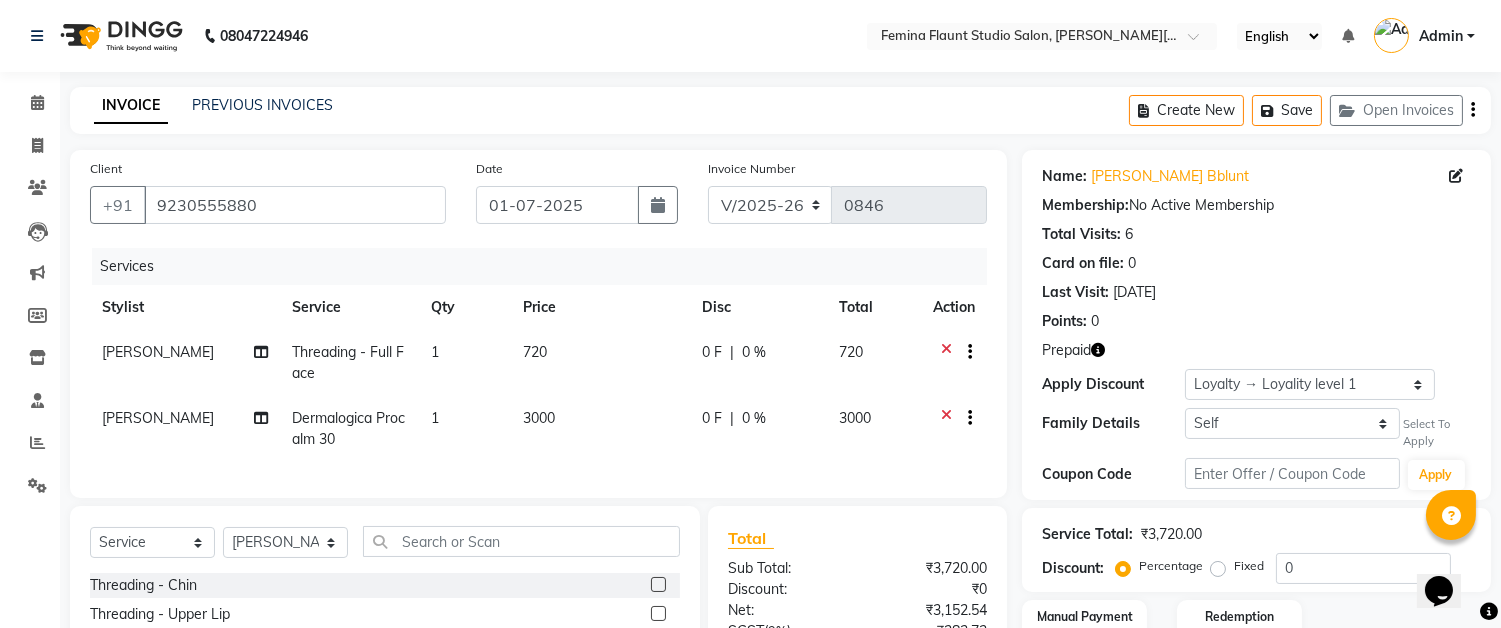 click on "Dermalogica Procalm 30" 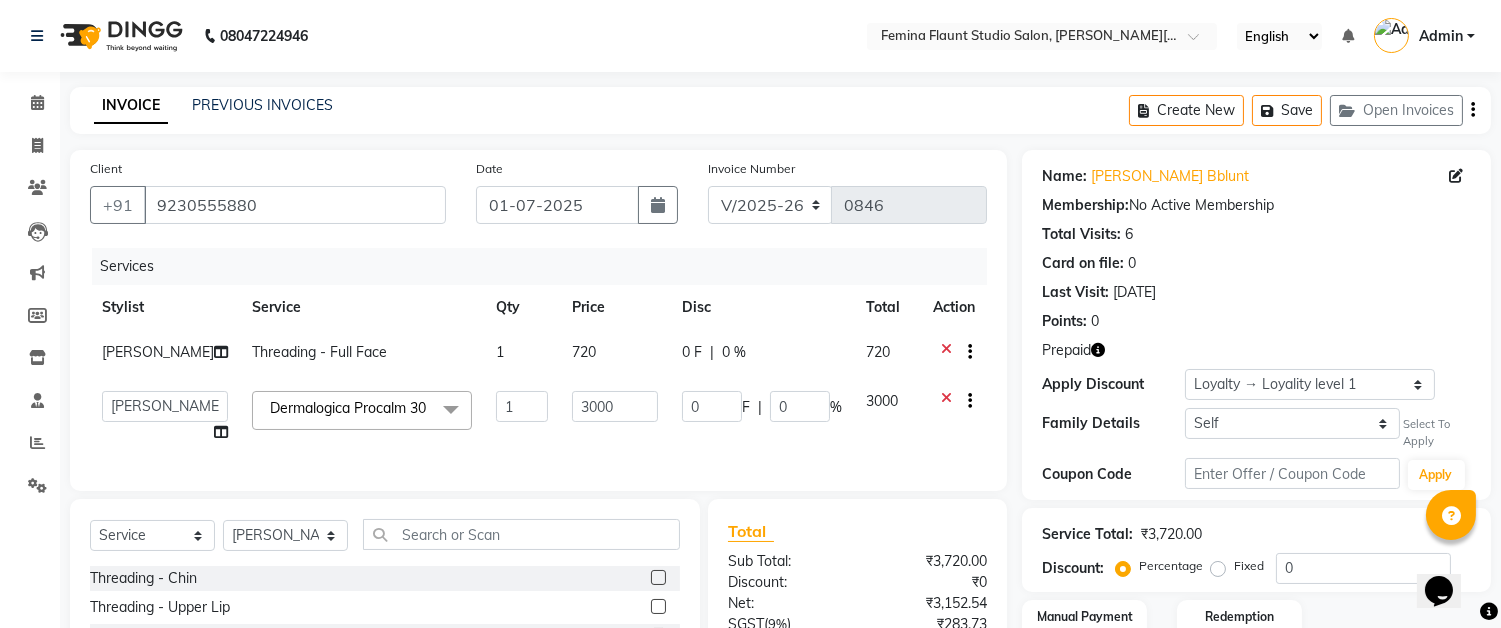 click 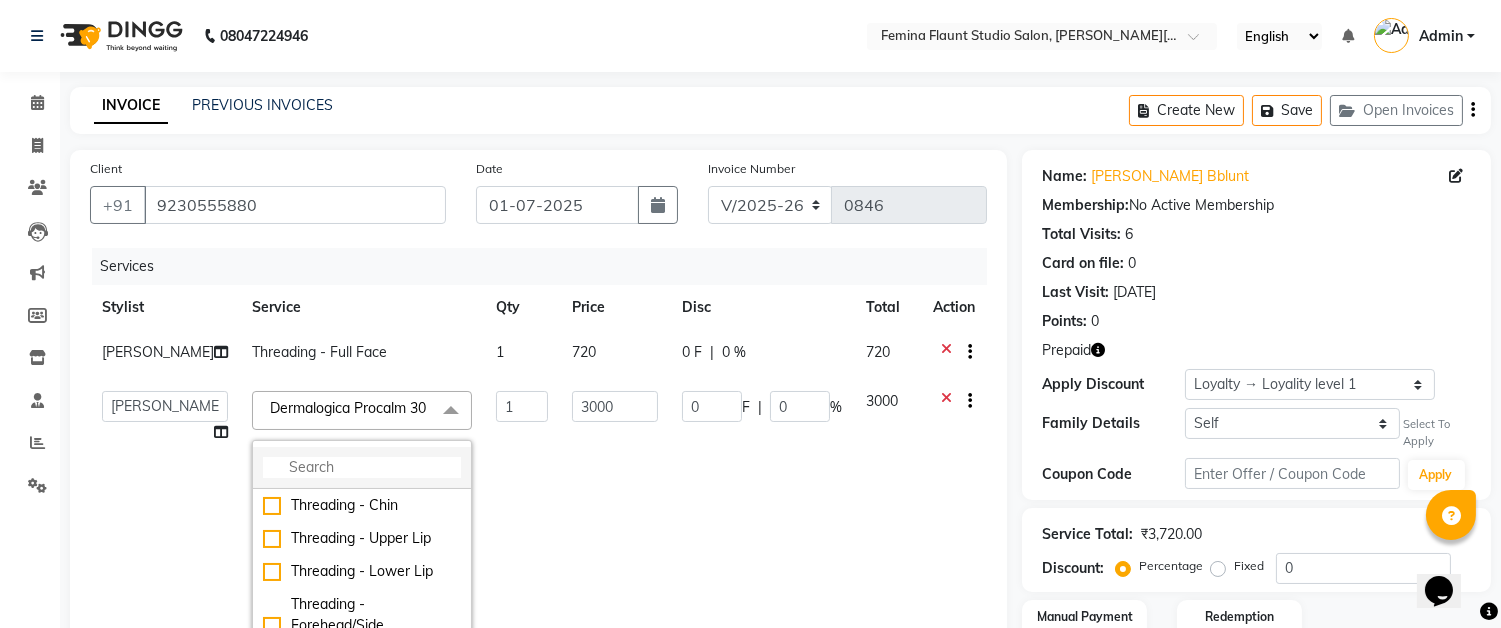click 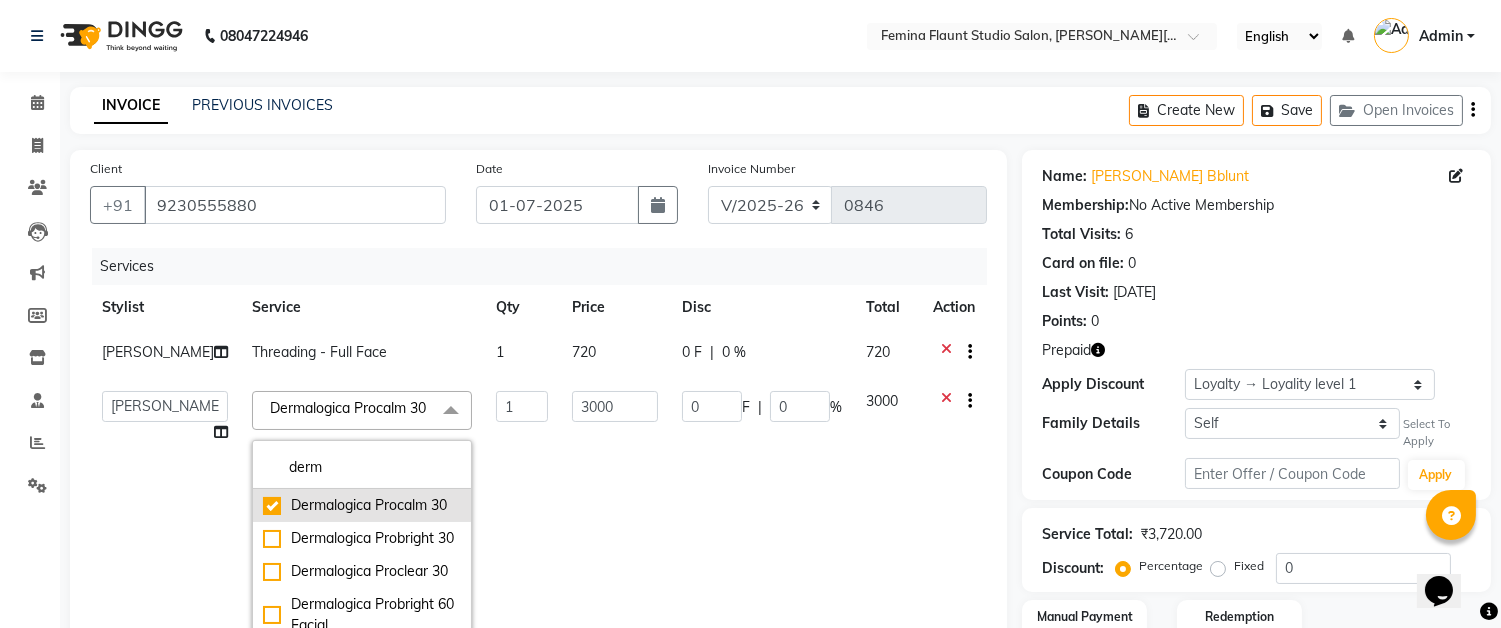 scroll, scrollTop: 111, scrollLeft: 0, axis: vertical 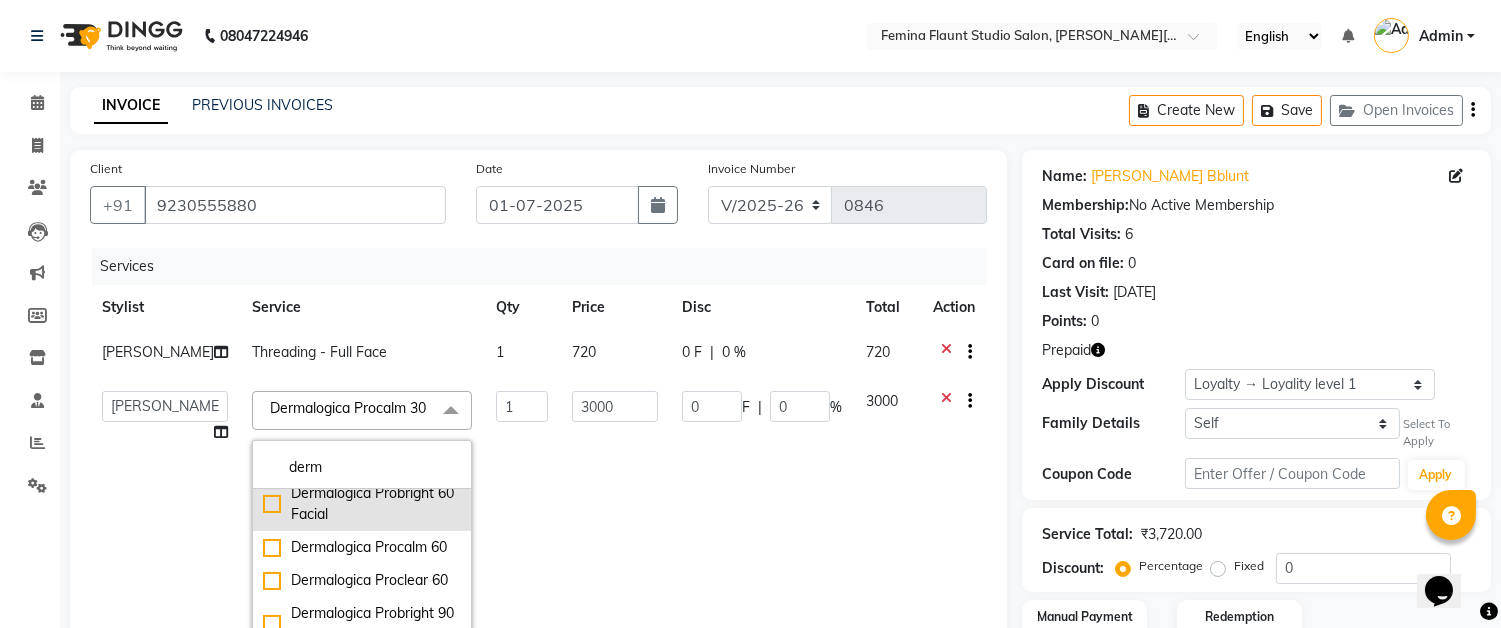 type on "derm" 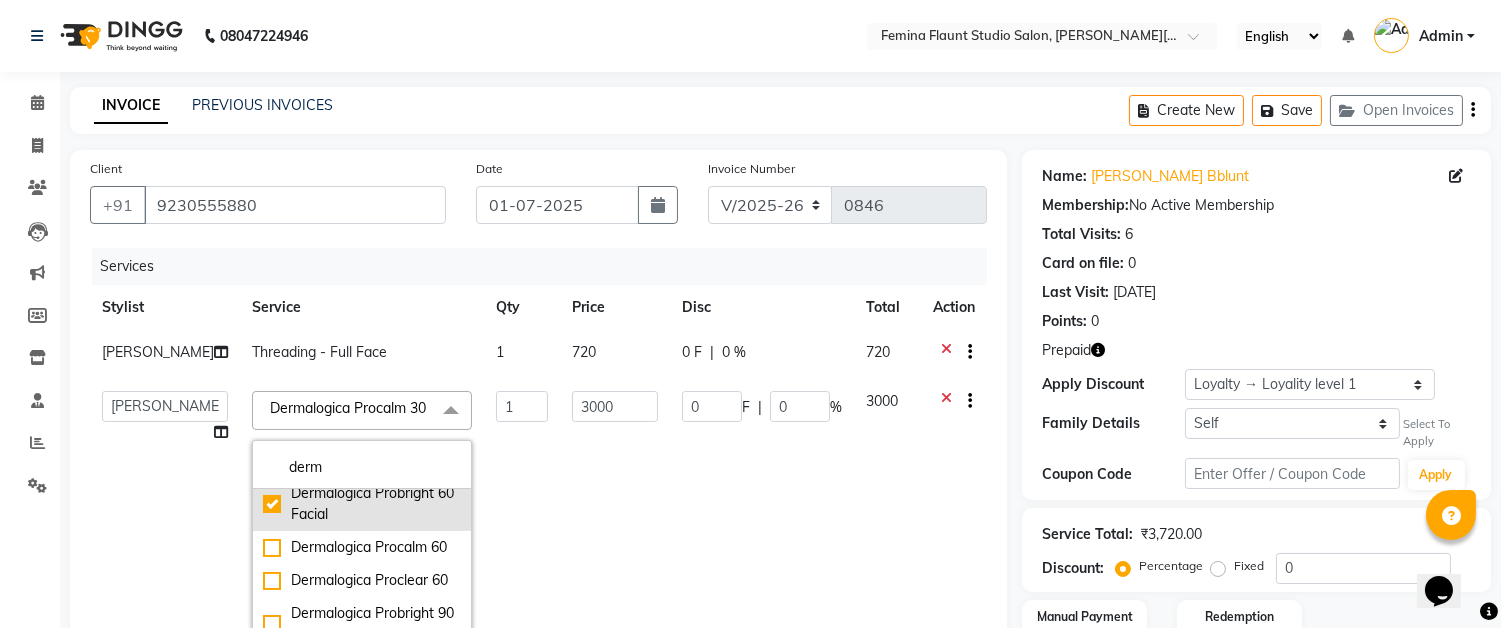 checkbox on "false" 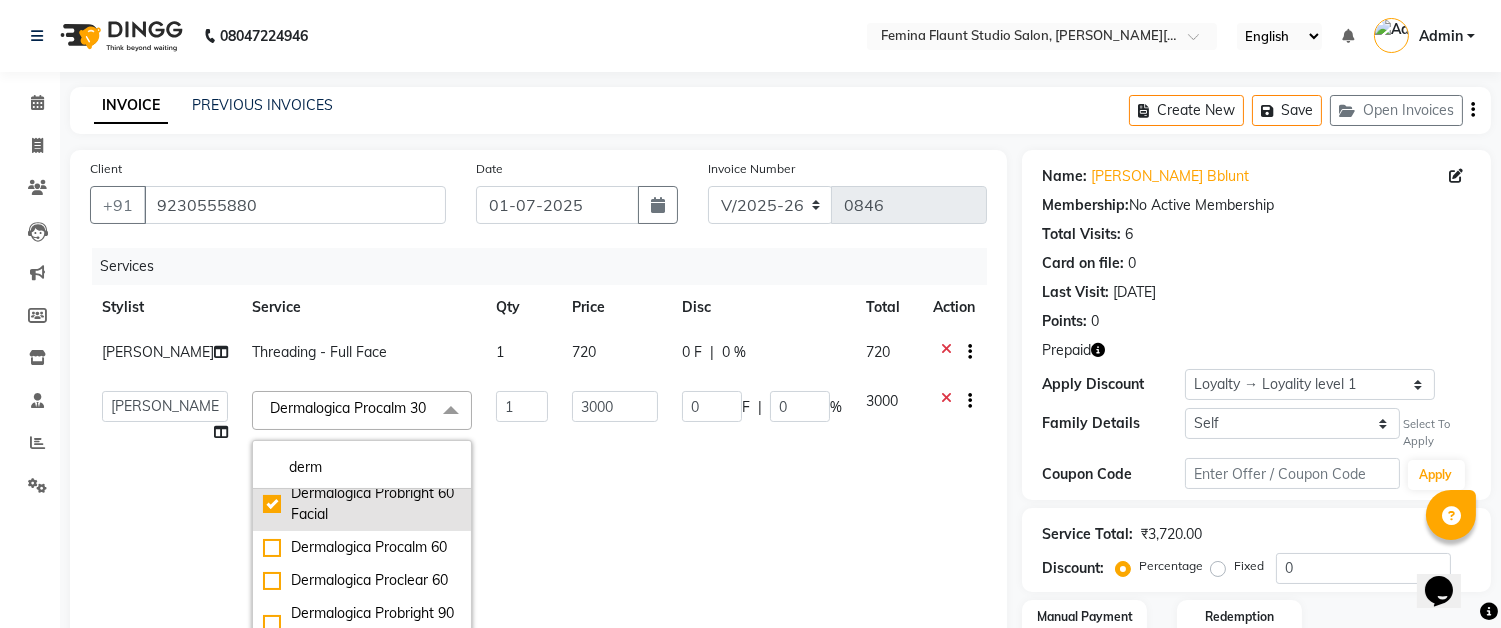 checkbox on "true" 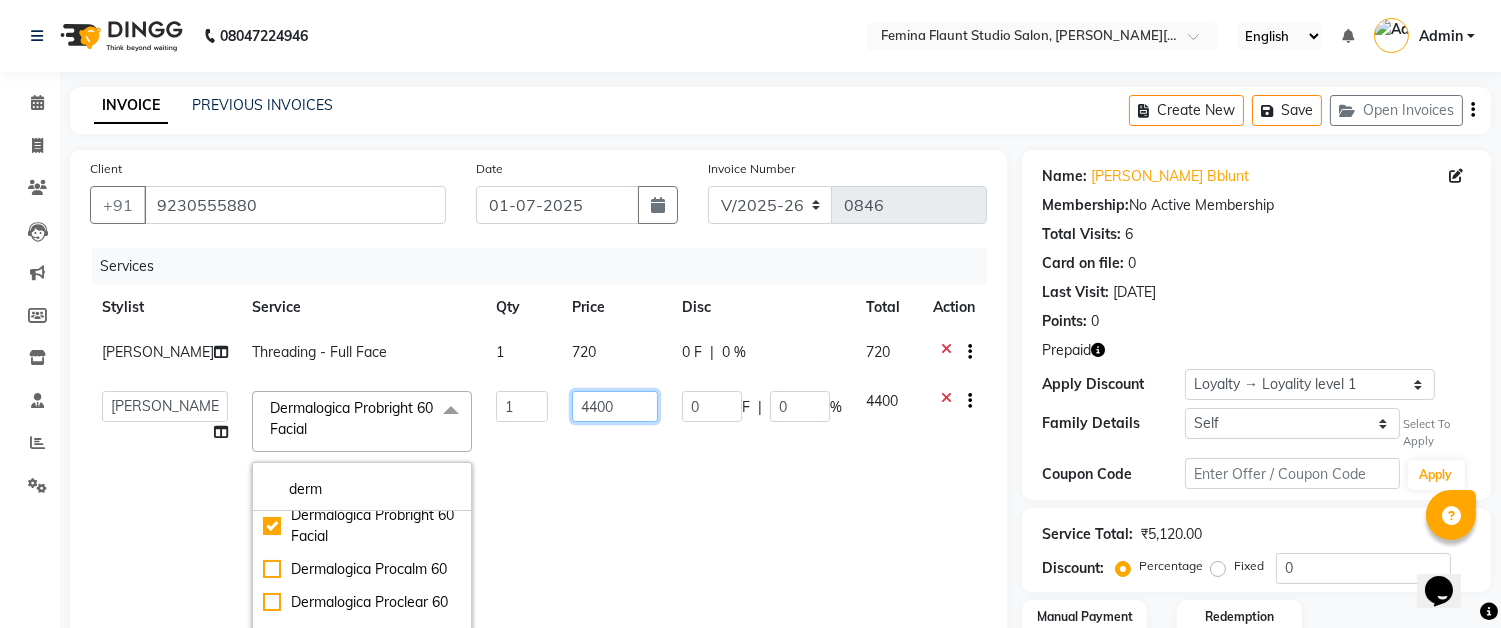 click on "4400" 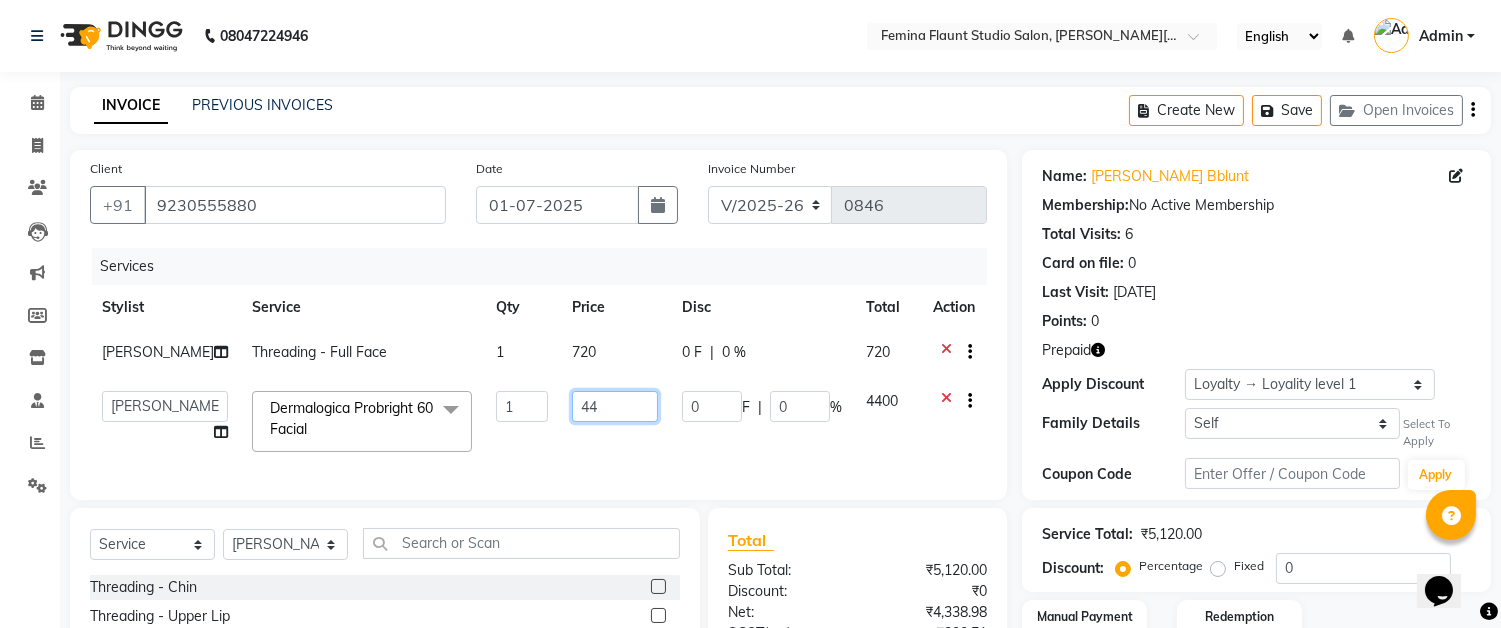 type on "4" 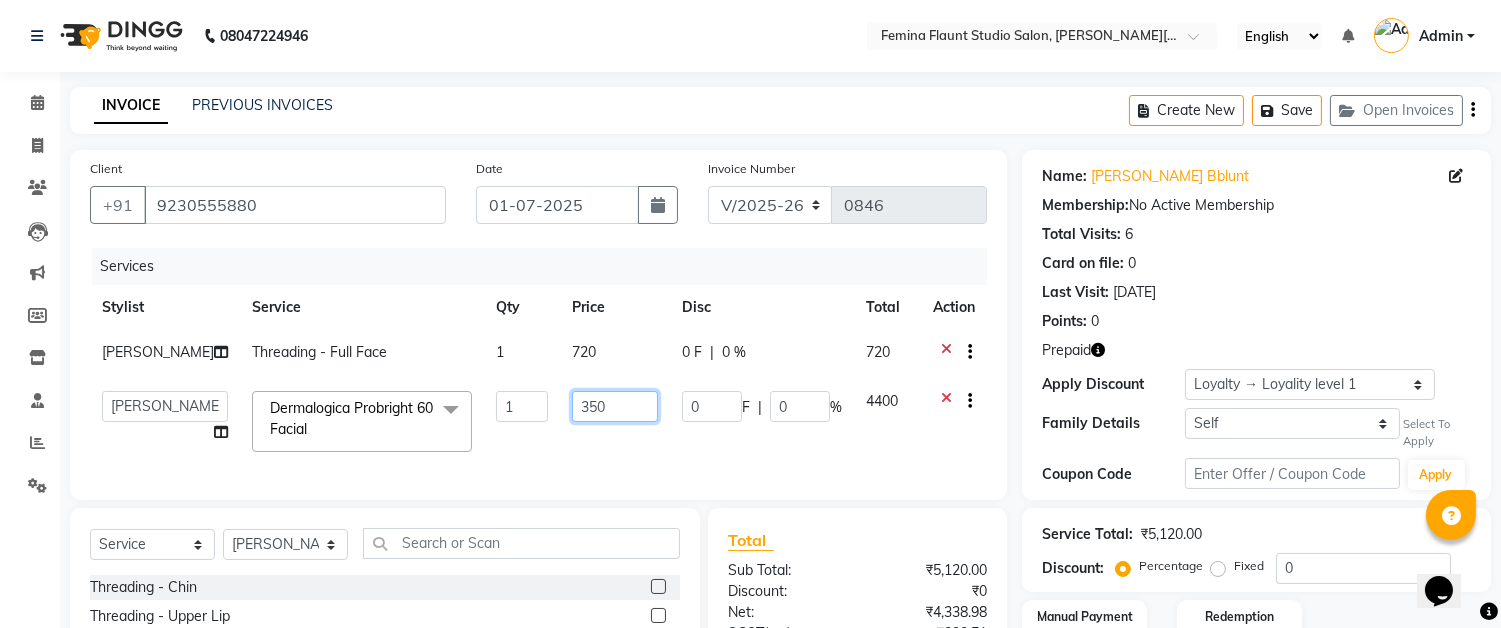 type on "3500" 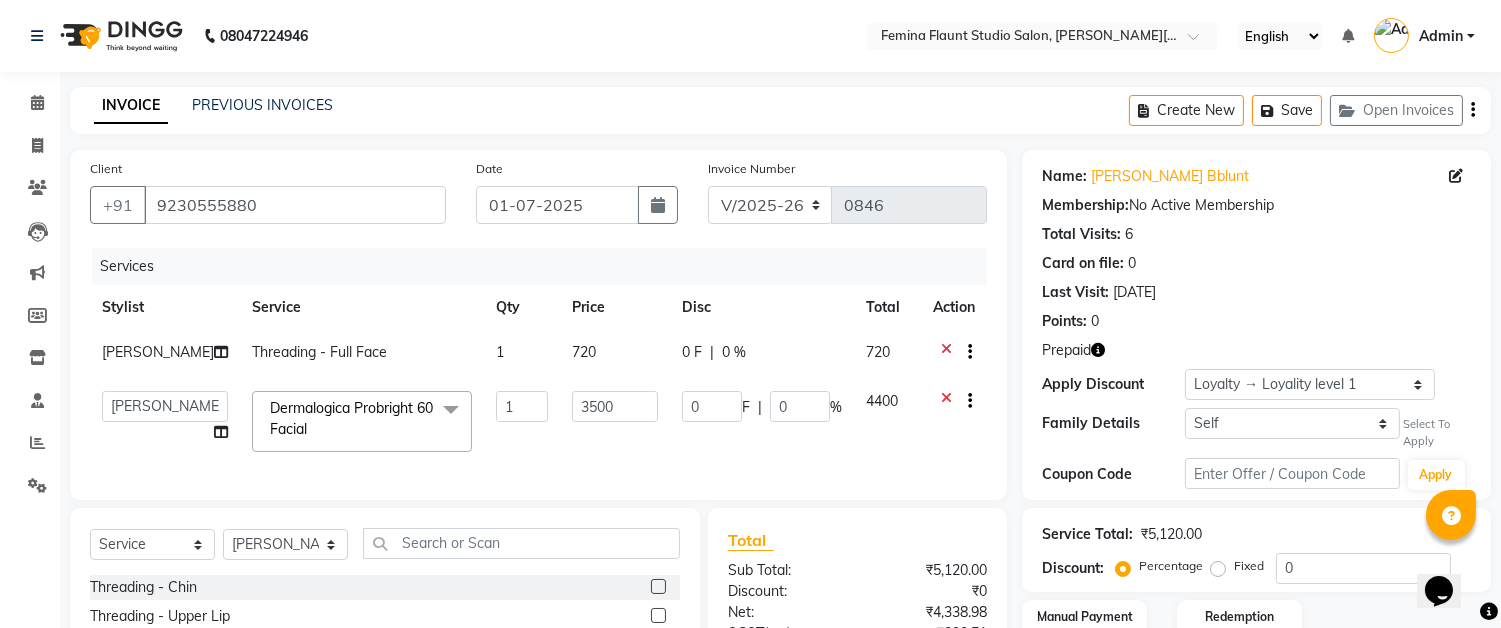 click on "3500" 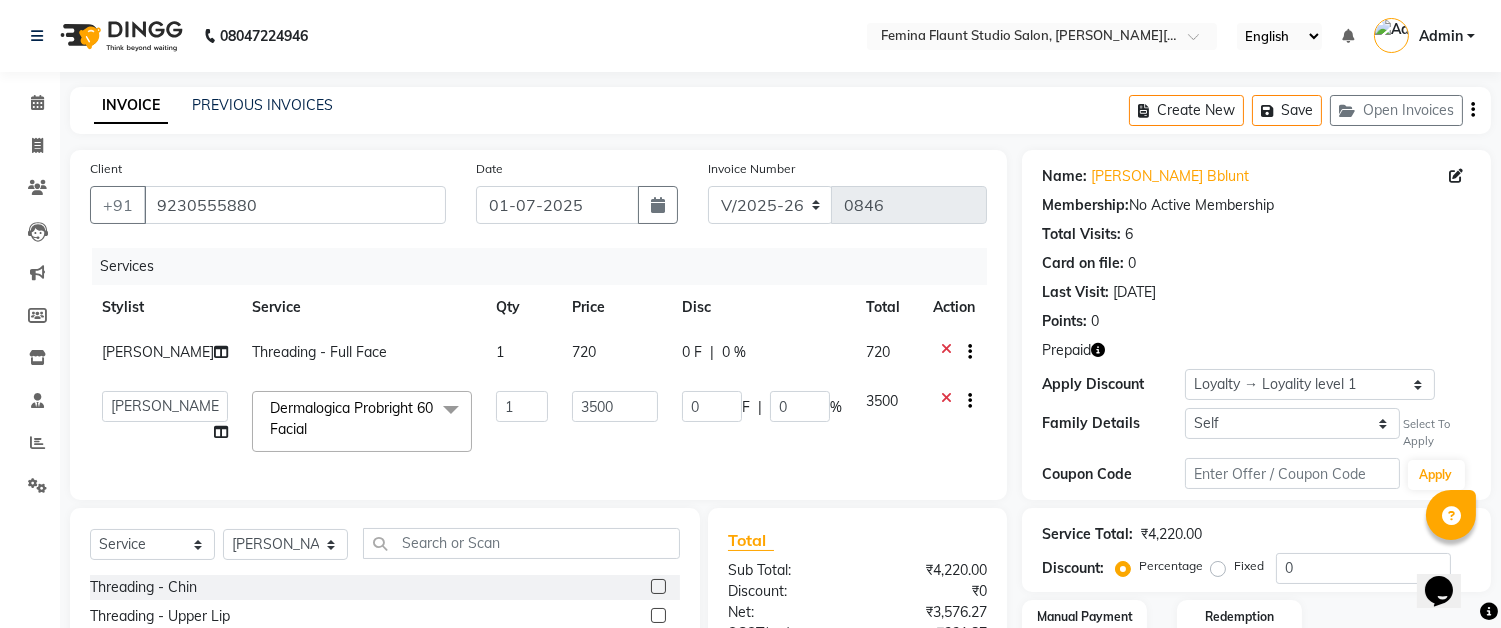 click on "720" 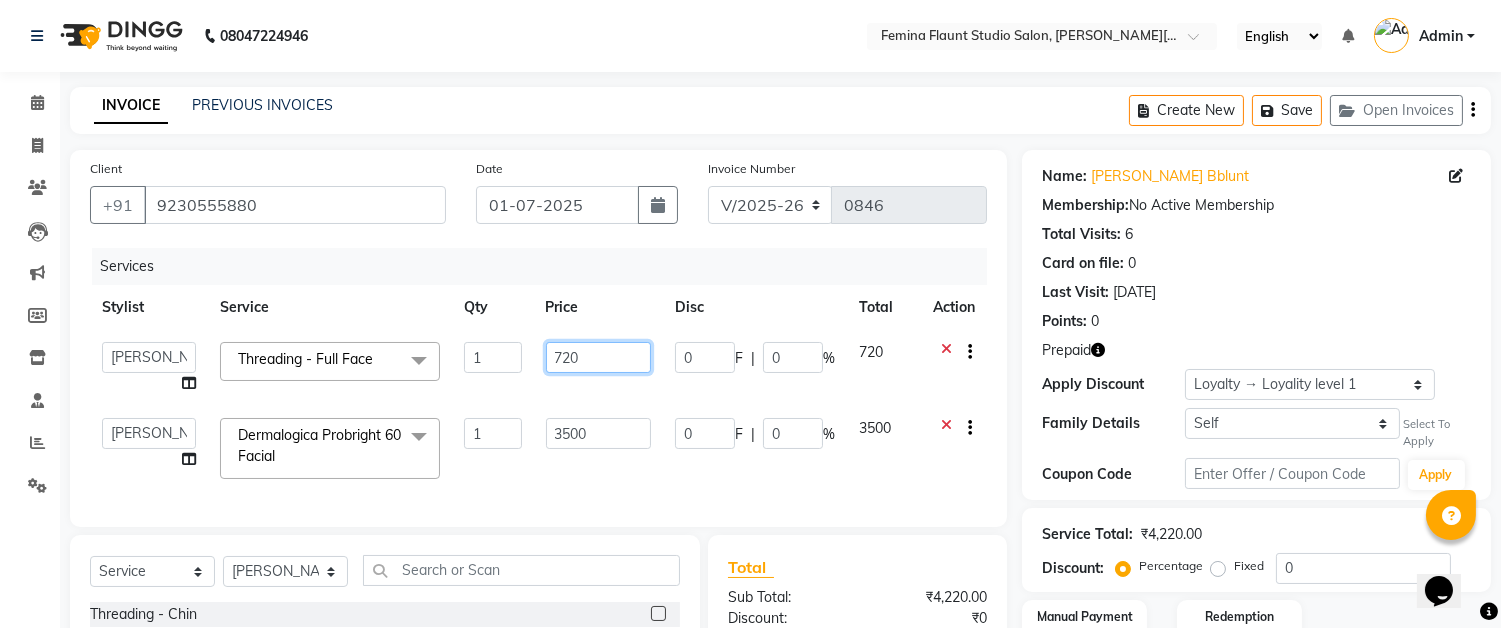 click on "720" 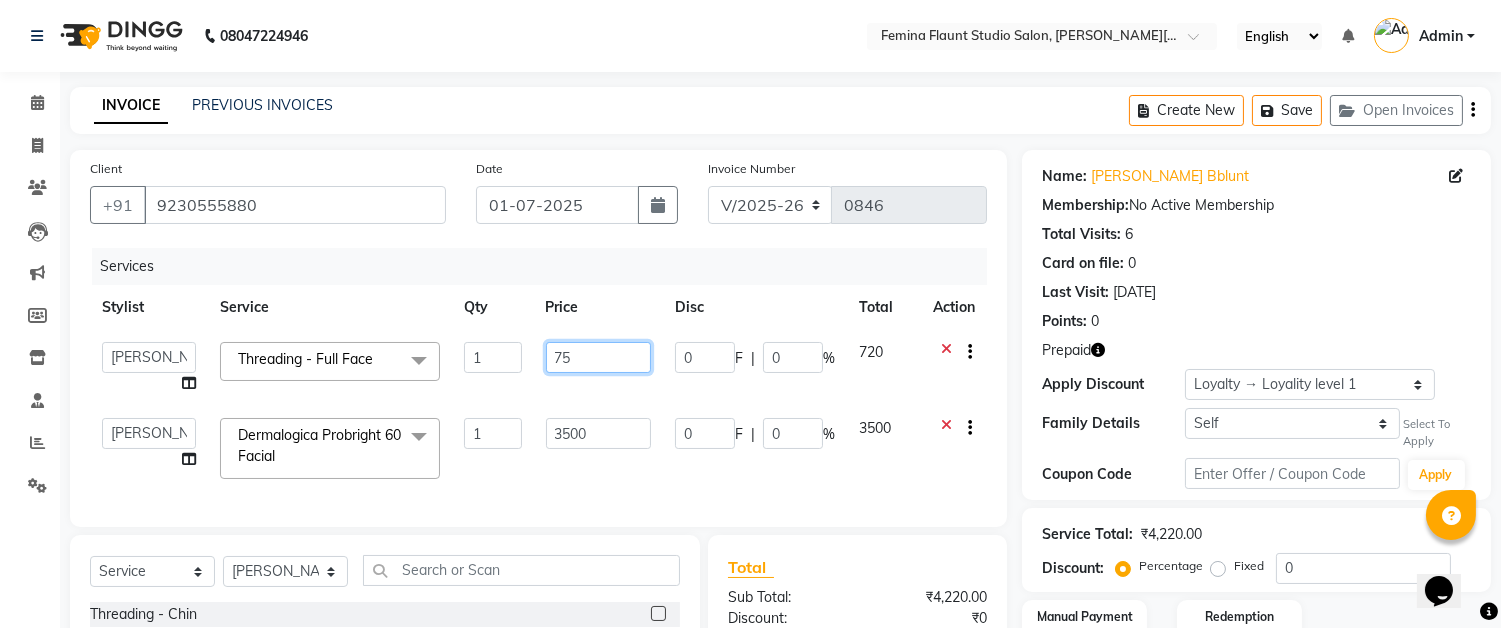 type on "750" 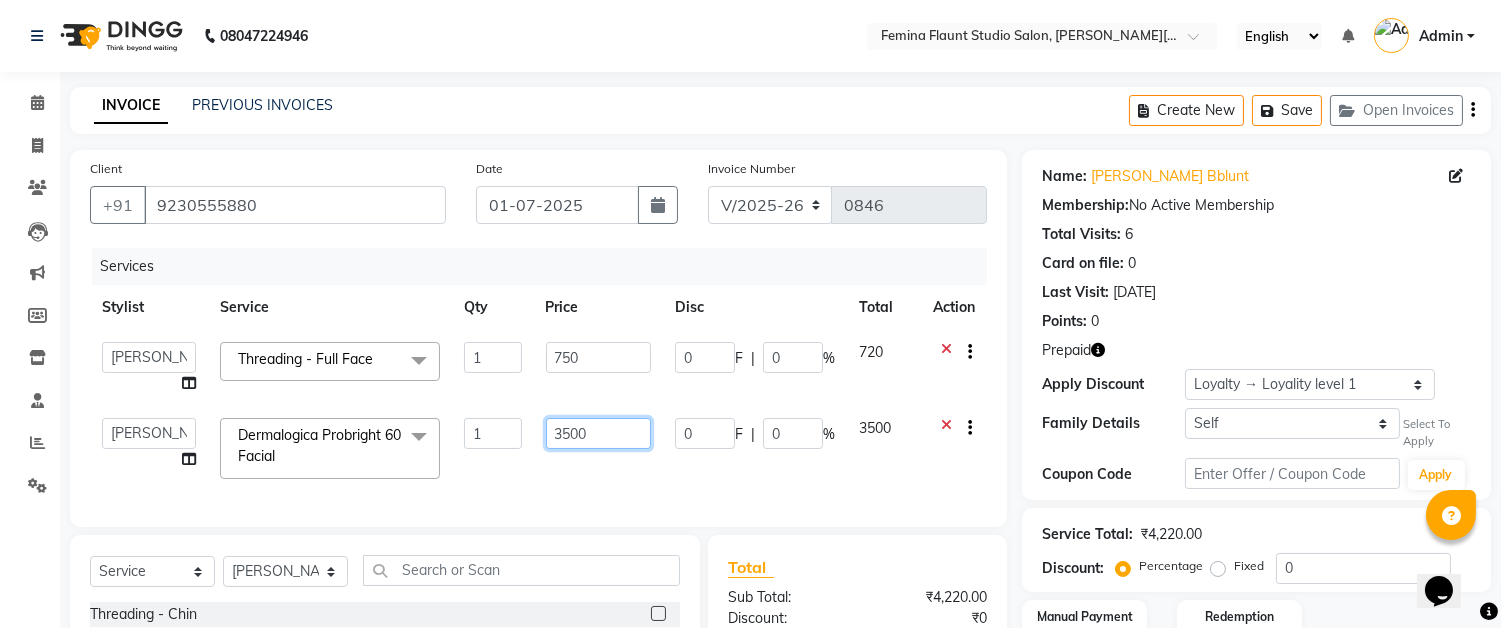 click on "Services Stylist Service Qty Price Disc Total Action  Akram   Auditor   [PERSON_NAME]   [PERSON_NAME] [PERSON_NAME]   [PERSON_NAME] [PERSON_NAME] SHOW   [PERSON_NAME]   TARANUM  Threading - Full Face  x  Threading - Chin  Threading - Upper Lip  Threading - Lower Lip Threading - Forehead/Side Locks/Cheeks Threading - Side Locks Threading - Cheeks  Threading - Face Threading - Full Face HAIR CUT TOP STYLIST NEARBUY PEDICURE & MANICURE NEARBUY WAXING  RICA [GEOGRAPHIC_DATA] NEARBUY LOTUS CRYSTAL PEDICURE O3+ [MEDICAL_DATA] FACIAL O3+ SEAWEED FACIAL NEARBUY PEDICURE FIBRE PLEX NEARBUY MANICURE NEARBUY O3+ CLEAN UP Keratin Treatment SCRUB BACK Add on Shampoo NEARBY [PERSON_NAME]  NEARBY HAIR CUT MEN toning [MEDICAL_DATA] SPA D-TAN  NEARBY O3+ FACIAL THREADING EYE BROWS WAXING MEN - UNDERARMS WAXING MEN - CHEST / BACK NEARBY HAIR SPA NEARBY HAIR CUT WOMEN D-TAN FULL ARMS O3+ CLEAN UP CRYSTAL MANICURE EYE MAKE -UP D-TAN BODY PRE PIGMENTATION UNDER ARMS WAX CREATIVE DIRECTOR Hair Cut [DEMOGRAPHIC_DATA] CREATIVE DIRECTOR Hair Cut [DEMOGRAPHIC_DATA] Rica Waxing - Full Arms (Basic)" 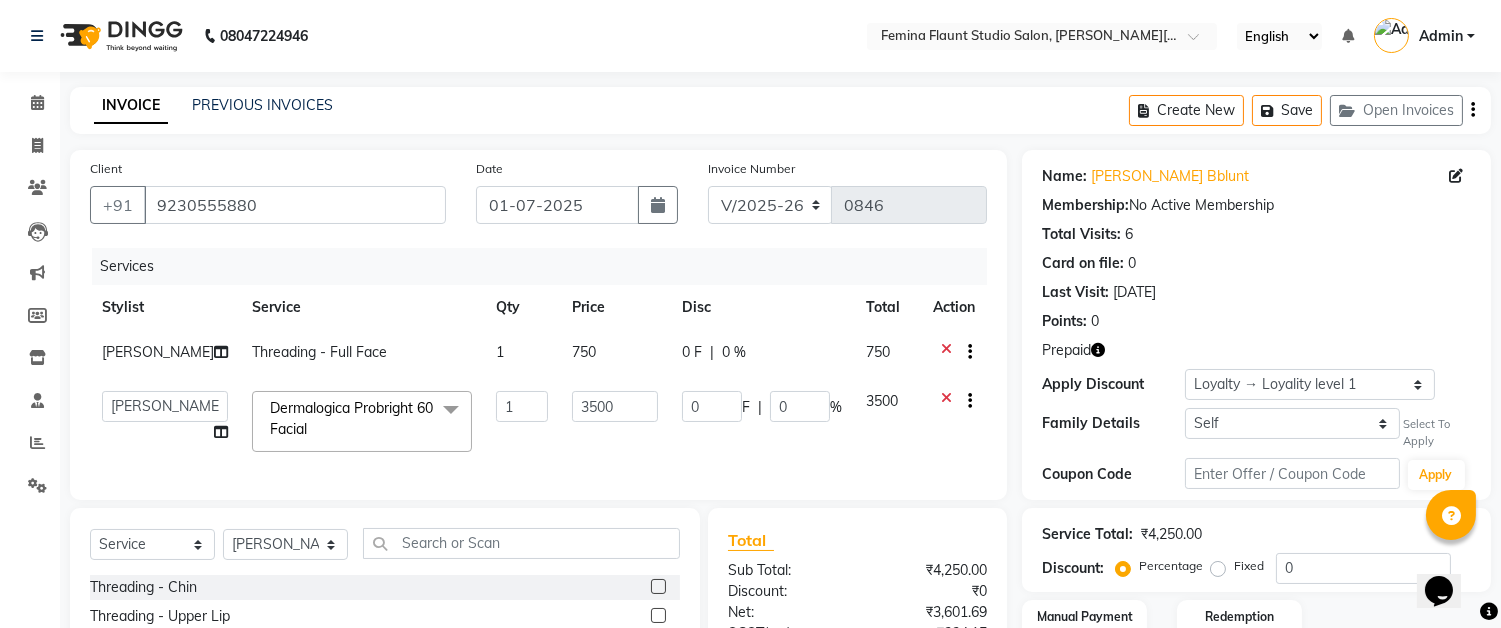 click 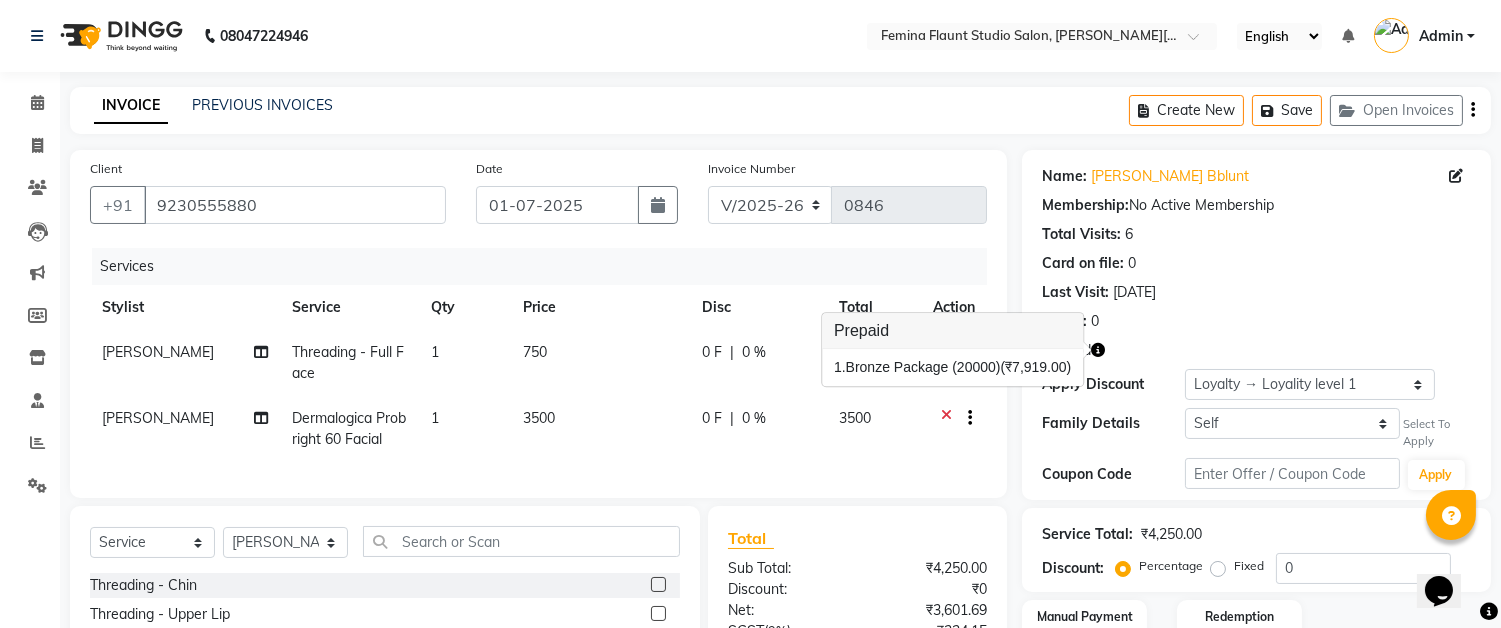 scroll, scrollTop: 218, scrollLeft: 0, axis: vertical 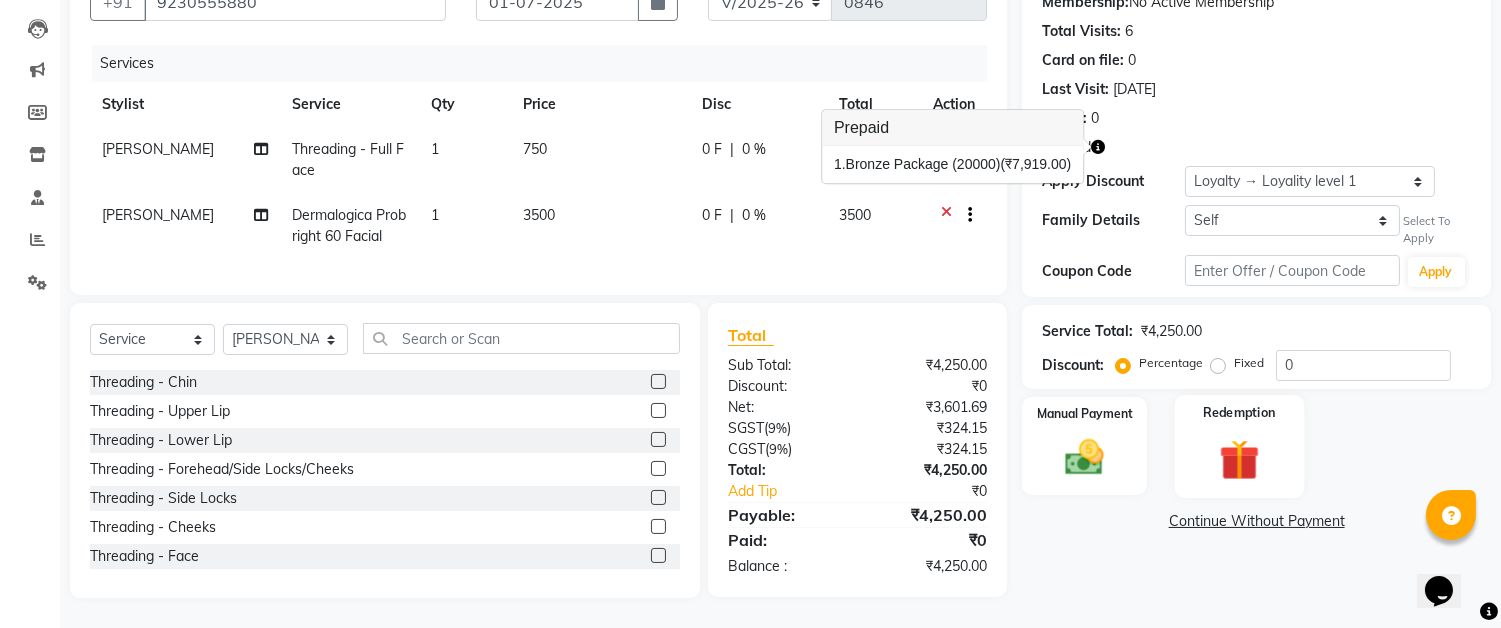 click 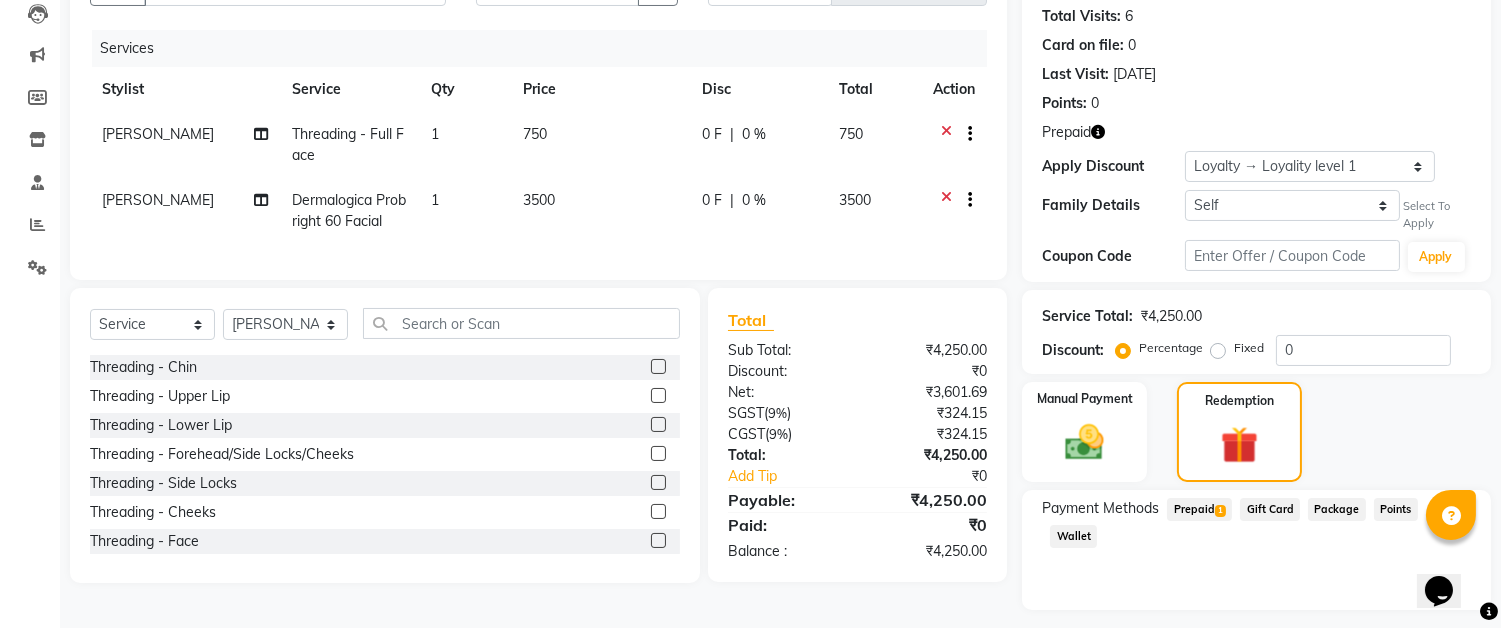 click on "Prepaid  1" 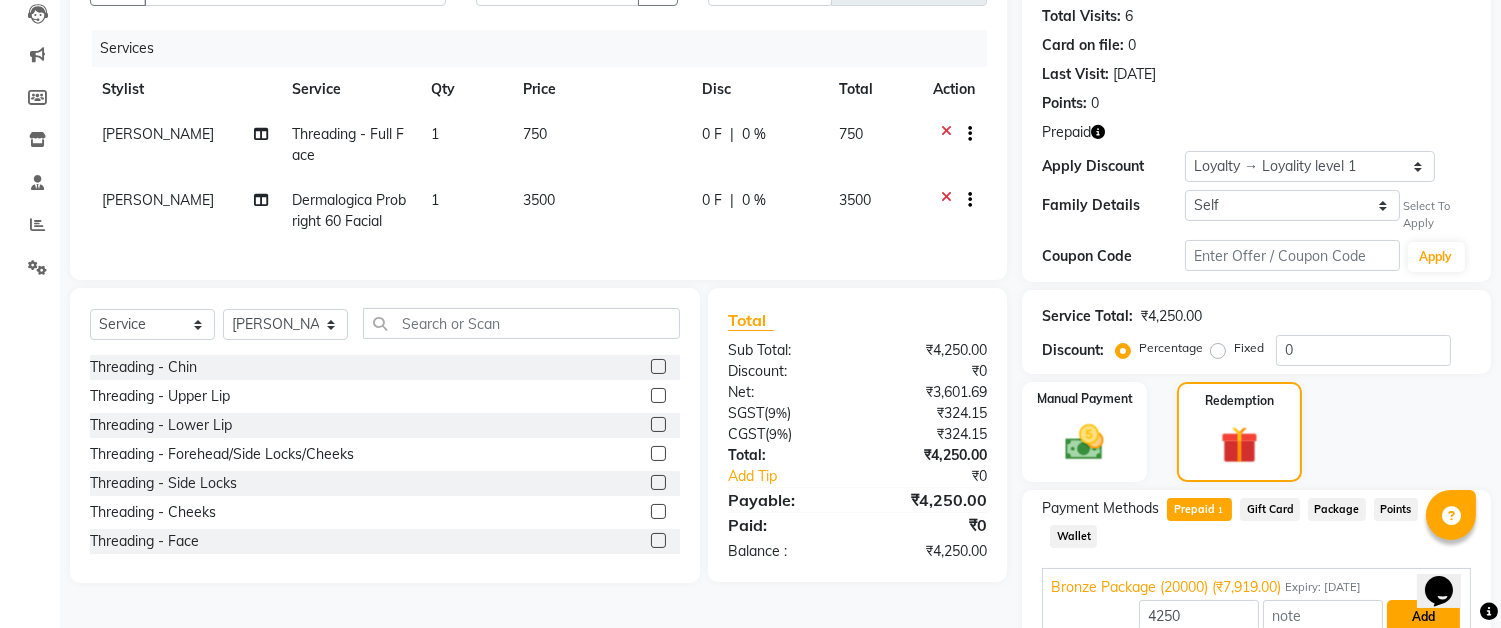 click on "Add" at bounding box center (1423, 617) 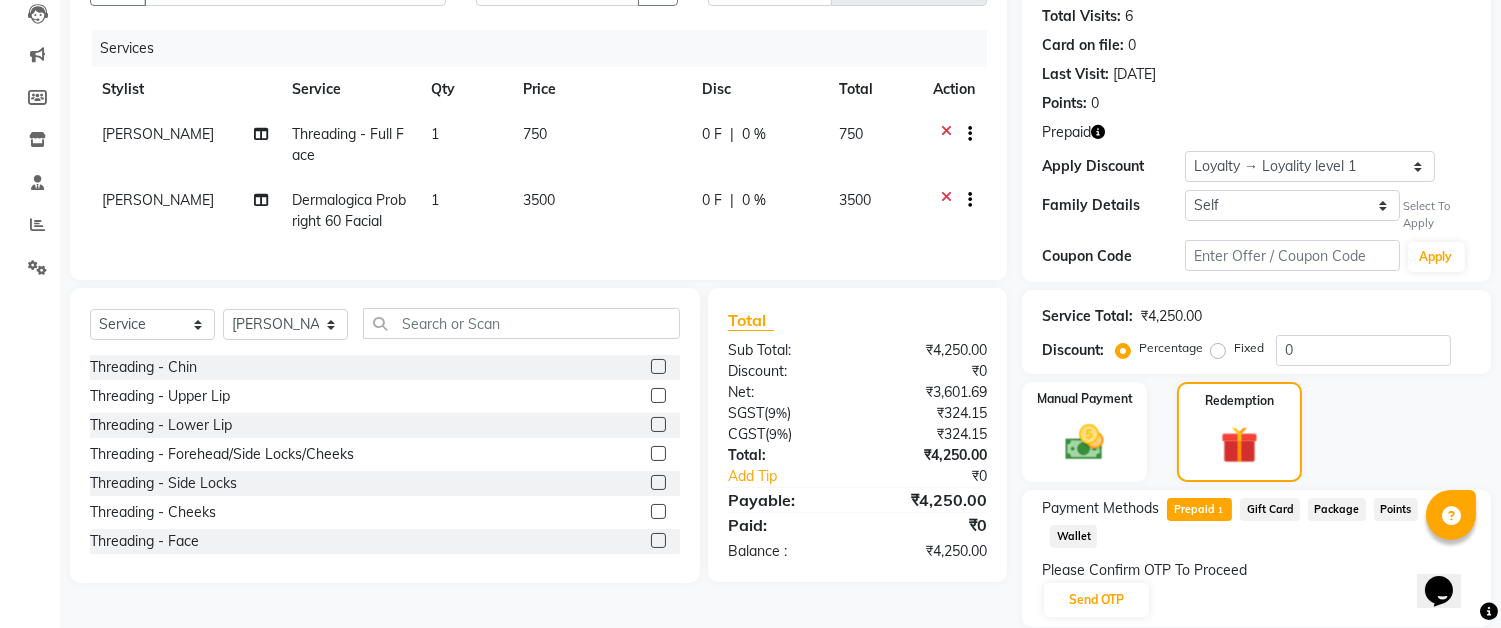 scroll, scrollTop: 268, scrollLeft: 0, axis: vertical 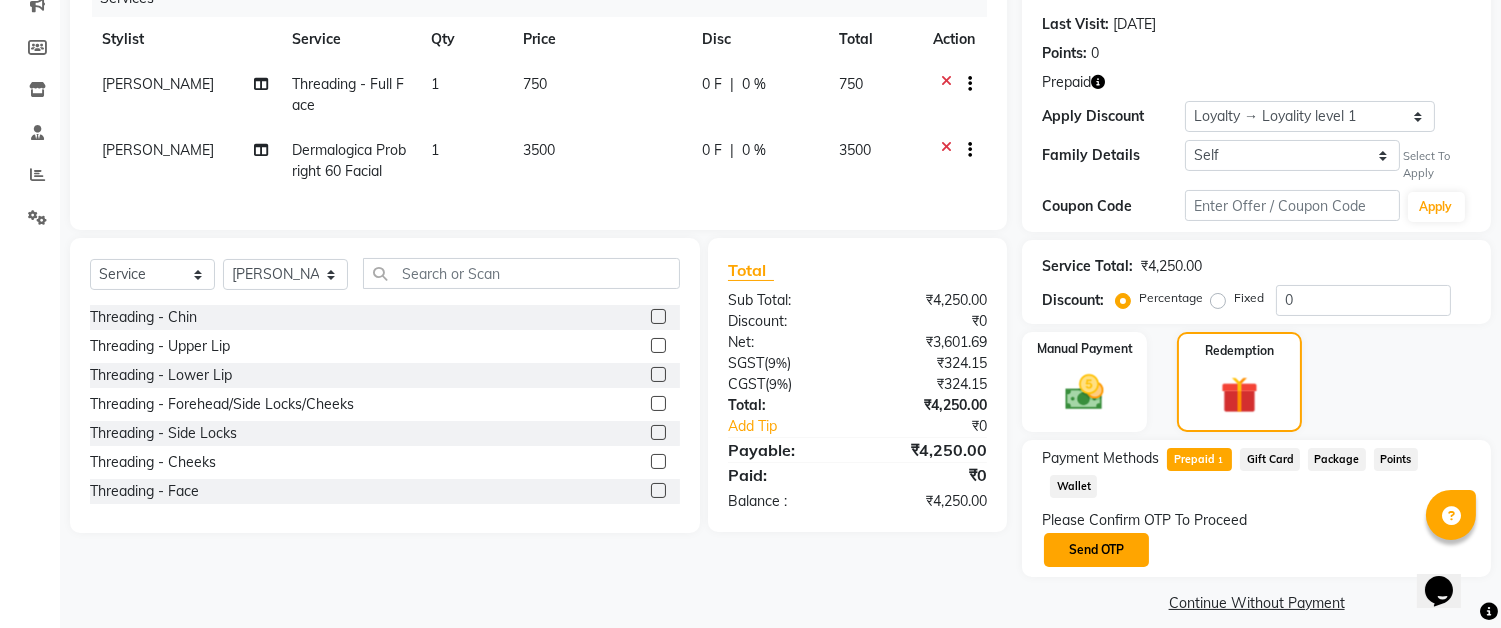 click on "Send OTP" 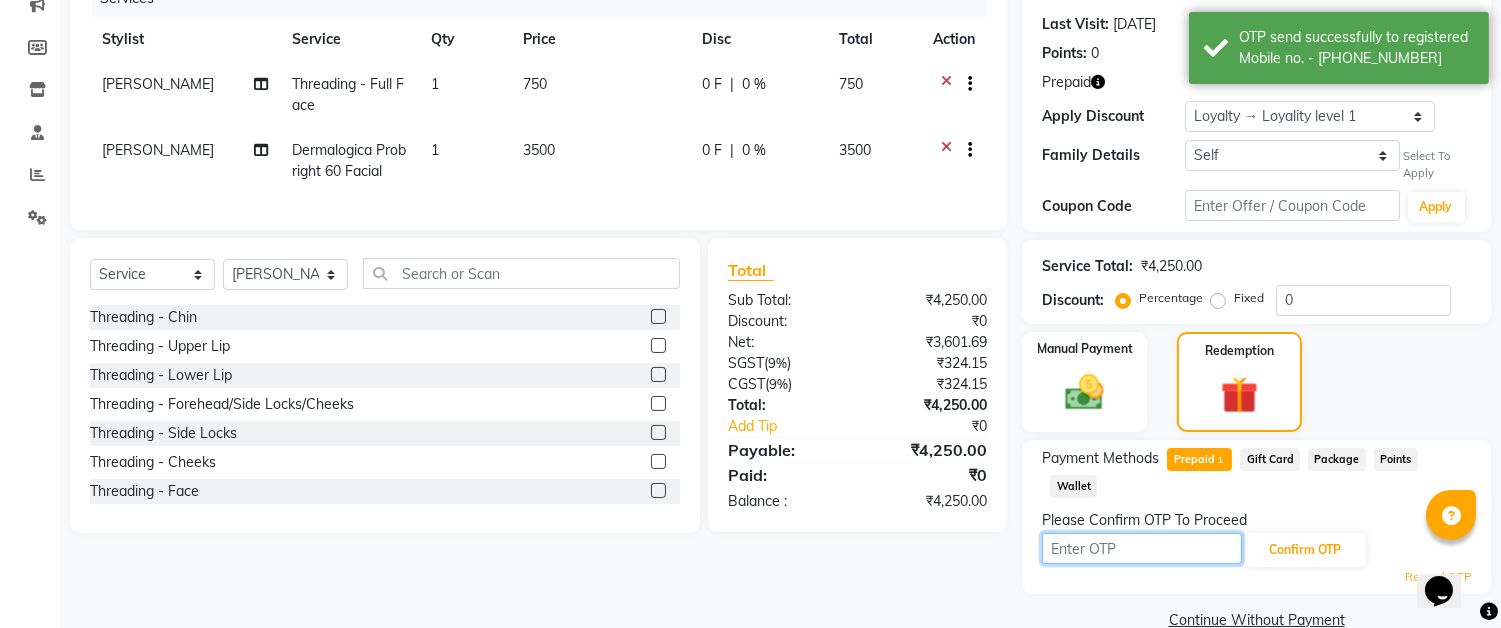 click at bounding box center [1142, 548] 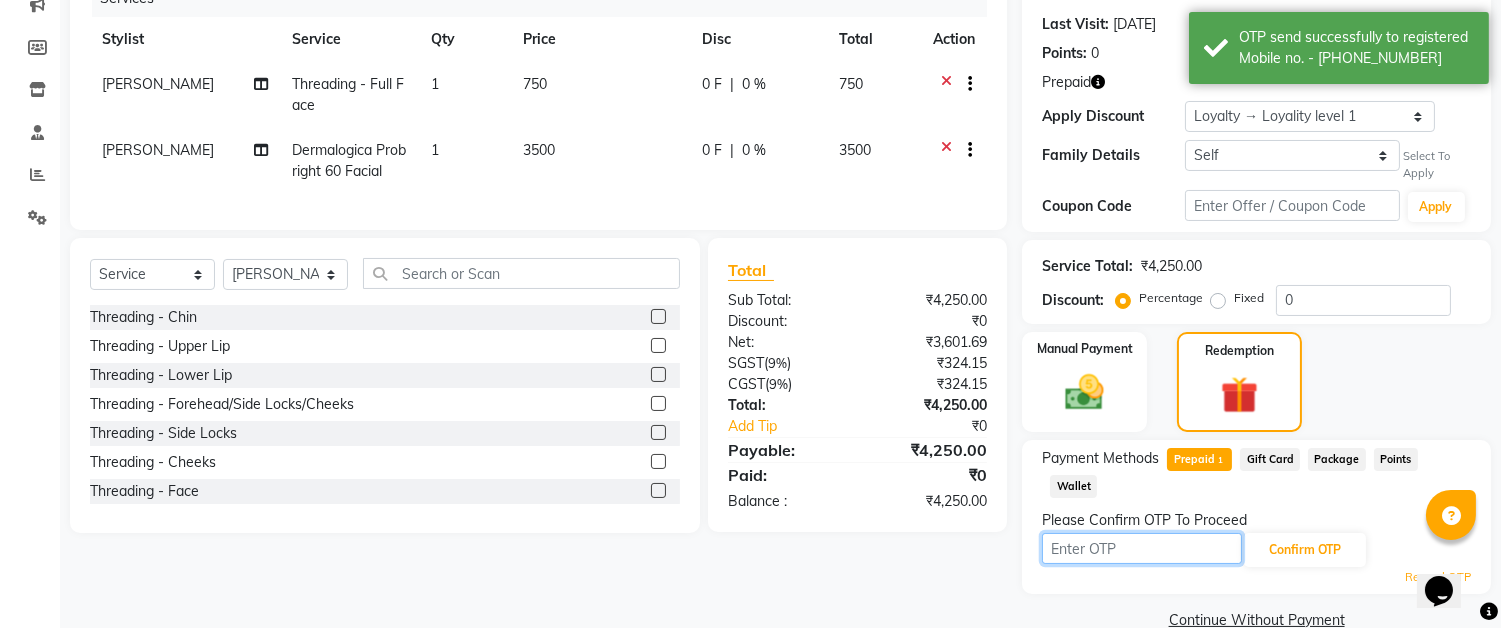 type on "3440" 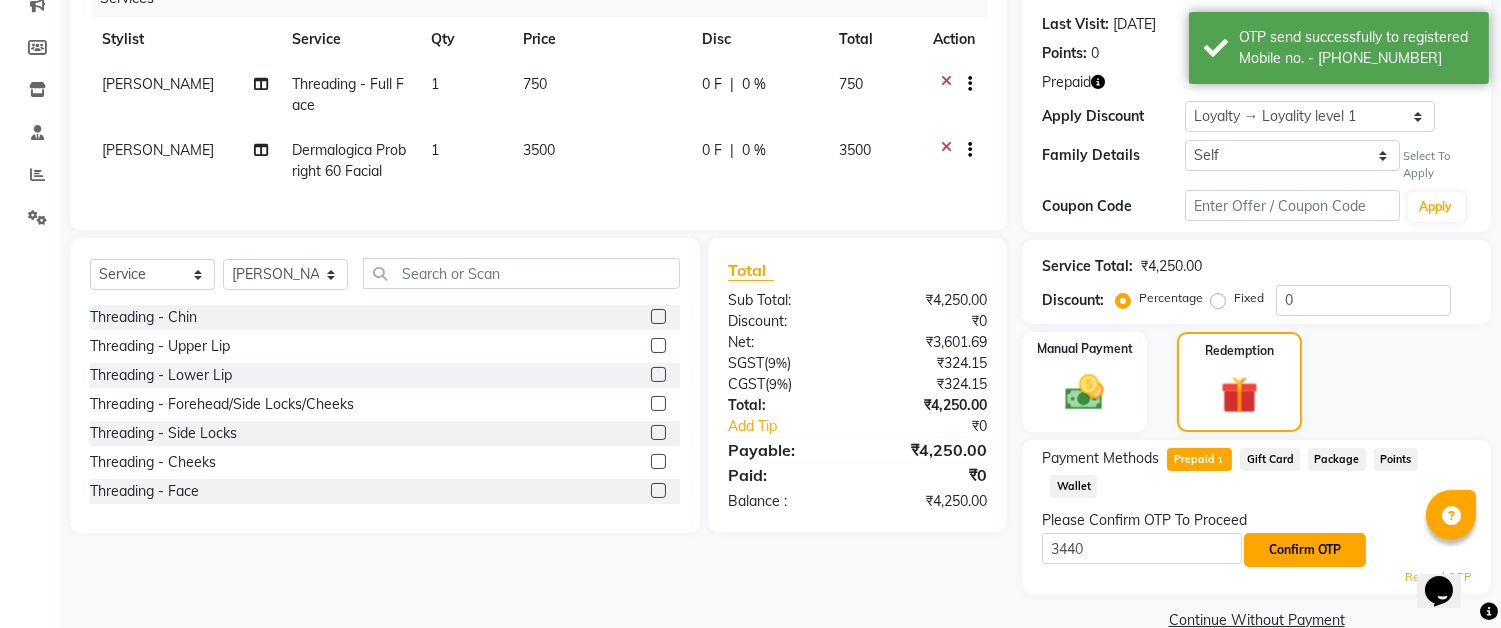 click on "Confirm OTP" 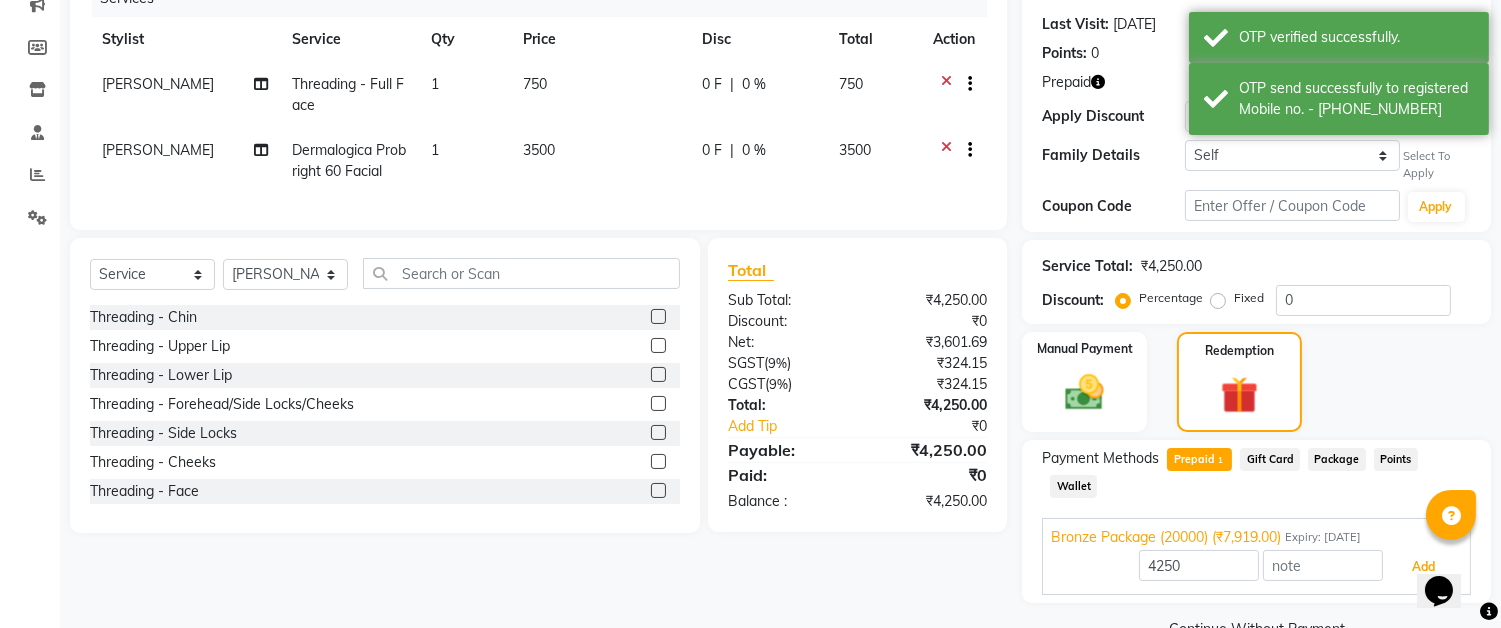 drag, startPoint x: 1416, startPoint y: 538, endPoint x: 1401, endPoint y: 540, distance: 15.132746 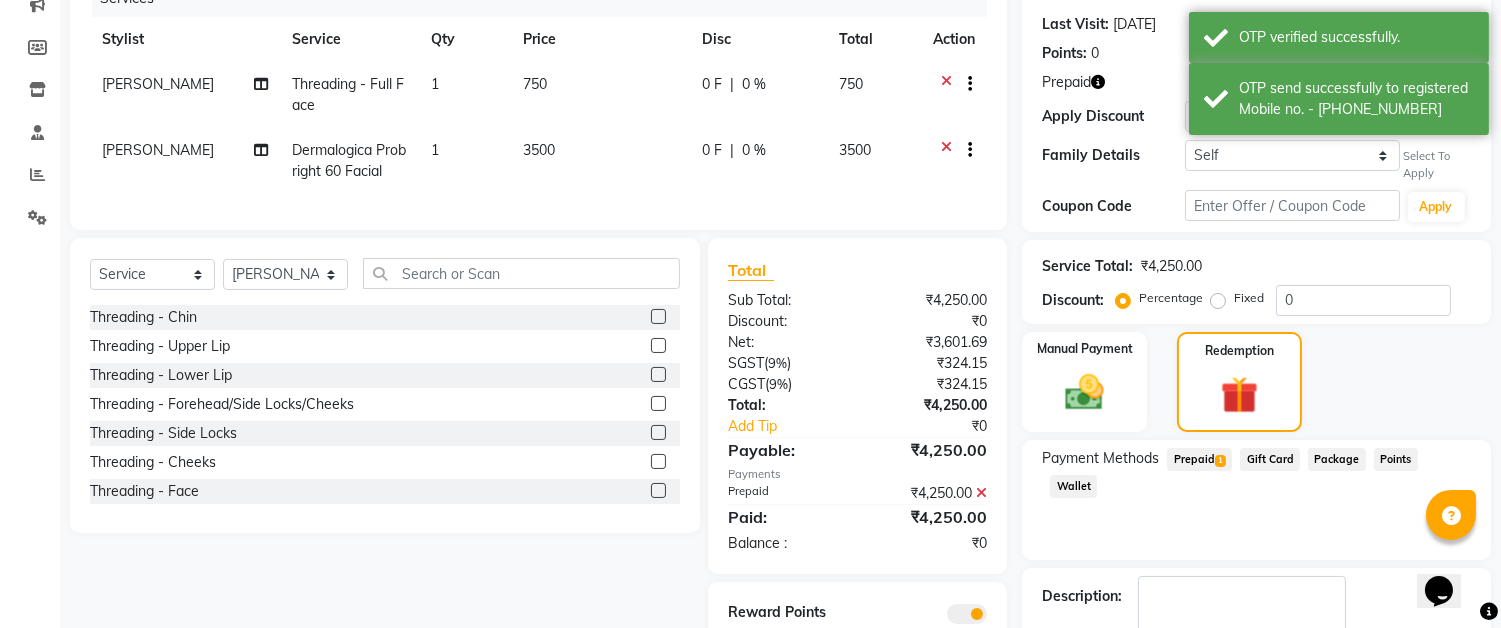 scroll, scrollTop: 382, scrollLeft: 0, axis: vertical 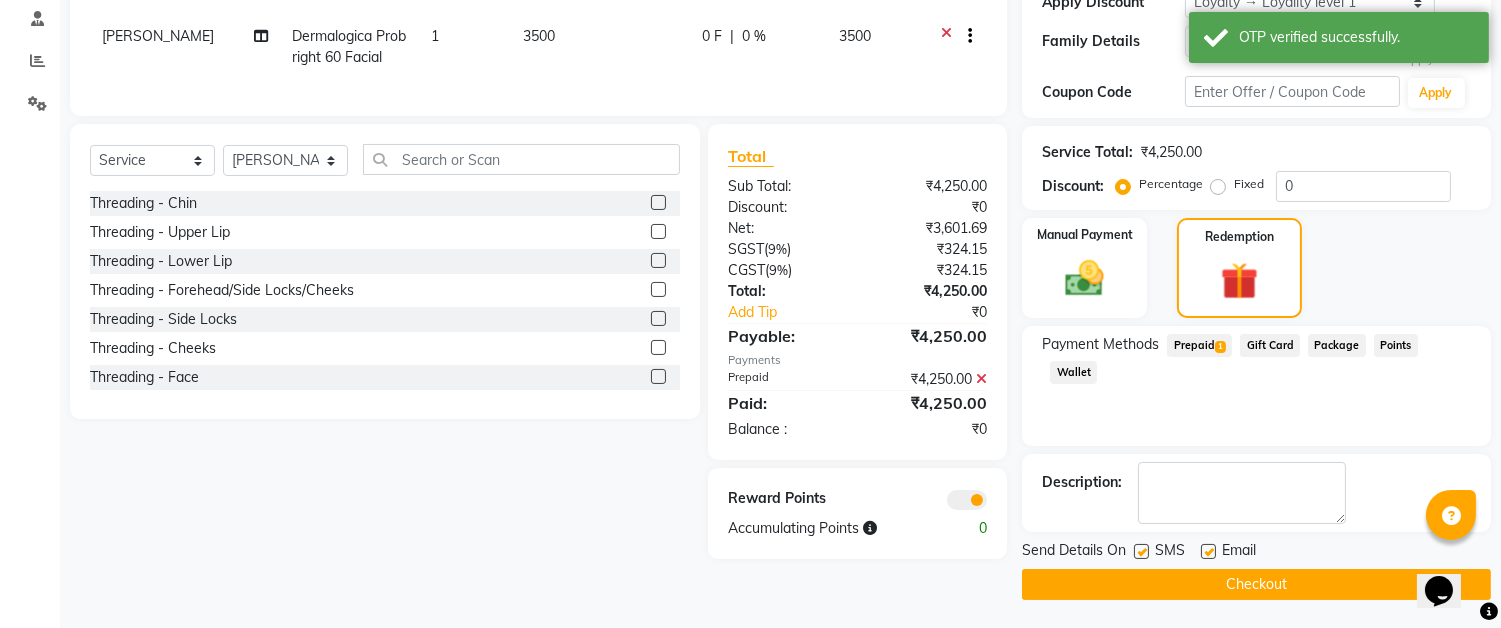 click on "Checkout" 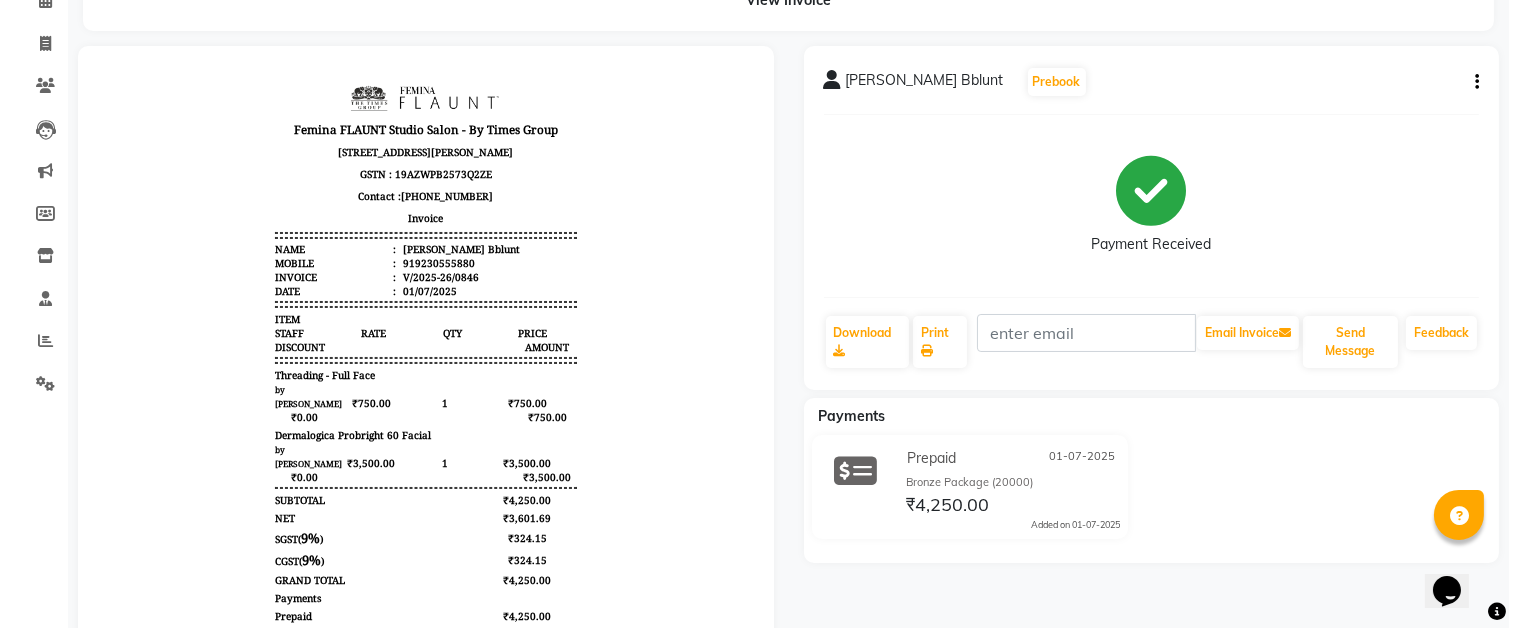 scroll, scrollTop: 0, scrollLeft: 0, axis: both 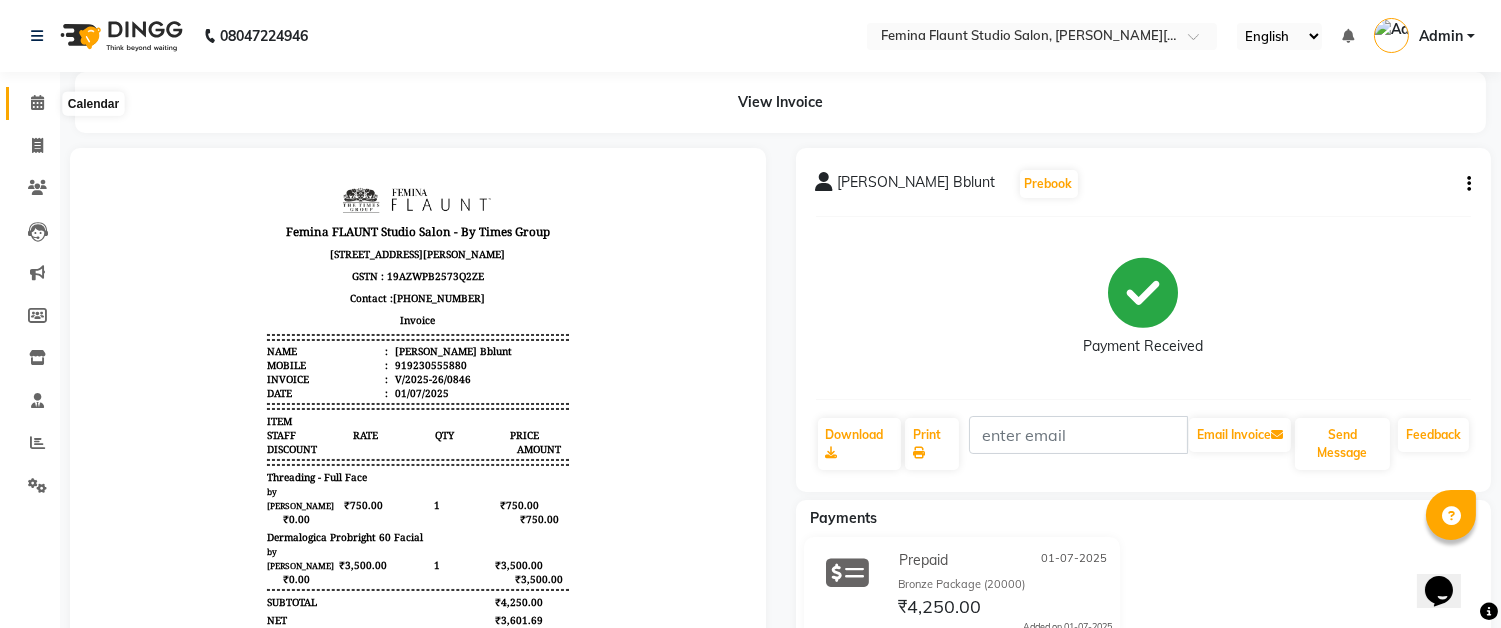 click 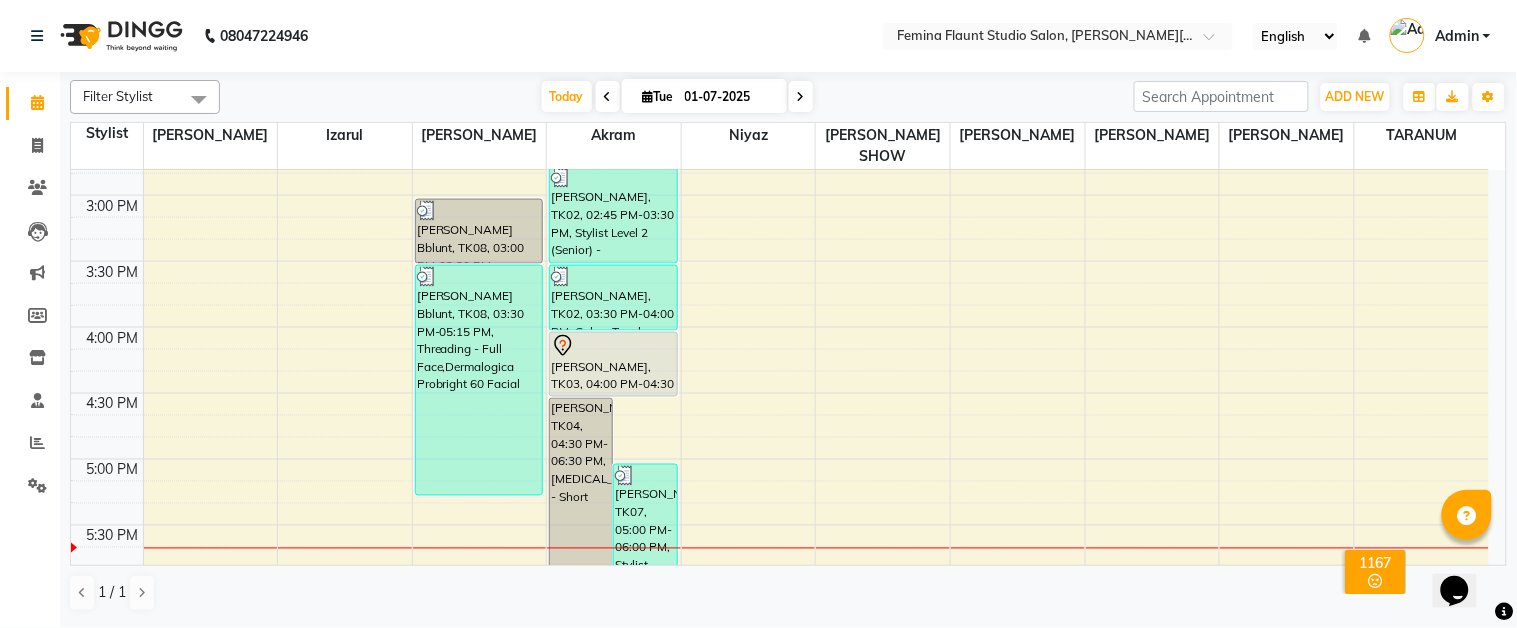 scroll, scrollTop: 728, scrollLeft: 0, axis: vertical 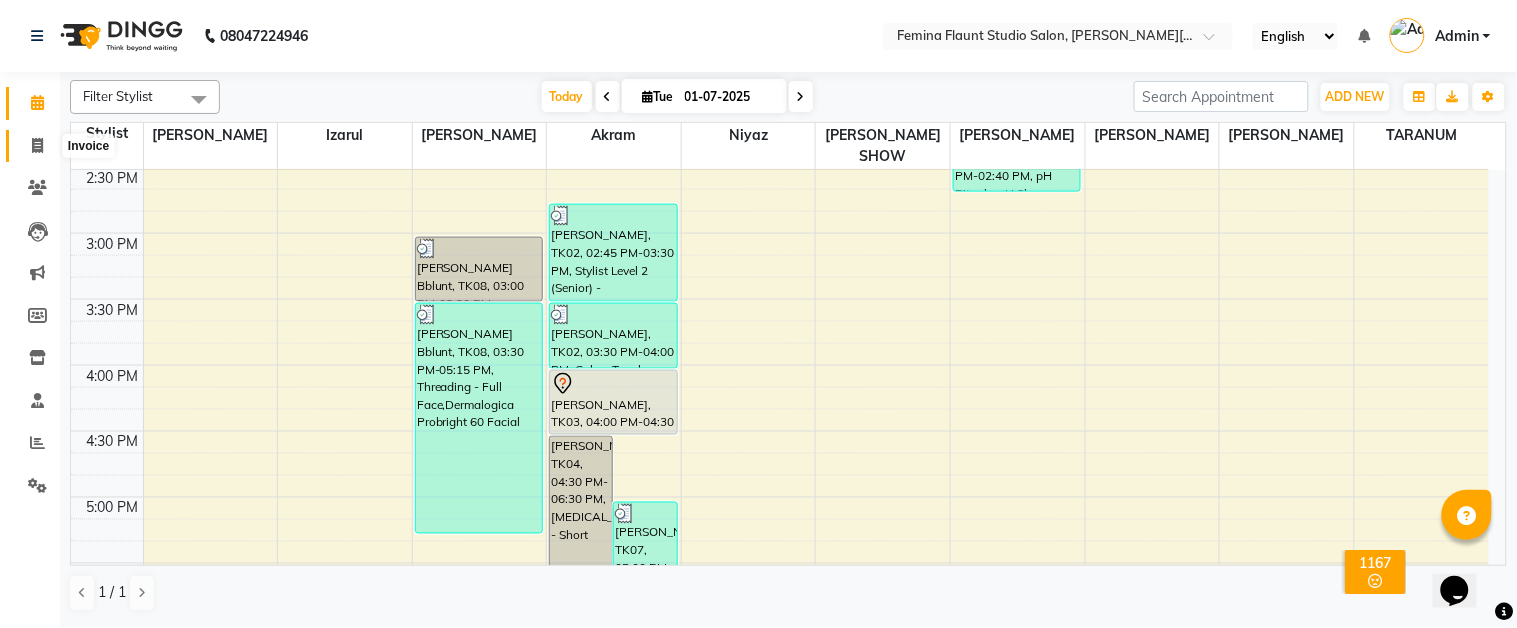 click 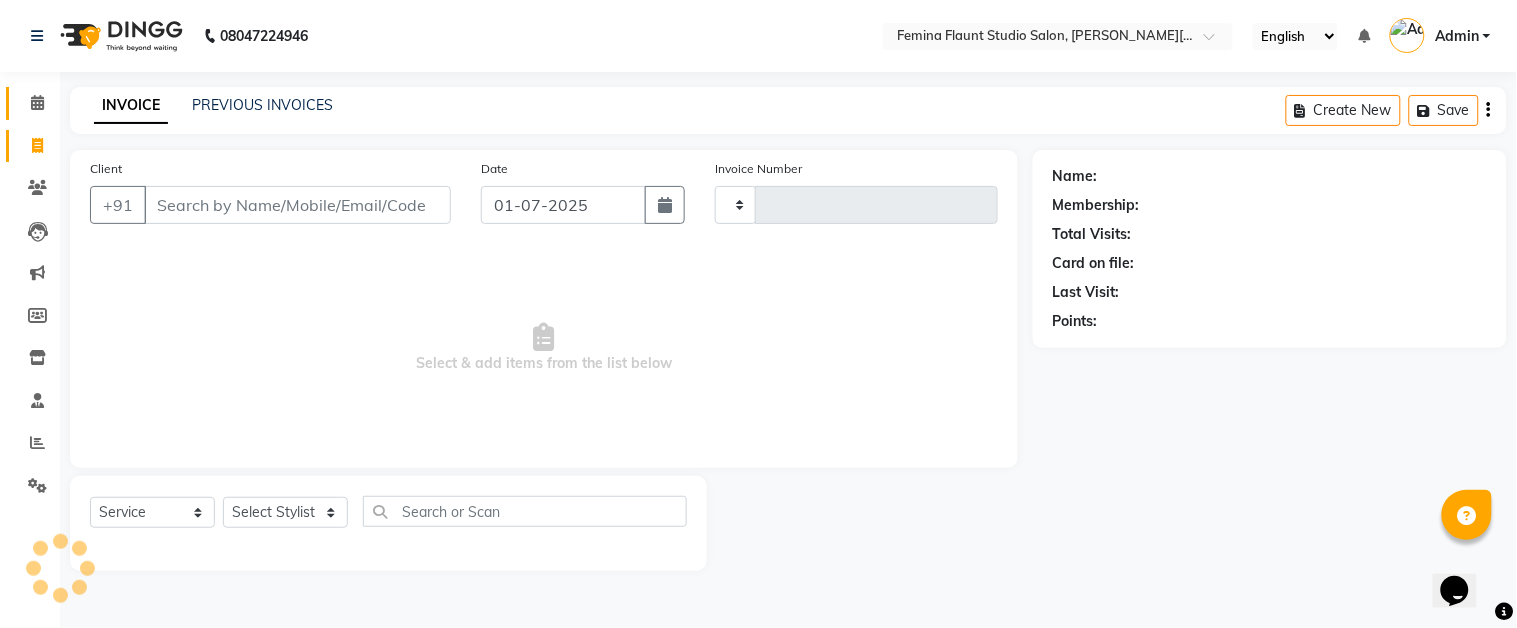 type on "0847" 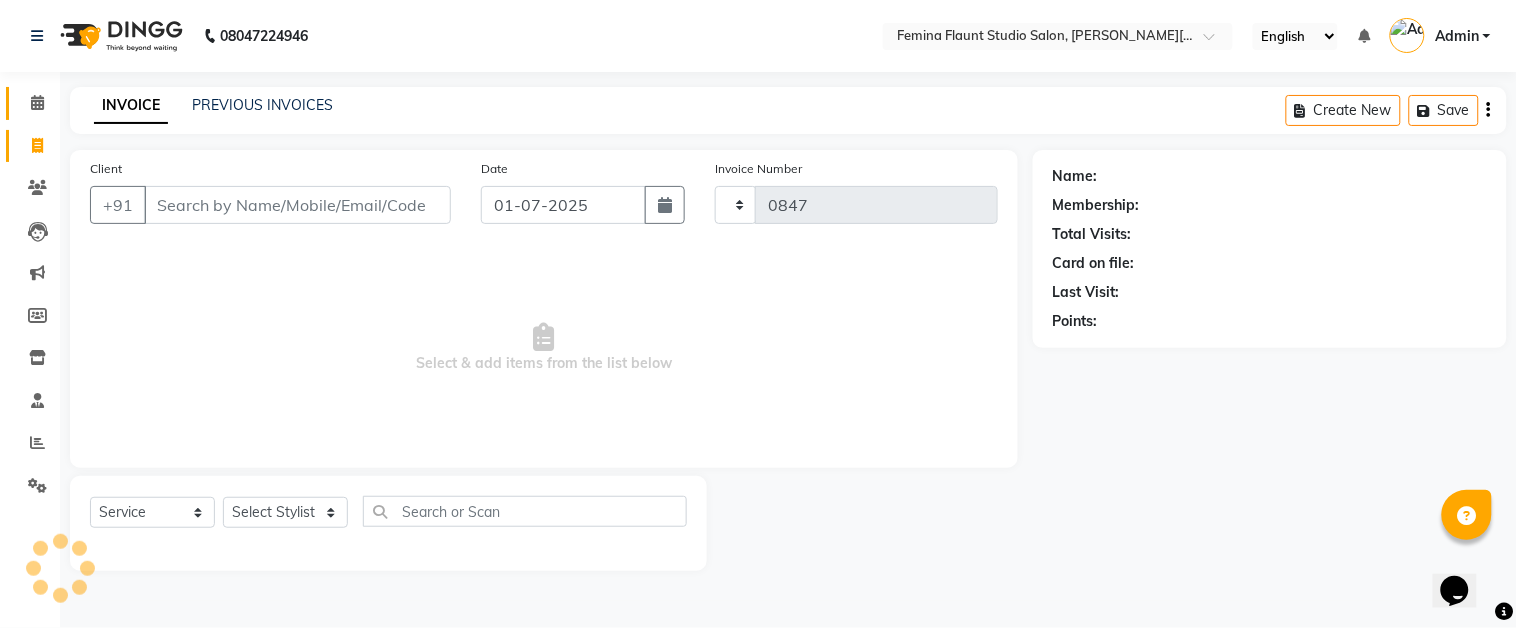 select on "5231" 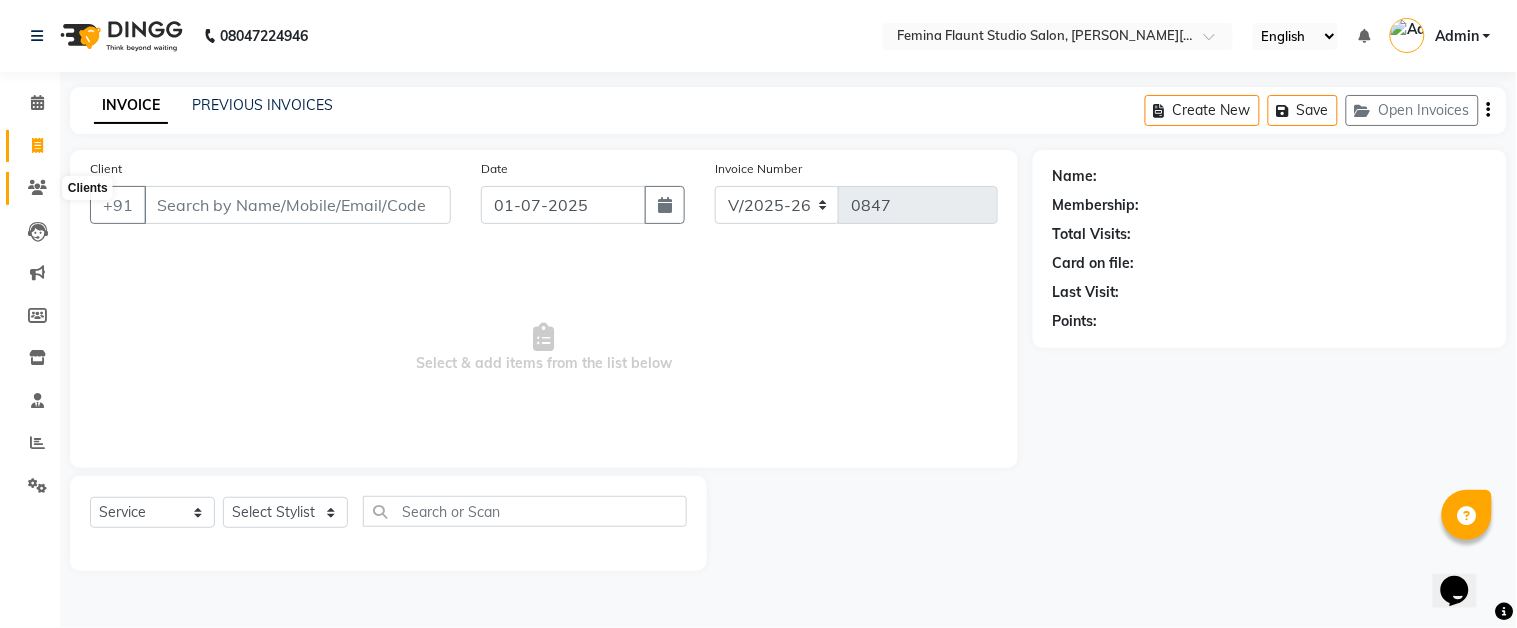 click 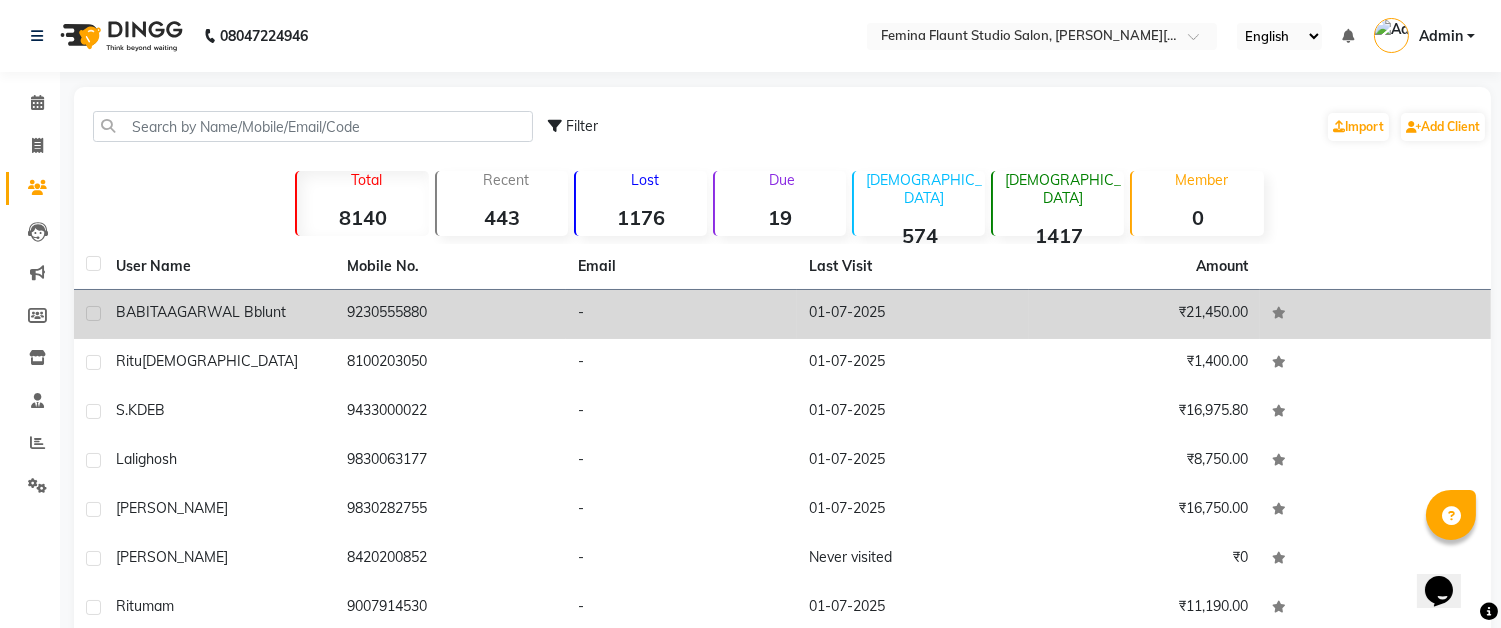 click on "9230555880" 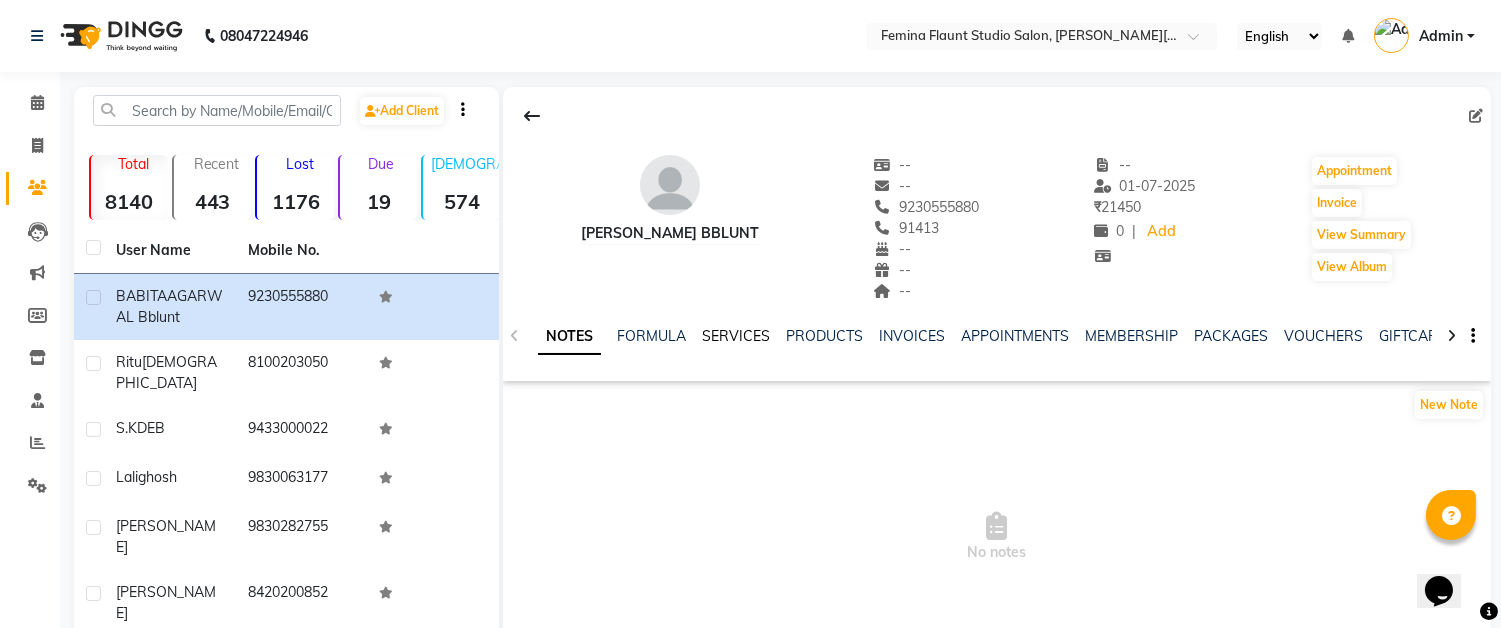 click on "SERVICES" 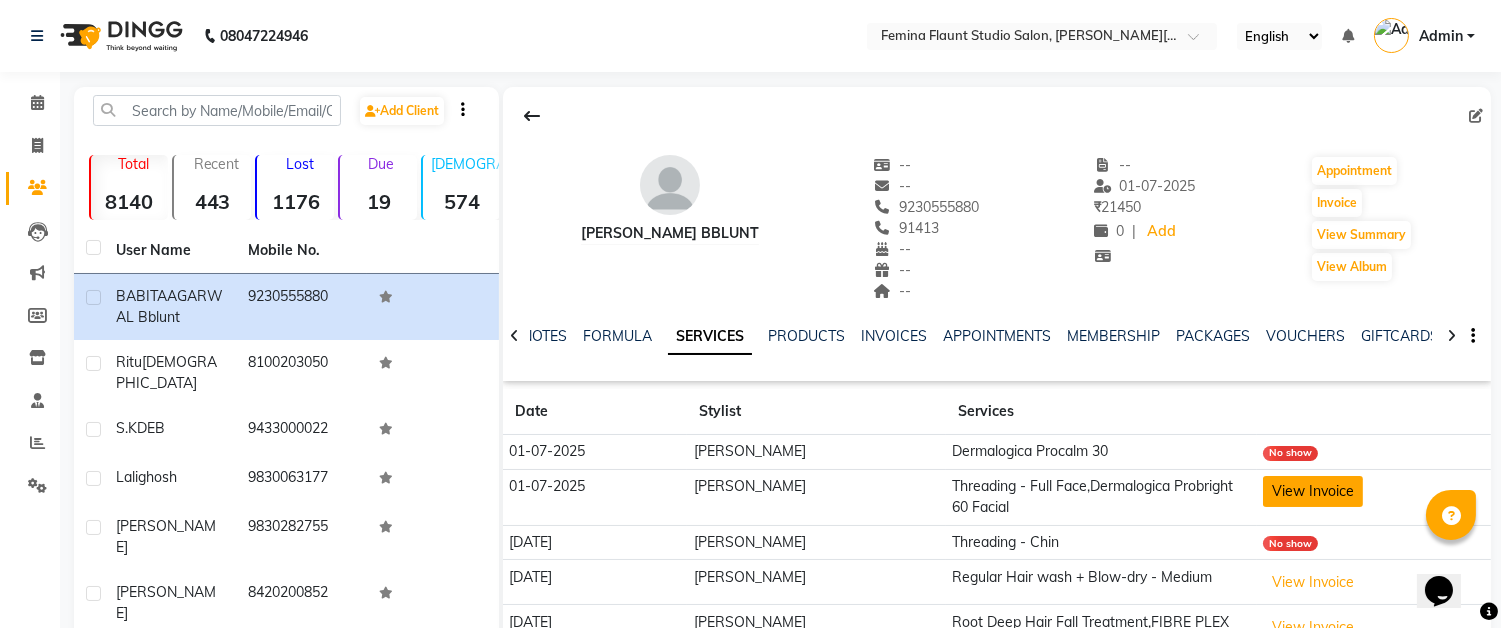 click on "View Invoice" 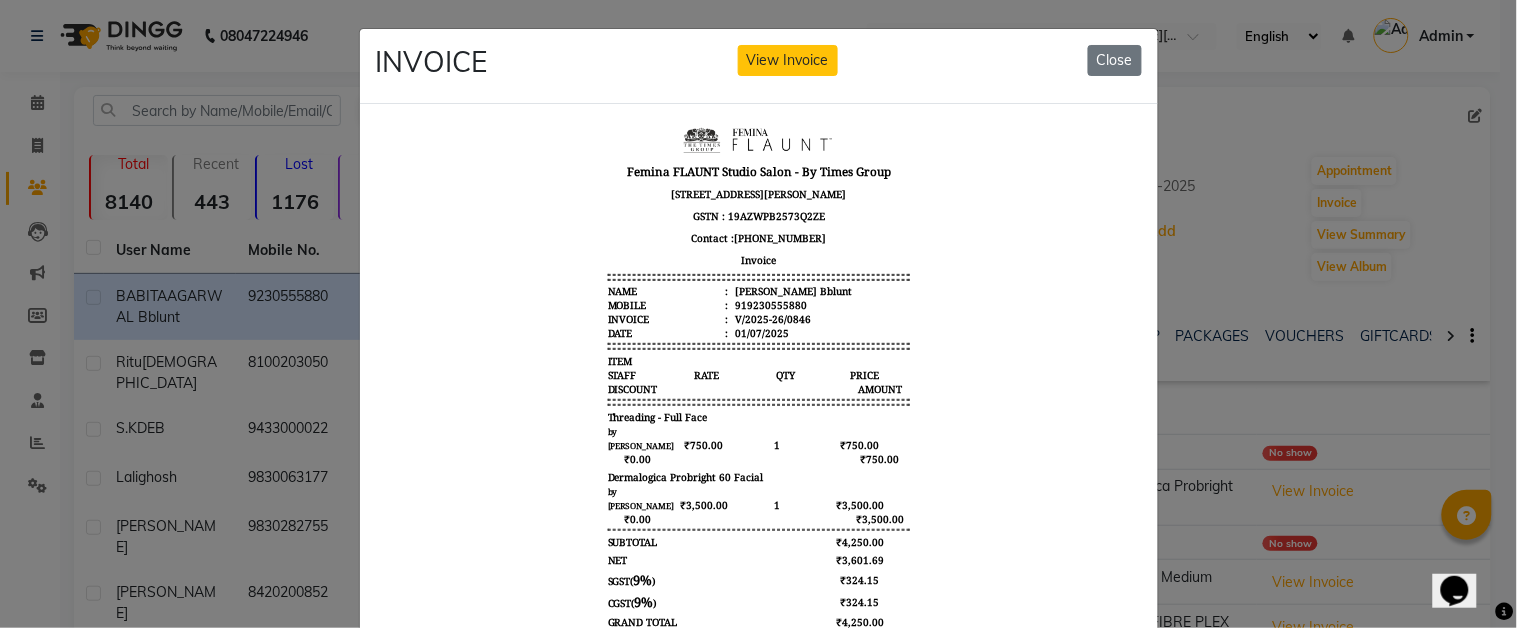 scroll, scrollTop: 15, scrollLeft: 0, axis: vertical 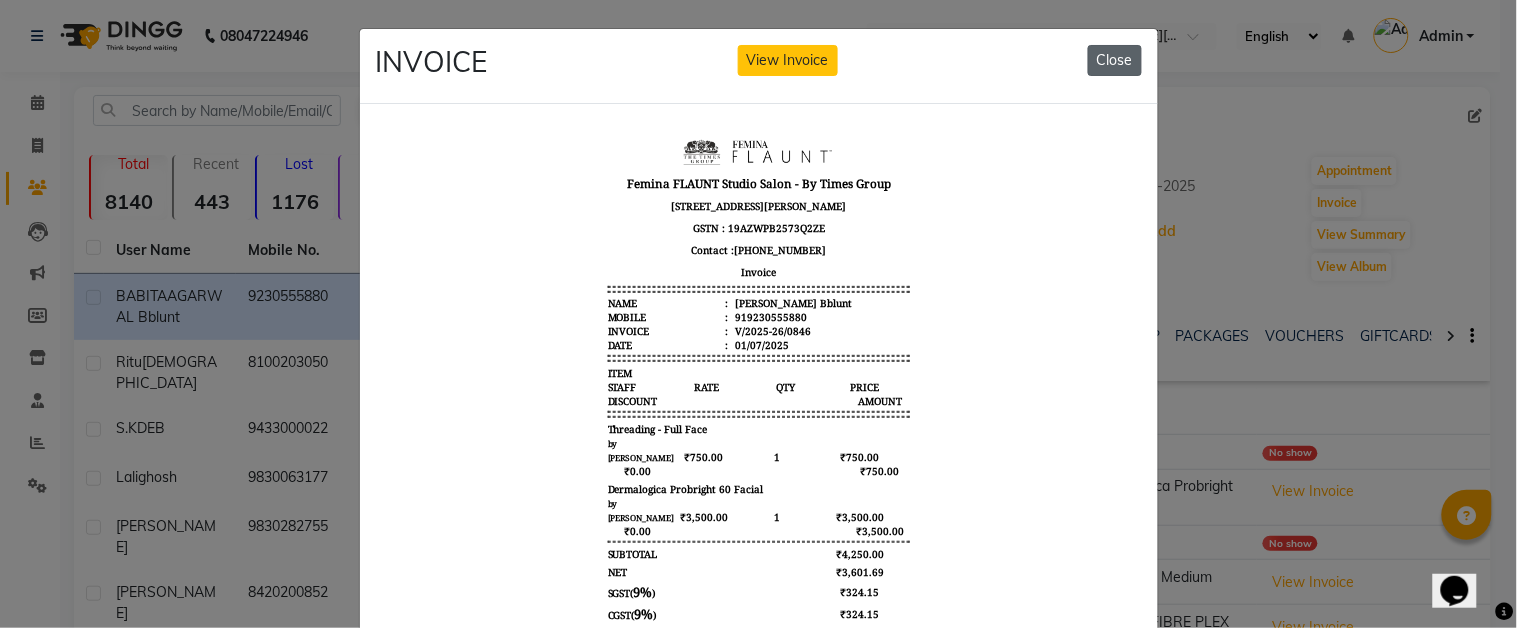 click on "Close" 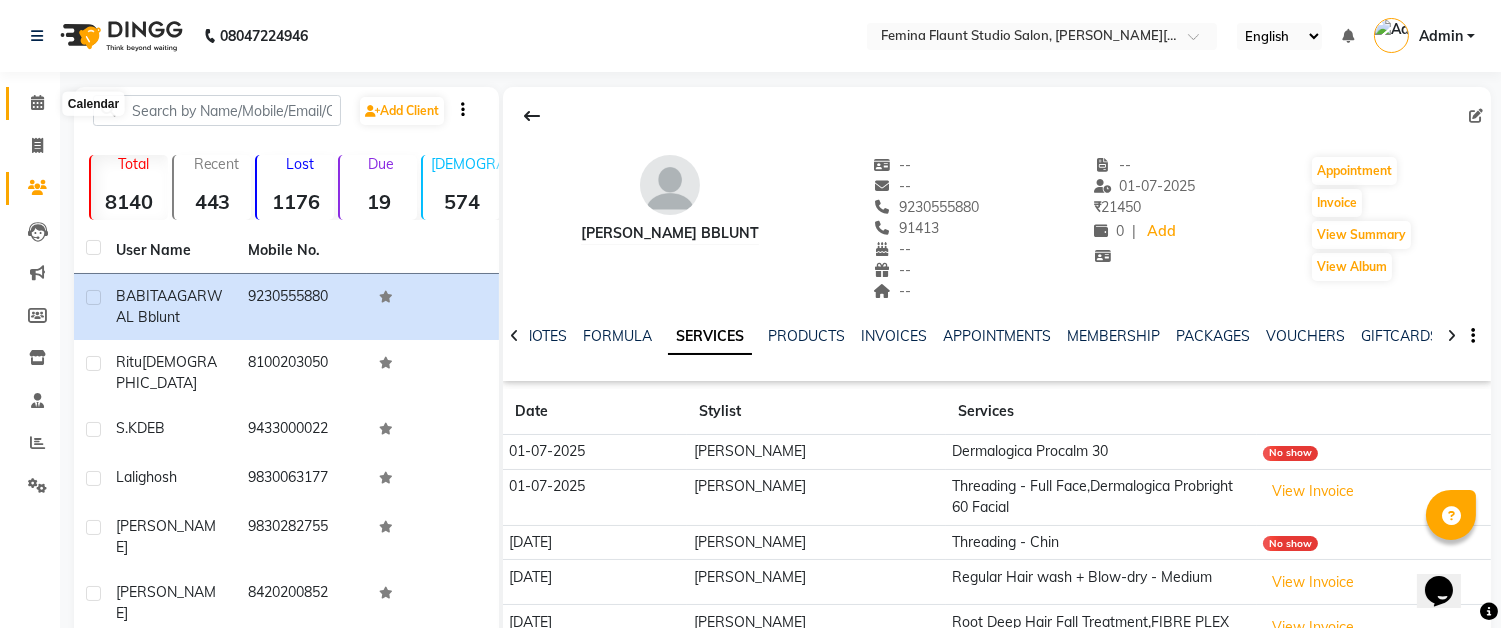 click 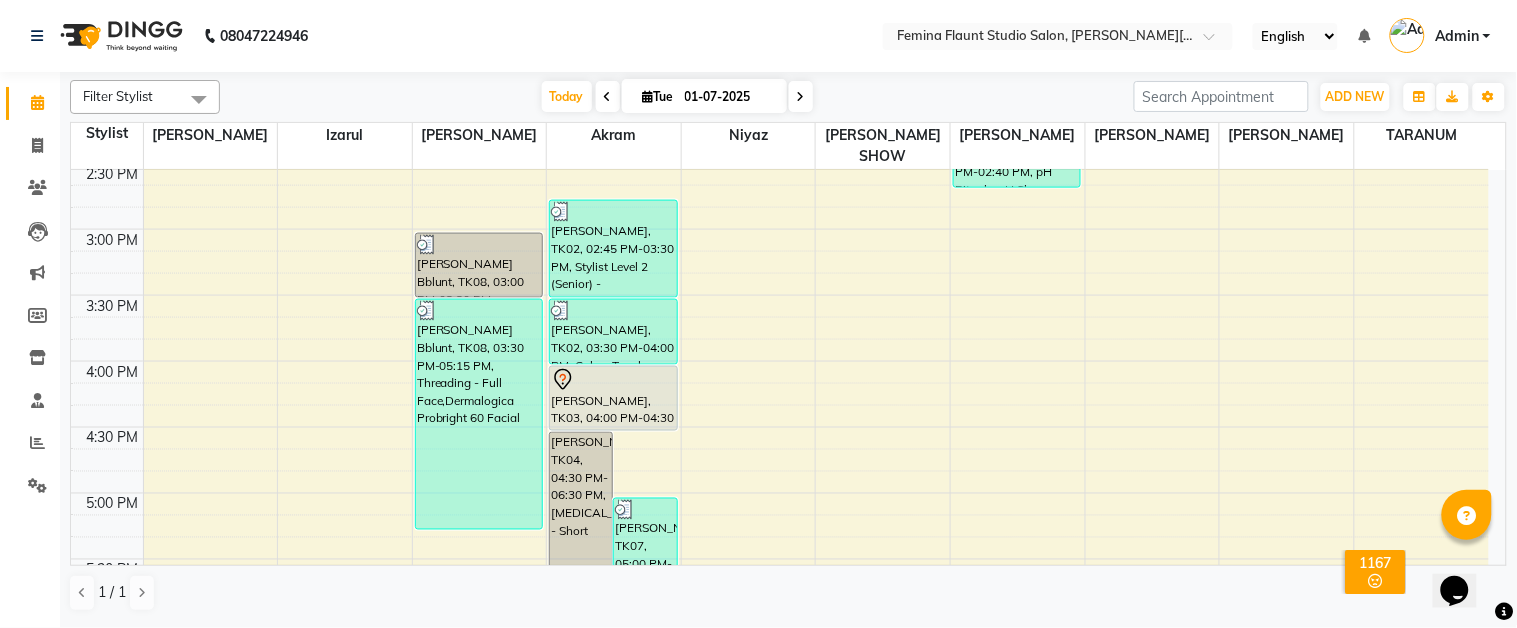 scroll, scrollTop: 728, scrollLeft: 0, axis: vertical 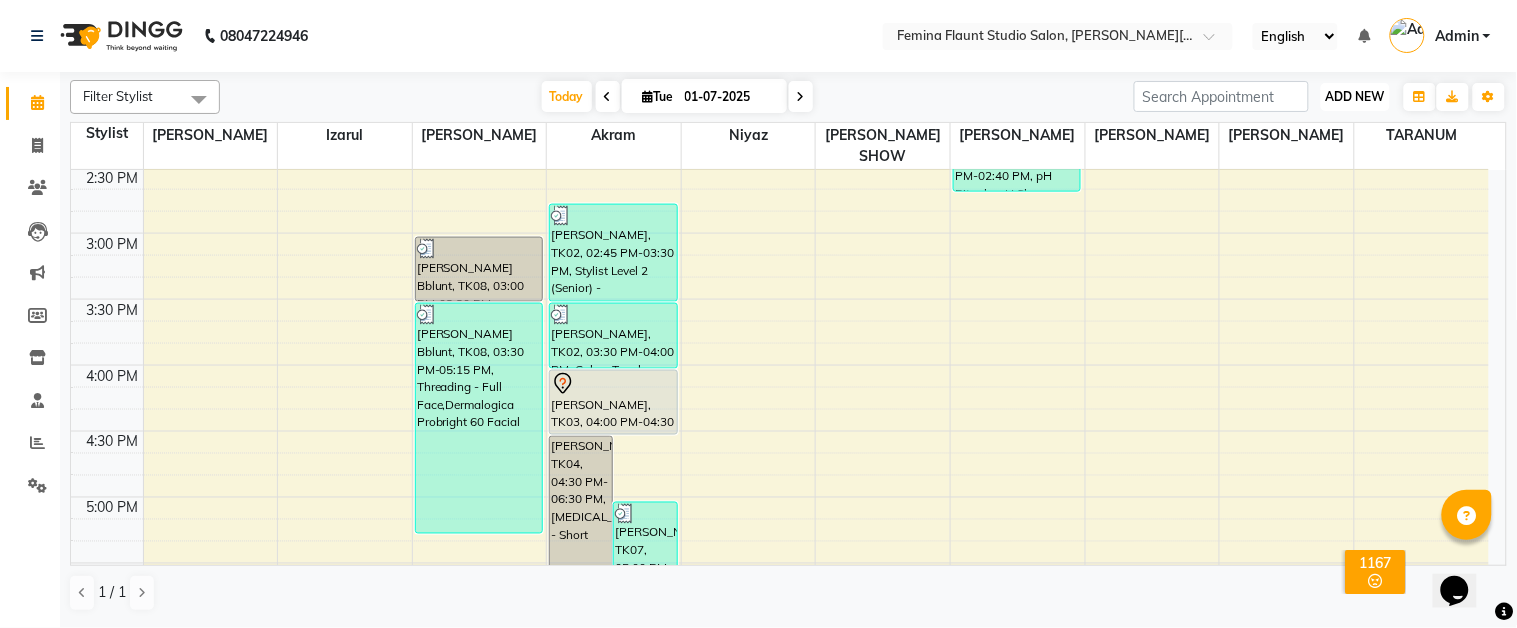 click on "ADD NEW" at bounding box center (1355, 96) 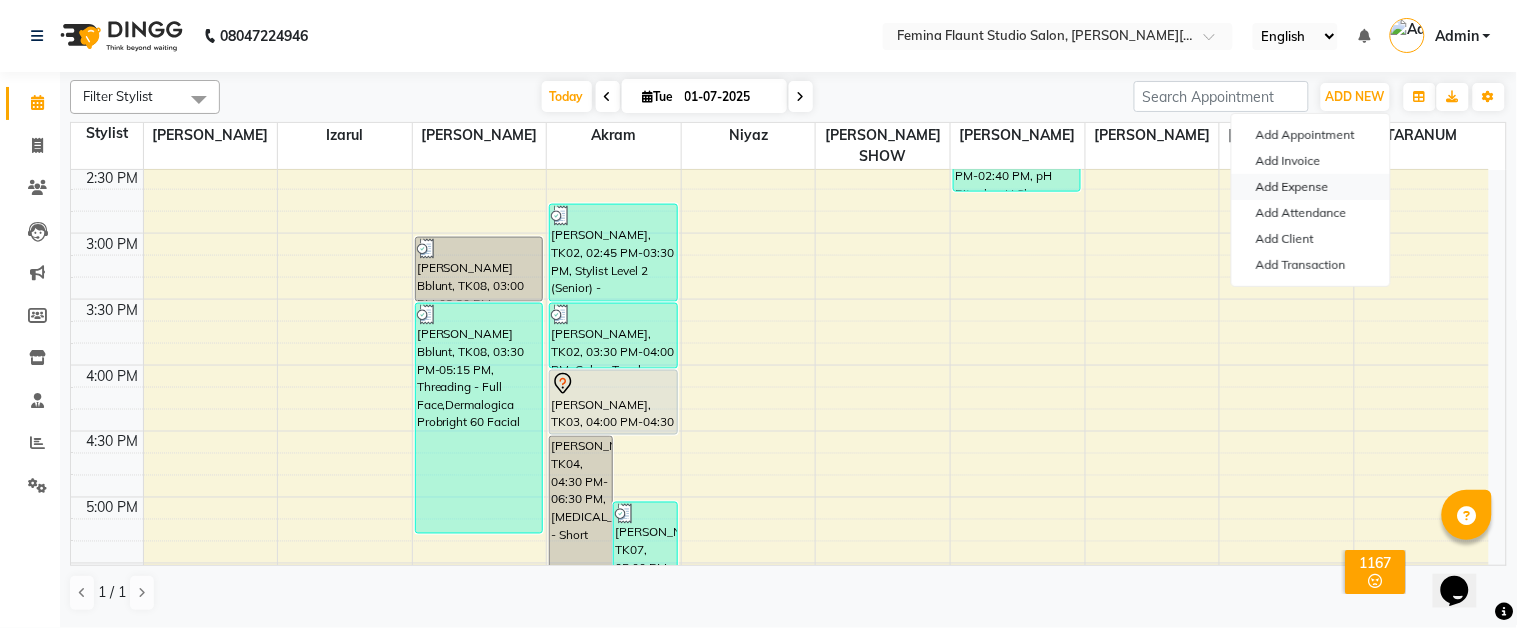 click on "Add Expense" at bounding box center [1311, 187] 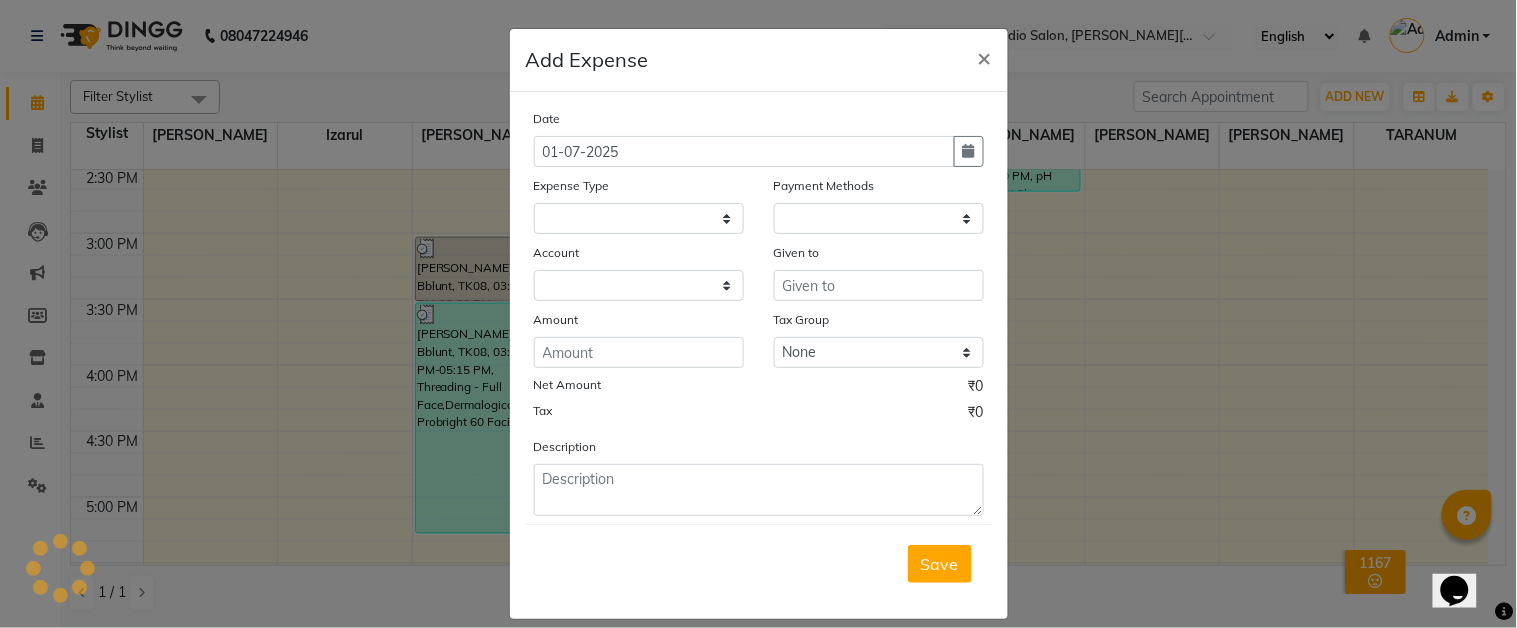 select on "1" 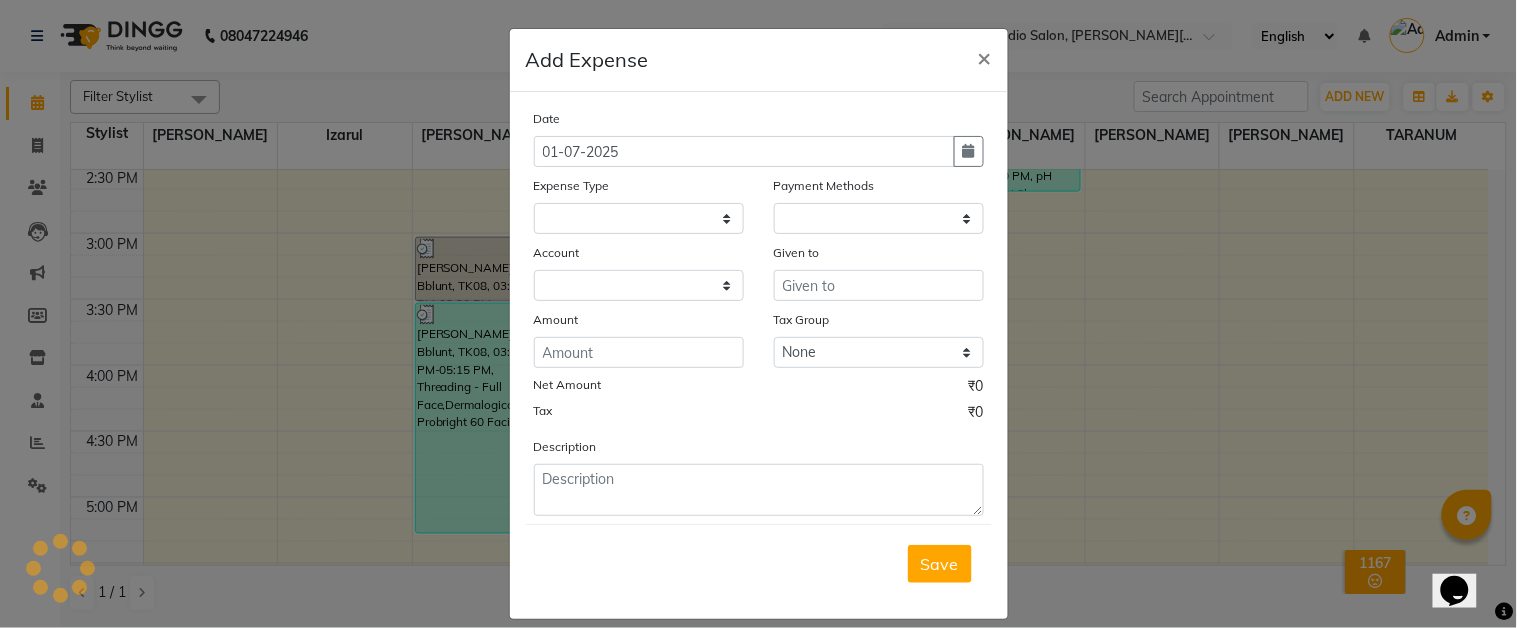 select on "4140" 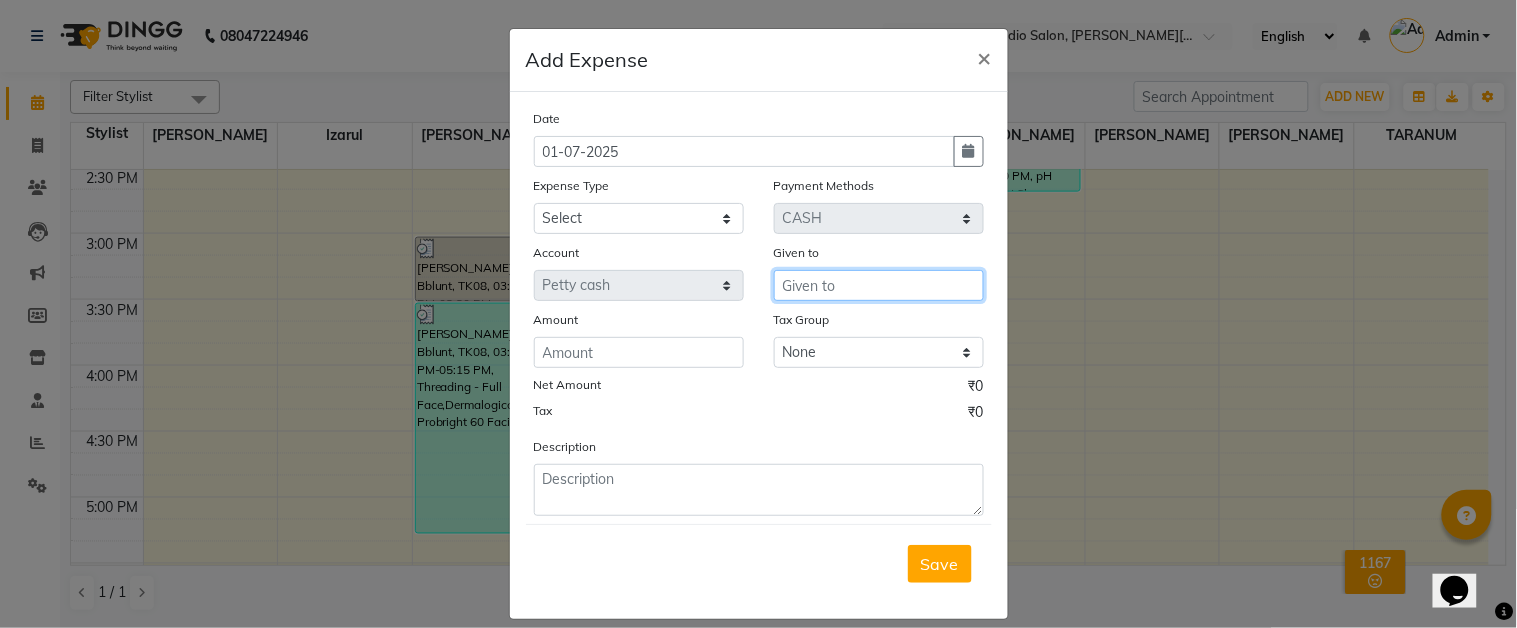 click at bounding box center [879, 285] 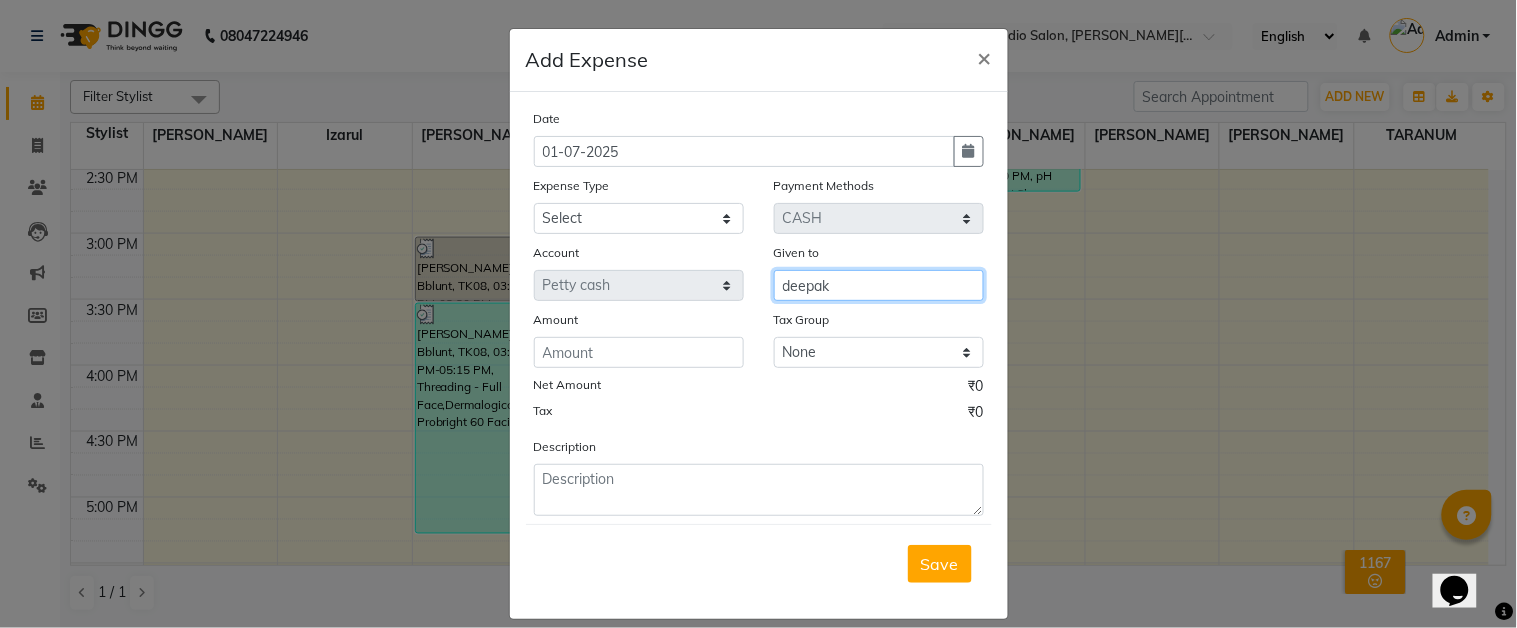 type on "deepak" 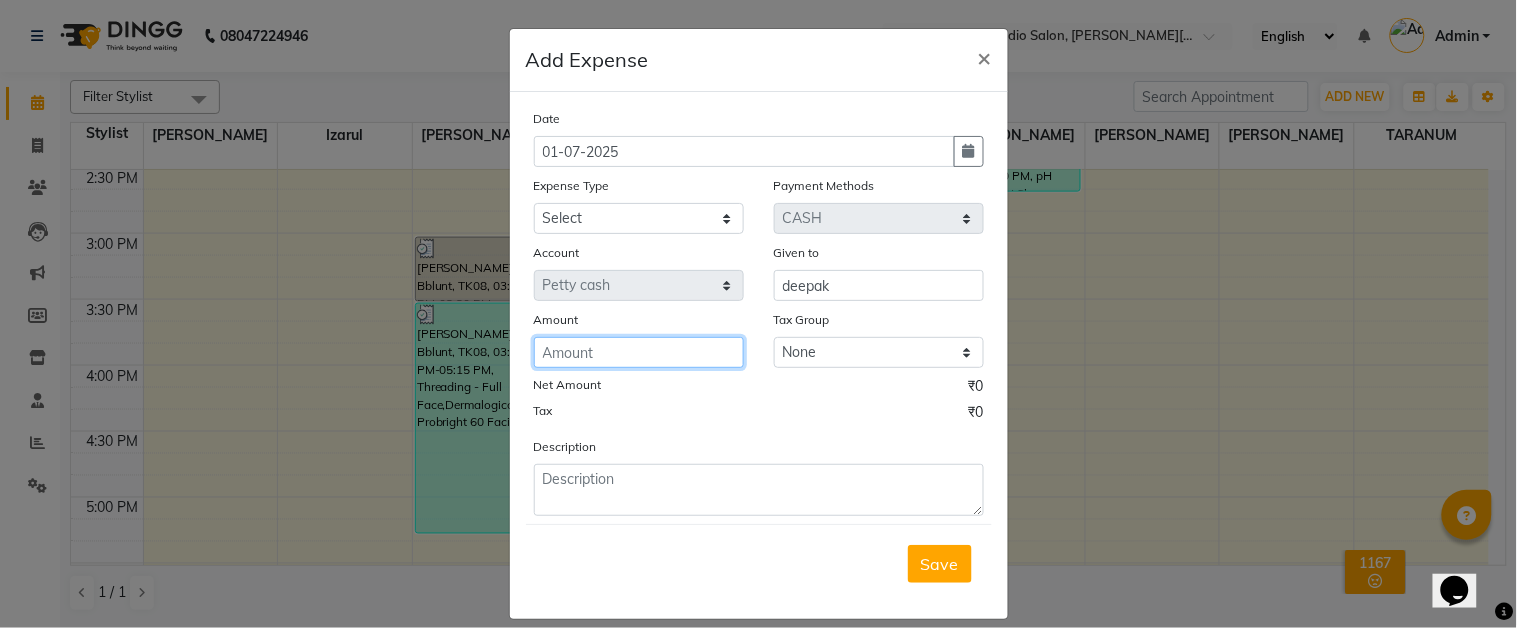 click 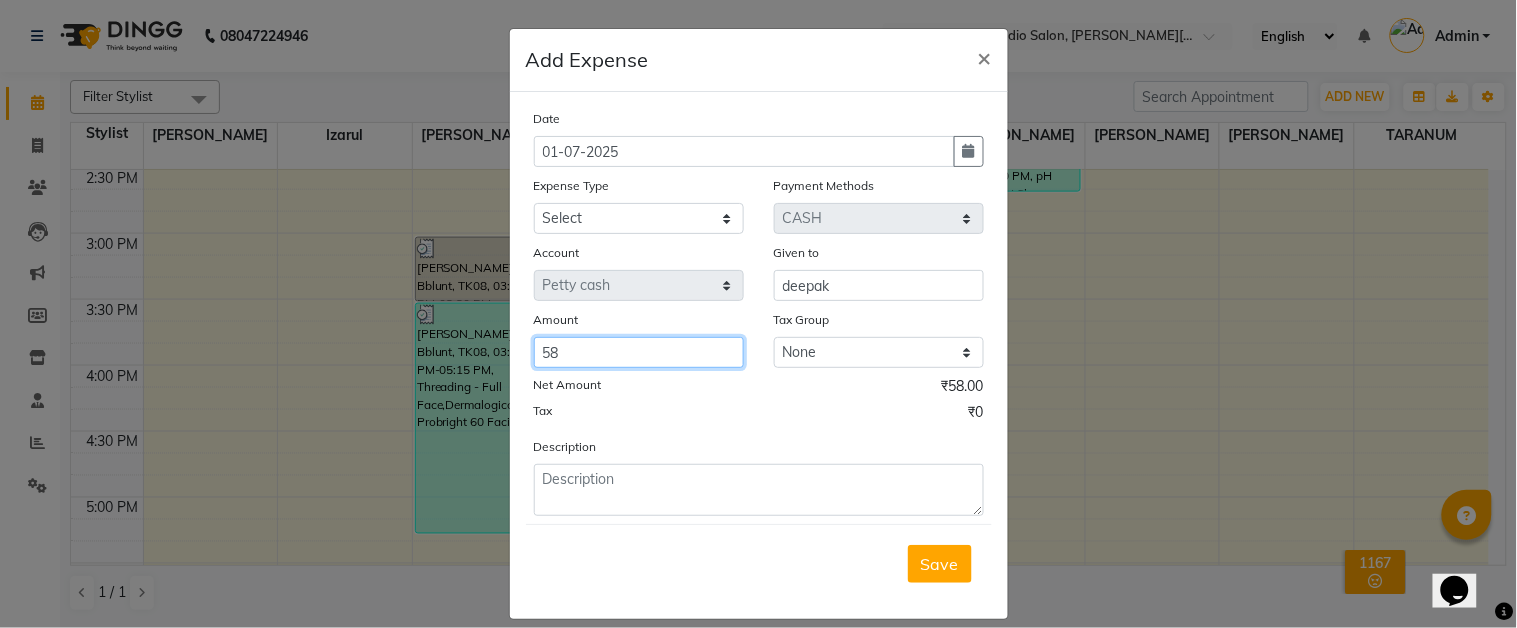 type on "58" 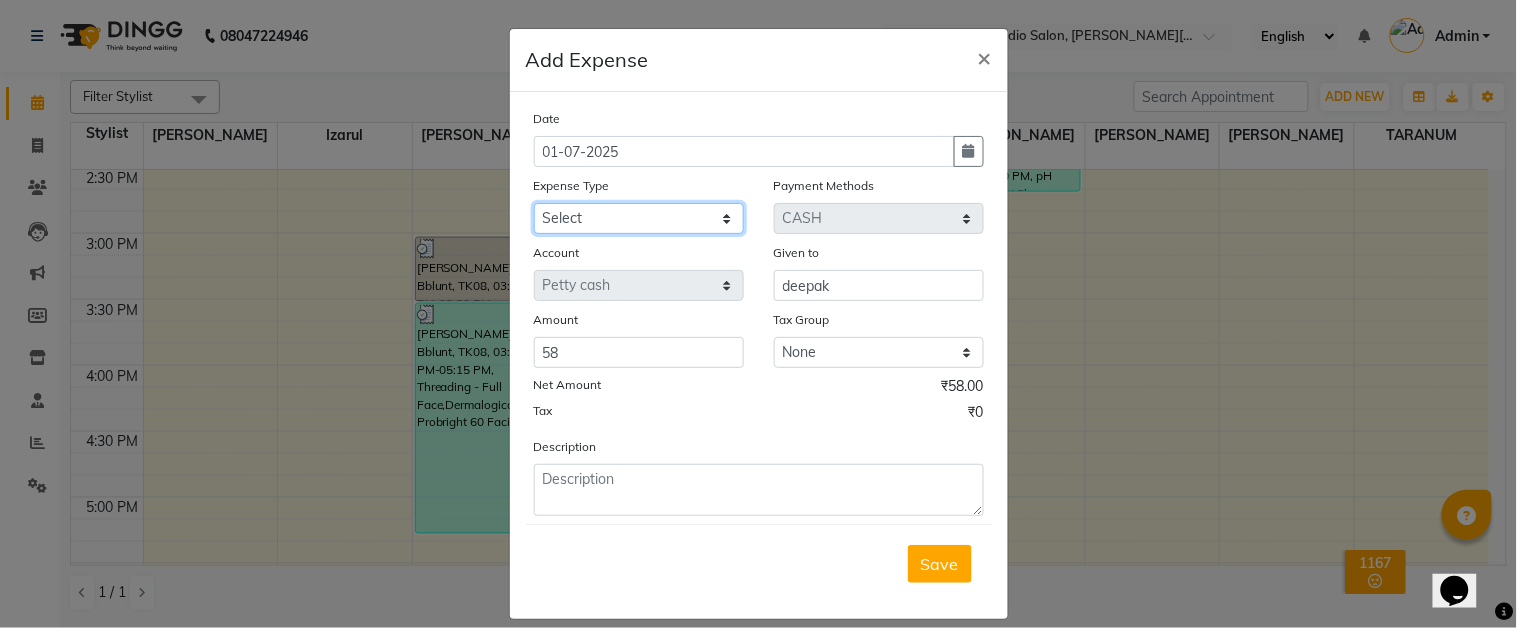 click on "Select Advance Salary Car Parking Charges Cash transfer to bank Cash Transfer to Owner Client Snacks Electricity Incentive Laundry Marketing Miscellaneous Other Pantry Salary Staff Snacks Tea & Refreshment [DEMOGRAPHIC_DATA] Water" 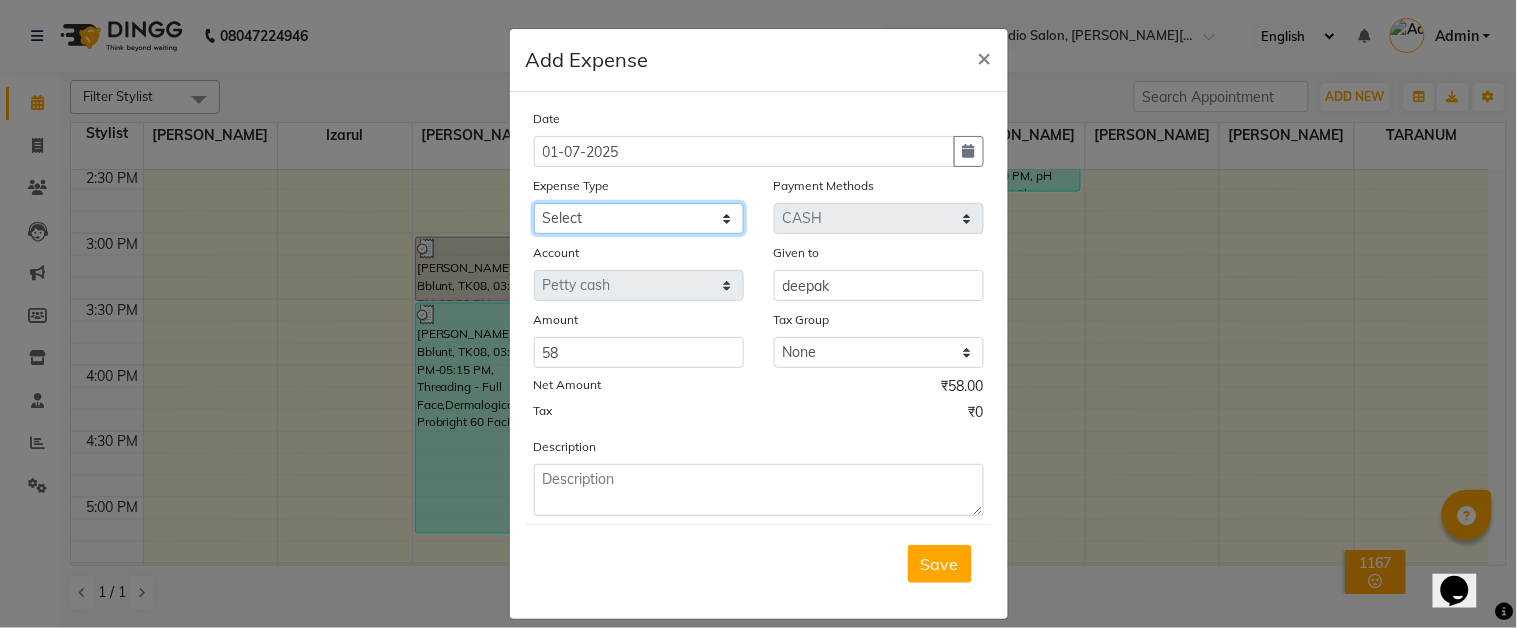 select on "9802" 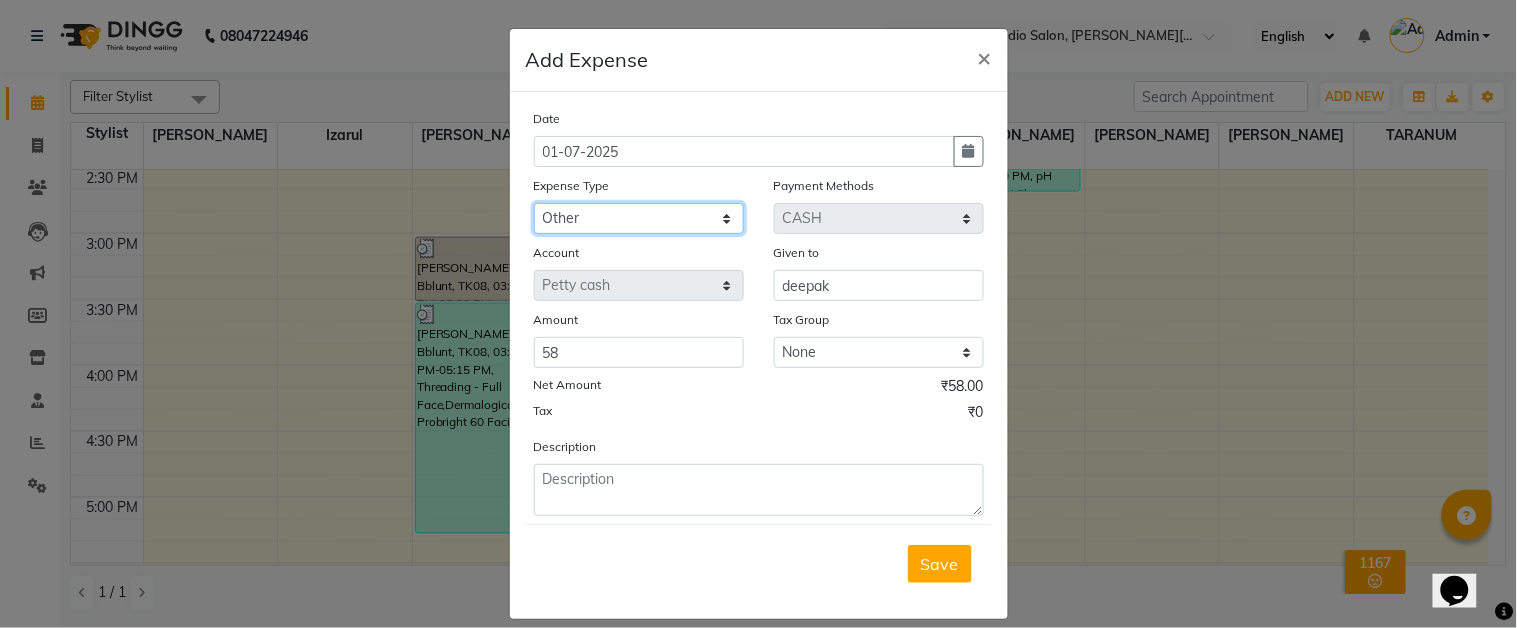 click on "Select Advance Salary Car Parking Charges Cash transfer to bank Cash Transfer to Owner Client Snacks Electricity Incentive Laundry Marketing Miscellaneous Other Pantry Salary Staff Snacks Tea & Refreshment [DEMOGRAPHIC_DATA] Water" 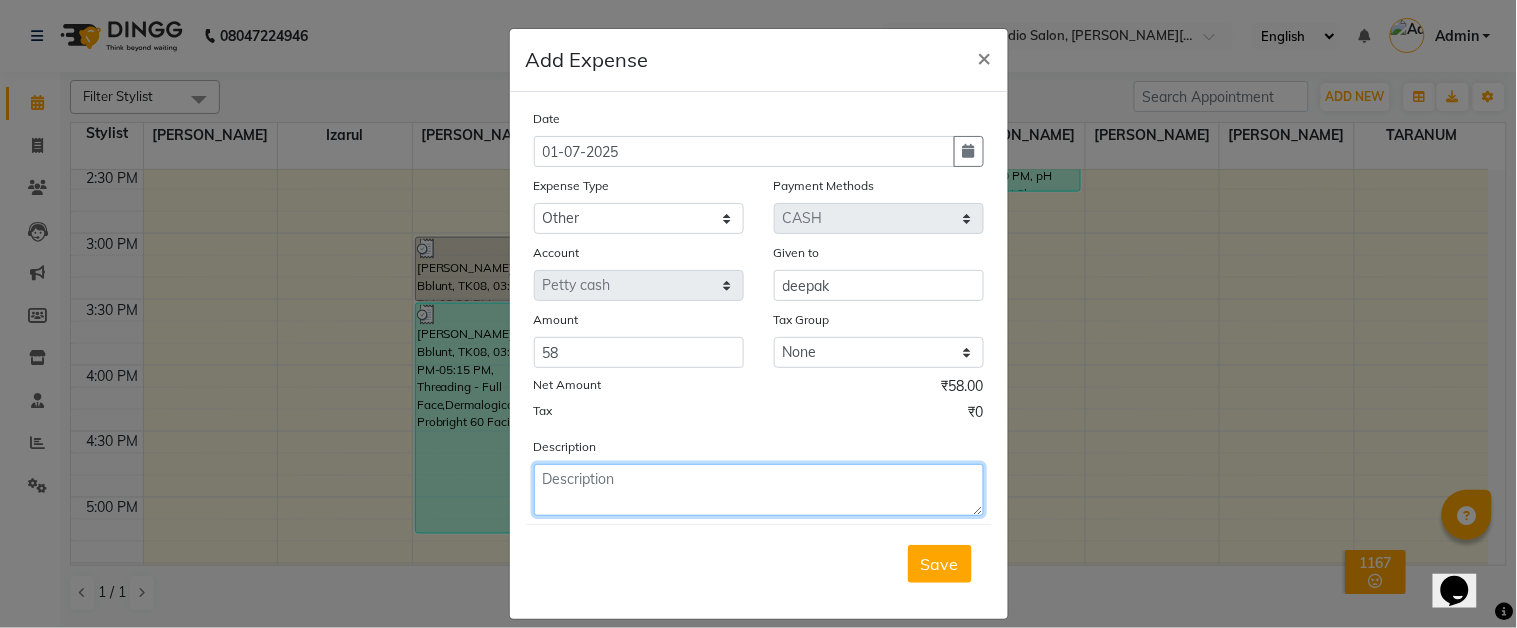 click 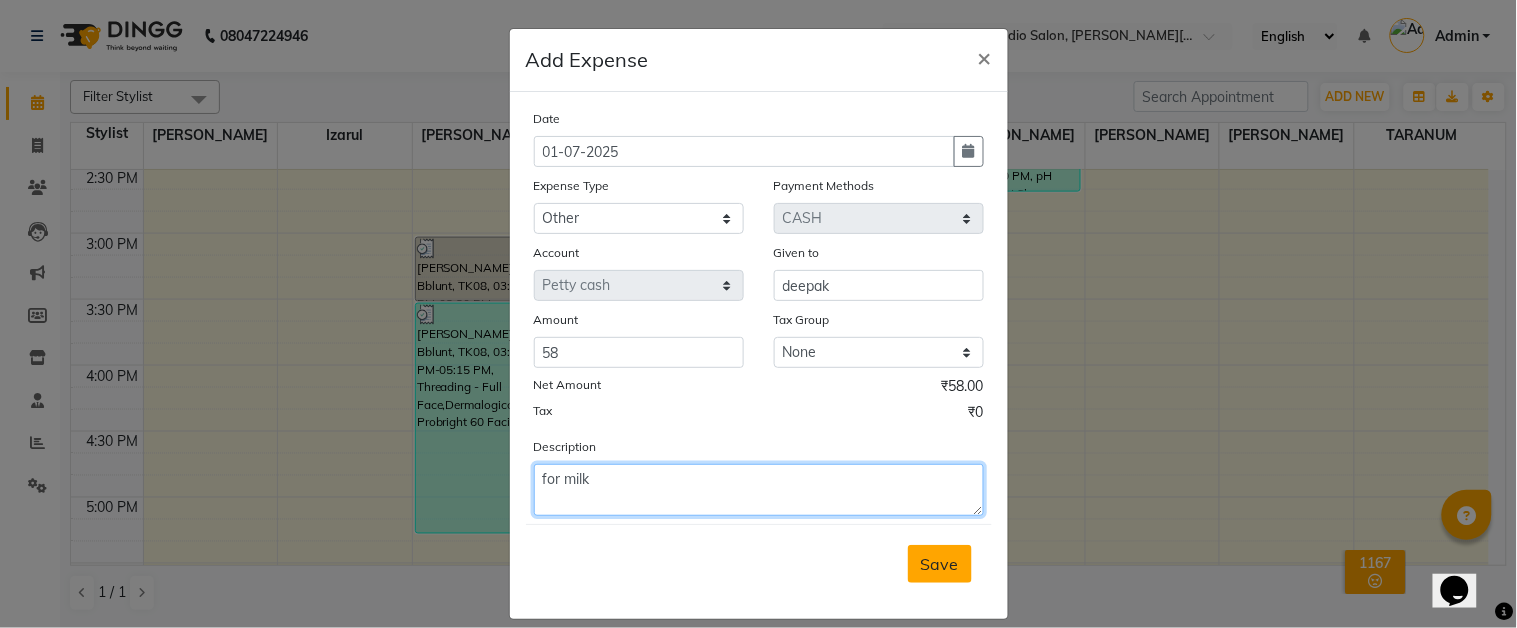 type on "for milk" 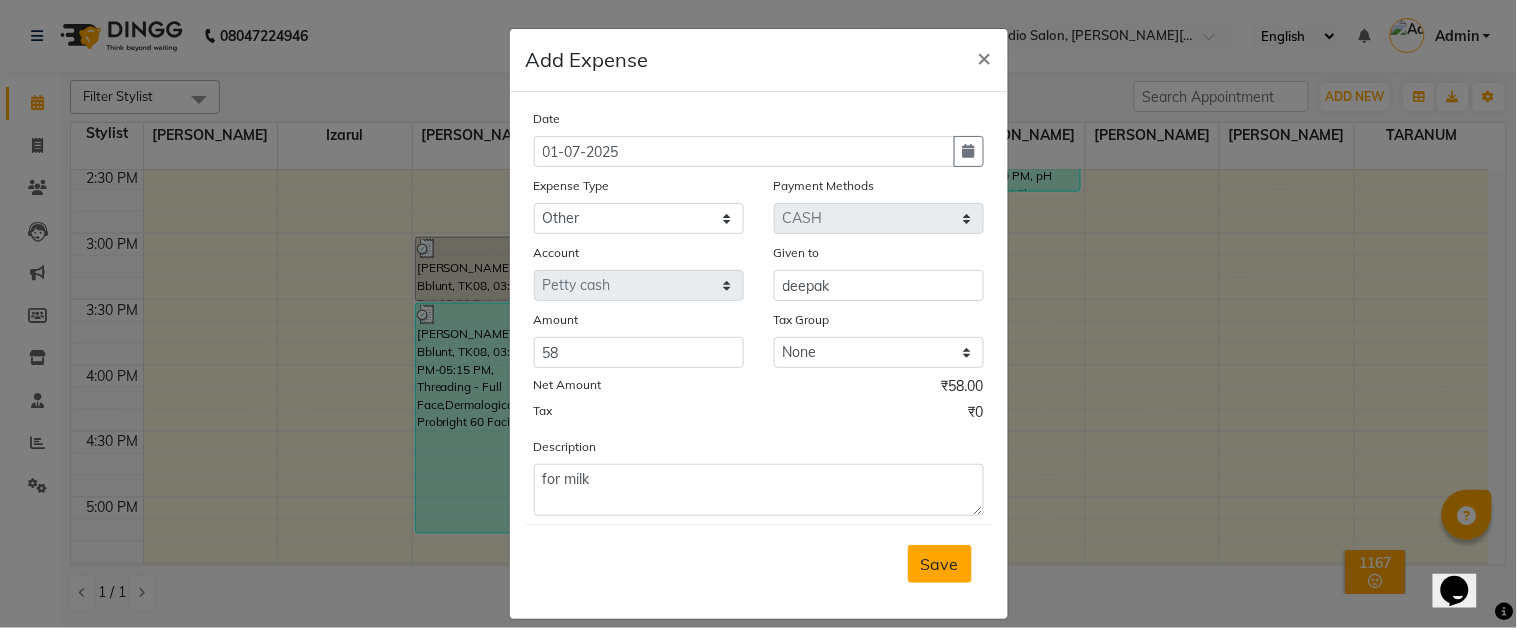 click on "Save" at bounding box center (940, 564) 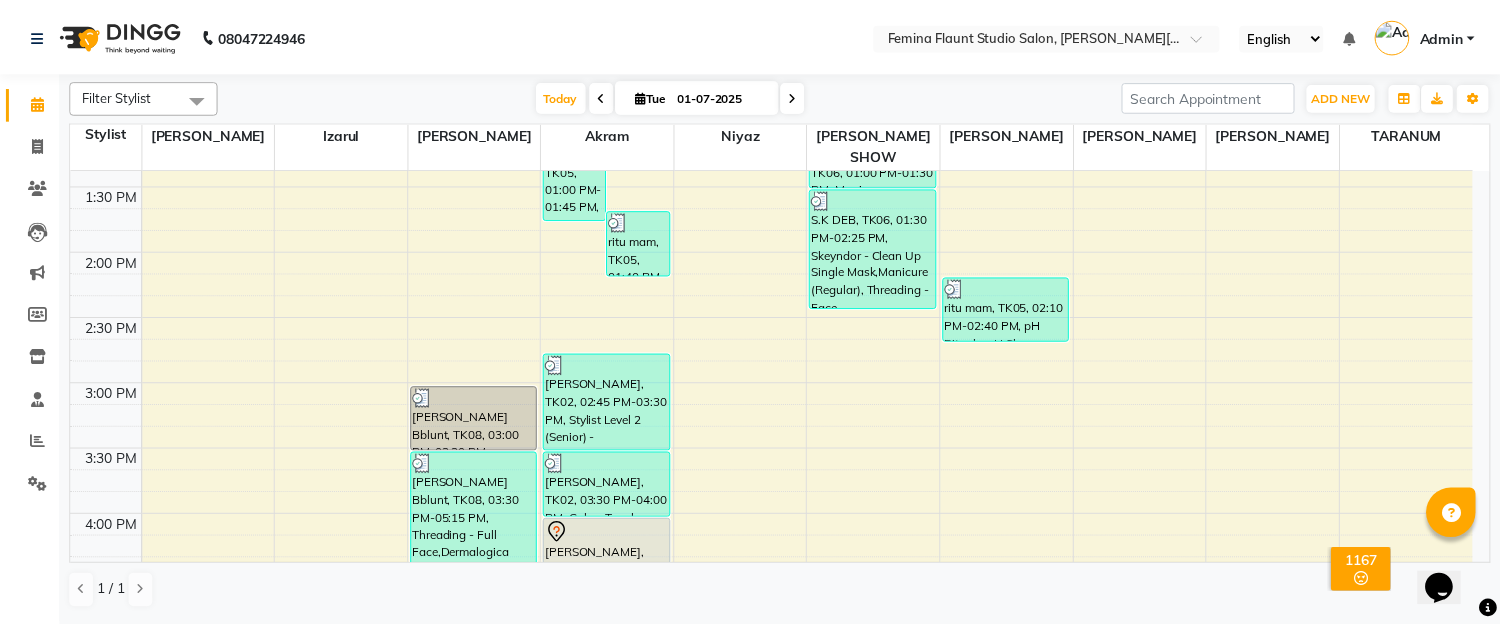 scroll, scrollTop: 617, scrollLeft: 0, axis: vertical 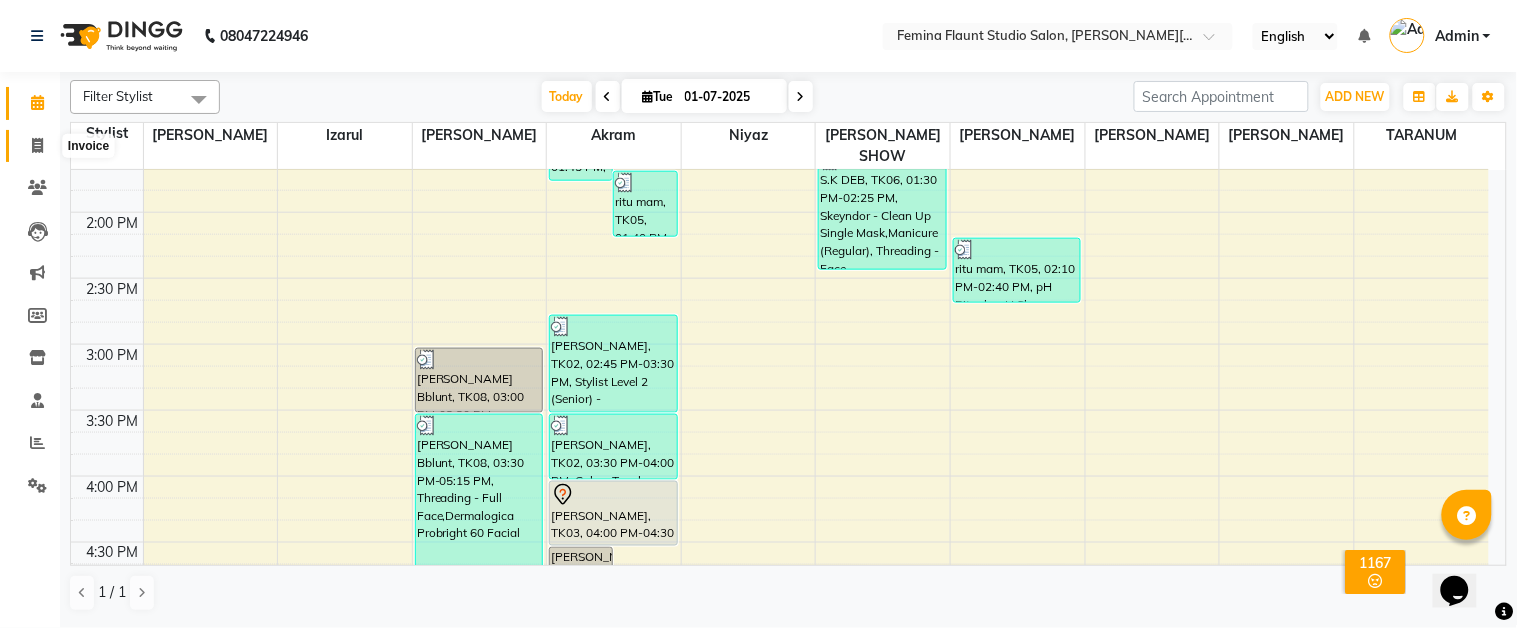 click 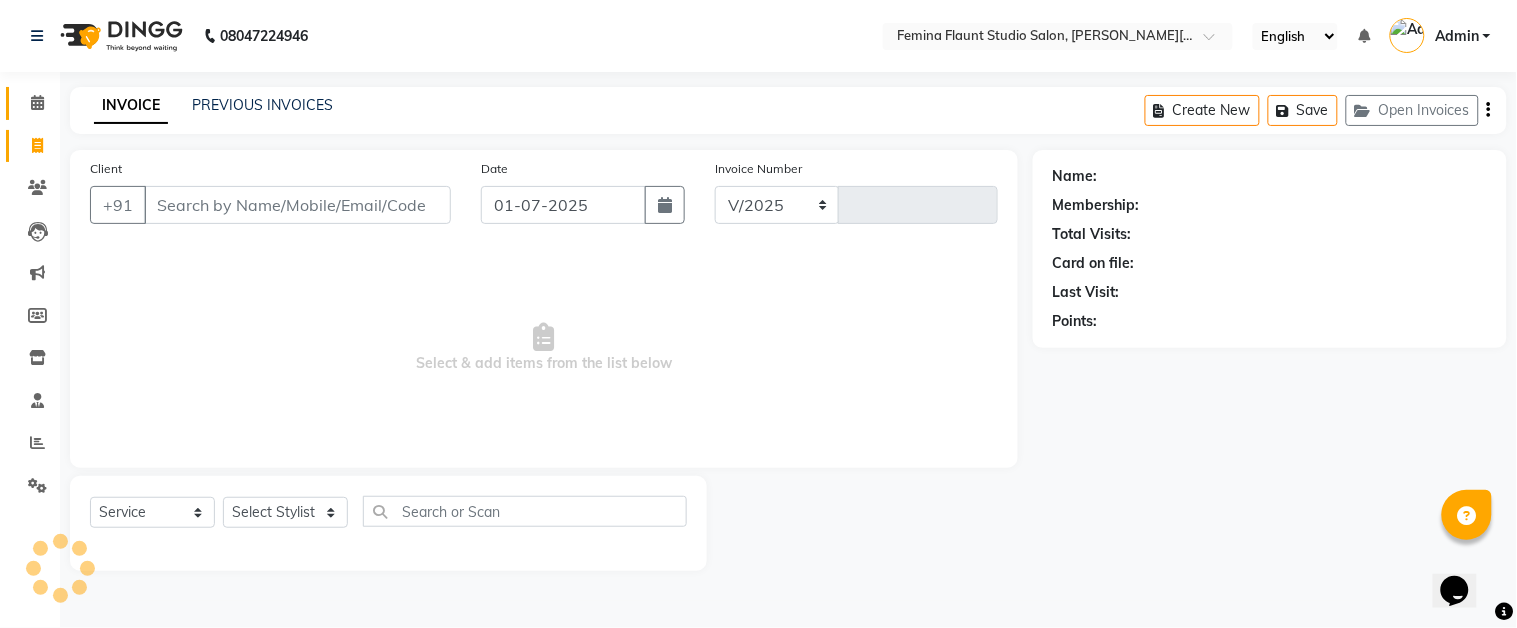 select on "5231" 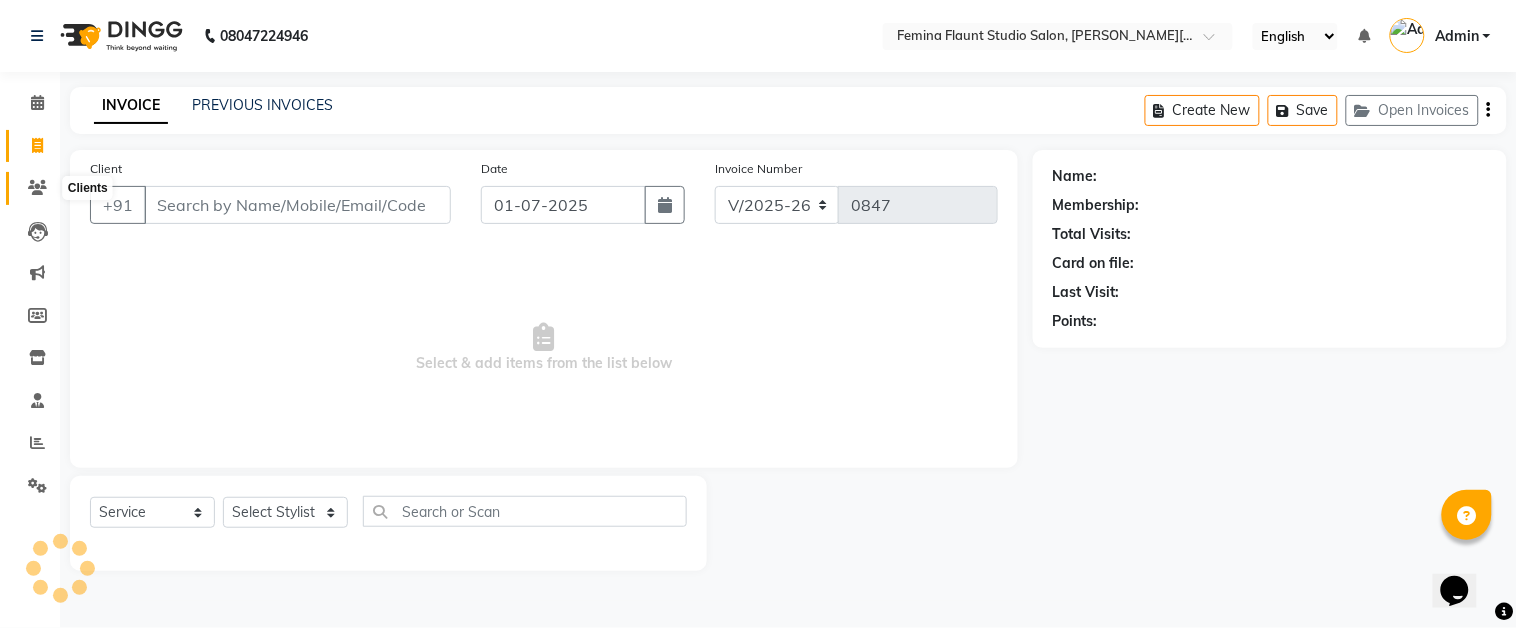 click 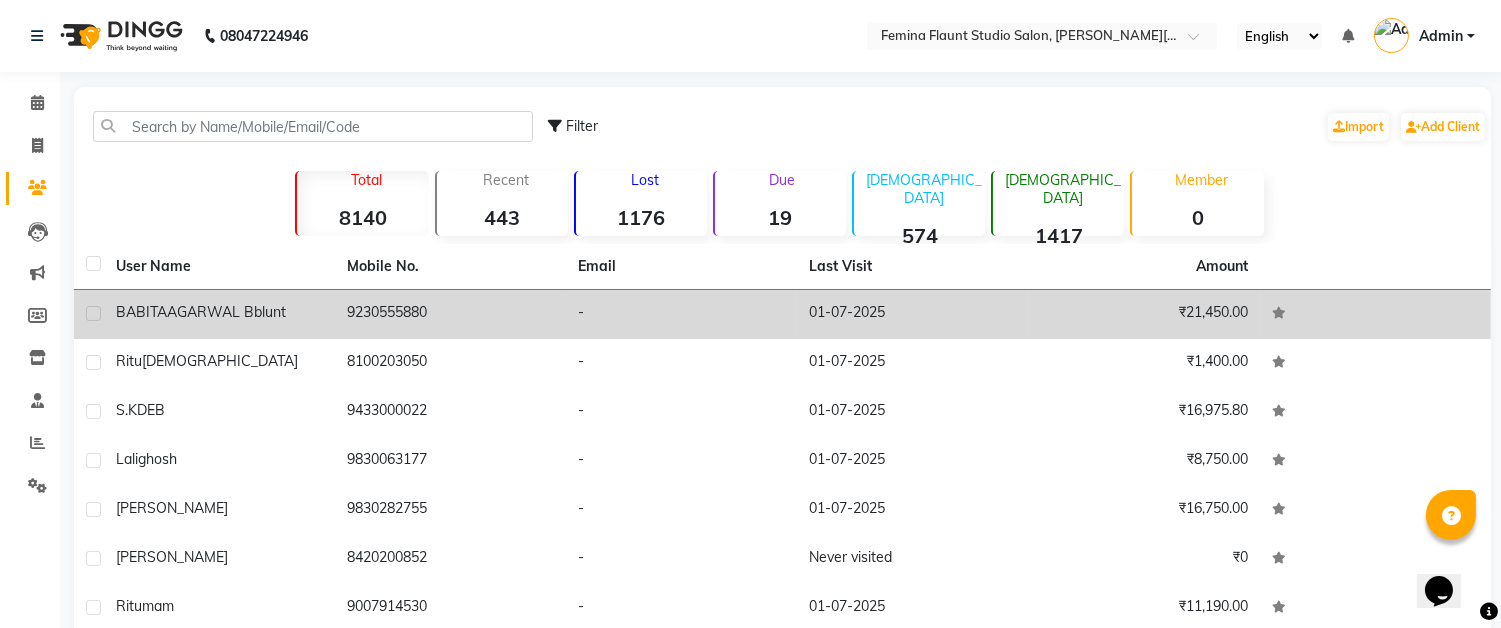 click on "9230555880" 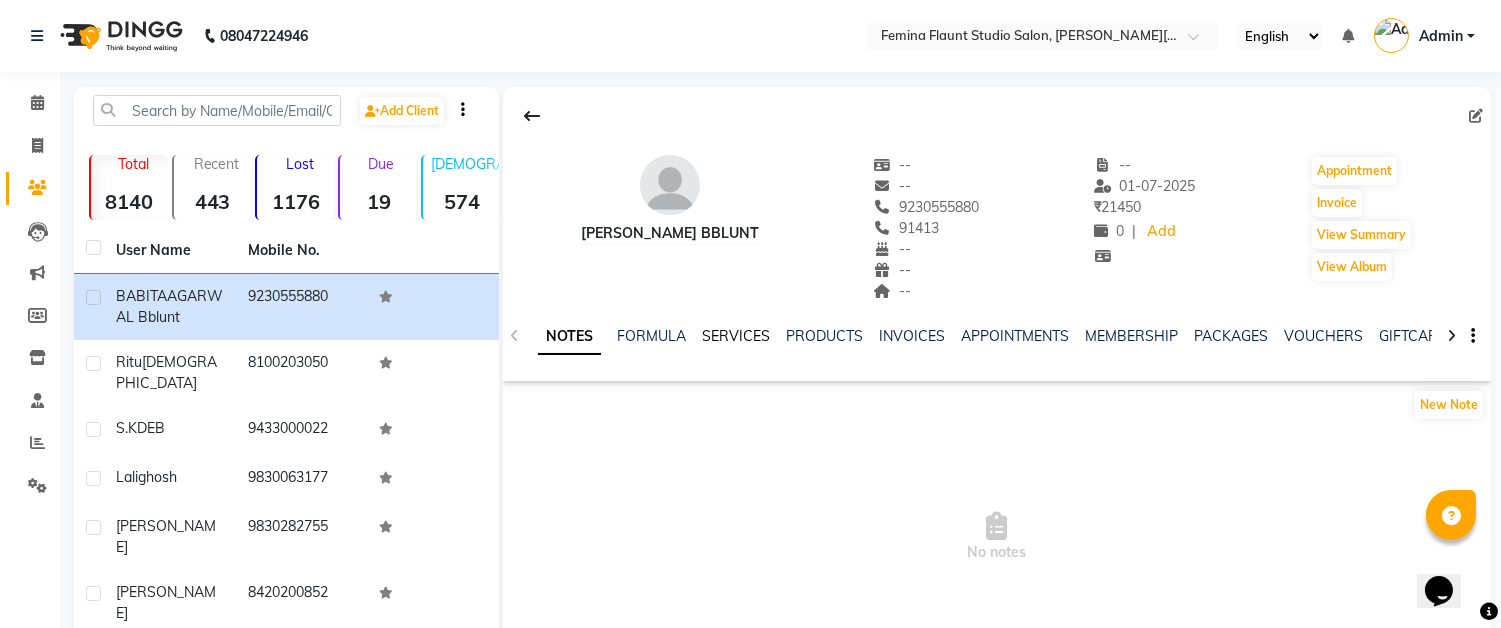 click on "SERVICES" 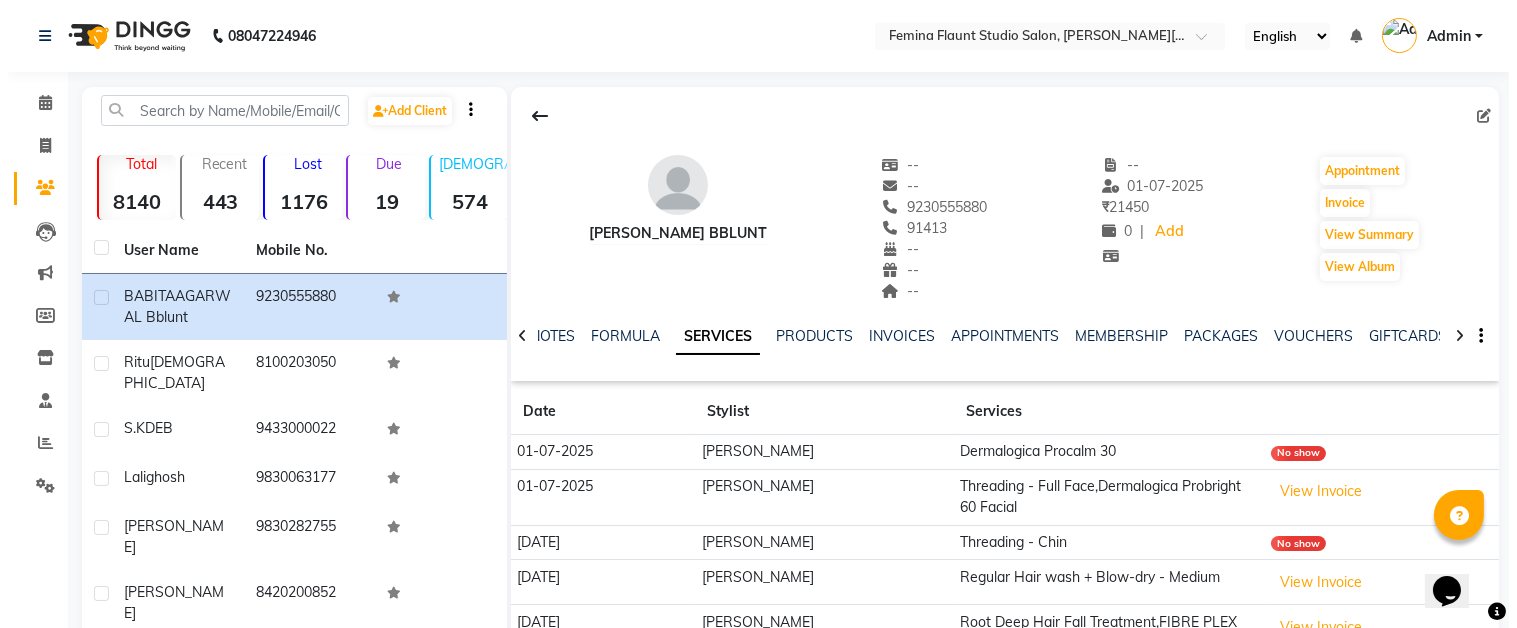 scroll, scrollTop: 222, scrollLeft: 0, axis: vertical 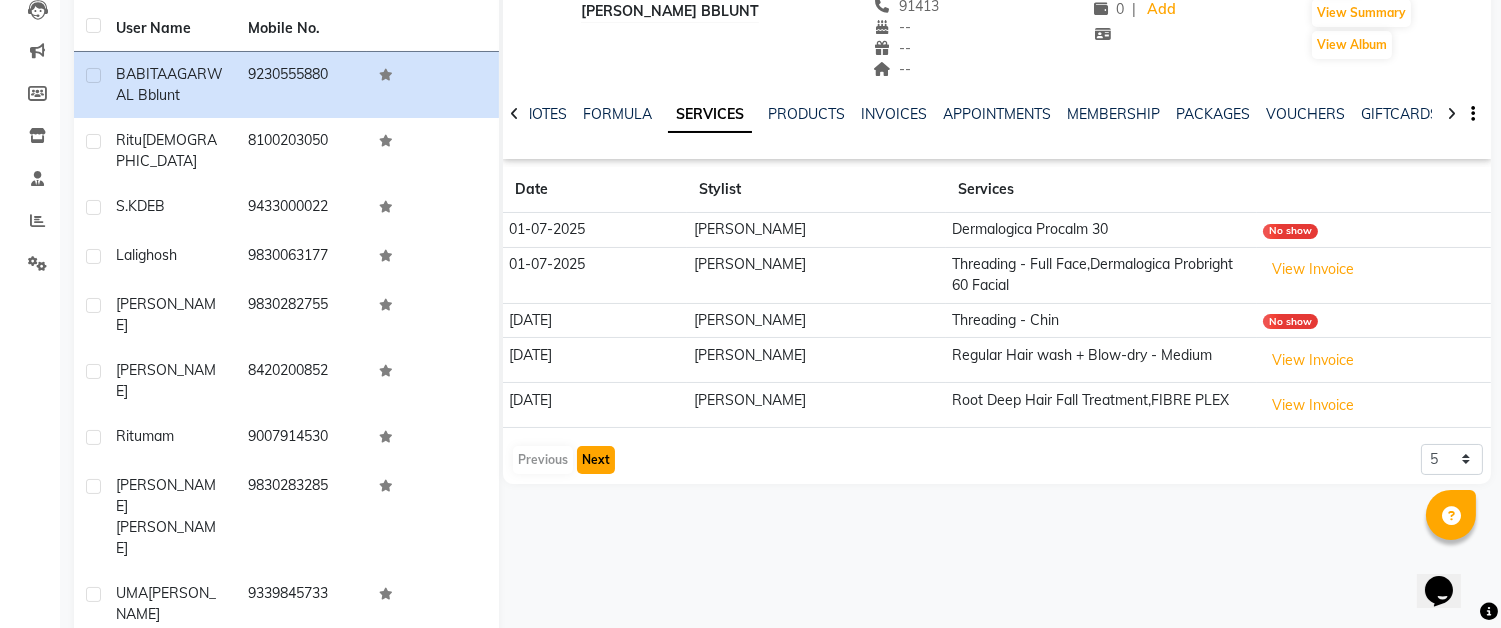 click on "Next" 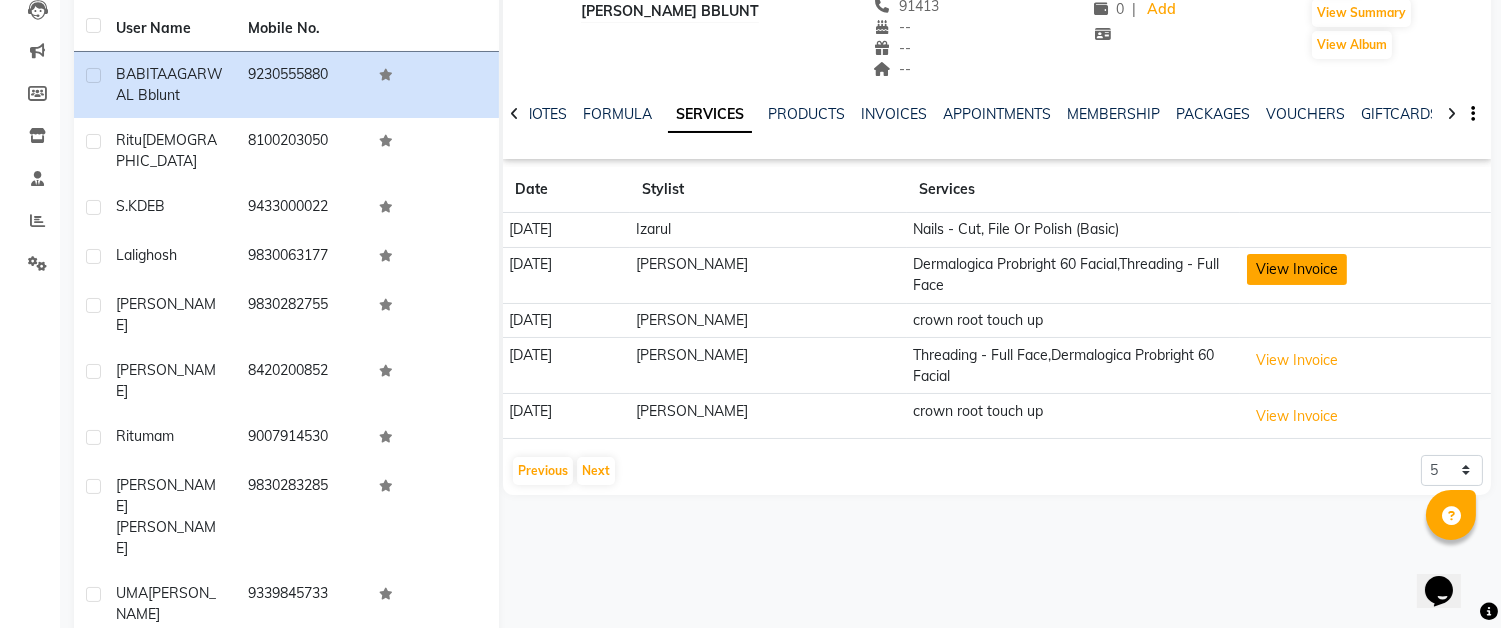 click on "View Invoice" 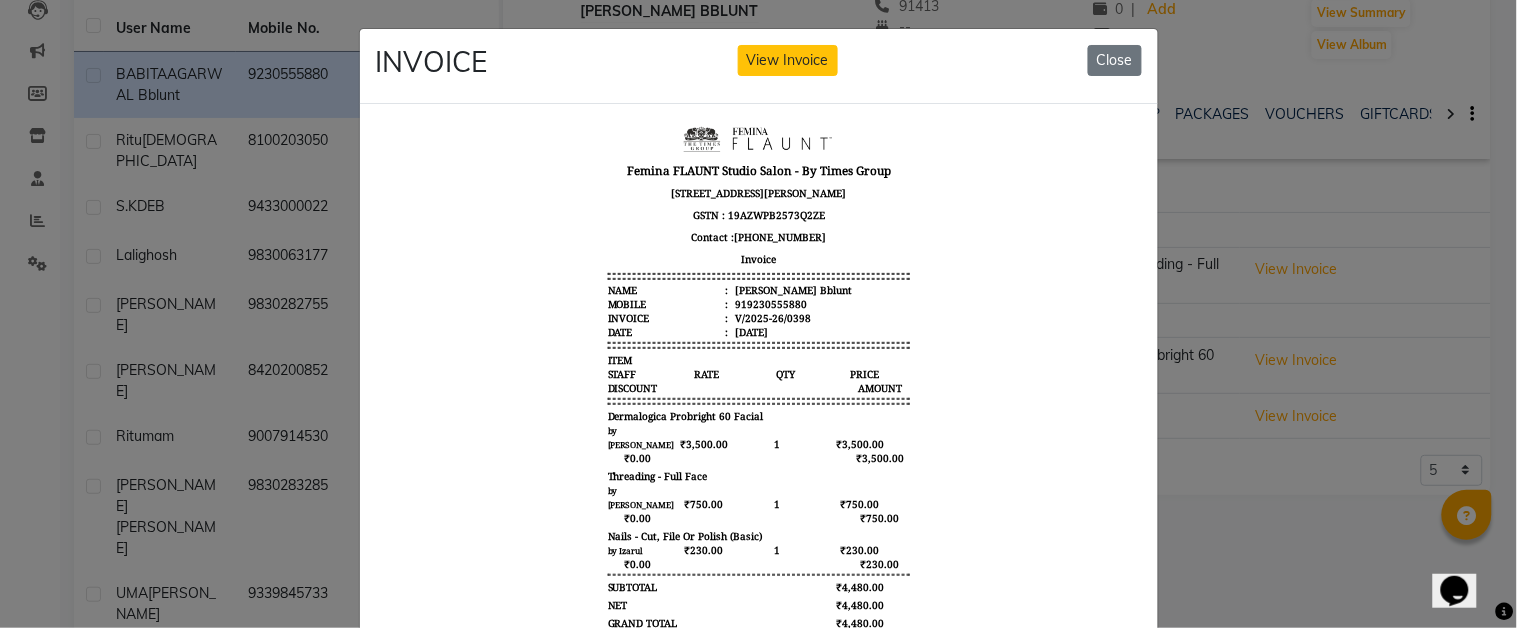 scroll, scrollTop: 16, scrollLeft: 0, axis: vertical 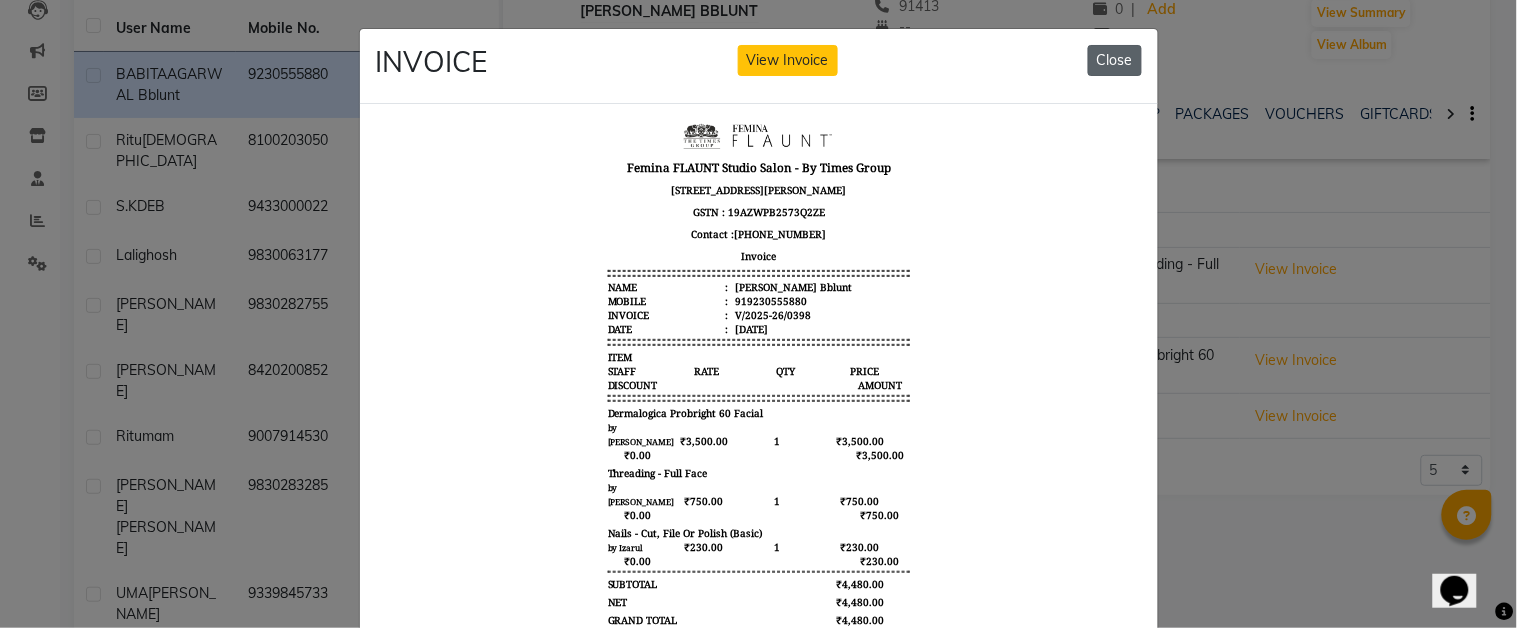 click on "Close" 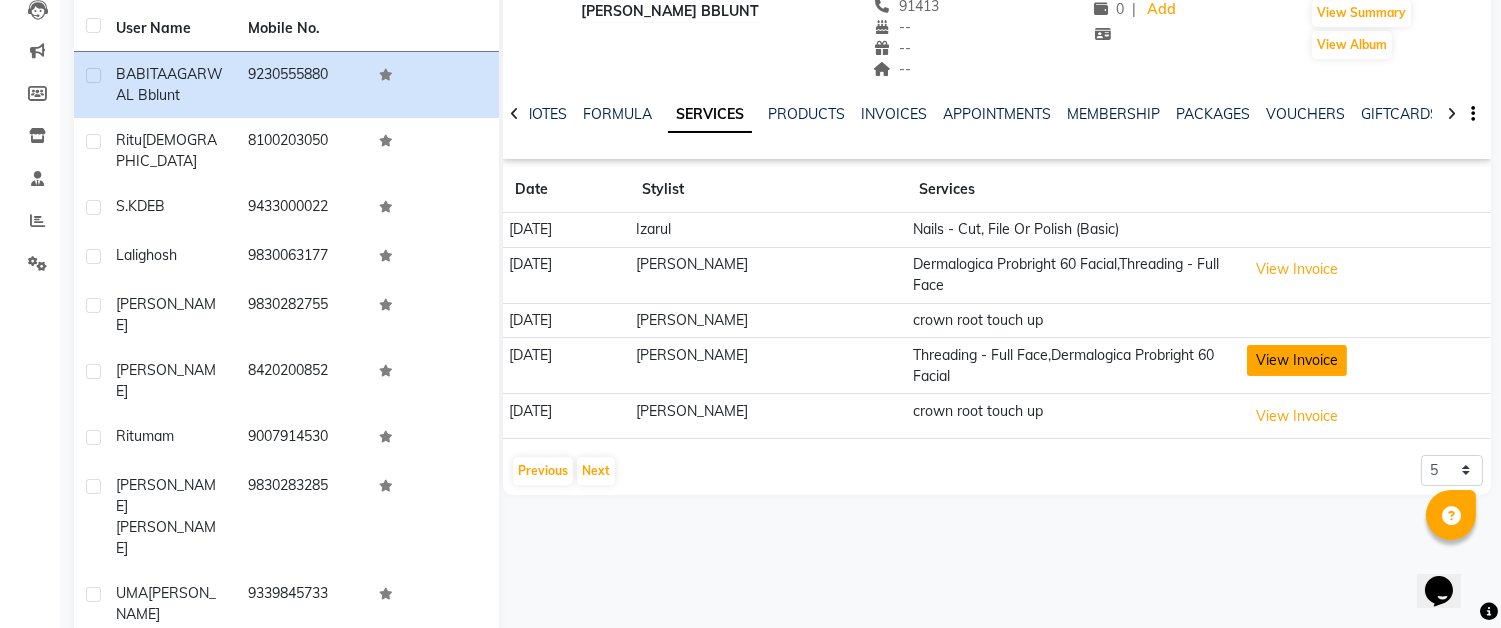click on "View Invoice" 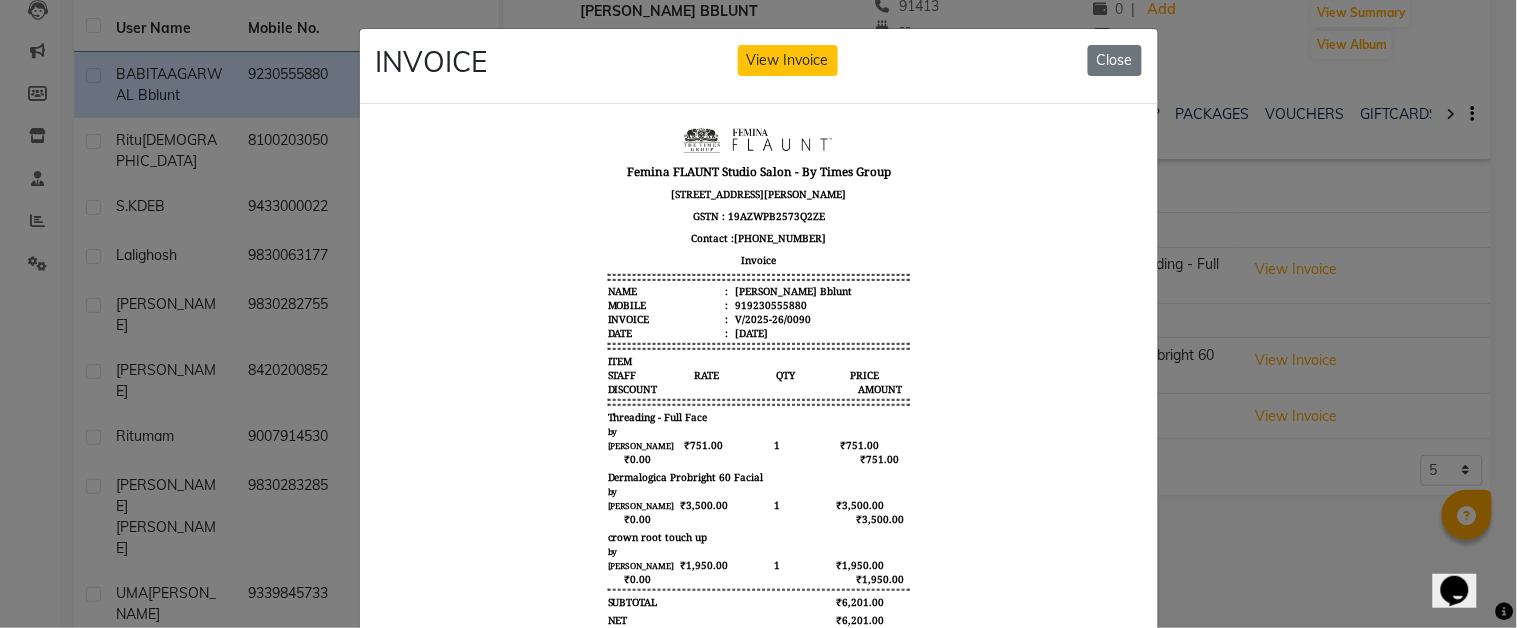 scroll, scrollTop: 15, scrollLeft: 0, axis: vertical 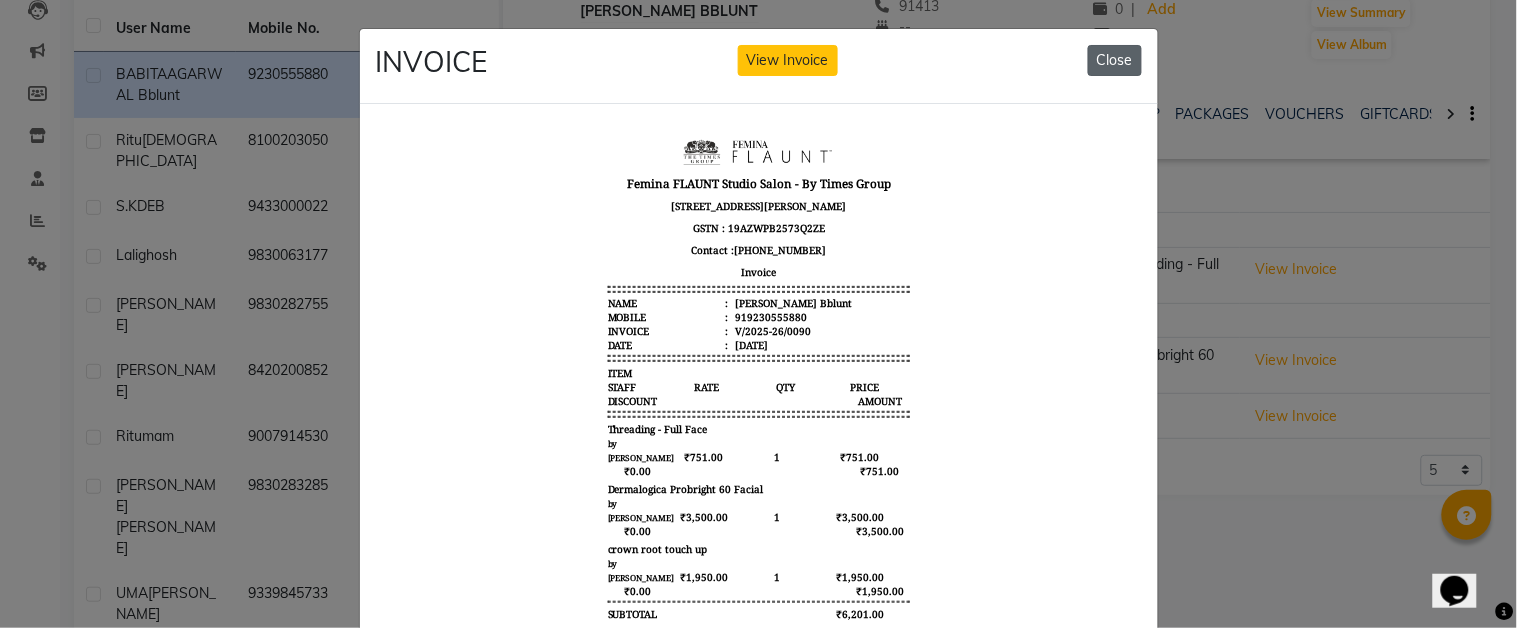 click on "Close" 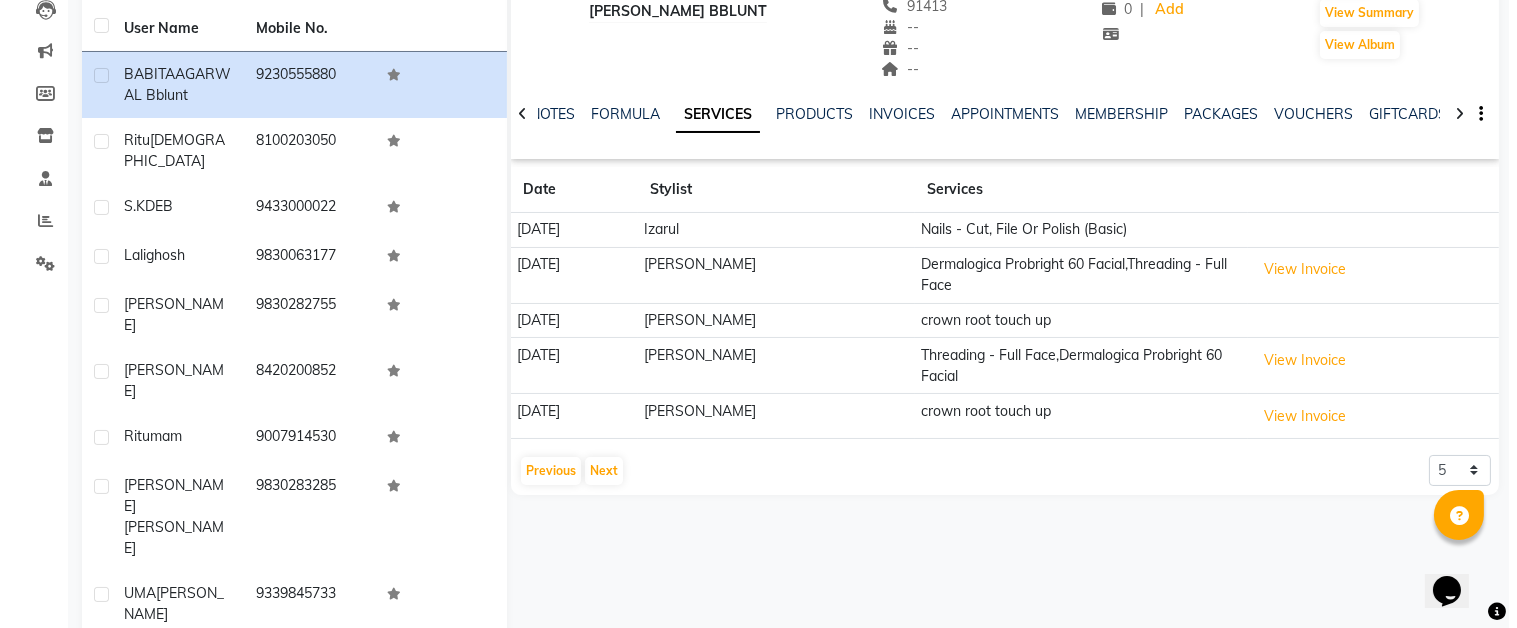 scroll, scrollTop: 0, scrollLeft: 0, axis: both 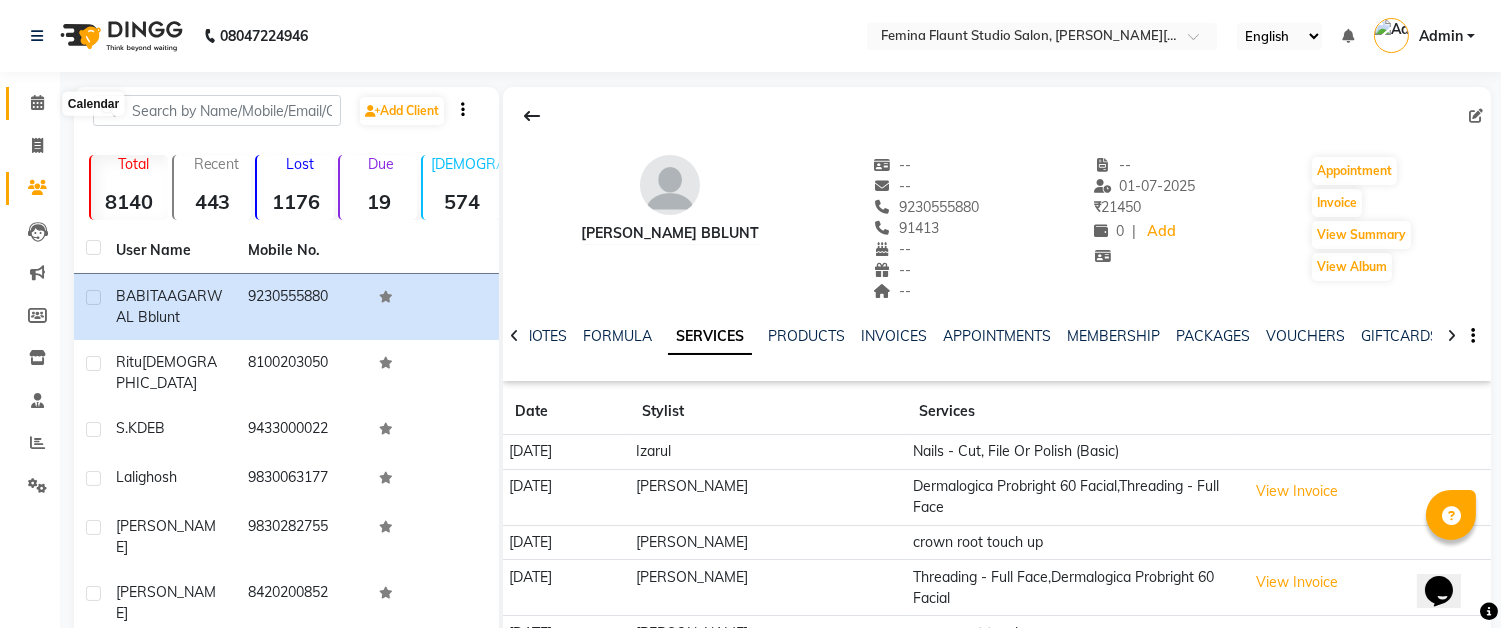 click 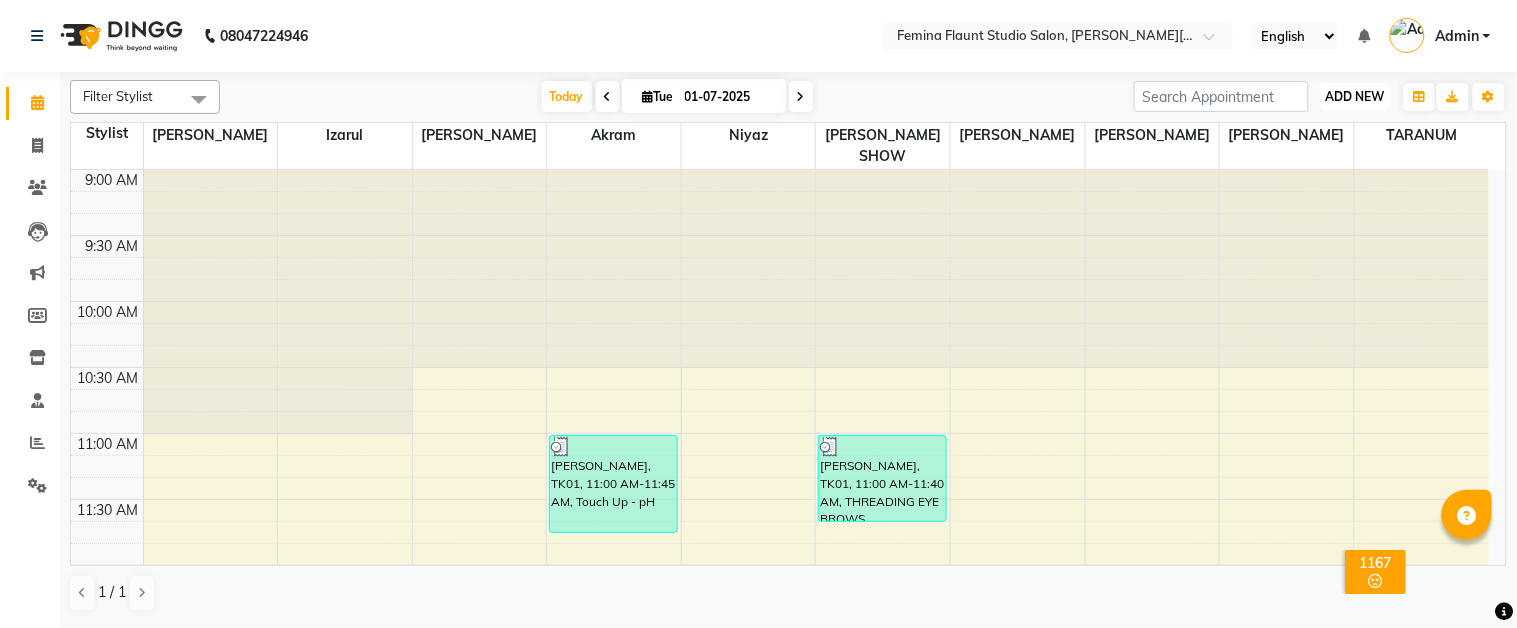 click on "ADD NEW" at bounding box center [1355, 96] 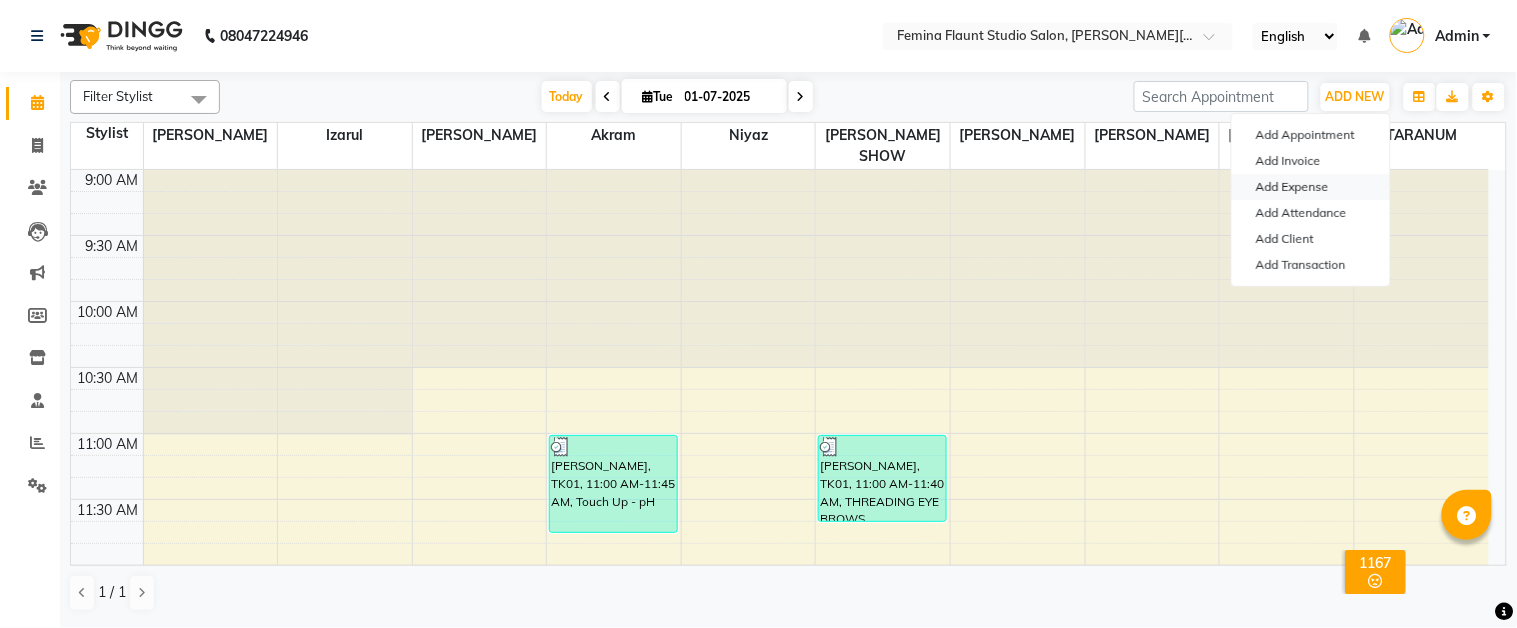 click on "Add Expense" at bounding box center (1311, 187) 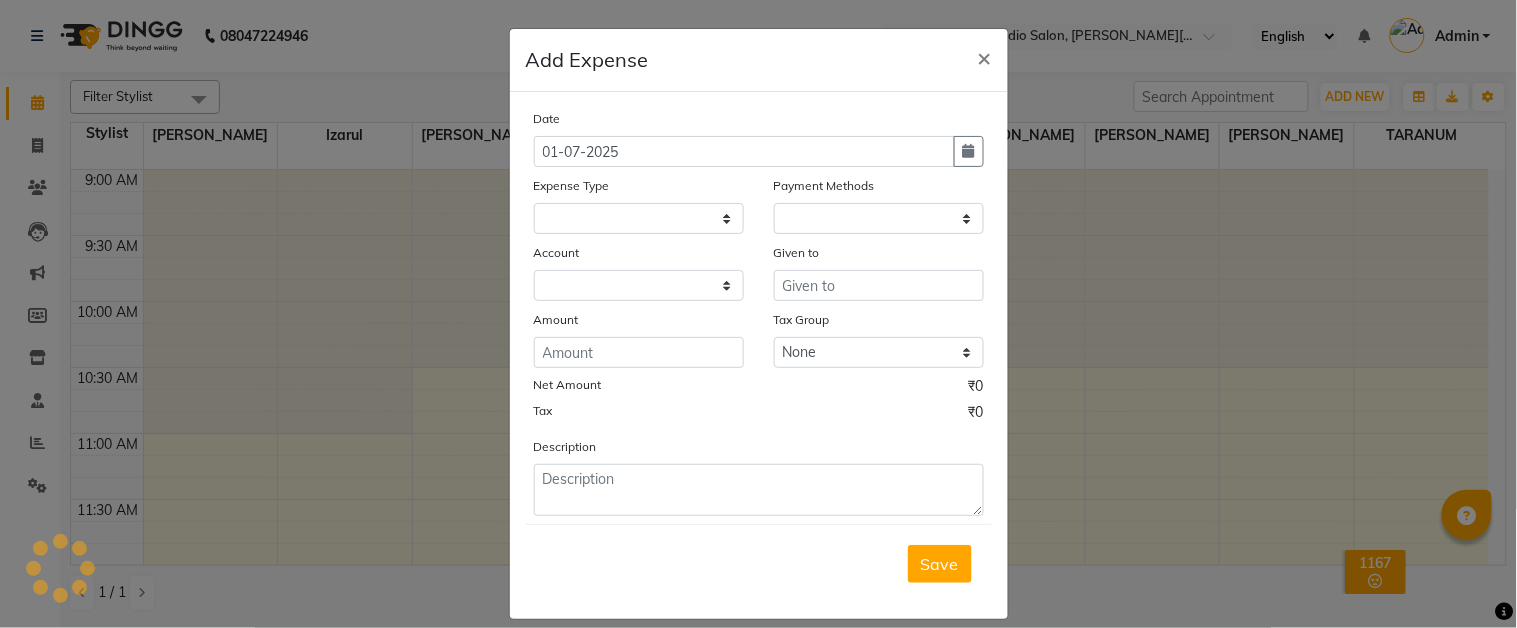 select 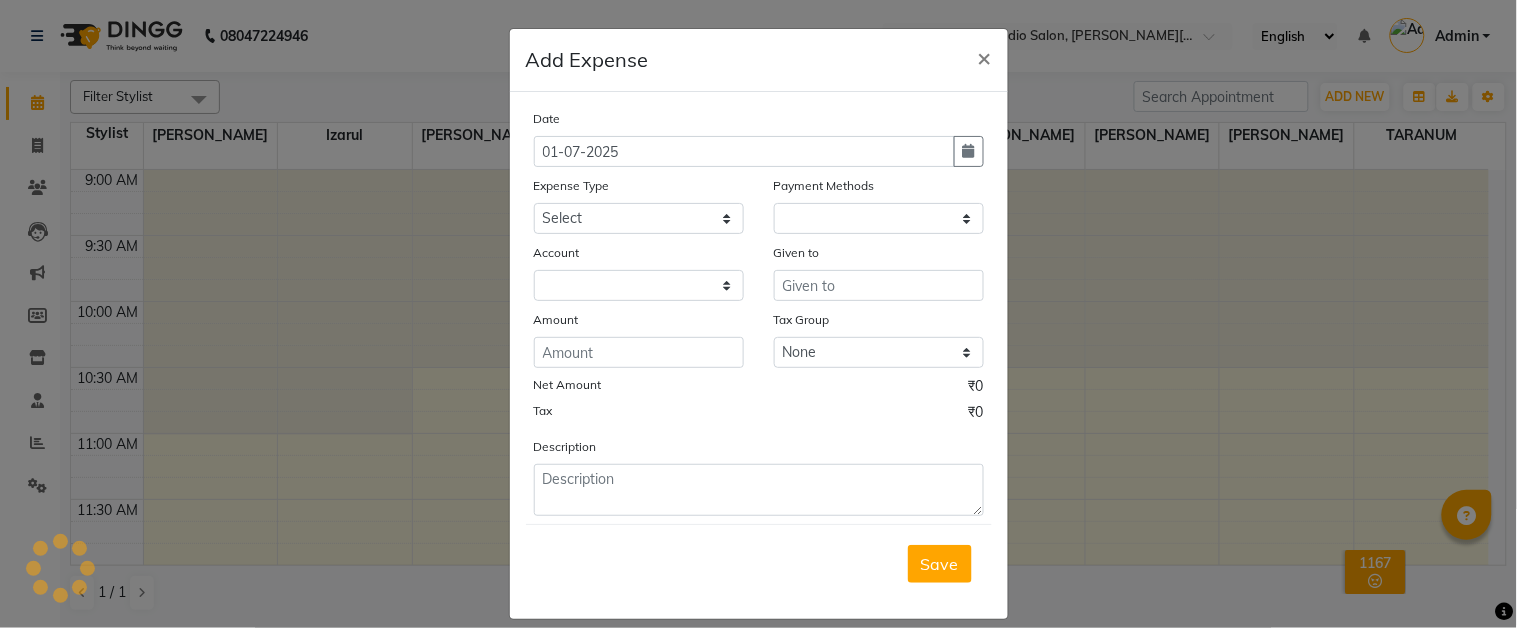 select on "1" 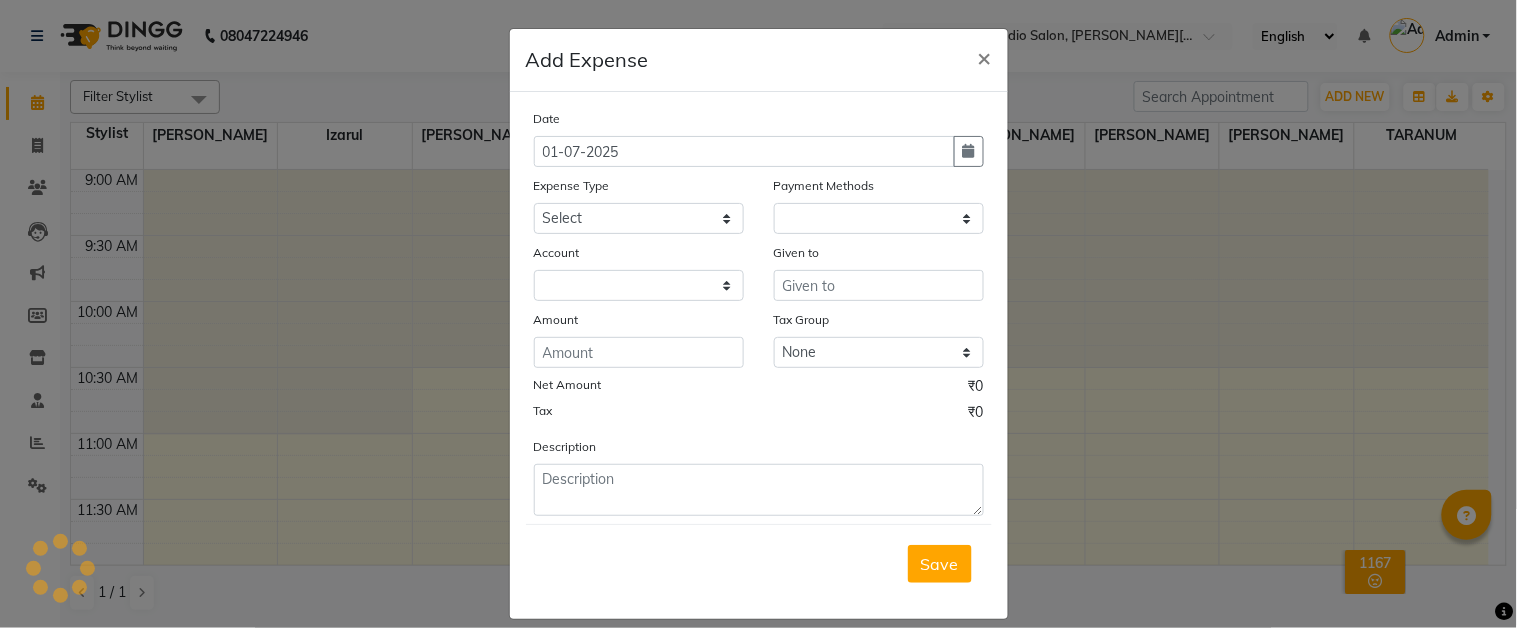 select on "4140" 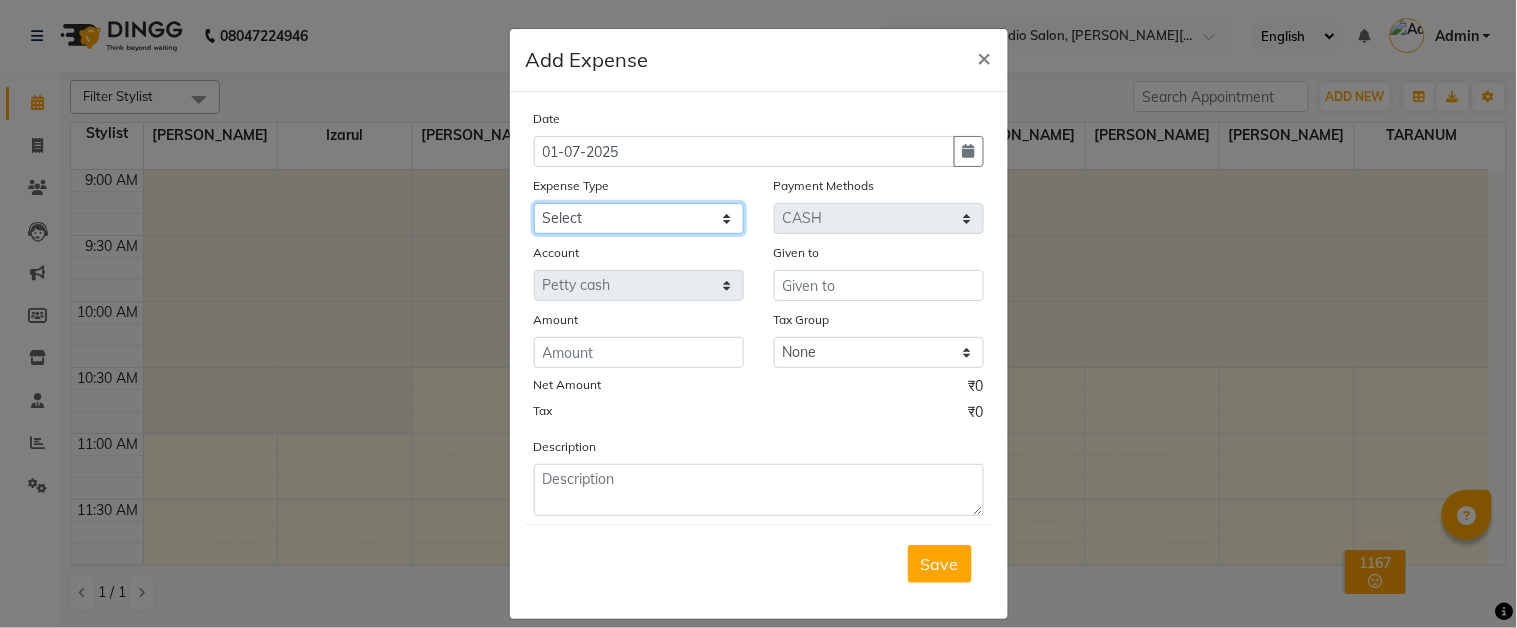 click on "Select Advance Salary Car Parking Charges Cash transfer to bank Cash Transfer to Owner Client Snacks Electricity Incentive Laundry Marketing Miscellaneous Other Pantry Salary Staff Snacks Tea & Refreshment [DEMOGRAPHIC_DATA] Water" 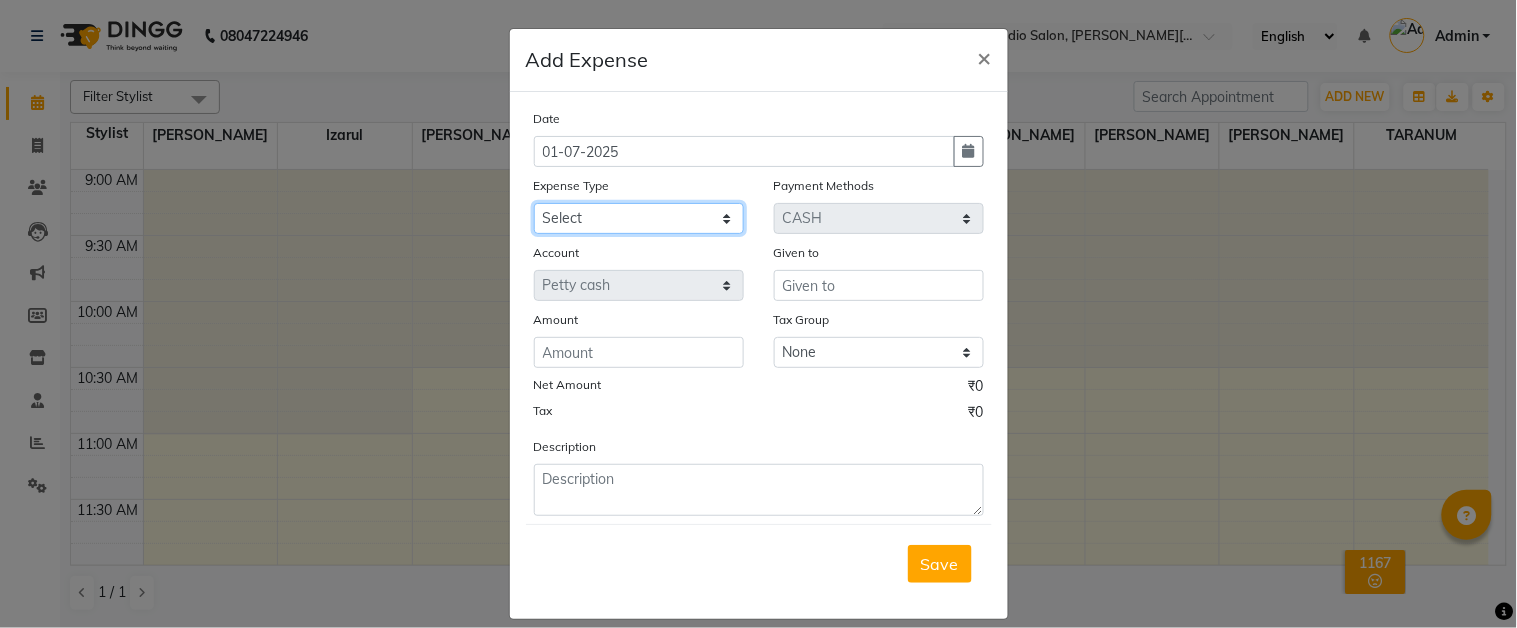 select on "9802" 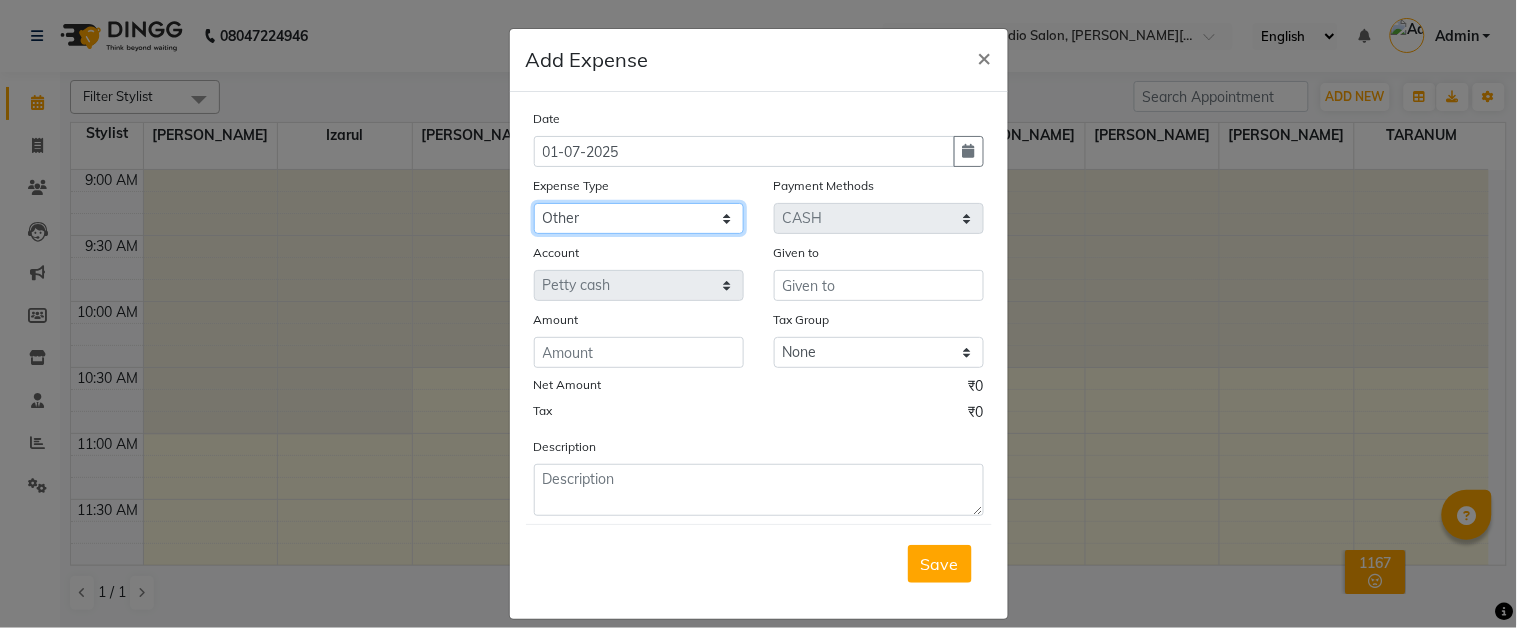click on "Select Advance Salary Car Parking Charges Cash transfer to bank Cash Transfer to Owner Client Snacks Electricity Incentive Laundry Marketing Miscellaneous Other Pantry Salary Staff Snacks Tea & Refreshment [DEMOGRAPHIC_DATA] Water" 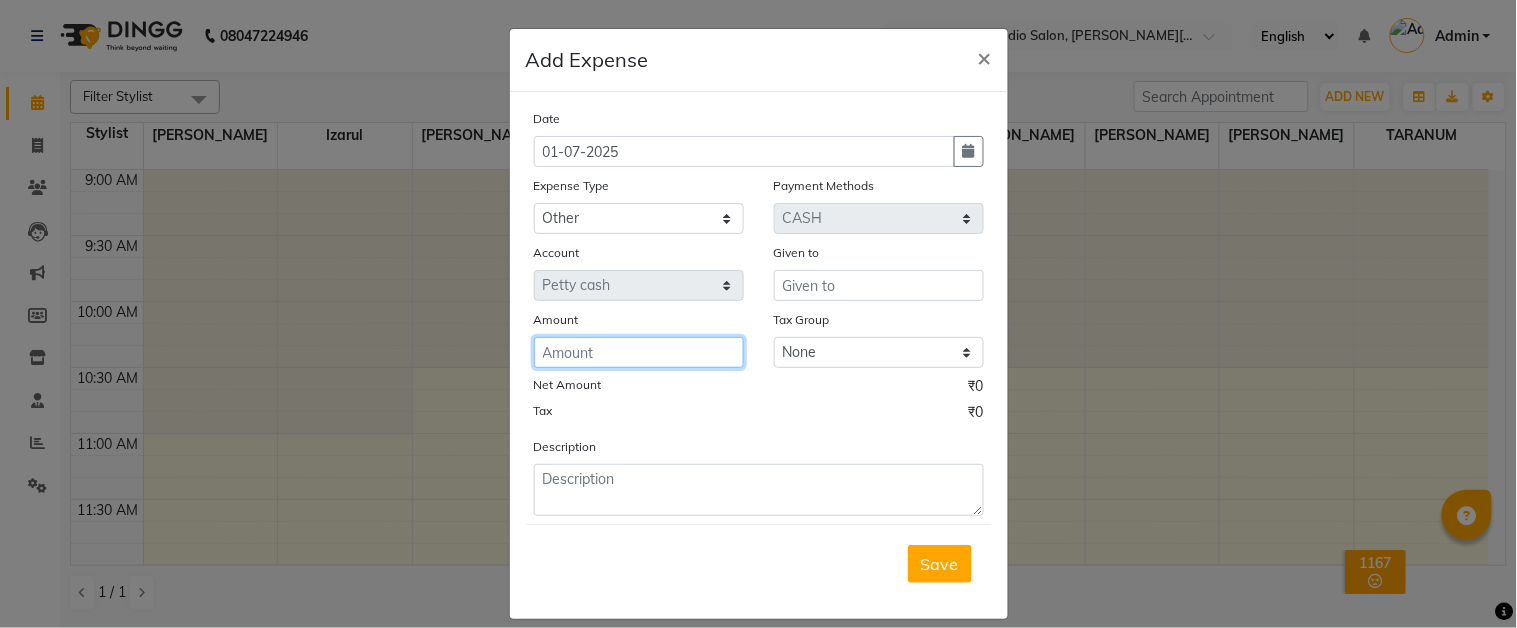 click 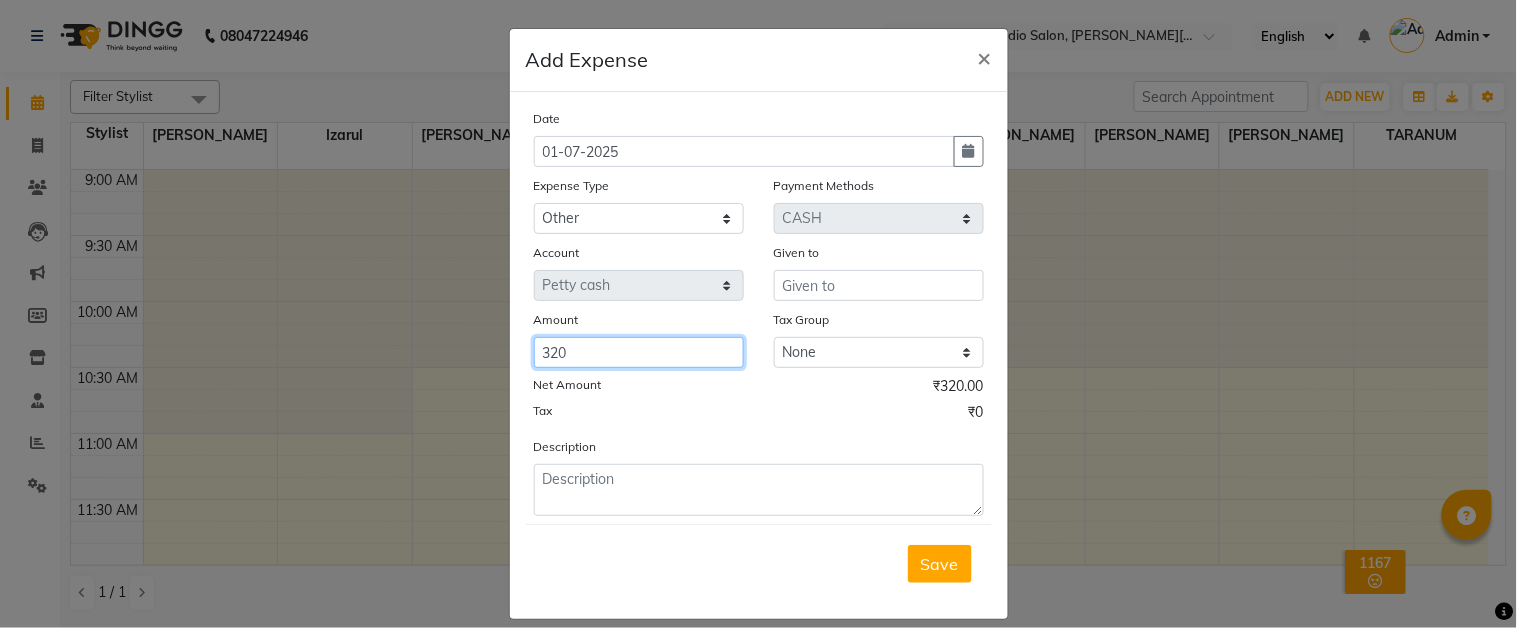 type on "320" 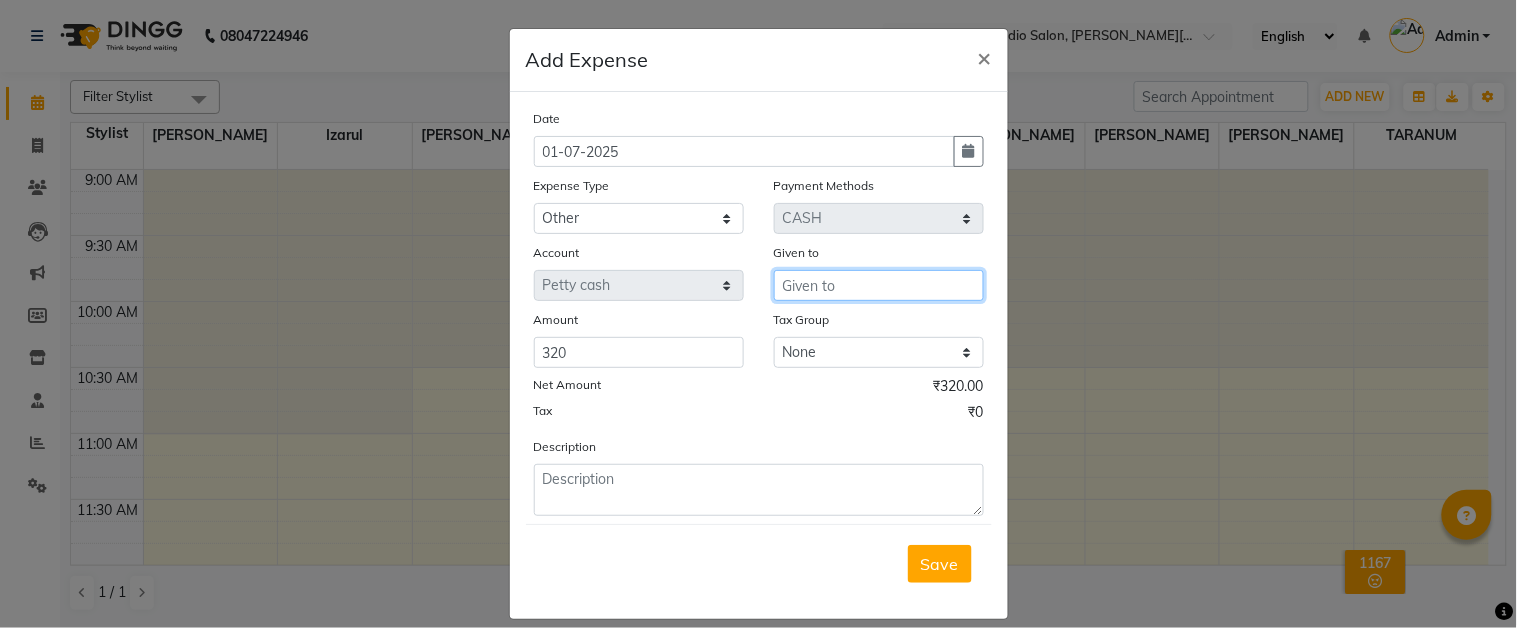 click at bounding box center [879, 285] 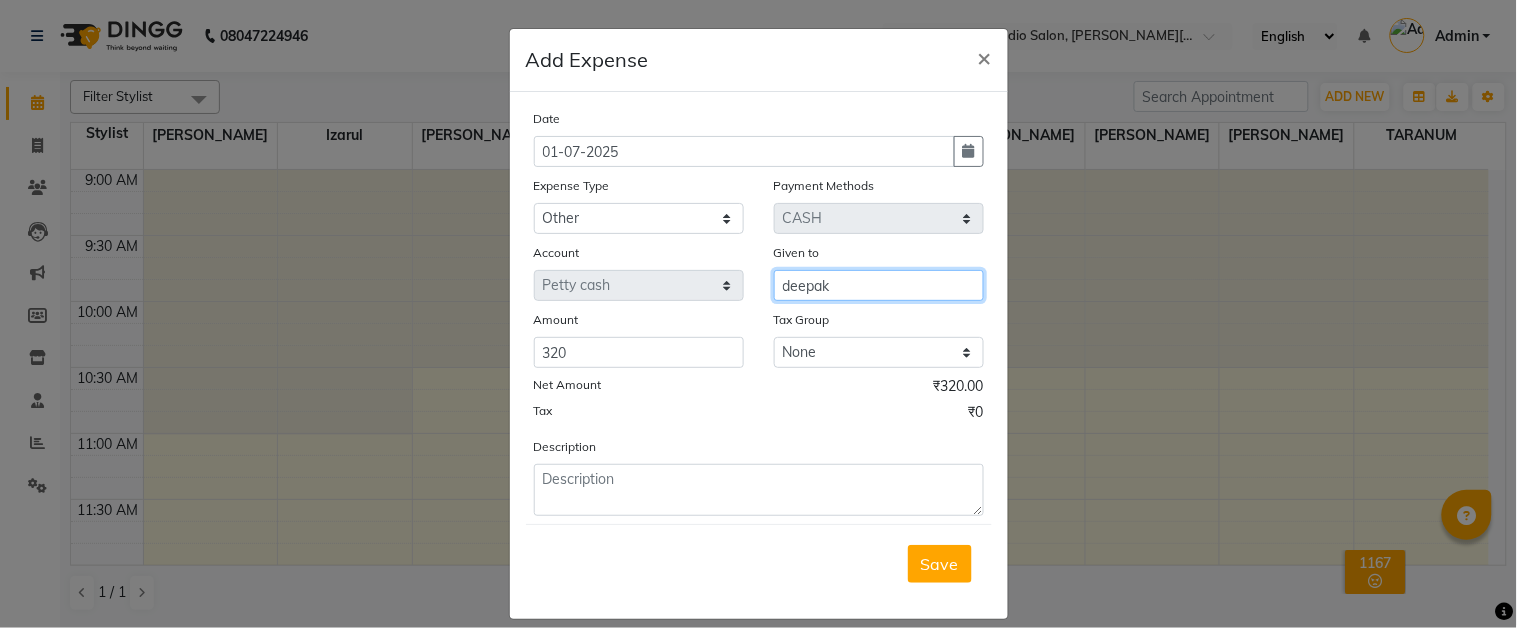type on "deepak" 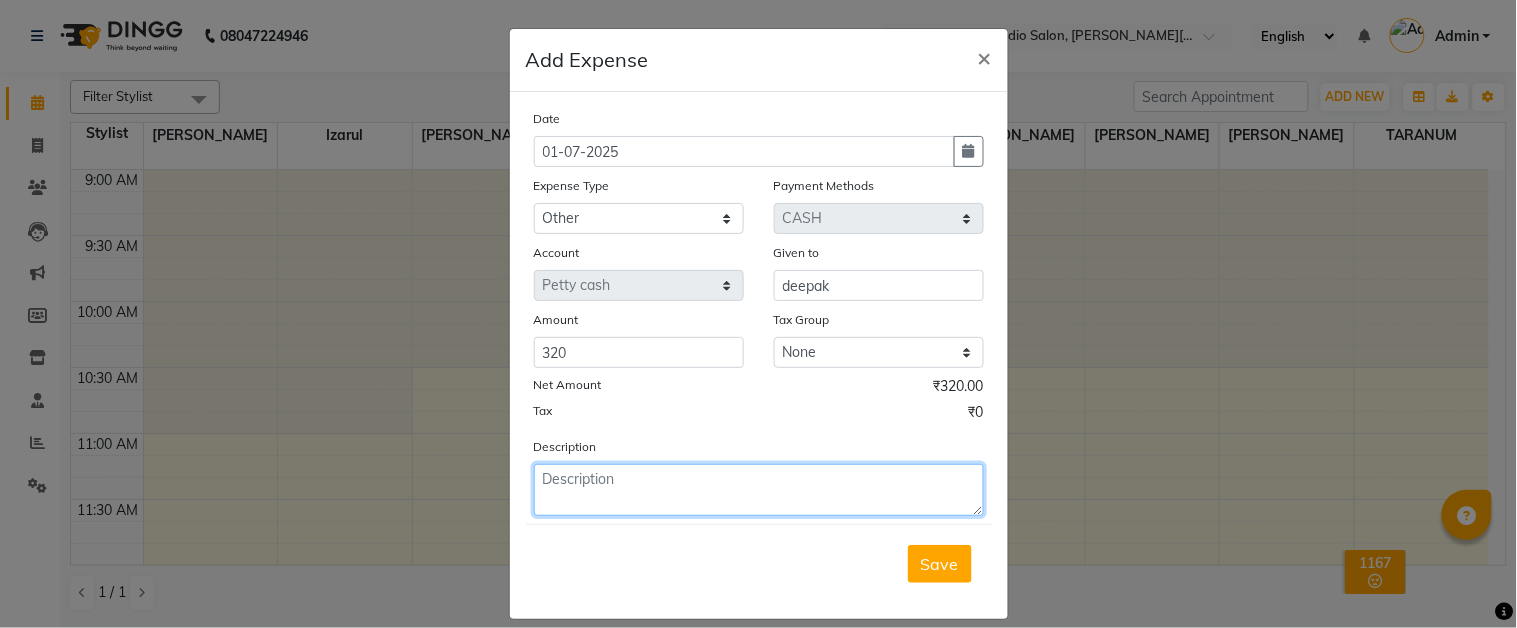 click 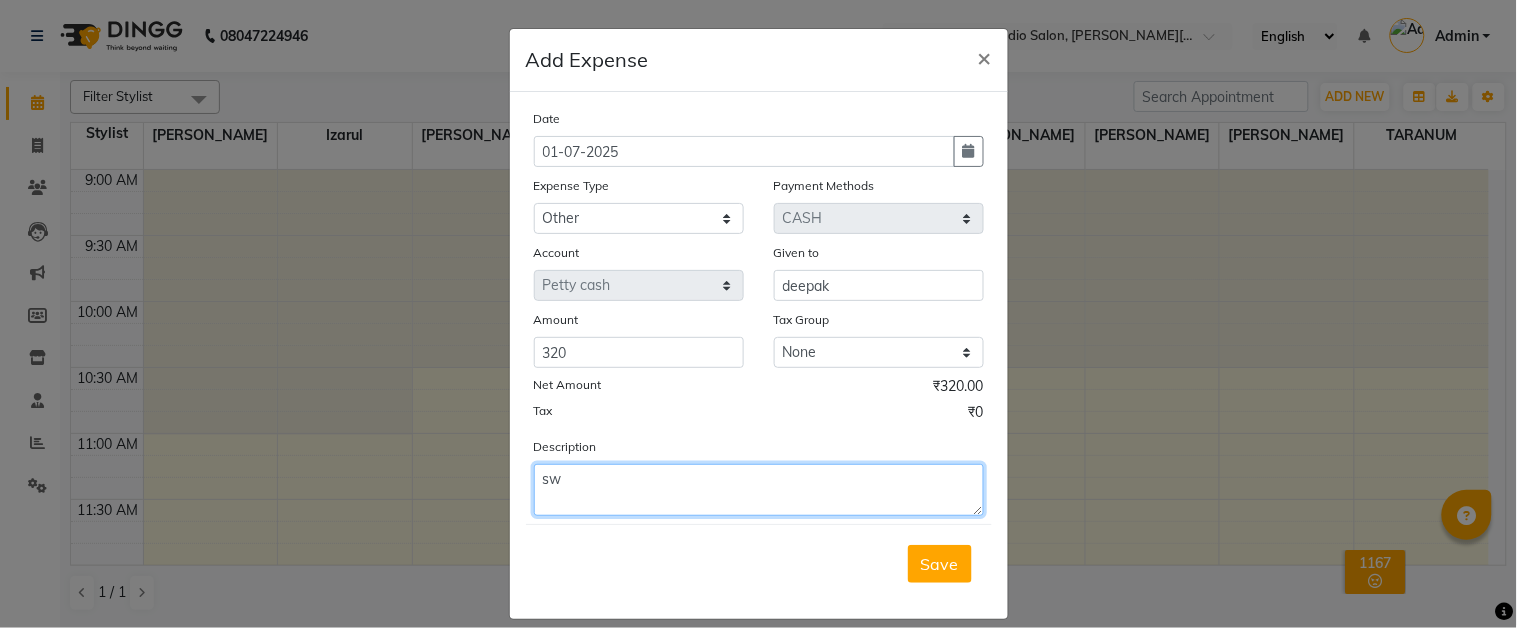 type on "s" 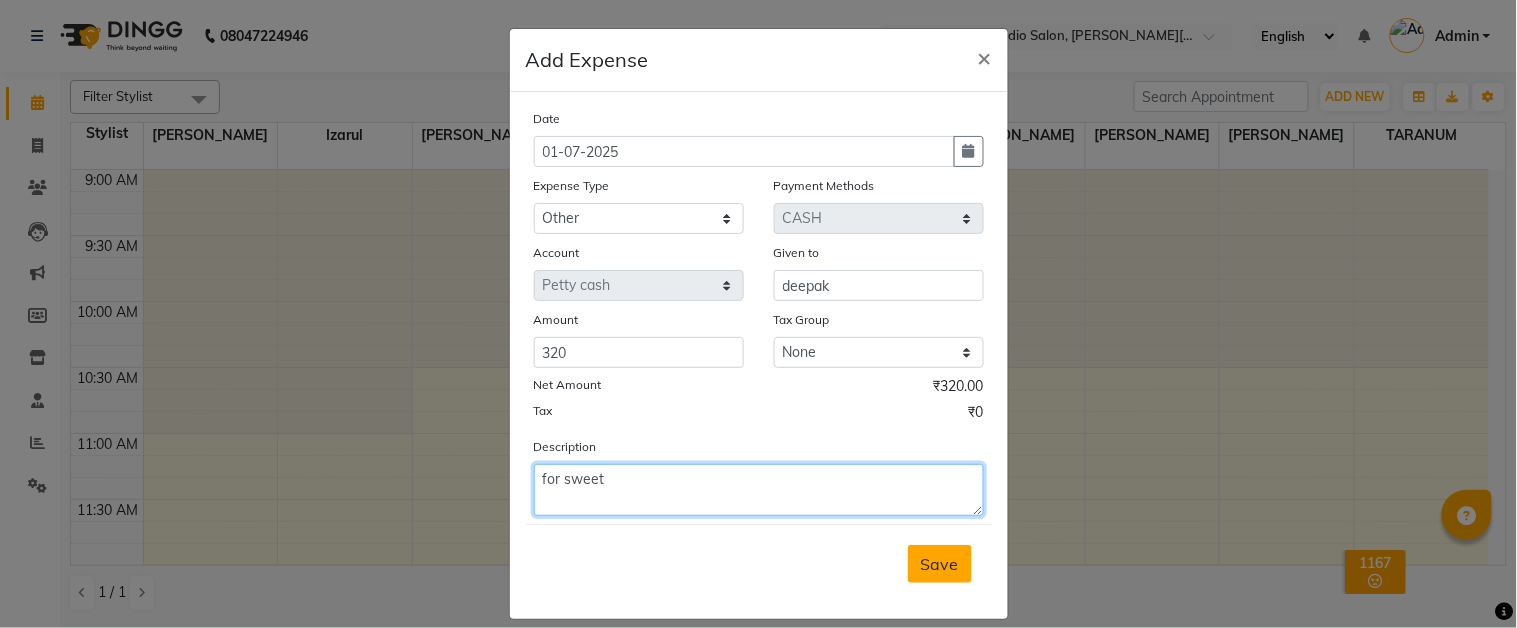 type on "for sweet" 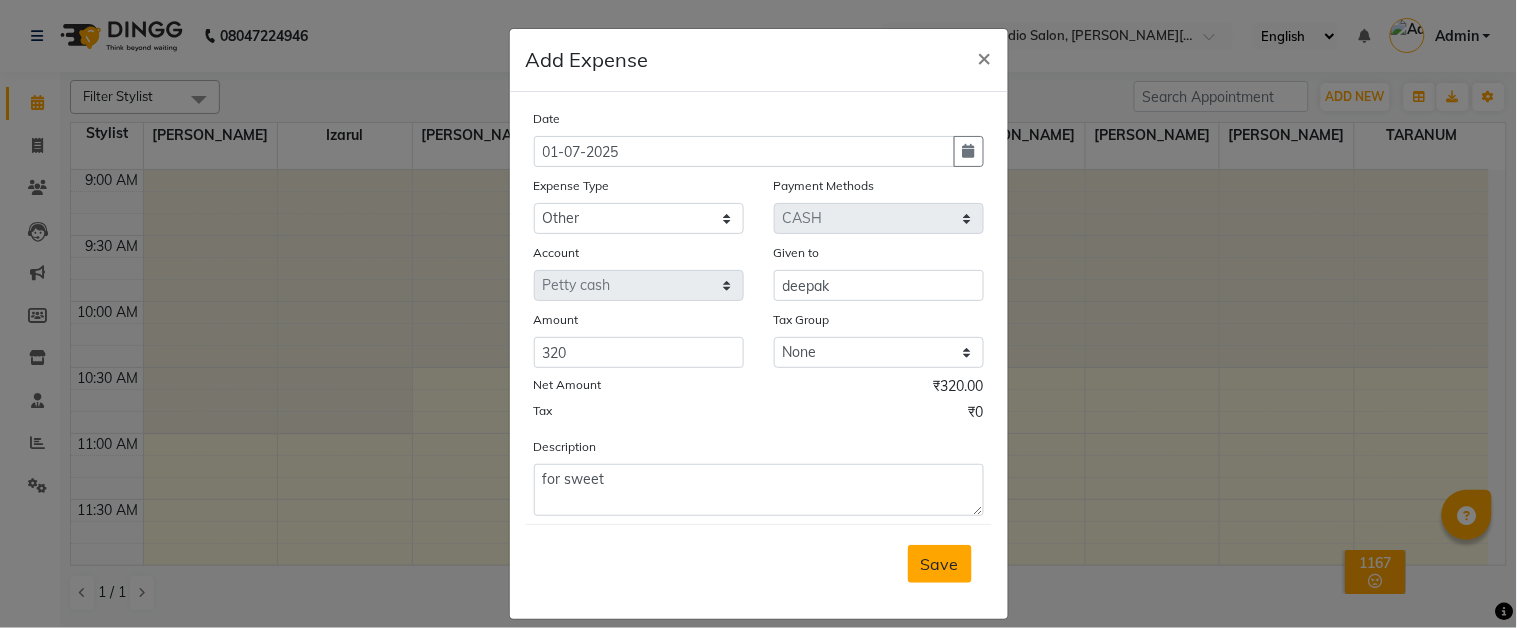 click on "Save" at bounding box center (940, 564) 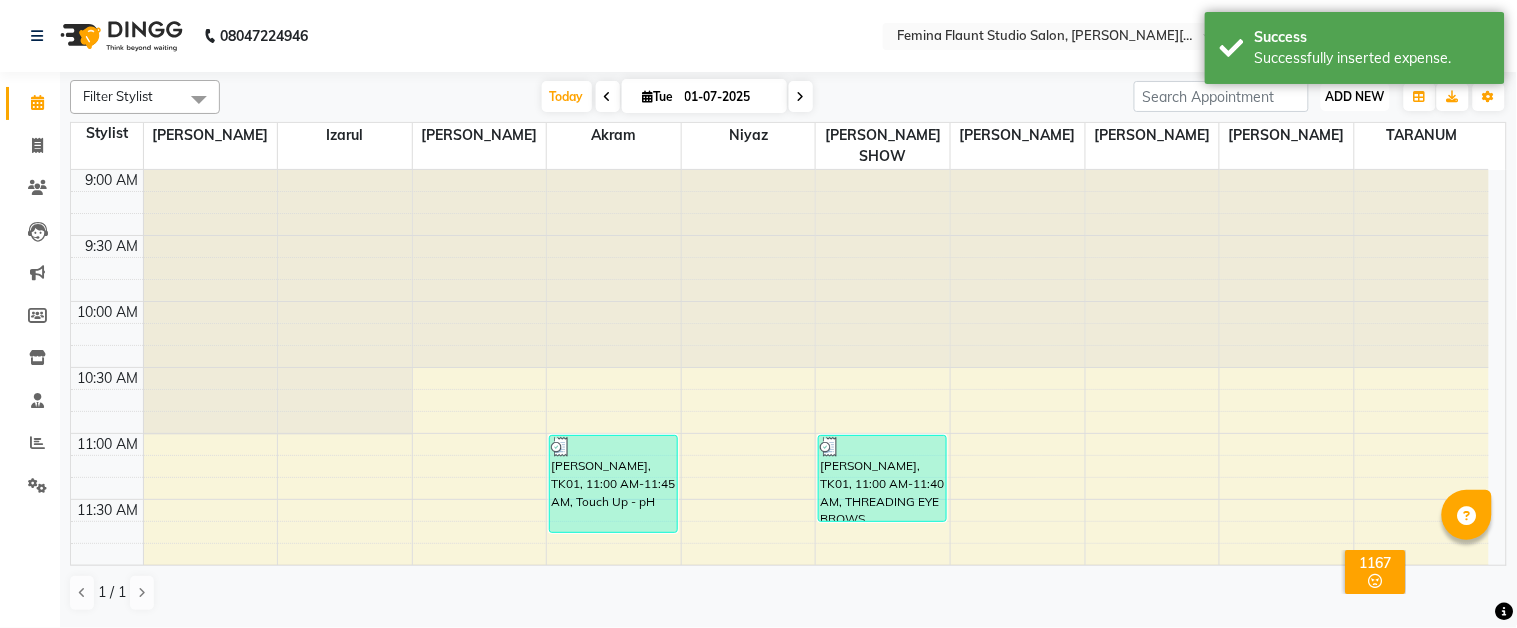 click on "ADD NEW" at bounding box center (1355, 96) 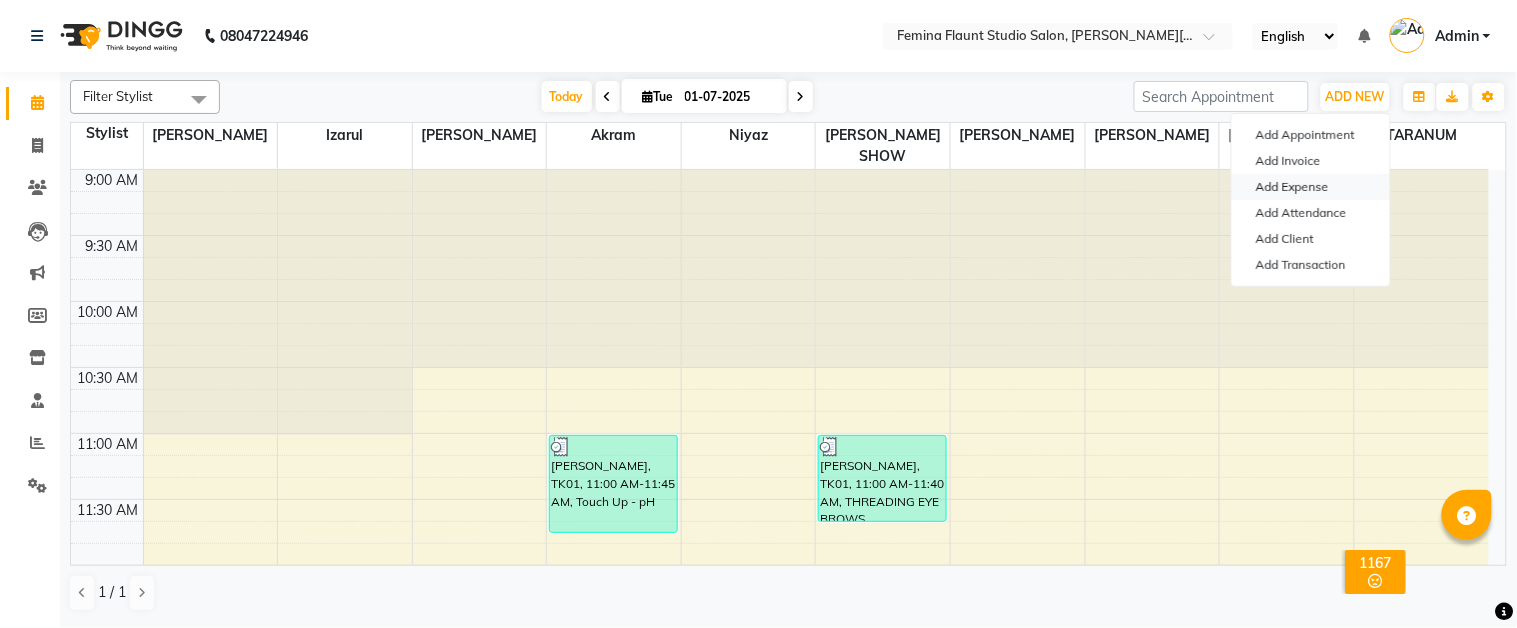 click on "Add Expense" at bounding box center (1311, 187) 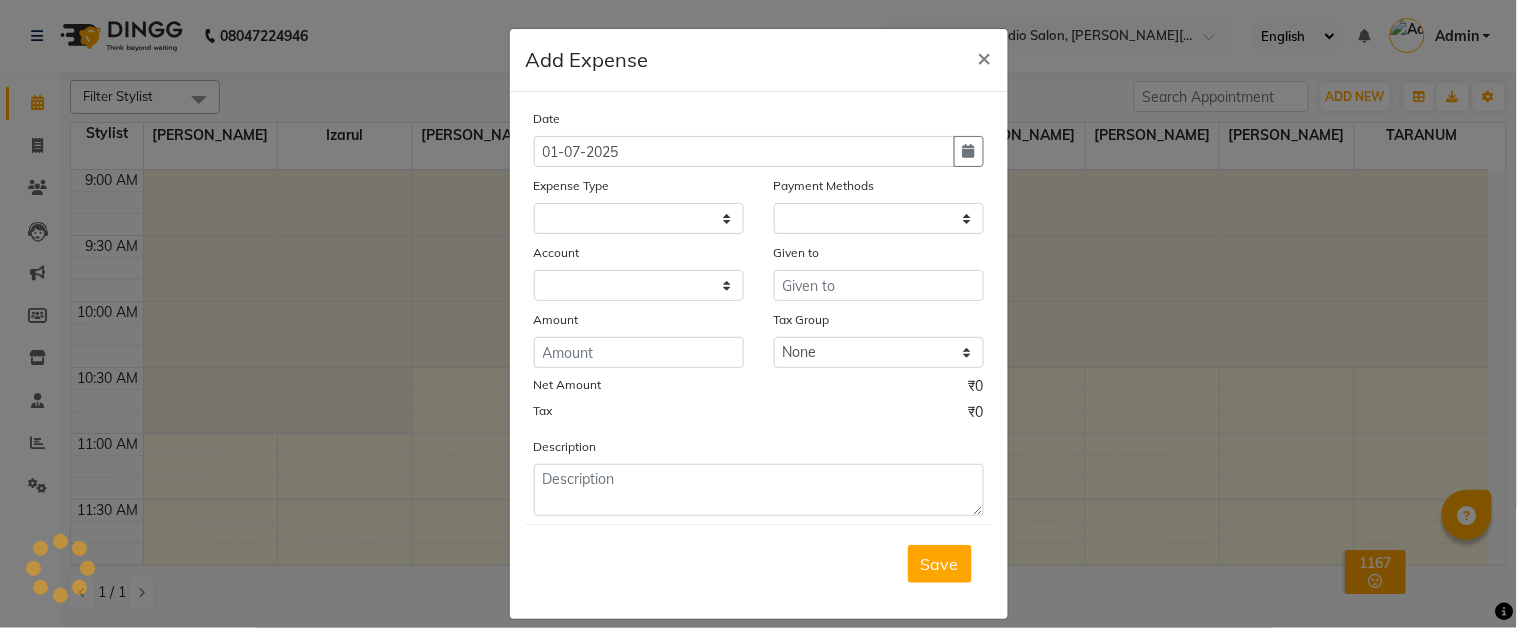 select on "1" 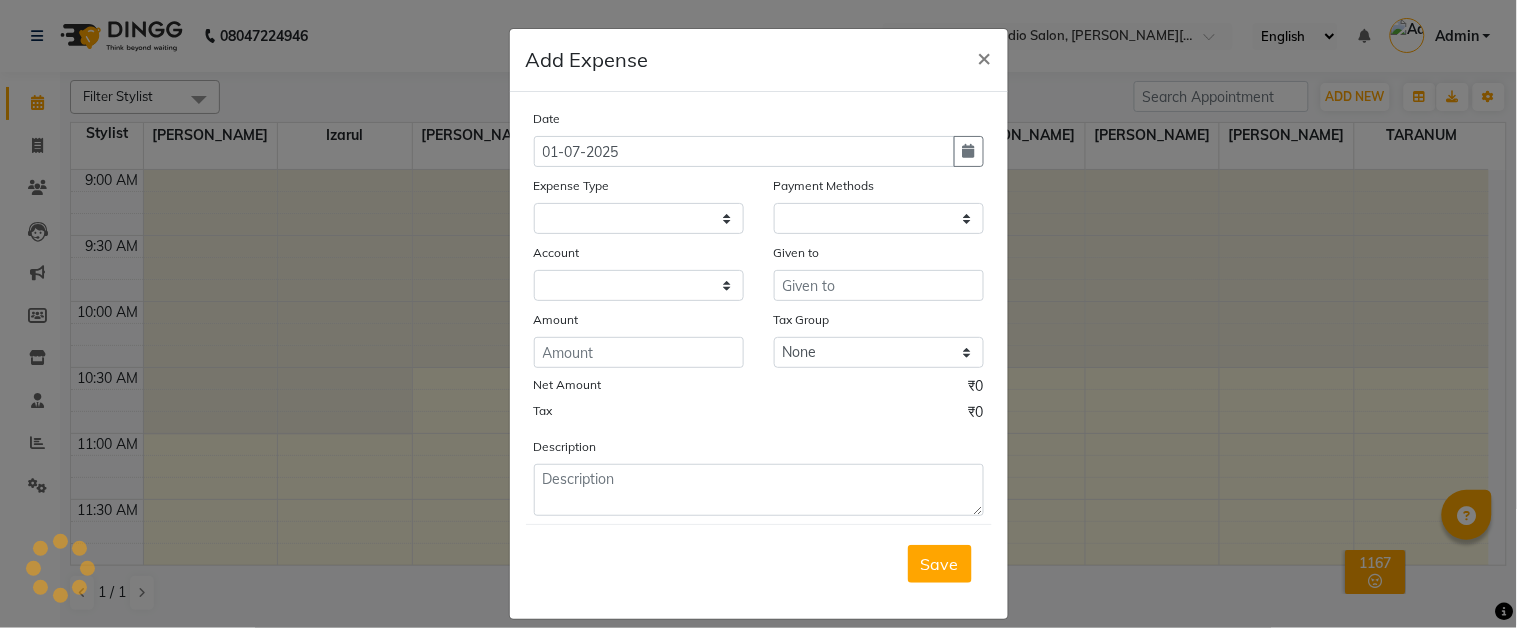 select on "4140" 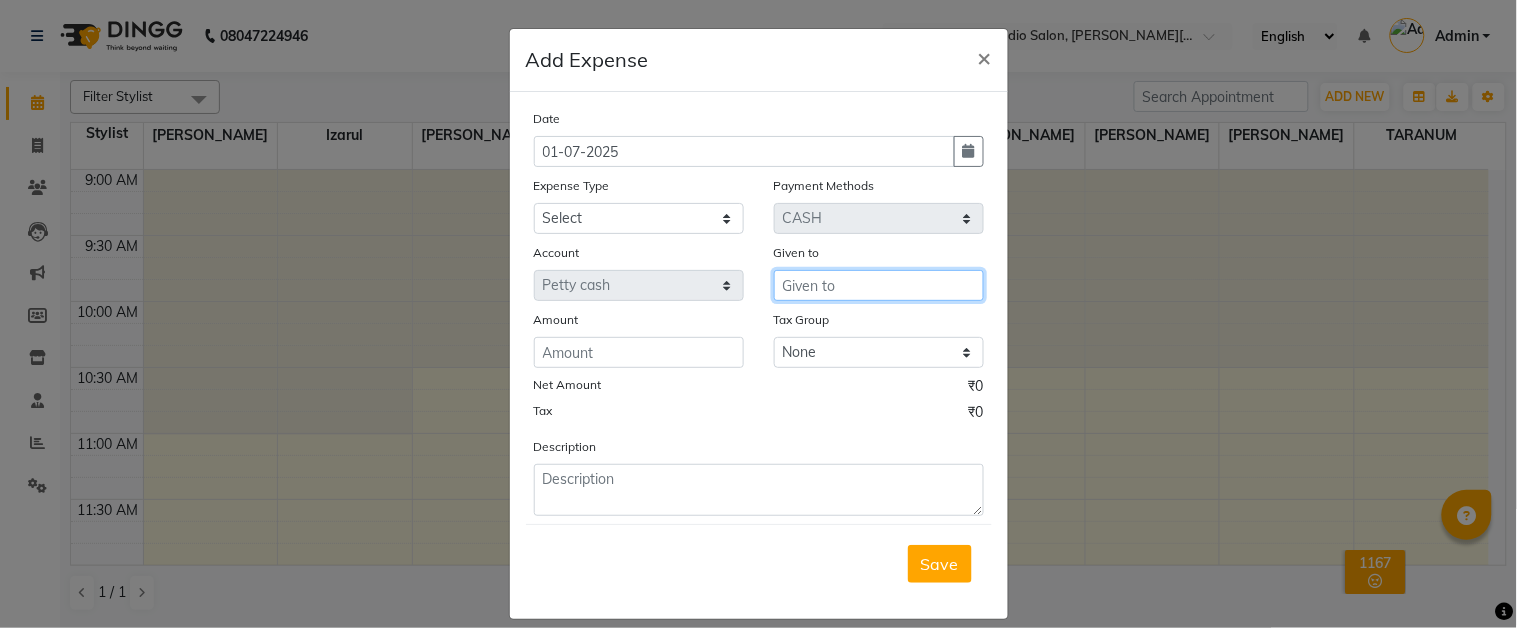 click at bounding box center (879, 285) 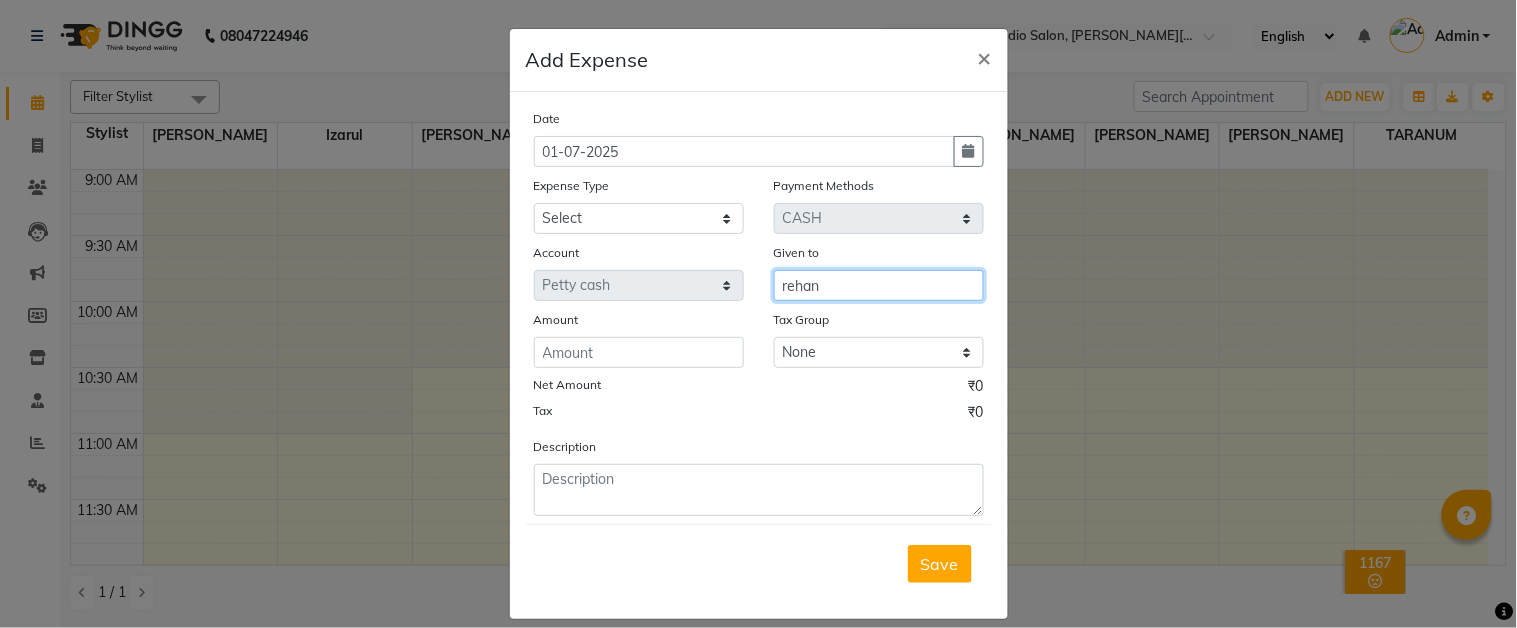 type on "rehan" 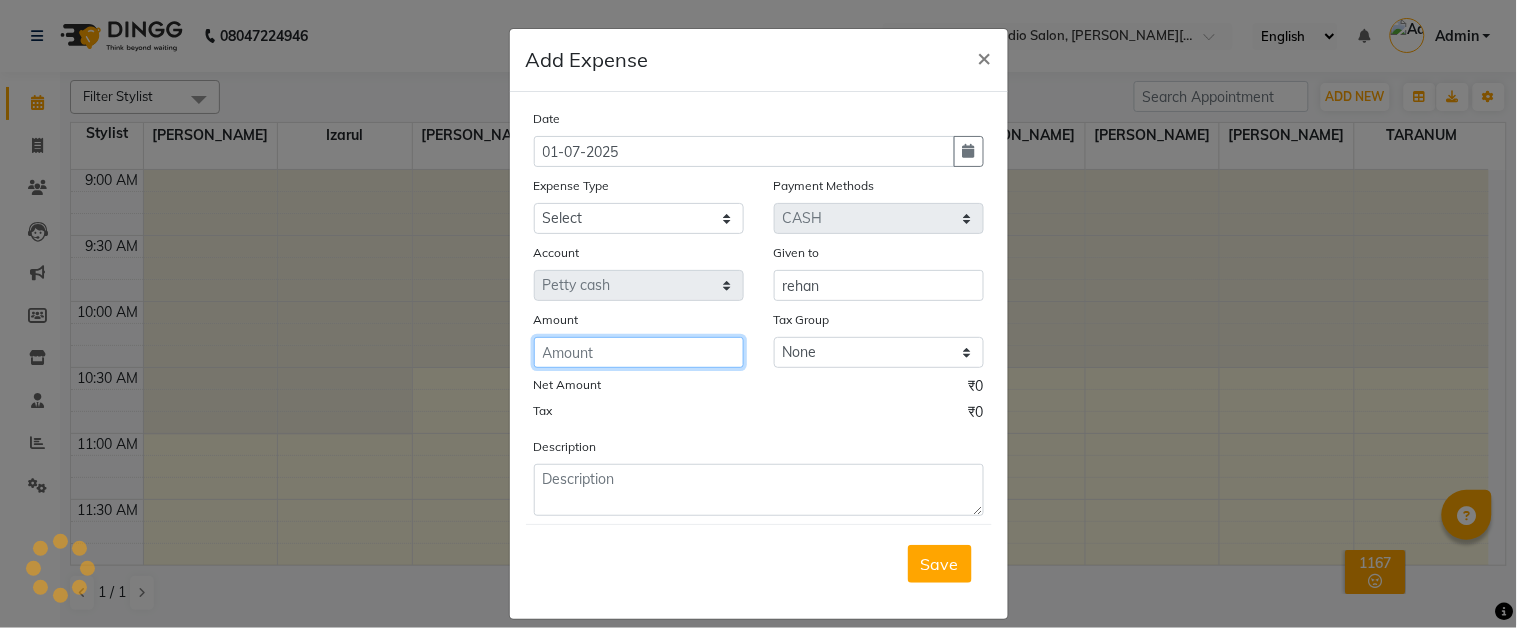 click 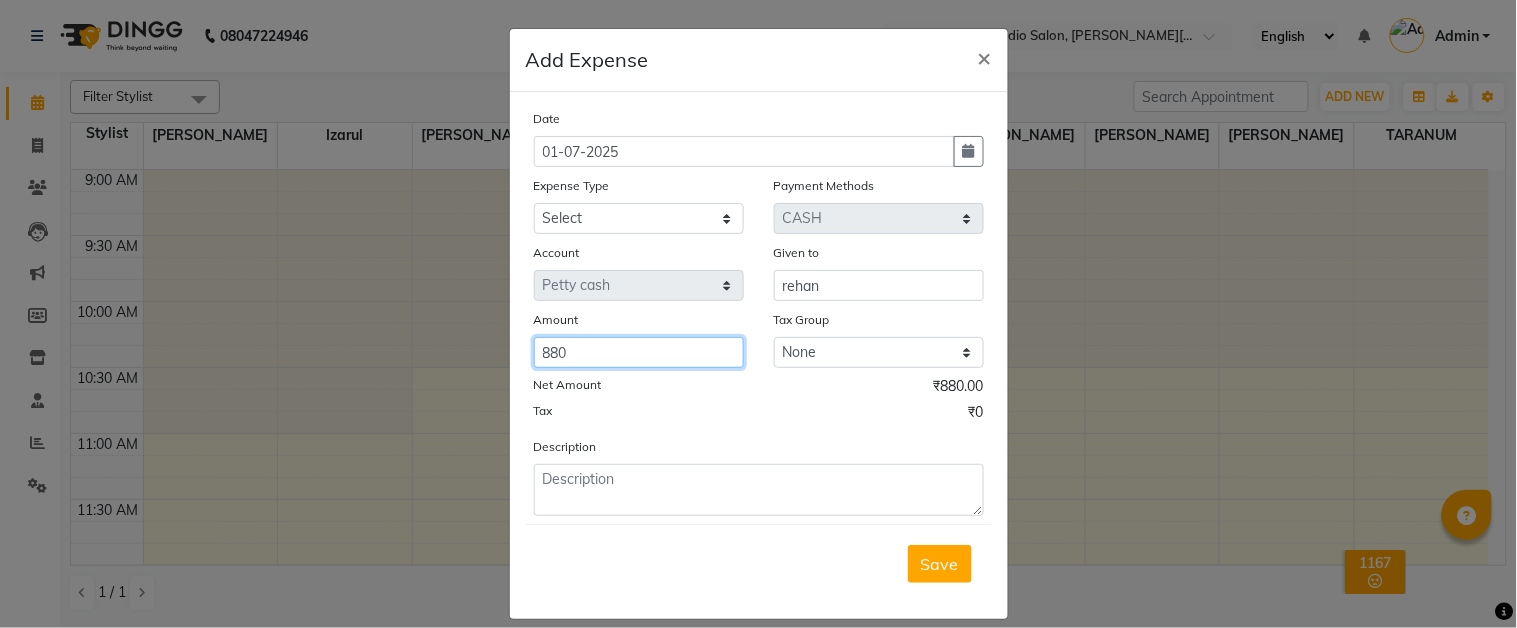 type on "880" 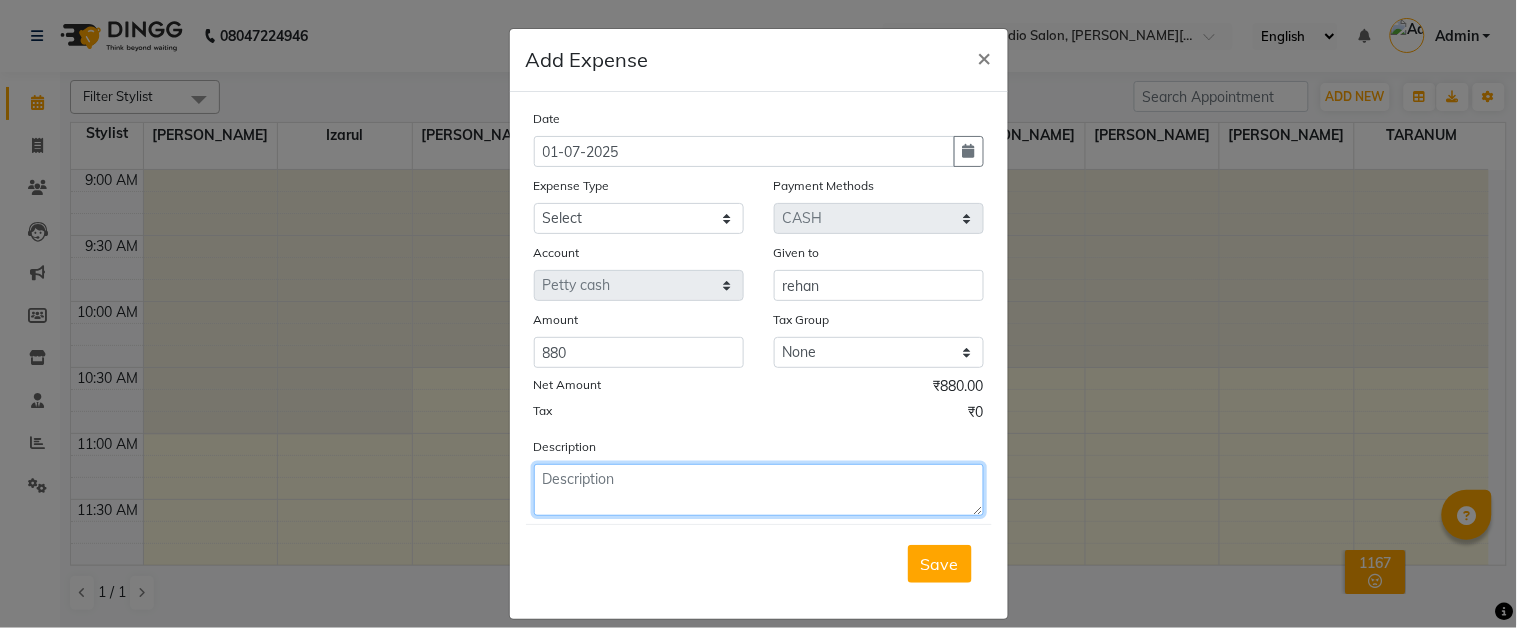 click 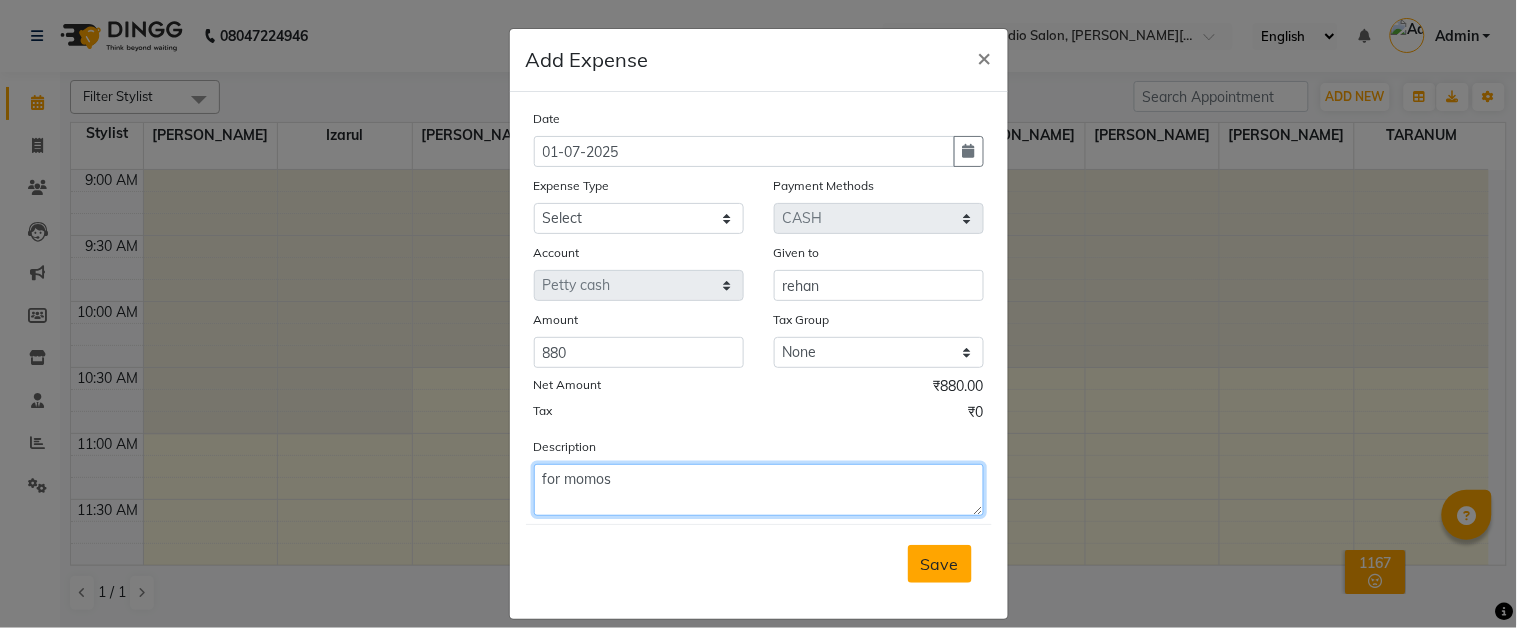 type on "for momos" 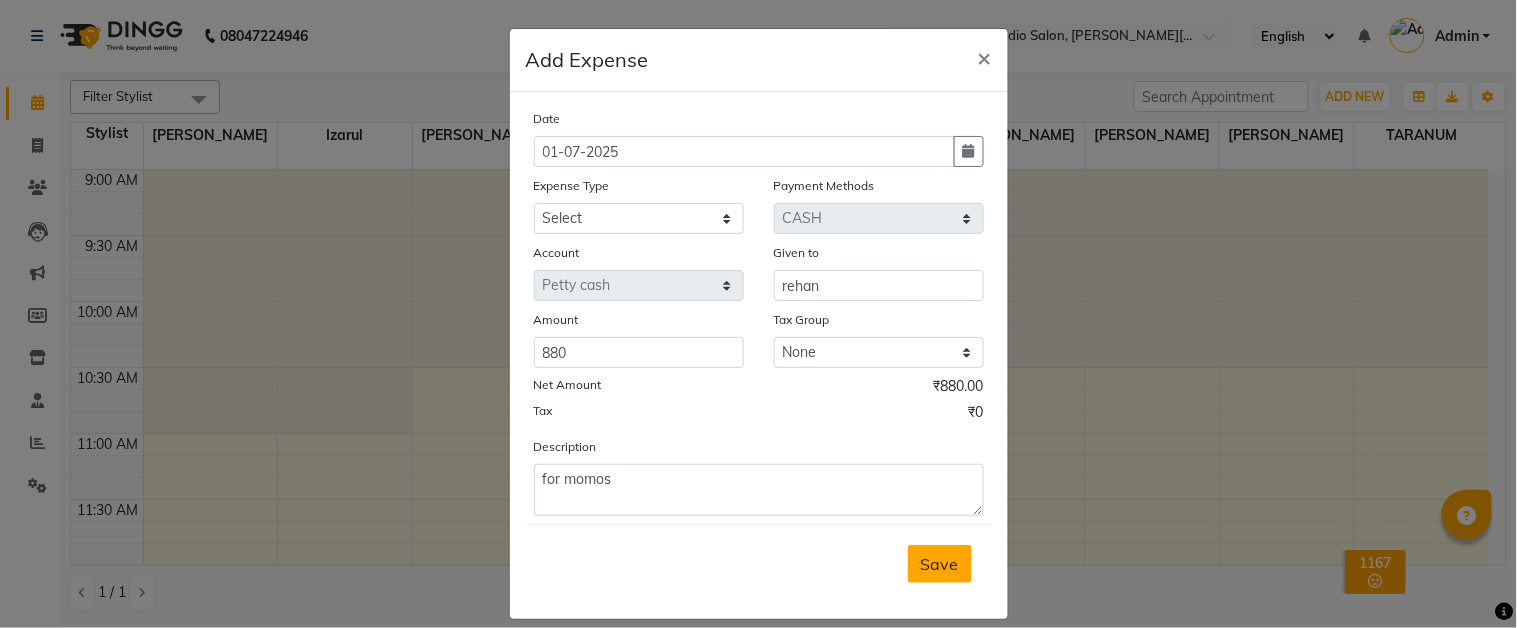 click on "Save" at bounding box center (940, 564) 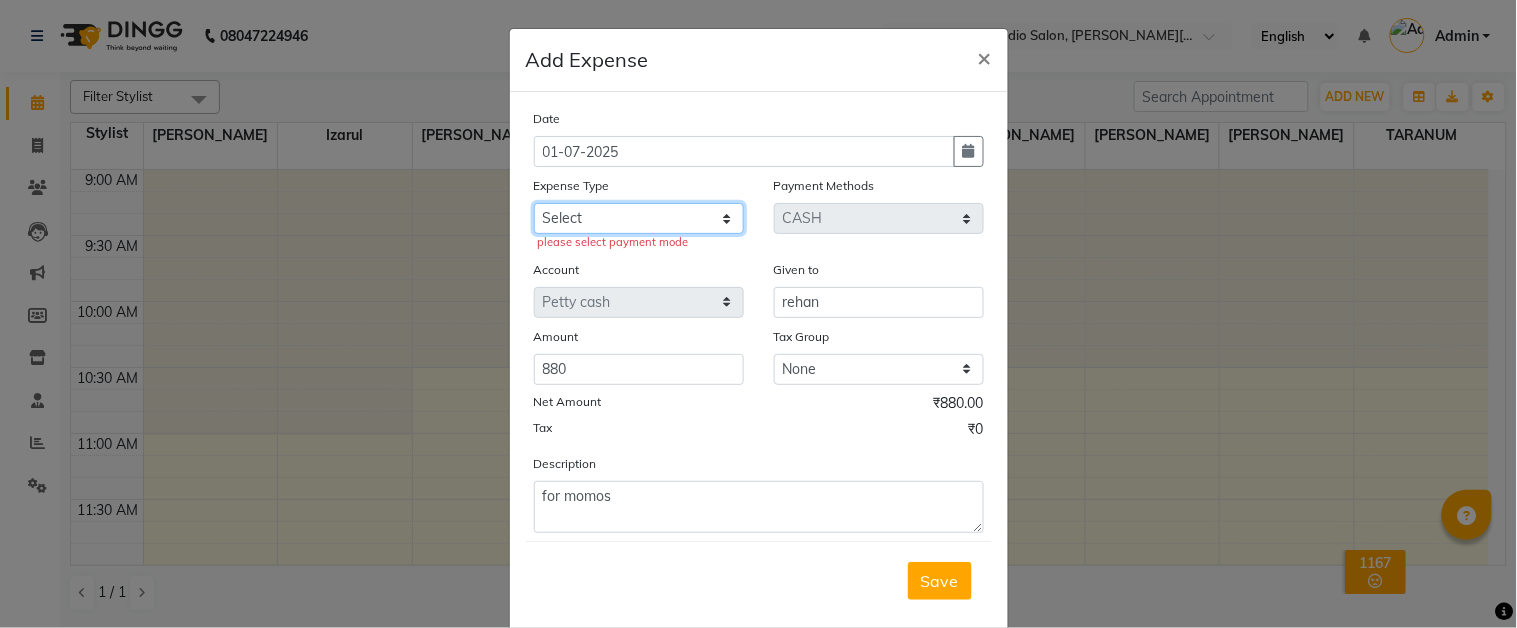 click on "Select Advance Salary Car Parking Charges Cash transfer to bank Cash Transfer to Owner Client Snacks Electricity Incentive Laundry Marketing Miscellaneous Other Pantry Salary Staff Snacks Tea & Refreshment [DEMOGRAPHIC_DATA] Water" 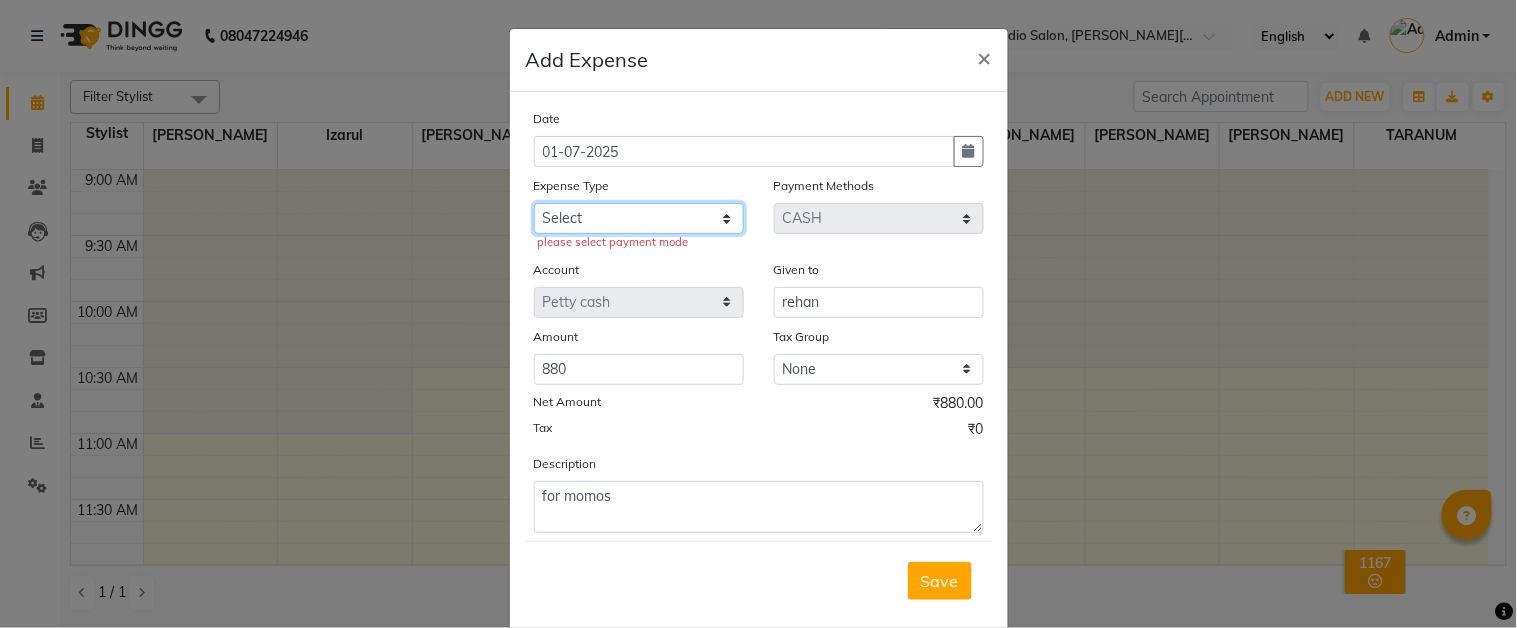 select on "9802" 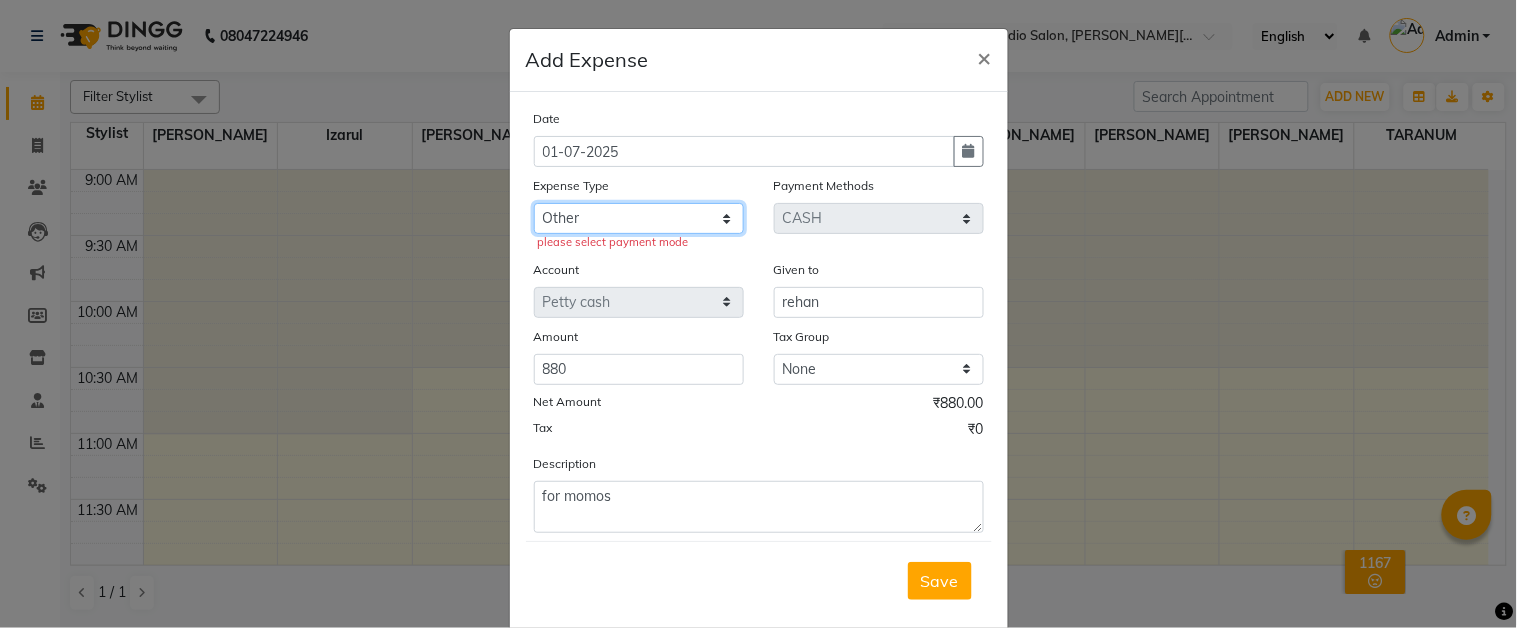 click on "Select Advance Salary Car Parking Charges Cash transfer to bank Cash Transfer to Owner Client Snacks Electricity Incentive Laundry Marketing Miscellaneous Other Pantry Salary Staff Snacks Tea & Refreshment [DEMOGRAPHIC_DATA] Water" 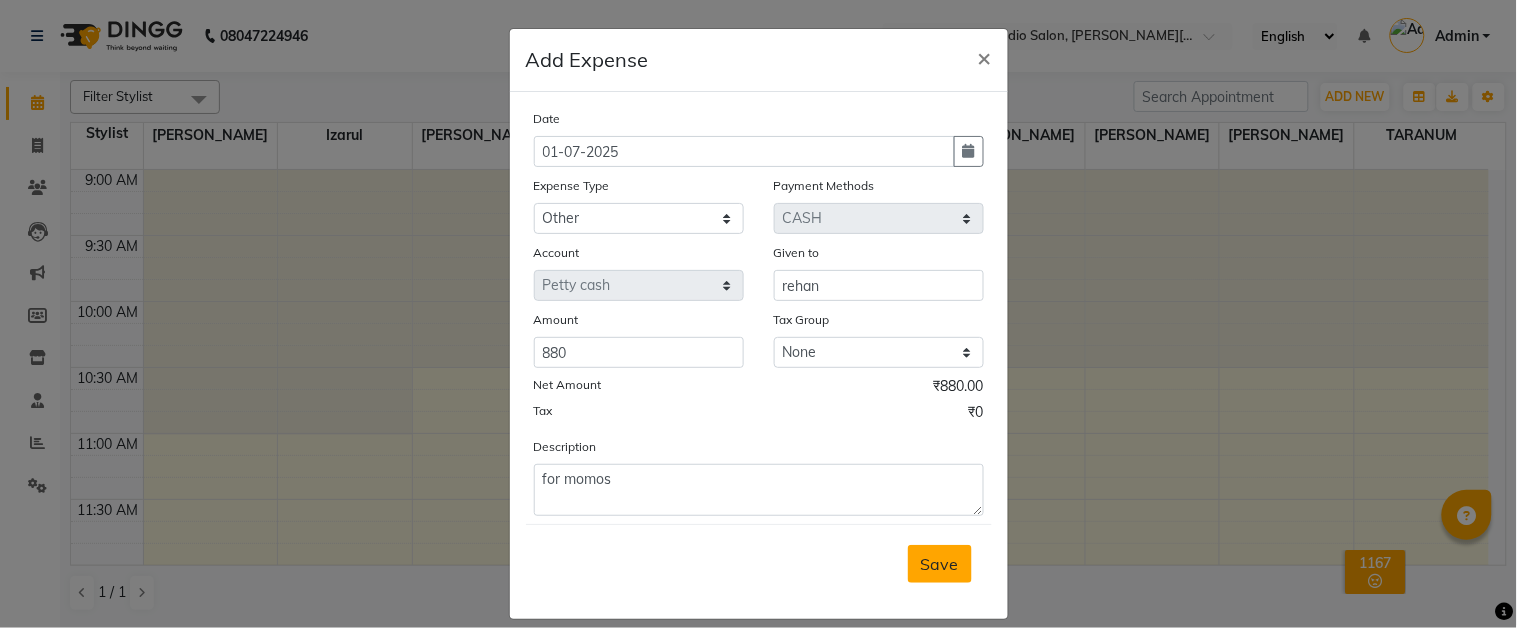 click on "Save" at bounding box center (940, 564) 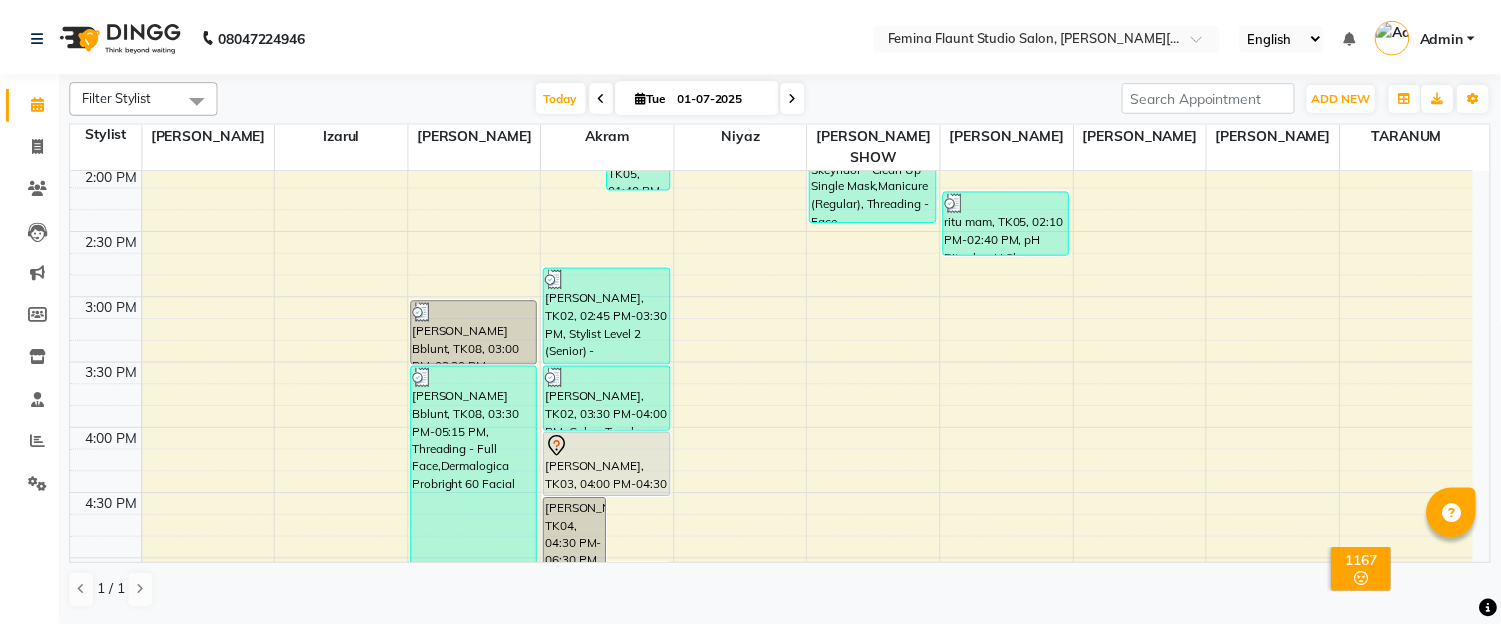 scroll, scrollTop: 666, scrollLeft: 0, axis: vertical 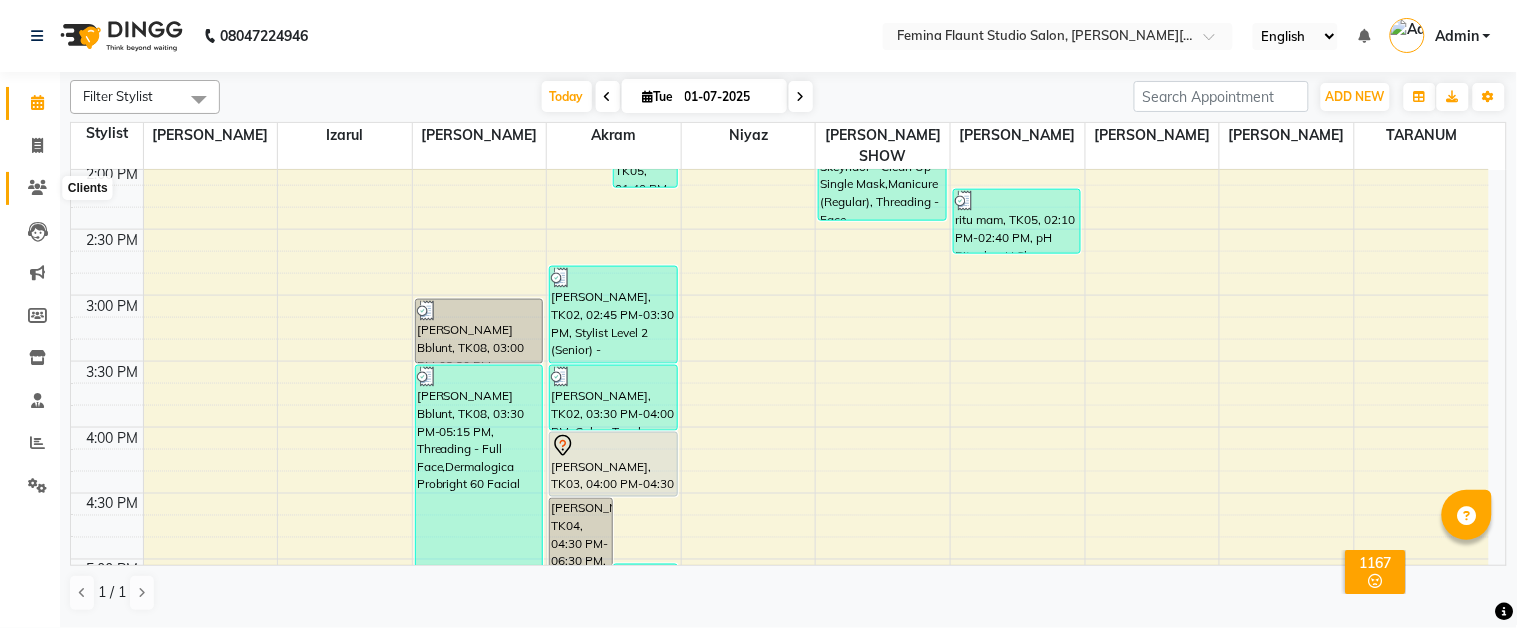 click 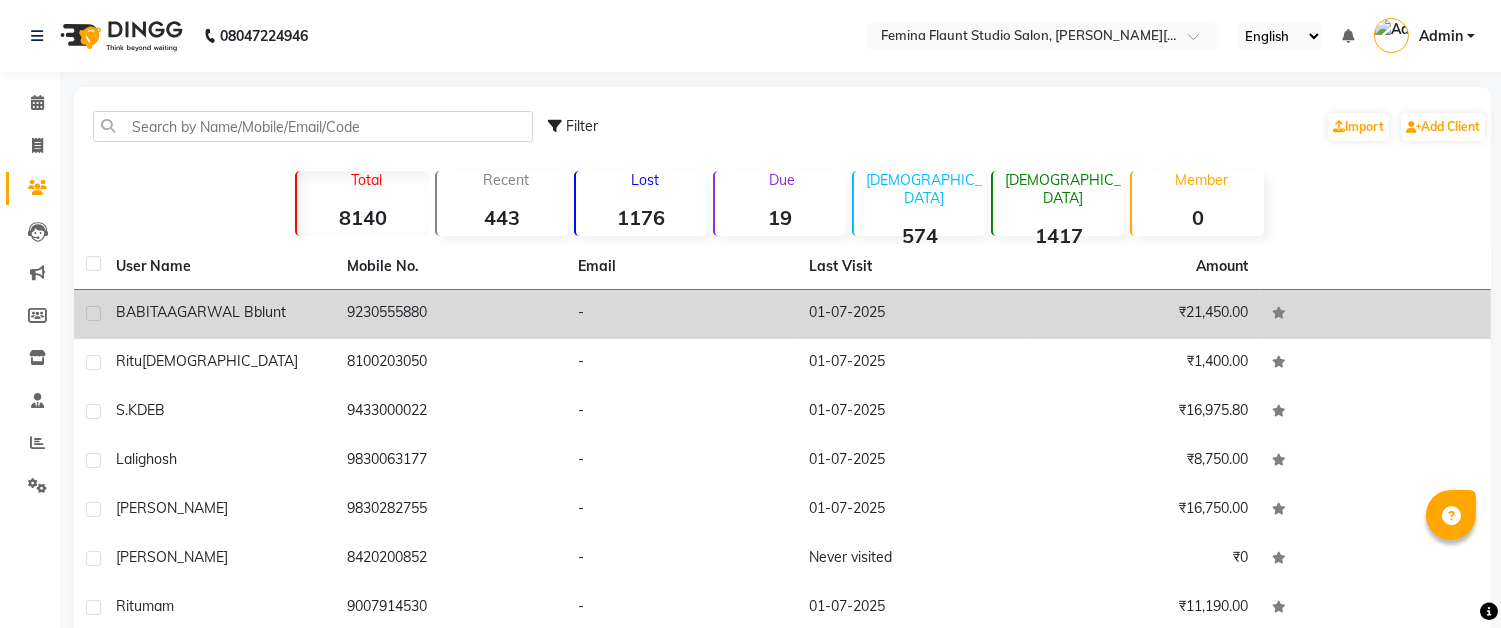 click on "[PERSON_NAME] Bblunt" 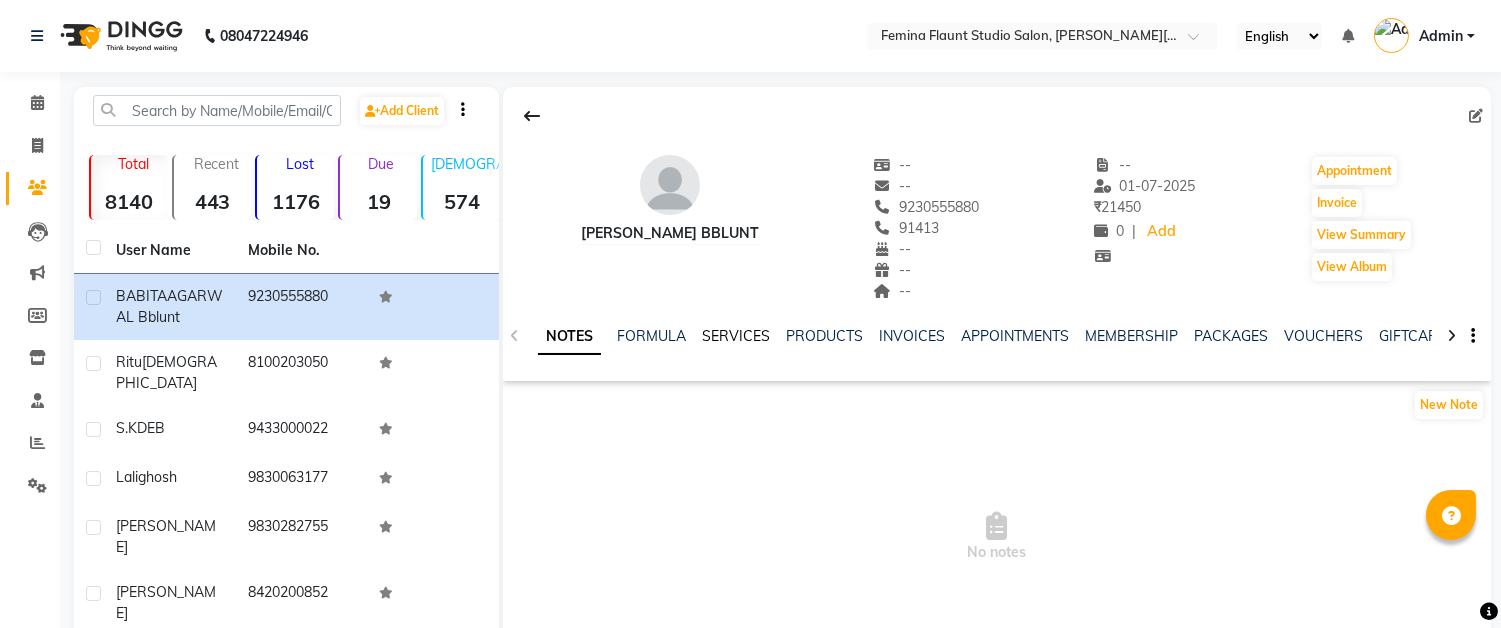 click on "SERVICES" 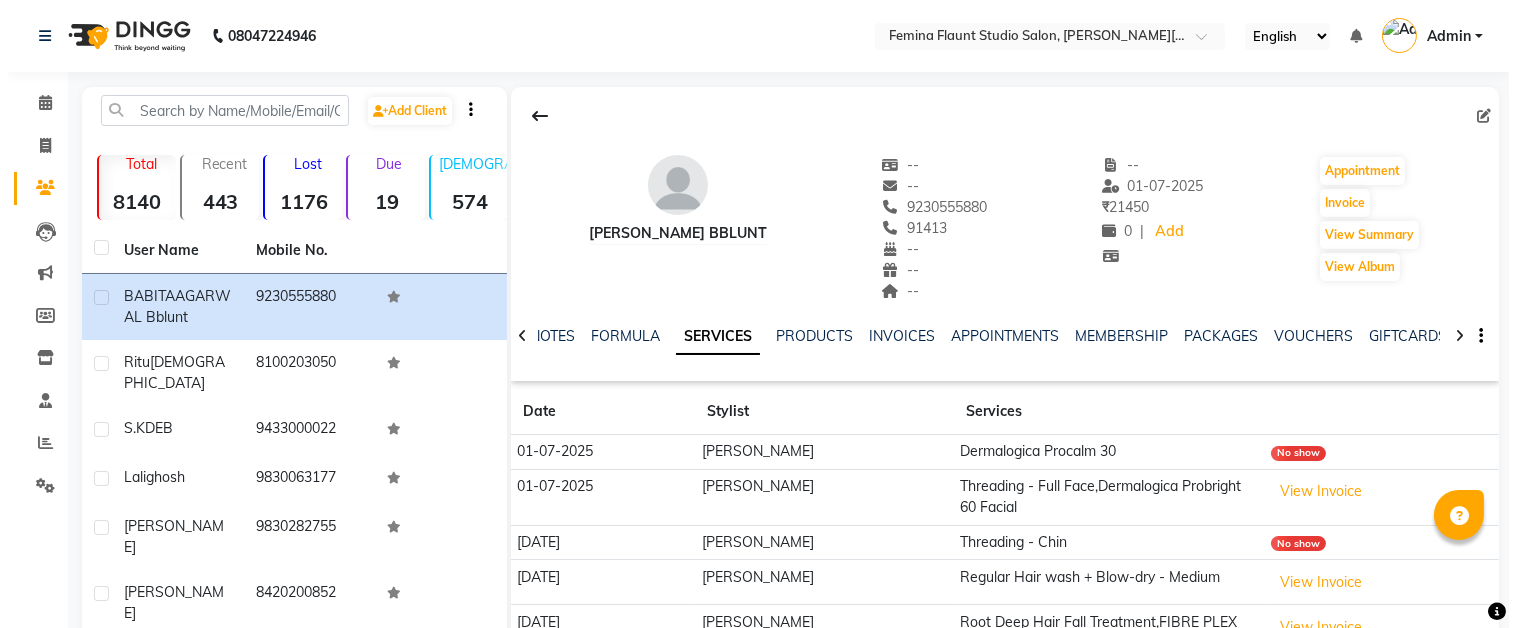 scroll, scrollTop: 293, scrollLeft: 0, axis: vertical 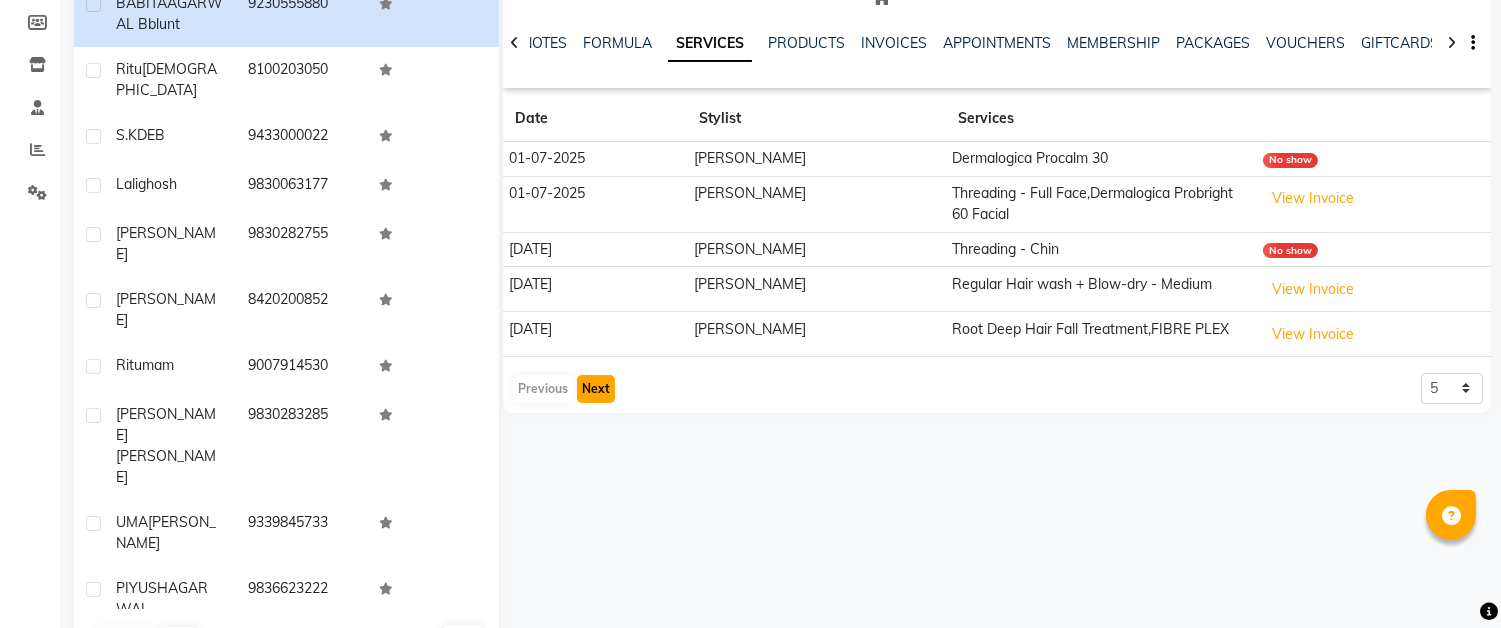 click on "Next" 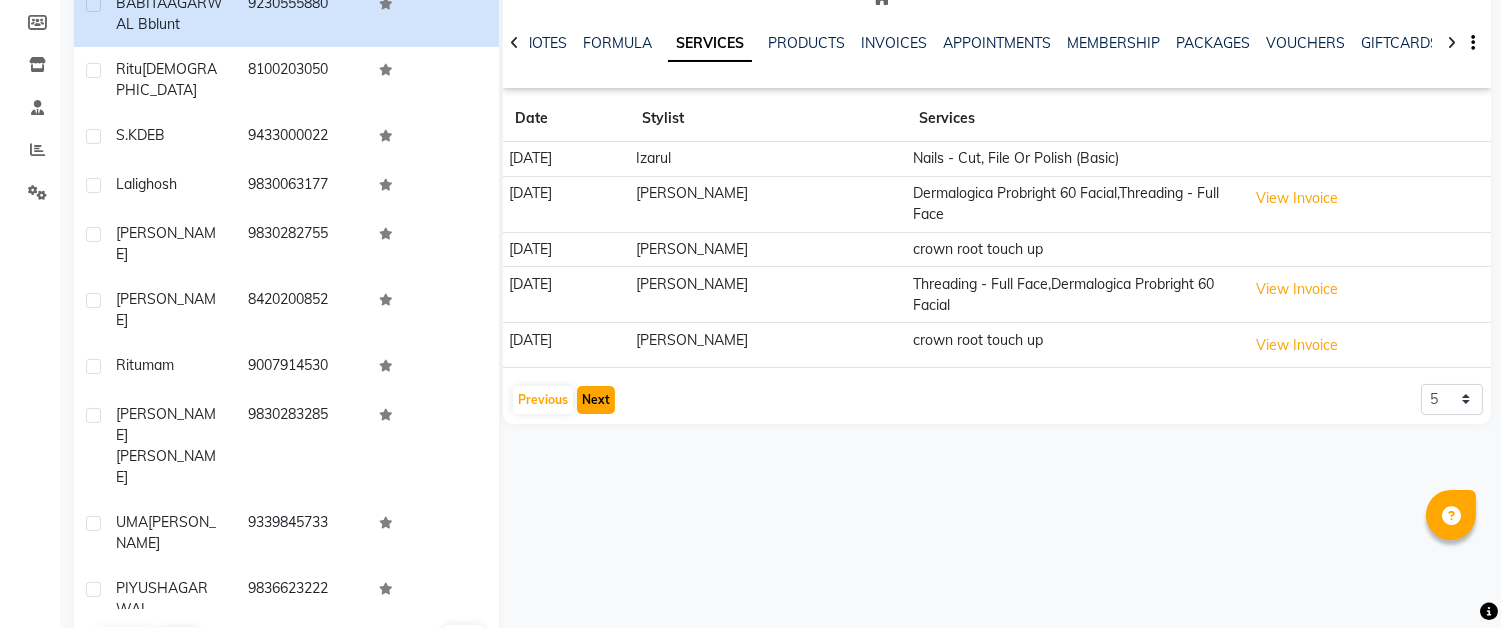 click on "Next" 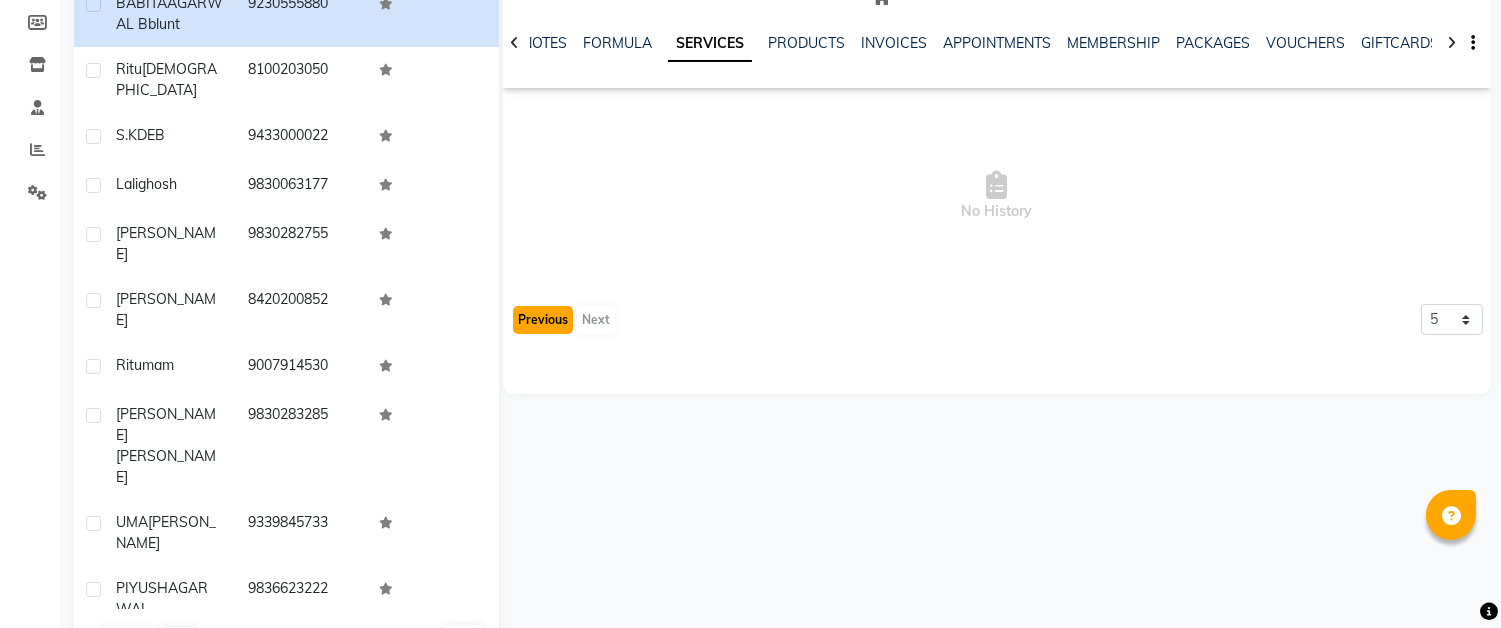 click on "Previous" 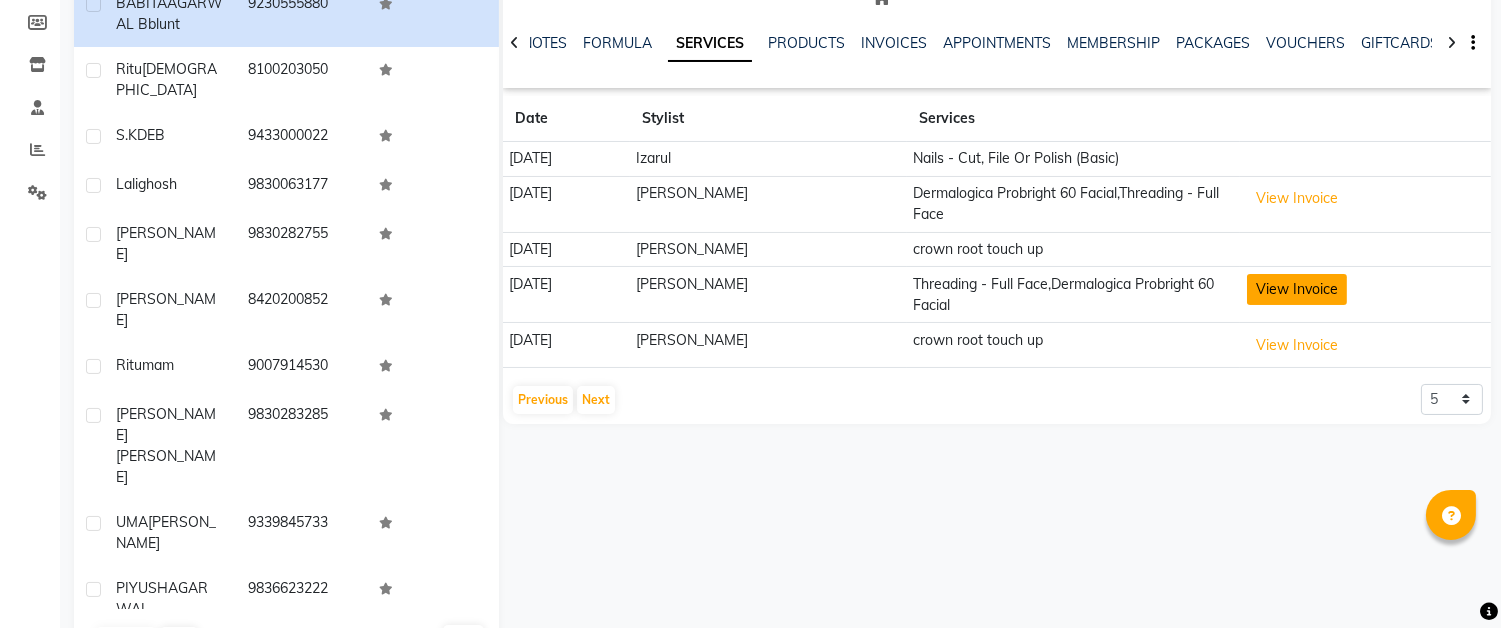 click on "View Invoice" 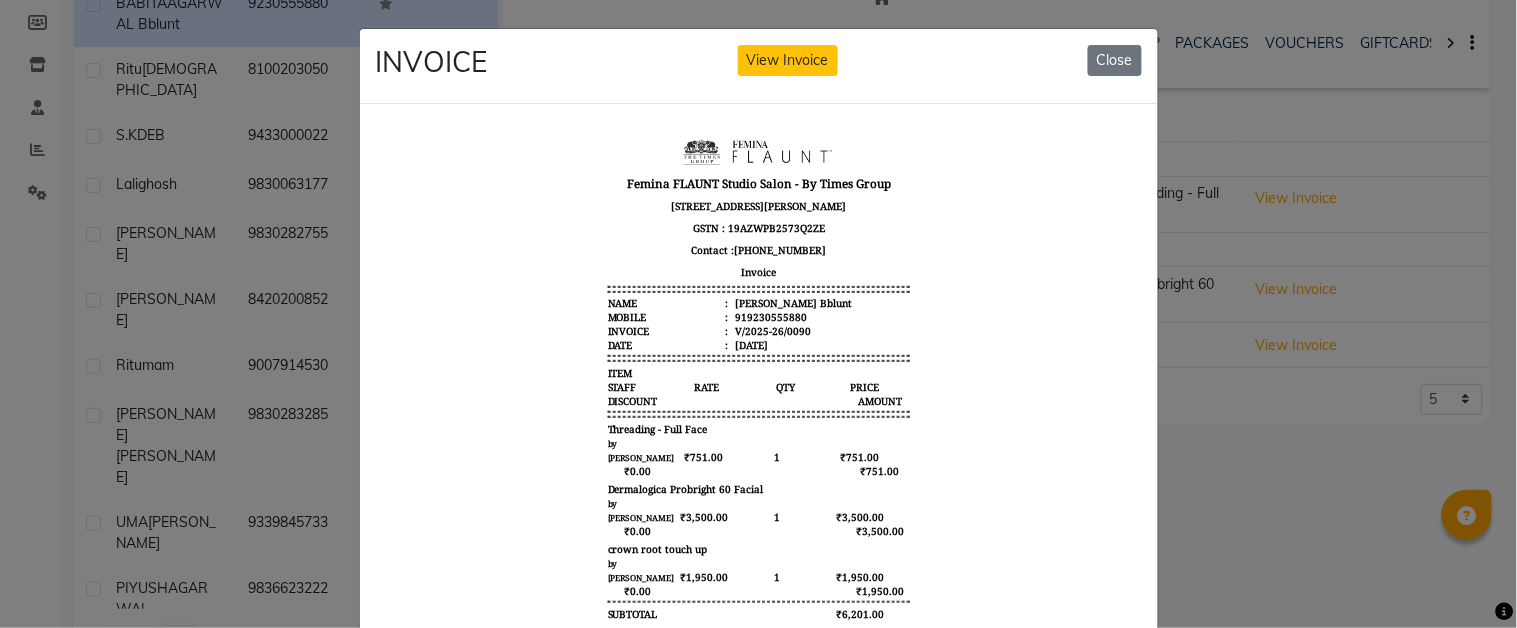 scroll, scrollTop: 15, scrollLeft: 0, axis: vertical 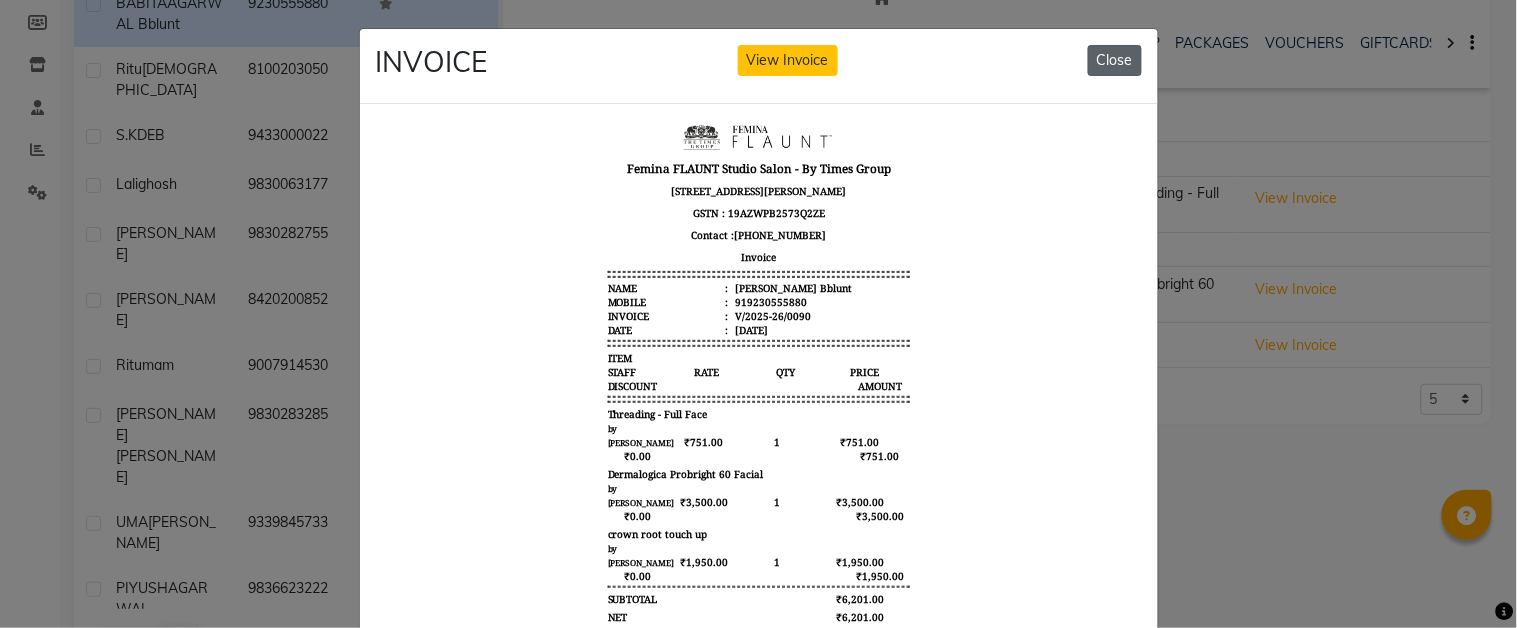 click on "Close" 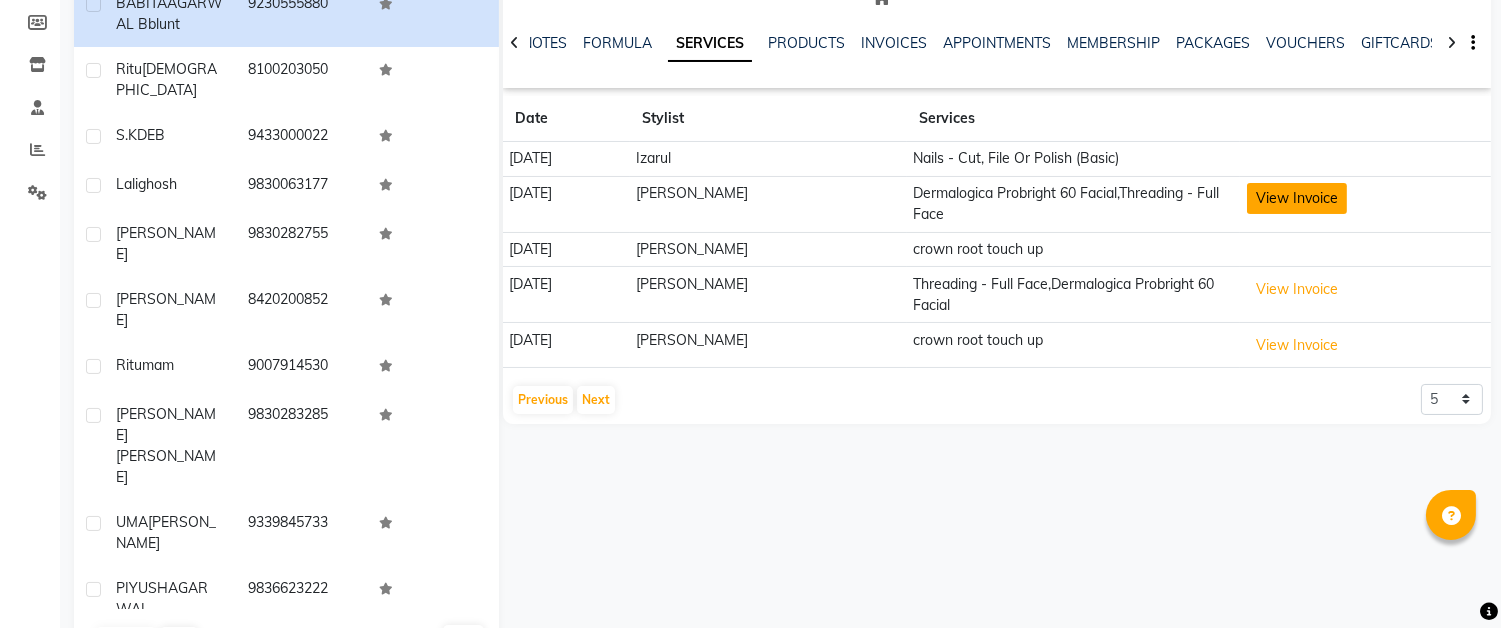 click on "View Invoice" 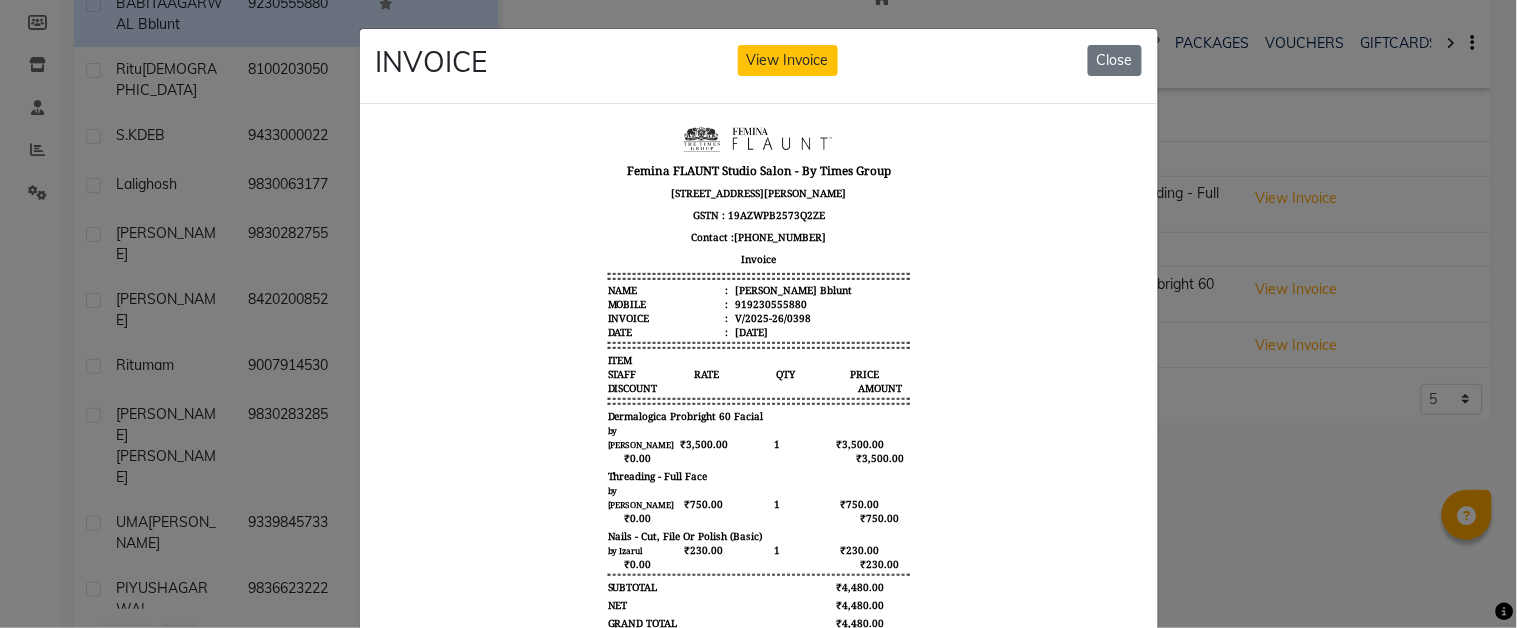 scroll, scrollTop: 16, scrollLeft: 0, axis: vertical 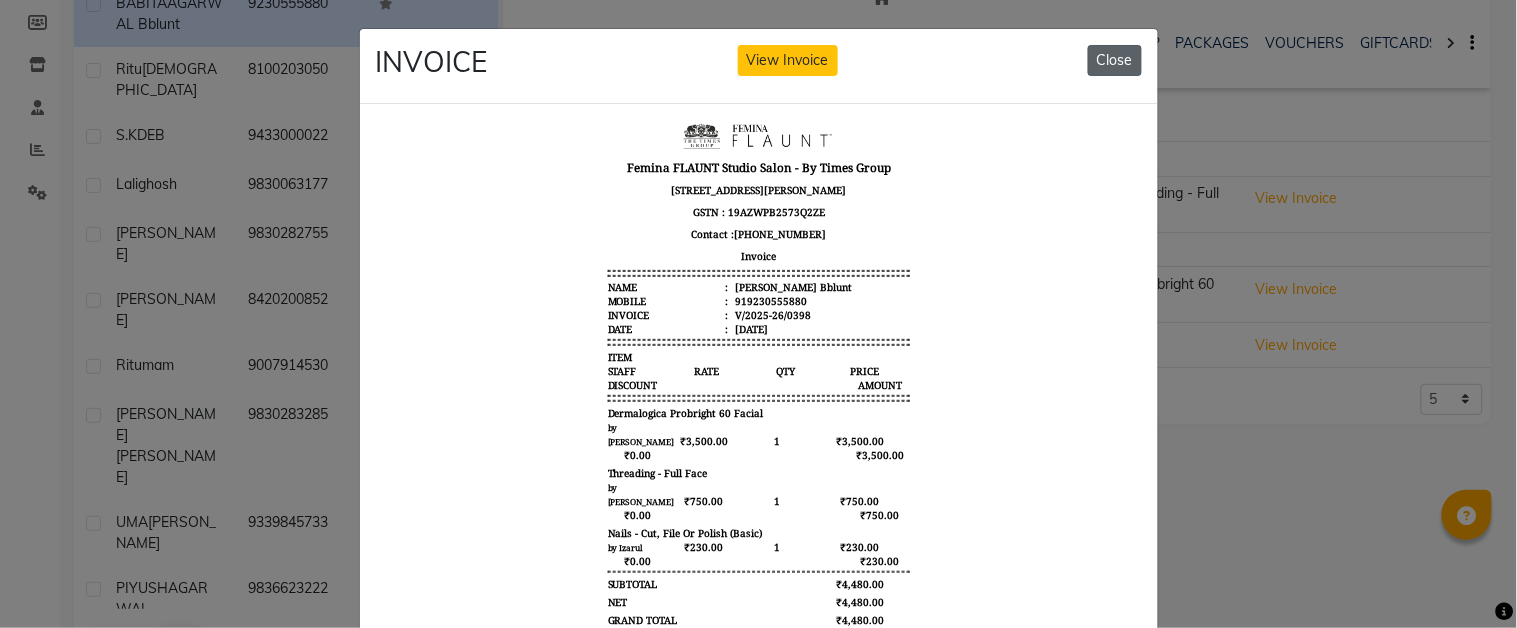 click on "Close" 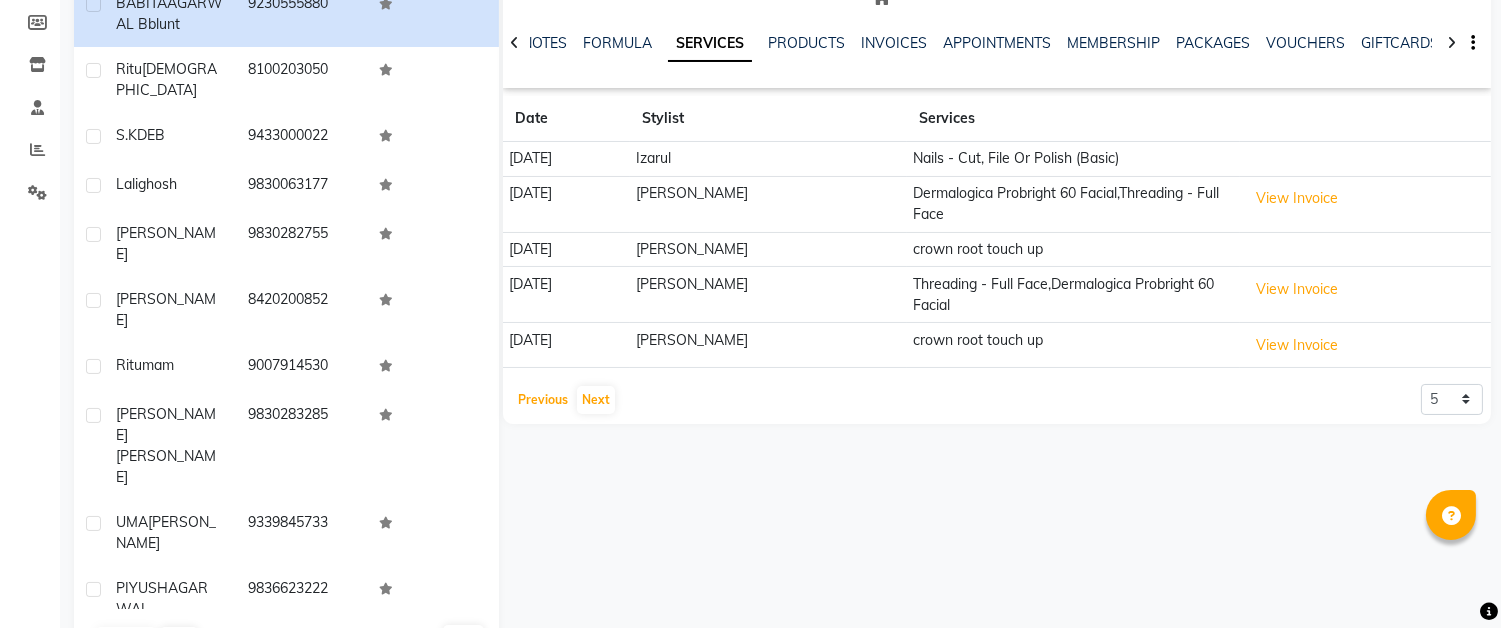 click on "Previous" 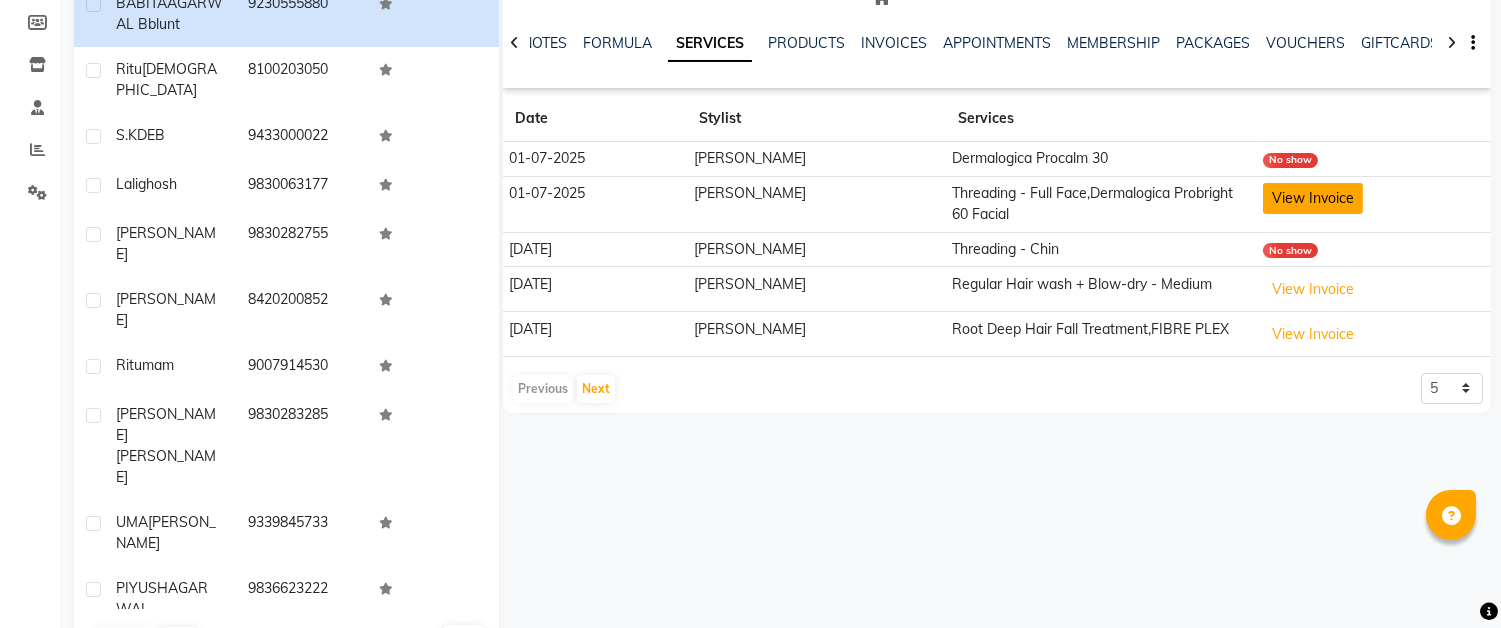 click on "View Invoice" 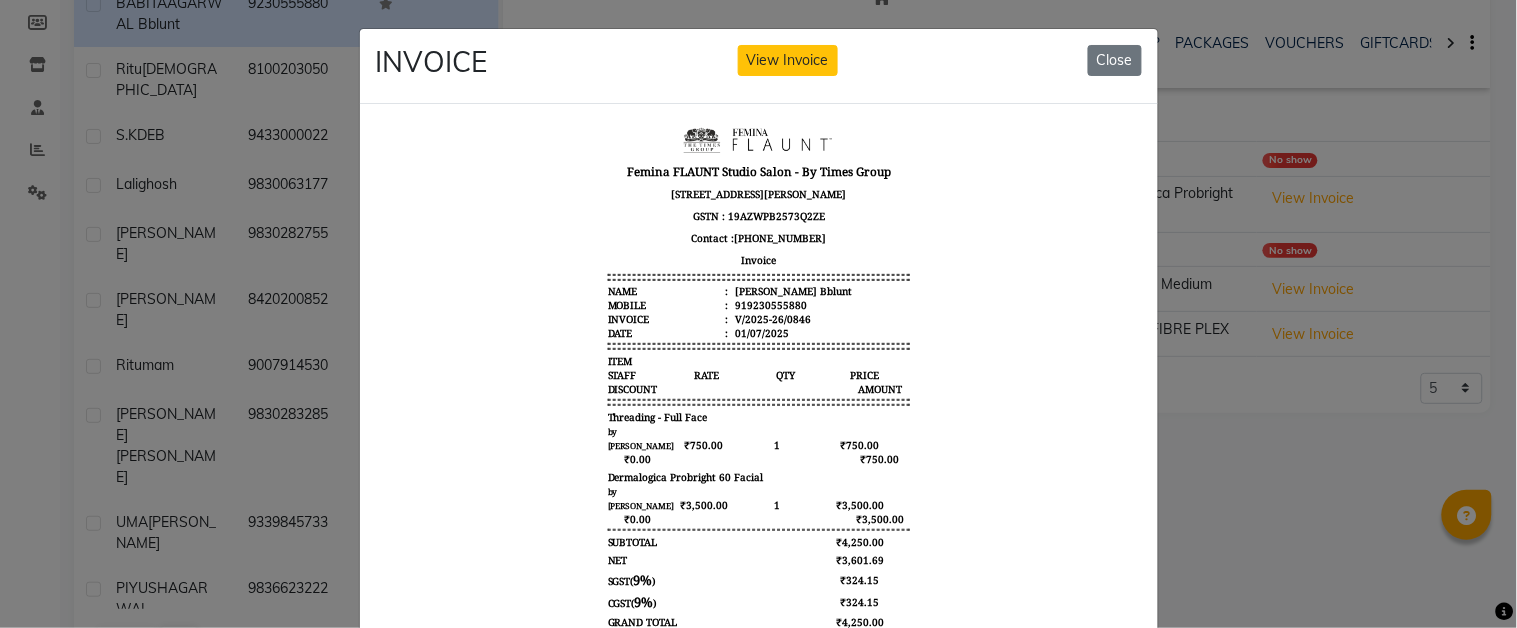 scroll, scrollTop: 15, scrollLeft: 0, axis: vertical 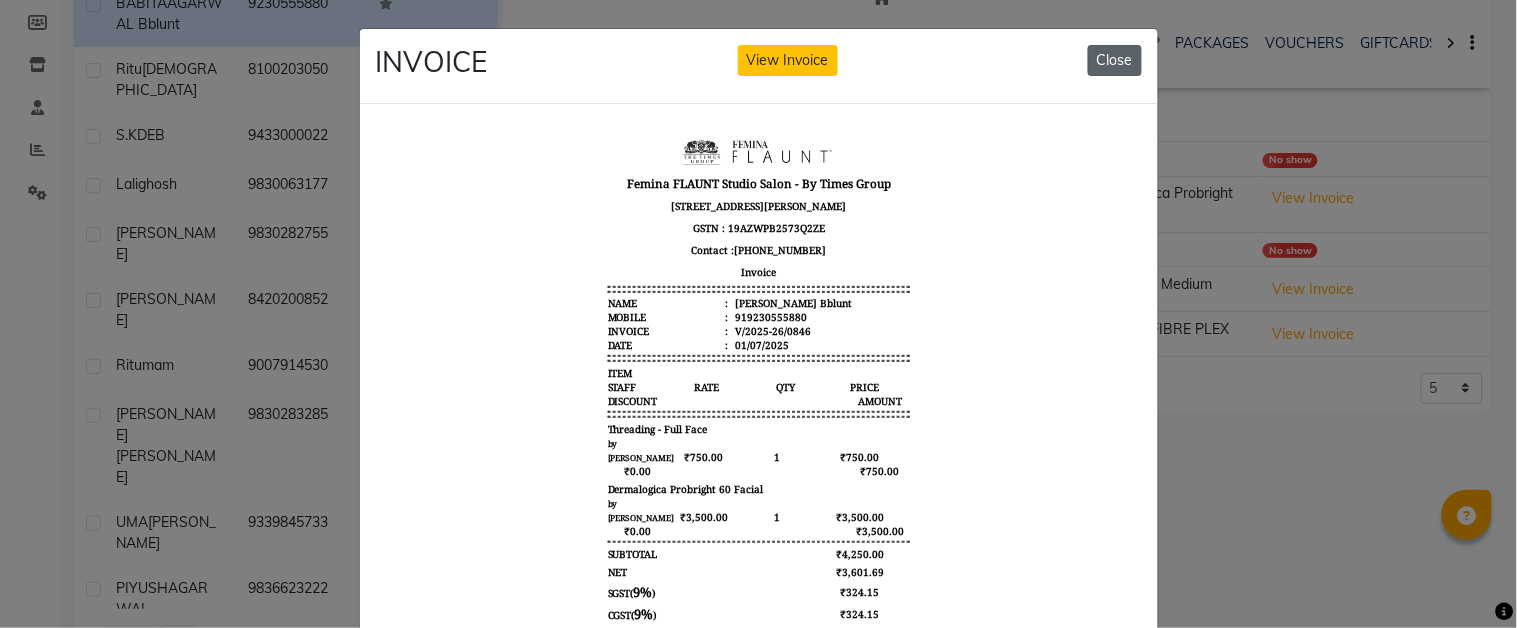 click on "Close" 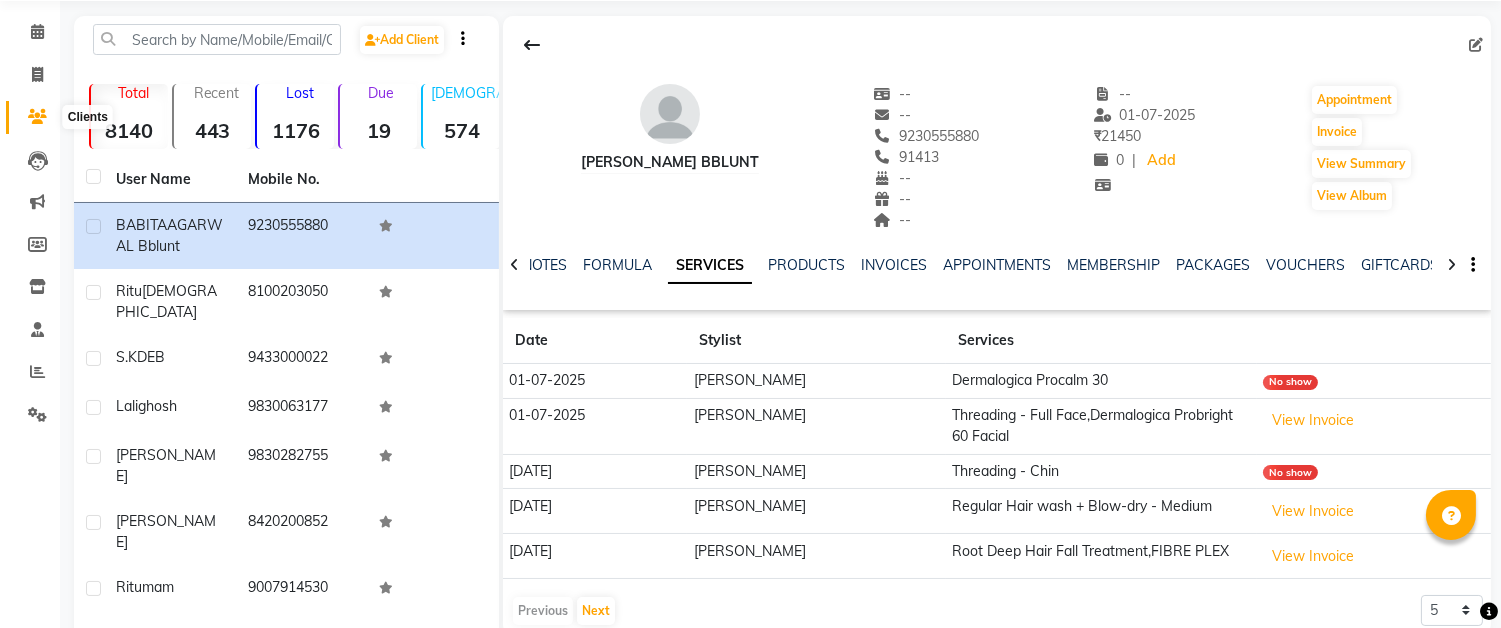 scroll, scrollTop: 0, scrollLeft: 0, axis: both 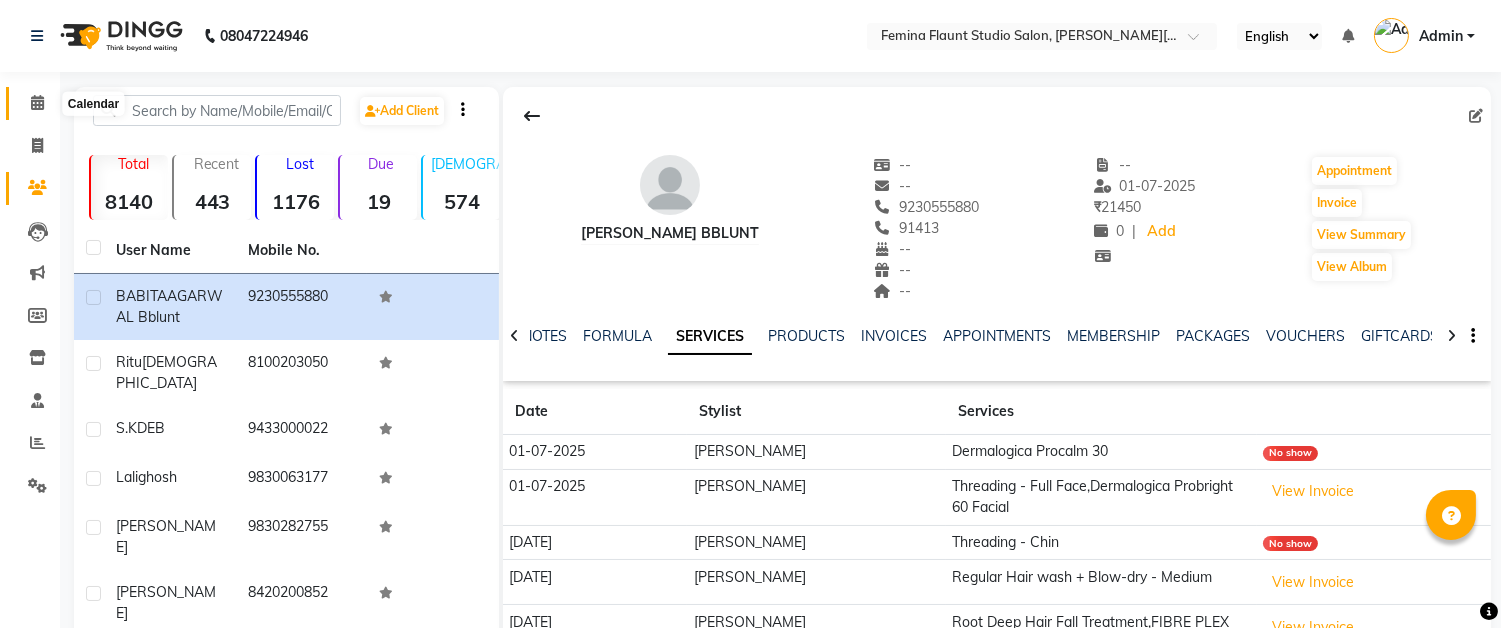 click 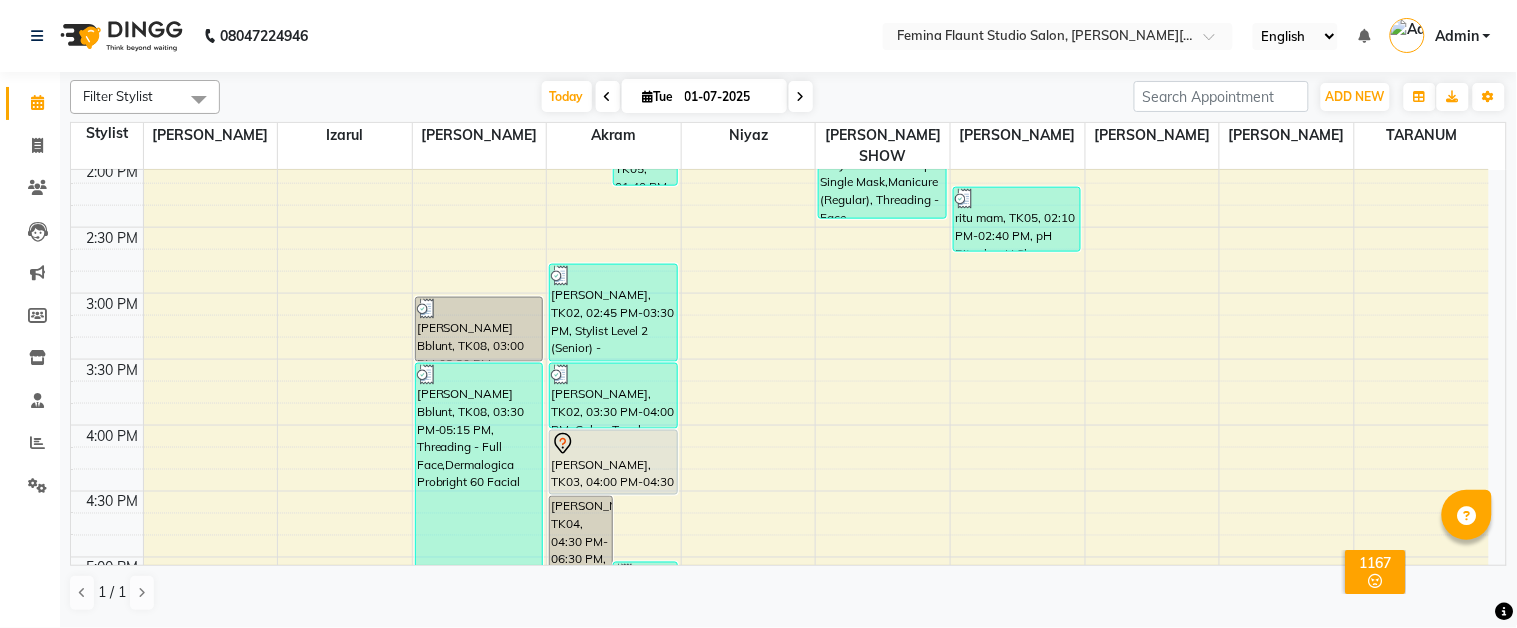scroll, scrollTop: 777, scrollLeft: 0, axis: vertical 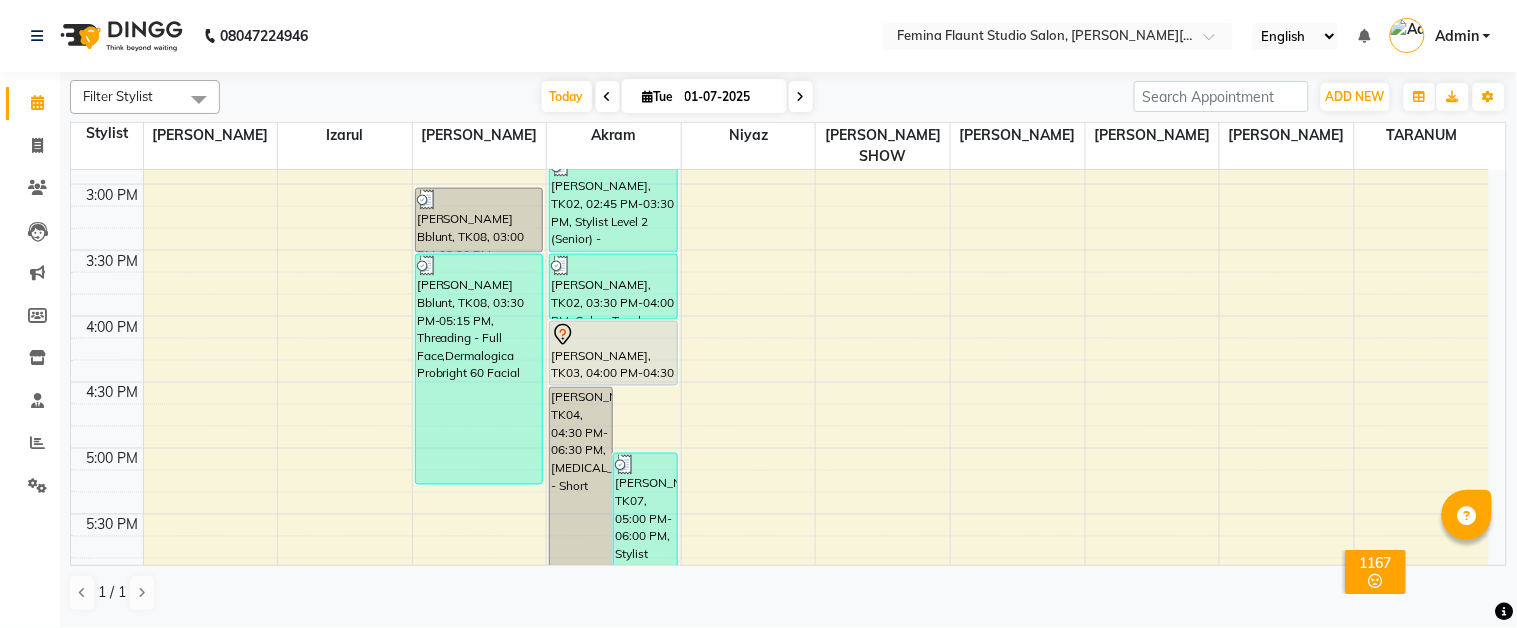 click at bounding box center [801, 97] 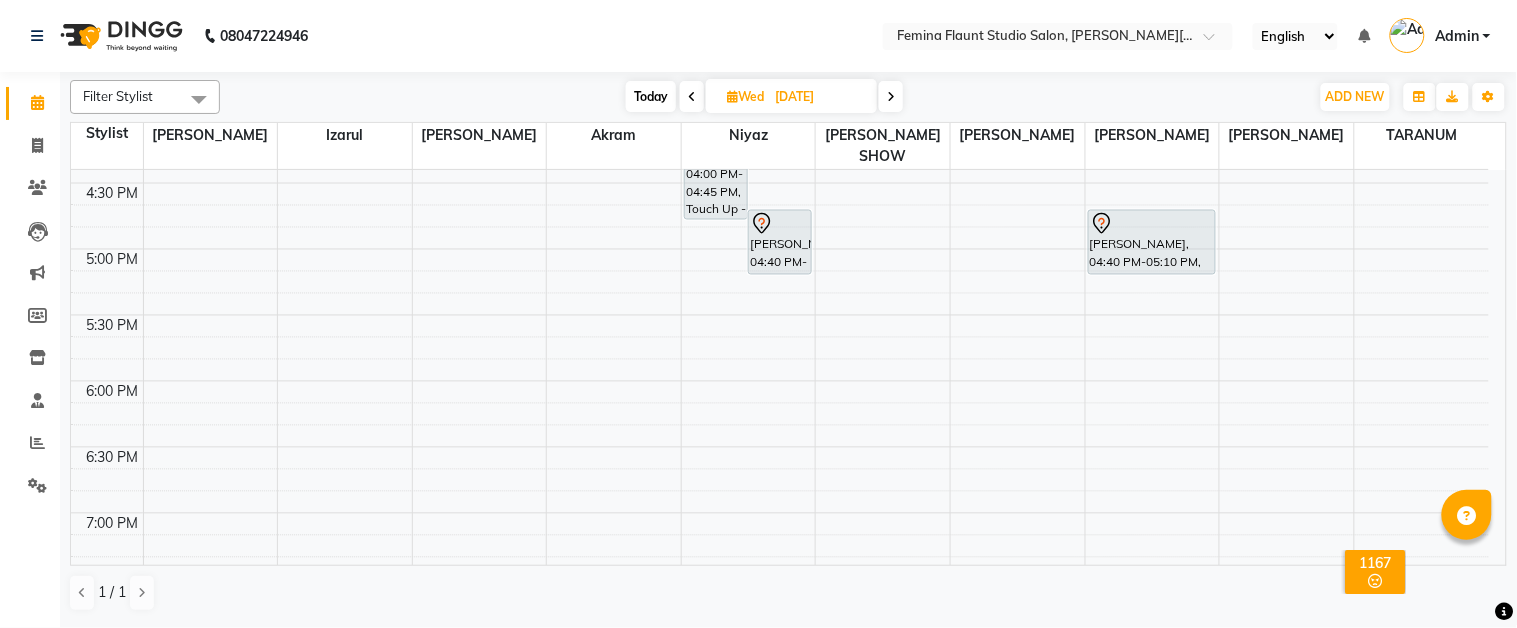 scroll, scrollTop: 974, scrollLeft: 0, axis: vertical 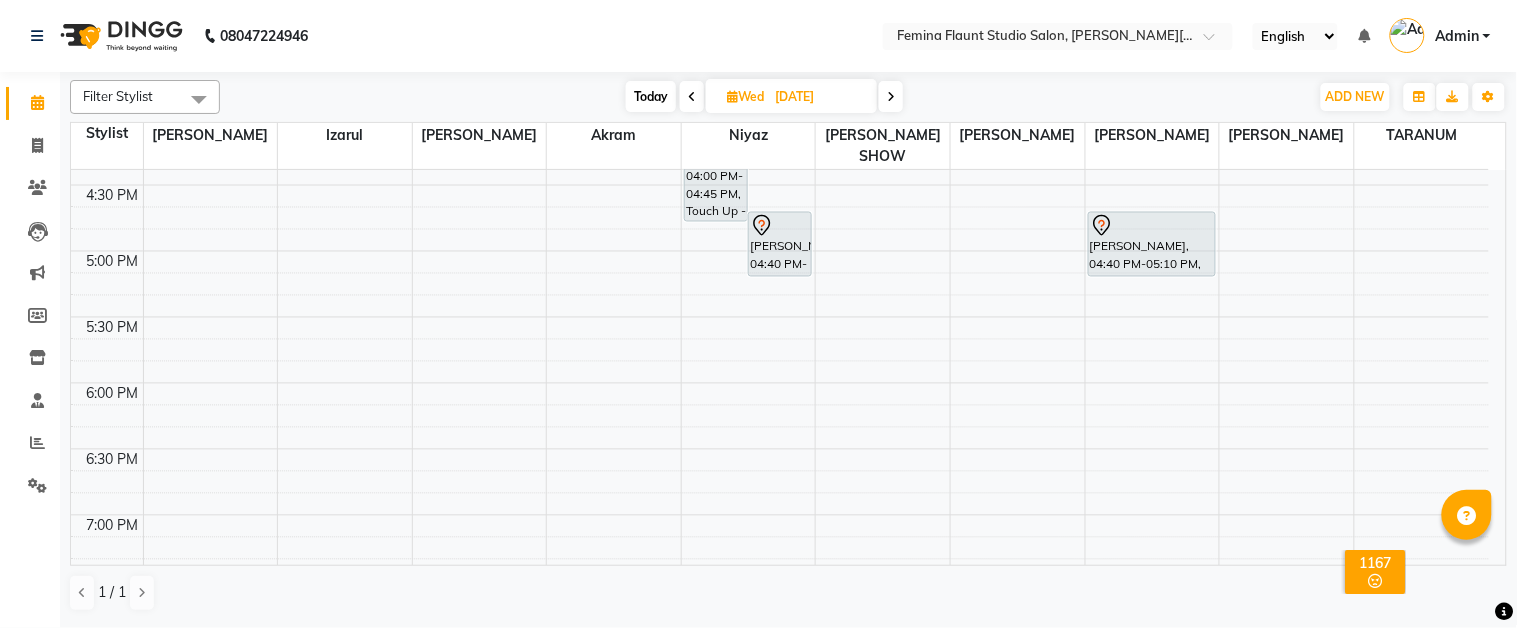 click on "9:00 AM 9:30 AM 10:00 AM 10:30 AM 11:00 AM 11:30 AM 12:00 PM 12:30 PM 1:00 PM 1:30 PM 2:00 PM 2:30 PM 3:00 PM 3:30 PM 4:00 PM 4:30 PM 5:00 PM 5:30 PM 6:00 PM 6:30 PM 7:00 PM 7:30 PM 8:00 PM 8:30 PM 9:00 PM 9:30 PM             [PERSON_NAME], 04:00 PM-04:45 PM, Touch Up - Inoa             [PERSON_NAME], 04:40 PM-05:10 PM, k18 treatment             [PERSON_NAME], 11:30 AM-12:15 PM, Touch Up - Inoa             [PERSON_NAME], 02:00 PM-02:45 PM, Stylist Level 2 (Senior) - [DEMOGRAPHIC_DATA]             [PERSON_NAME], 02:45 PM-03:15 PM, Color -  Touch up             [PERSON_NAME], 12:00 PM-12:30 PM, Foot Massage              [PERSON_NAME], 03:45 PM-04:15 PM, Pedicure (Regular)             [PERSON_NAME], 04:40 PM-05:10 PM, Pedicure (Regular)             [PERSON_NAME], 03:15 PM-03:45 PM, [PERSON_NAME] Trim" at bounding box center (780, 53) 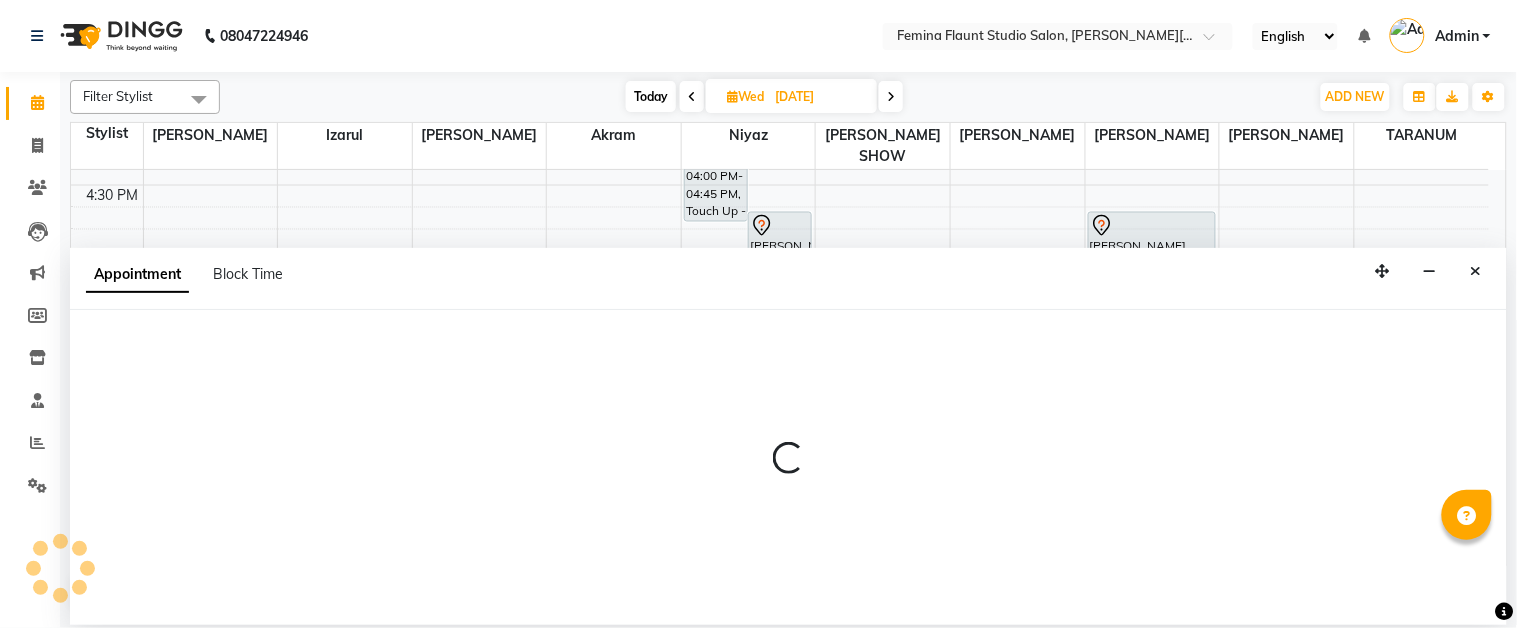 select on "83062" 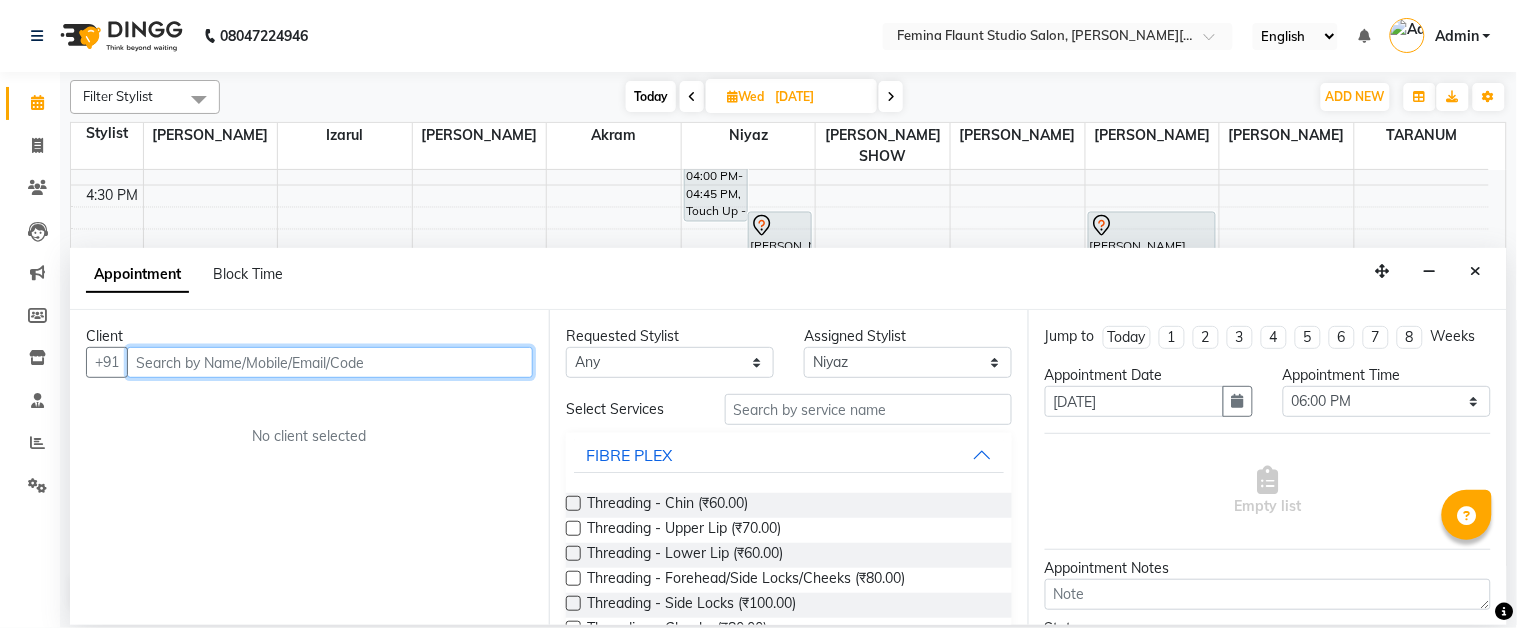 click at bounding box center (330, 362) 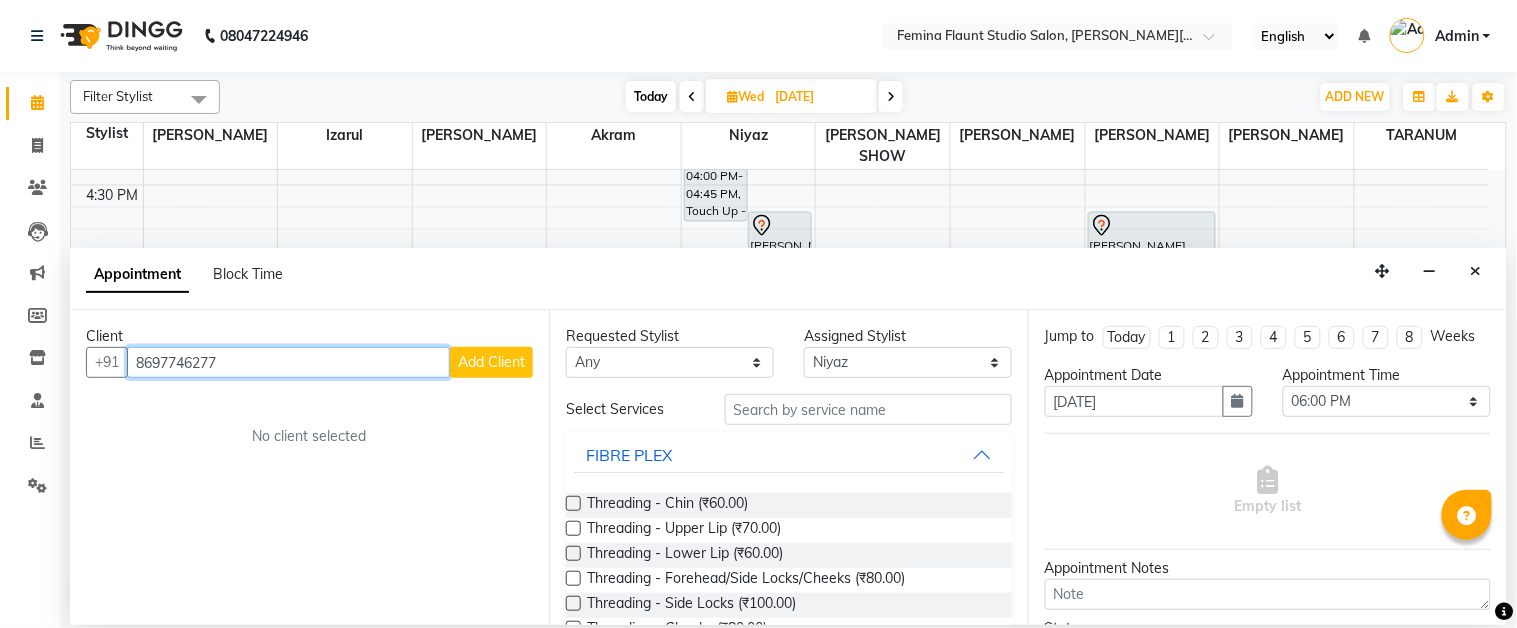 type on "8697746277" 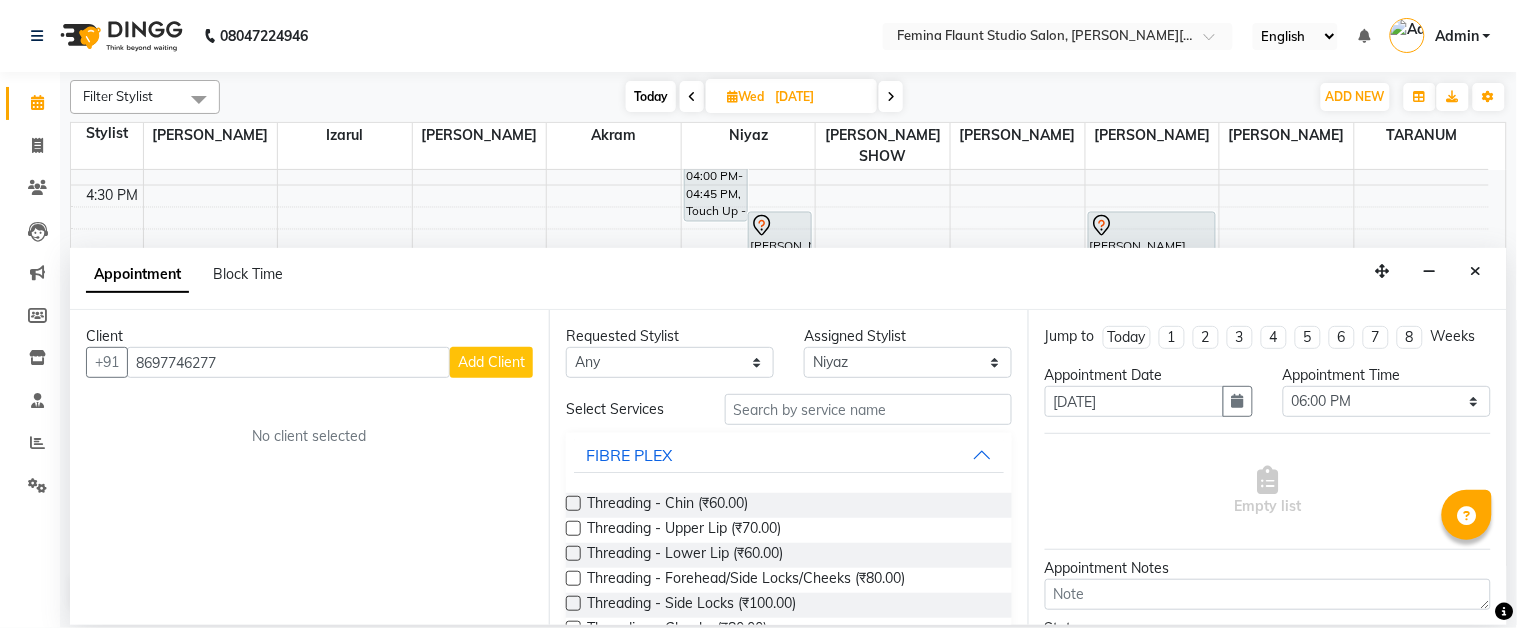 click on "Add Client" at bounding box center [491, 362] 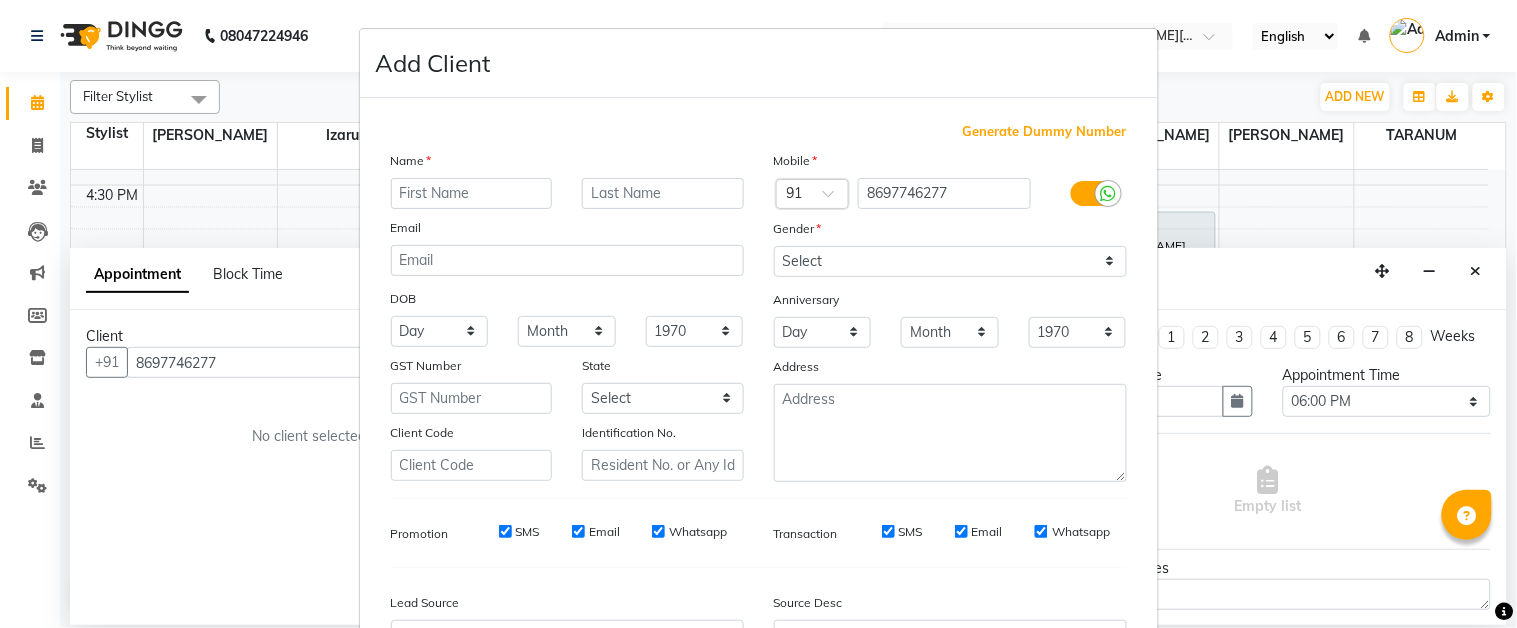 click at bounding box center (472, 193) 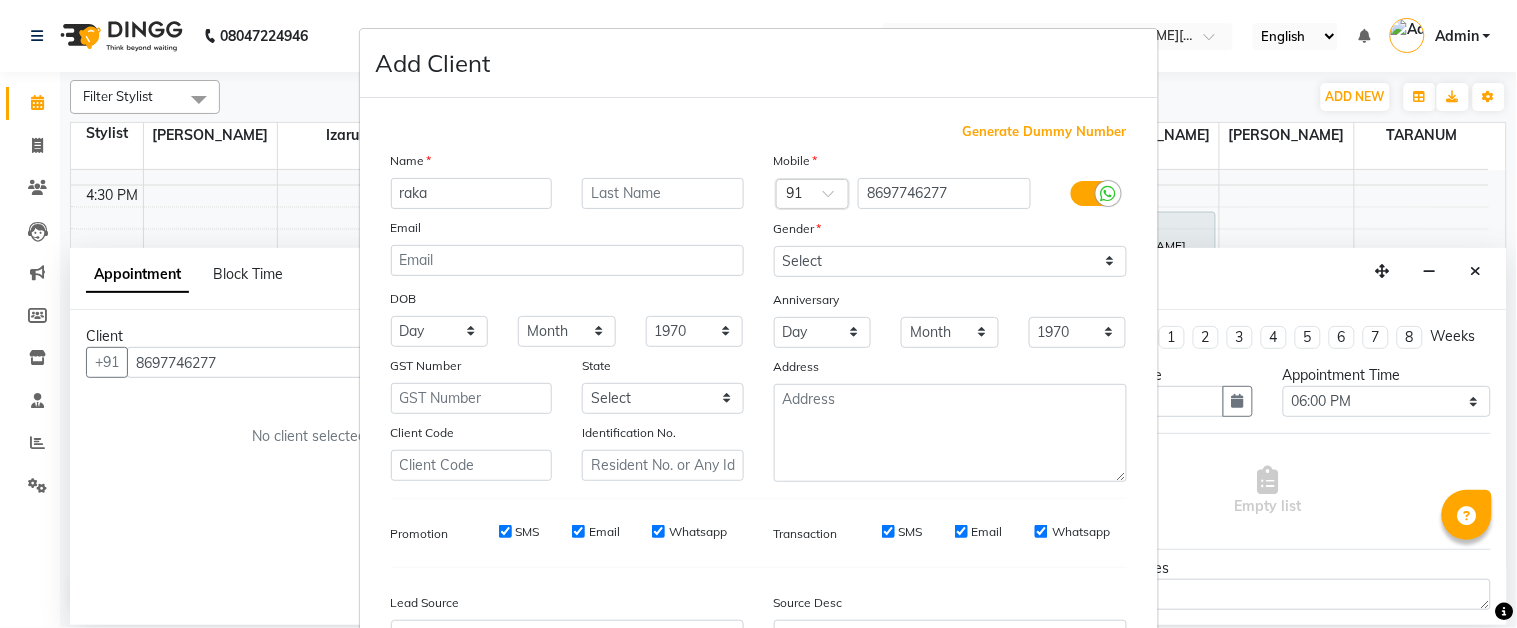 type on "raka" 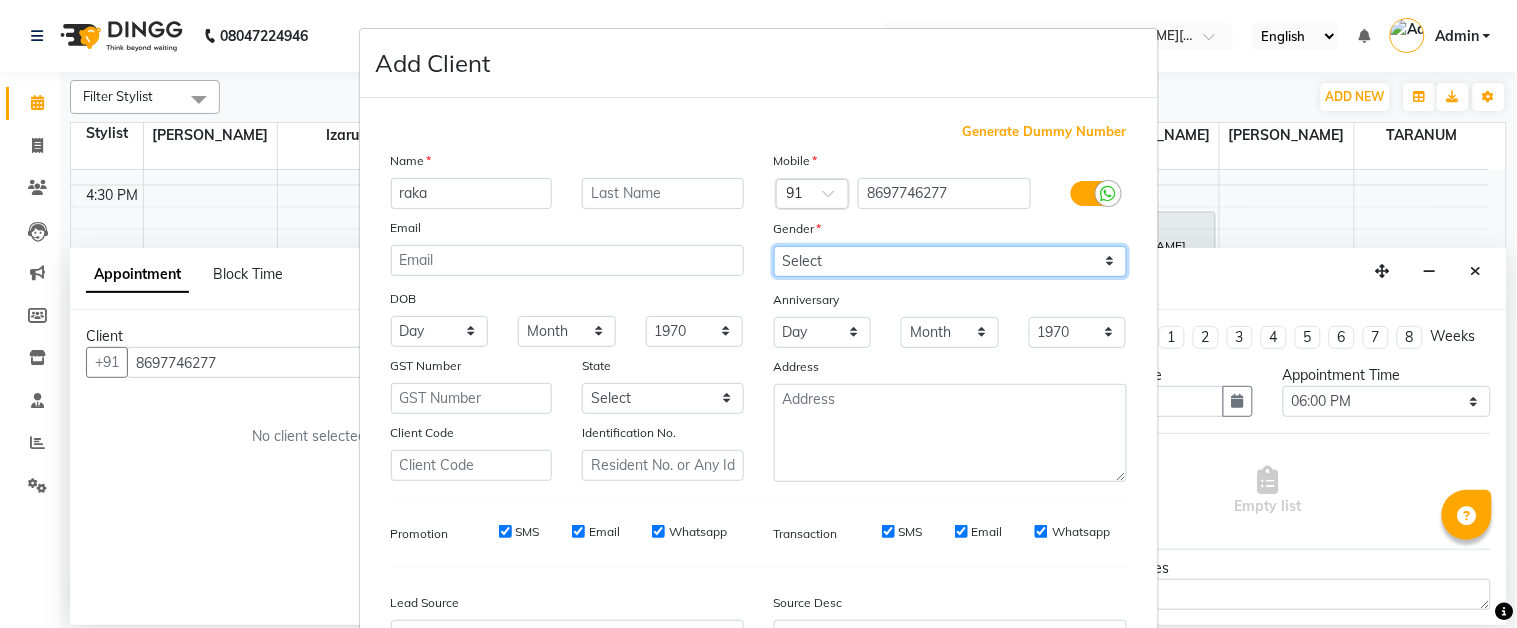 click on "Select [DEMOGRAPHIC_DATA] [DEMOGRAPHIC_DATA] Other Prefer Not To Say" at bounding box center [950, 261] 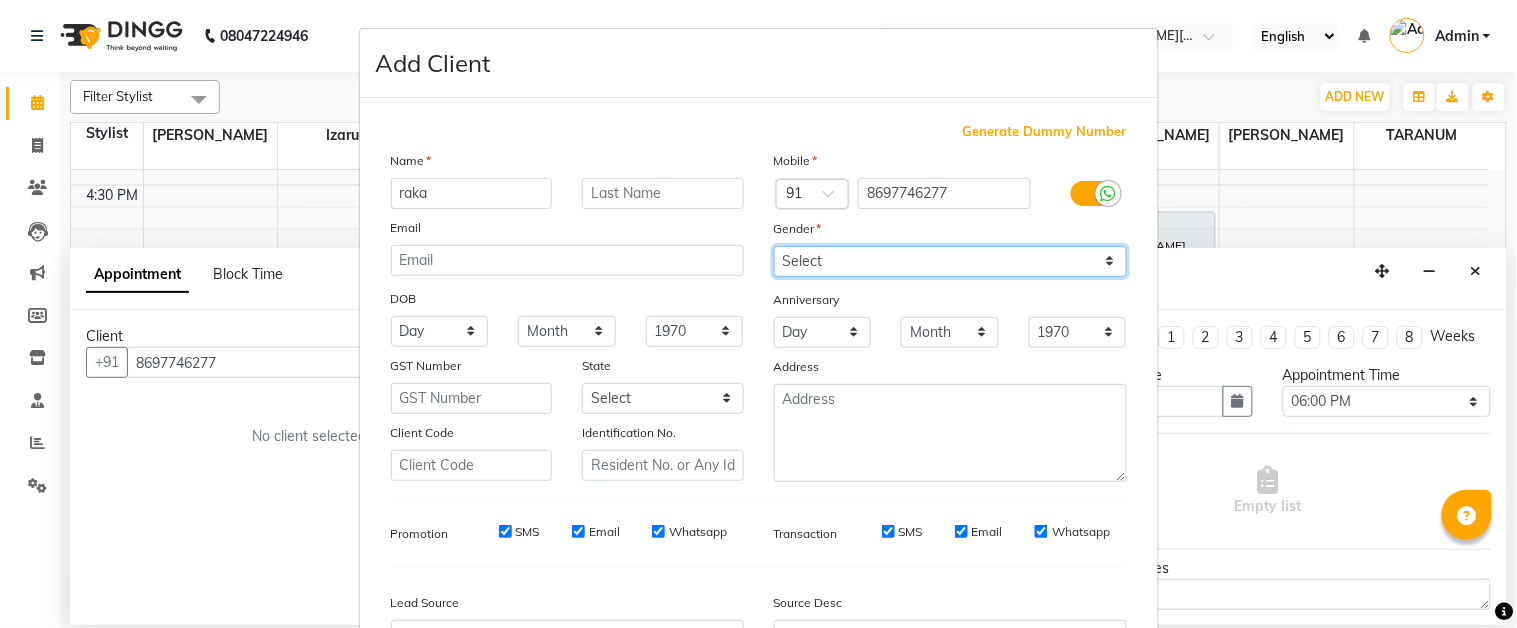select on "[DEMOGRAPHIC_DATA]" 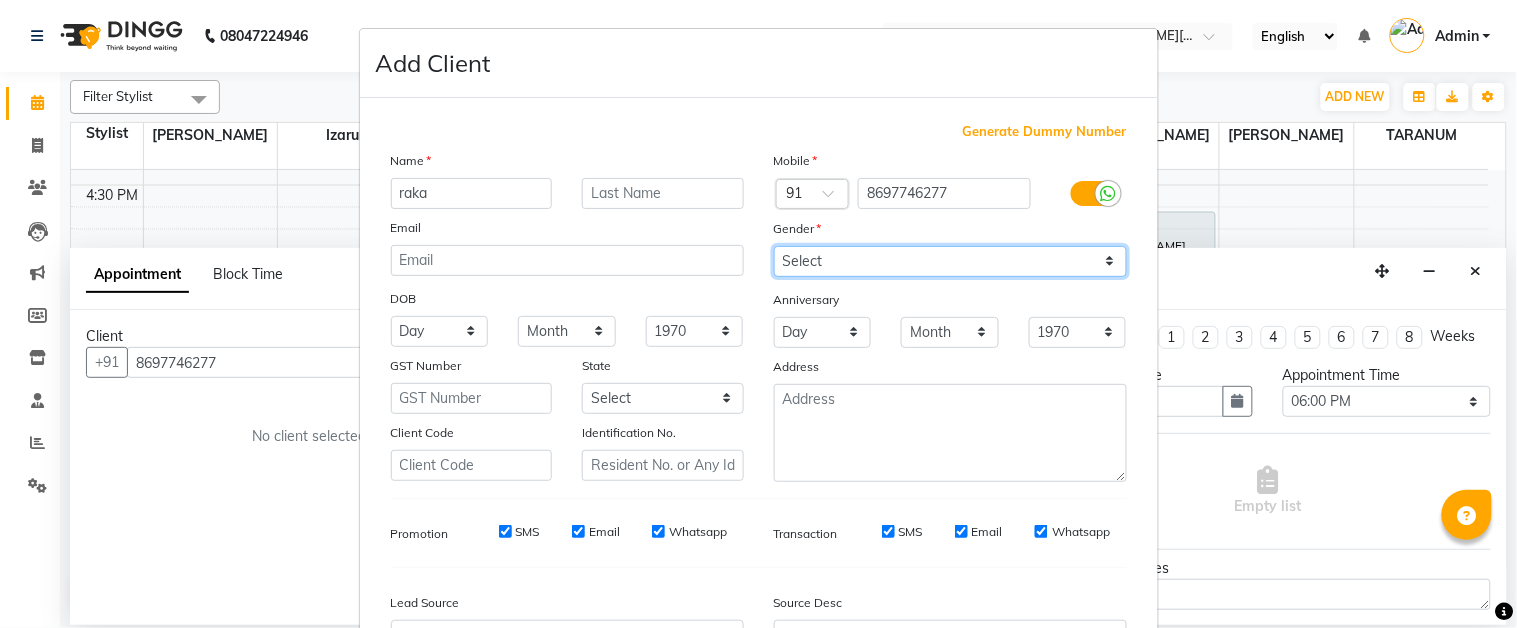 click on "Select [DEMOGRAPHIC_DATA] [DEMOGRAPHIC_DATA] Other Prefer Not To Say" at bounding box center [950, 261] 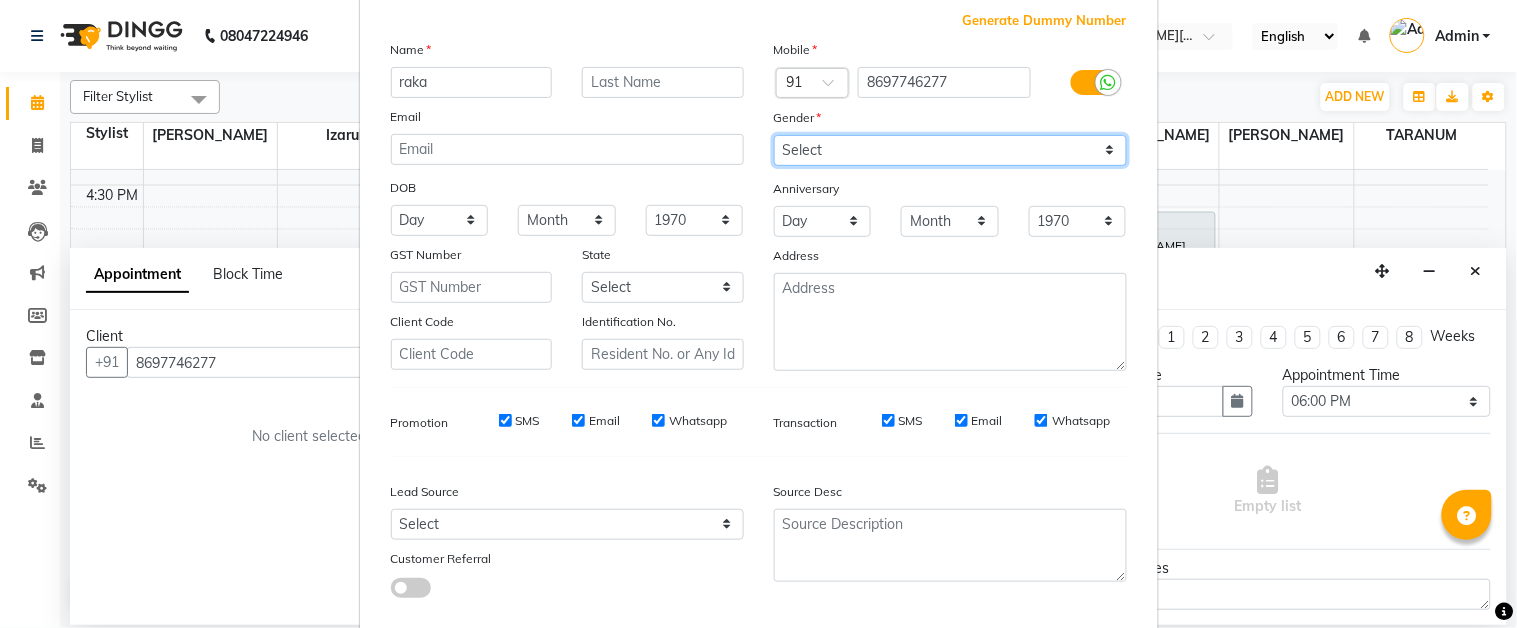 scroll, scrollTop: 222, scrollLeft: 0, axis: vertical 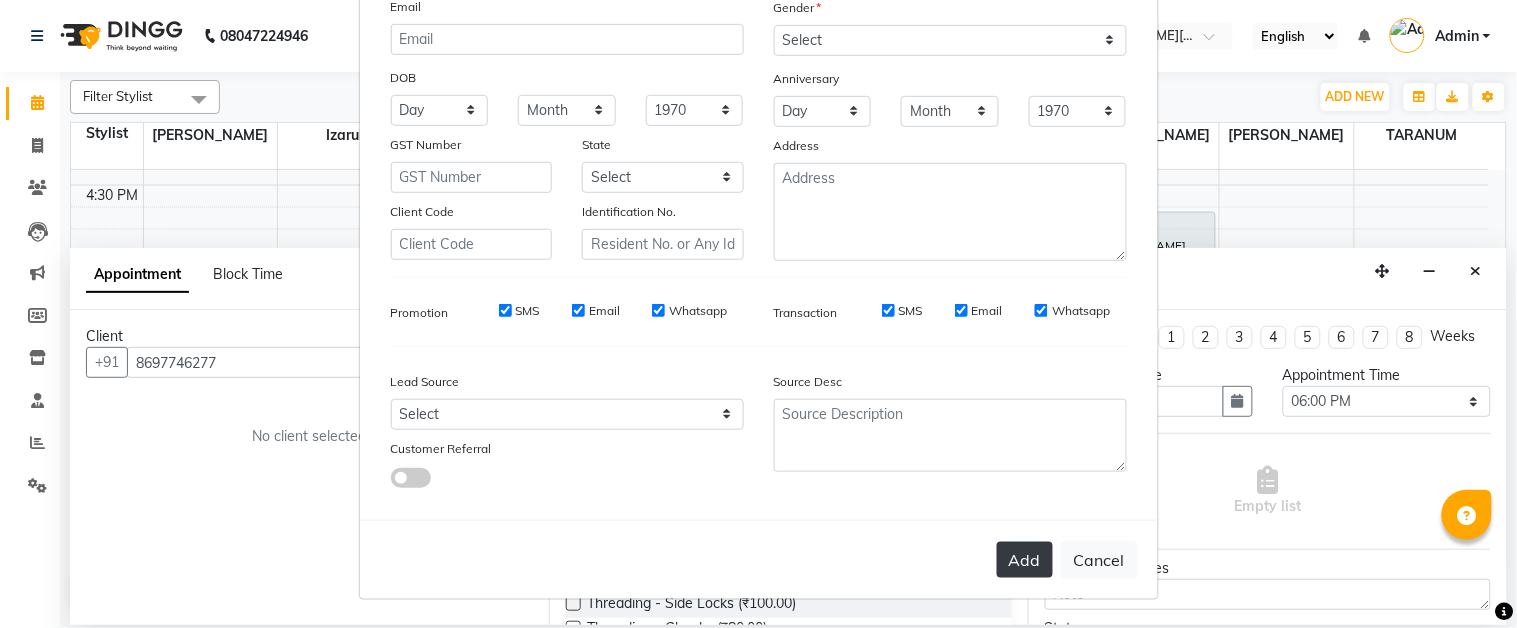 click on "Add" at bounding box center [1025, 560] 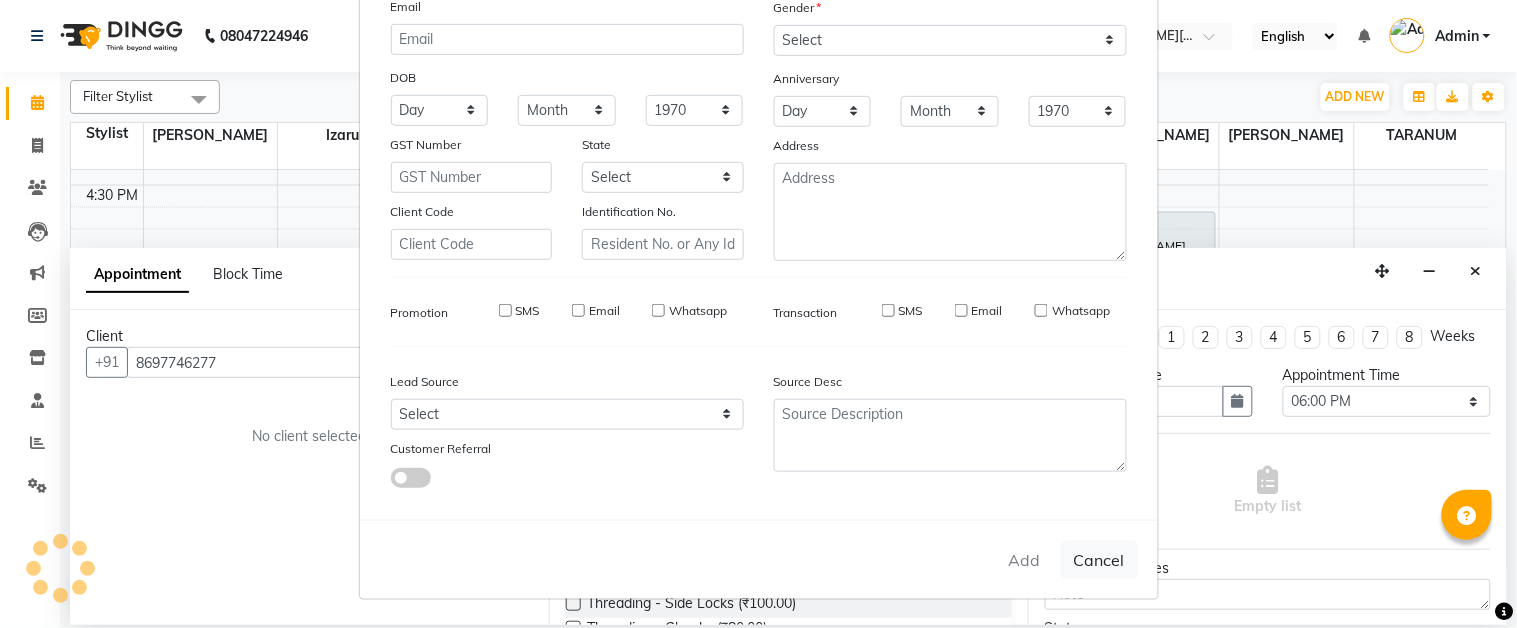 type 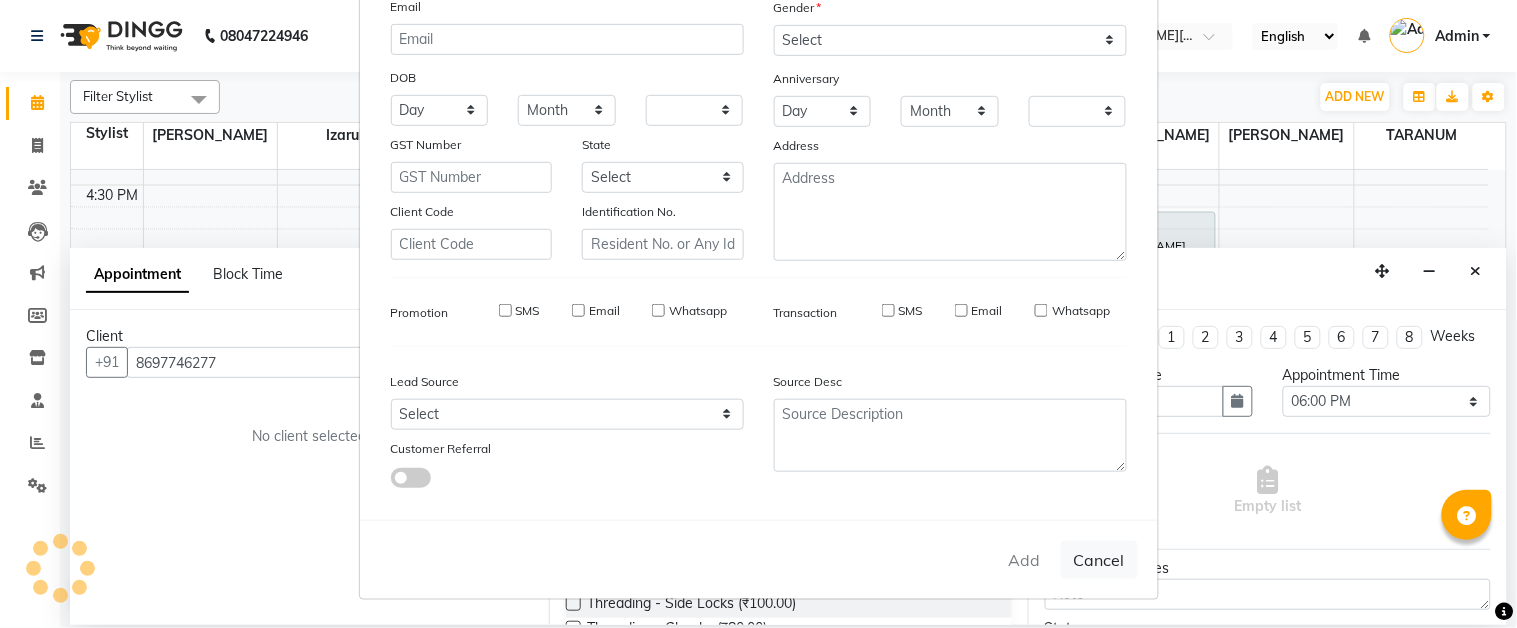 checkbox on "false" 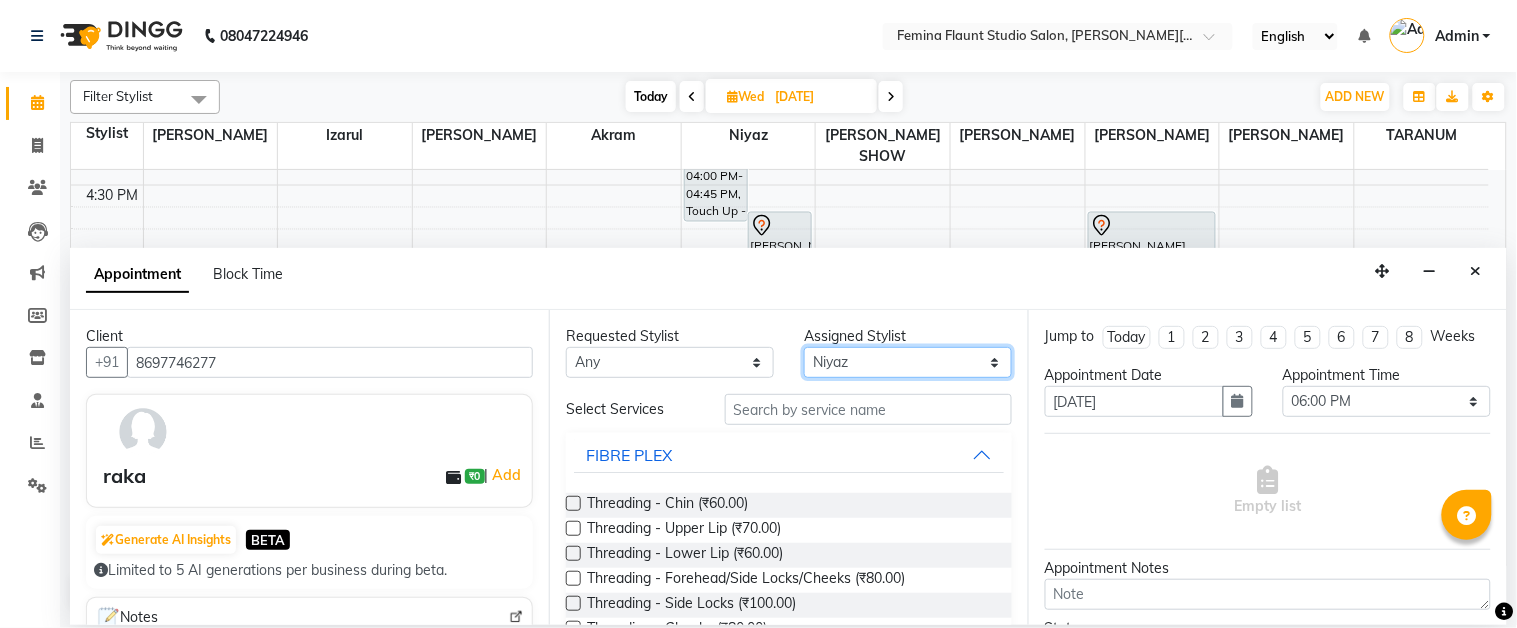 click on "Select [PERSON_NAME] [PERSON_NAME] [PERSON_NAME] [PERSON_NAME] [PERSON_NAME] SHOW [PERSON_NAME]" at bounding box center (908, 362) 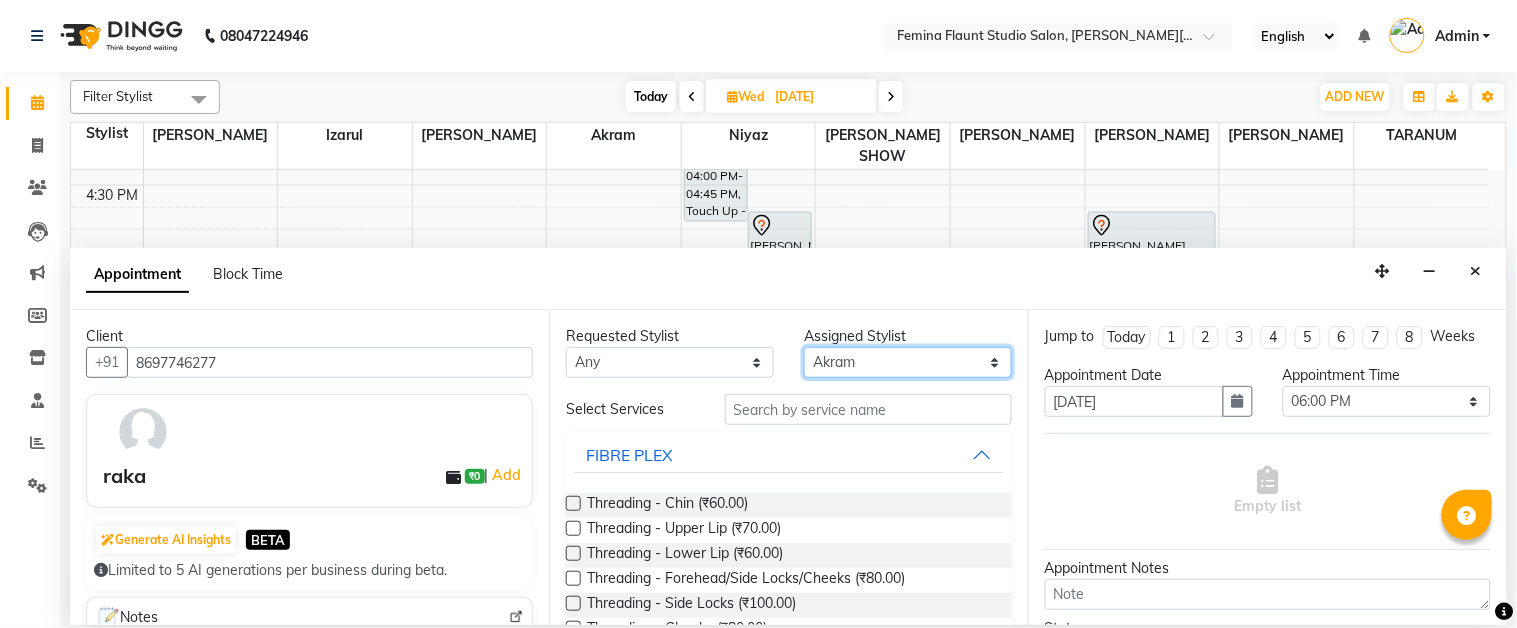 click on "Select [PERSON_NAME] [PERSON_NAME] [PERSON_NAME] [PERSON_NAME] [PERSON_NAME] SHOW [PERSON_NAME]" at bounding box center [908, 362] 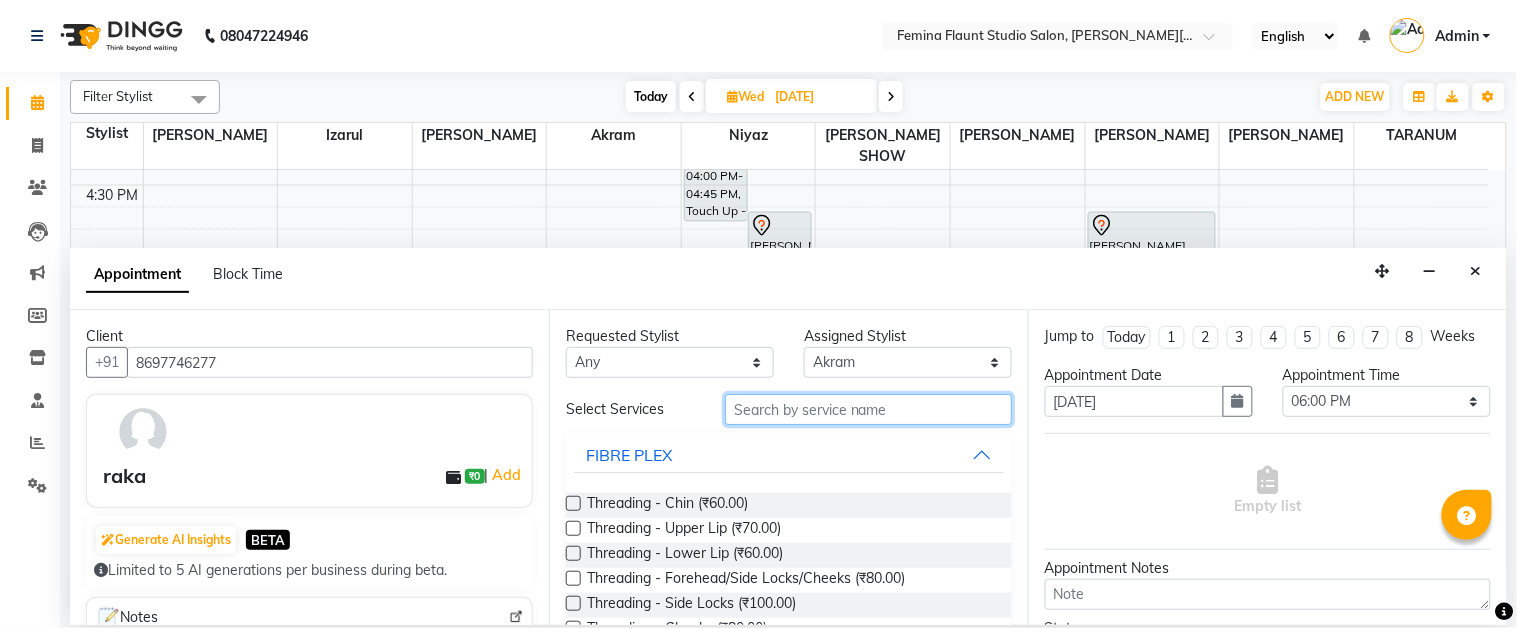 click at bounding box center [868, 409] 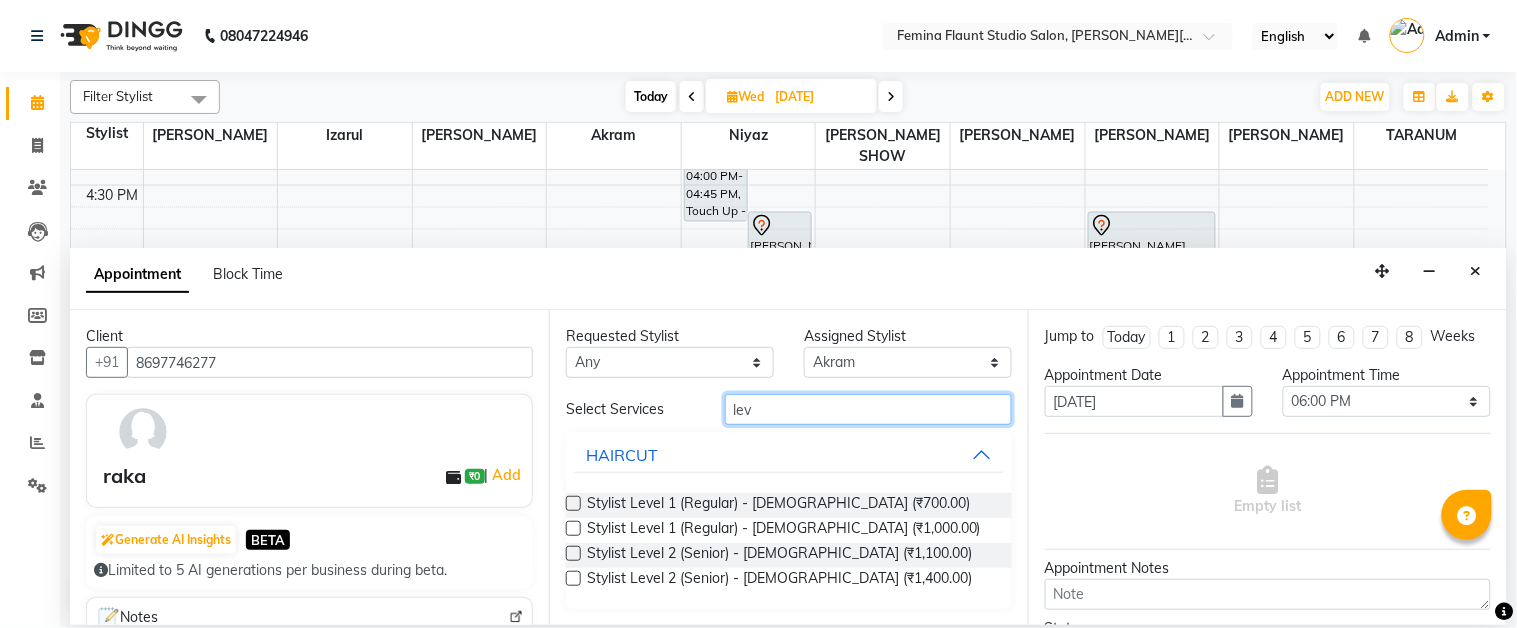 type on "lev" 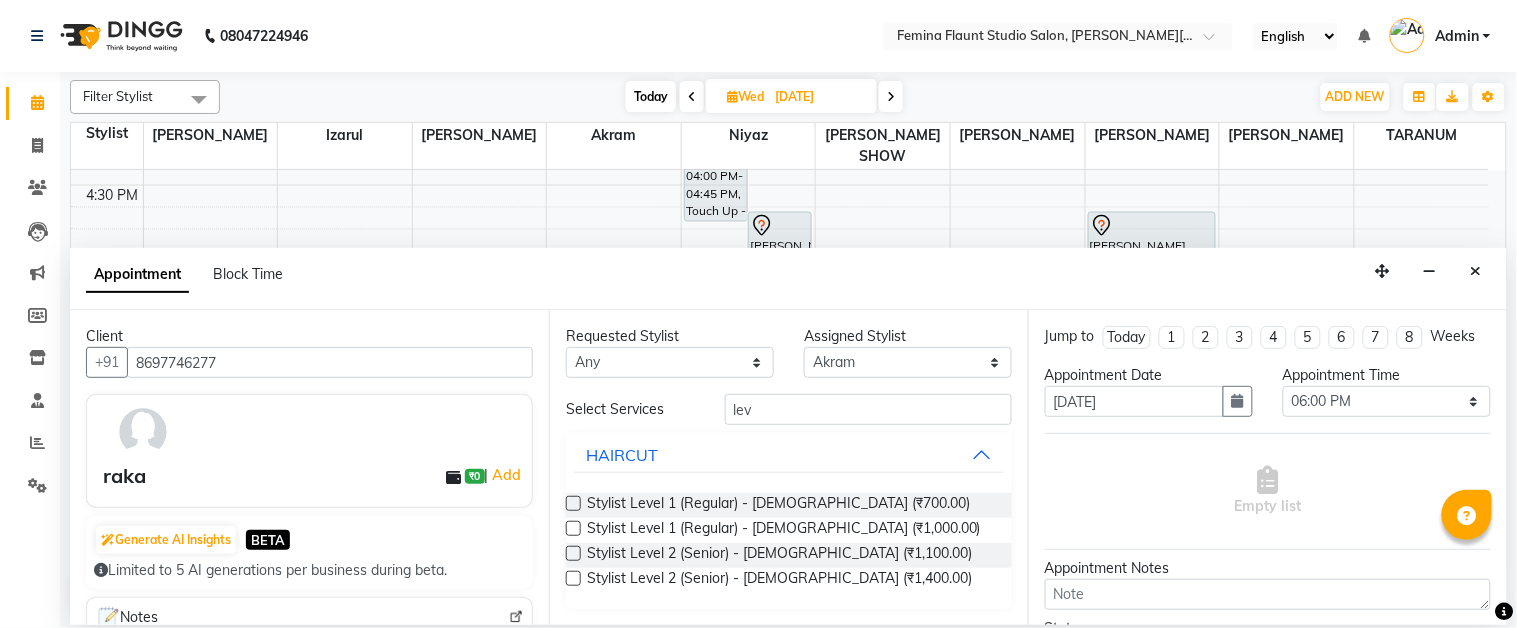 click at bounding box center [573, 578] 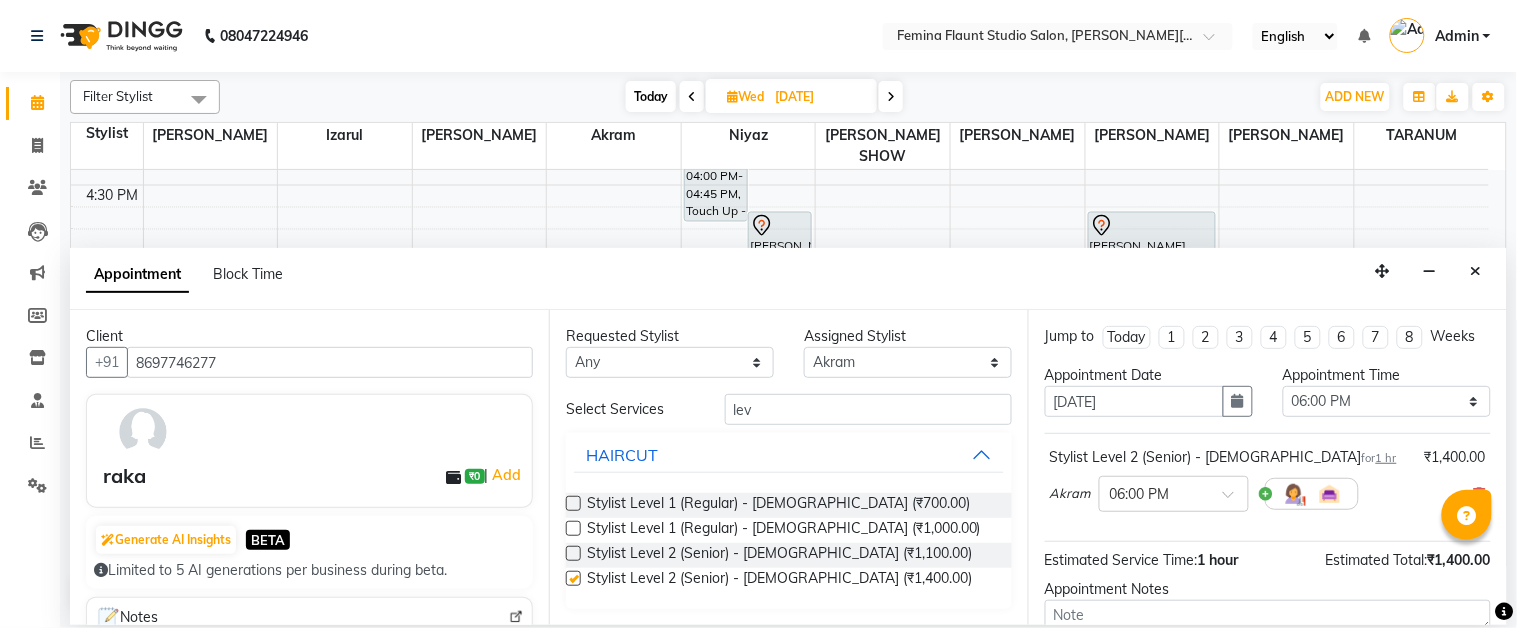 checkbox on "false" 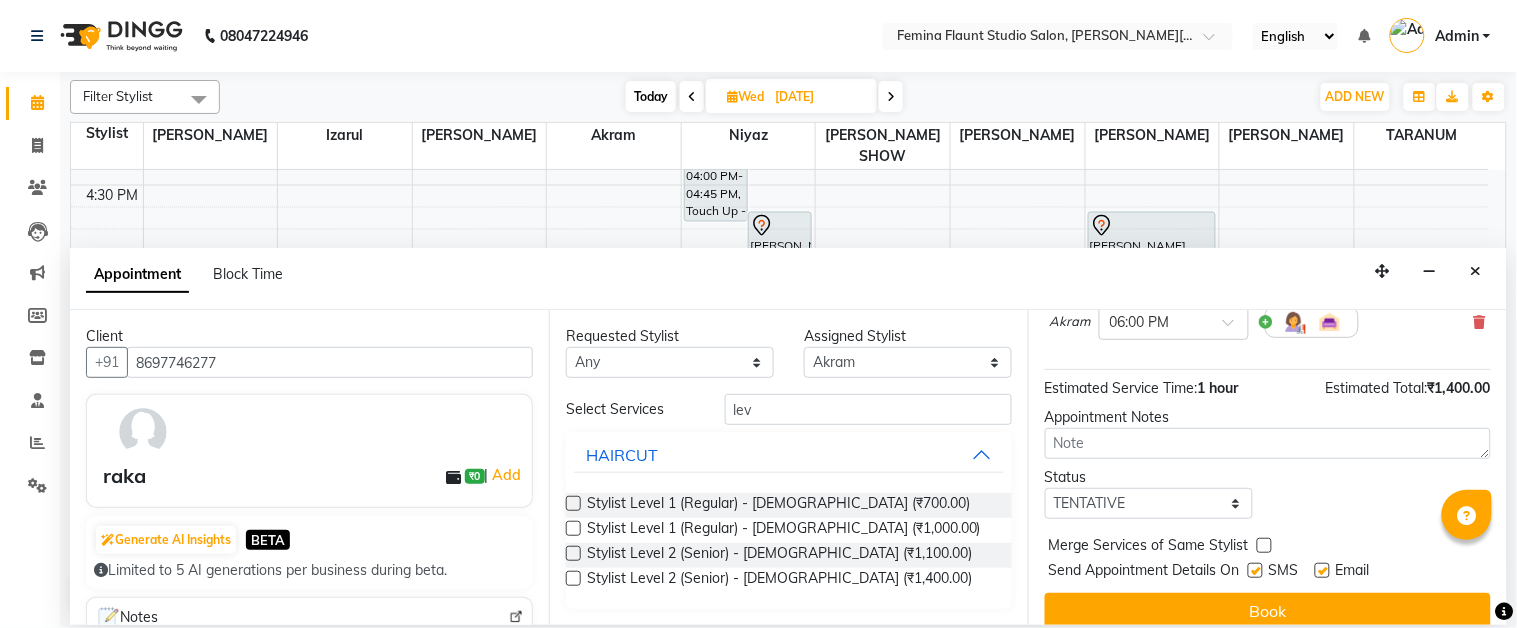 scroll, scrollTop: 211, scrollLeft: 0, axis: vertical 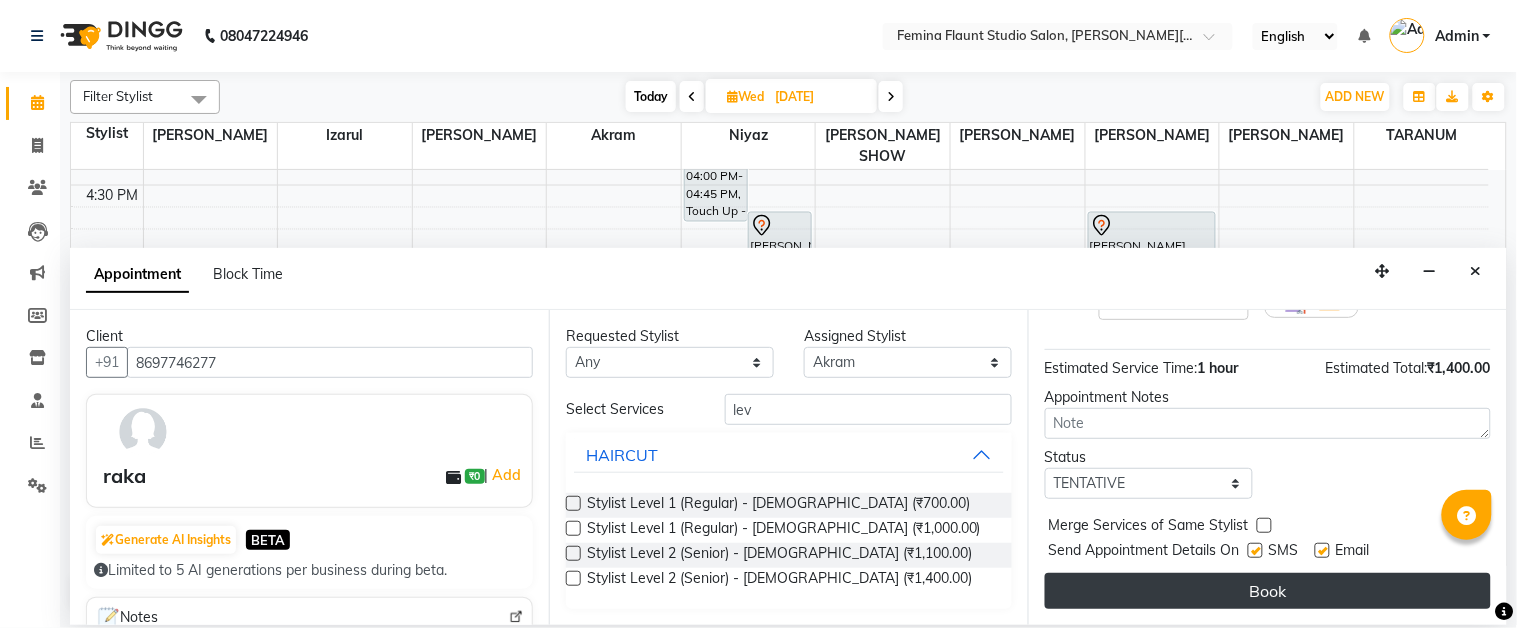 click on "Book" at bounding box center [1268, 591] 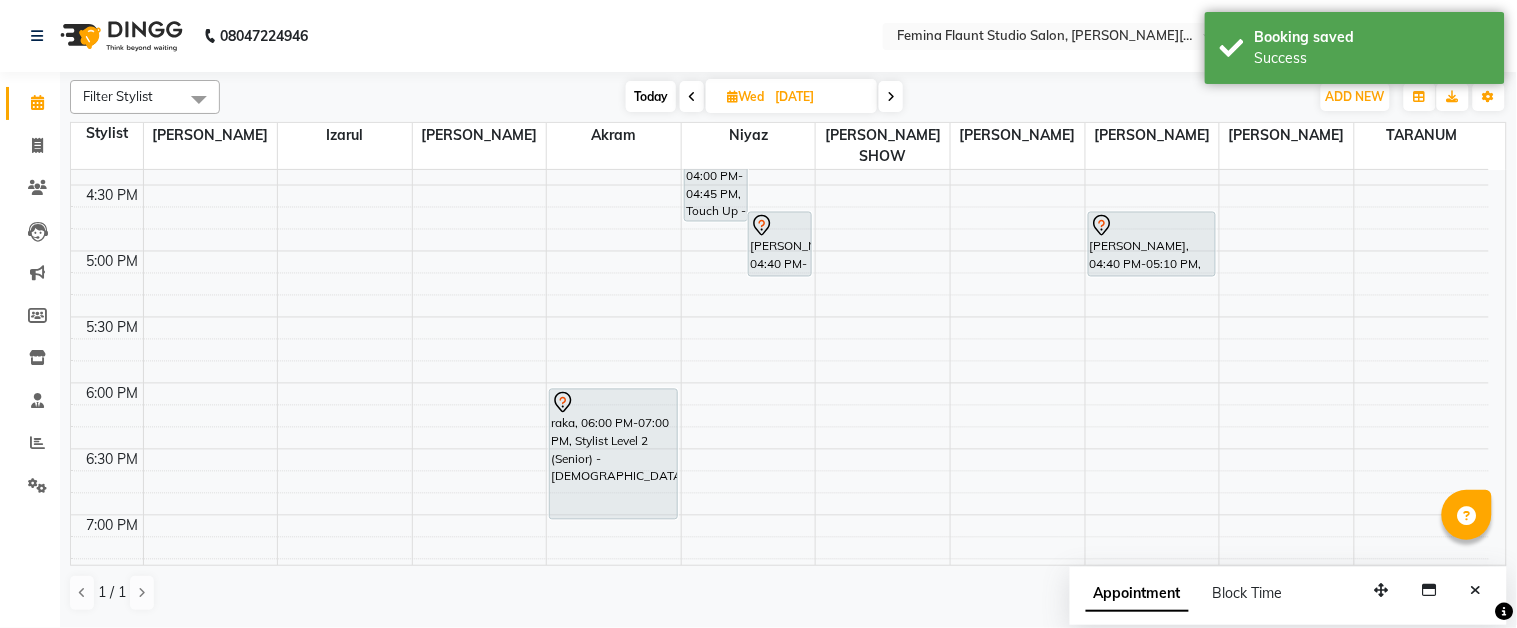 click at bounding box center [692, 97] 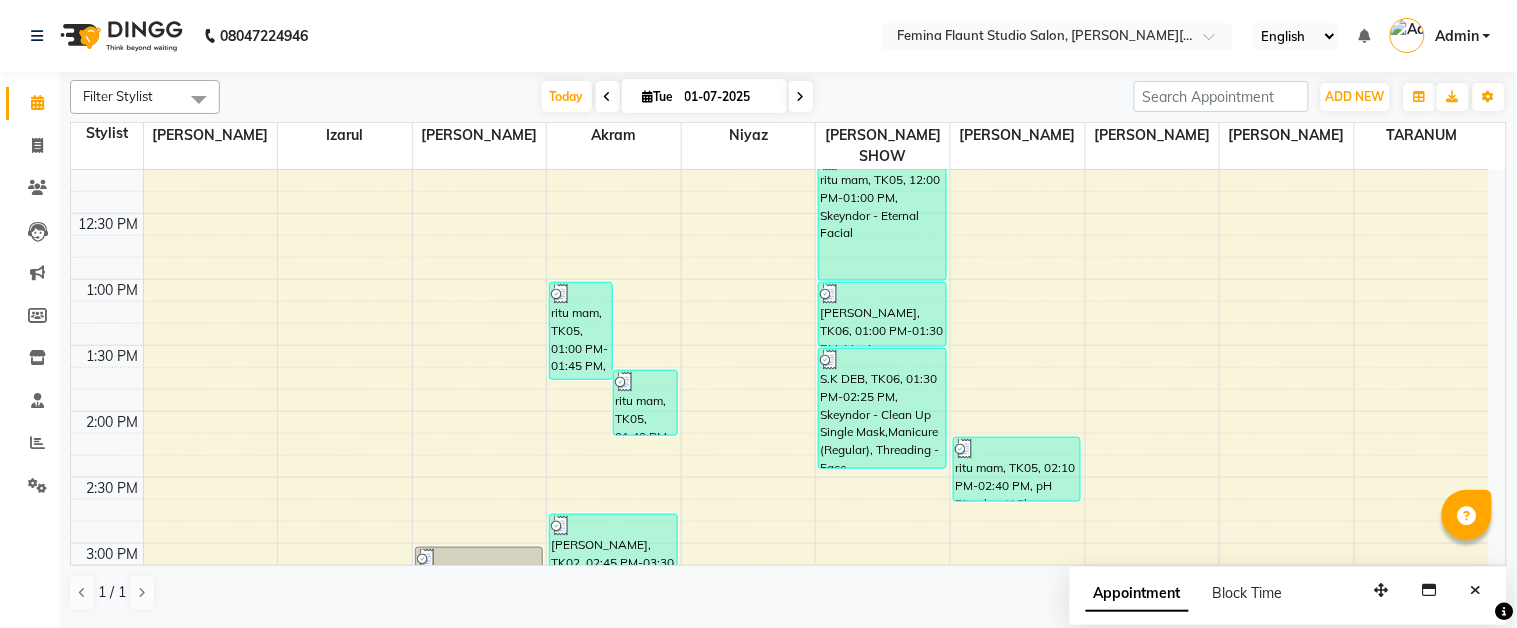 scroll, scrollTop: 307, scrollLeft: 0, axis: vertical 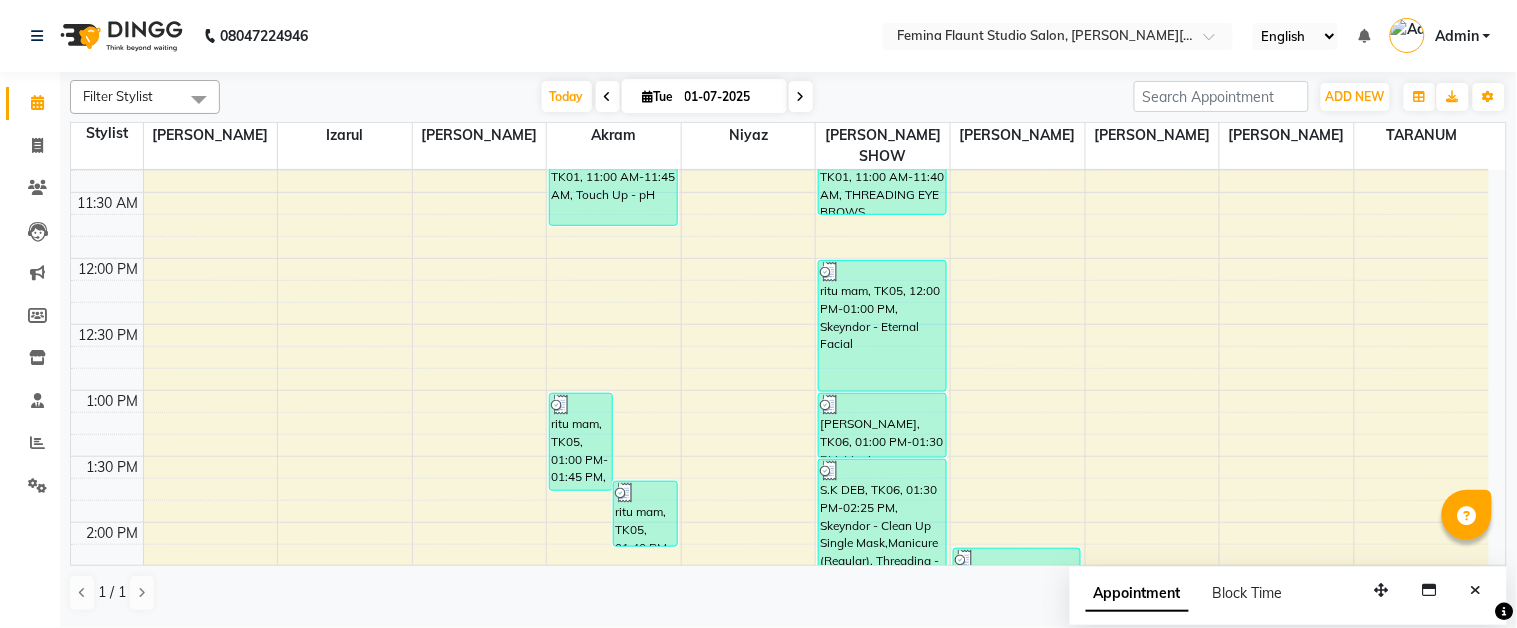 click at bounding box center [648, 96] 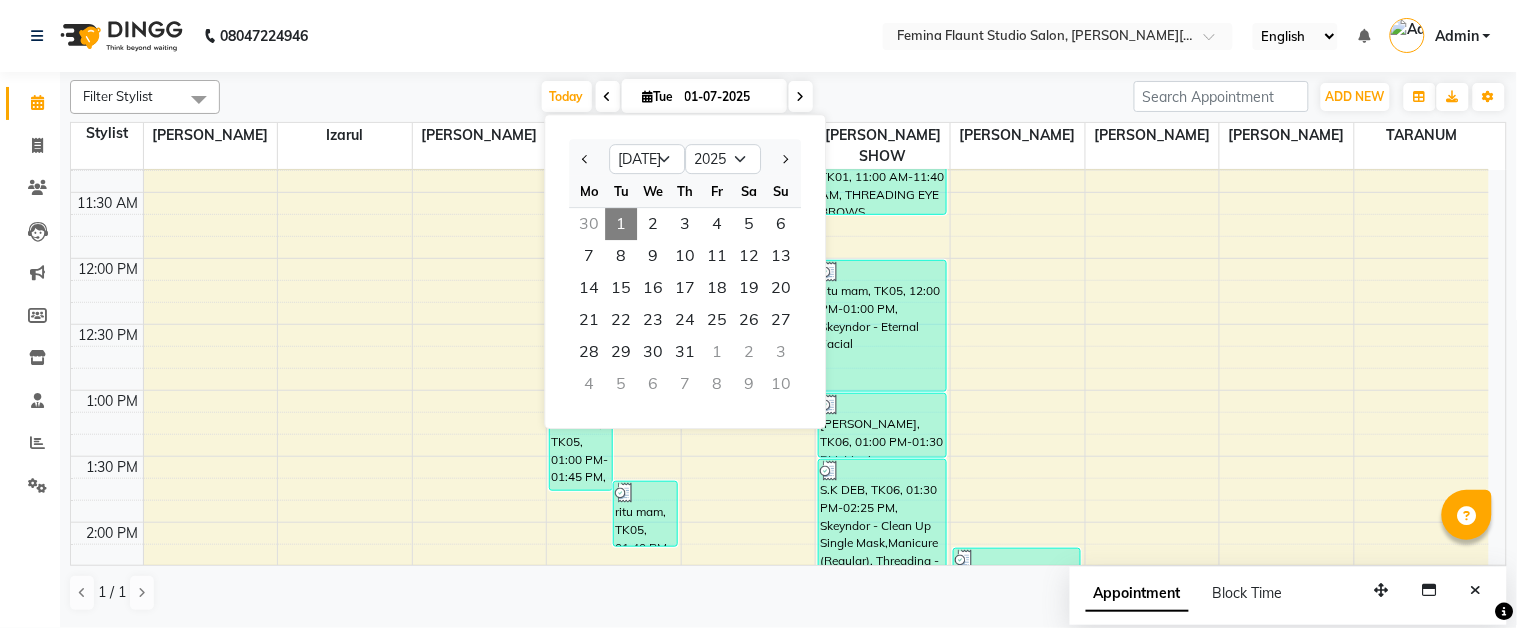 click at bounding box center [648, 96] 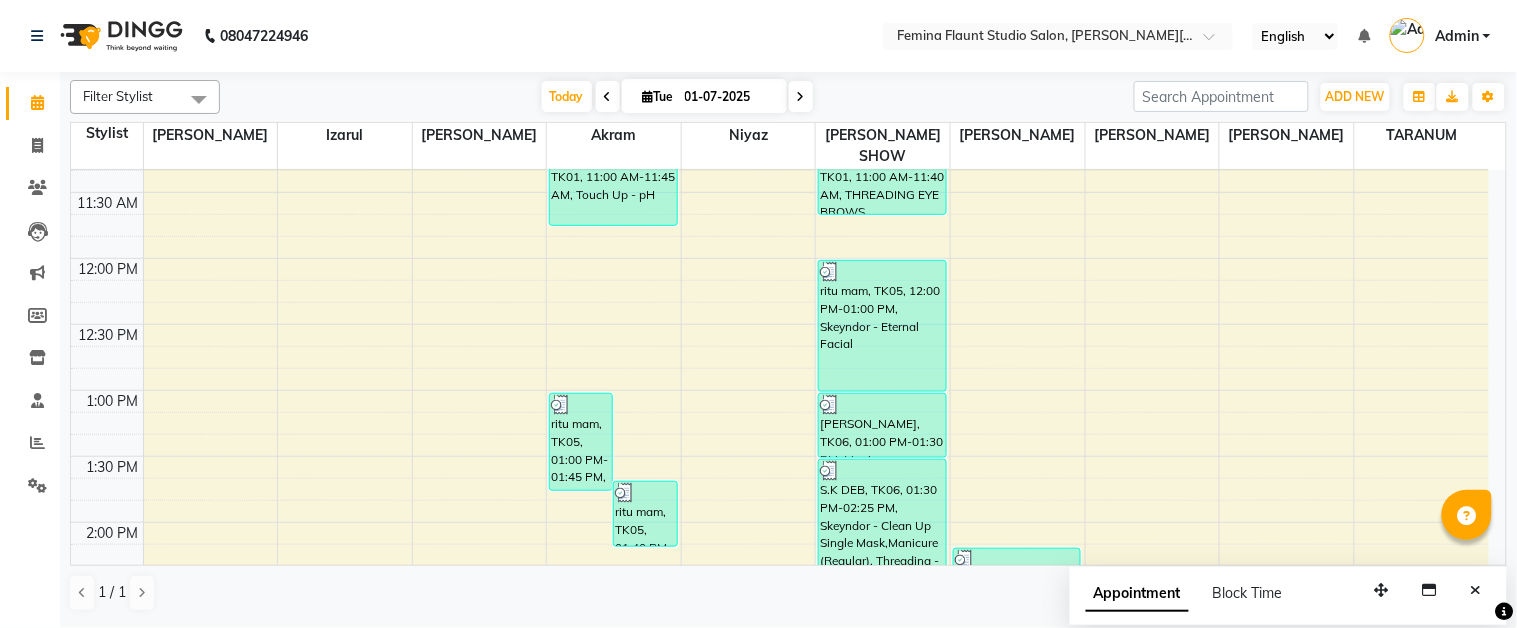 click at bounding box center (801, 97) 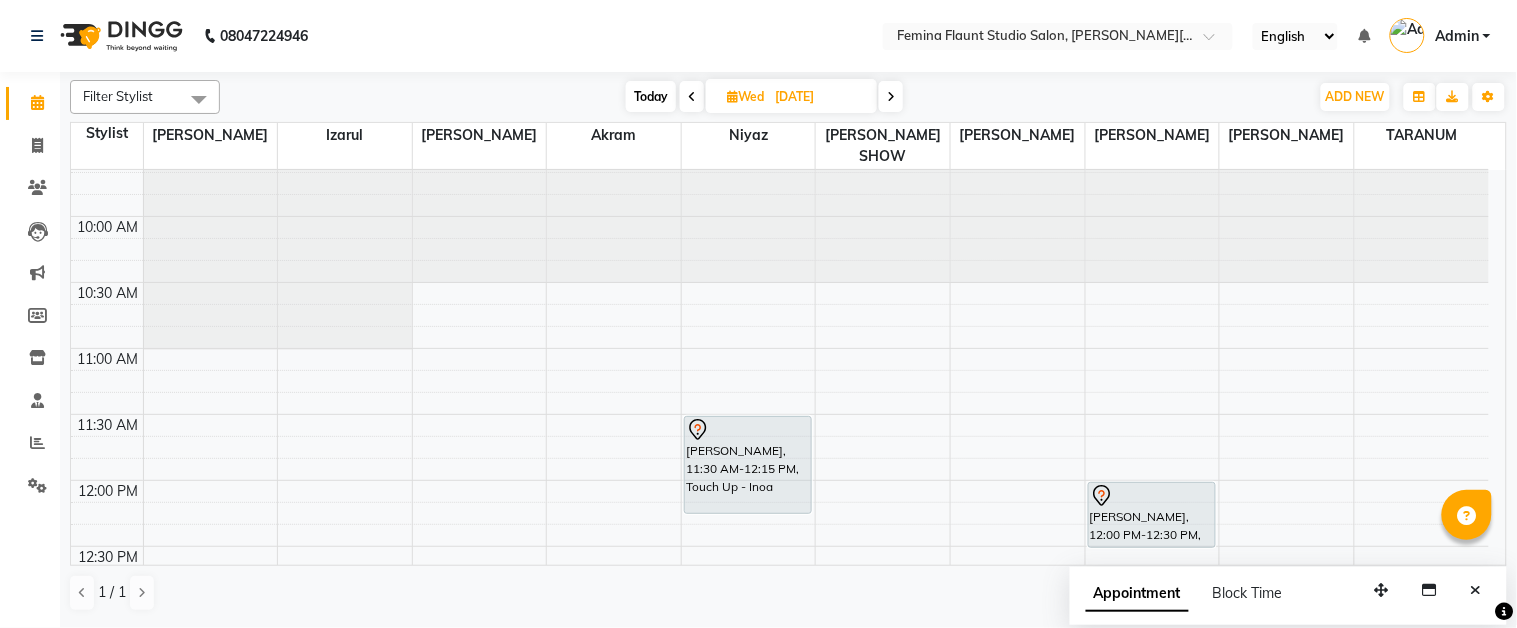 scroll, scrollTop: 196, scrollLeft: 0, axis: vertical 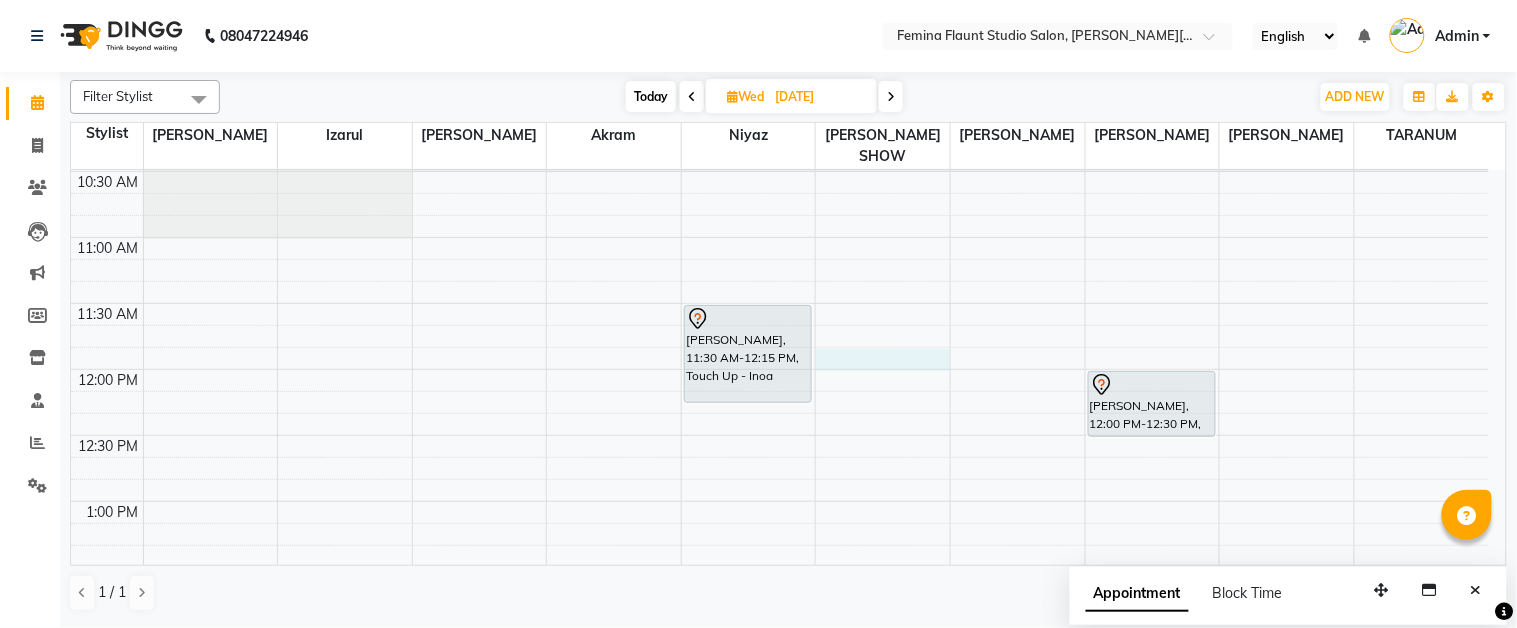 click on "9:00 AM 9:30 AM 10:00 AM 10:30 AM 11:00 AM 11:30 AM 12:00 PM 12:30 PM 1:00 PM 1:30 PM 2:00 PM 2:30 PM 3:00 PM 3:30 PM 4:00 PM 4:30 PM 5:00 PM 5:30 PM 6:00 PM 6:30 PM 7:00 PM 7:30 PM 8:00 PM 8:30 PM 9:00 PM 9:30 PM             raka, 06:00 PM-07:00 PM, Stylist Level 2 (Senior) - [DEMOGRAPHIC_DATA]             [PERSON_NAME], 04:00 PM-04:45 PM, Touch Up - Inoa             [PERSON_NAME], 04:40 PM-05:10 PM, k18 treatment             [PERSON_NAME], 11:30 AM-12:15 PM, Touch Up - Inoa             [PERSON_NAME], 02:00 PM-02:45 PM, Stylist Level 2 (Senior) - [DEMOGRAPHIC_DATA]             [PERSON_NAME], 02:45 PM-03:15 PM, Color -  Touch up             [PERSON_NAME], 12:00 PM-12:30 PM, Foot Massage              [PERSON_NAME], 03:45 PM-04:15 PM, Pedicure (Regular)             [PERSON_NAME], 04:40 PM-05:10 PM, Pedicure (Regular)             [PERSON_NAME], 03:15 PM-03:45 PM, [PERSON_NAME] Trim" at bounding box center [780, 831] 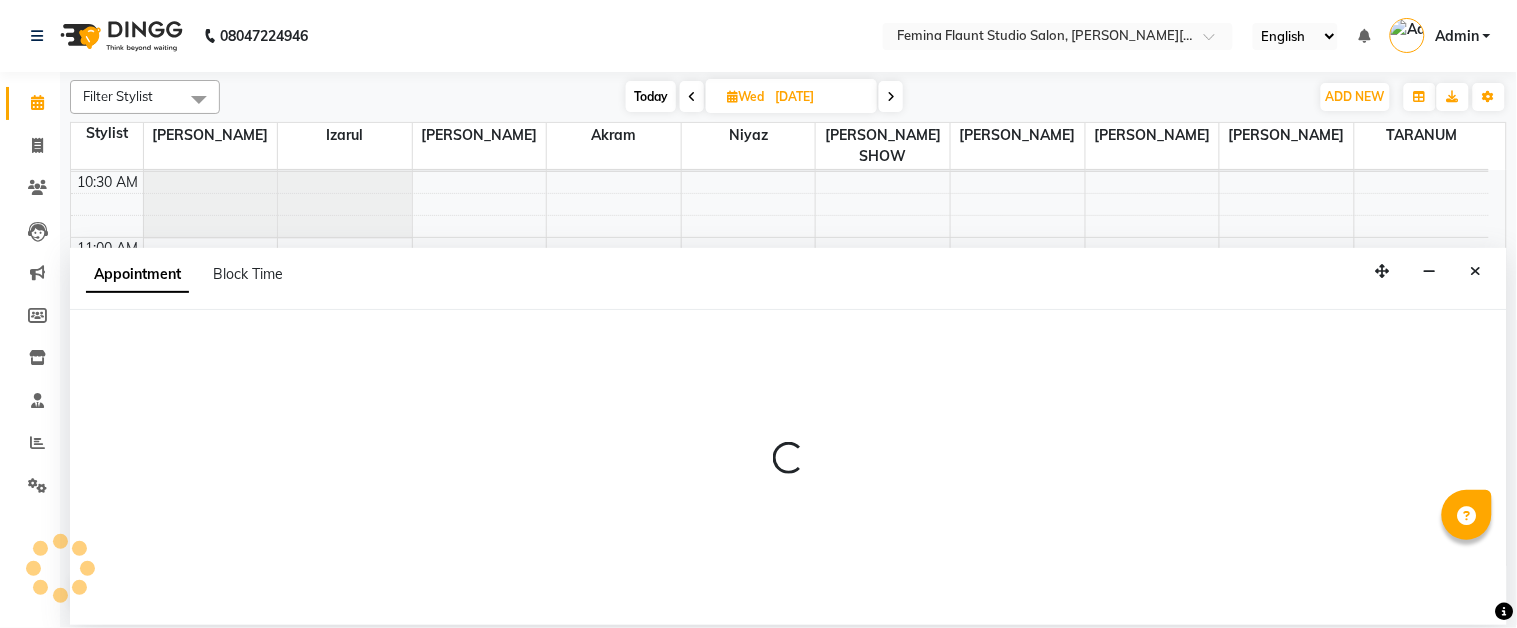 select on "83121" 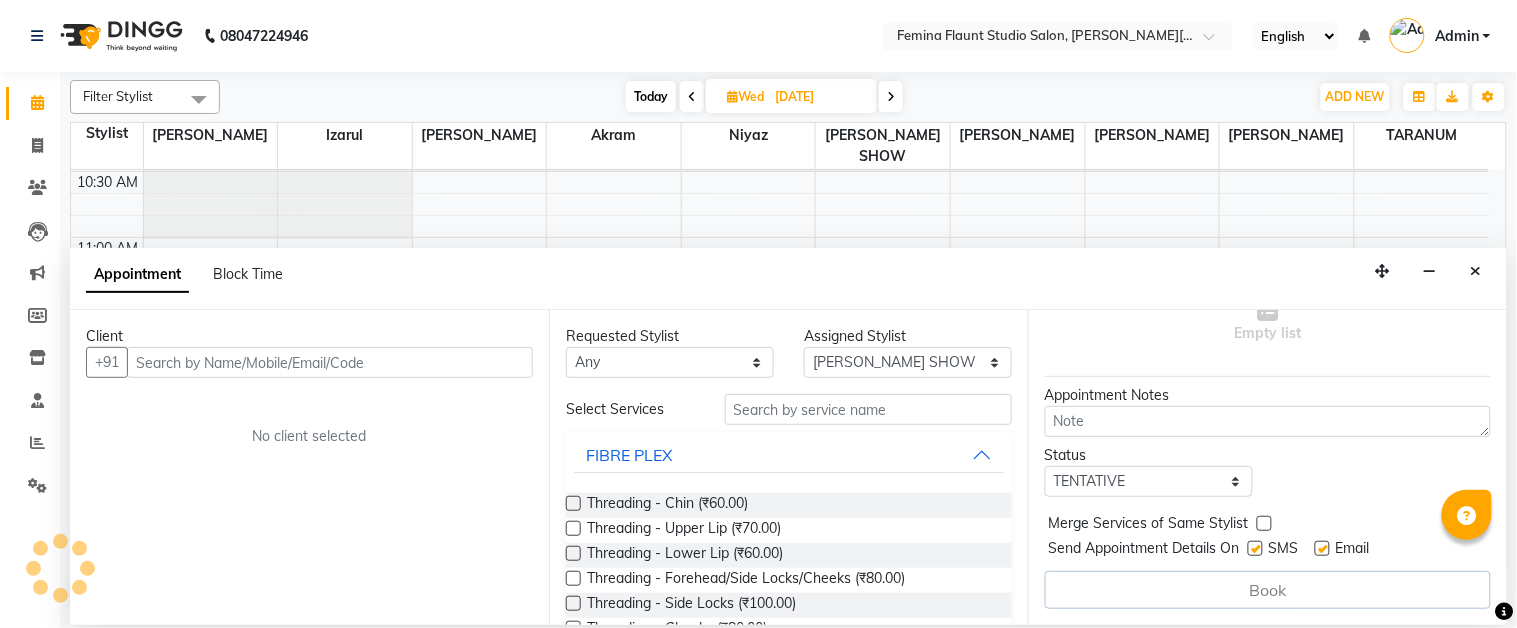 scroll, scrollTop: 192, scrollLeft: 0, axis: vertical 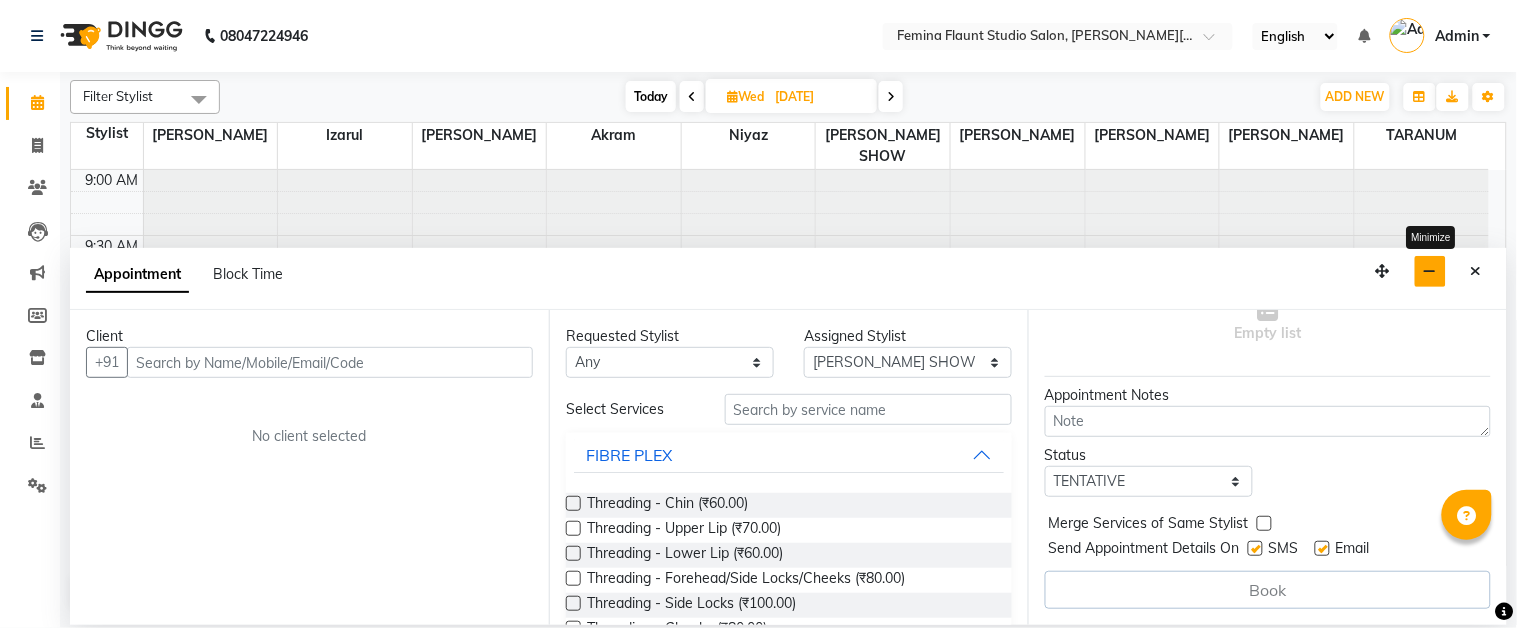 click at bounding box center (1430, 271) 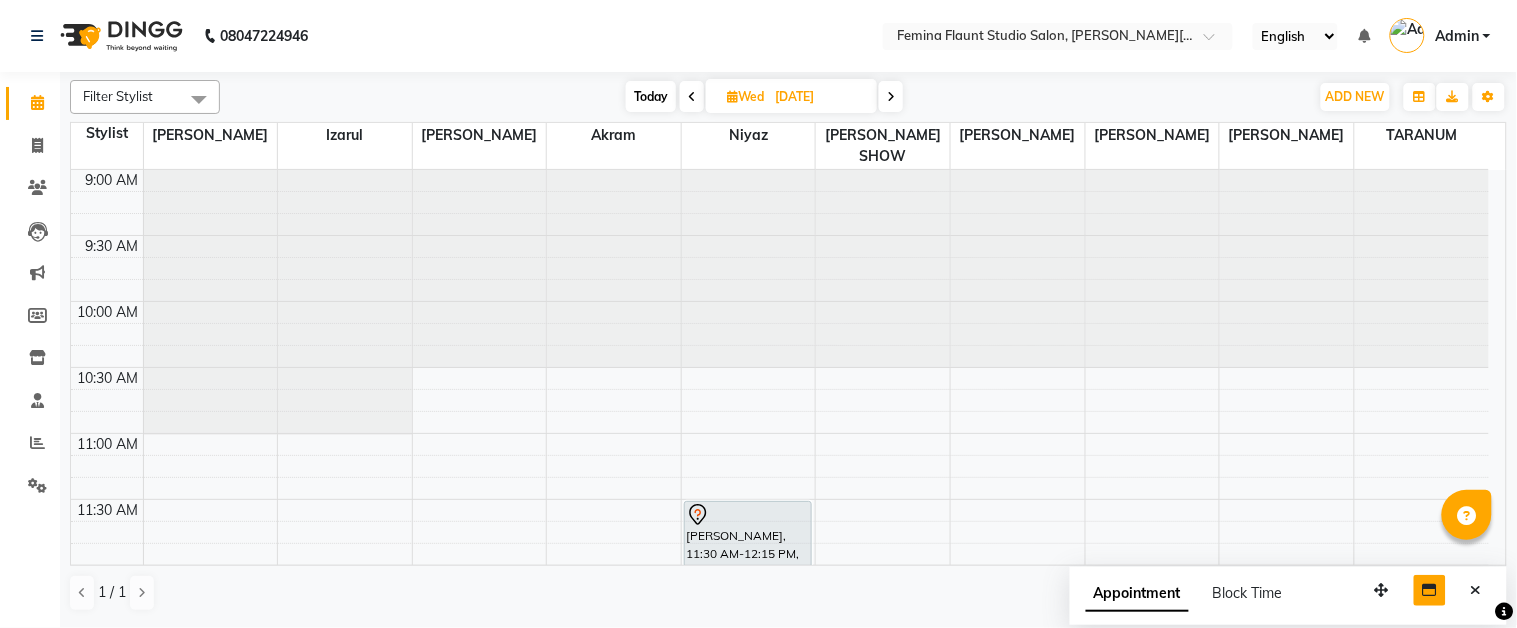 click at bounding box center [692, 97] 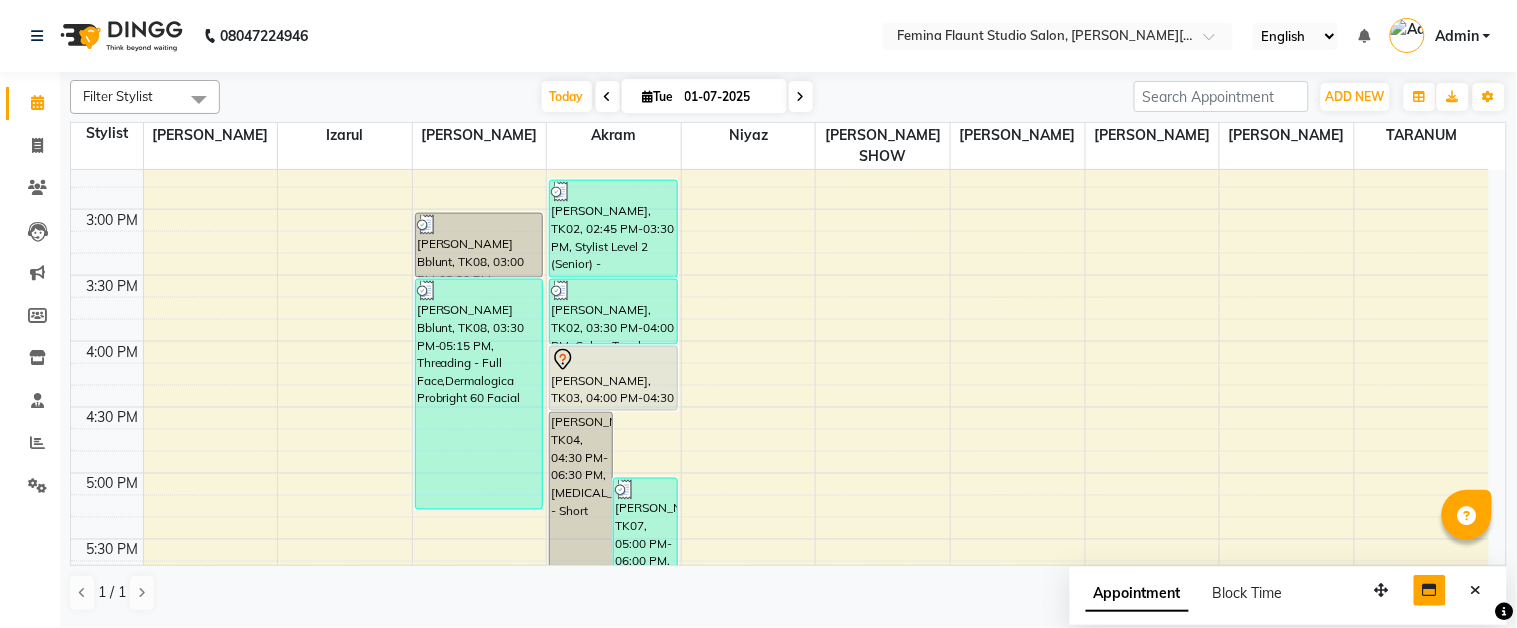 scroll, scrollTop: 863, scrollLeft: 0, axis: vertical 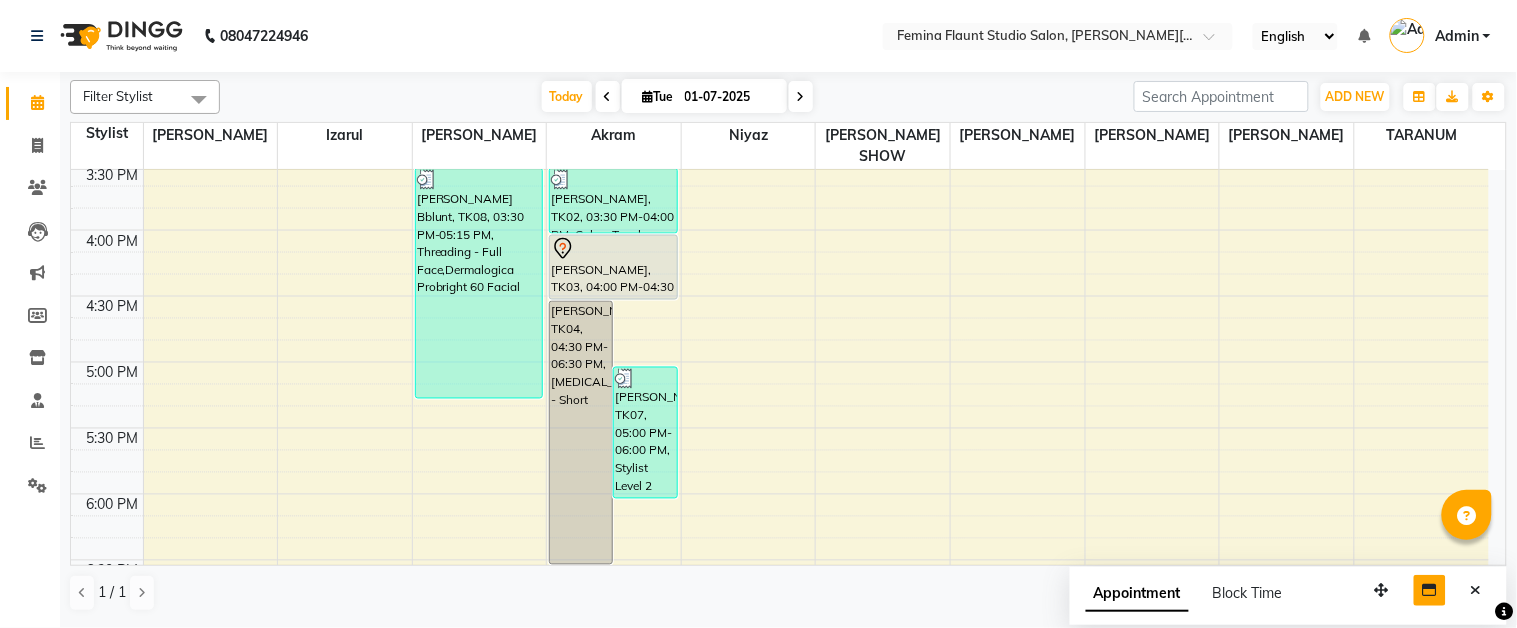 click on "9:00 AM 9:30 AM 10:00 AM 10:30 AM 11:00 AM 11:30 AM 12:00 PM 12:30 PM 1:00 PM 1:30 PM 2:00 PM 2:30 PM 3:00 PM 3:30 PM 4:00 PM 4:30 PM 5:00 PM 5:30 PM 6:00 PM 6:30 PM 7:00 PM 7:30 PM 8:00 PM 8:30 PM 9:00 PM 9:30 PM     [PERSON_NAME] Bblunt, TK08, 03:00 PM-03:30 PM, Dermalogica Procalm 30     [PERSON_NAME] Bblunt, TK08, 03:30 PM-05:15 PM, Threading - Full Face,Dermalogica Probright 60 Facial     ritu mam, TK05, 01:00 PM-01:45 PM, Stylist Level 2 (Senior) - [DEMOGRAPHIC_DATA]     ritu mam, TK05, 01:40 PM-02:10 PM, [PERSON_NAME] Trimming    [PERSON_NAME], TK04, 04:30 PM-06:30 PM, [MEDICAL_DATA] - Short     [PERSON_NAME], TK07, 05:00 PM-06:00 PM, Stylist Level 2 (Senior) - [DEMOGRAPHIC_DATA]     [PERSON_NAME], TK01, 11:00 AM-11:45 AM, Touch Up - pH     [PERSON_NAME], TK02, 02:45 PM-03:30 PM, Stylist Level 2 (Senior) - [DEMOGRAPHIC_DATA]     [PERSON_NAME], TK02, 03:30 PM-04:00 PM, Color-  Touch up 4"              [PERSON_NAME], TK03, 04:00 PM-04:30 PM, Luxury Hairwash + Blowdry - Luxury Hairwash + Blowdry - Long (Long)     [PERSON_NAME], TK01, 11:00 AM-11:40 AM, THREADING EYE BROWS" at bounding box center (780, 164) 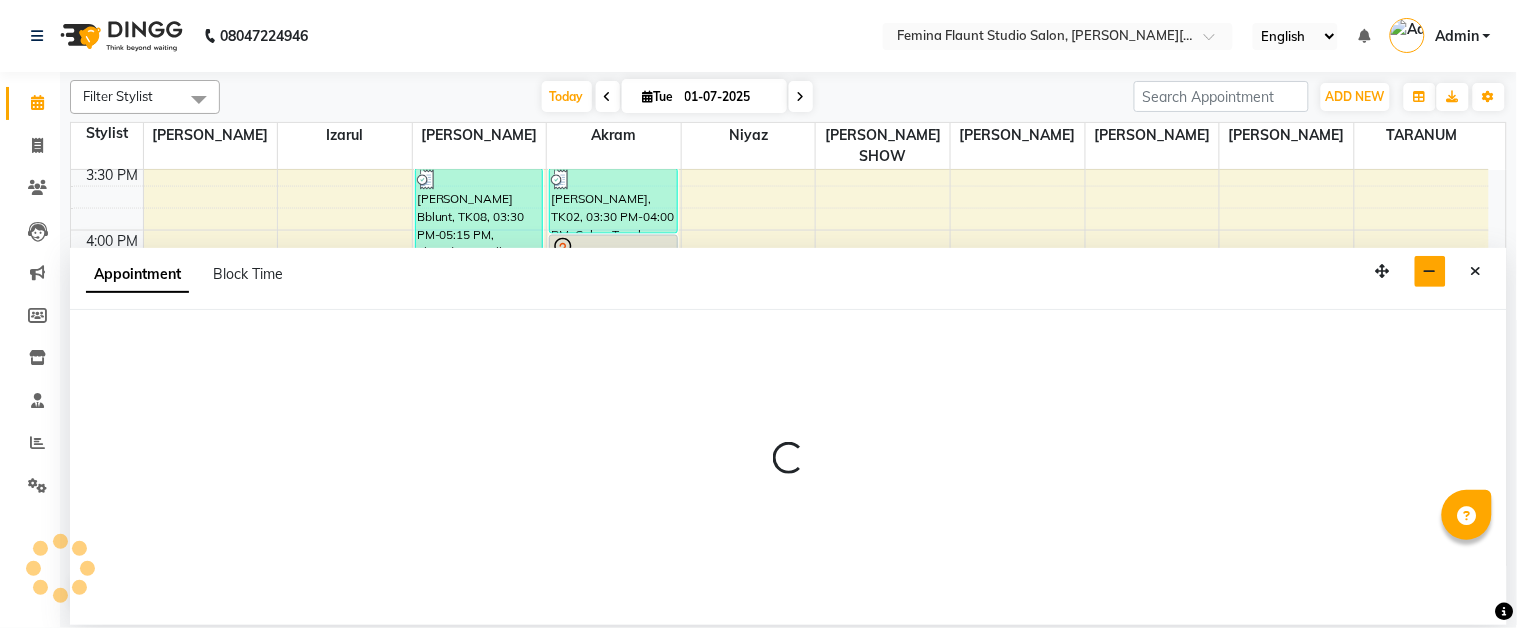 select on "83122" 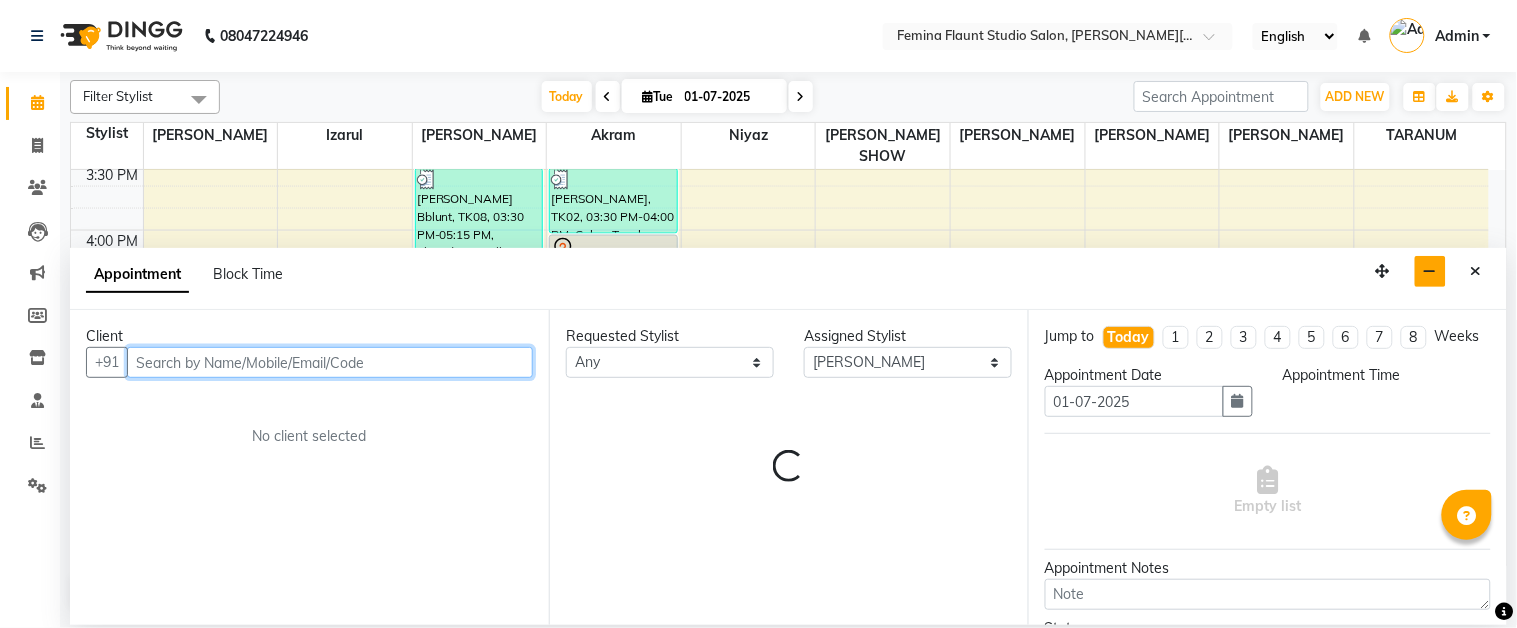 select on "1080" 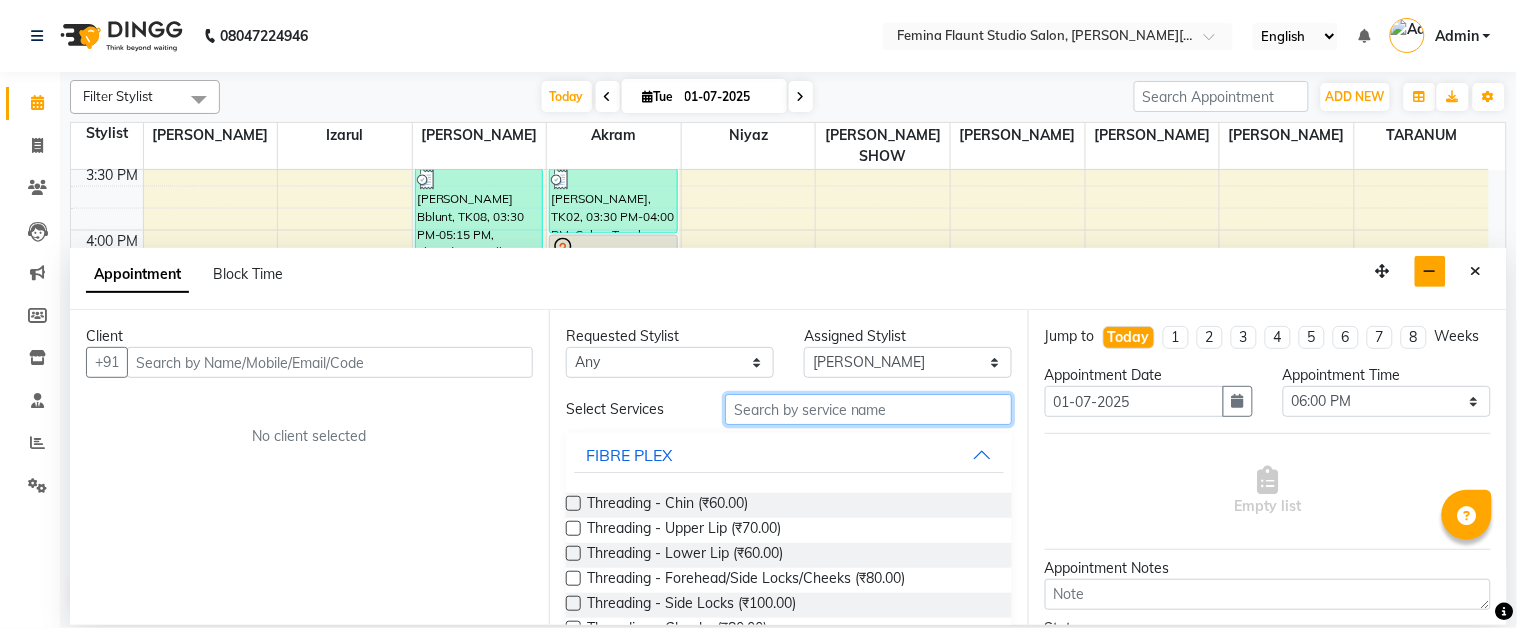 click at bounding box center [868, 409] 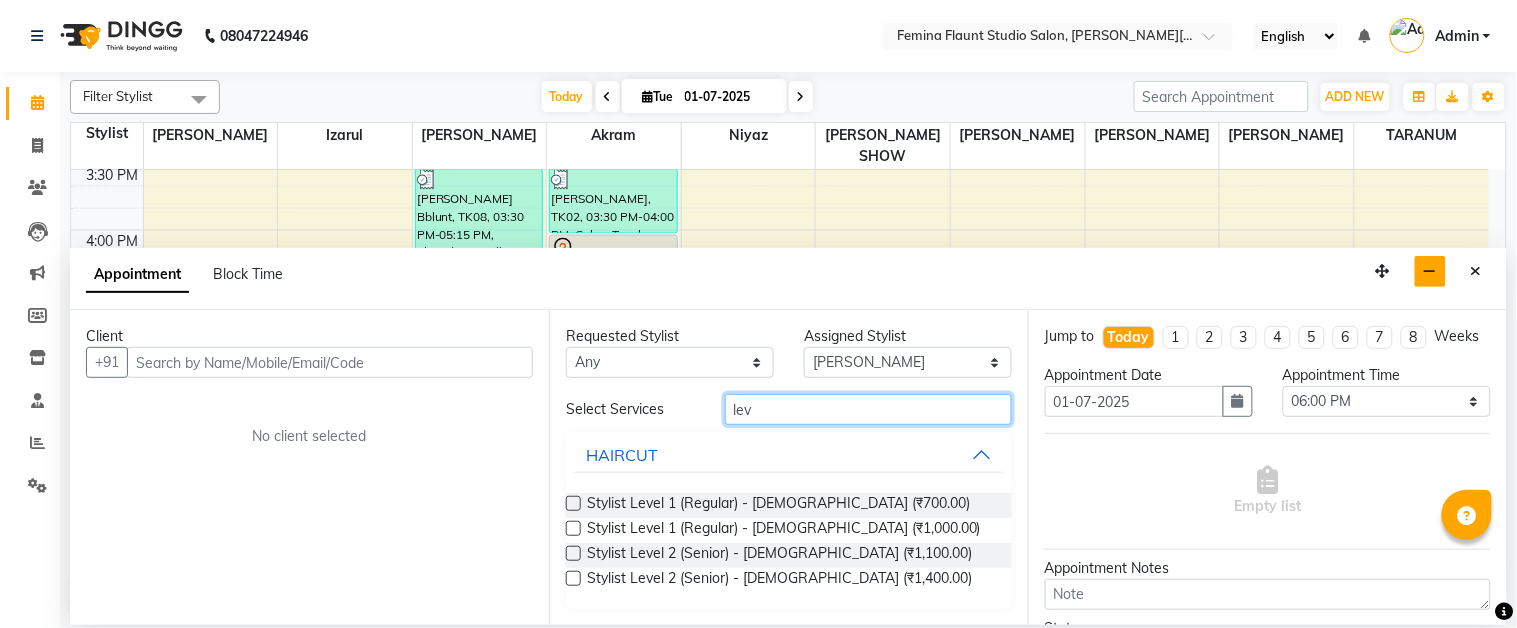 type on "lev" 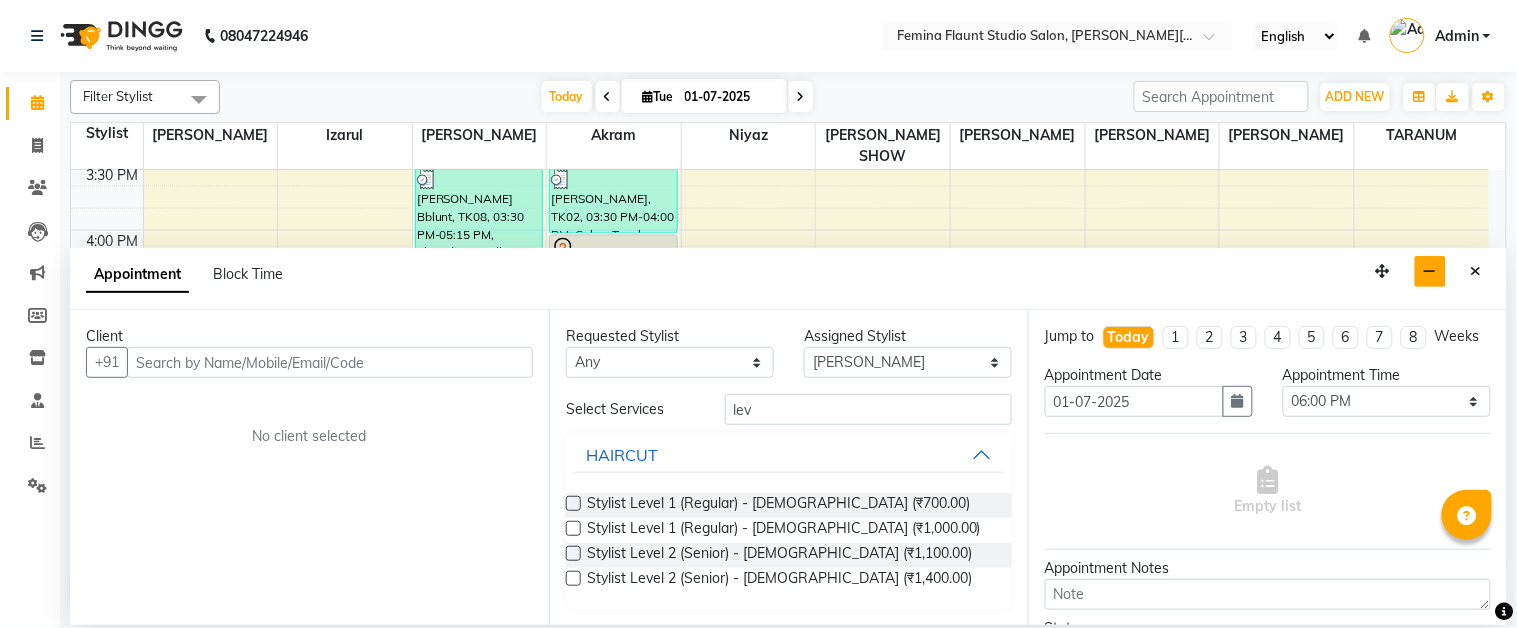 click at bounding box center (573, 503) 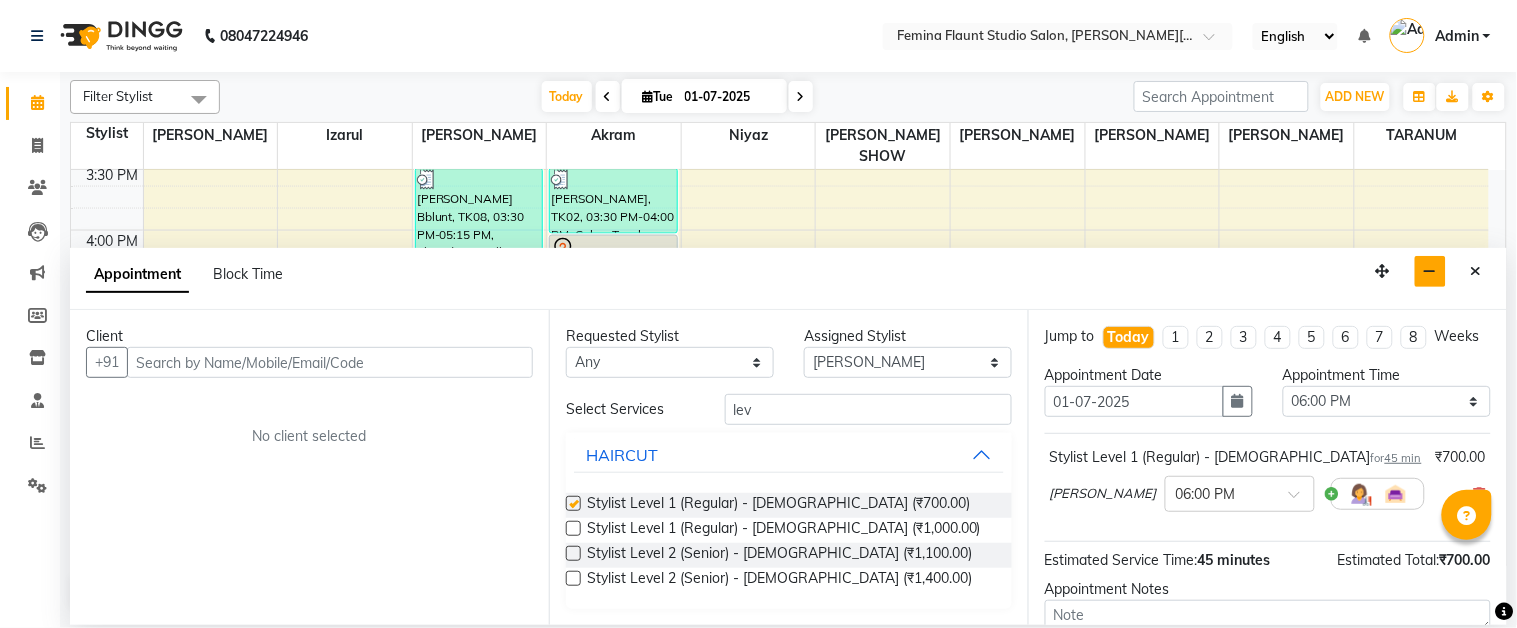 checkbox on "false" 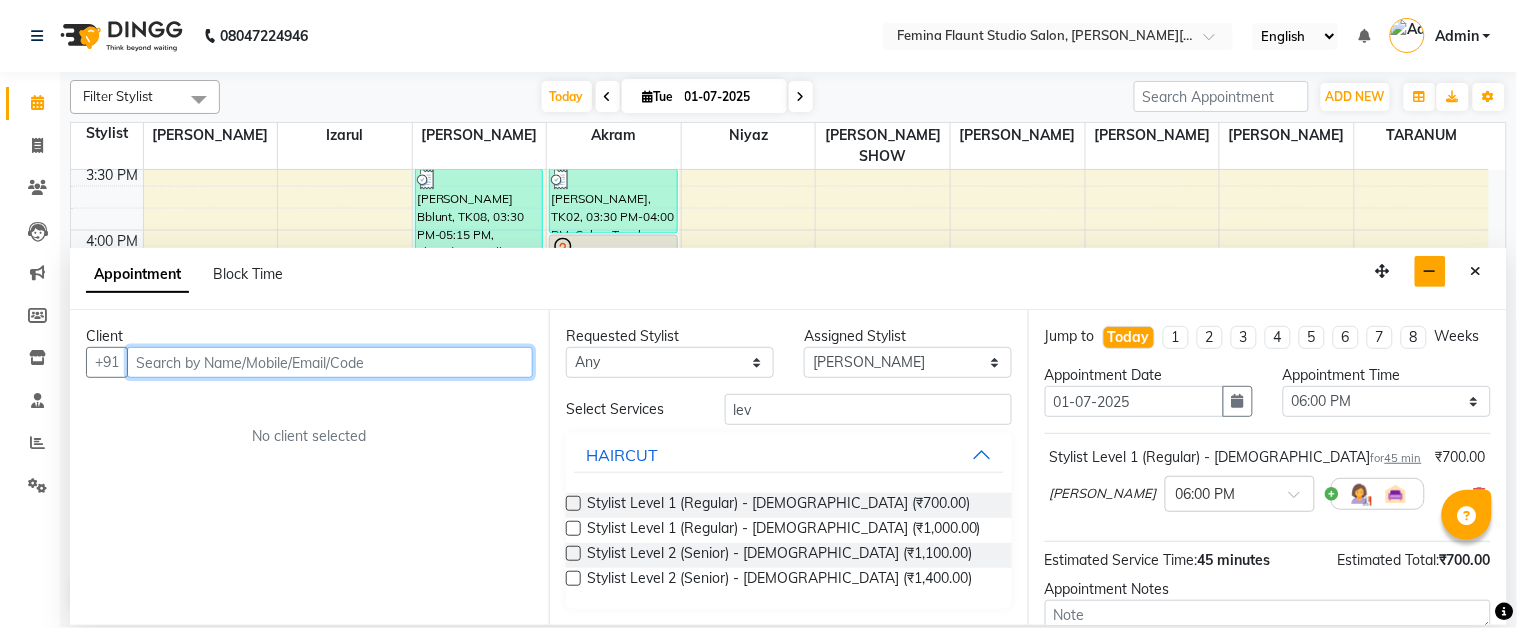 click at bounding box center [330, 362] 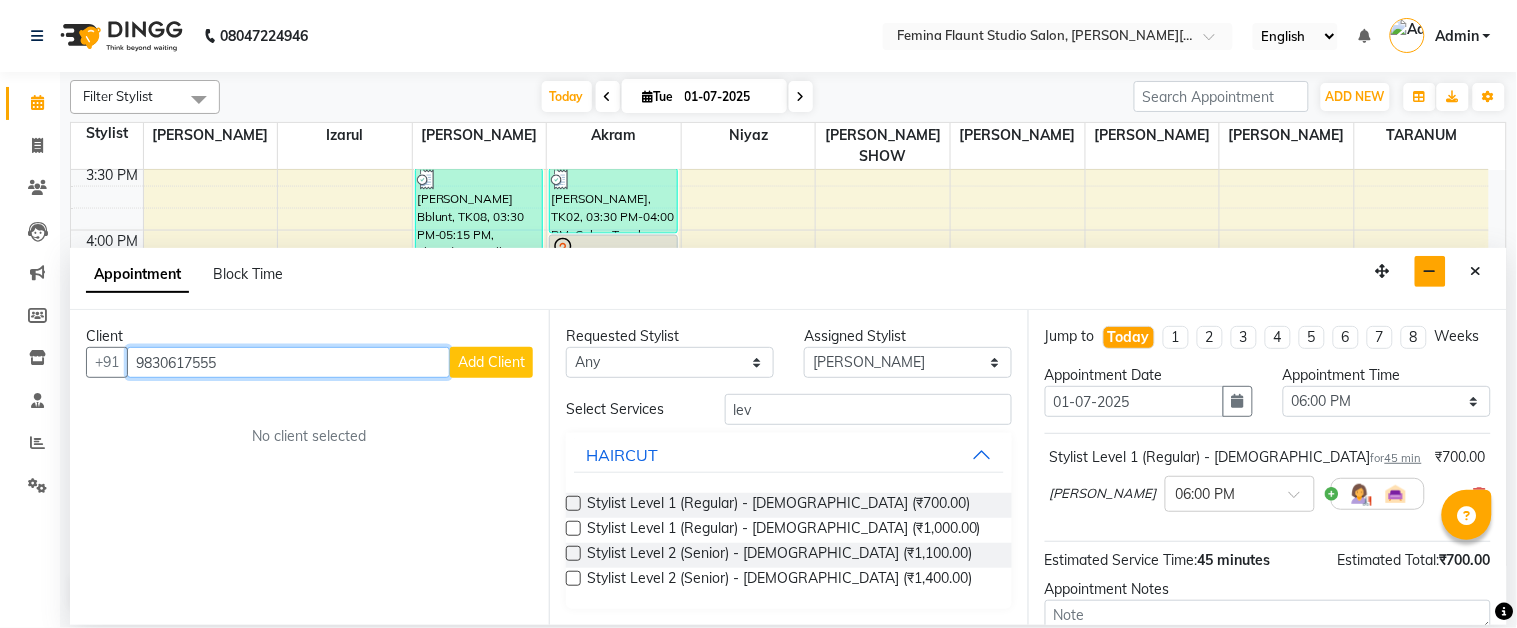 type on "9830617555" 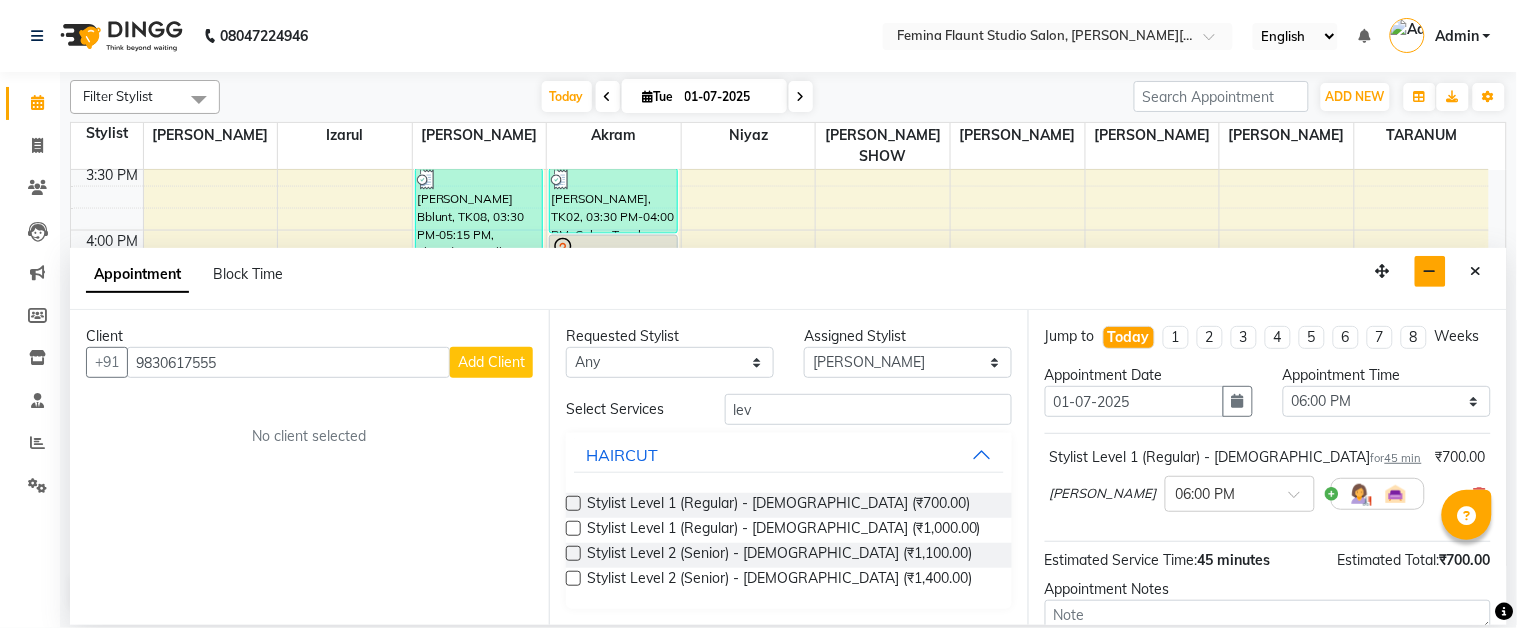 click on "Add Client" at bounding box center [491, 362] 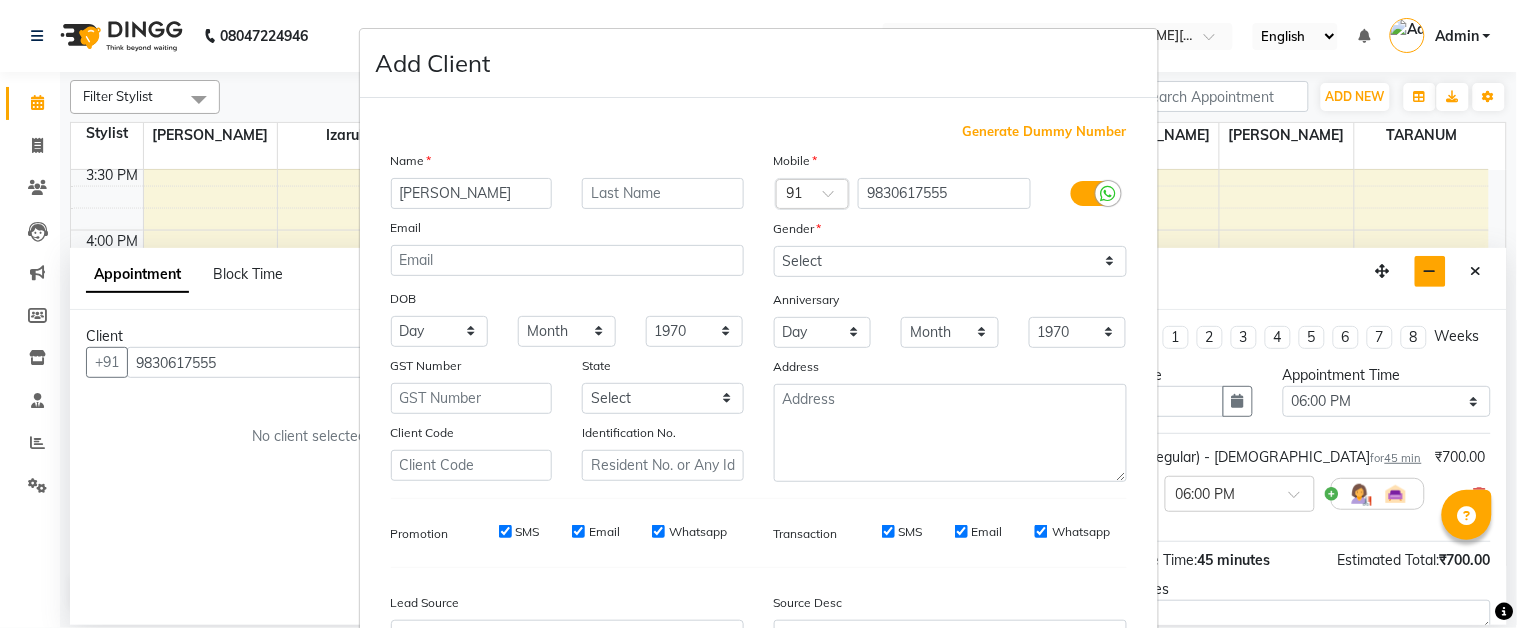 type on "[PERSON_NAME]" 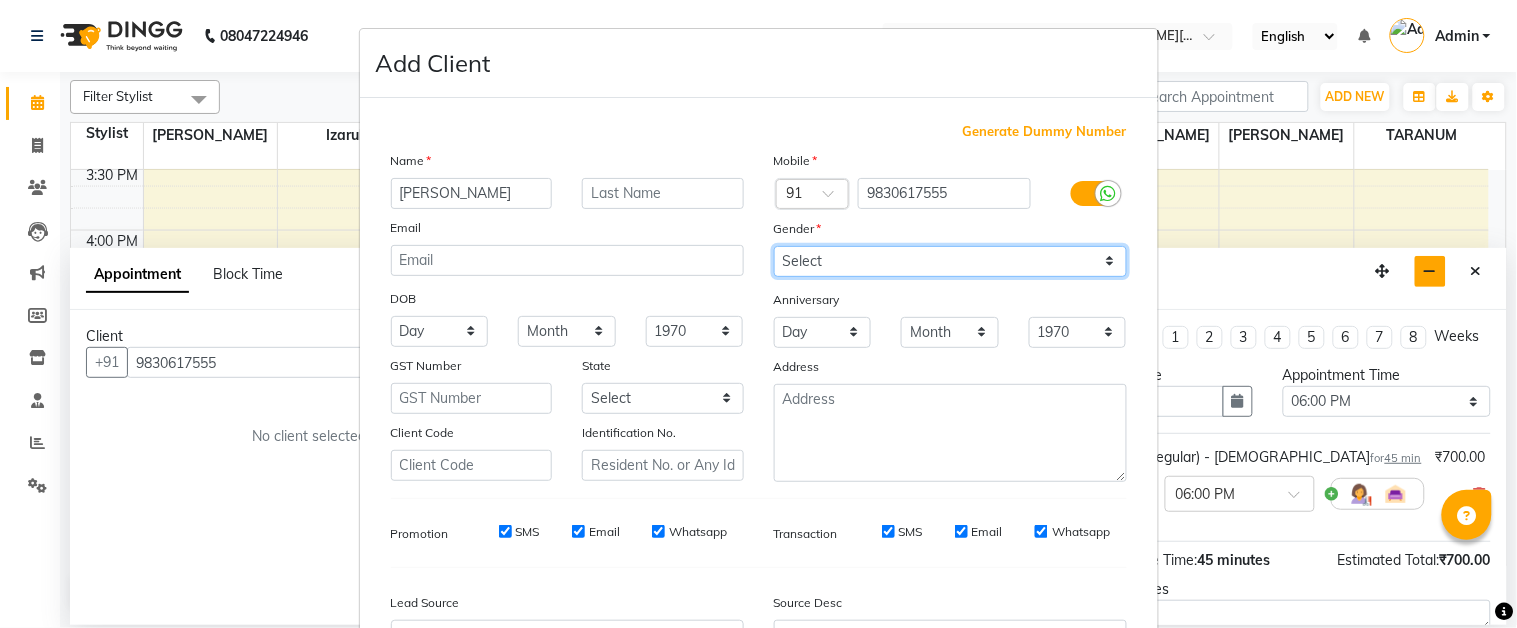 click on "Select [DEMOGRAPHIC_DATA] [DEMOGRAPHIC_DATA] Other Prefer Not To Say" at bounding box center (950, 261) 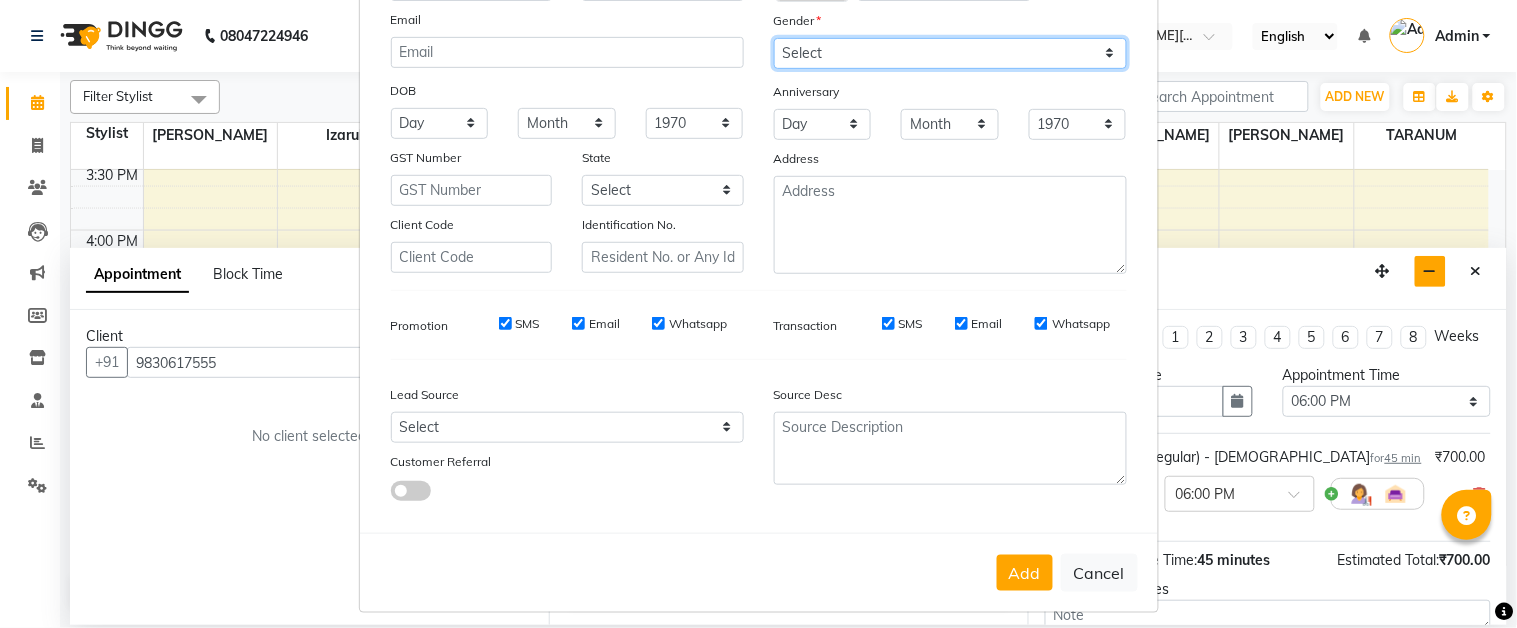 scroll, scrollTop: 222, scrollLeft: 0, axis: vertical 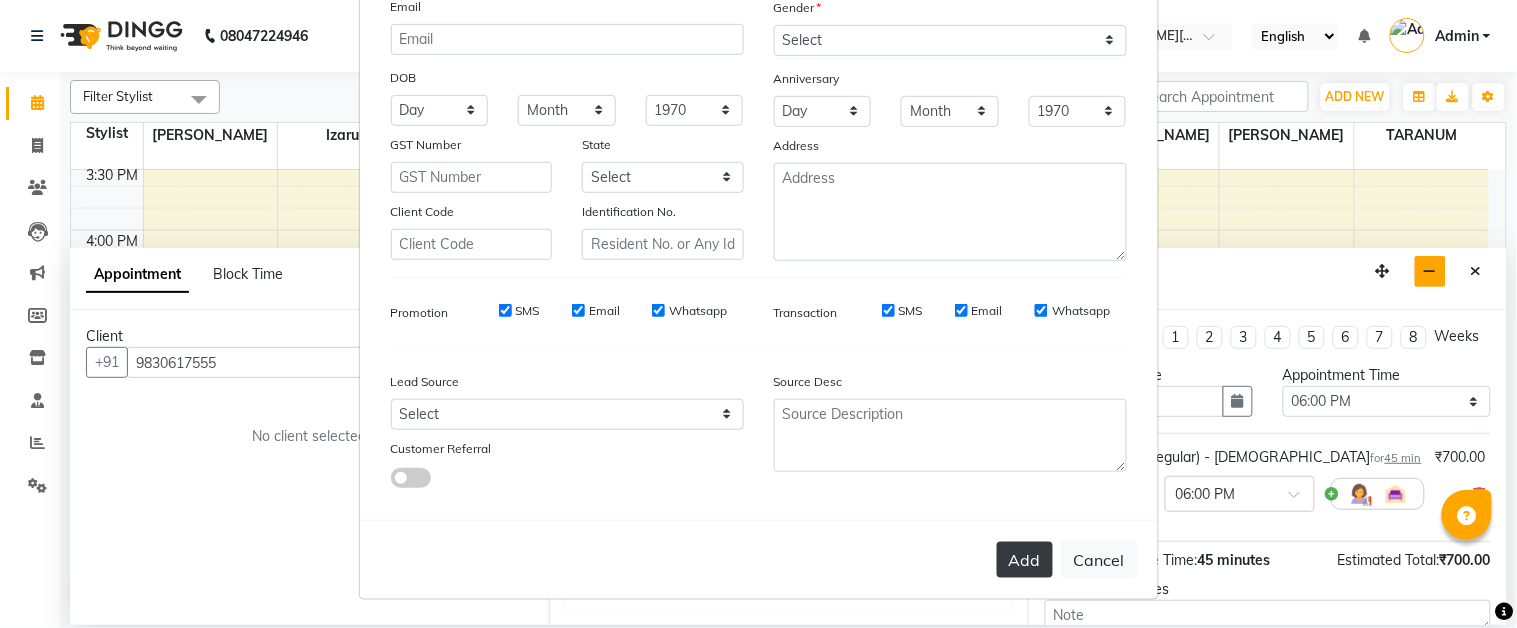 click on "Add" at bounding box center (1025, 560) 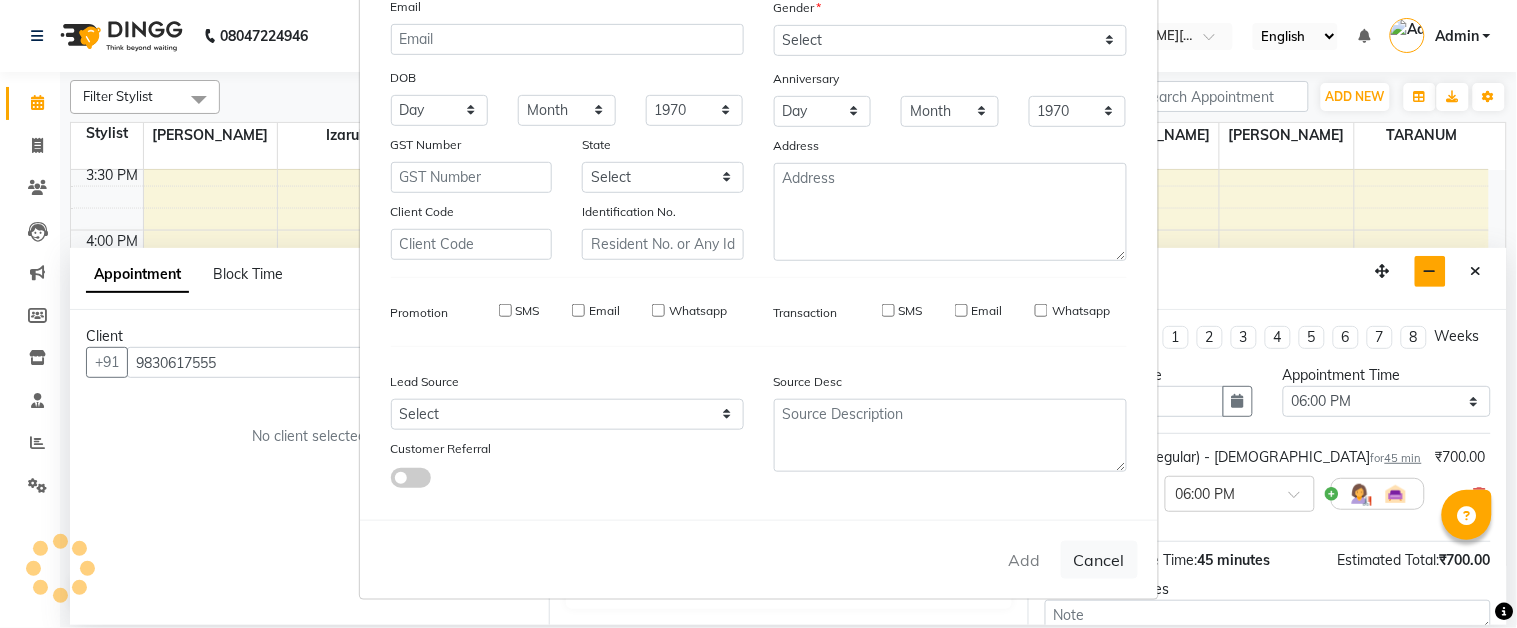 type 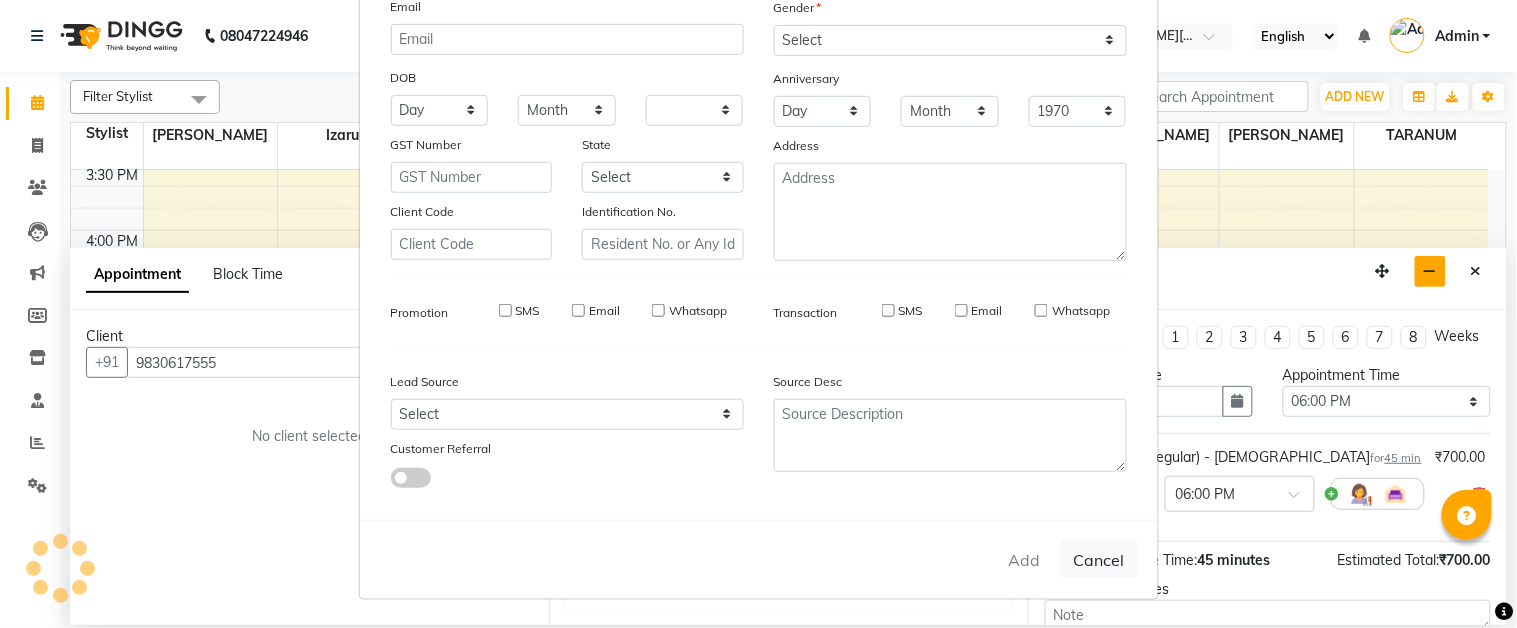 select 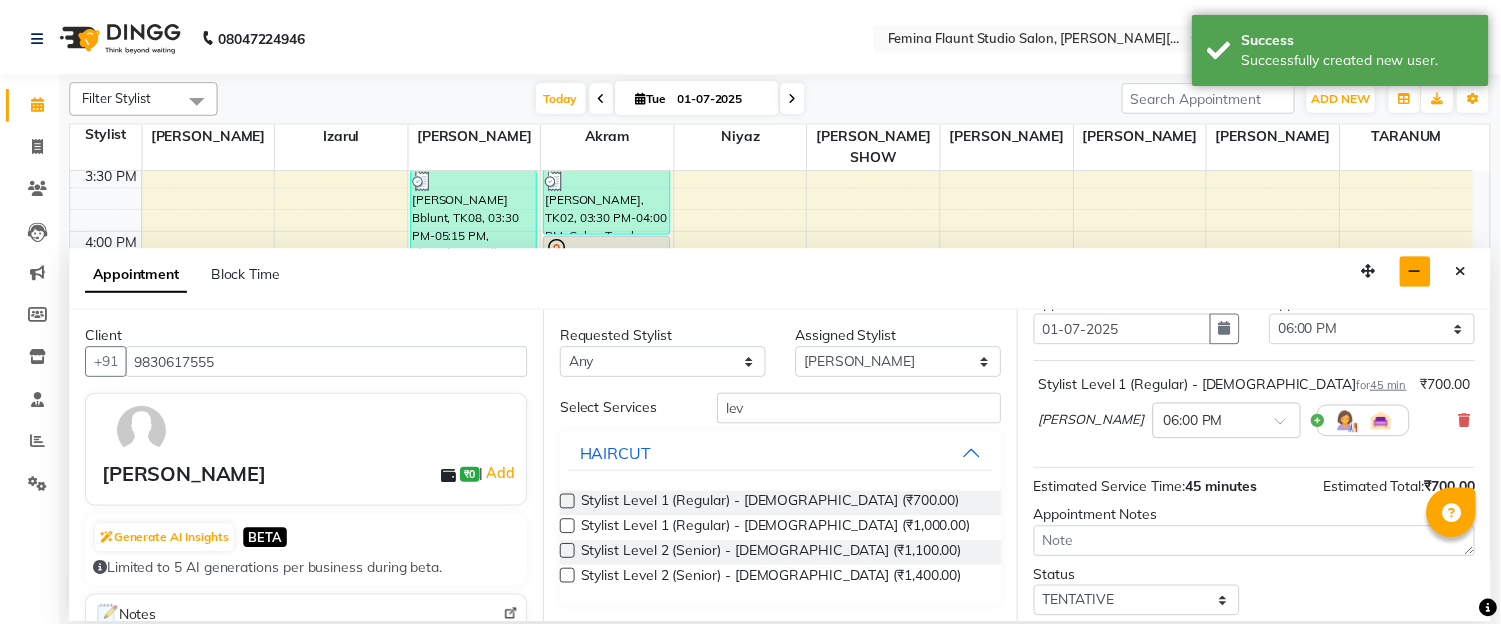 scroll, scrollTop: 211, scrollLeft: 0, axis: vertical 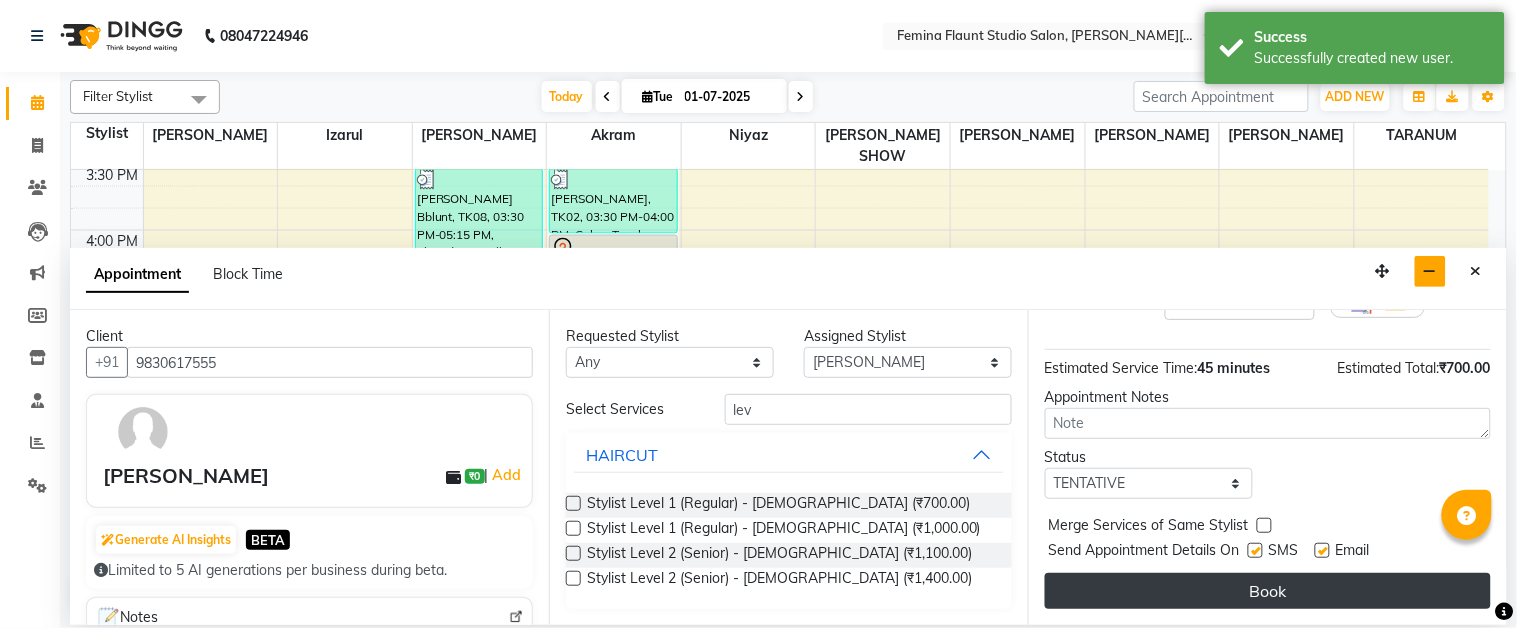 click on "Book" at bounding box center (1268, 591) 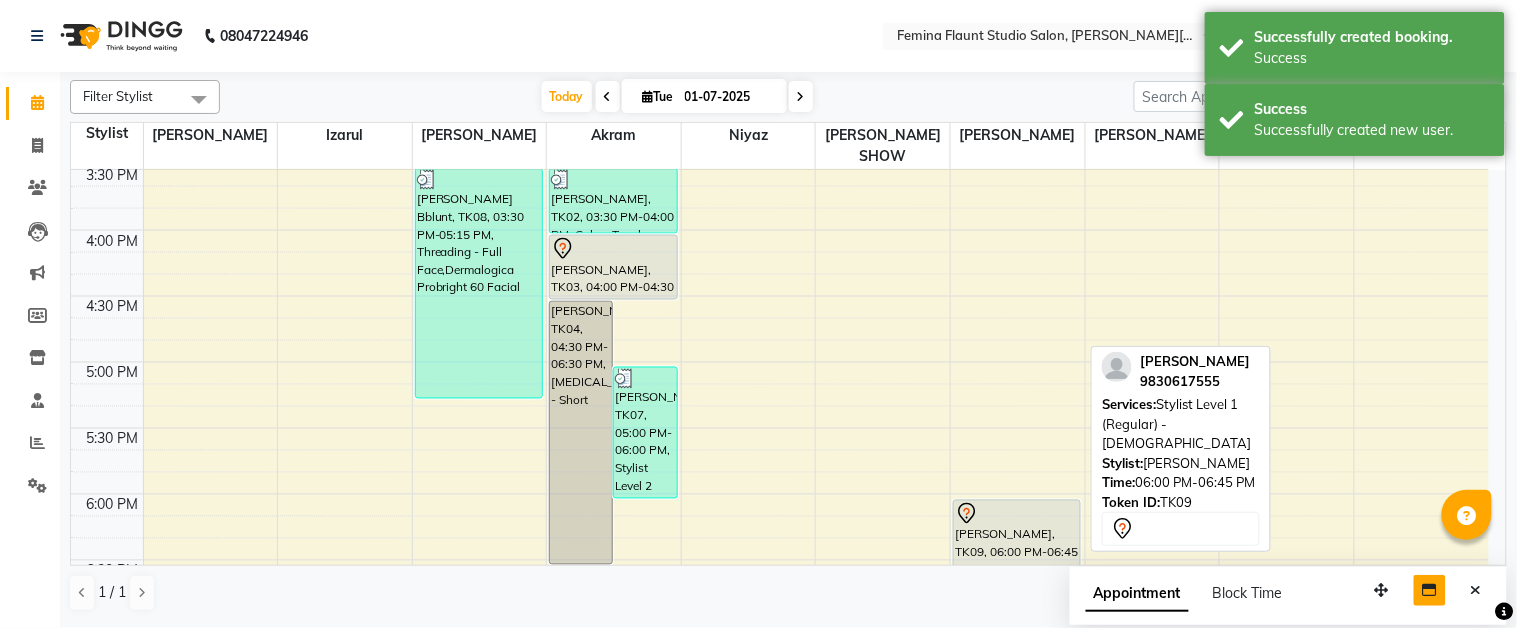 click at bounding box center (1017, 514) 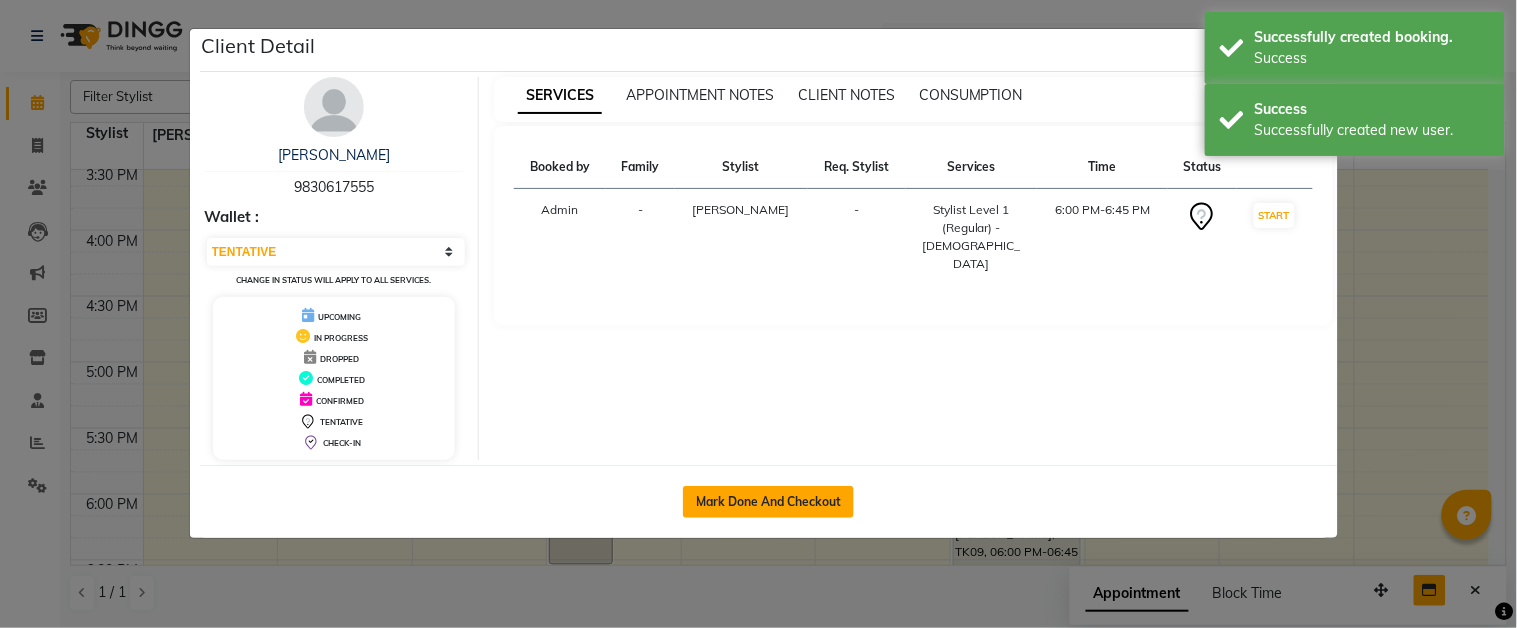 click on "Mark Done And Checkout" 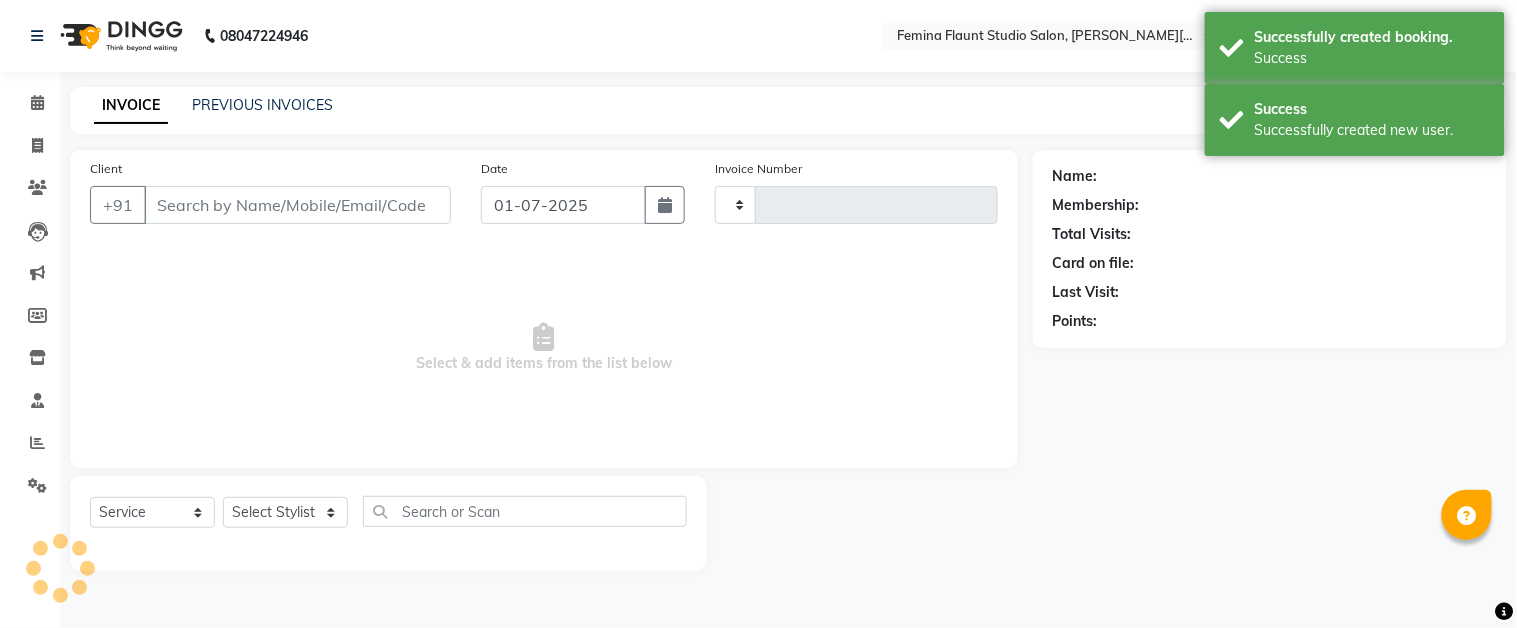 type on "0847" 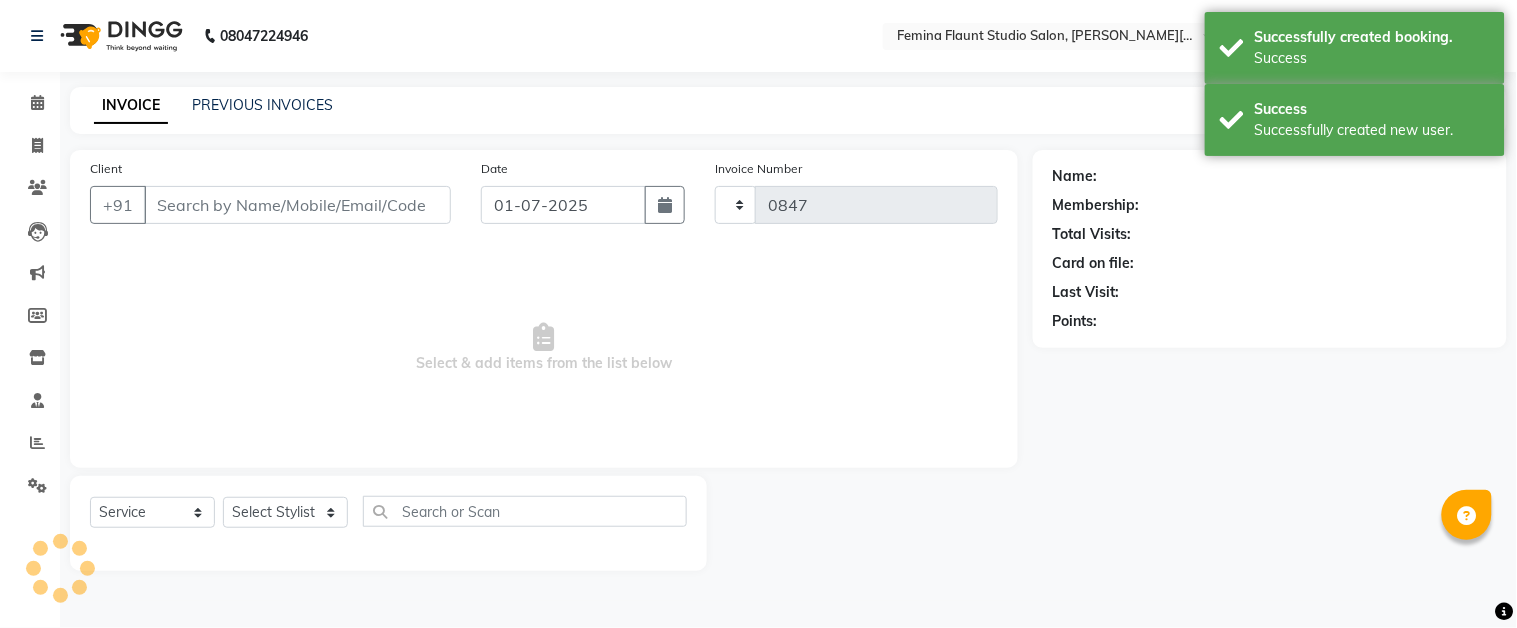 select on "5231" 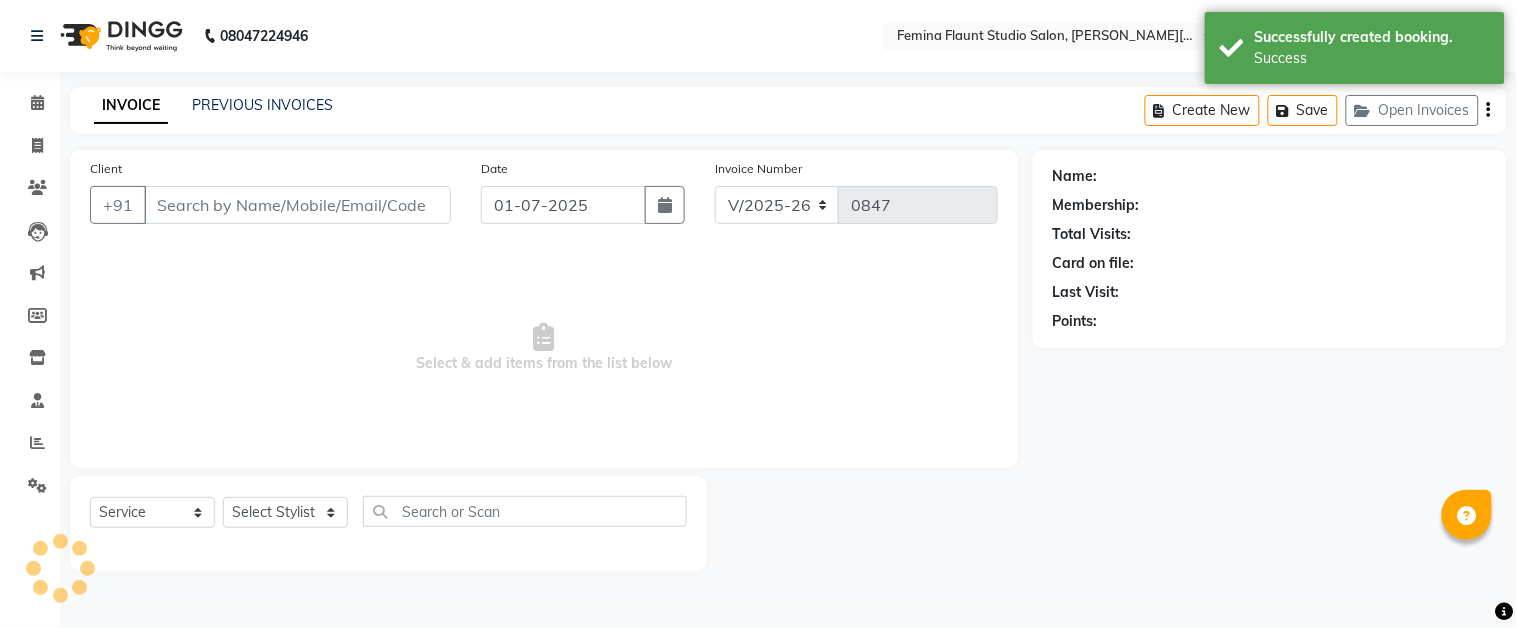 type on "9830617555" 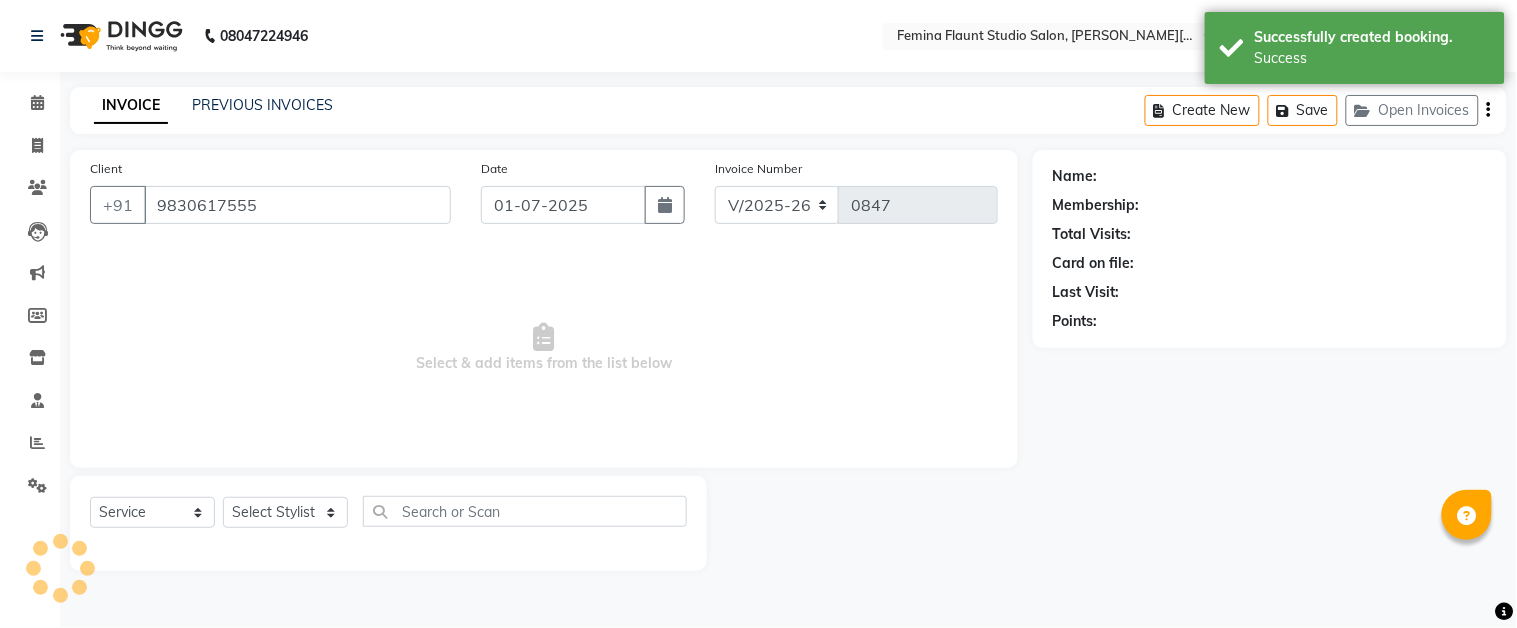 select on "83122" 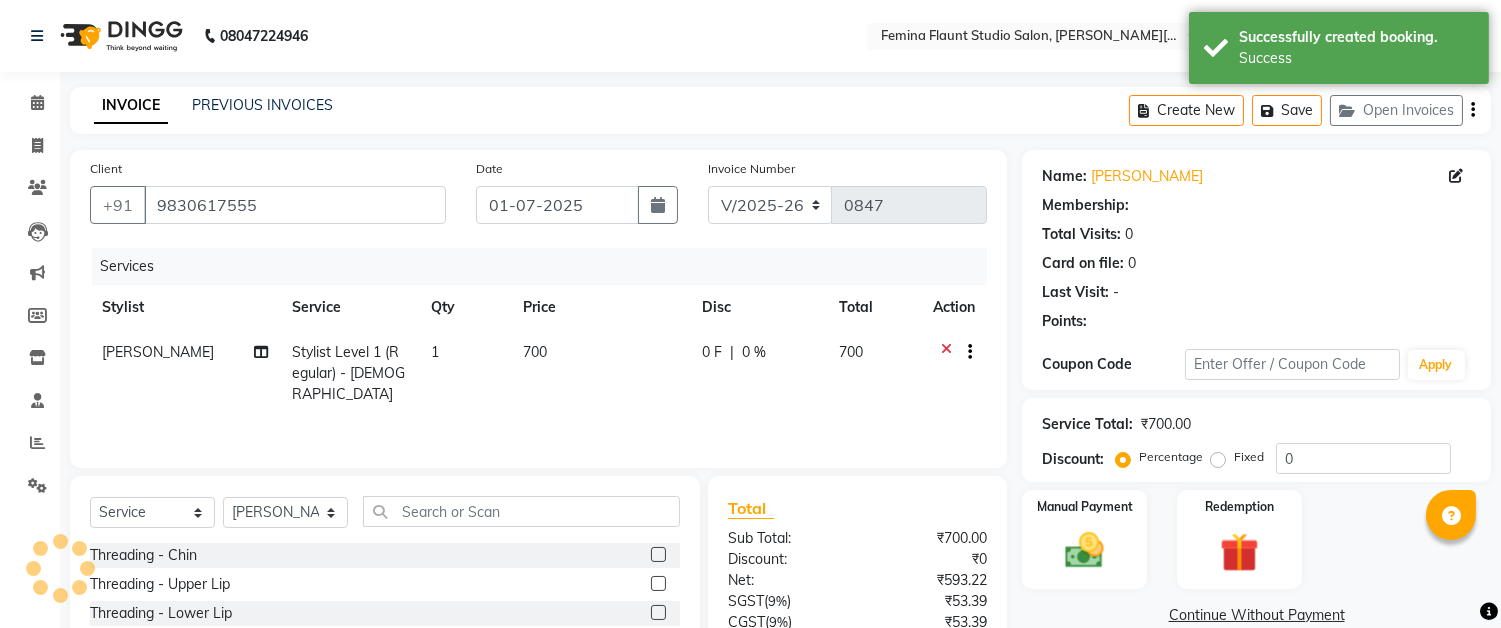 select on "1: Object" 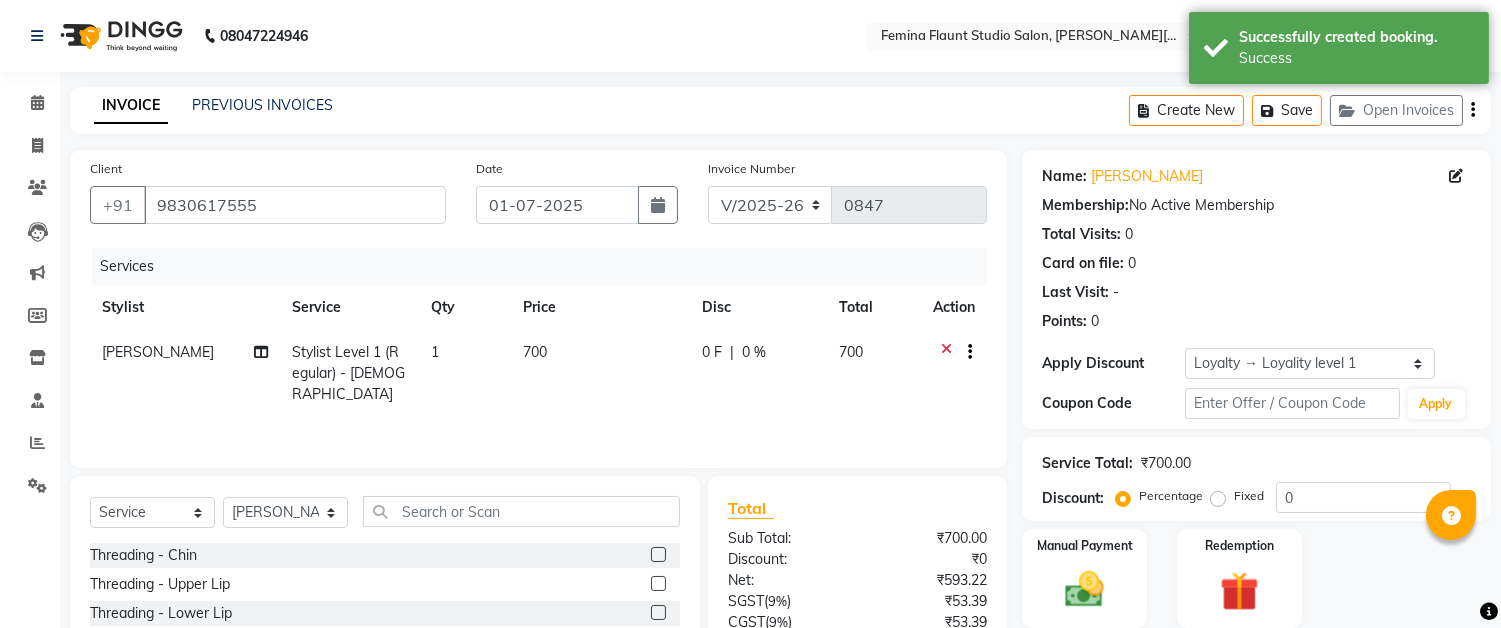 scroll, scrollTop: 172, scrollLeft: 0, axis: vertical 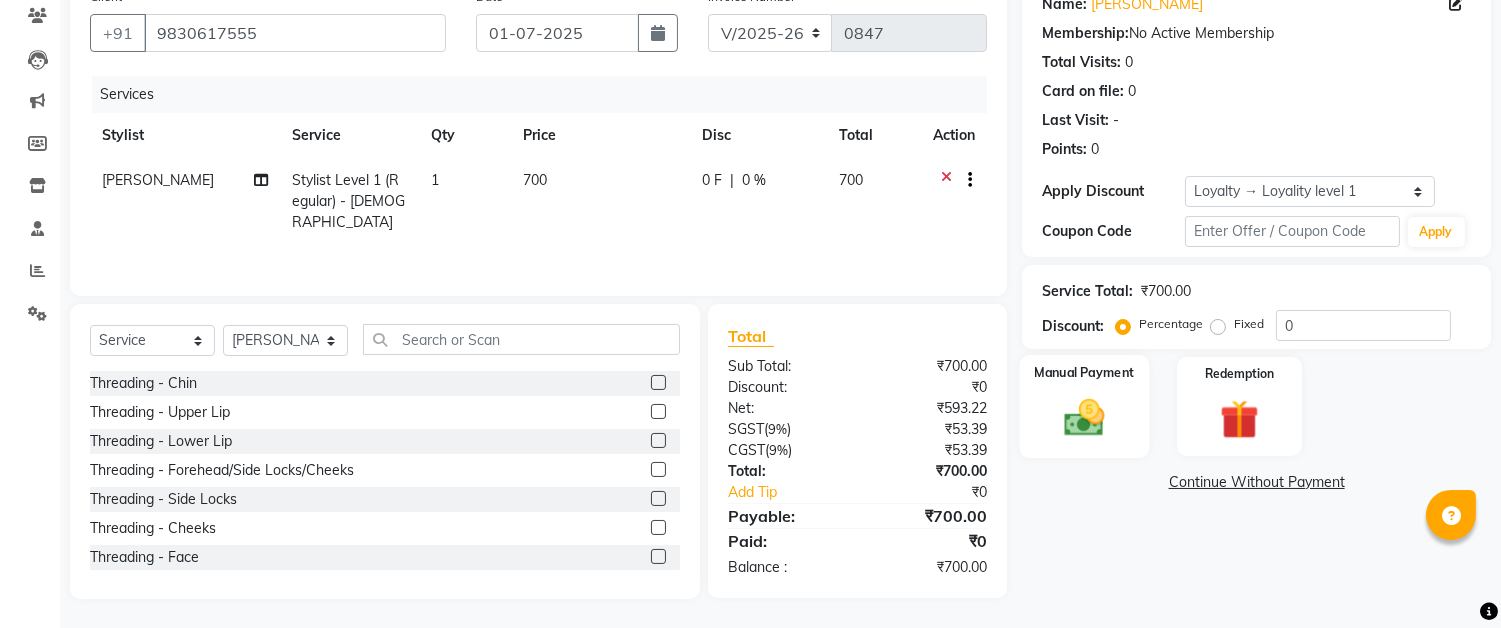 drag, startPoint x: 1043, startPoint y: 395, endPoint x: 1050, endPoint y: 405, distance: 12.206555 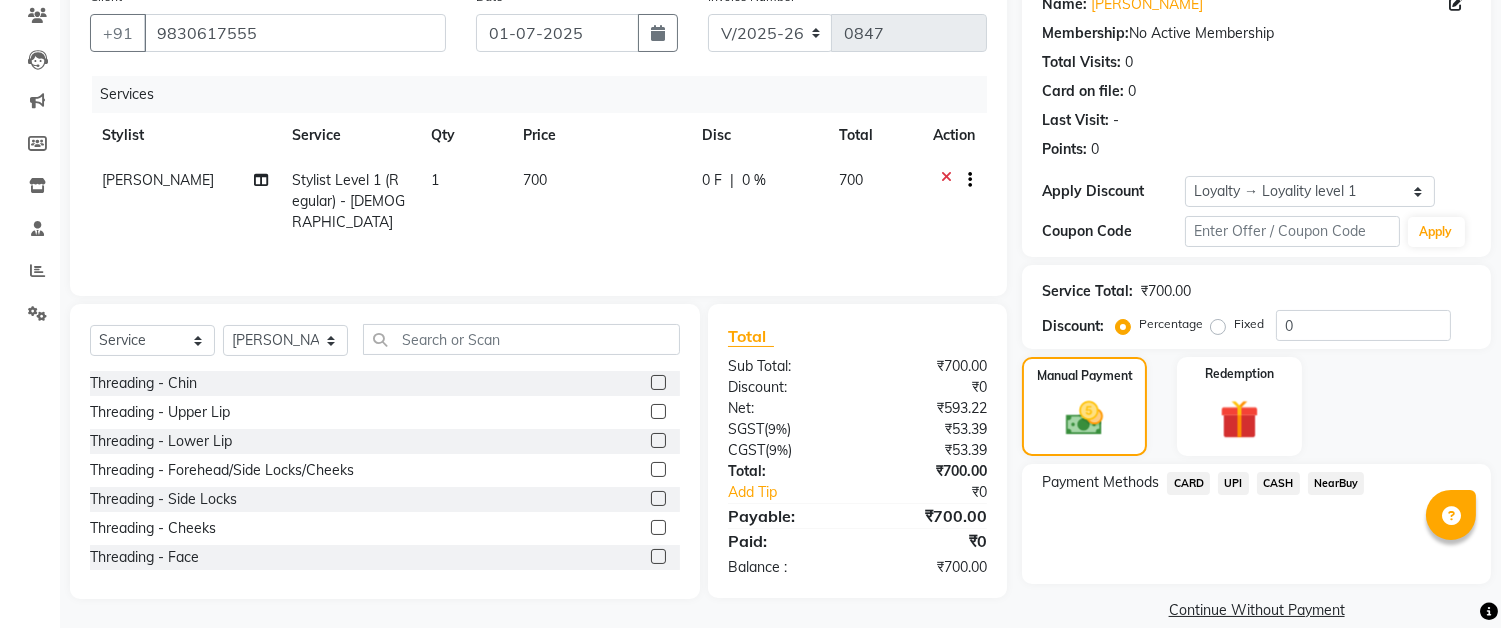 click on "CASH" 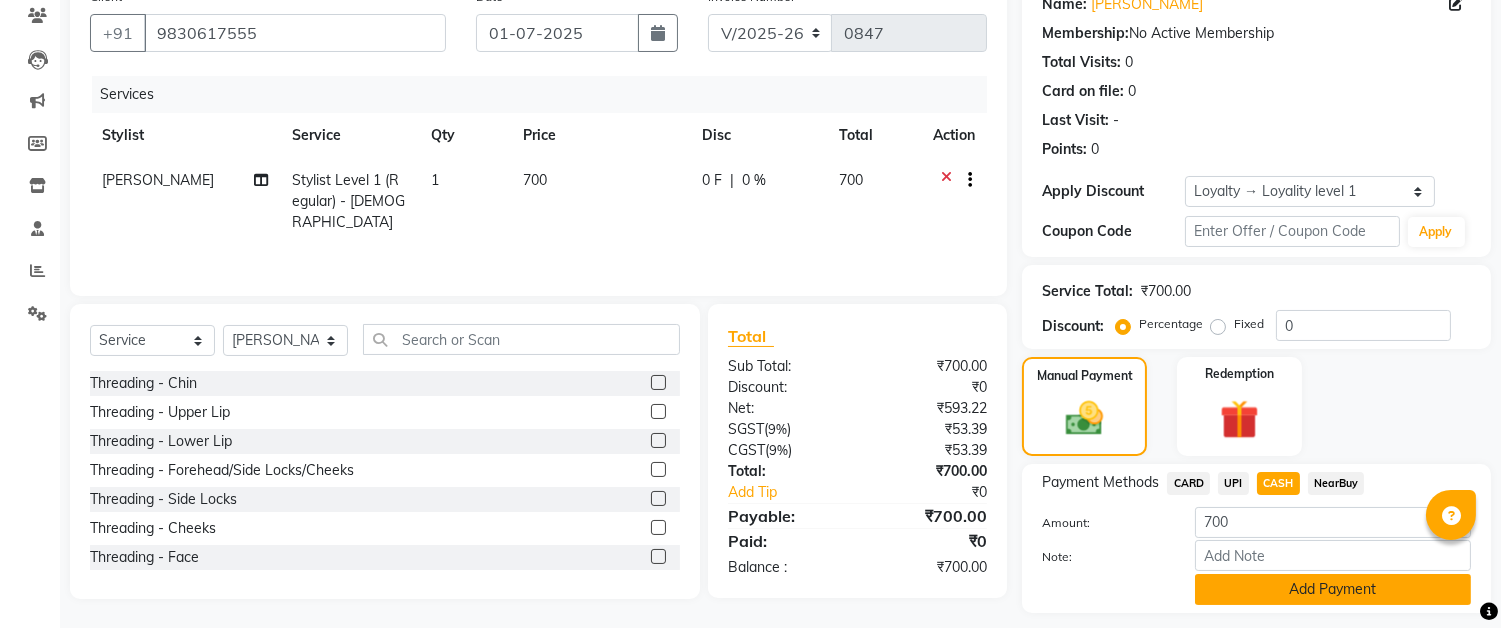 click on "Add Payment" 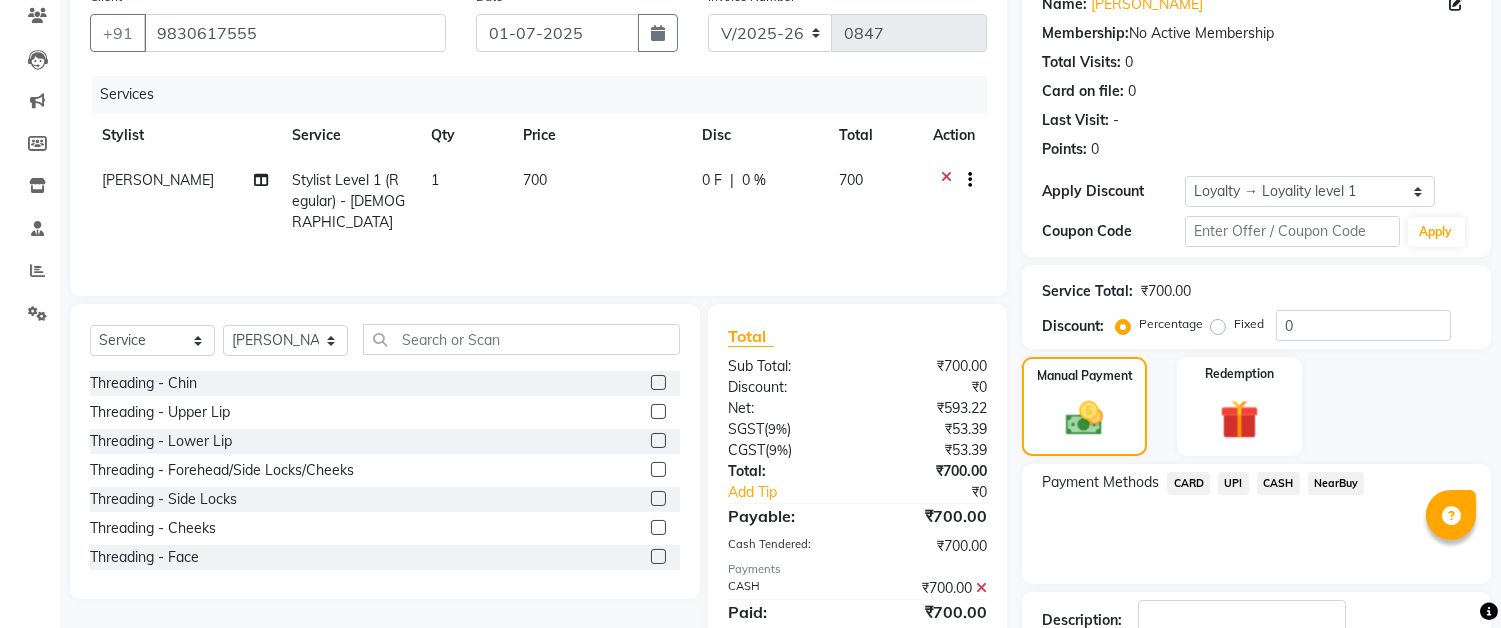 scroll, scrollTop: 341, scrollLeft: 0, axis: vertical 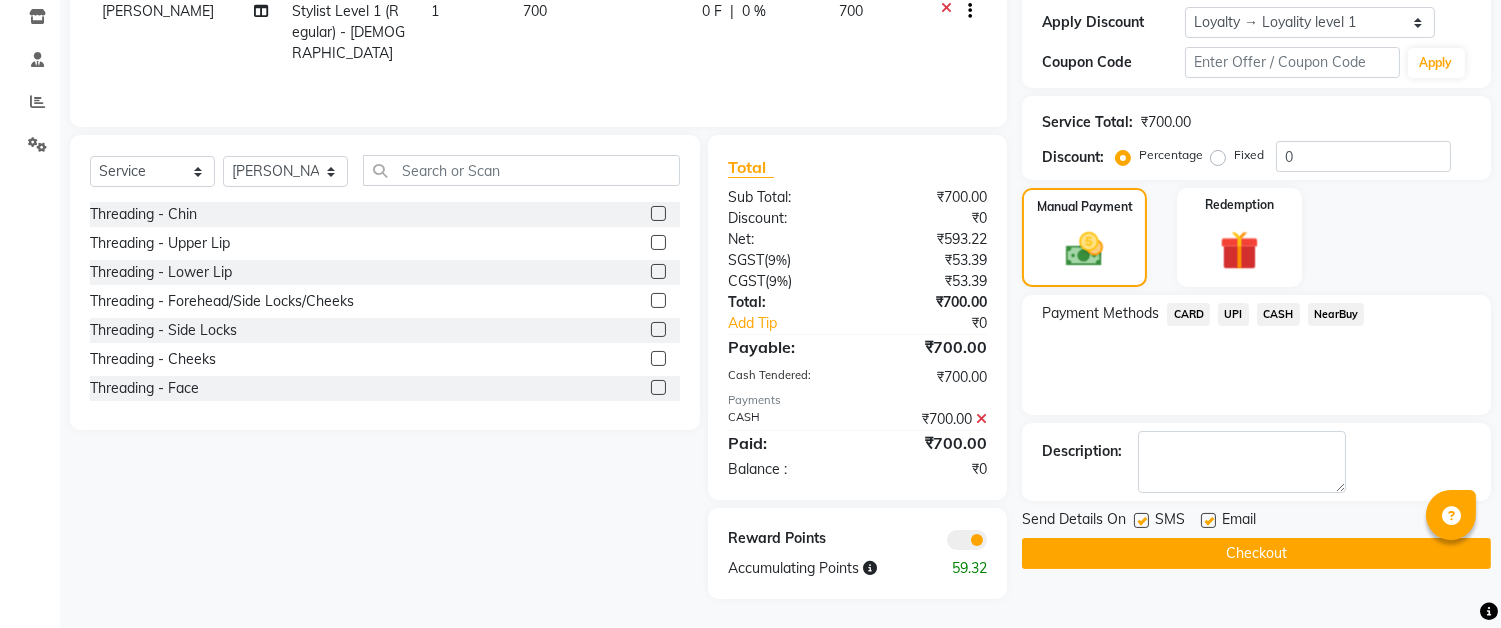 click on "Checkout" 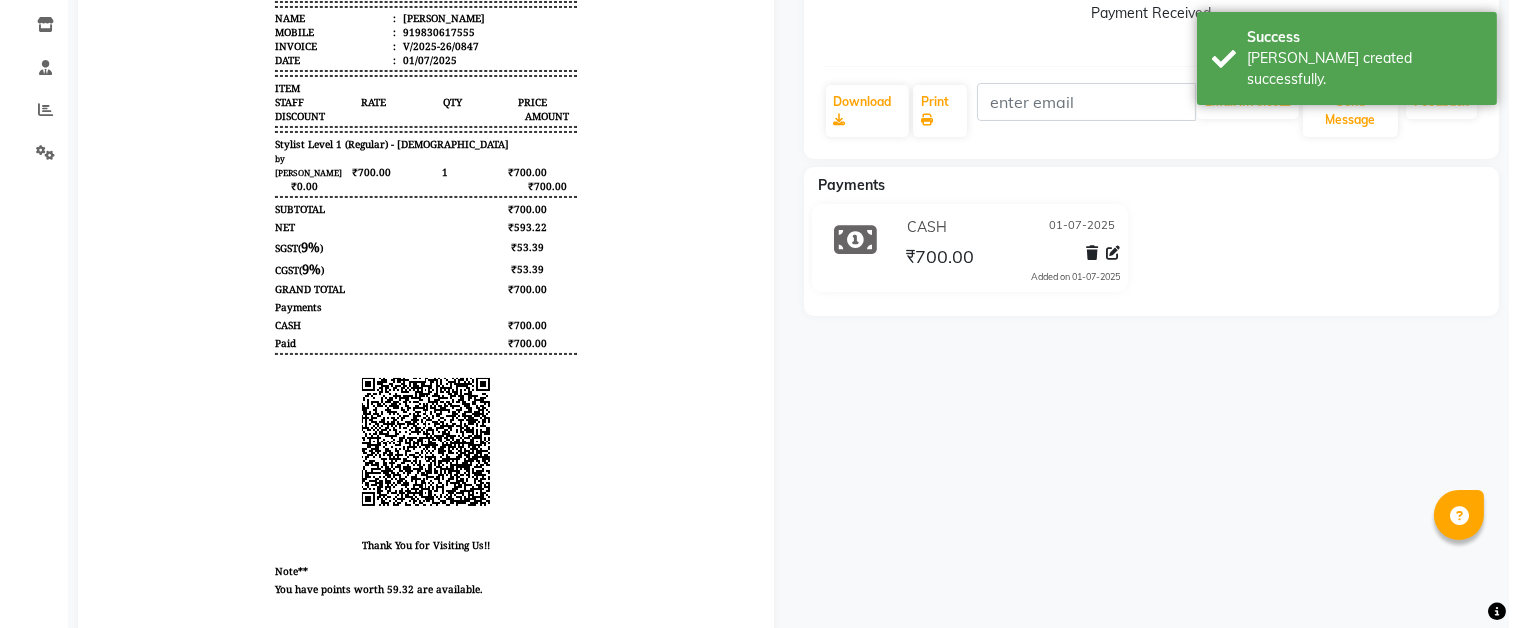scroll, scrollTop: 0, scrollLeft: 0, axis: both 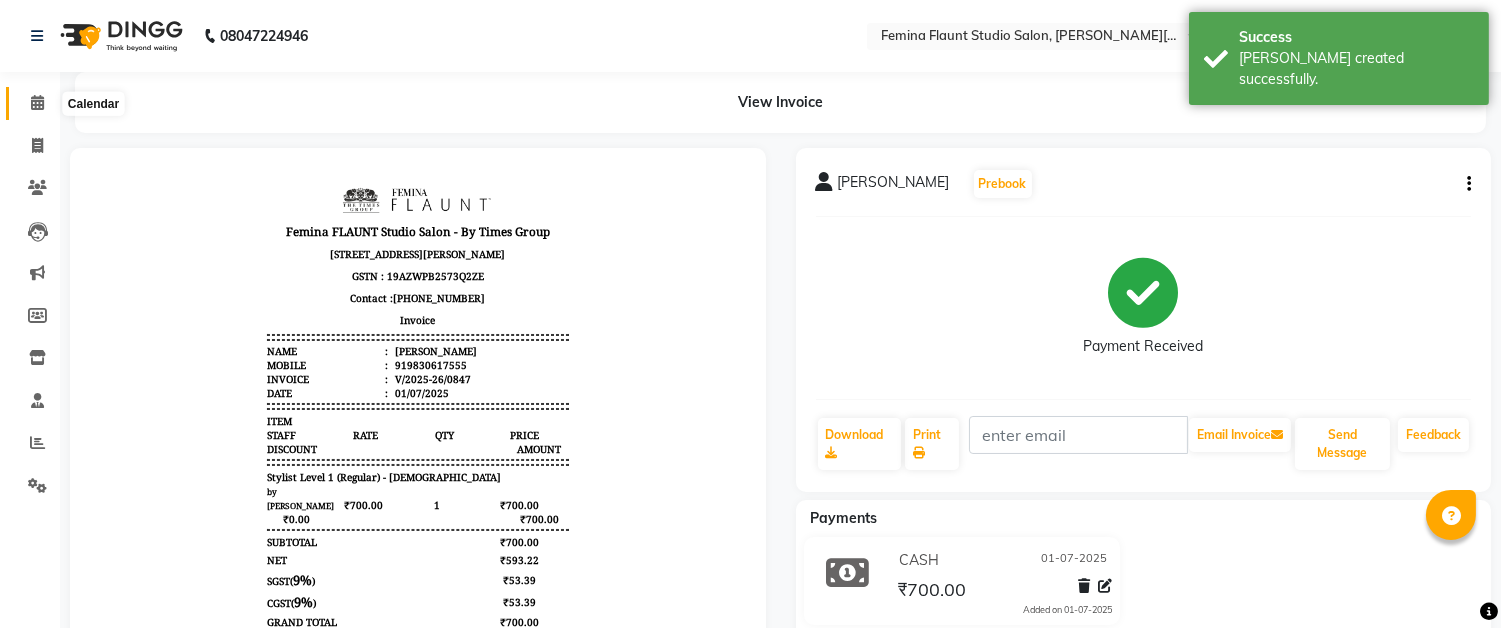 click 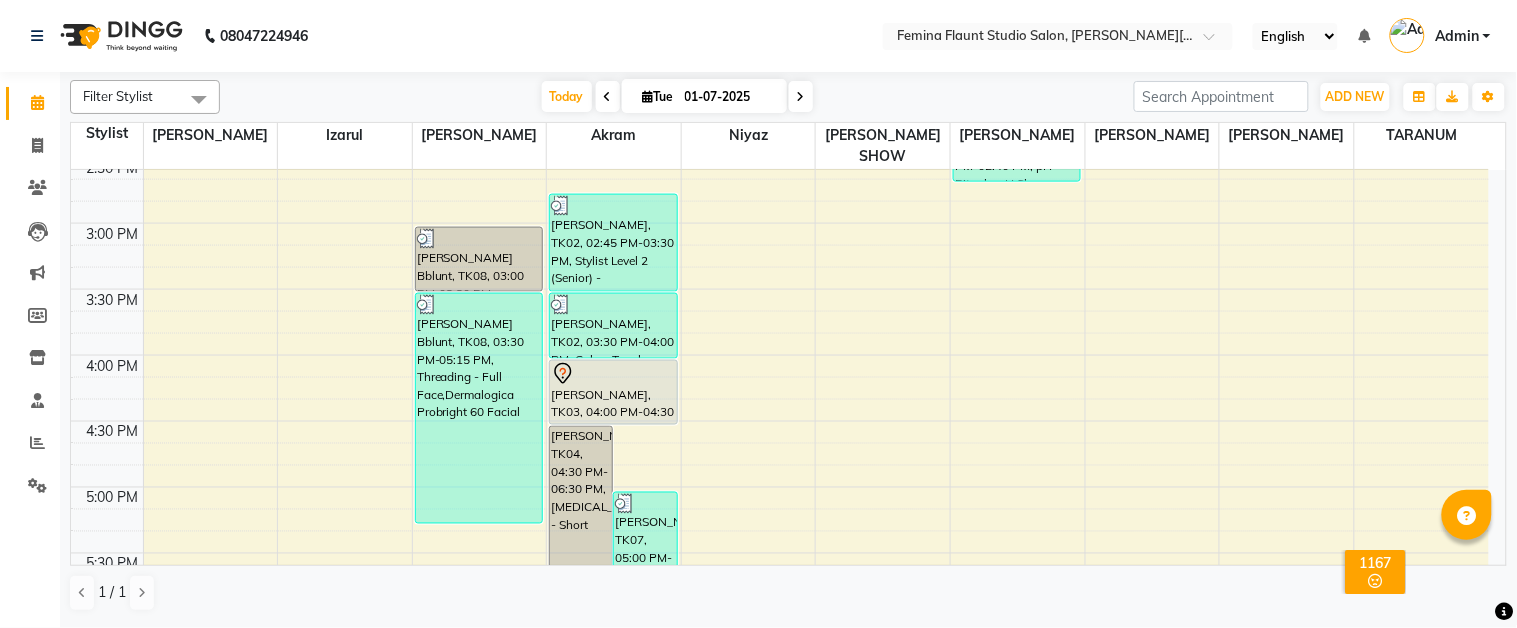 scroll, scrollTop: 777, scrollLeft: 0, axis: vertical 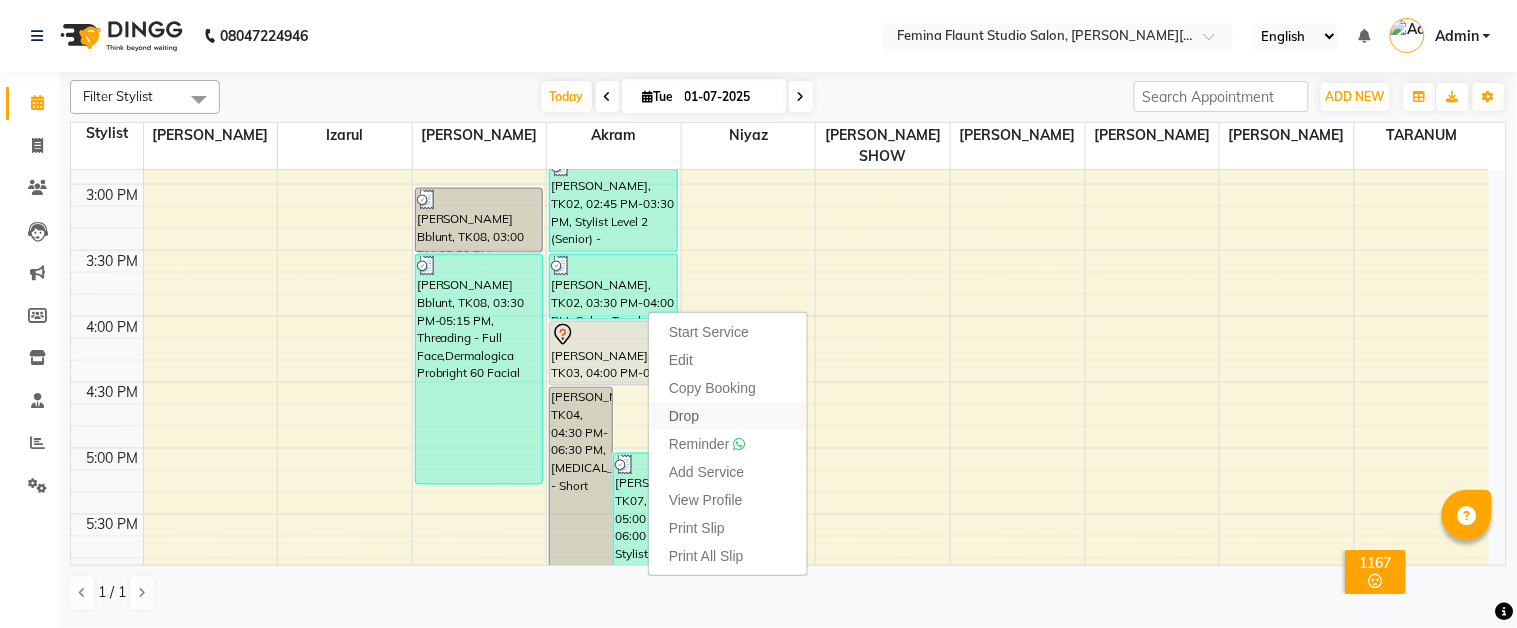 click on "Drop" at bounding box center (728, 416) 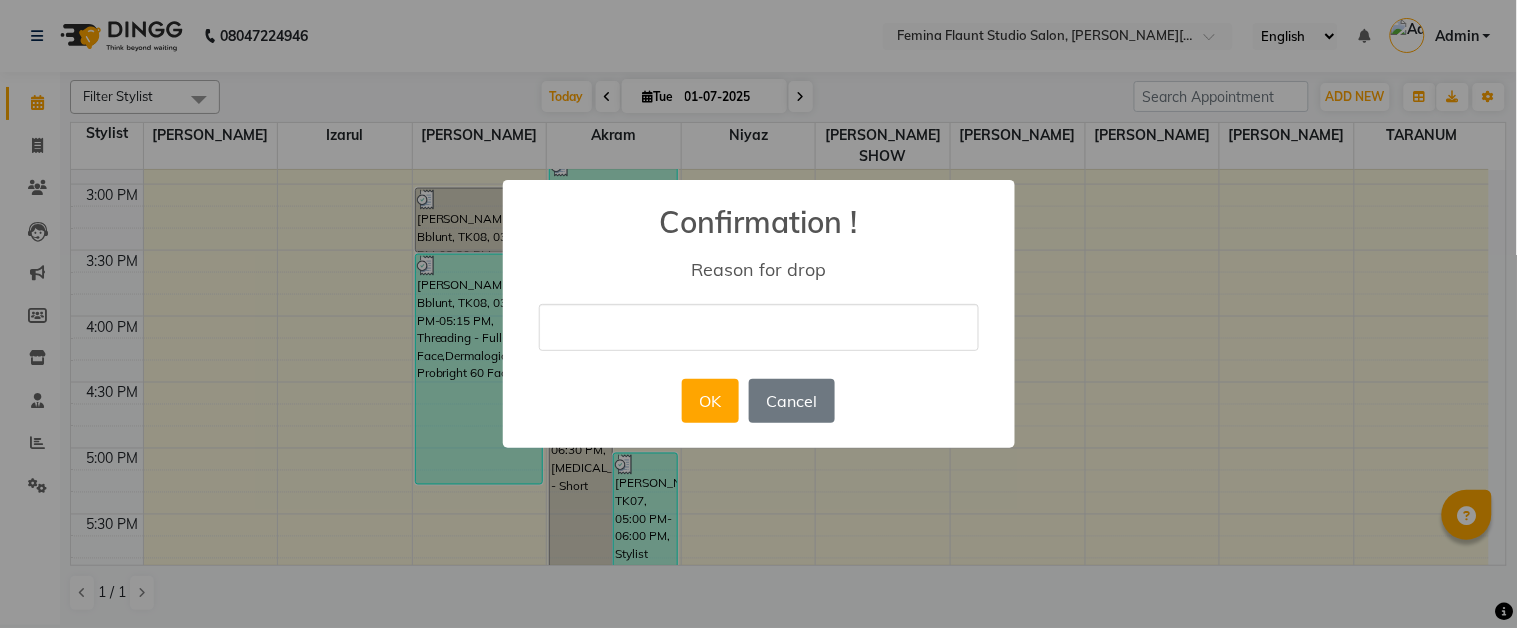 click at bounding box center (759, 327) 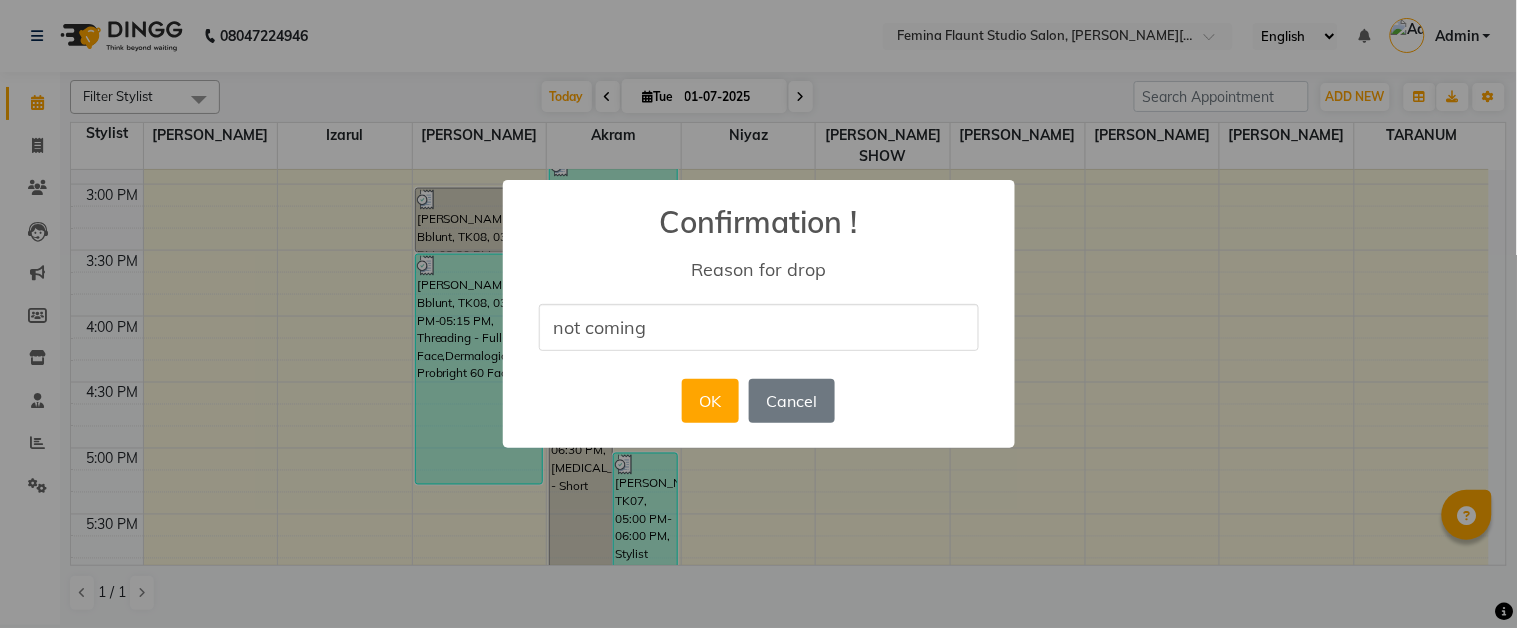 click on "not coming" at bounding box center [759, 327] 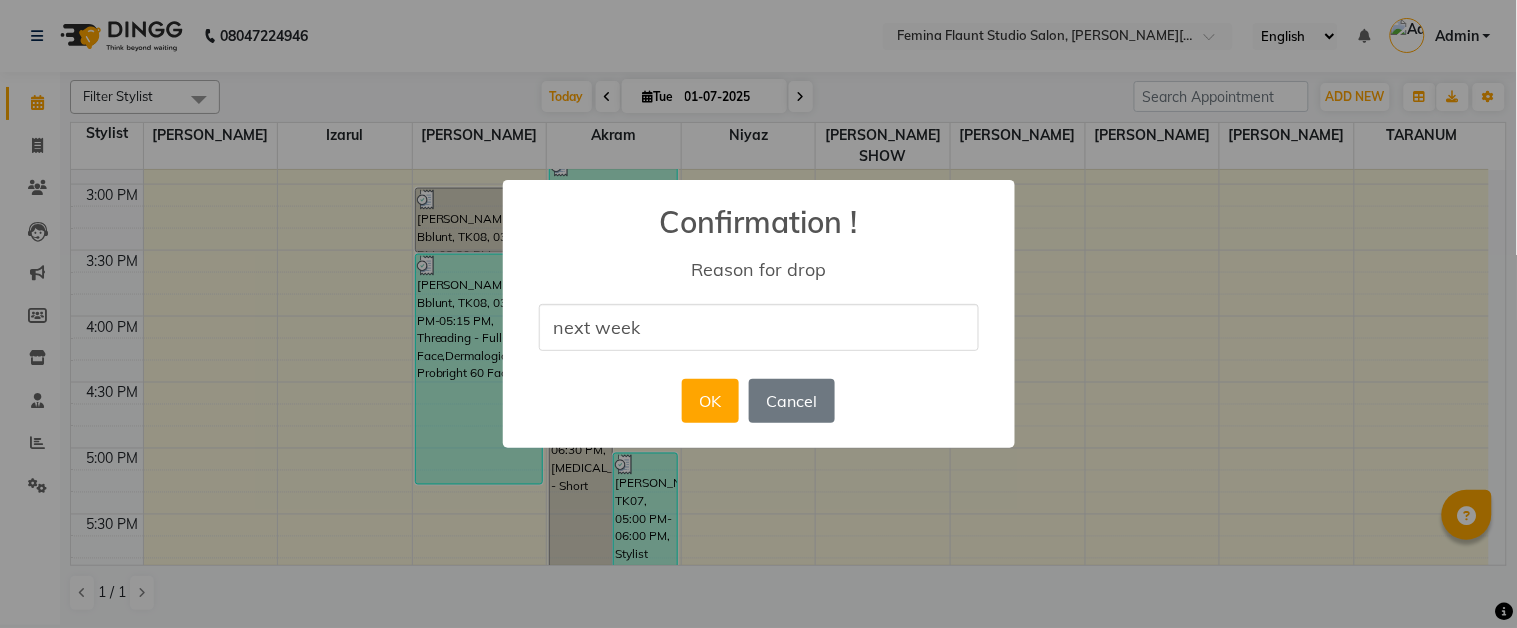 click on "next week" at bounding box center [759, 327] 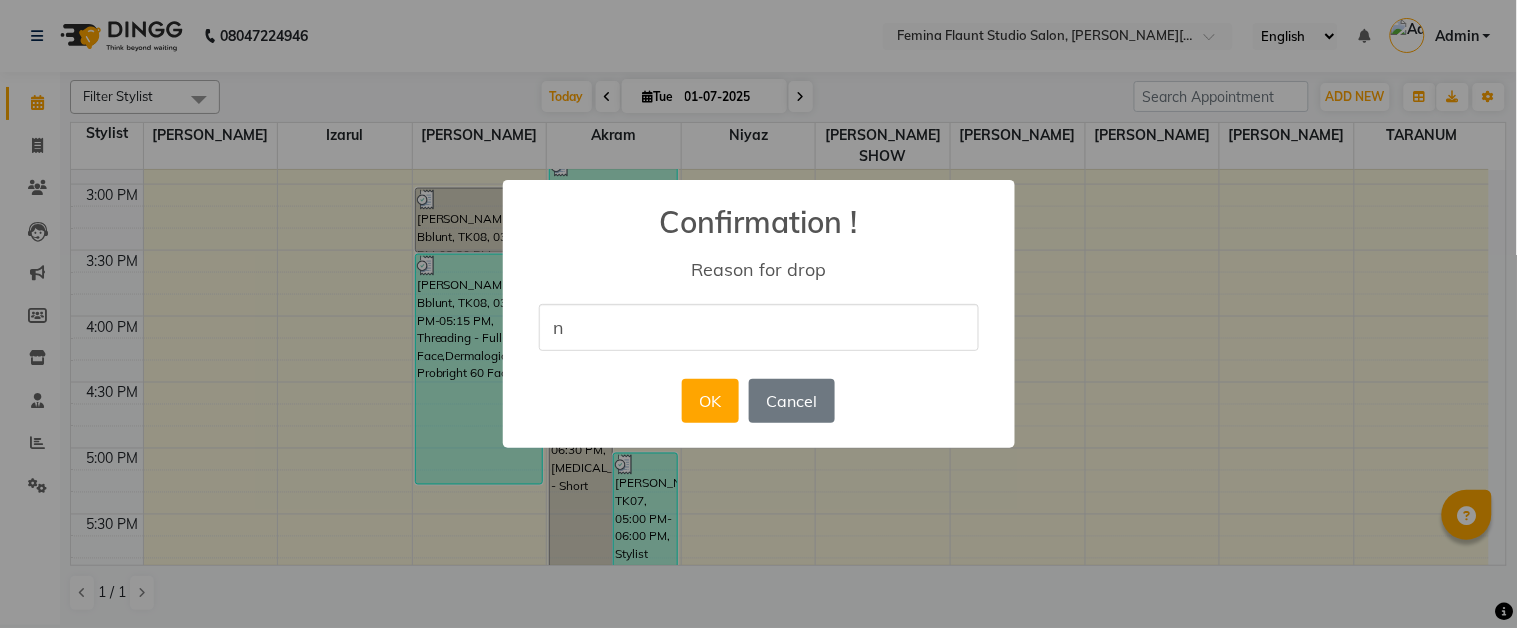 type on "not coming" 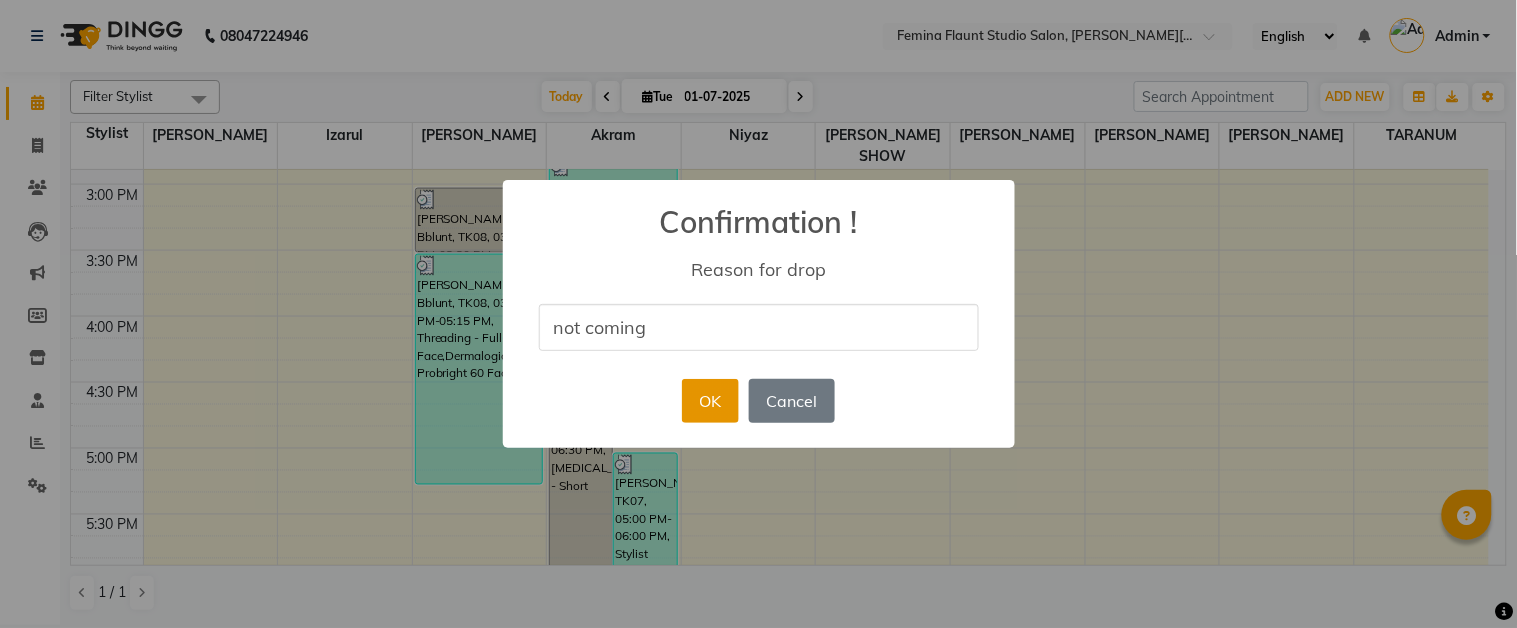 click on "OK" at bounding box center [710, 401] 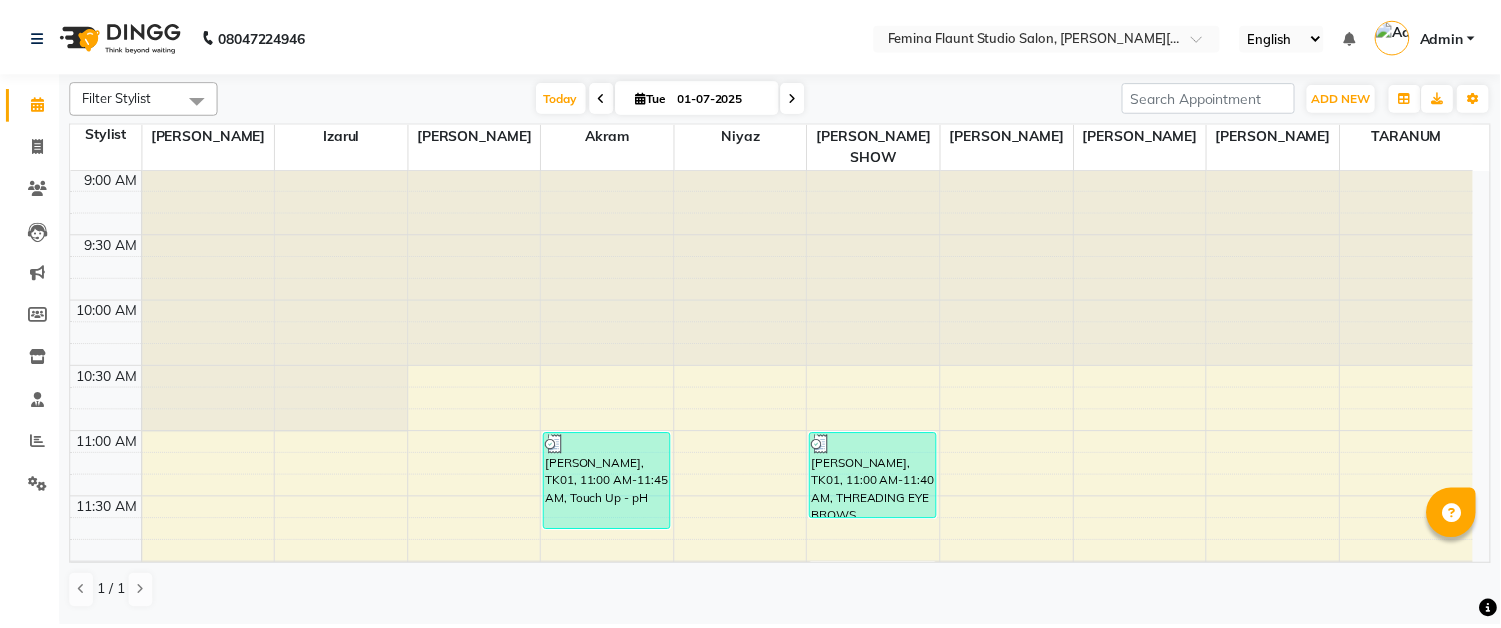 scroll, scrollTop: 0, scrollLeft: 0, axis: both 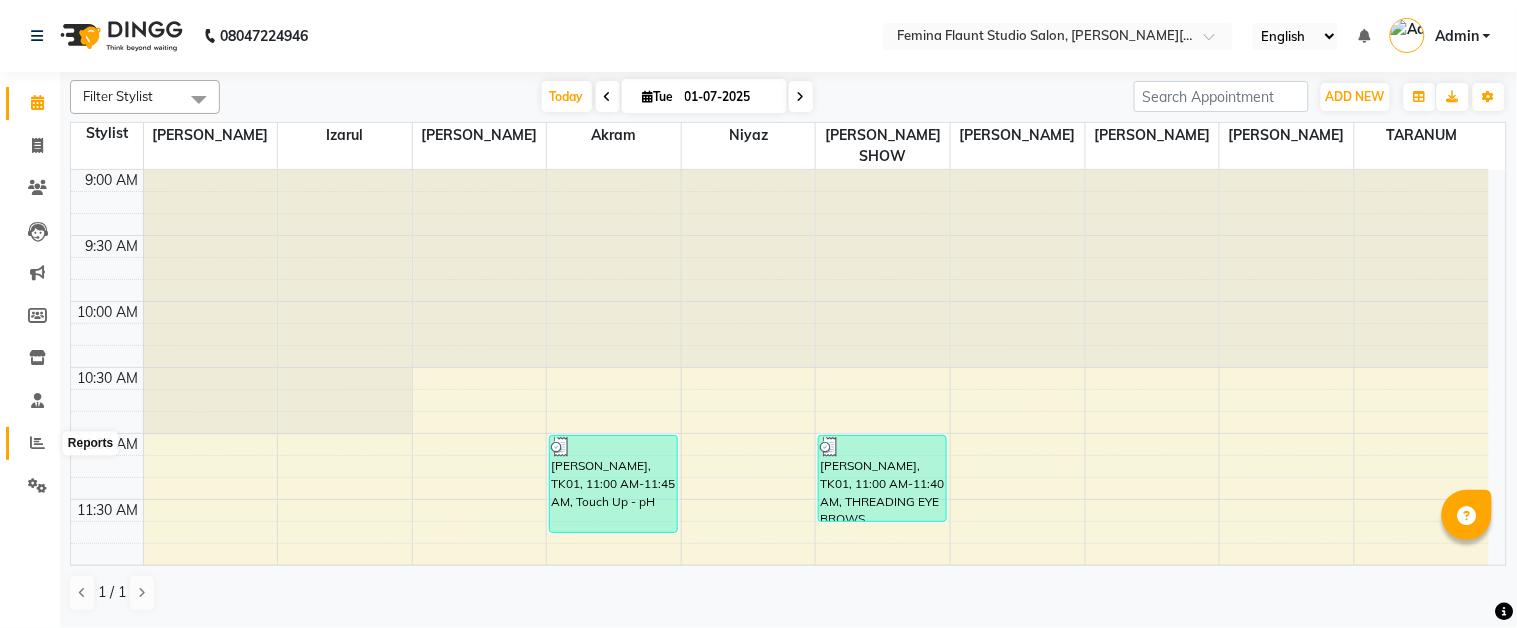 click 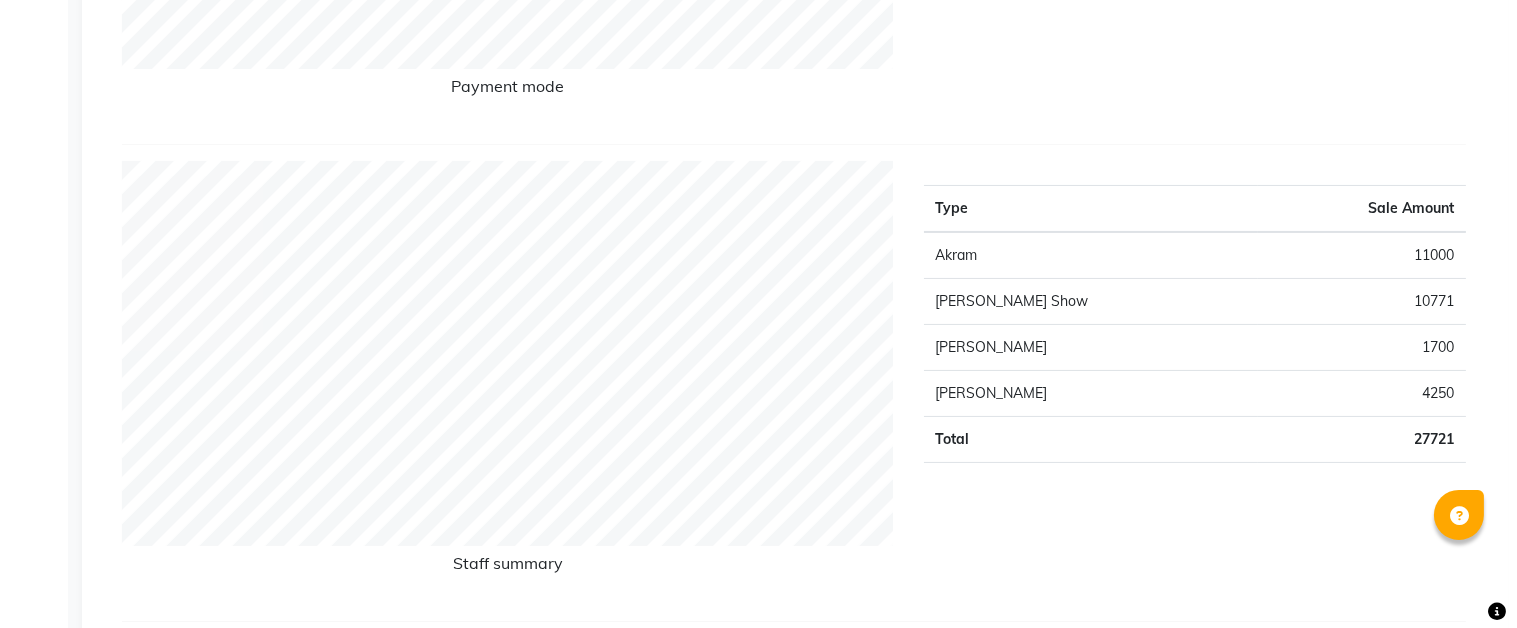 scroll, scrollTop: 111, scrollLeft: 0, axis: vertical 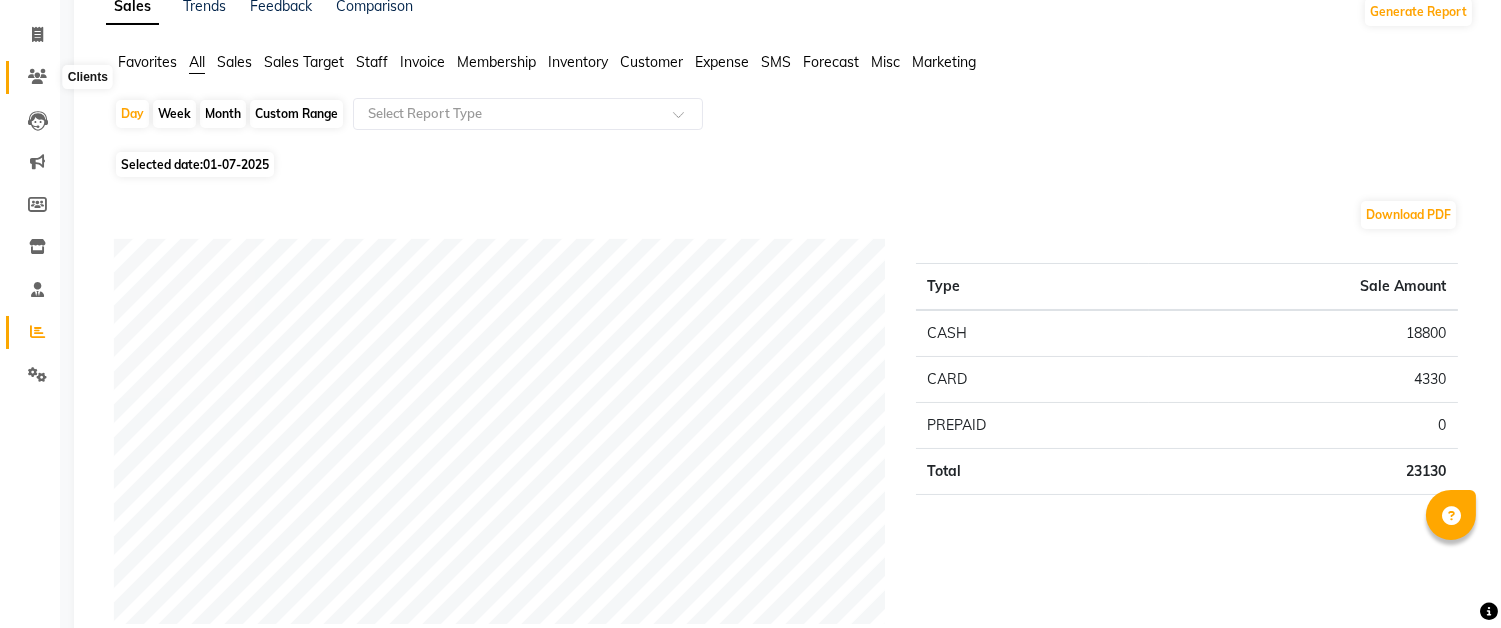 click 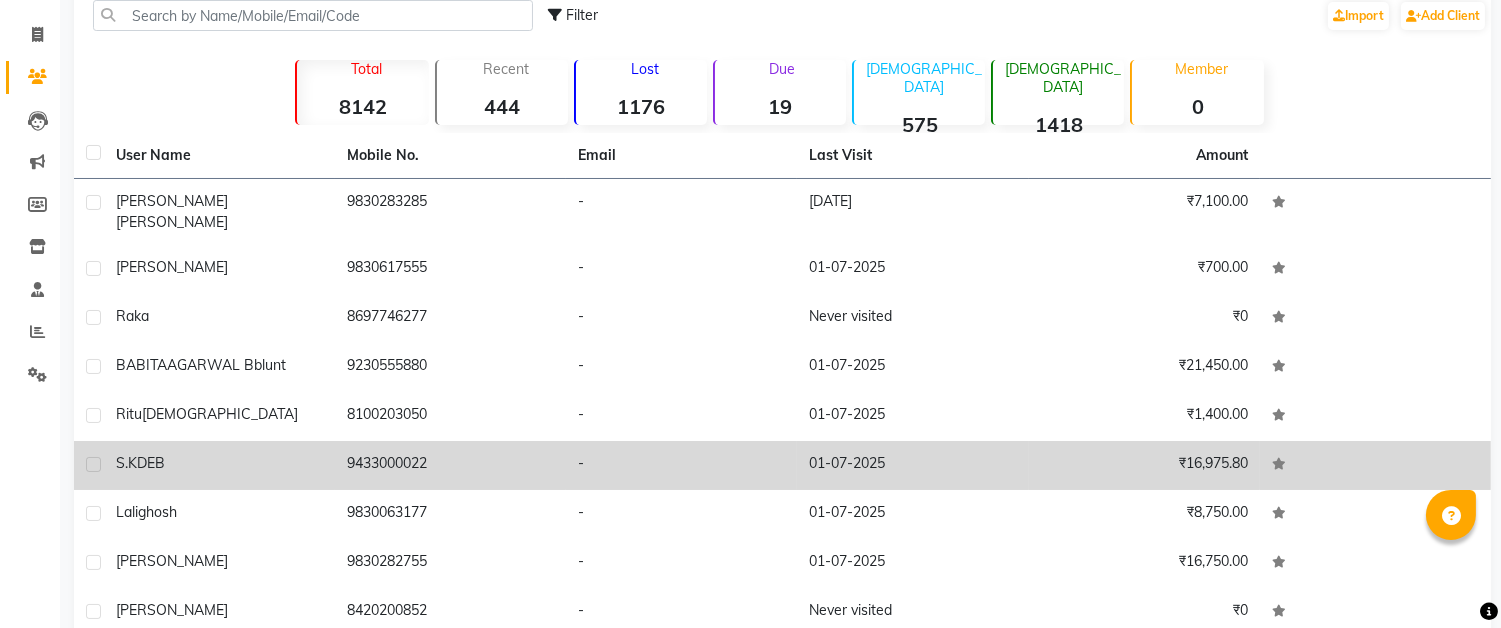 click on "DEB" 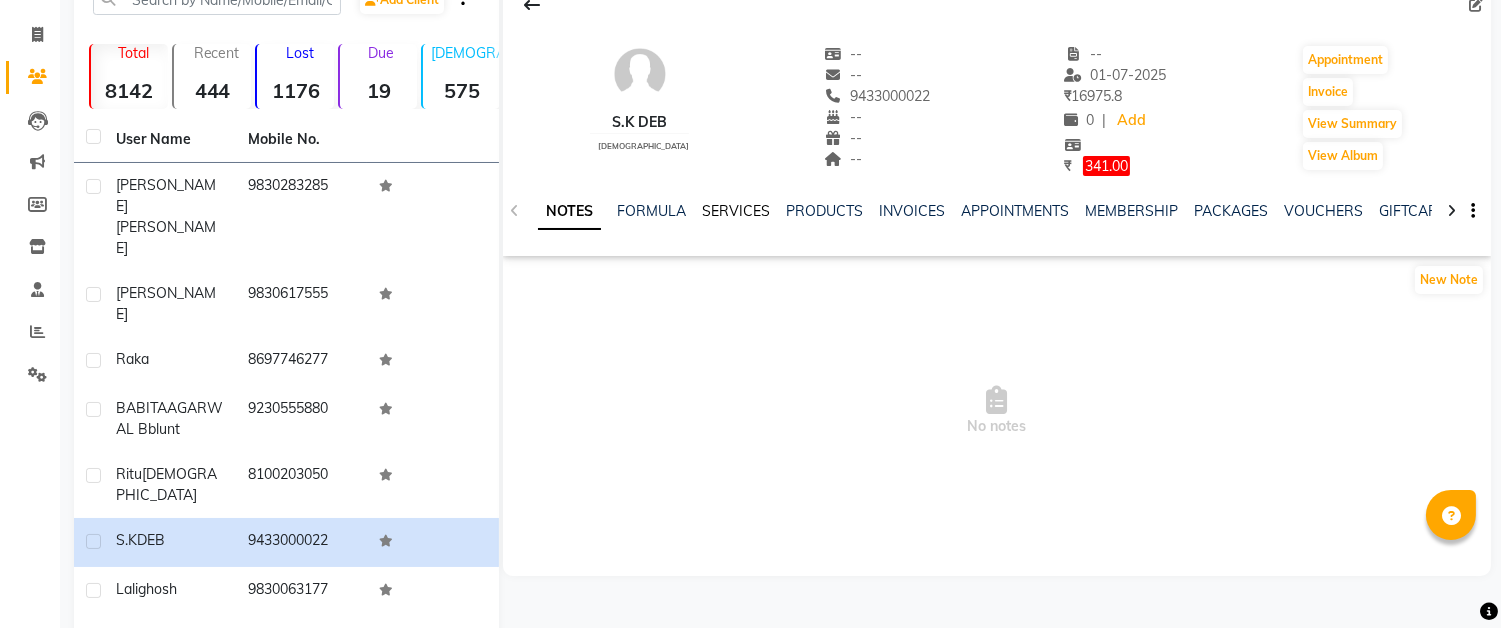 click on "SERVICES" 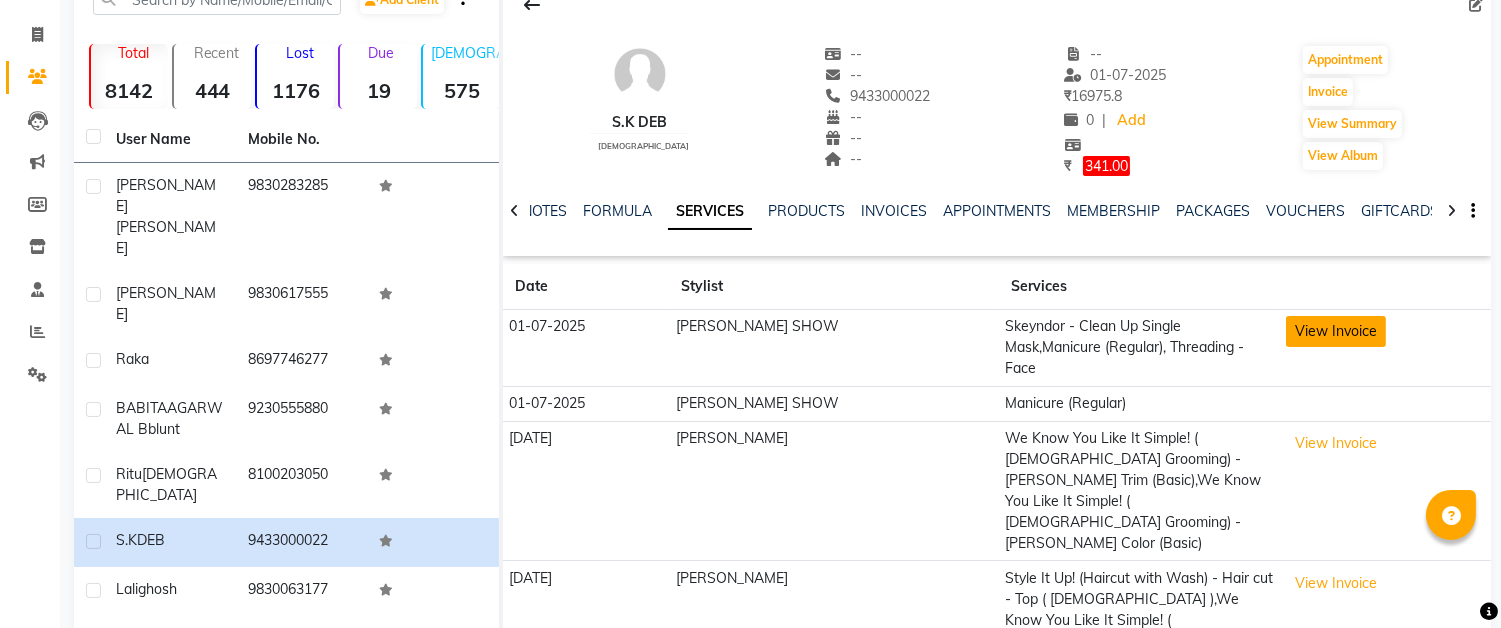 click on "View Invoice" 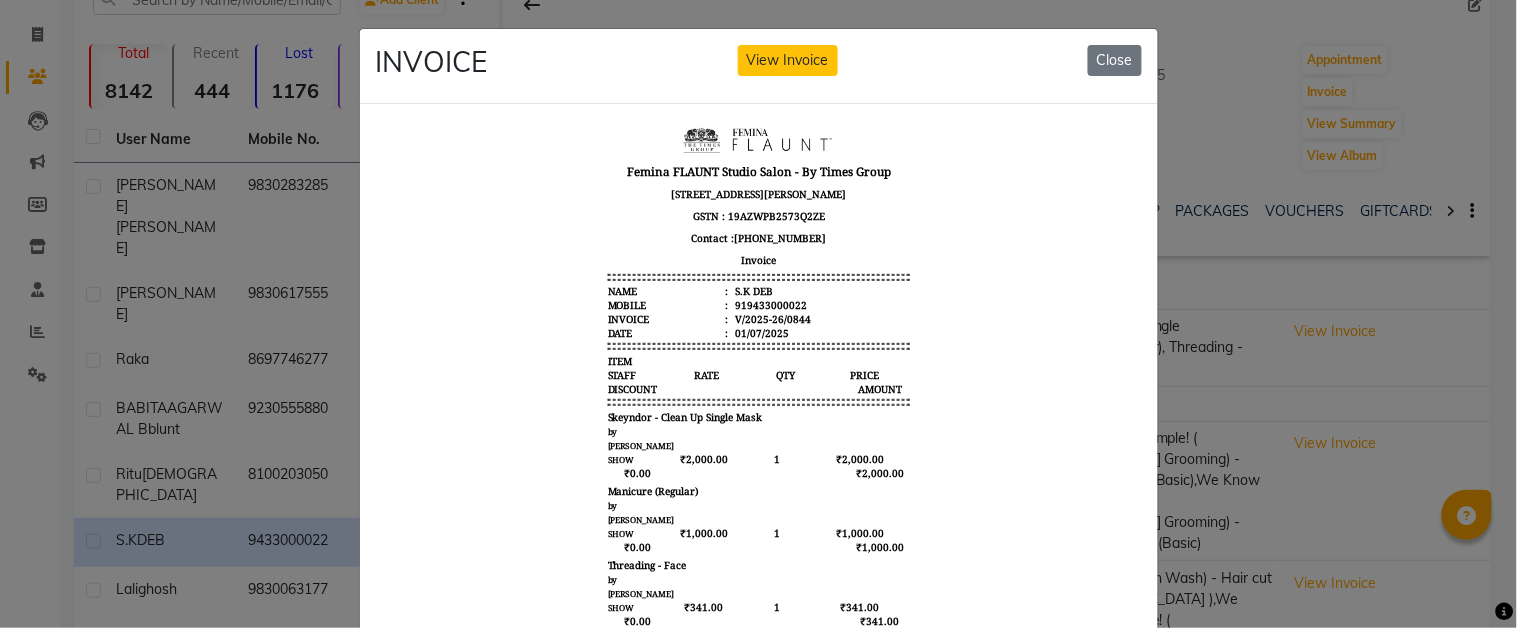 scroll, scrollTop: 15, scrollLeft: 0, axis: vertical 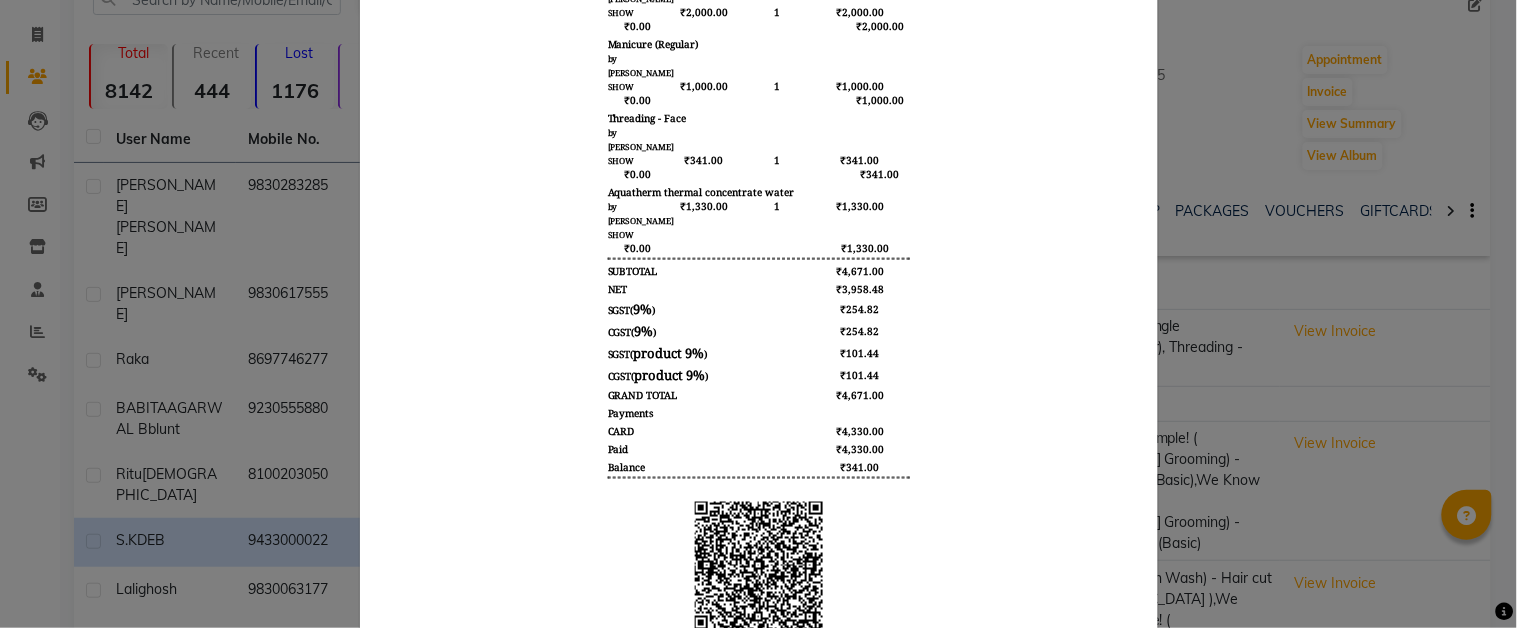 click on "INVOICE View Invoice Close" 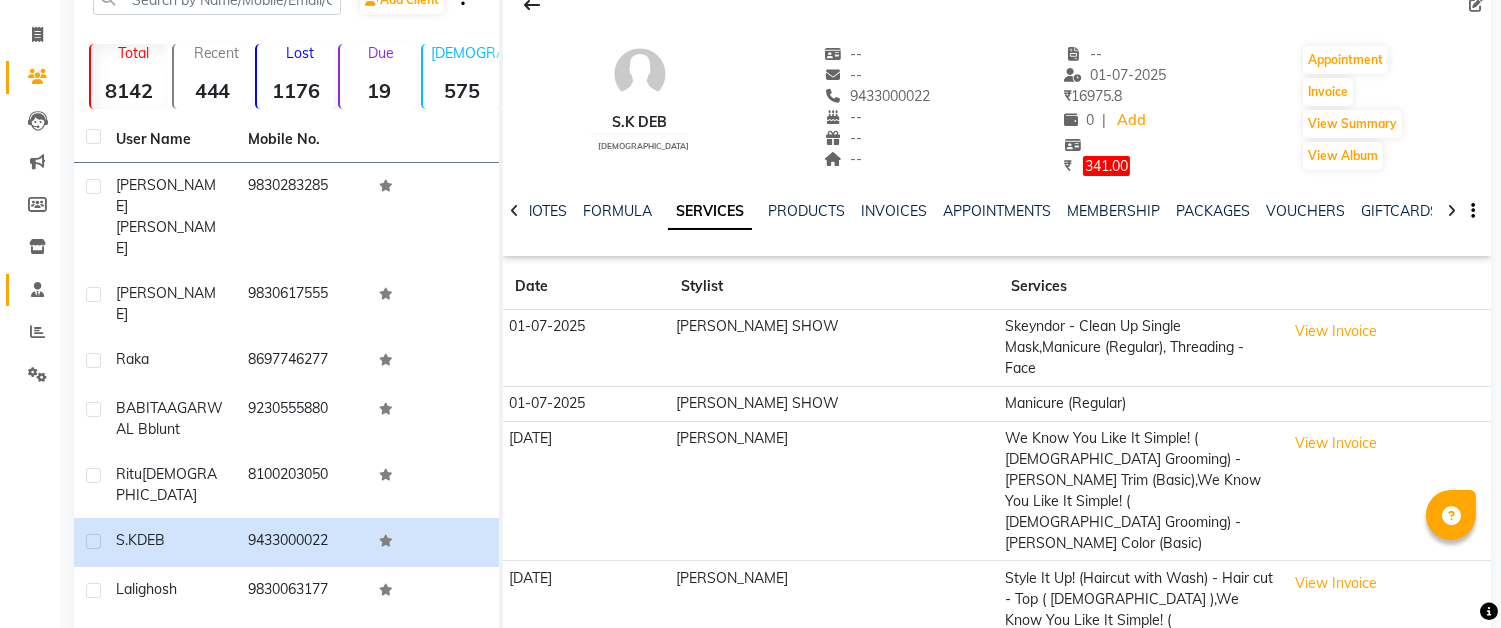 click on "Staff" 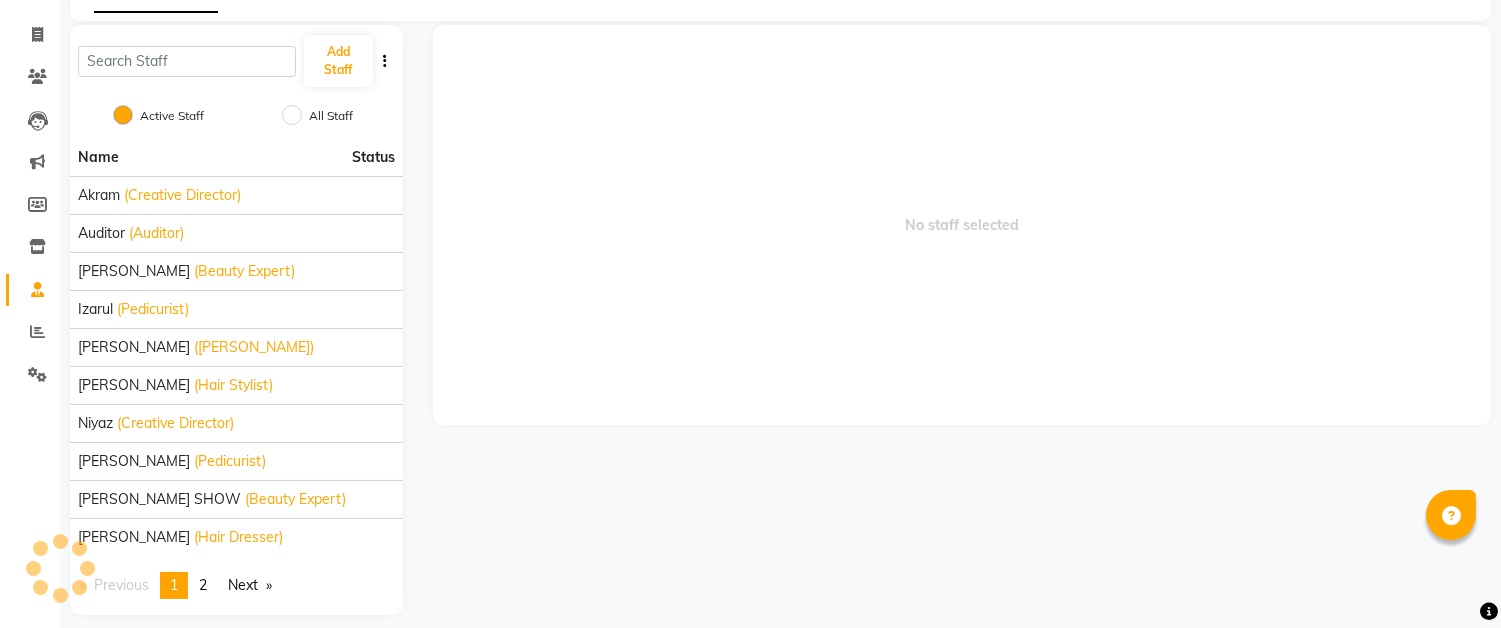 scroll, scrollTop: 0, scrollLeft: 0, axis: both 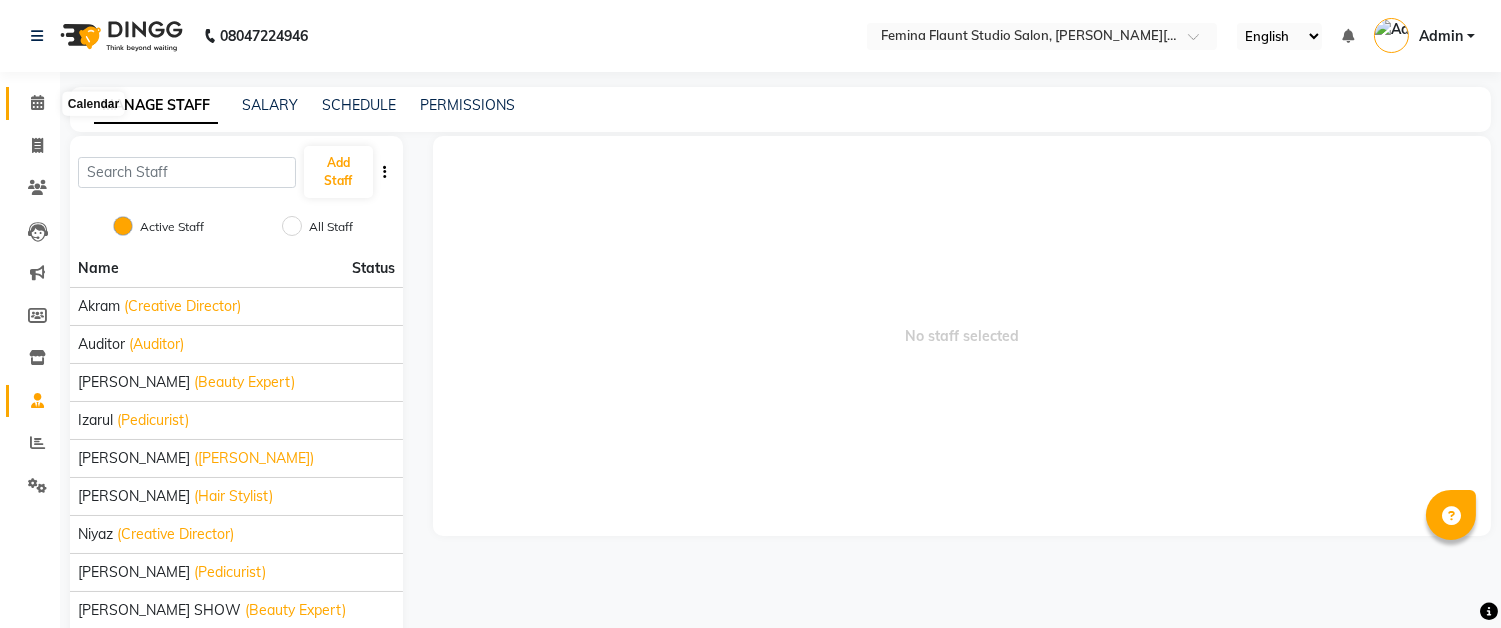 click 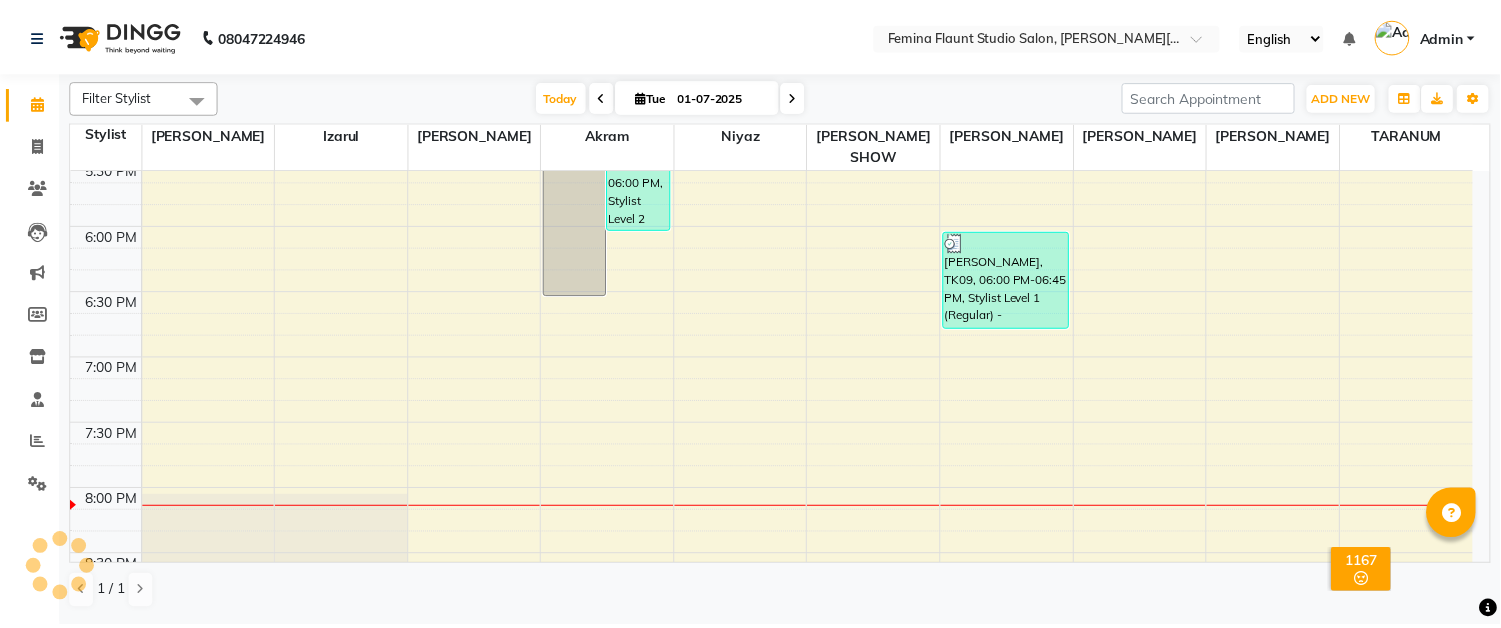 scroll, scrollTop: 0, scrollLeft: 0, axis: both 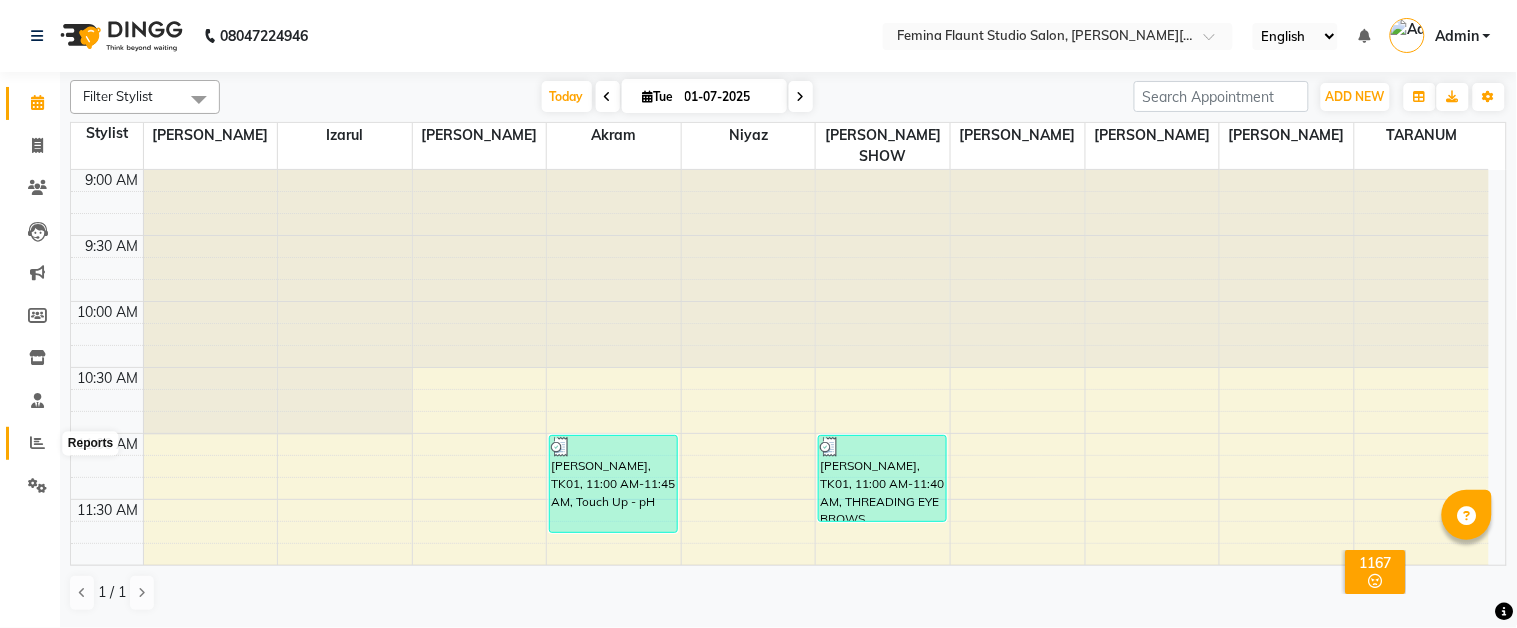click 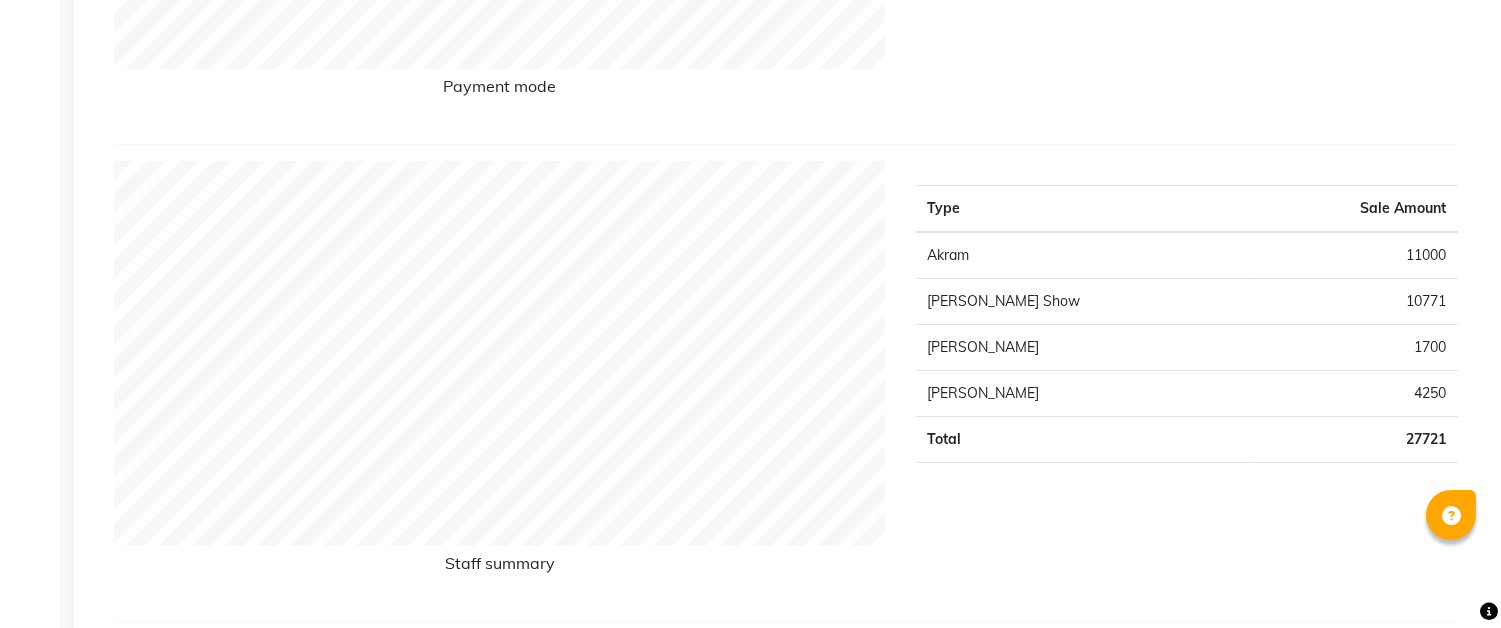 scroll, scrollTop: 0, scrollLeft: 0, axis: both 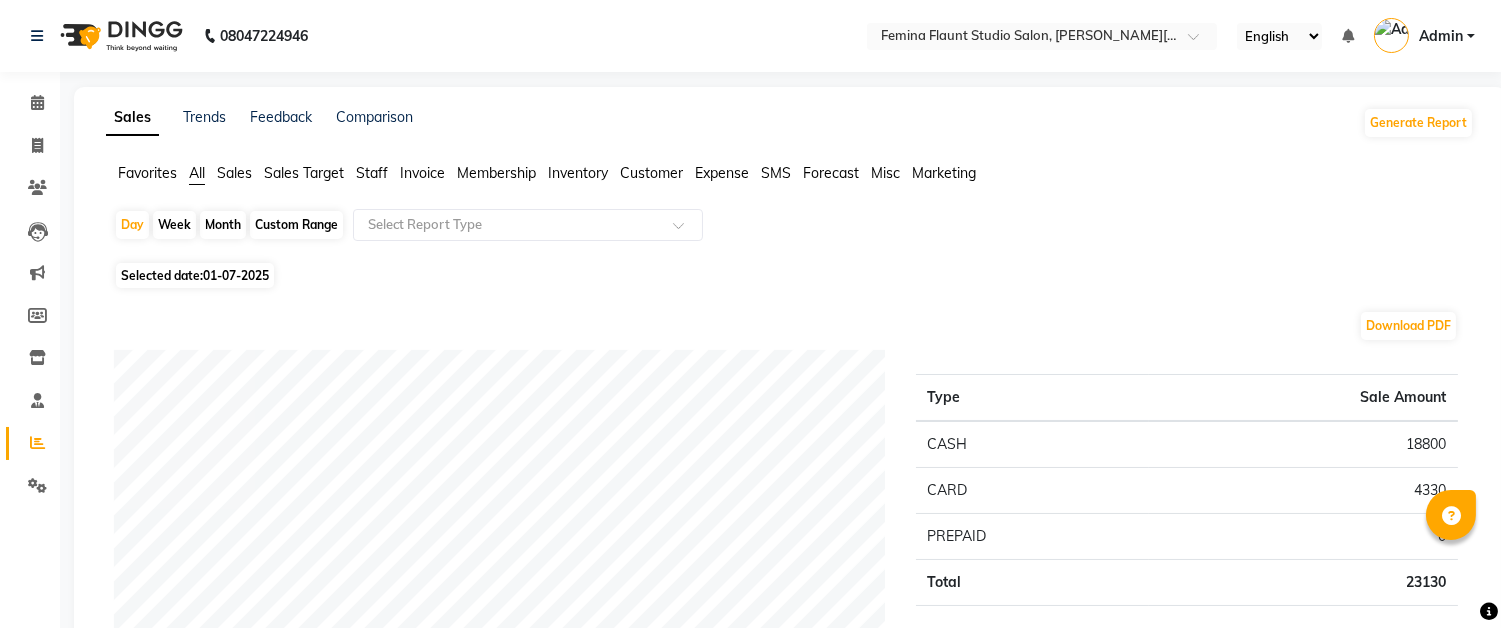 click on "Staff" 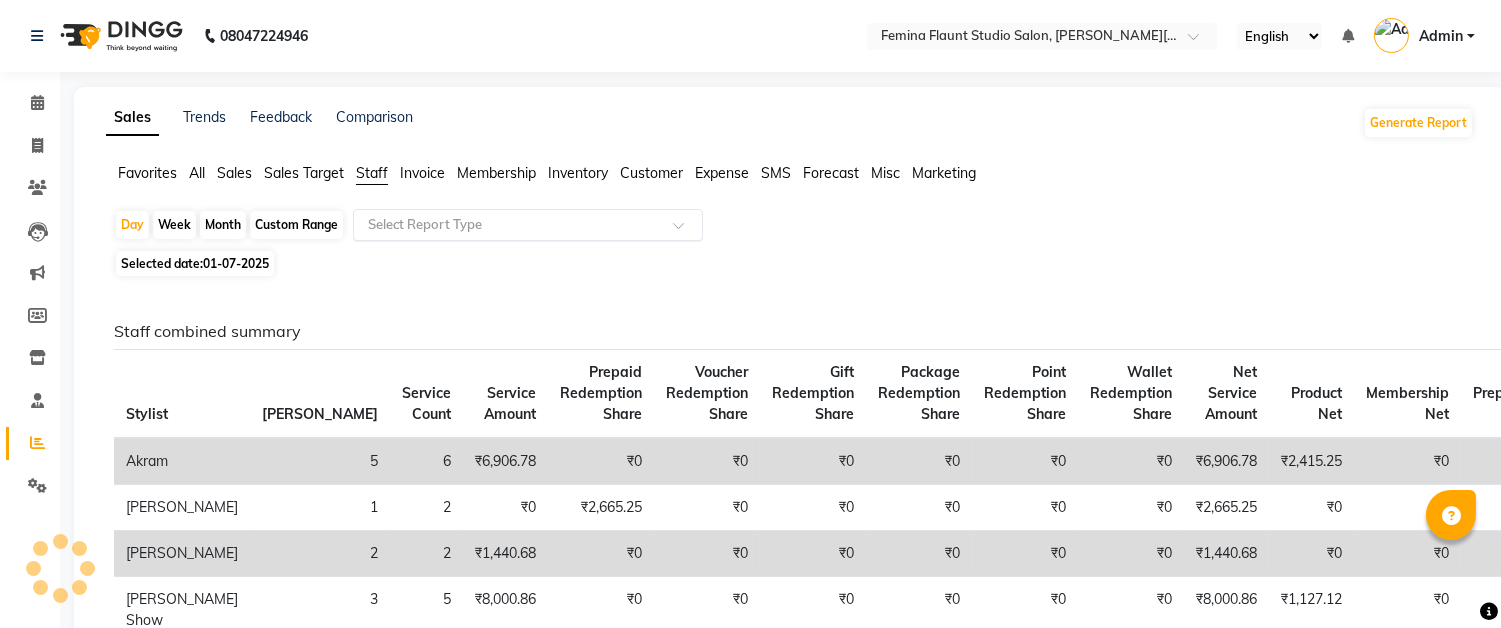 click 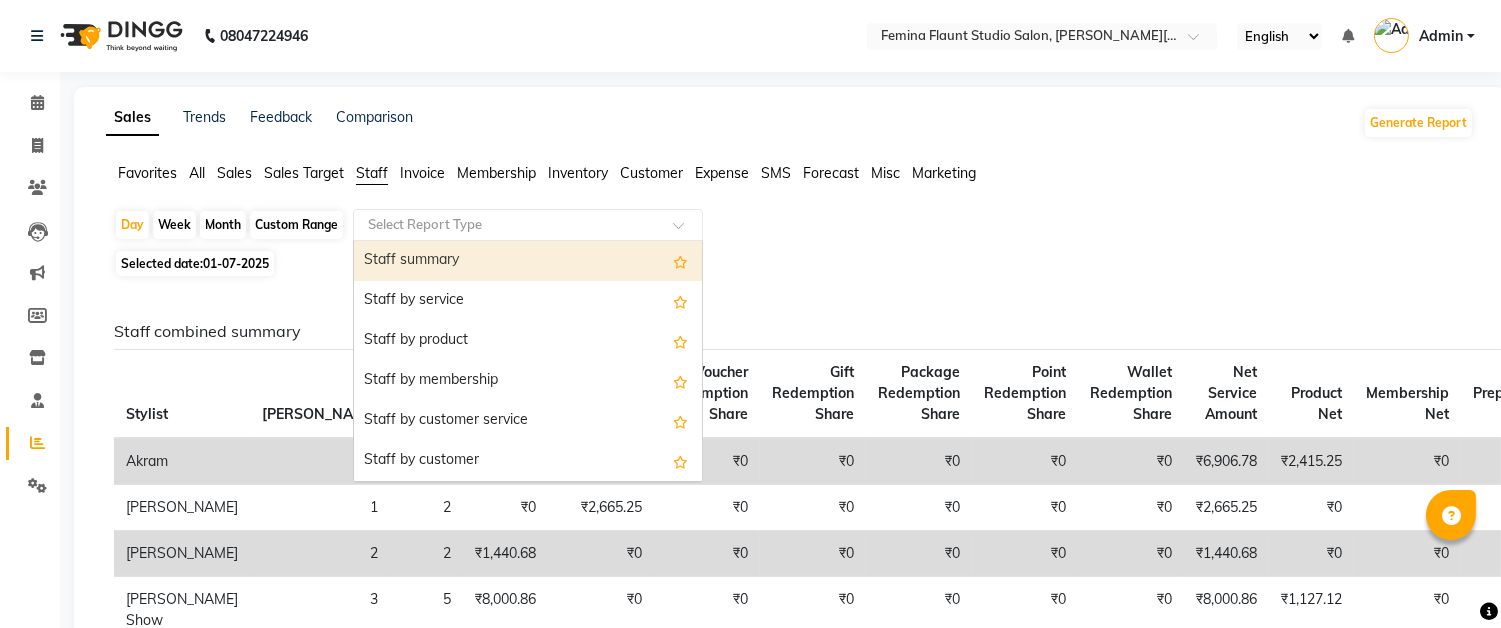 click on "Staff summary" at bounding box center (528, 261) 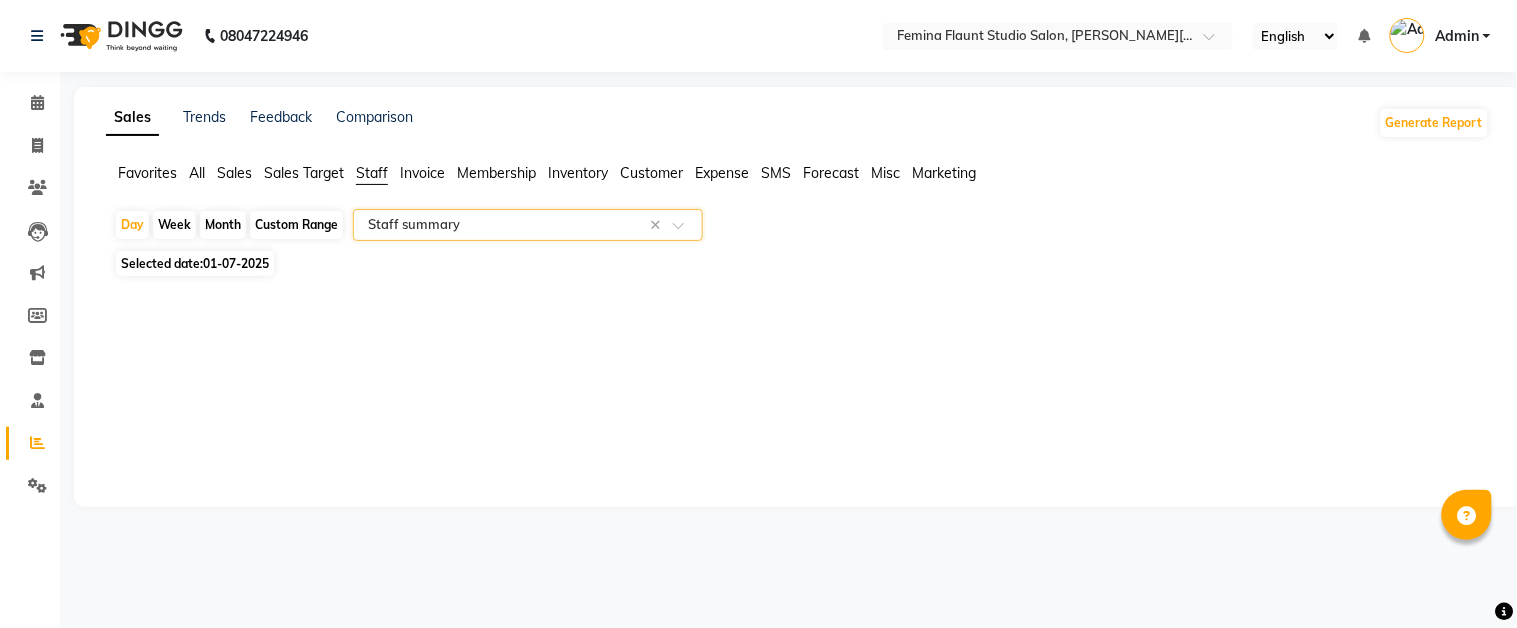 select on "full_report" 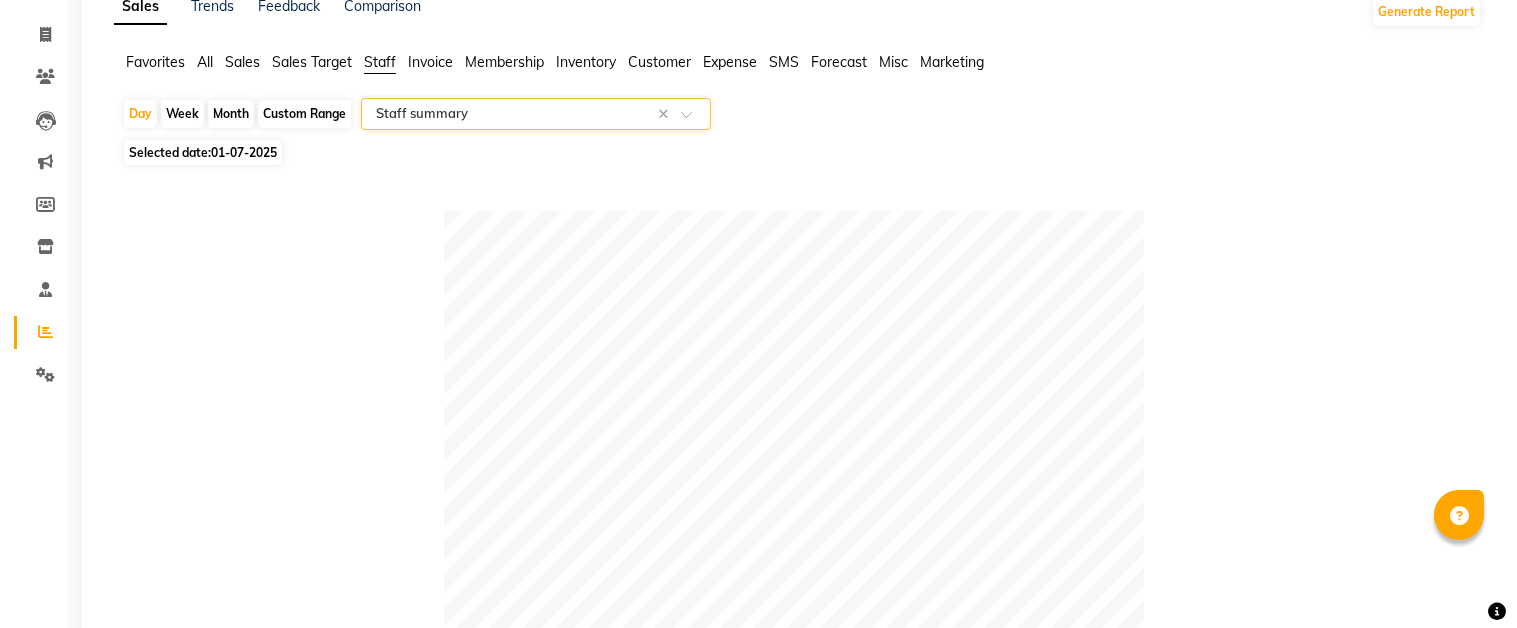 scroll, scrollTop: 0, scrollLeft: 0, axis: both 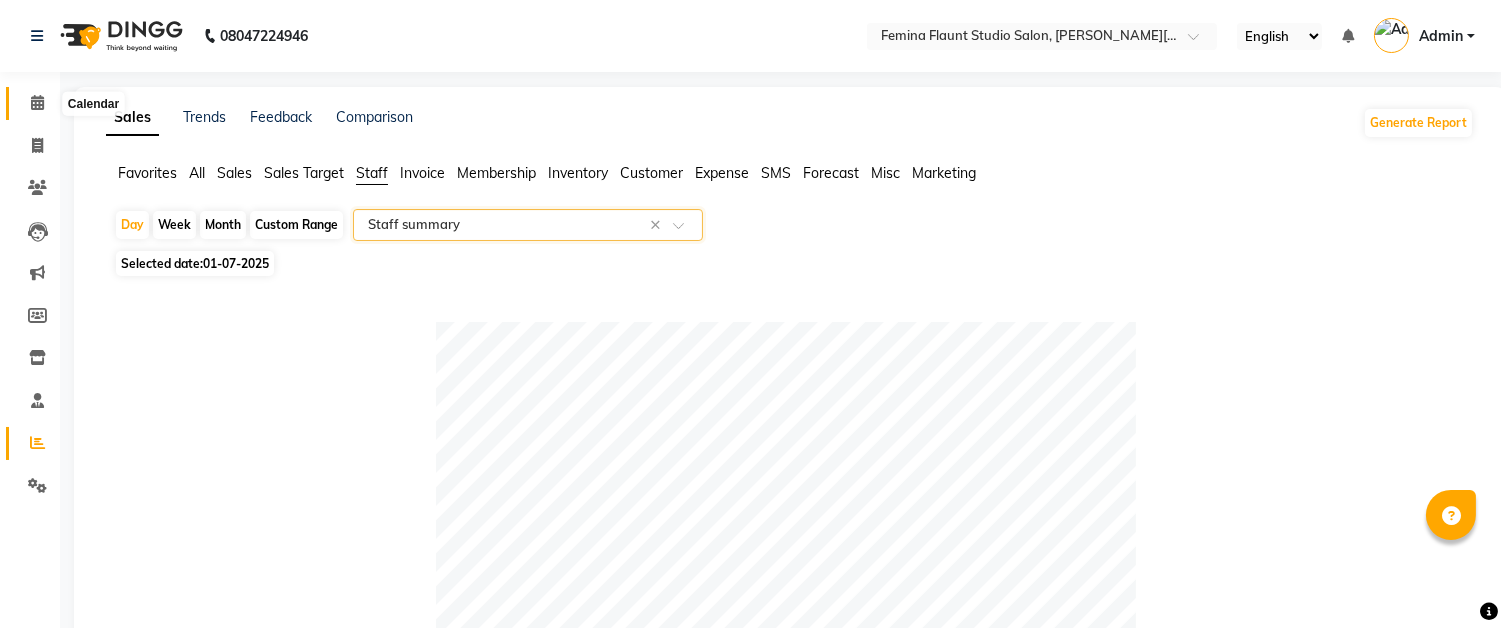 click 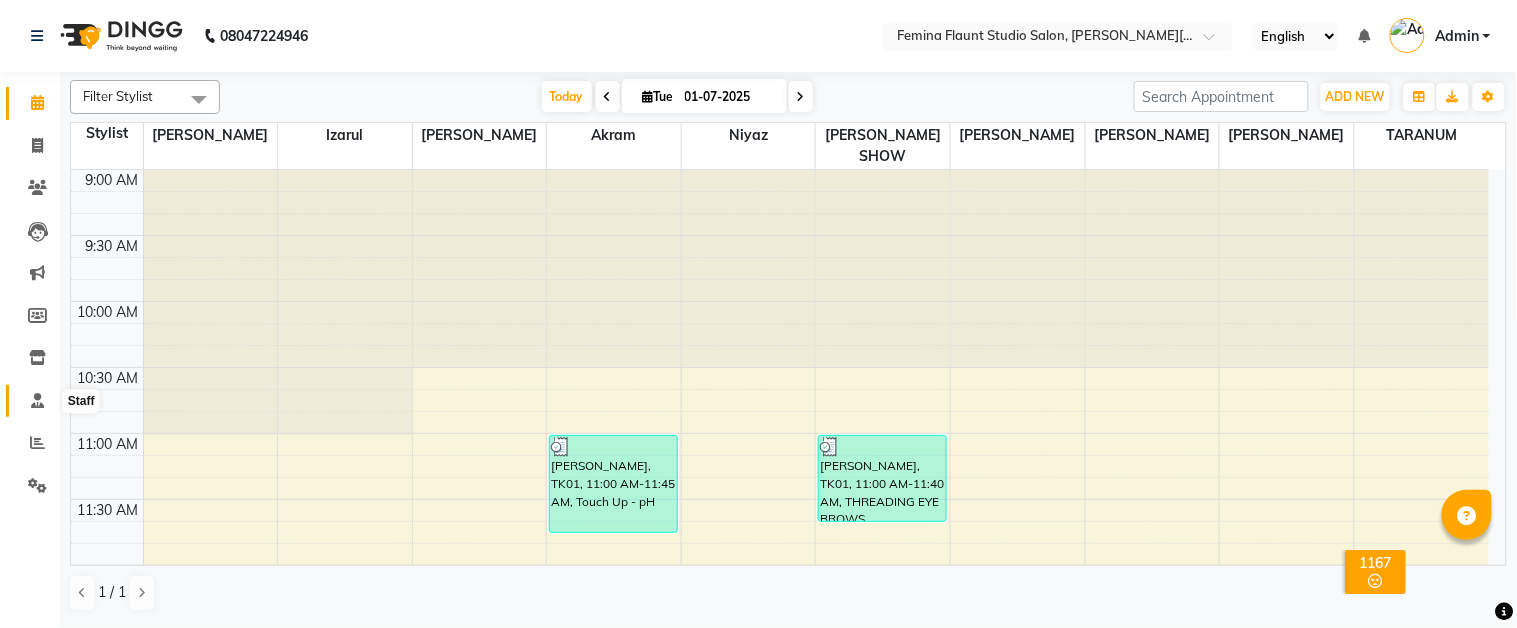 scroll, scrollTop: 1270, scrollLeft: 0, axis: vertical 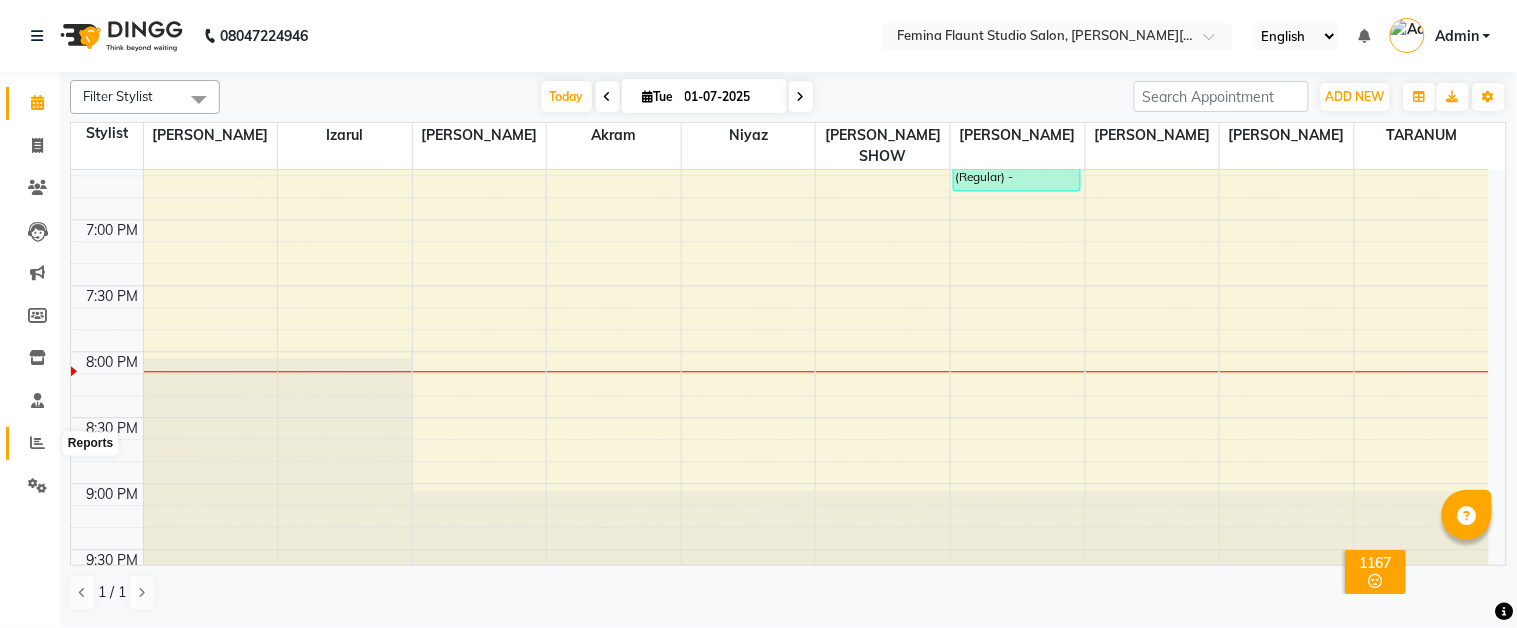 click 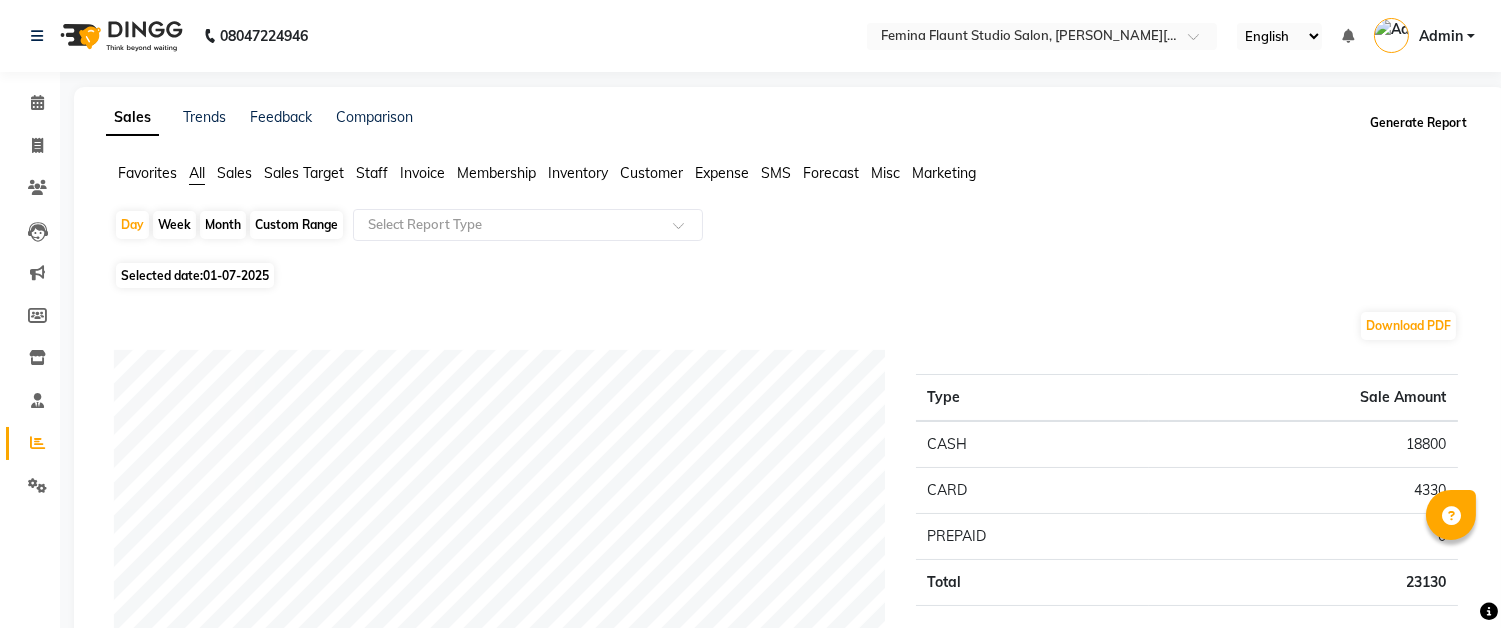 click on "Generate Report" 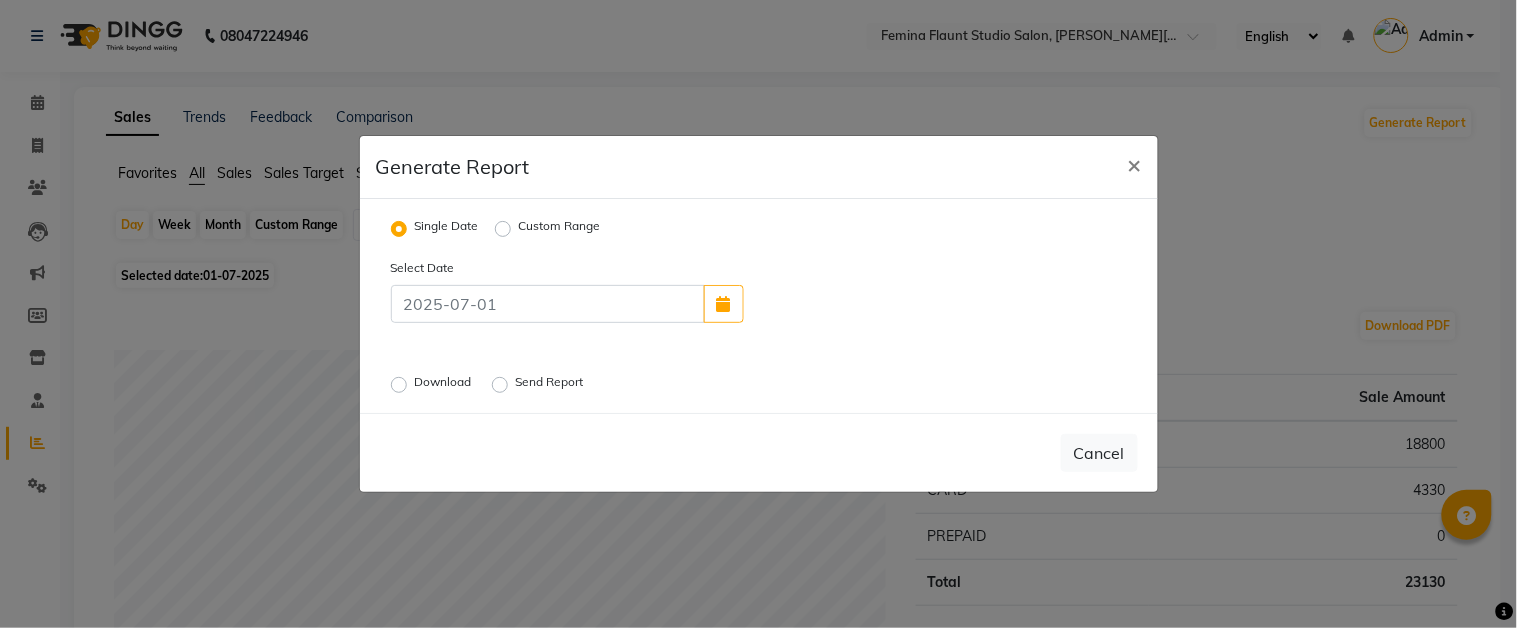 click on "Send Report" 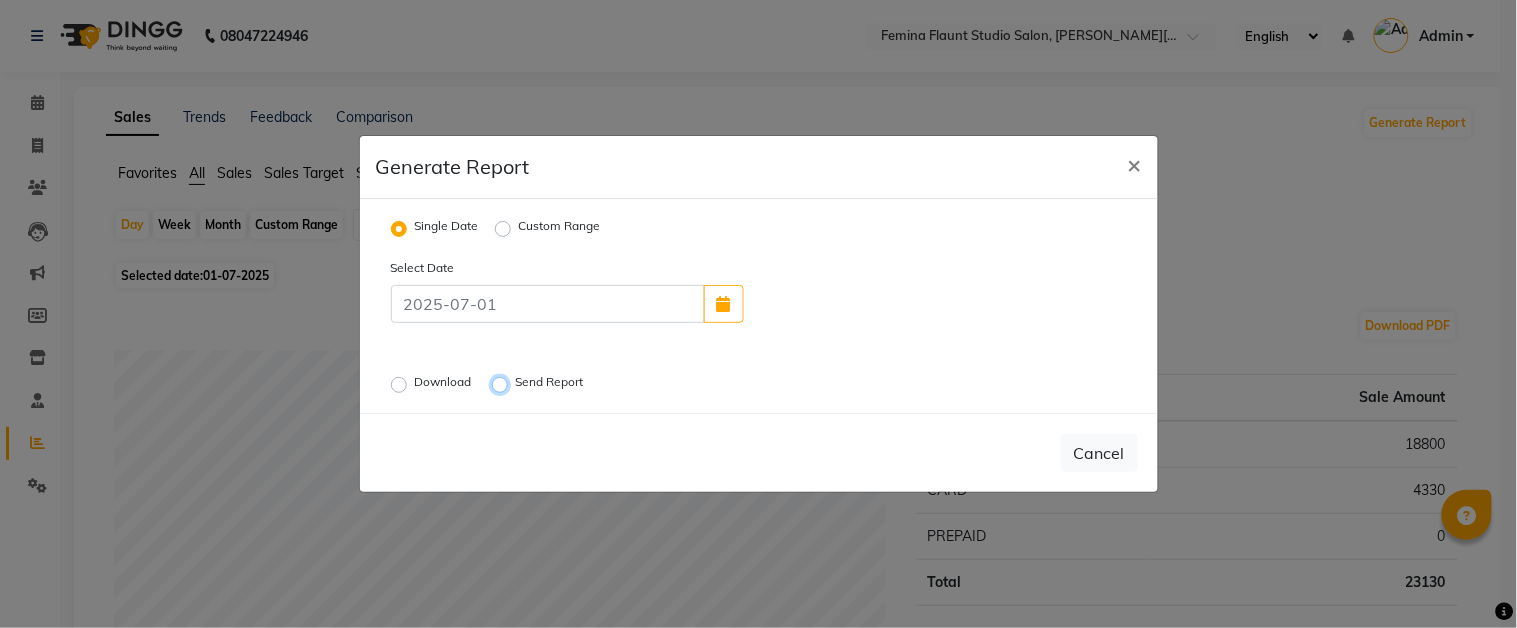 click on "Send Report" at bounding box center [503, 385] 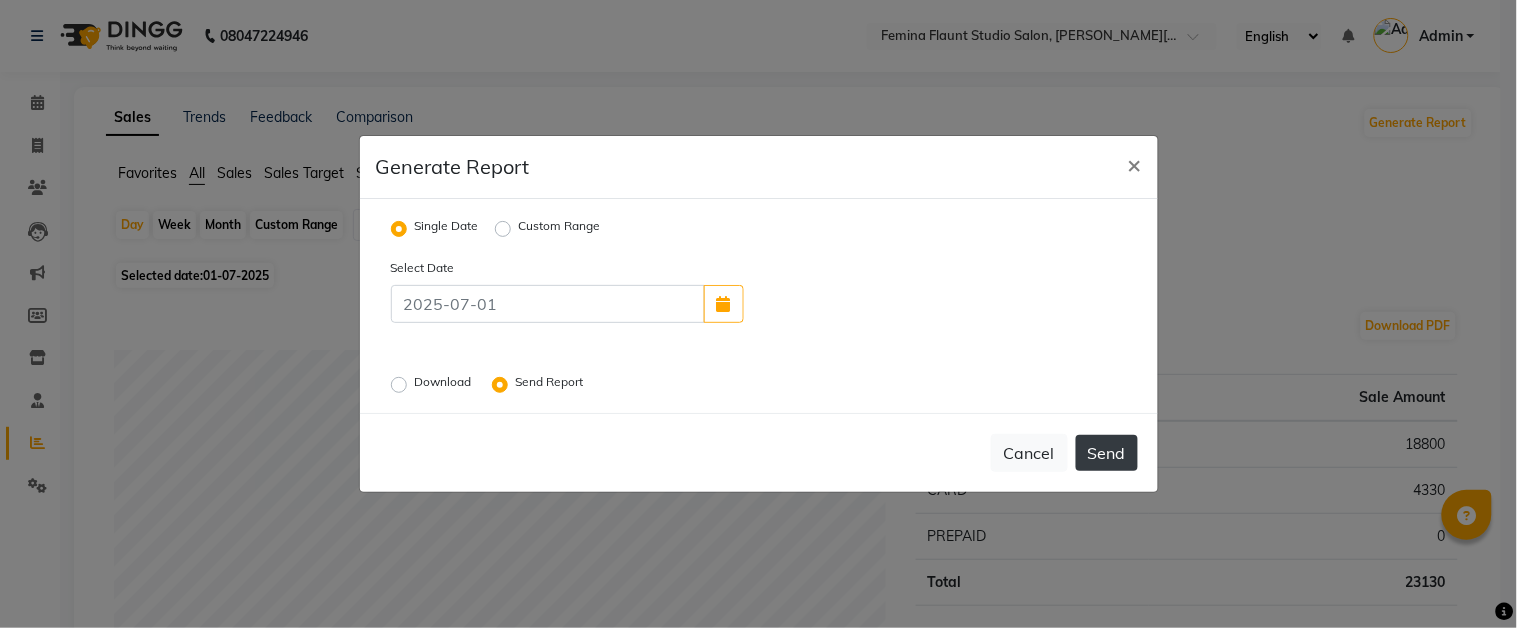click on "Send" 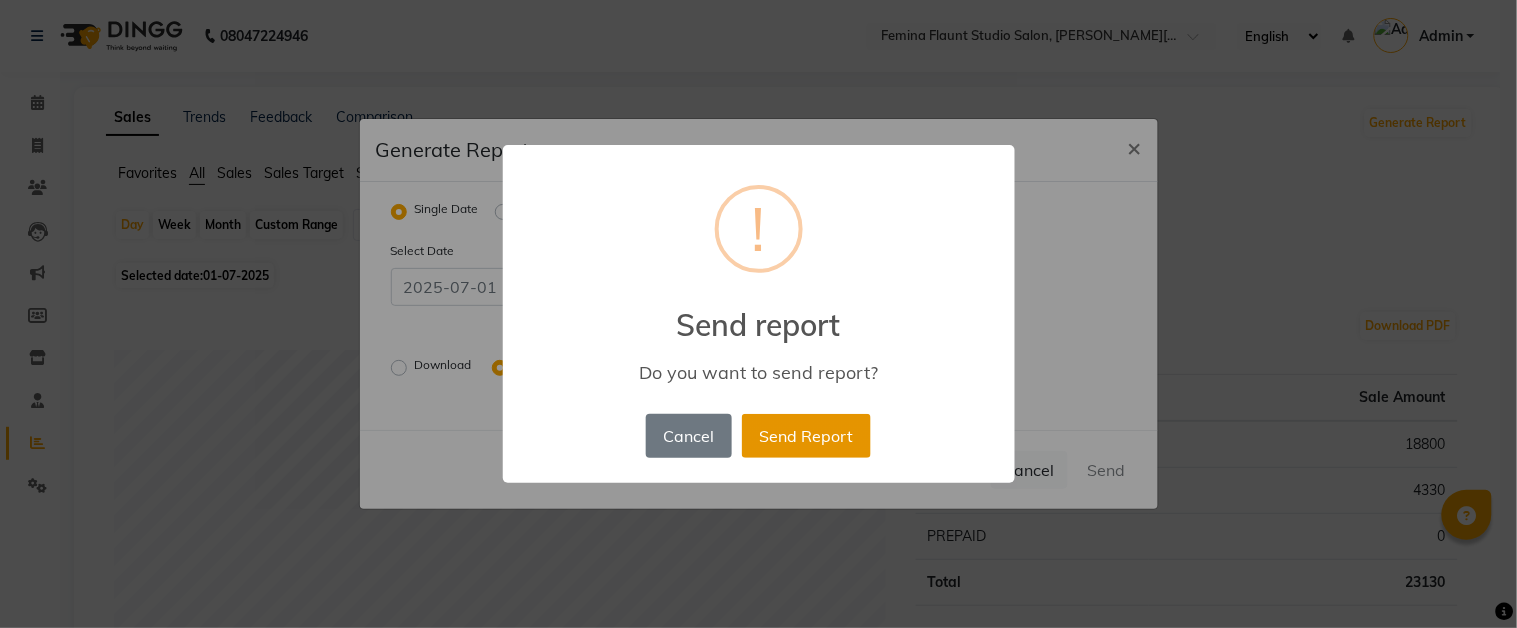 click on "Send Report" at bounding box center (806, 436) 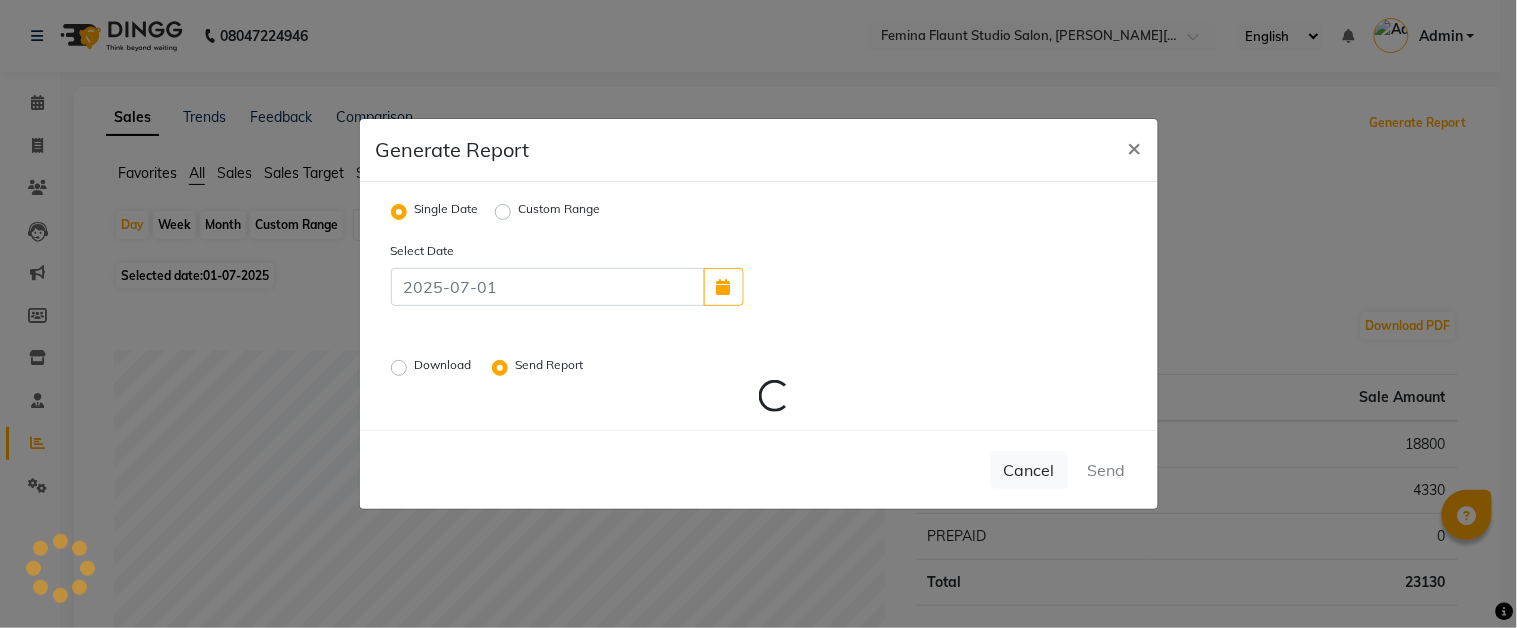 radio on "false" 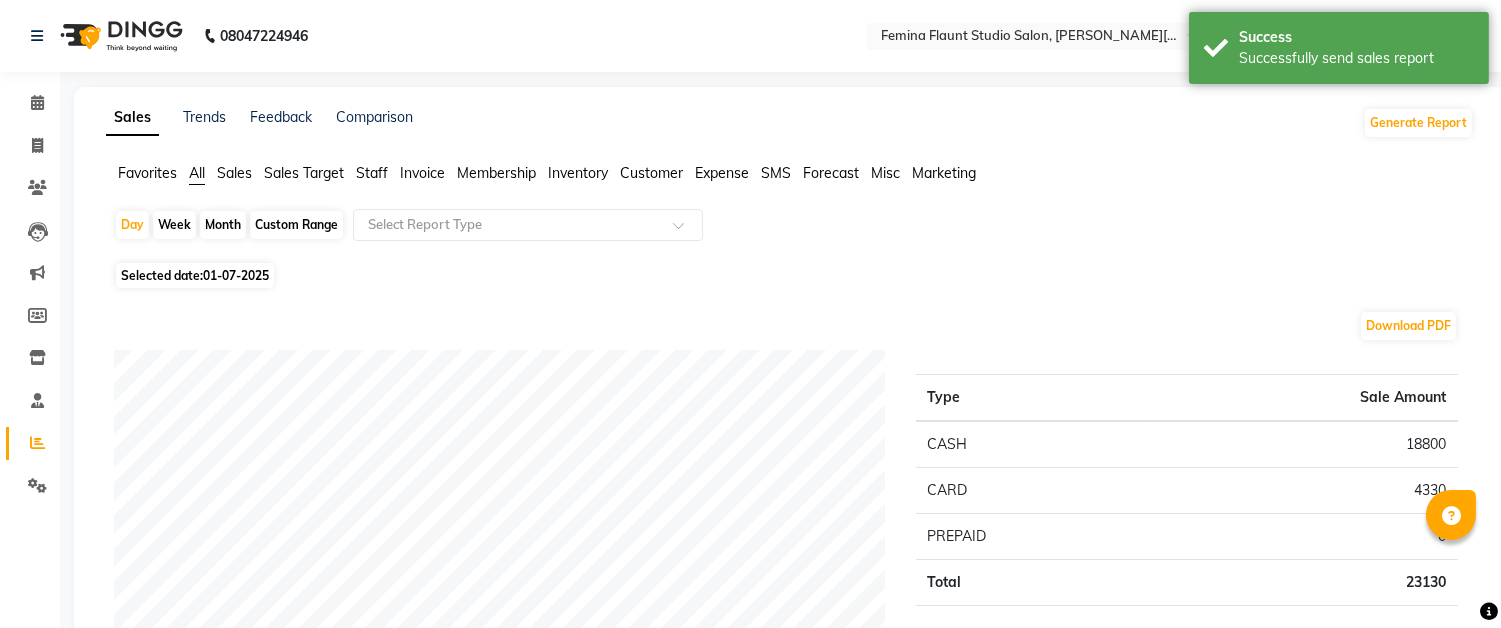 click on "Day   Week   Month   Custom Range  Select Report Type" 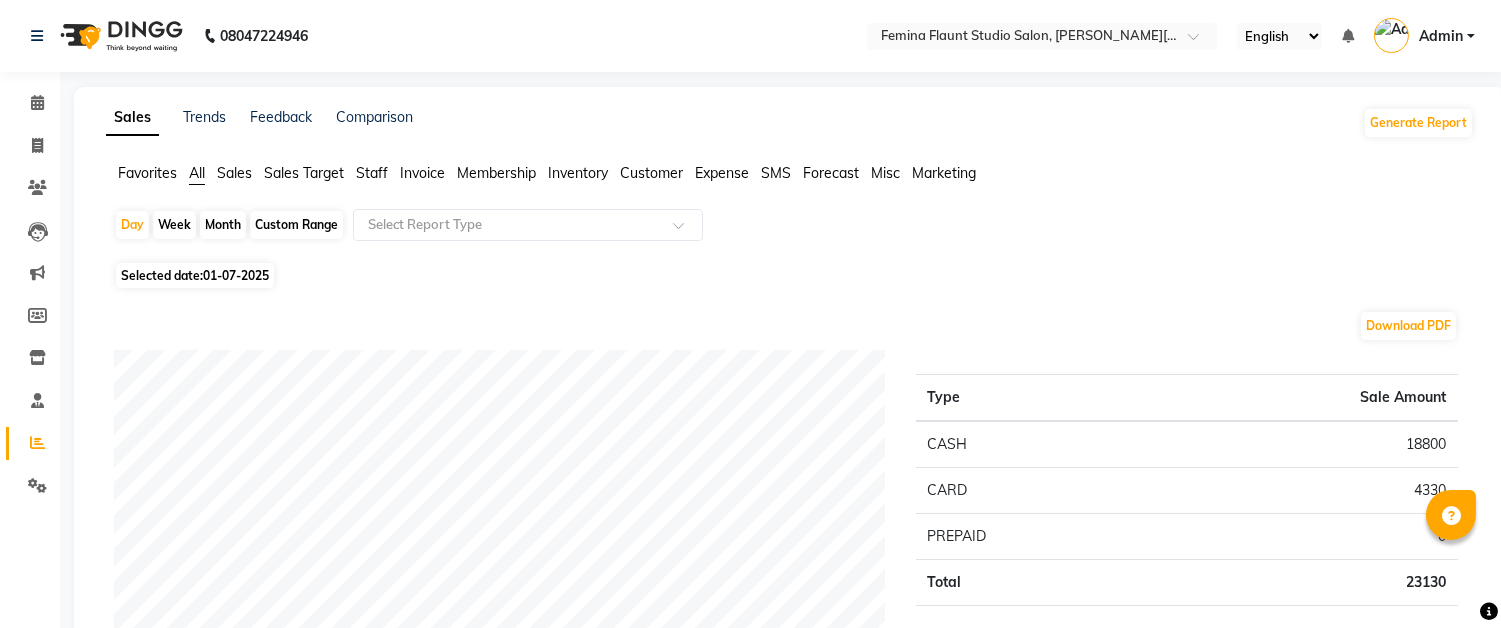 click on "Admin" at bounding box center [1441, 36] 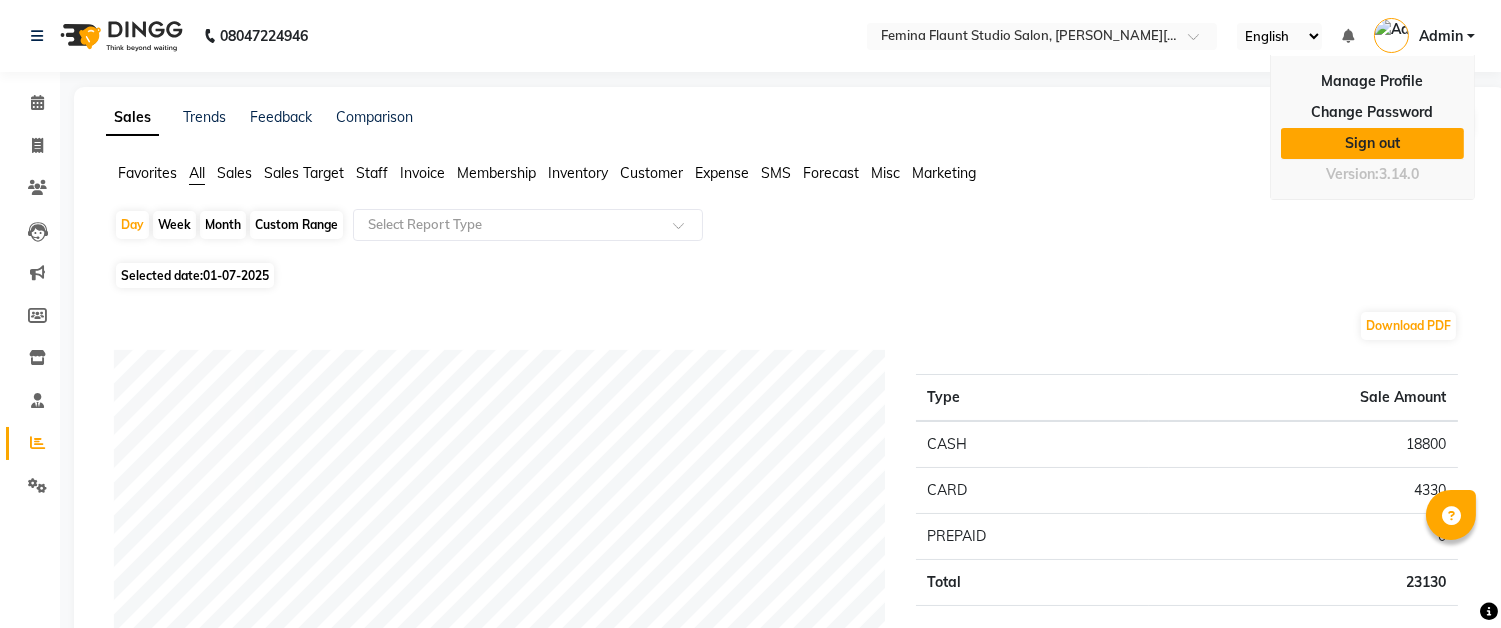 click on "Sign out" at bounding box center [1372, 143] 